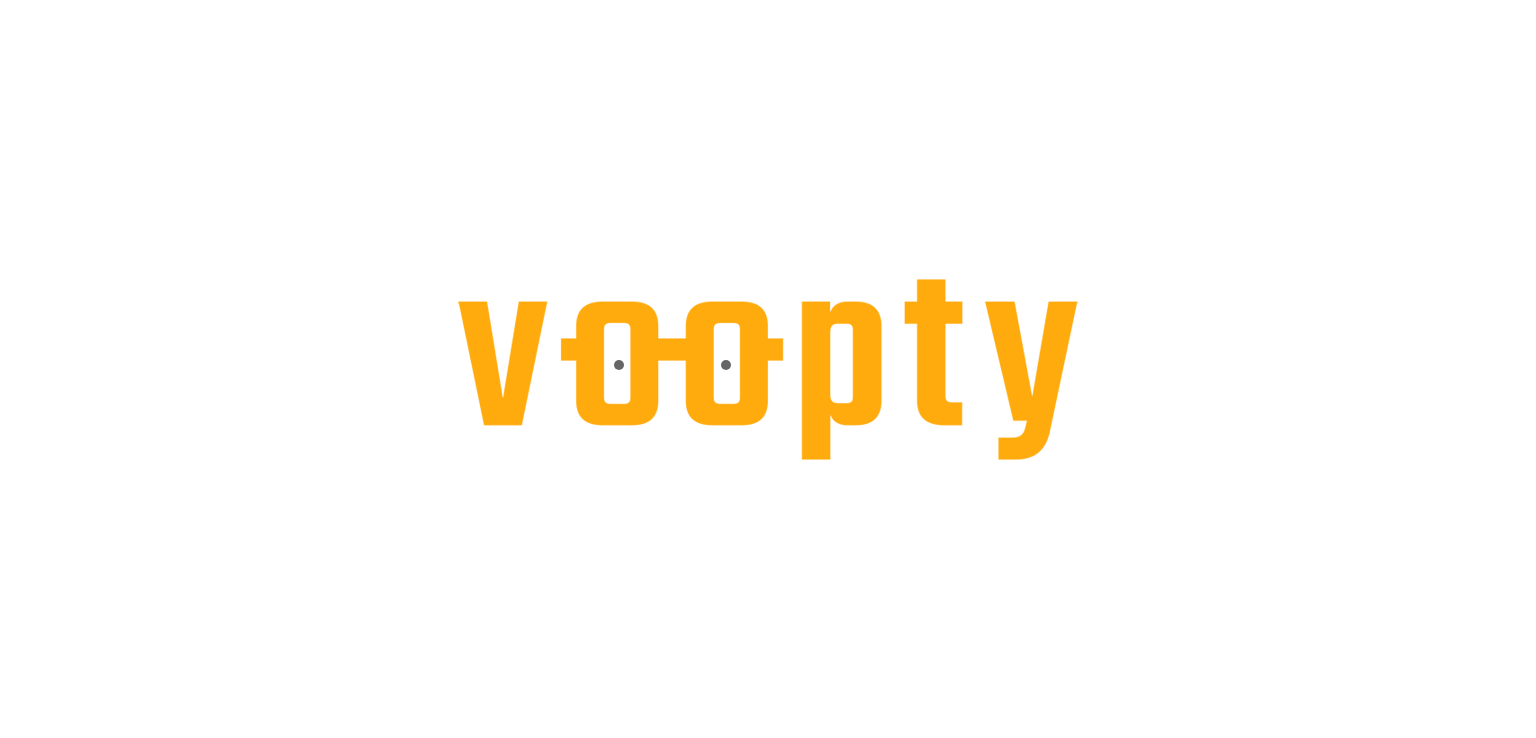 scroll, scrollTop: 0, scrollLeft: 0, axis: both 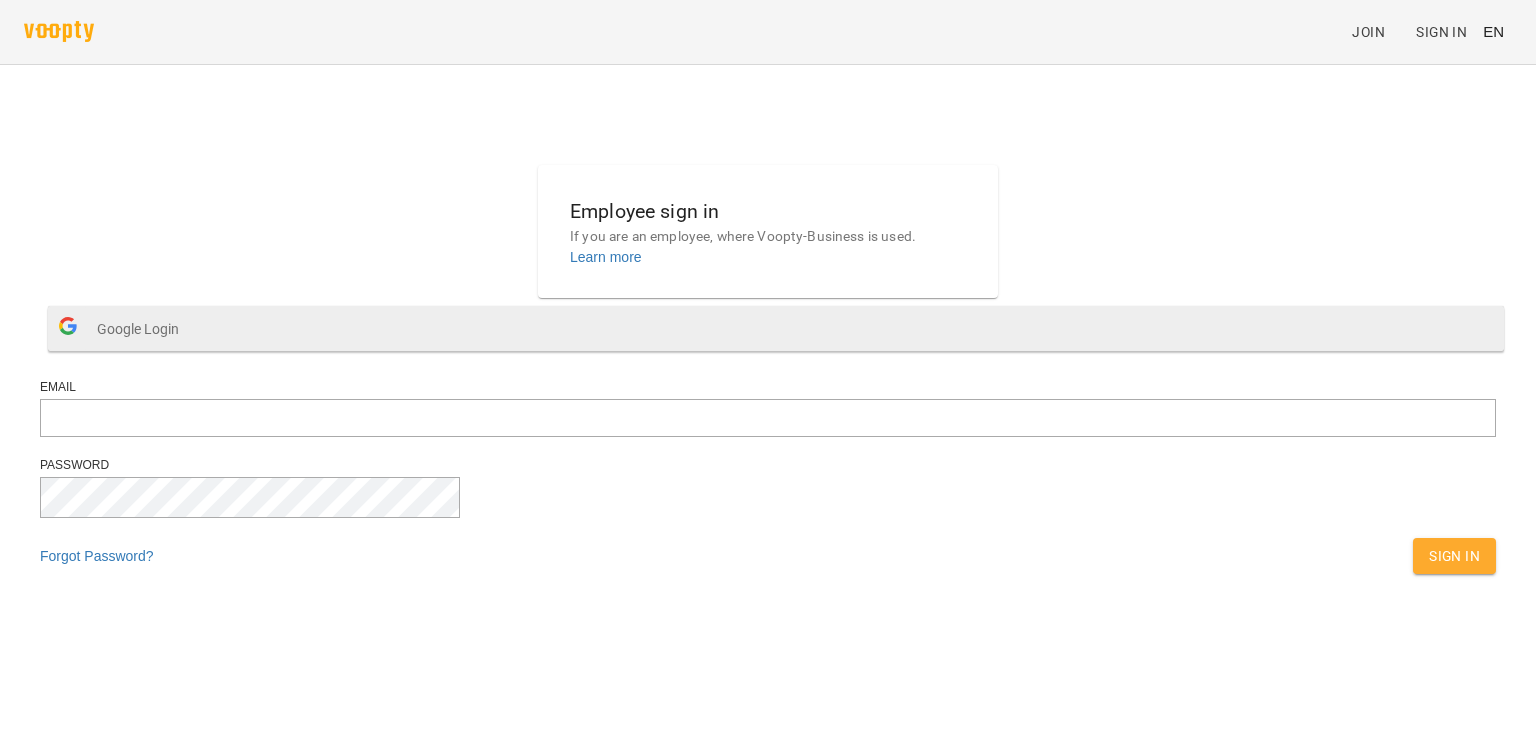 click on "Google Login" at bounding box center [776, 328] 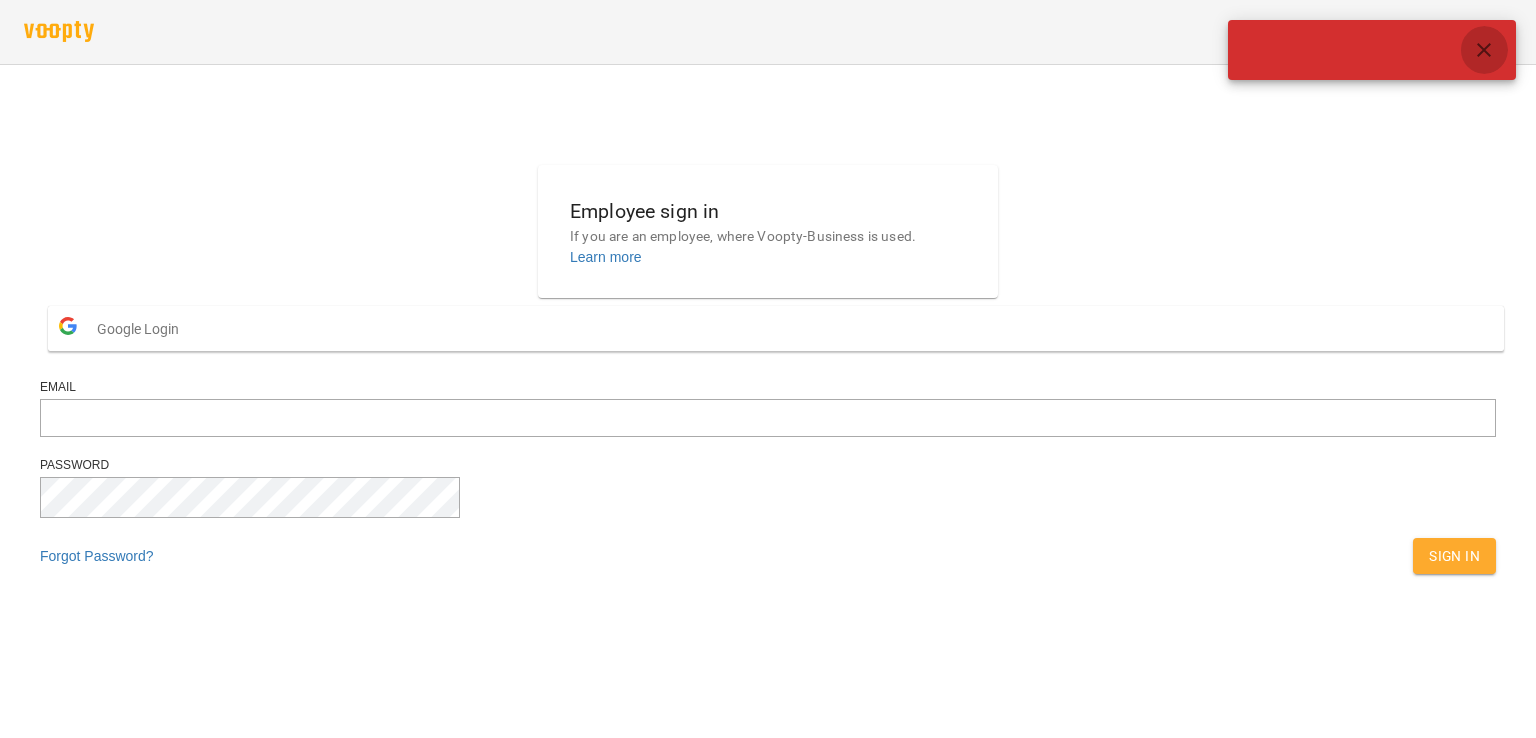 click 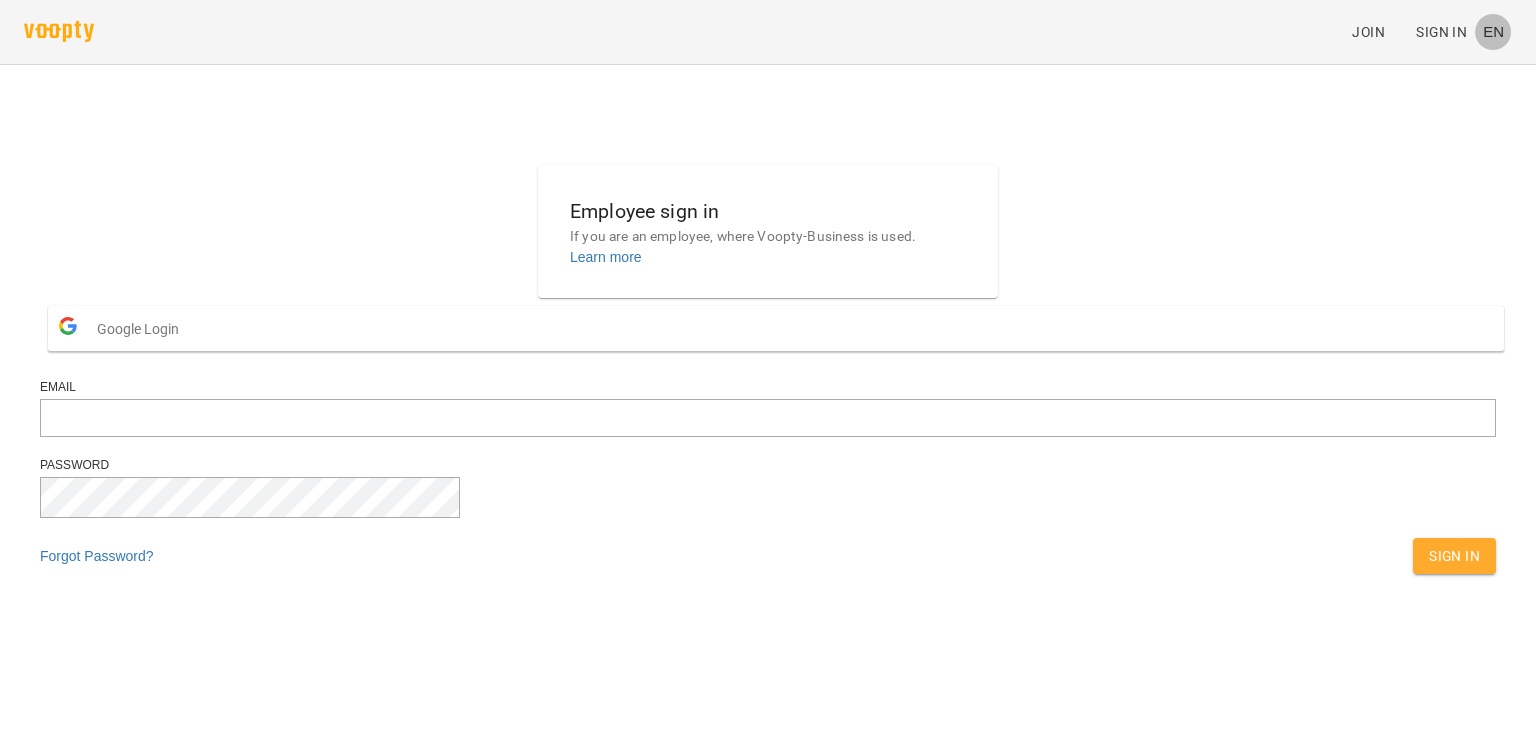 click on "EN" at bounding box center [1493, 31] 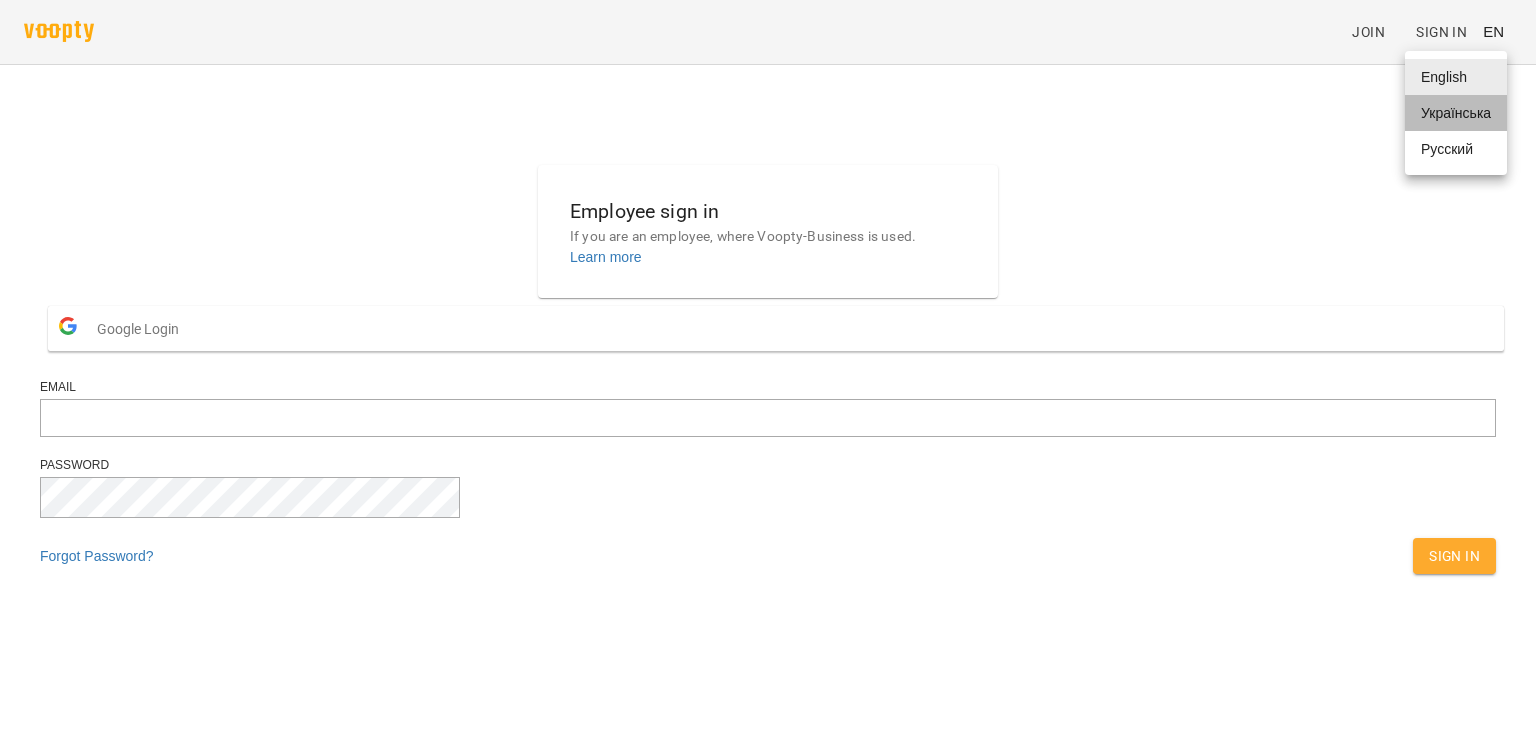 click on "Українська" at bounding box center [1456, 113] 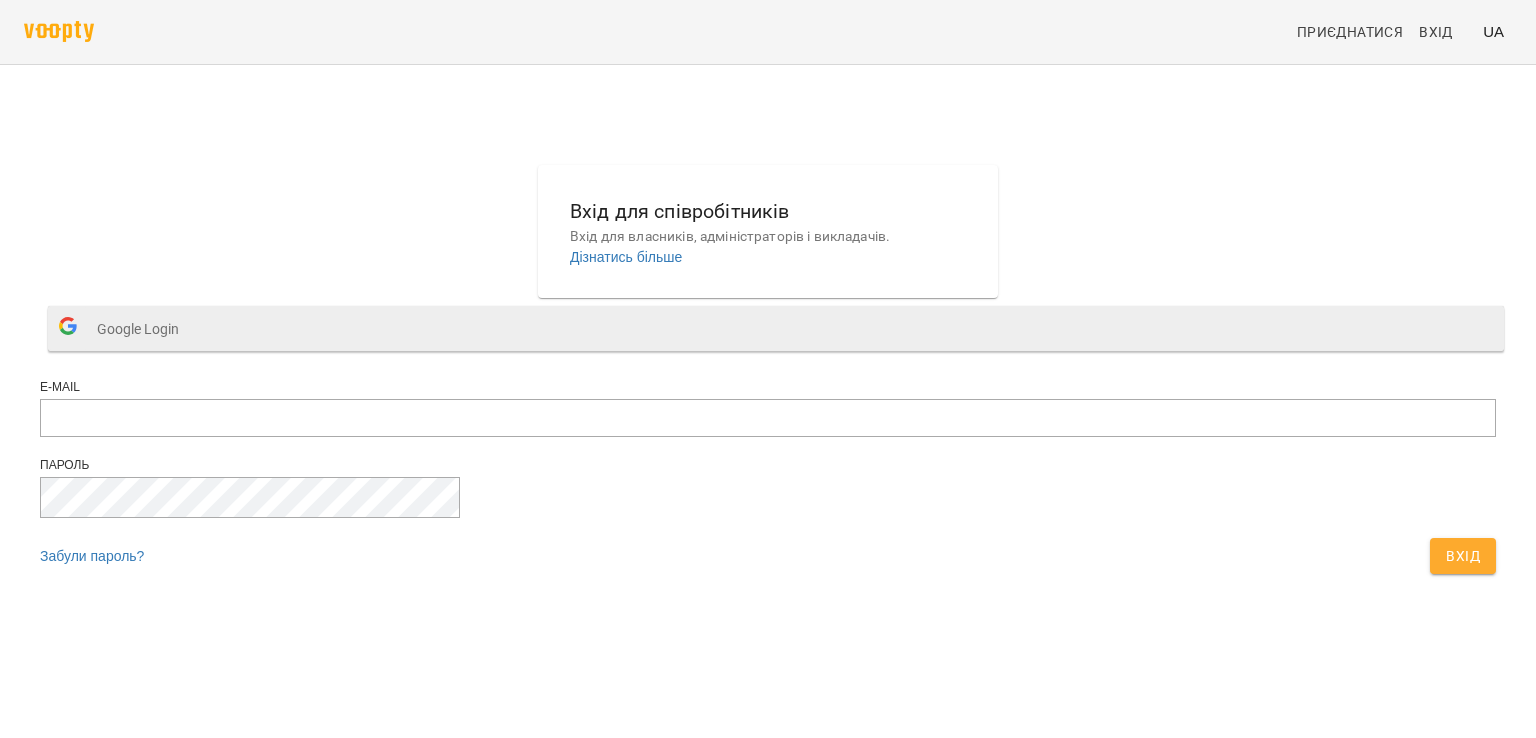 click on "Google Login" at bounding box center [776, 328] 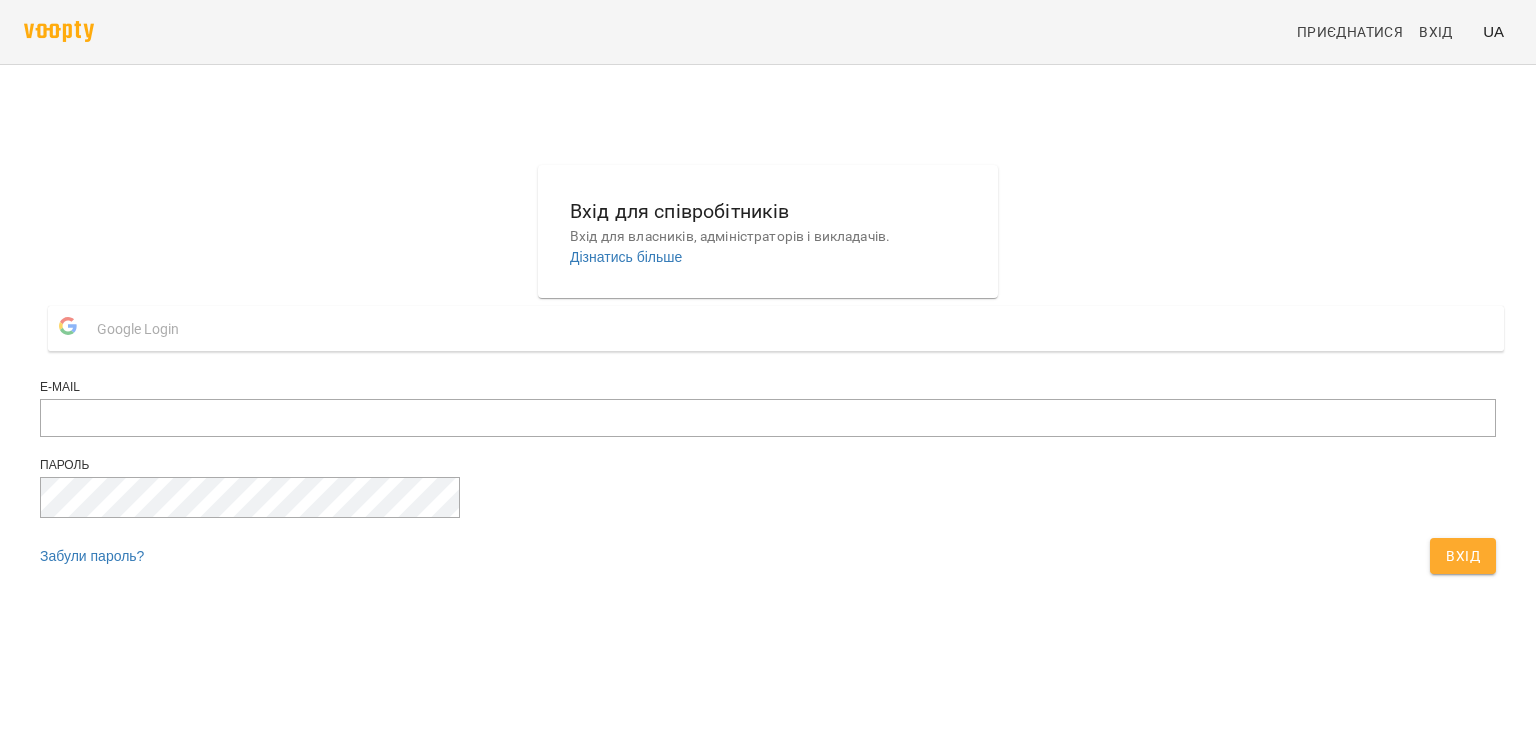 scroll, scrollTop: 0, scrollLeft: 0, axis: both 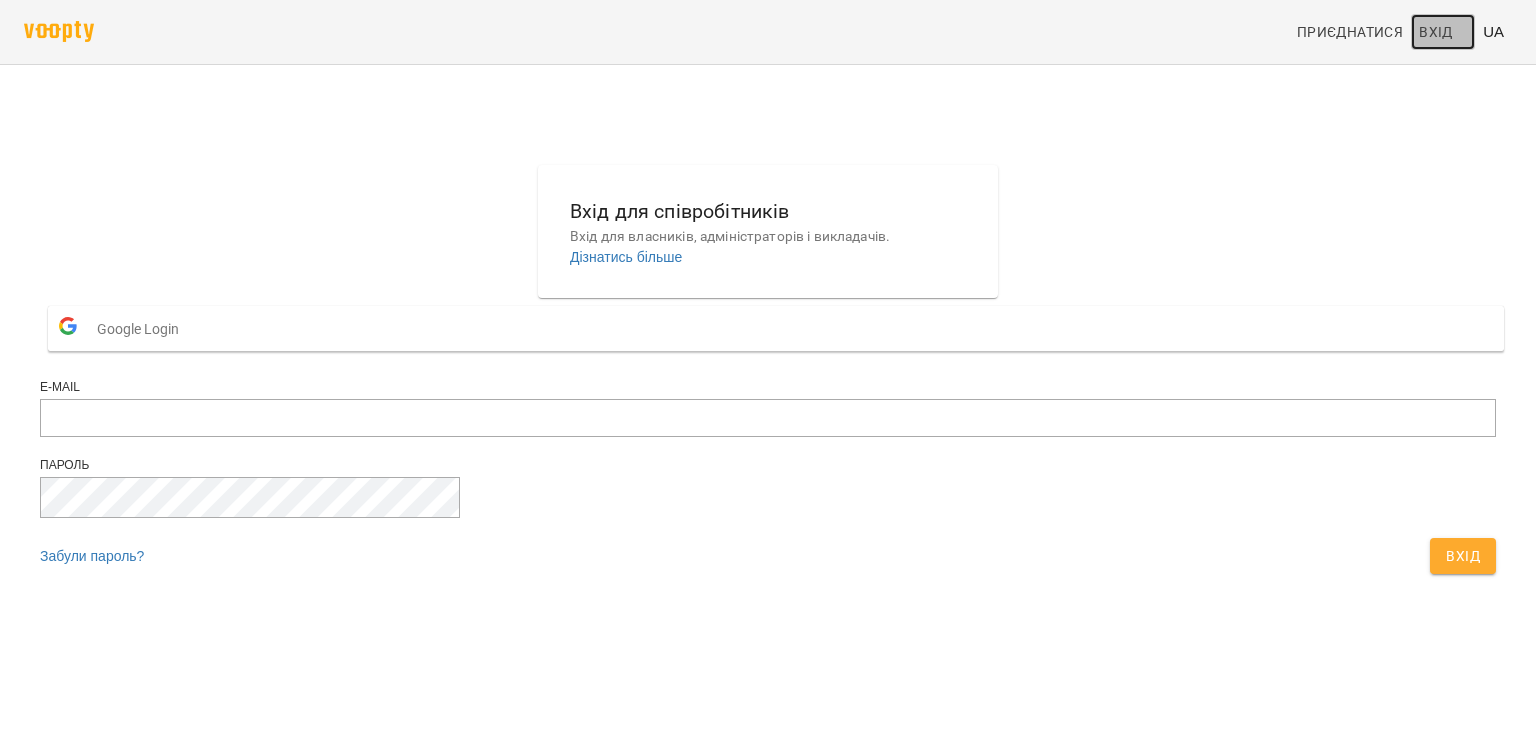 click on "Вхід" at bounding box center (1436, 32) 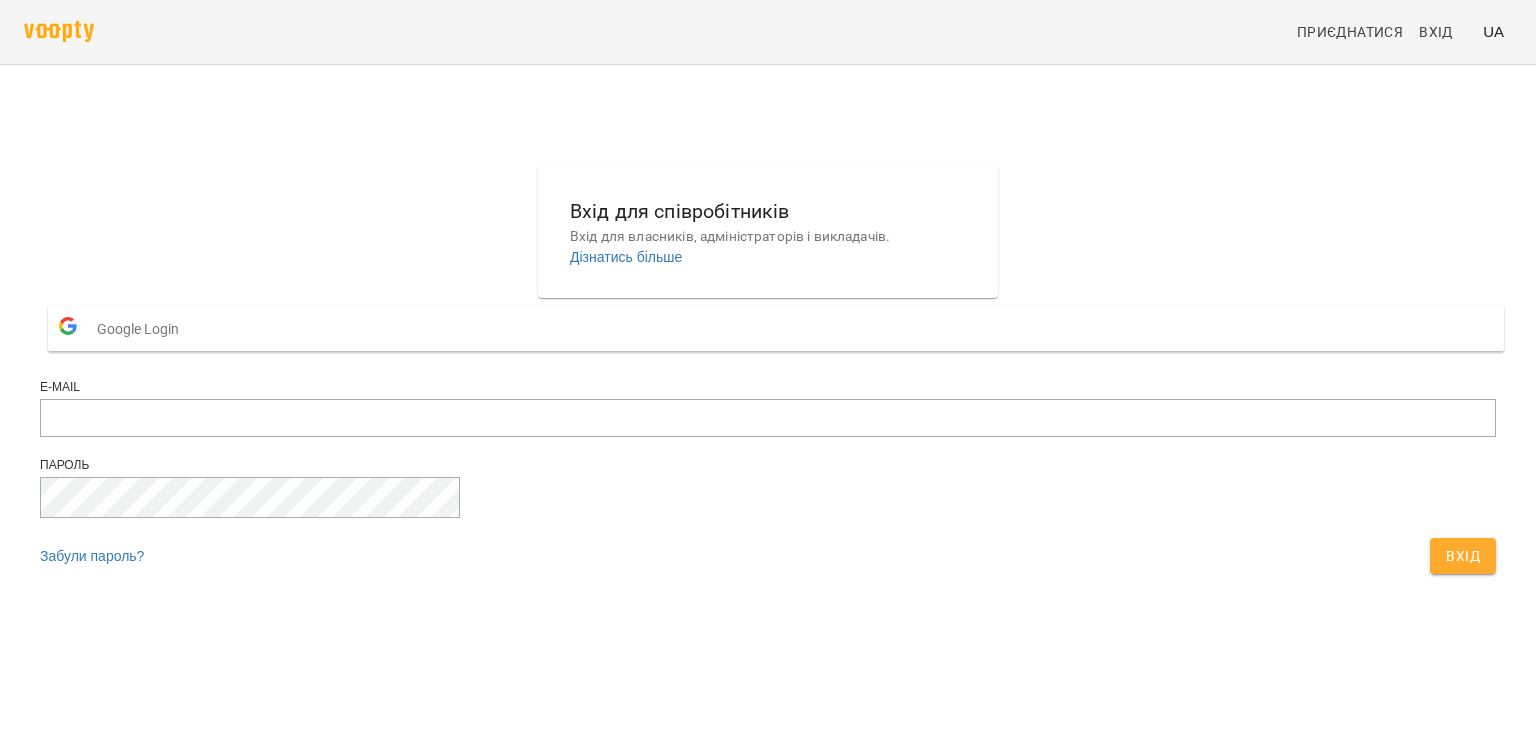 scroll, scrollTop: 0, scrollLeft: 0, axis: both 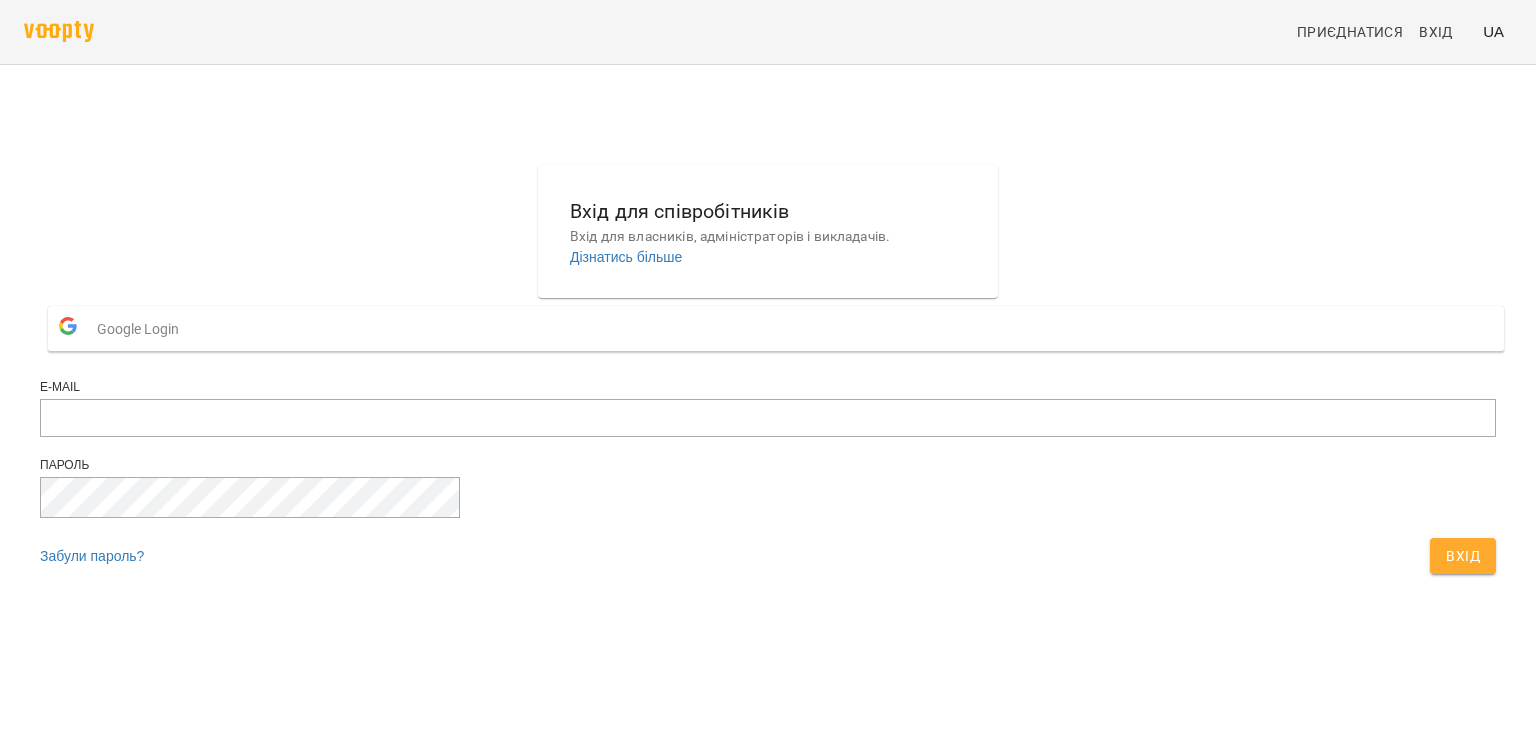 click on "Google Login" at bounding box center [776, 328] 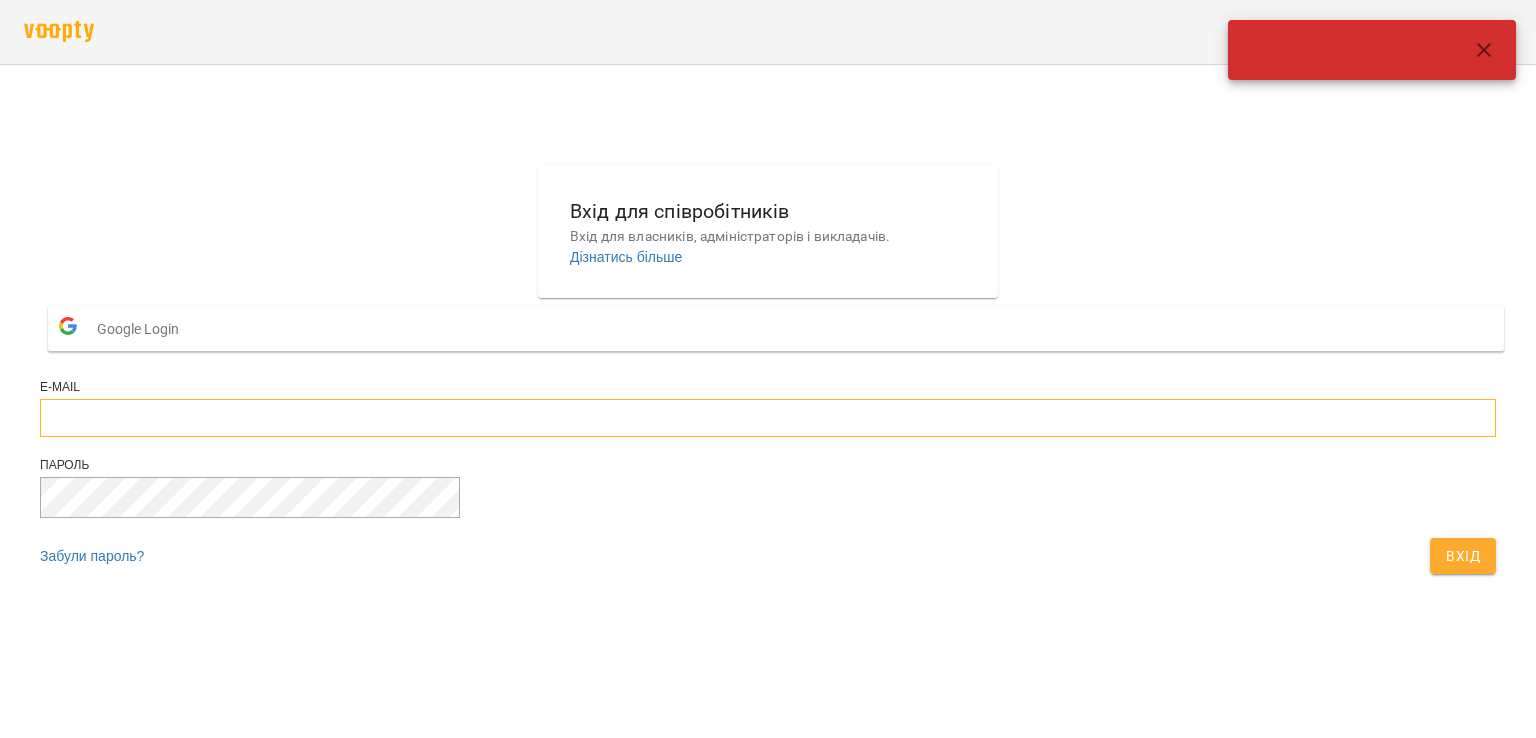 click at bounding box center (768, 418) 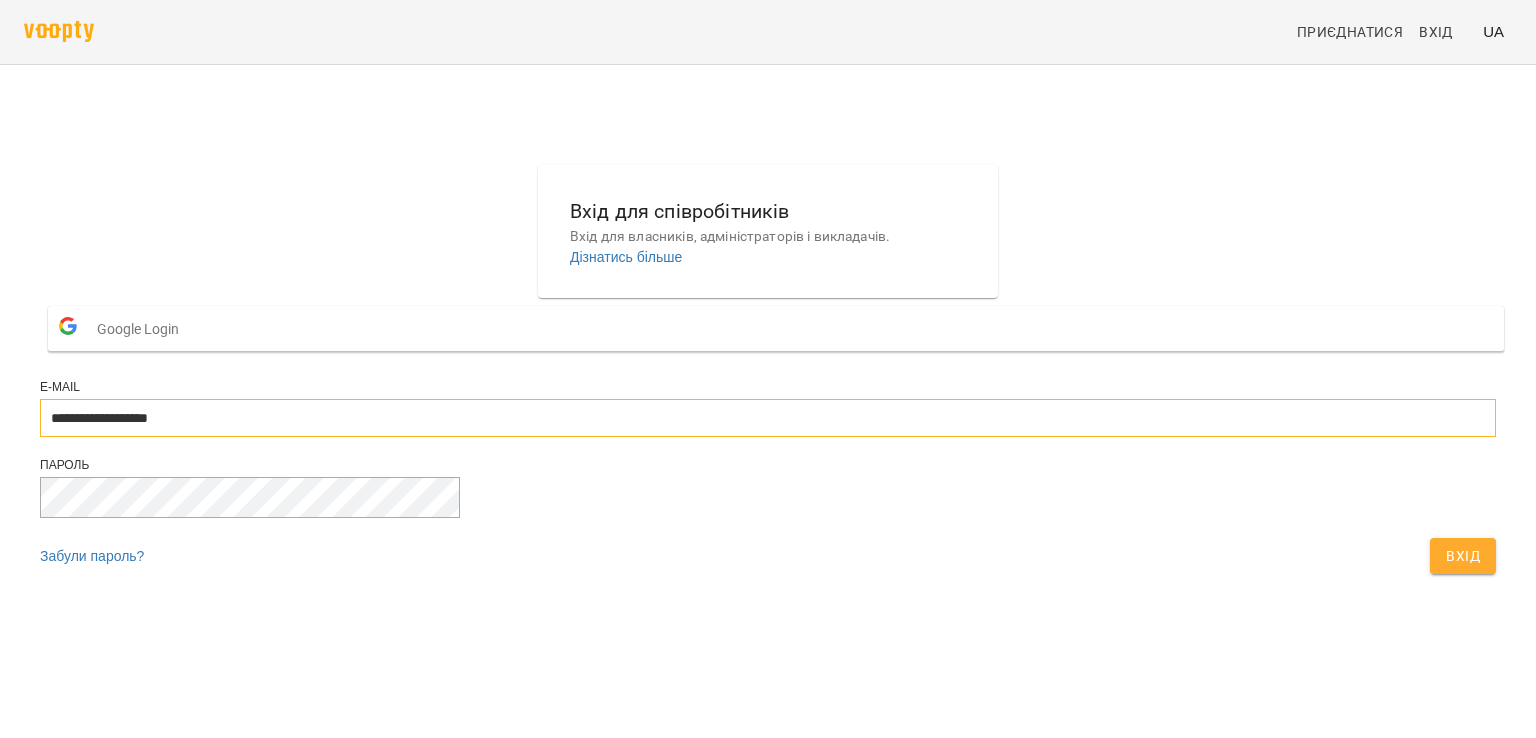 type on "**********" 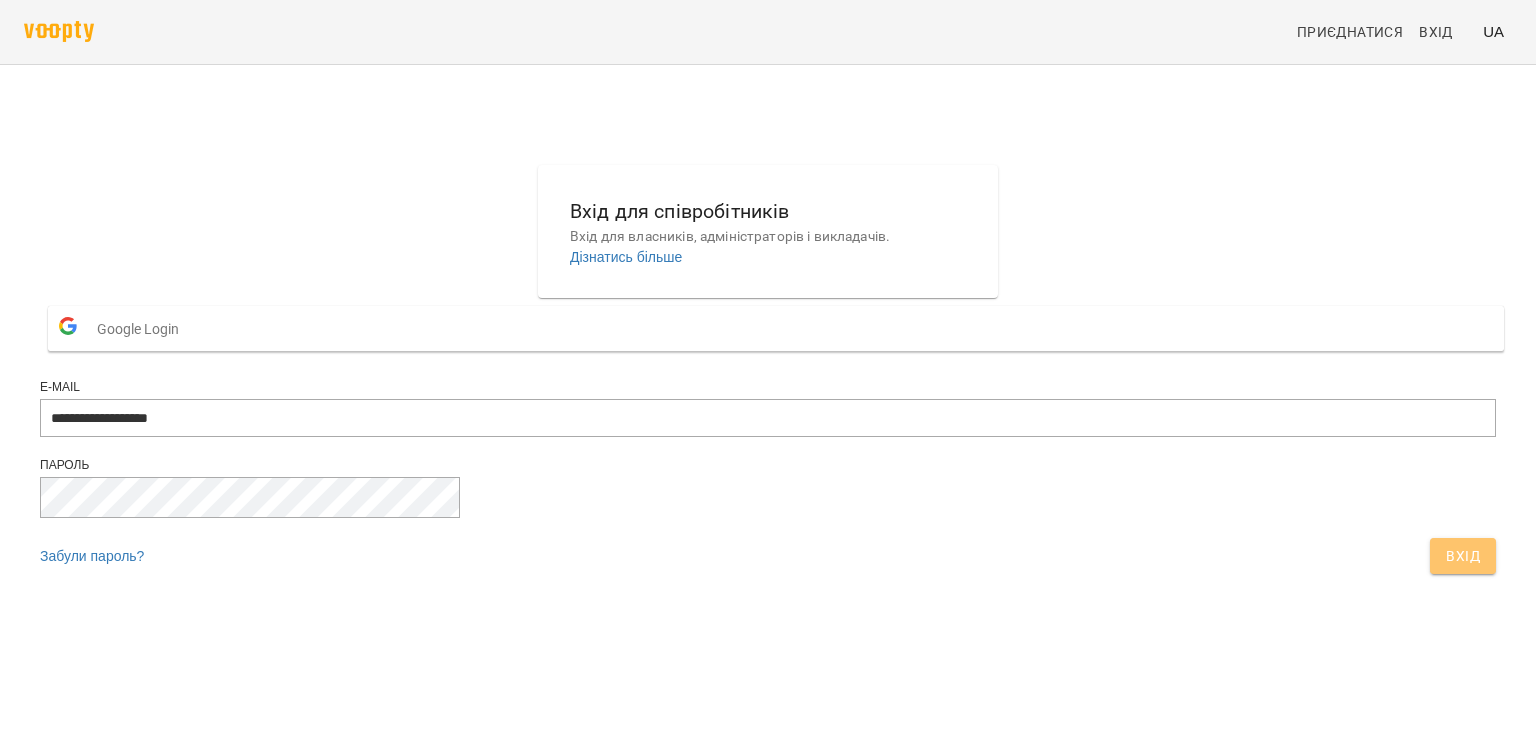 click on "Вхід" at bounding box center (1463, 556) 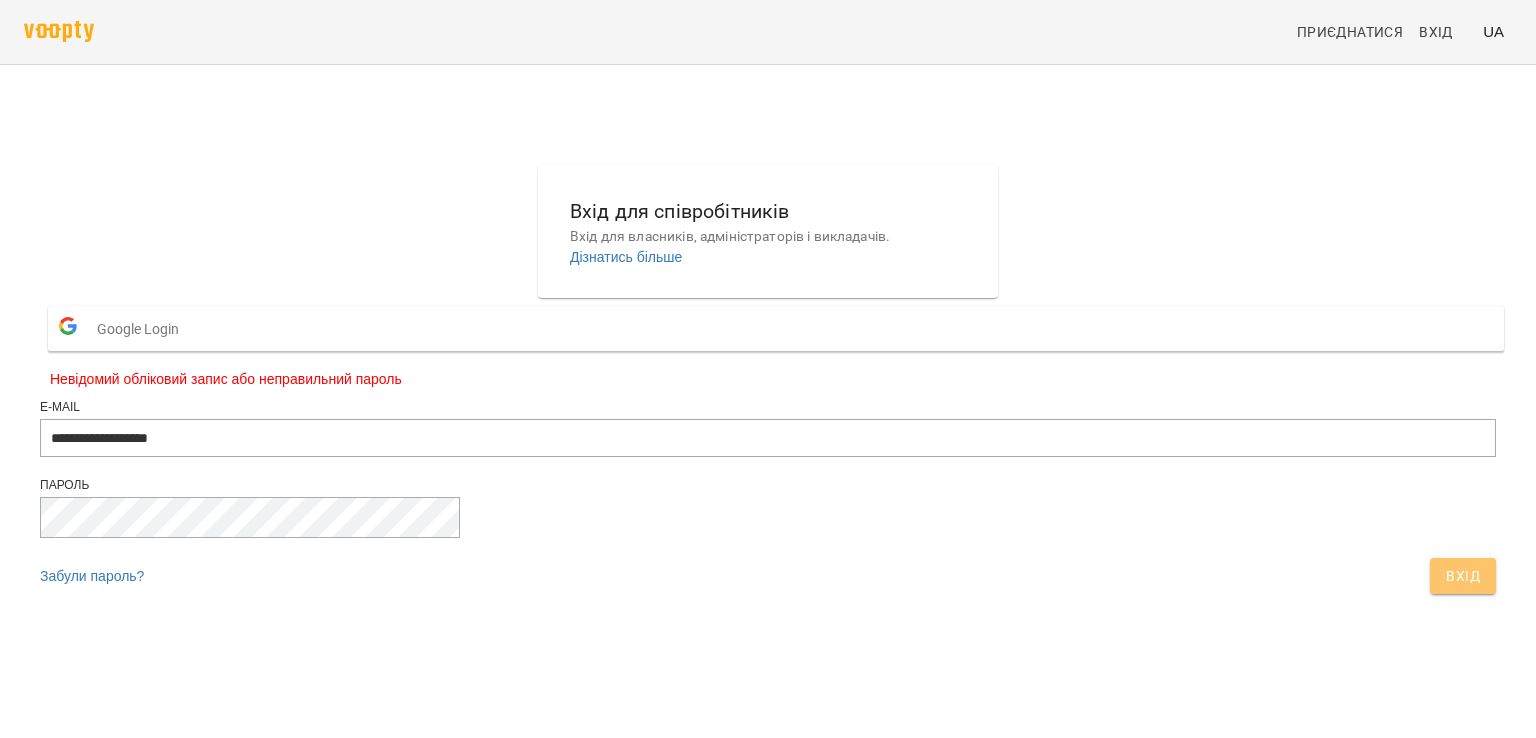 click on "Вхід" at bounding box center [1463, 576] 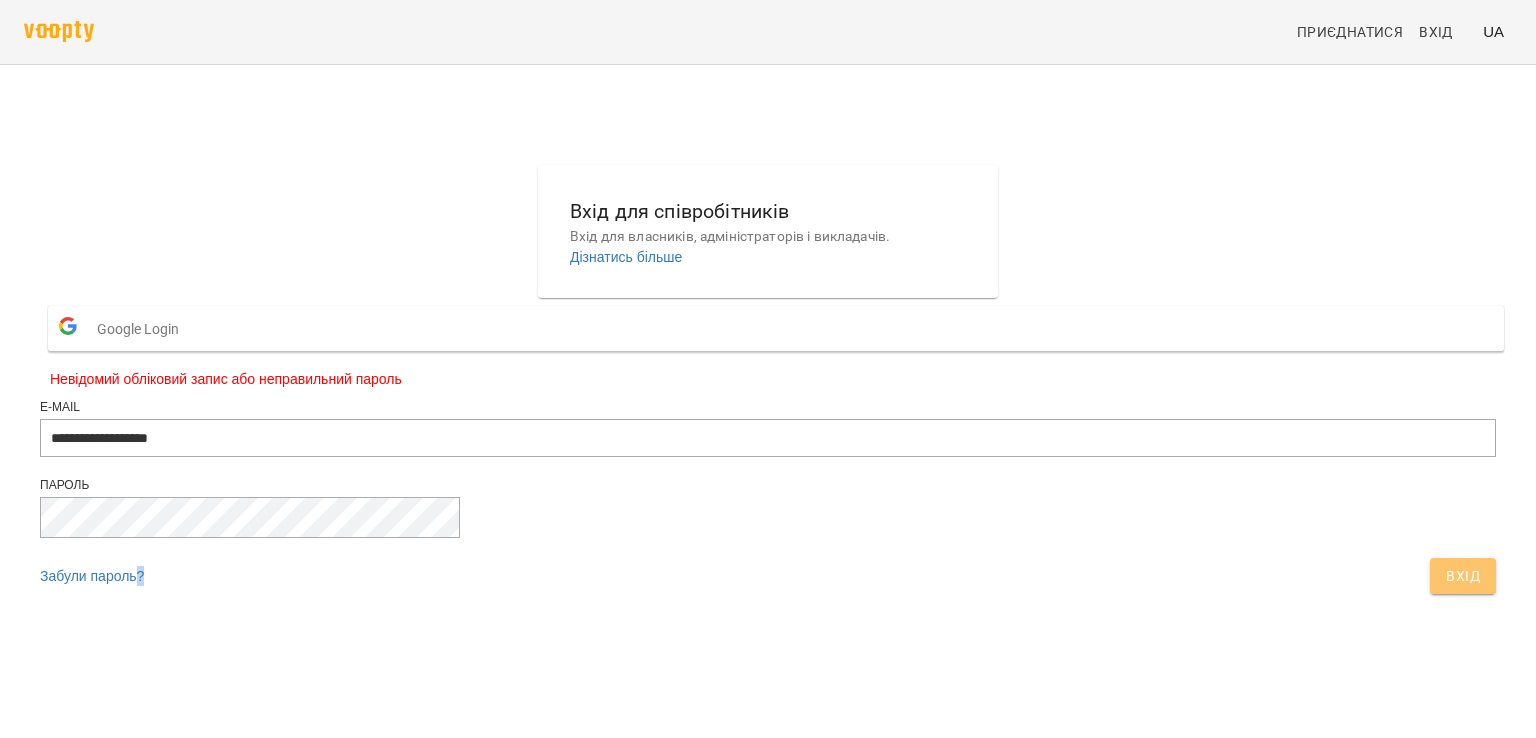 click on "Вхід" at bounding box center [1463, 576] 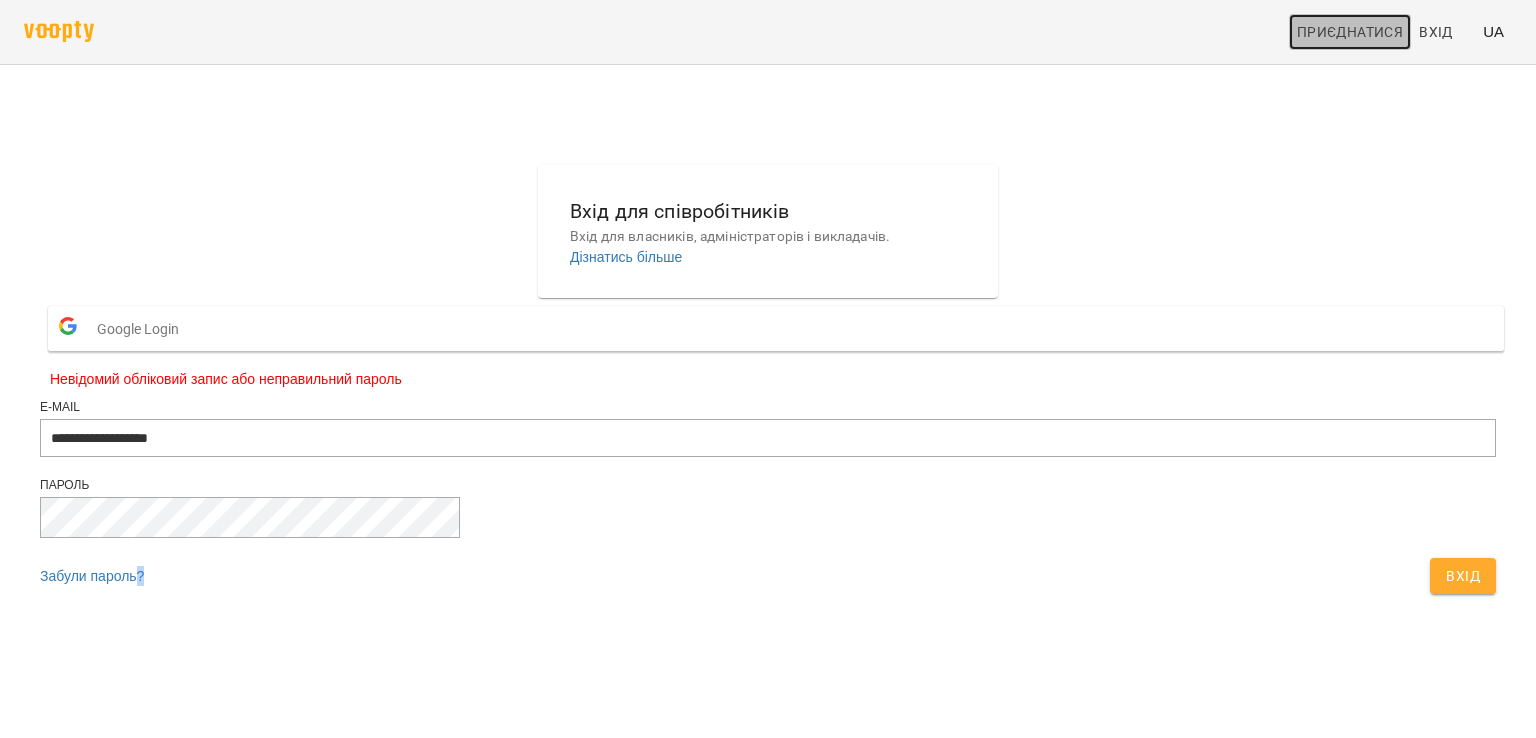 click on "Приєднатися" at bounding box center (1350, 32) 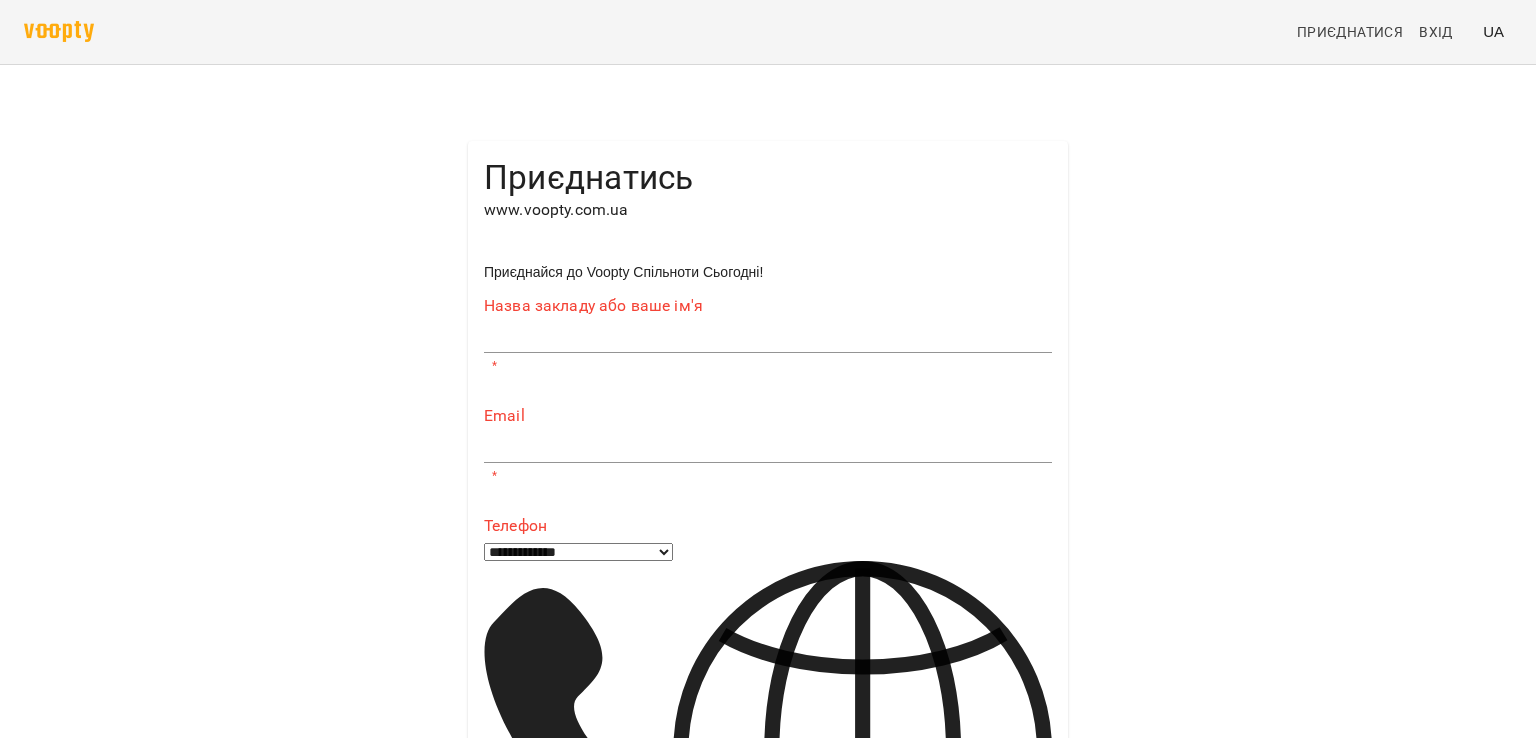 scroll, scrollTop: 0, scrollLeft: 0, axis: both 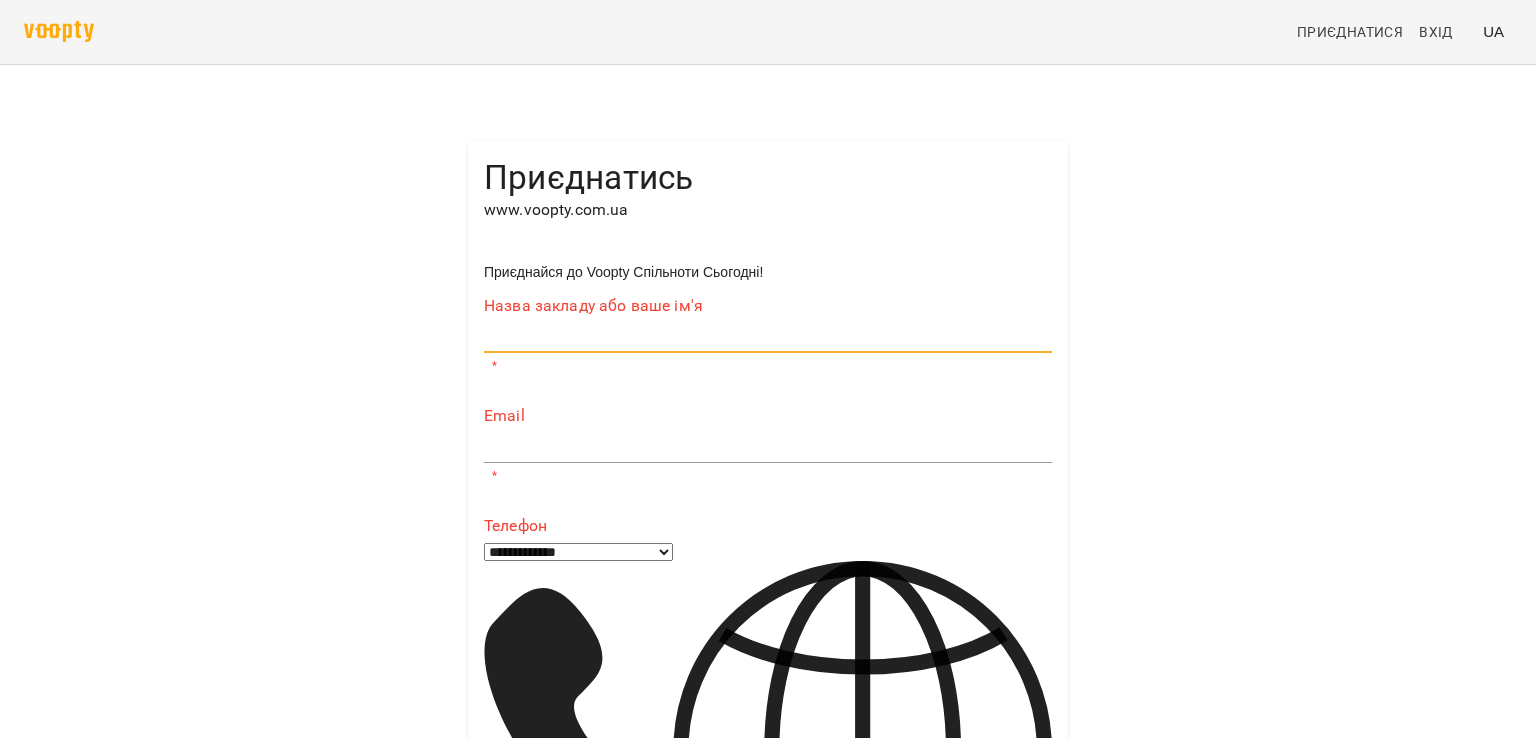 click at bounding box center [768, 338] 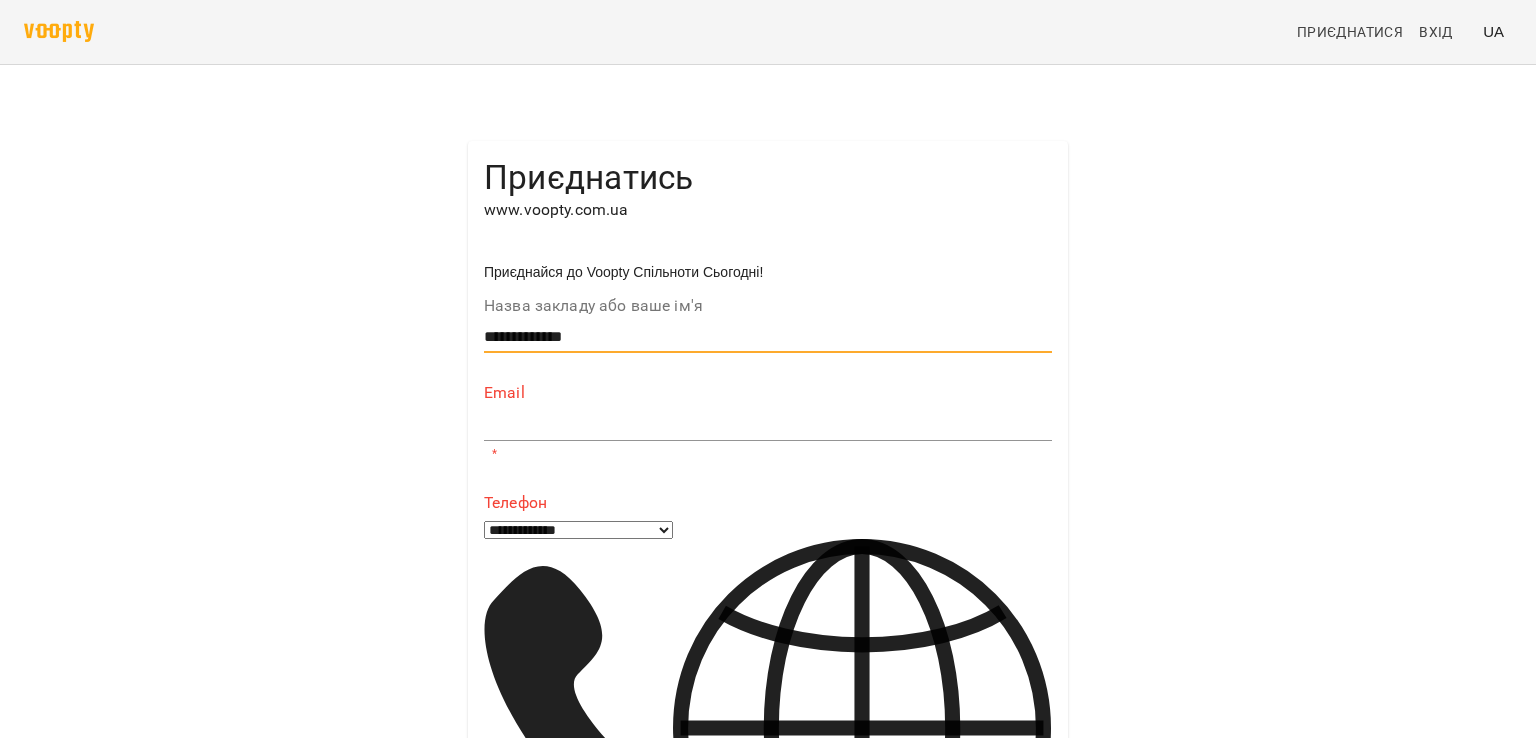 type on "**********" 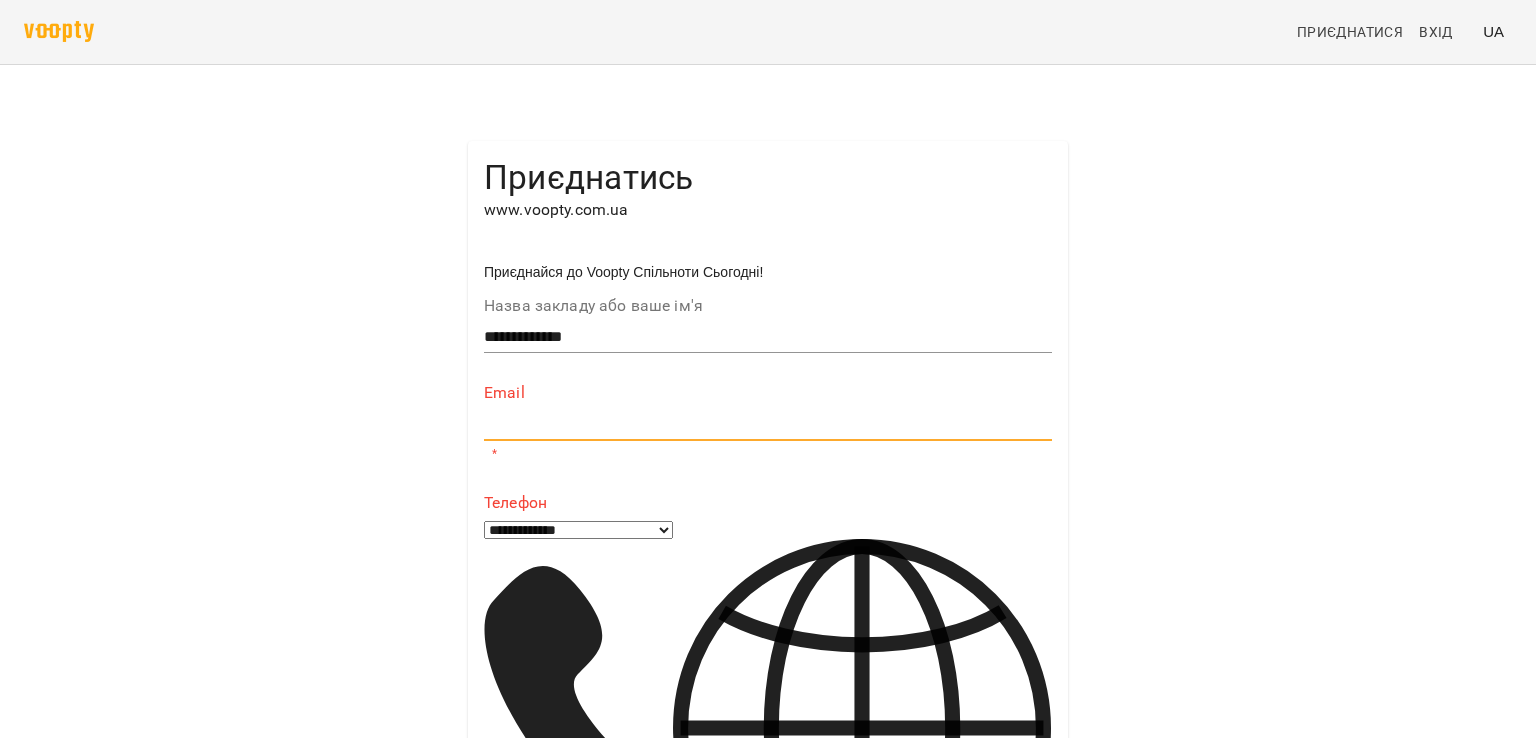 click at bounding box center [768, 425] 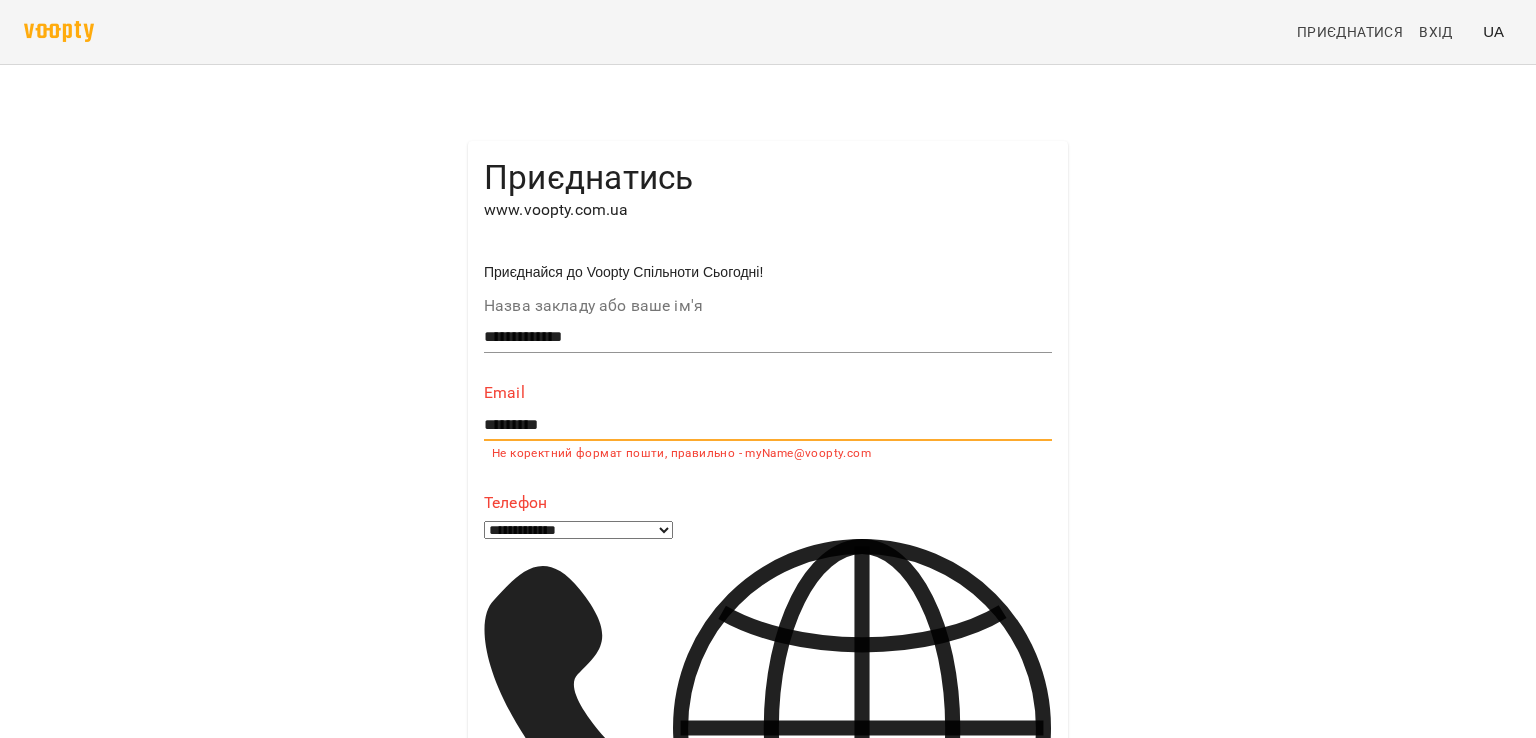 click on "*********" at bounding box center [768, 425] 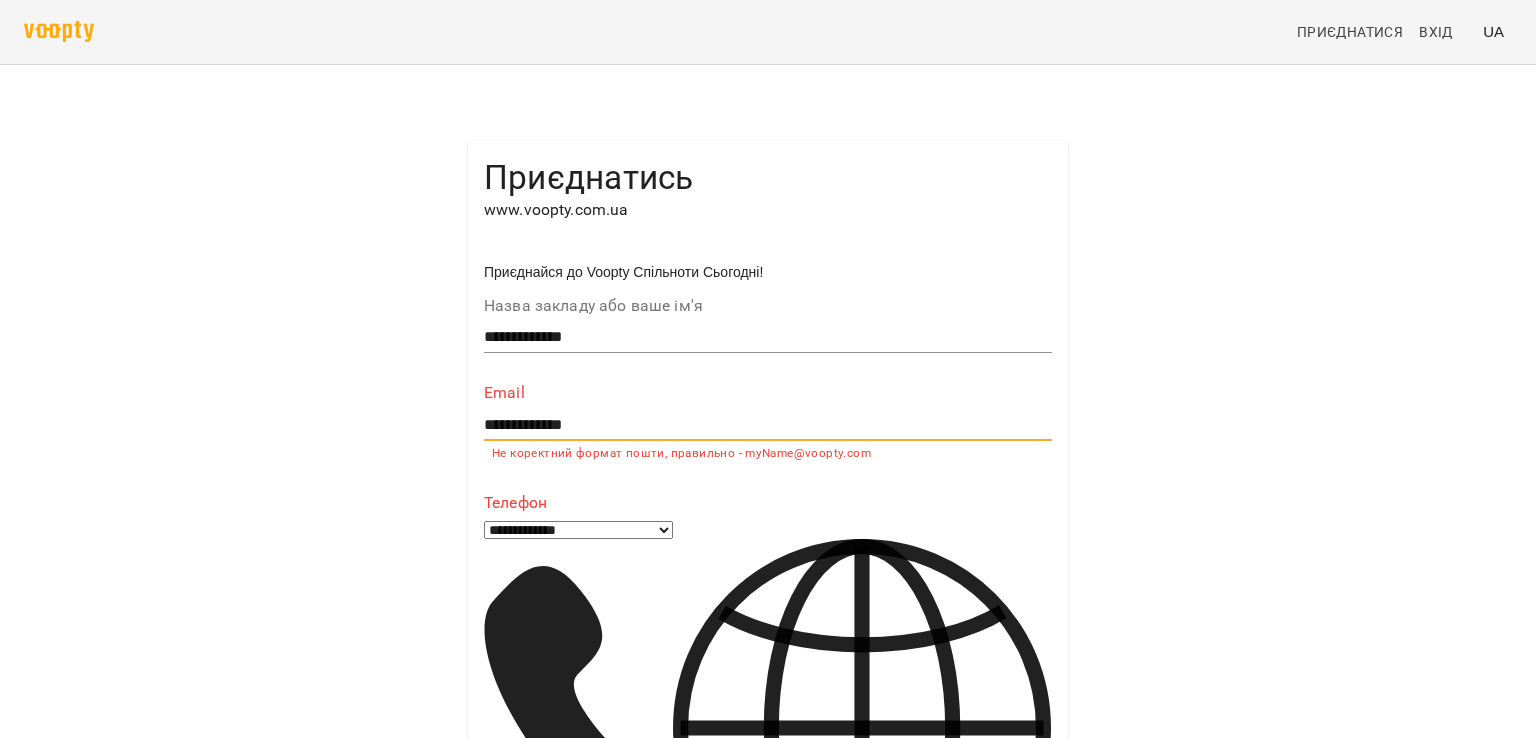 click on "**********" at bounding box center [768, 425] 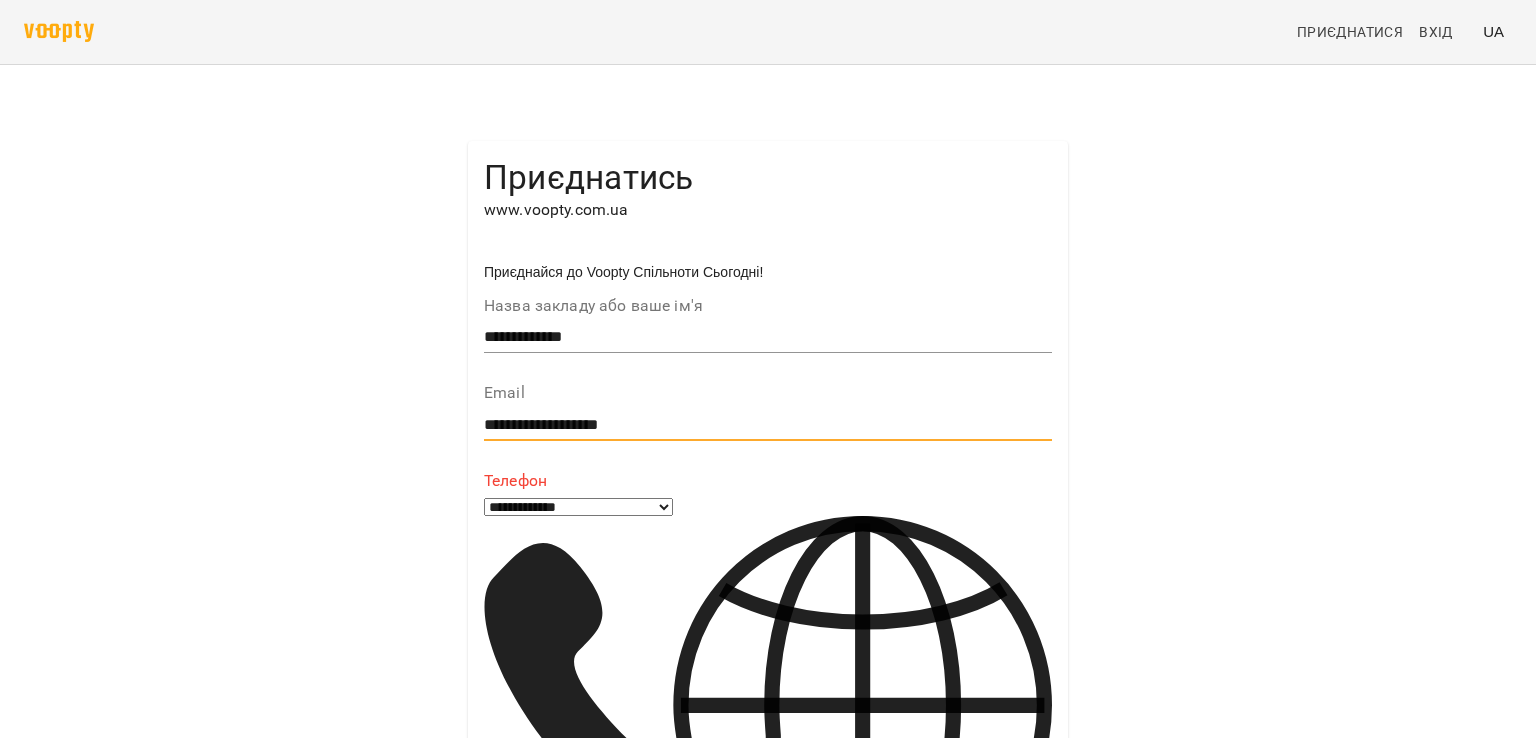 type on "**********" 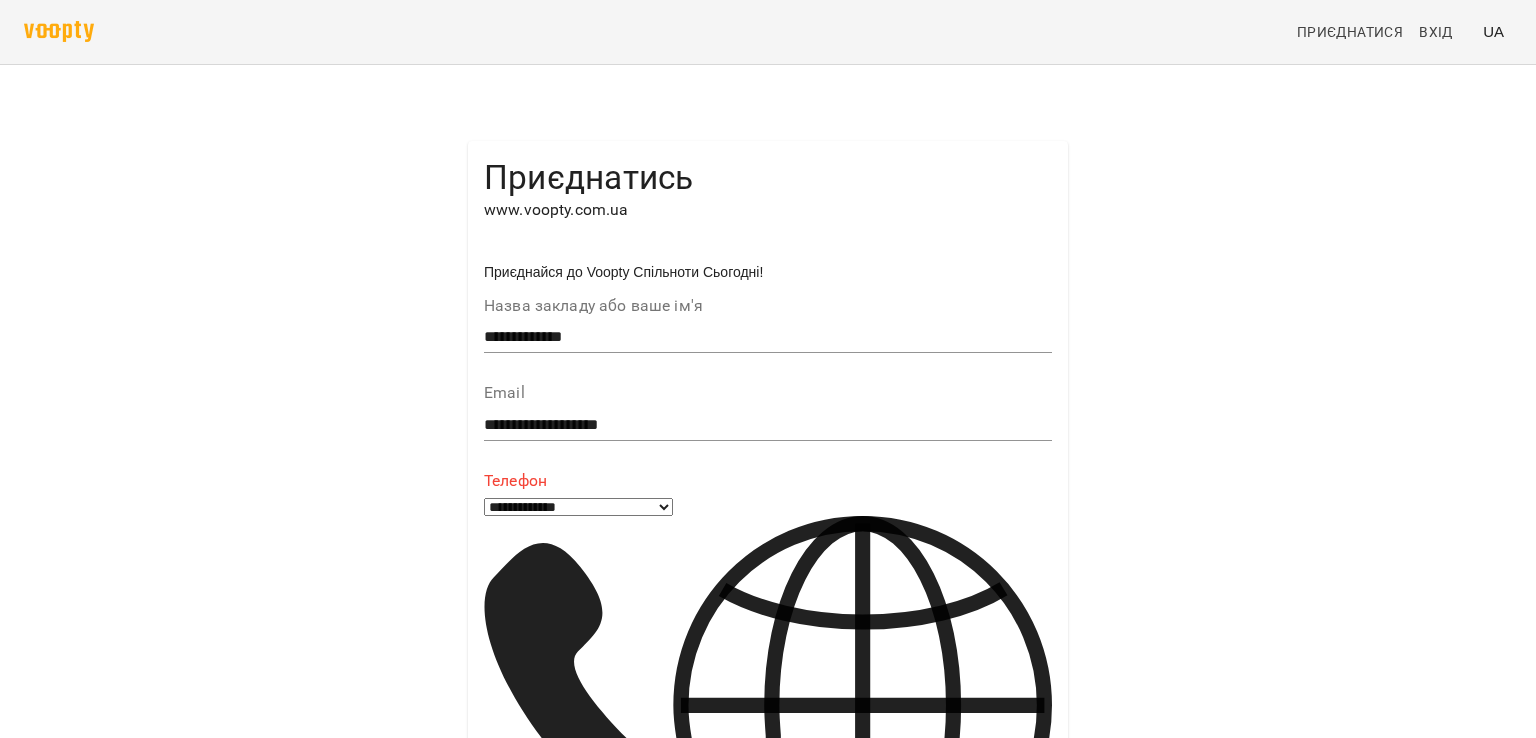 click on "**********" at bounding box center [768, 711] 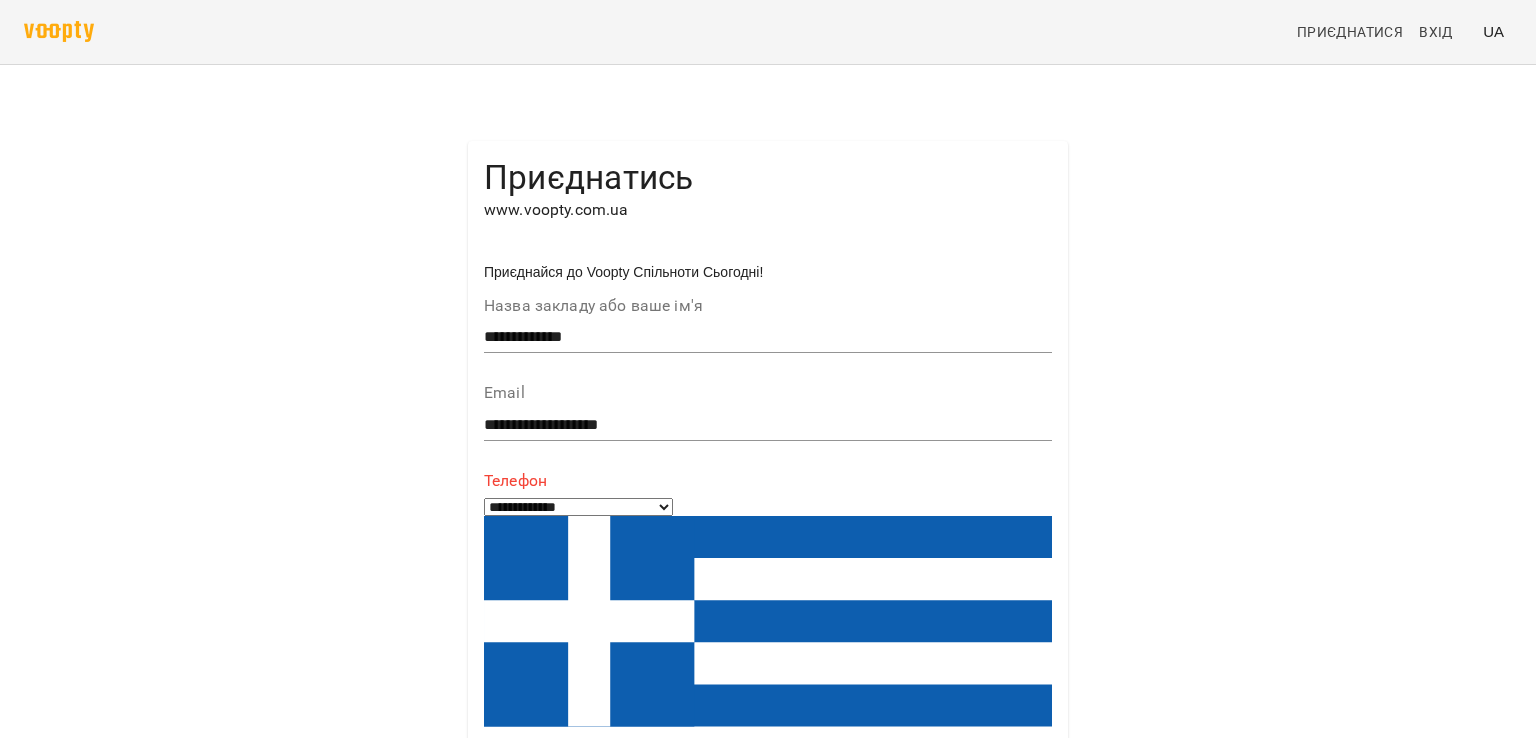 select on "**" 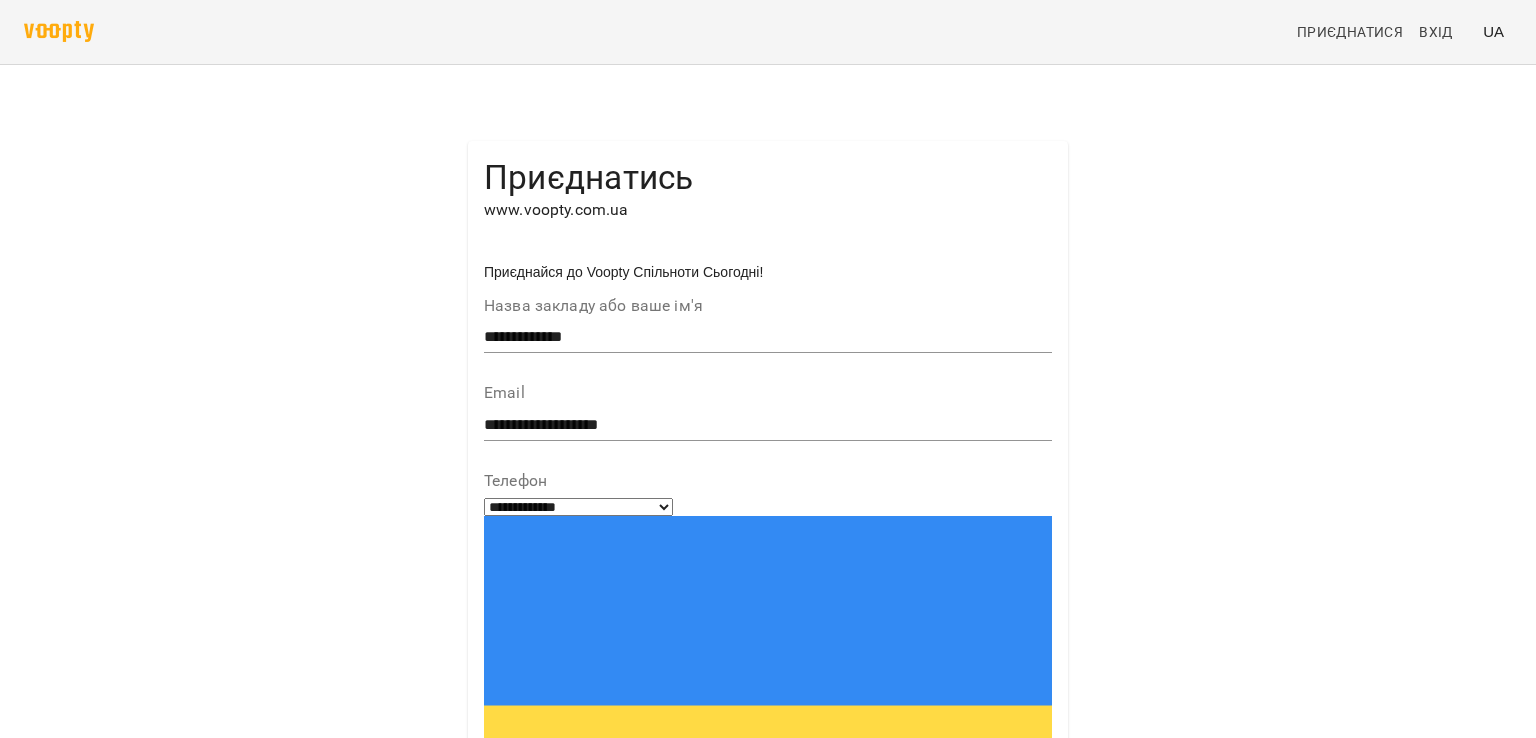 scroll, scrollTop: 319, scrollLeft: 0, axis: vertical 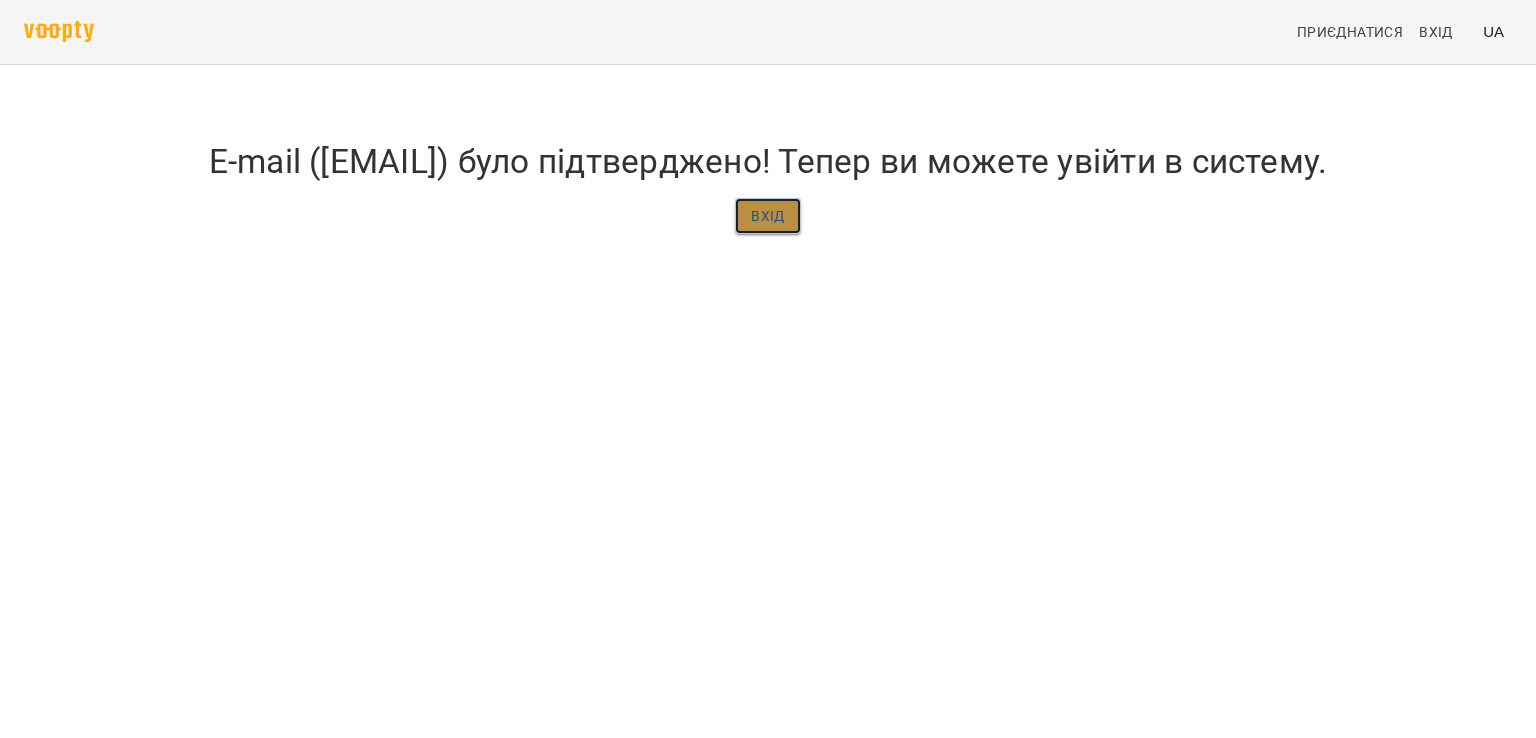 click on "Вхід" at bounding box center (768, 216) 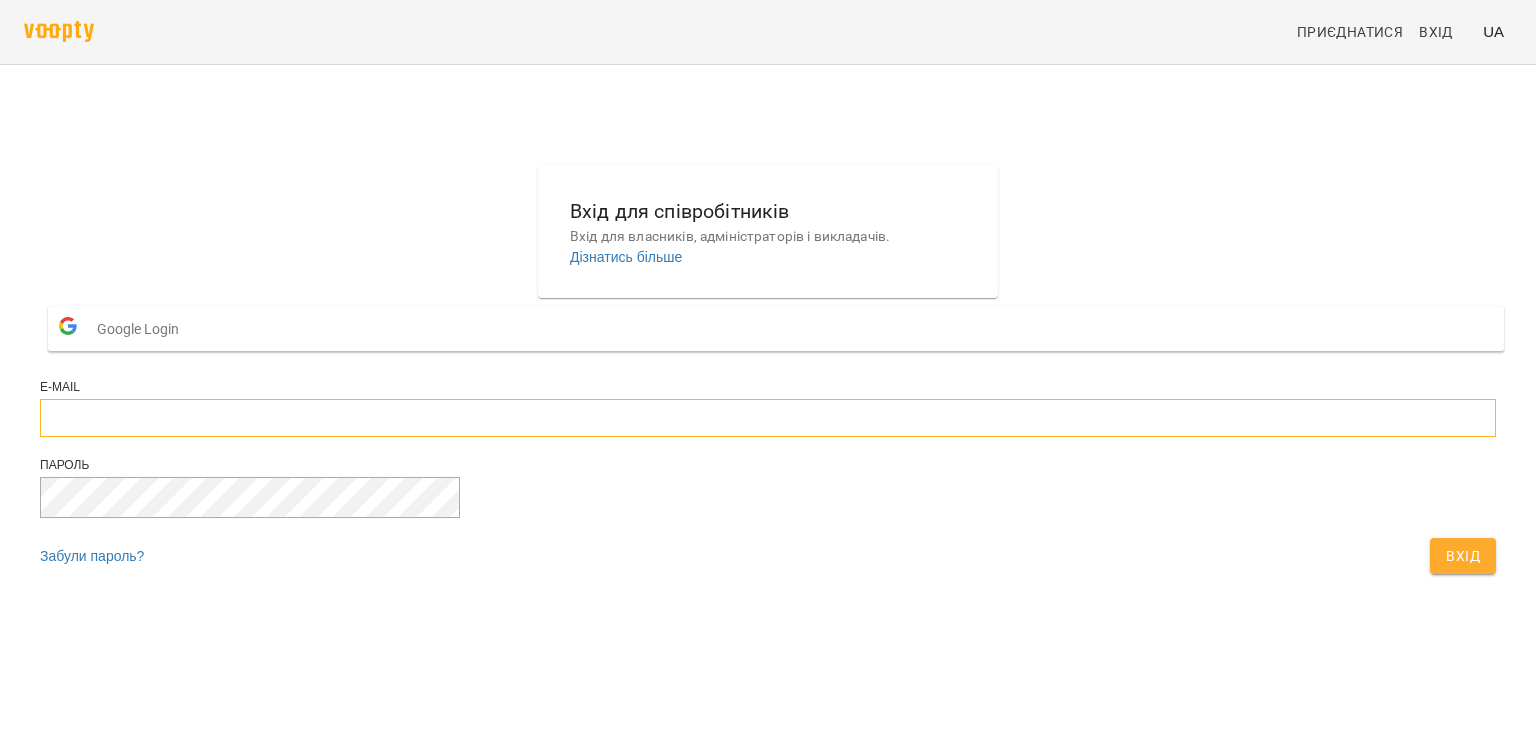 type on "**********" 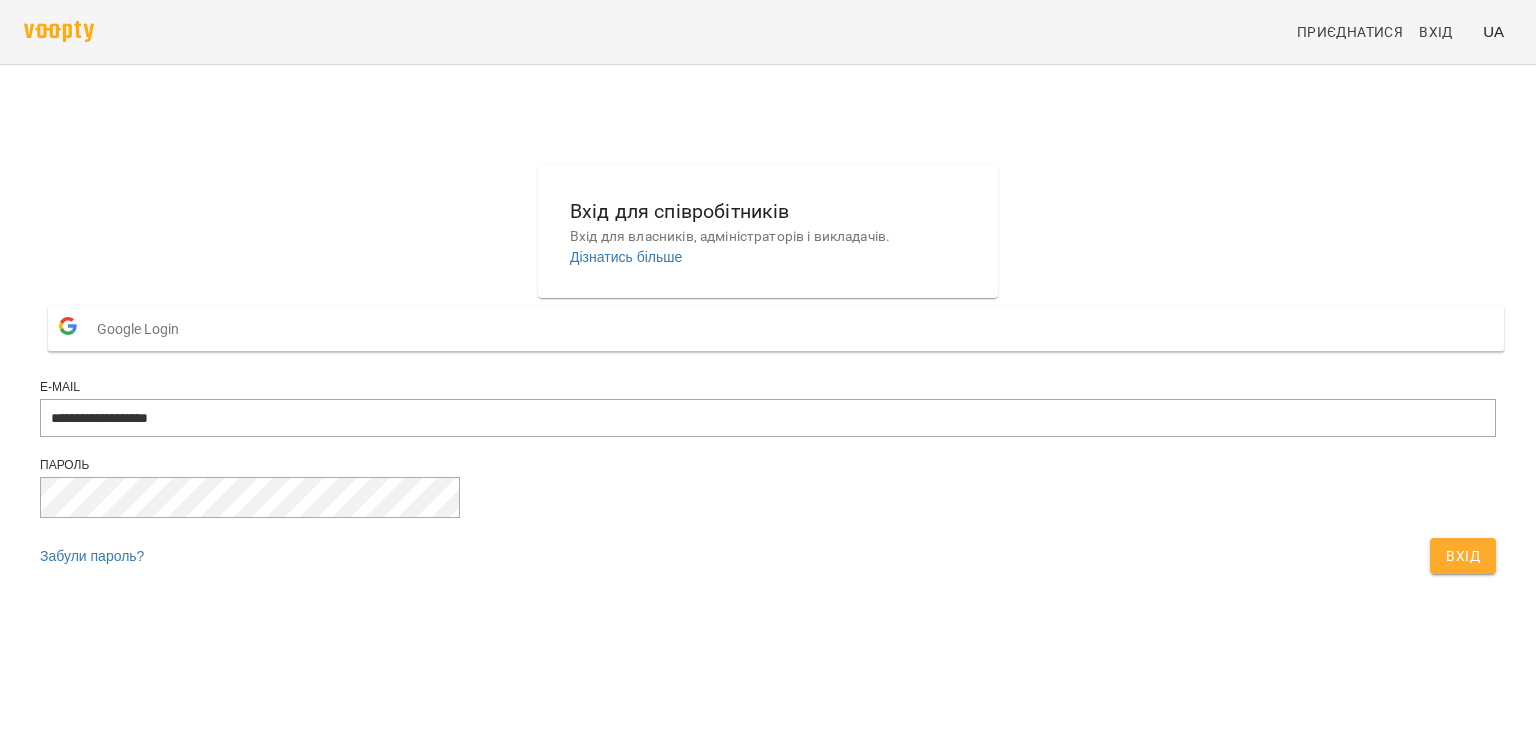 click on "Вхід" at bounding box center [1463, 556] 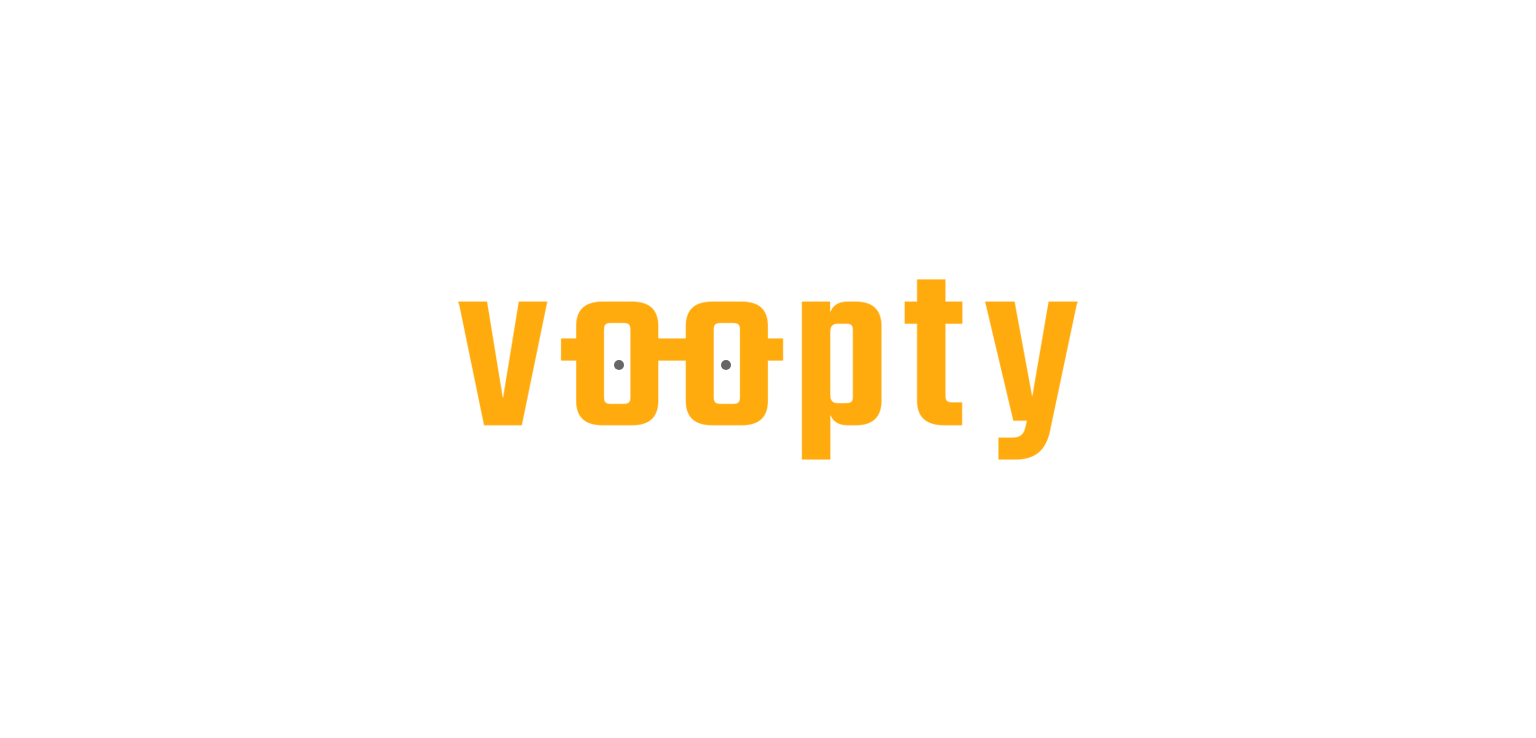 scroll, scrollTop: 0, scrollLeft: 0, axis: both 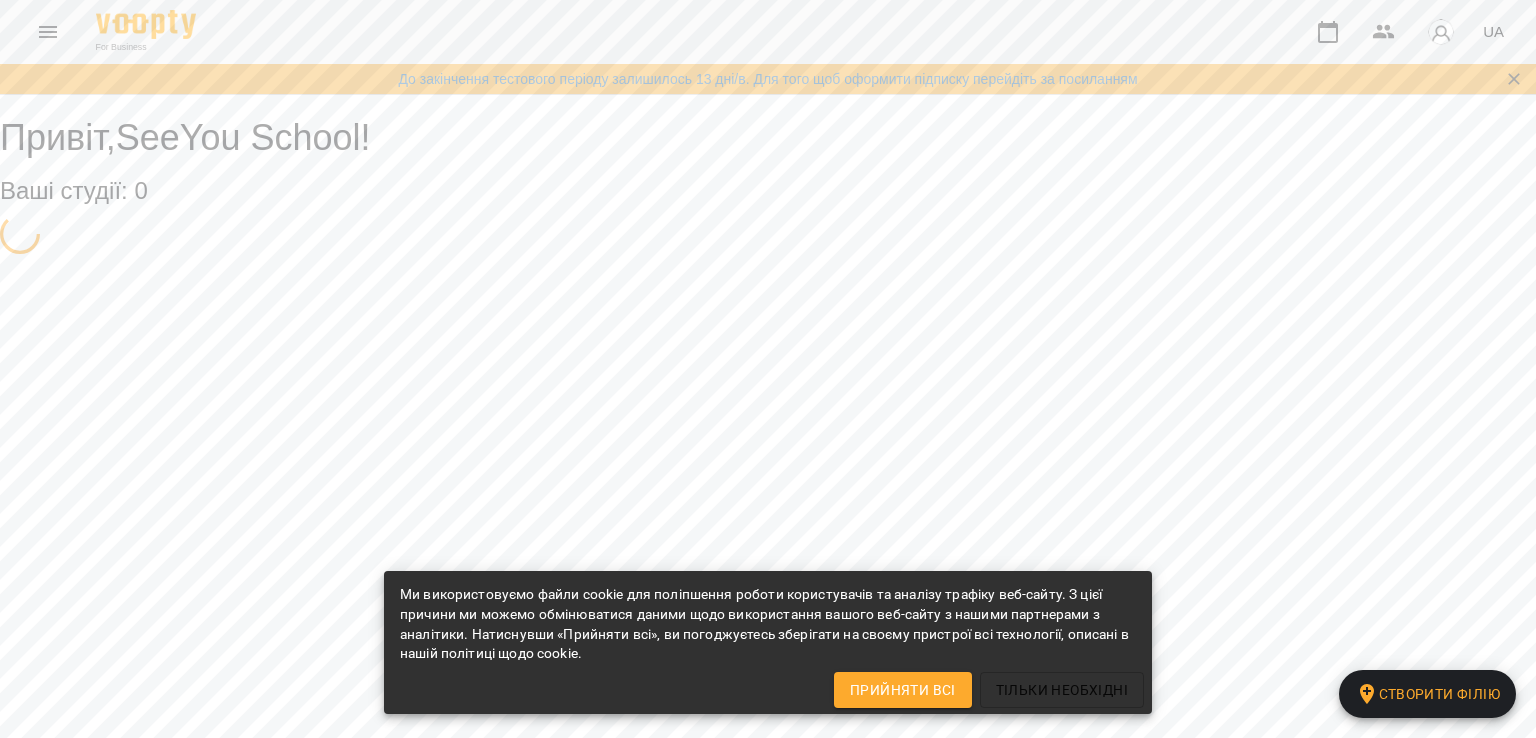 select on "**" 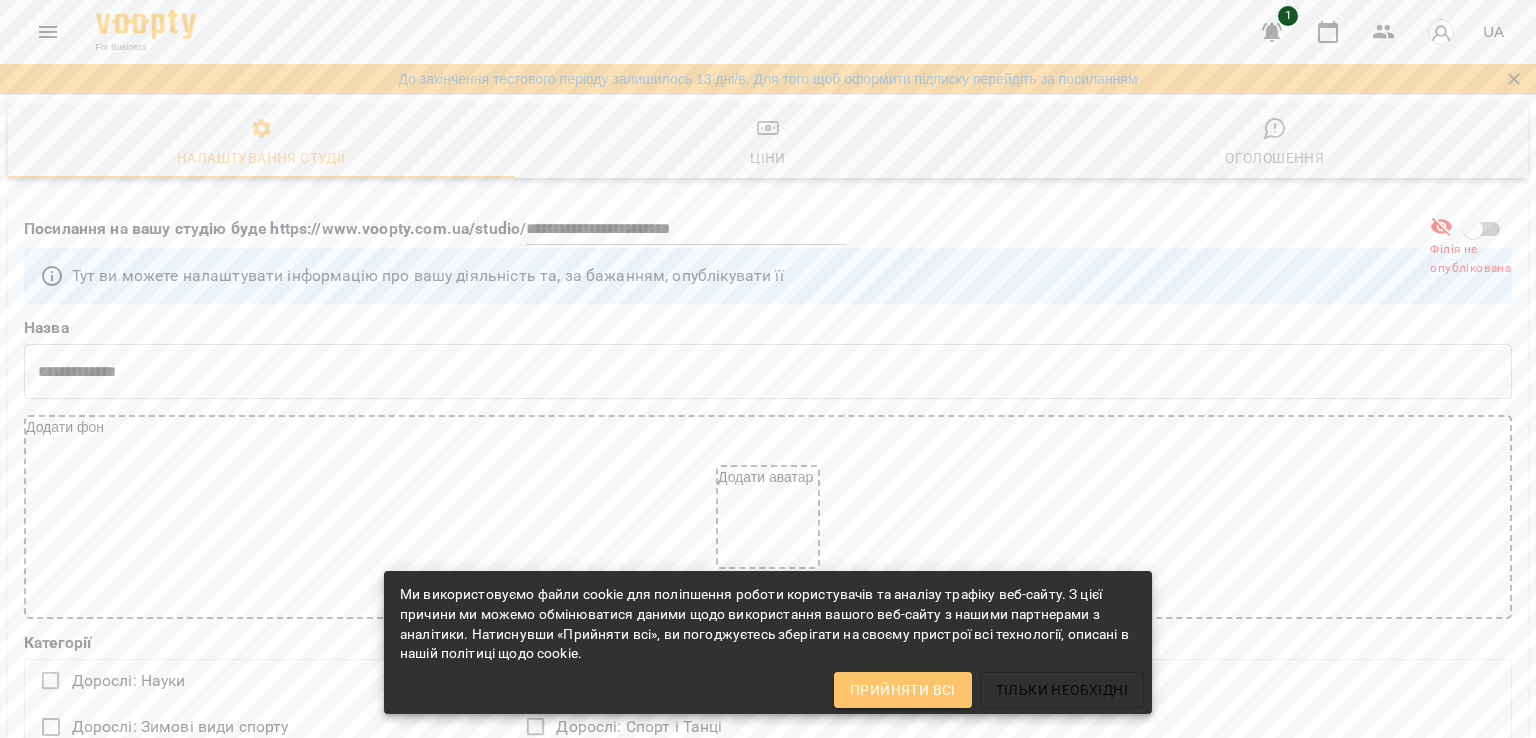 click on "Прийняти всі" at bounding box center [903, 690] 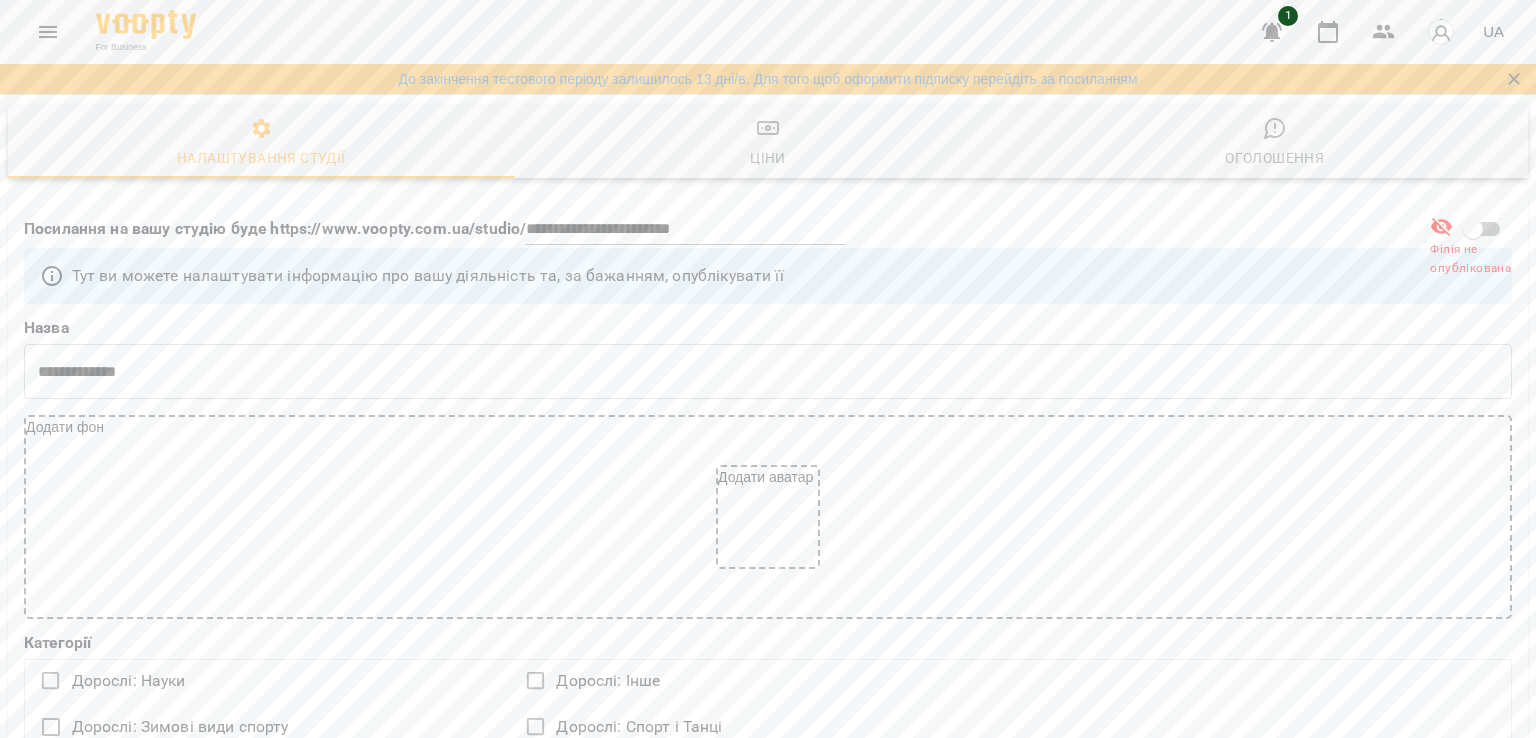 click on "1" at bounding box center (1288, 16) 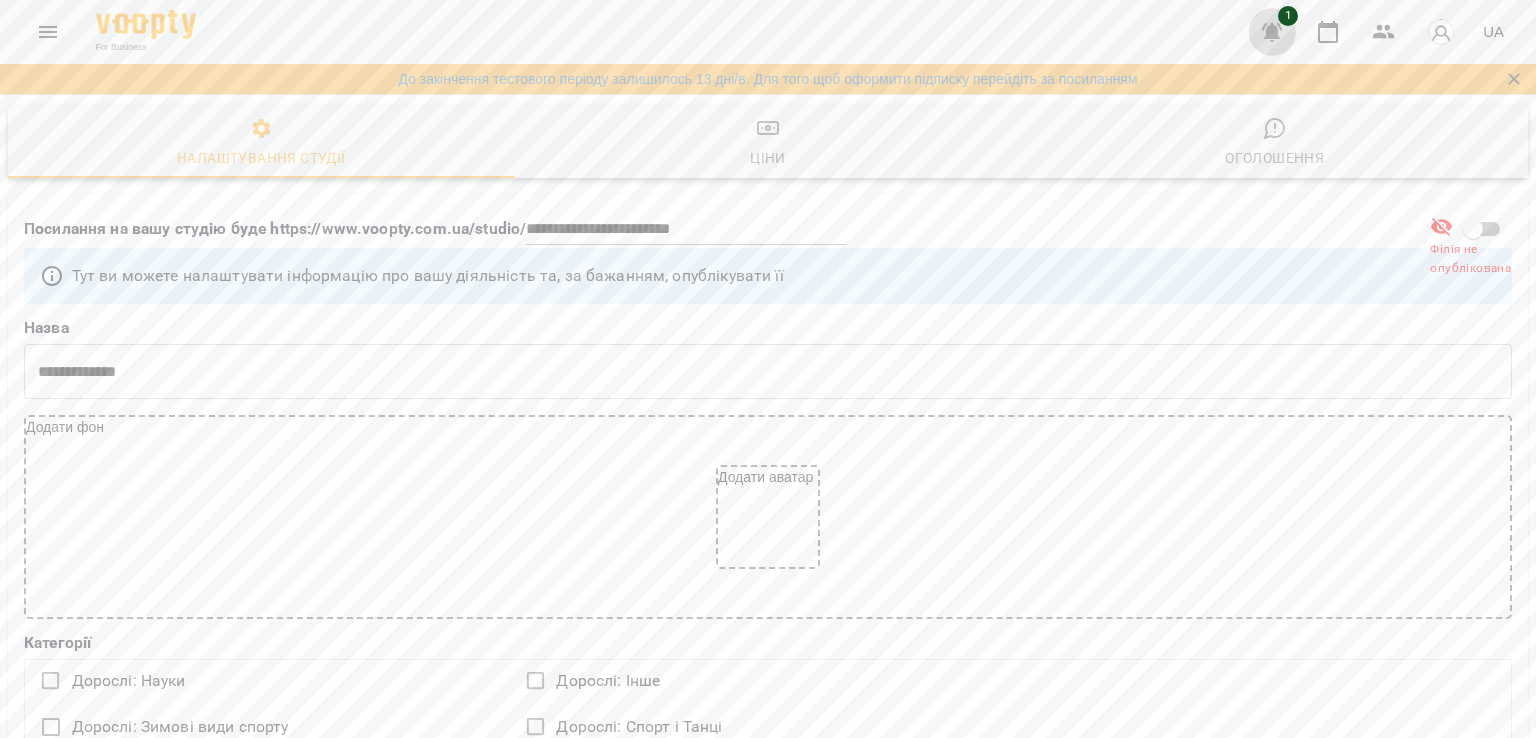 click 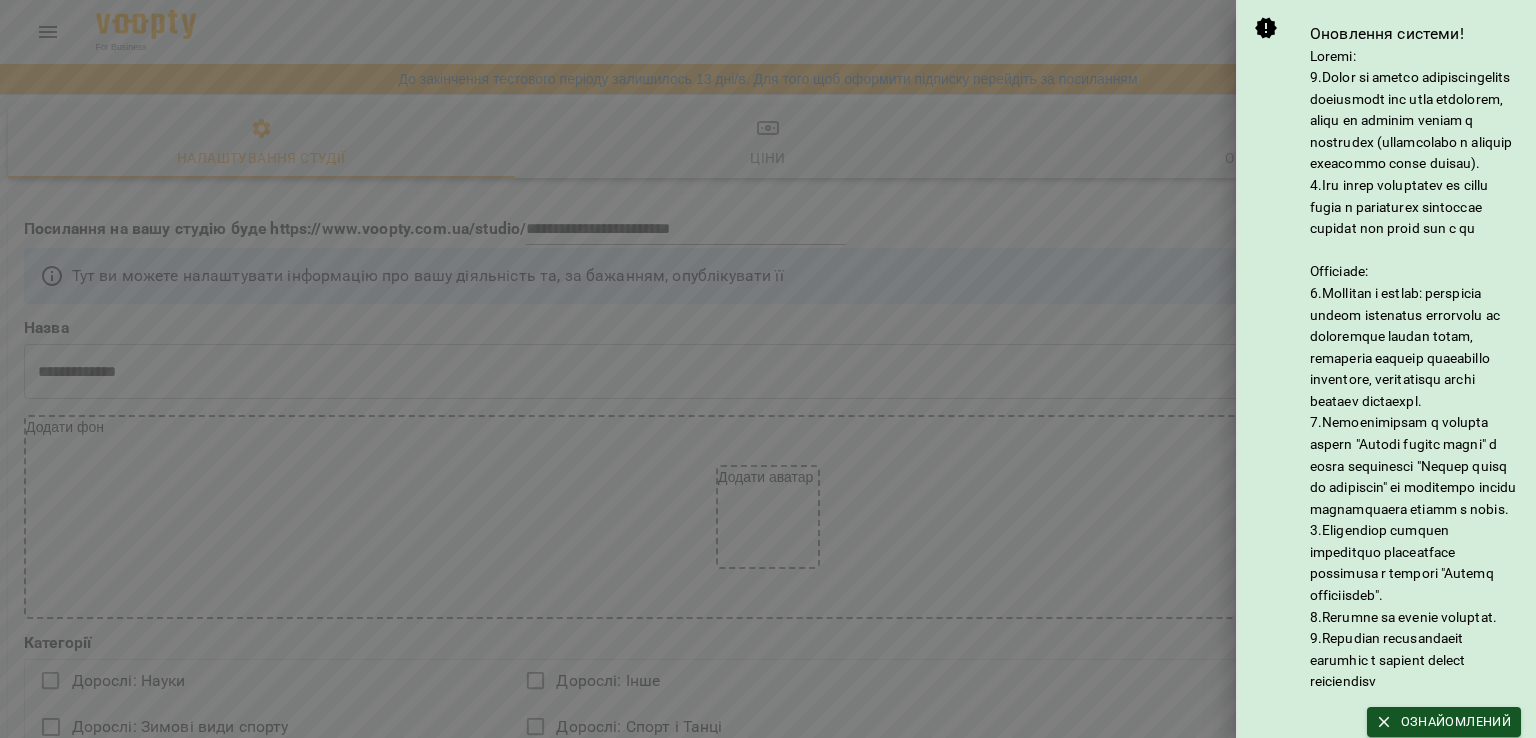 click at bounding box center [768, 369] 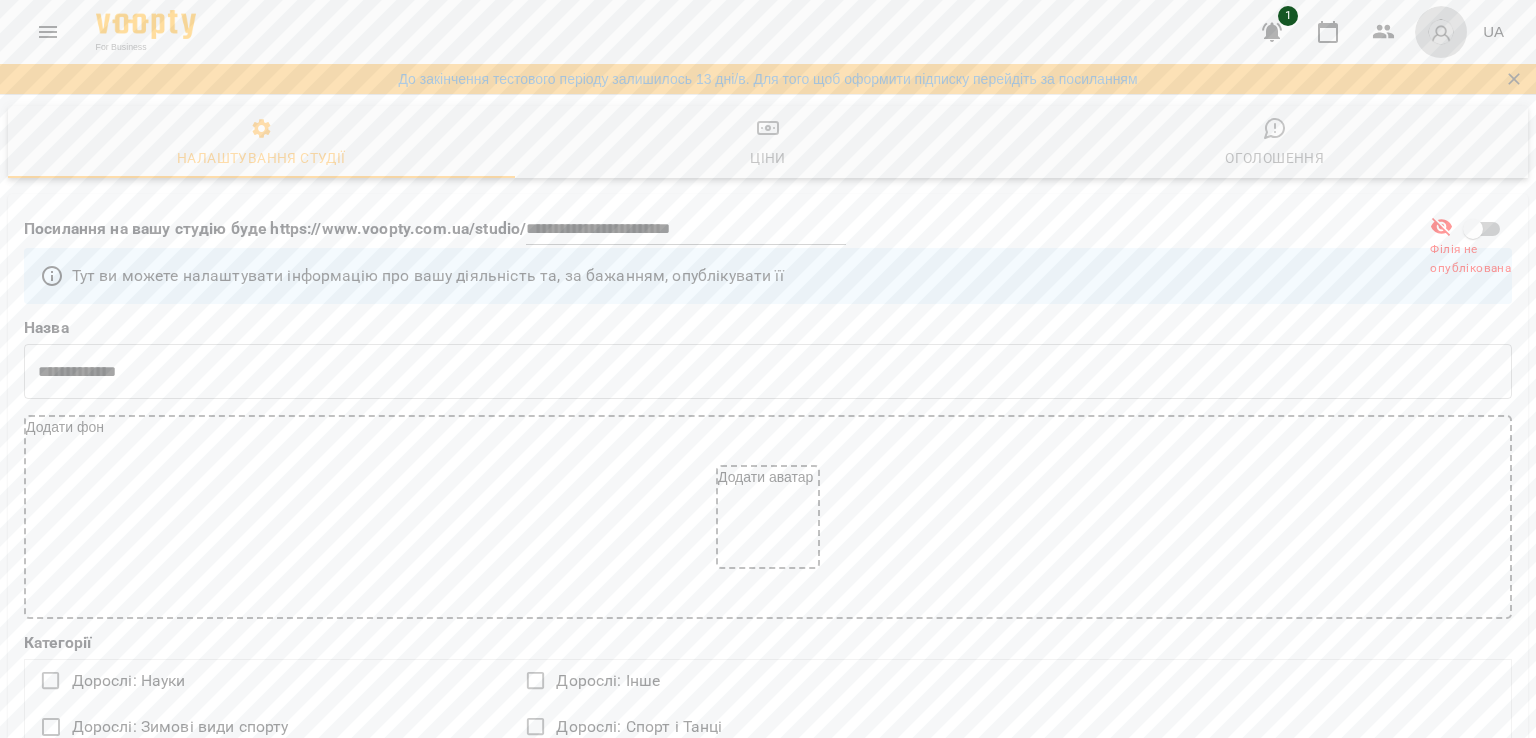 click at bounding box center [1441, 32] 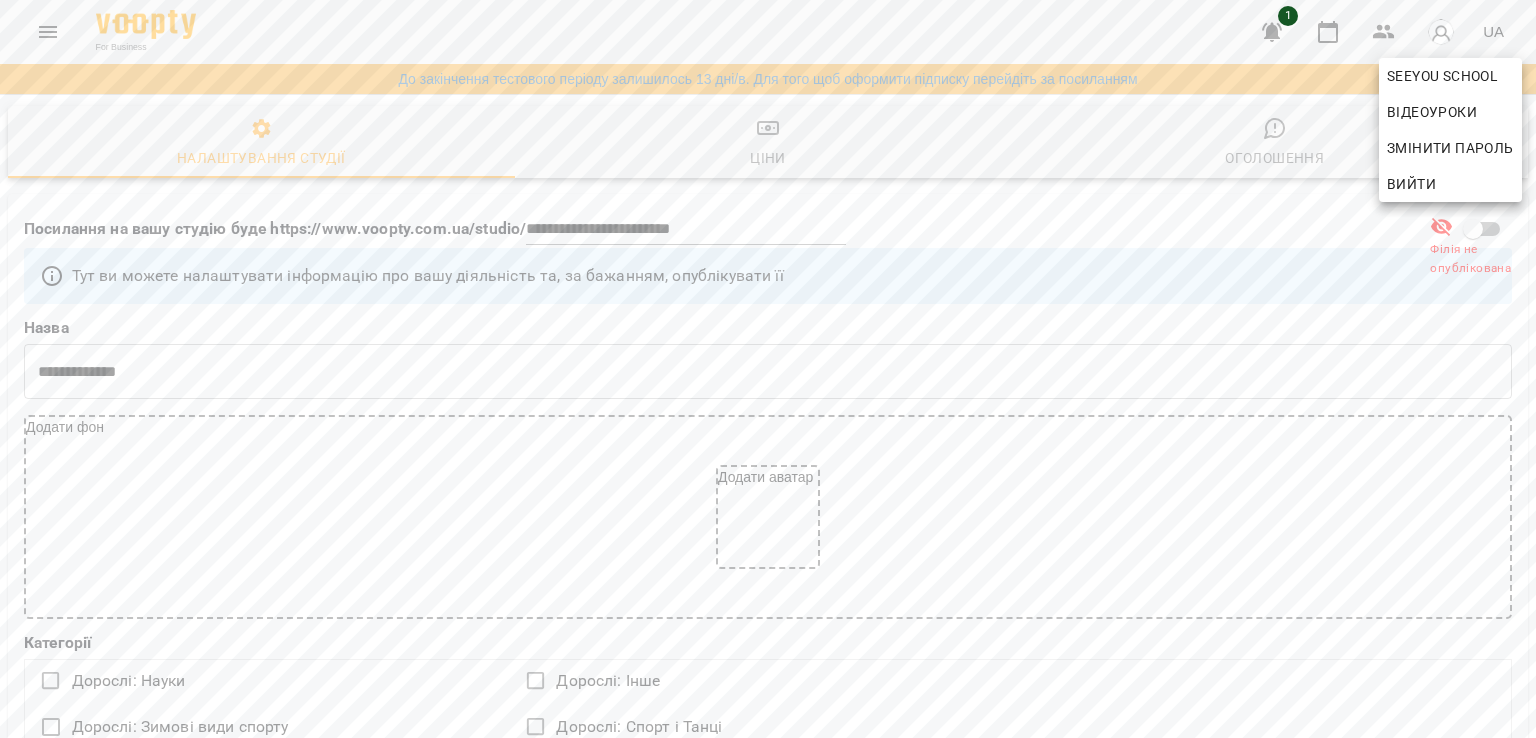 click at bounding box center [768, 369] 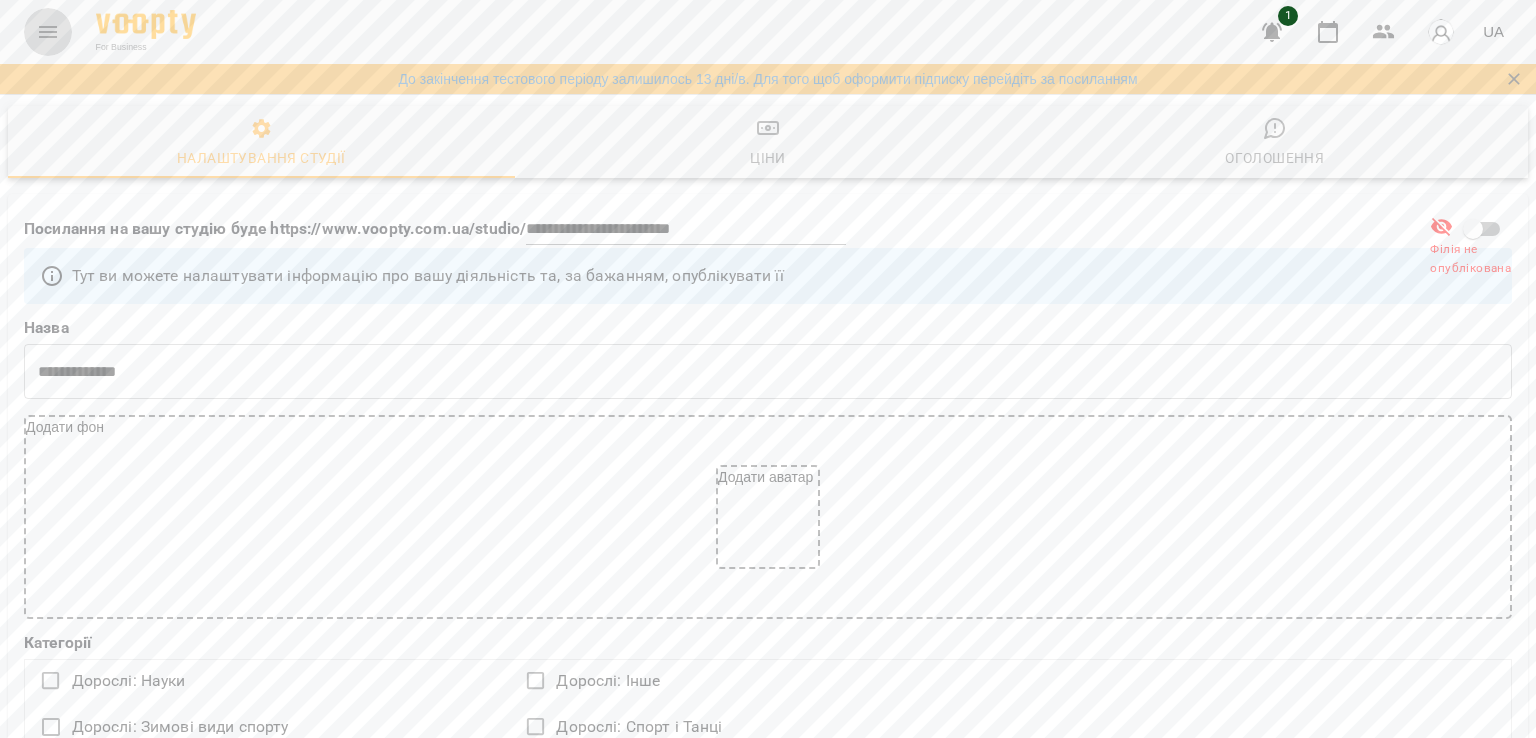 click 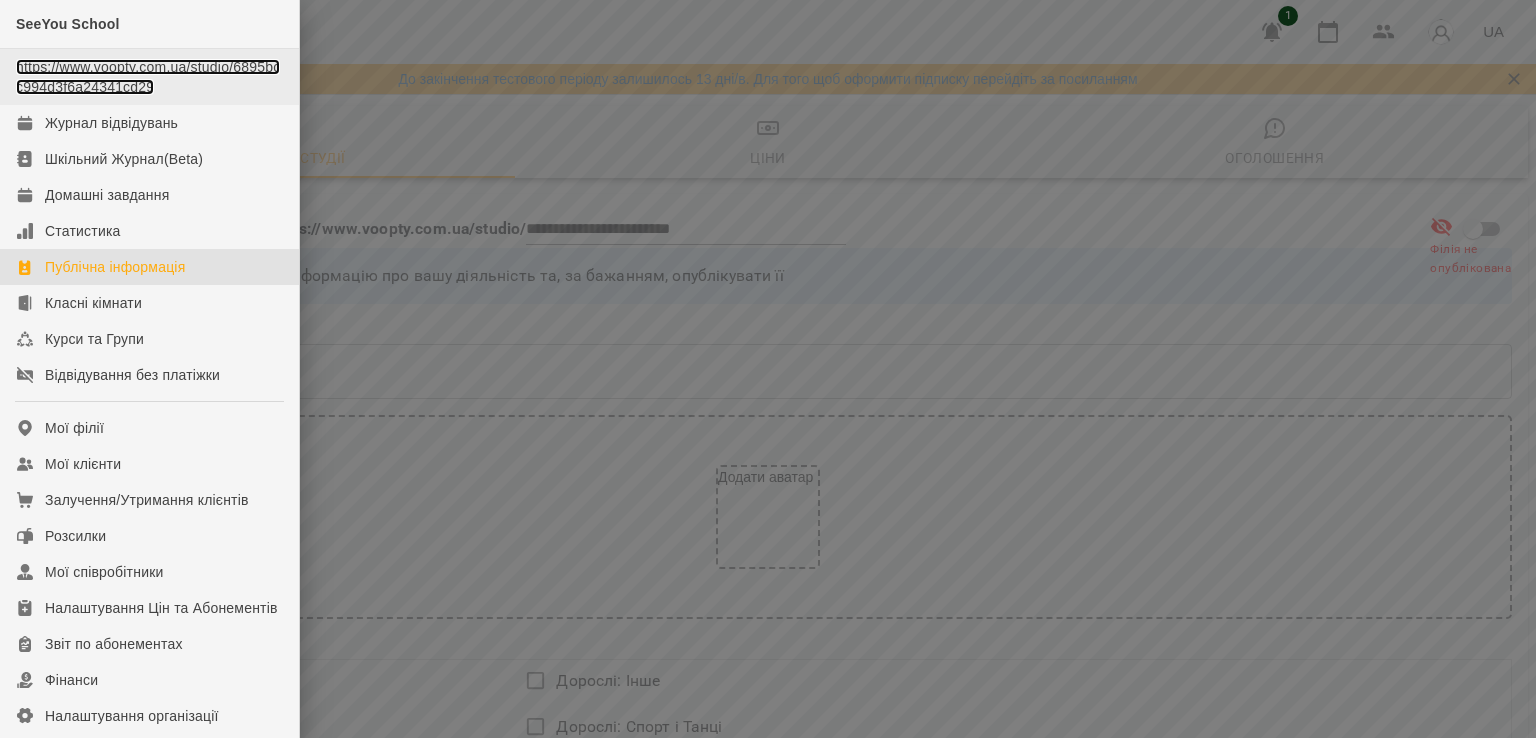 click on "https://www.voopty.com.ua/studio/6895bcc994d3f6a24341cd29" at bounding box center [148, 77] 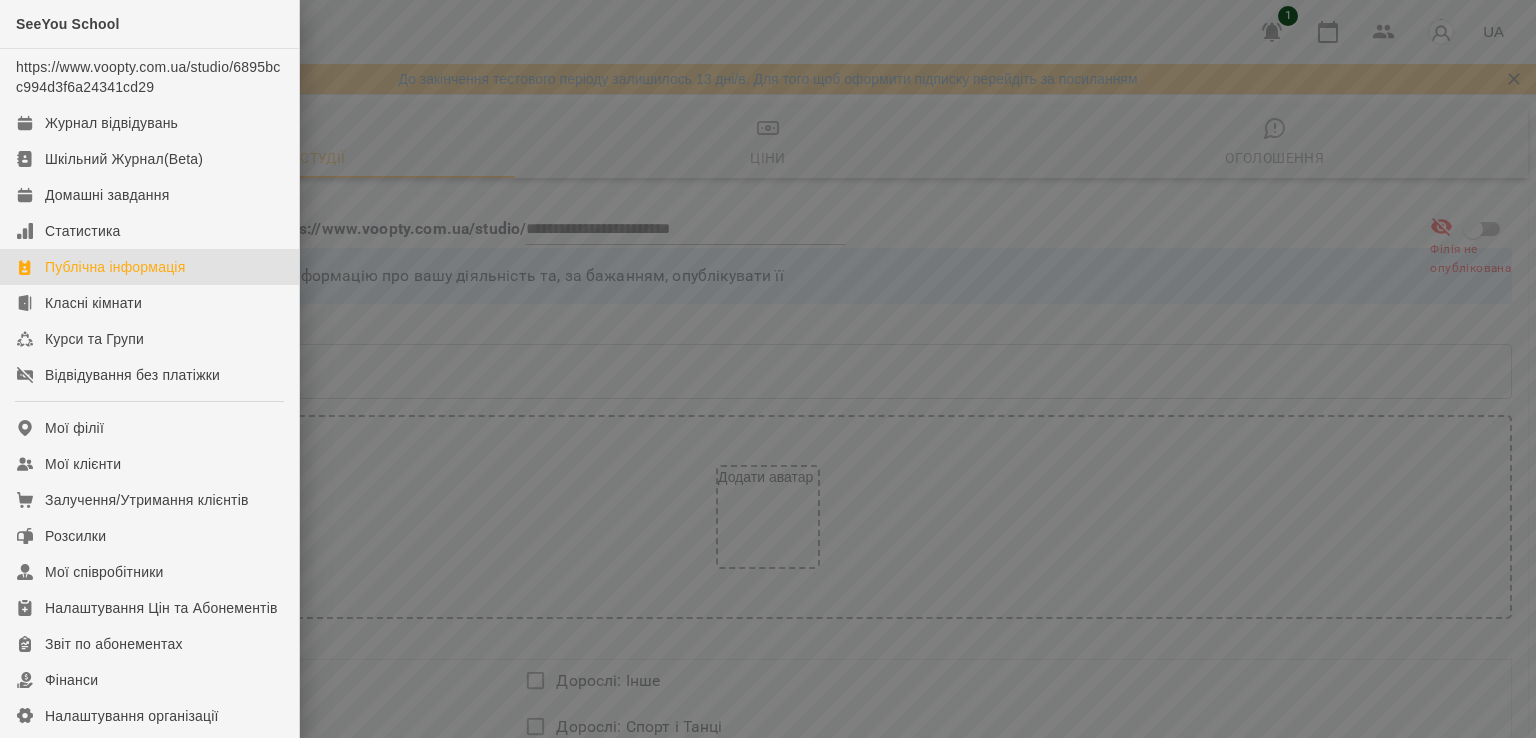 click at bounding box center (768, 369) 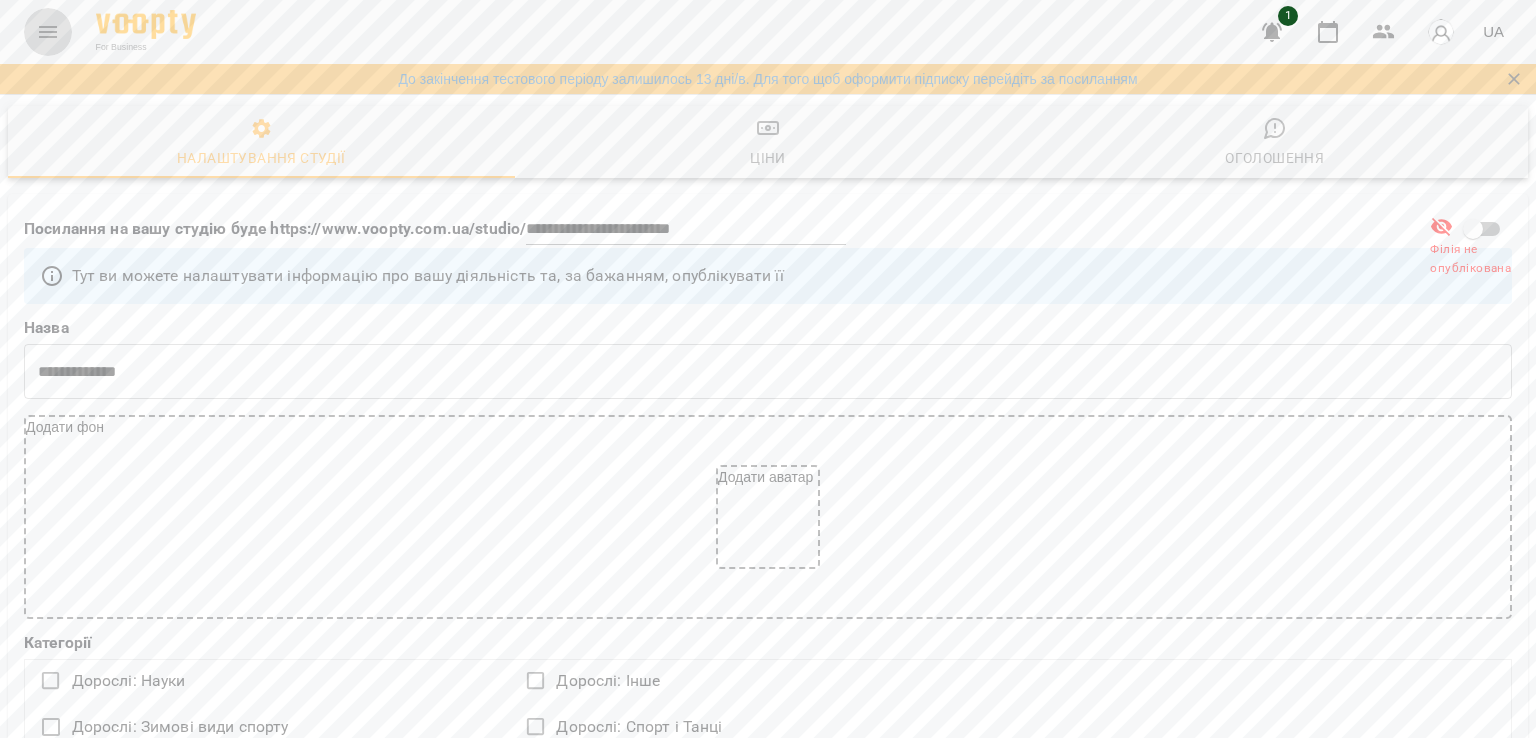 click 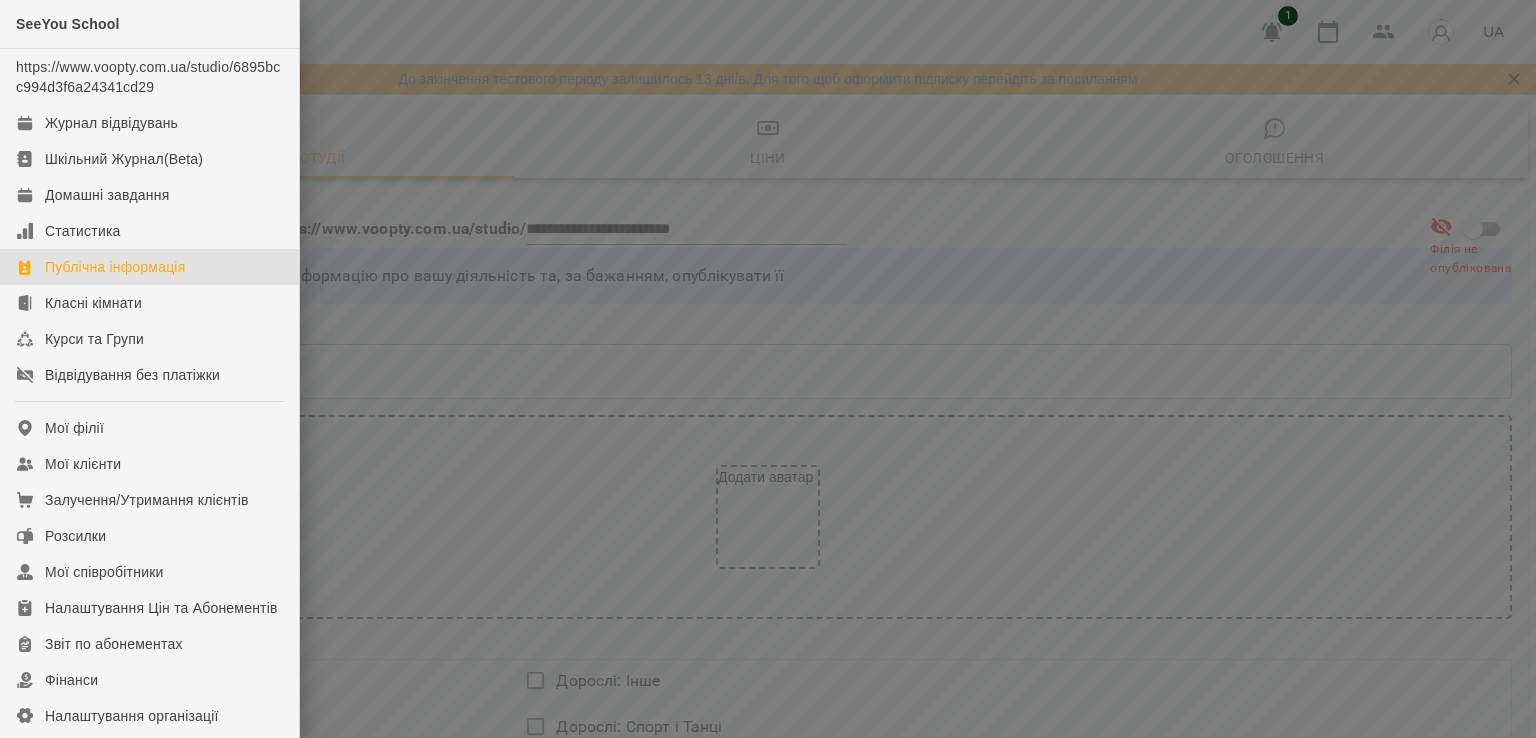 click at bounding box center [768, 369] 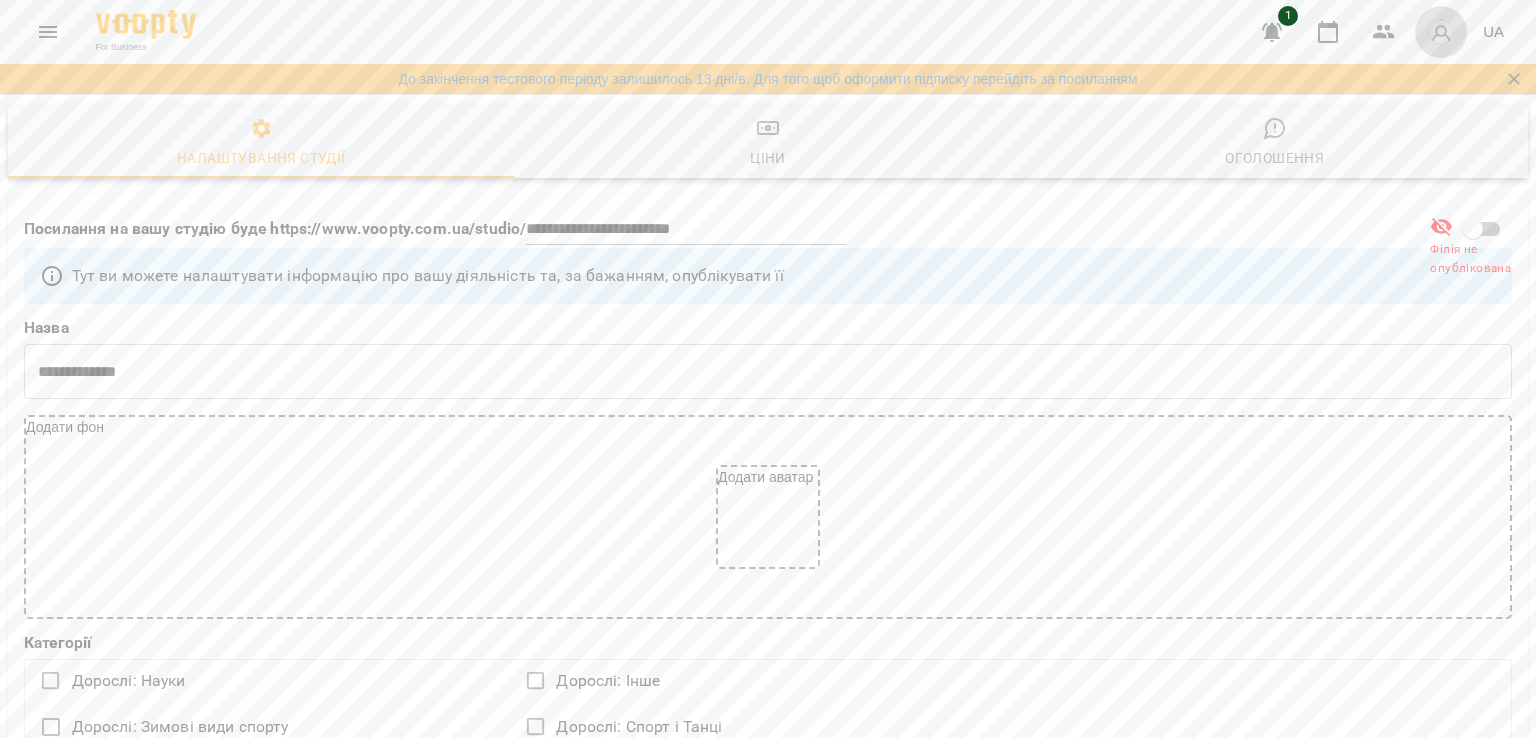 click at bounding box center [1441, 32] 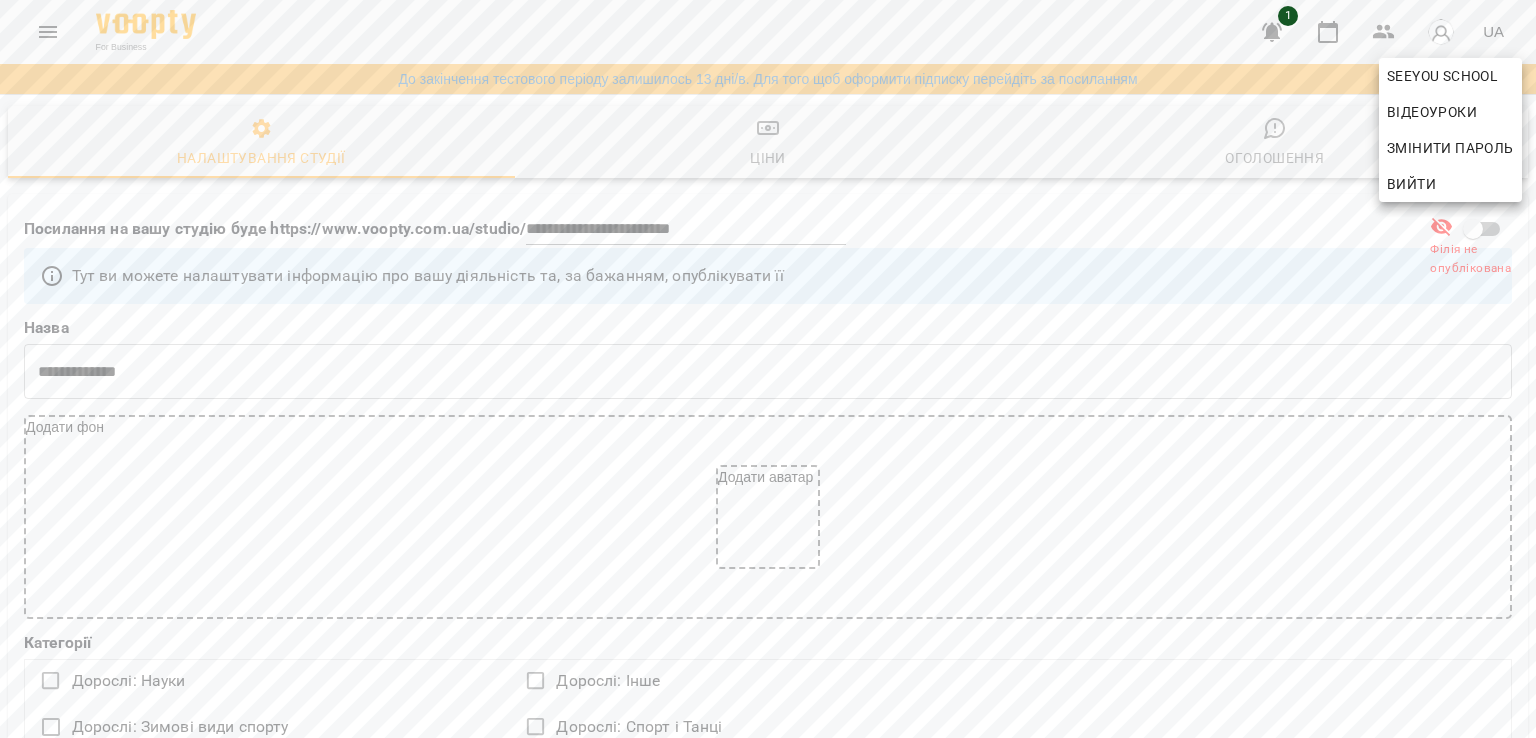 click at bounding box center [768, 369] 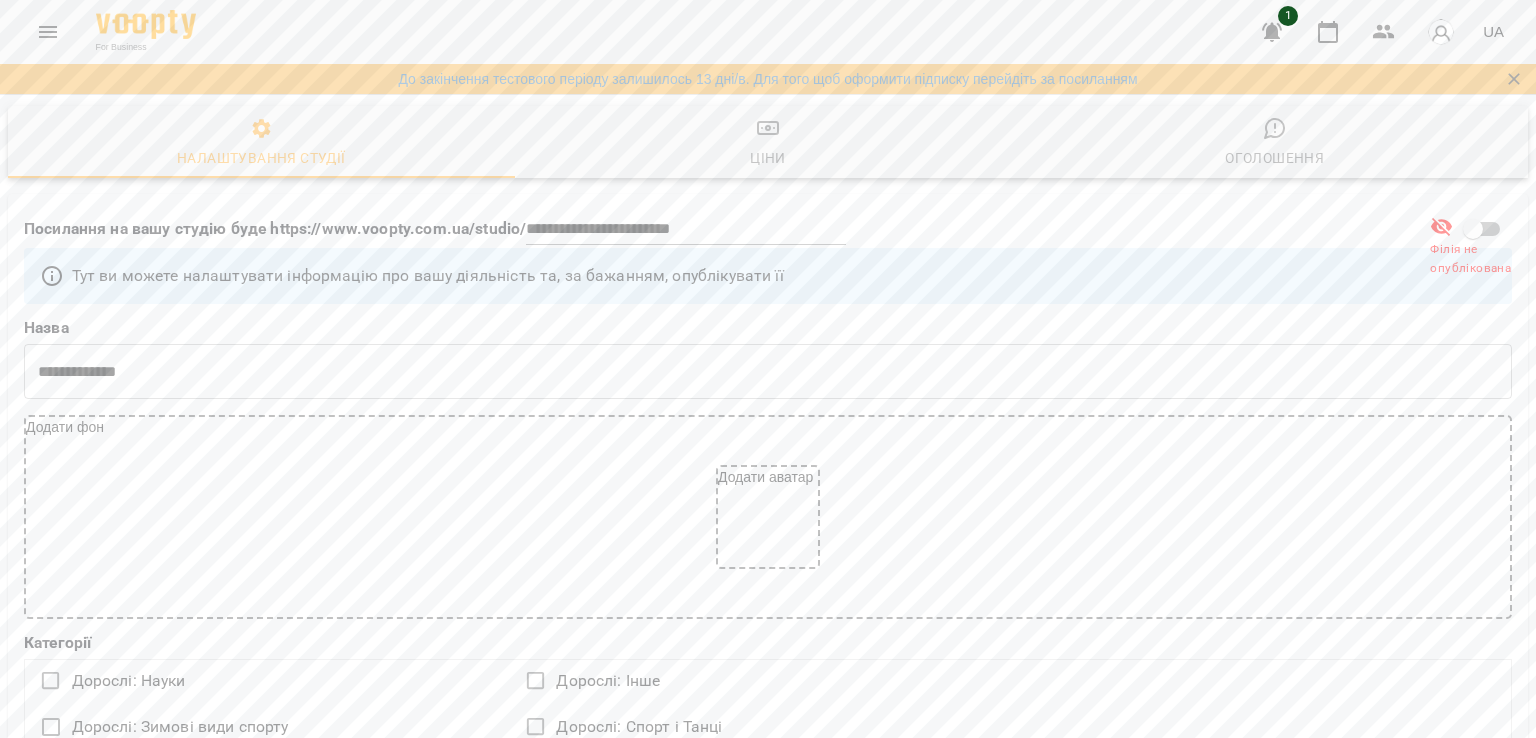 type 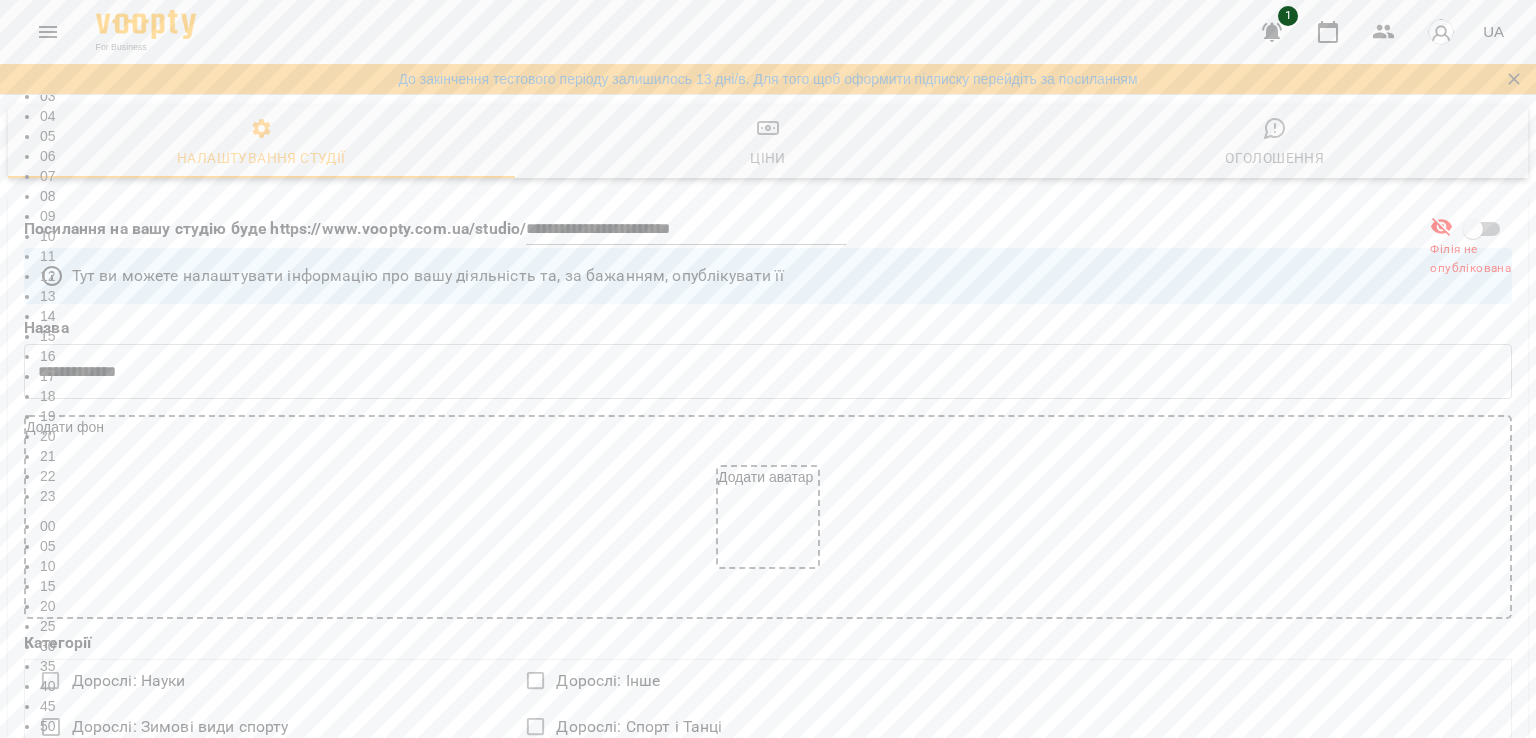 scroll, scrollTop: 432, scrollLeft: 0, axis: vertical 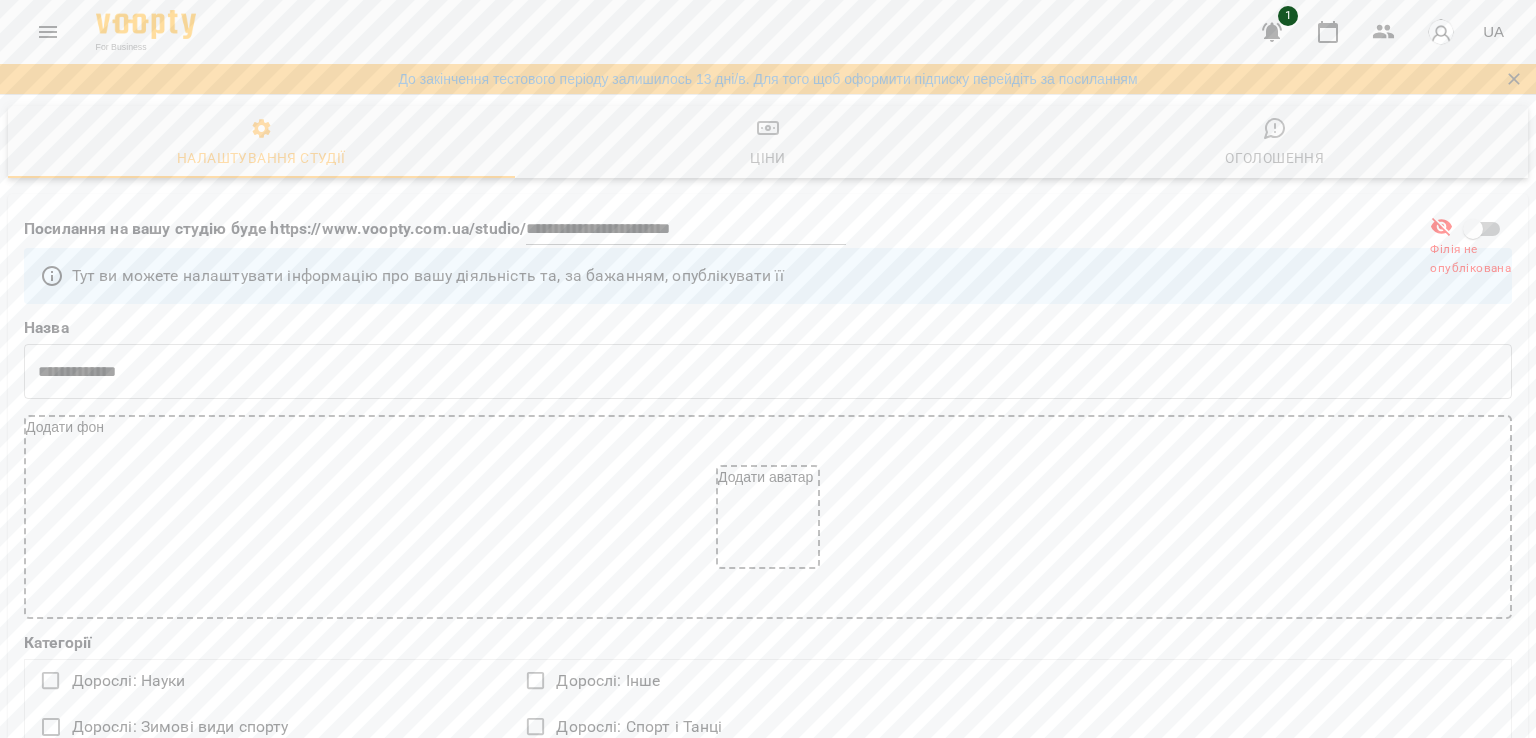 click on "*****" at bounding box center (342, 3433) 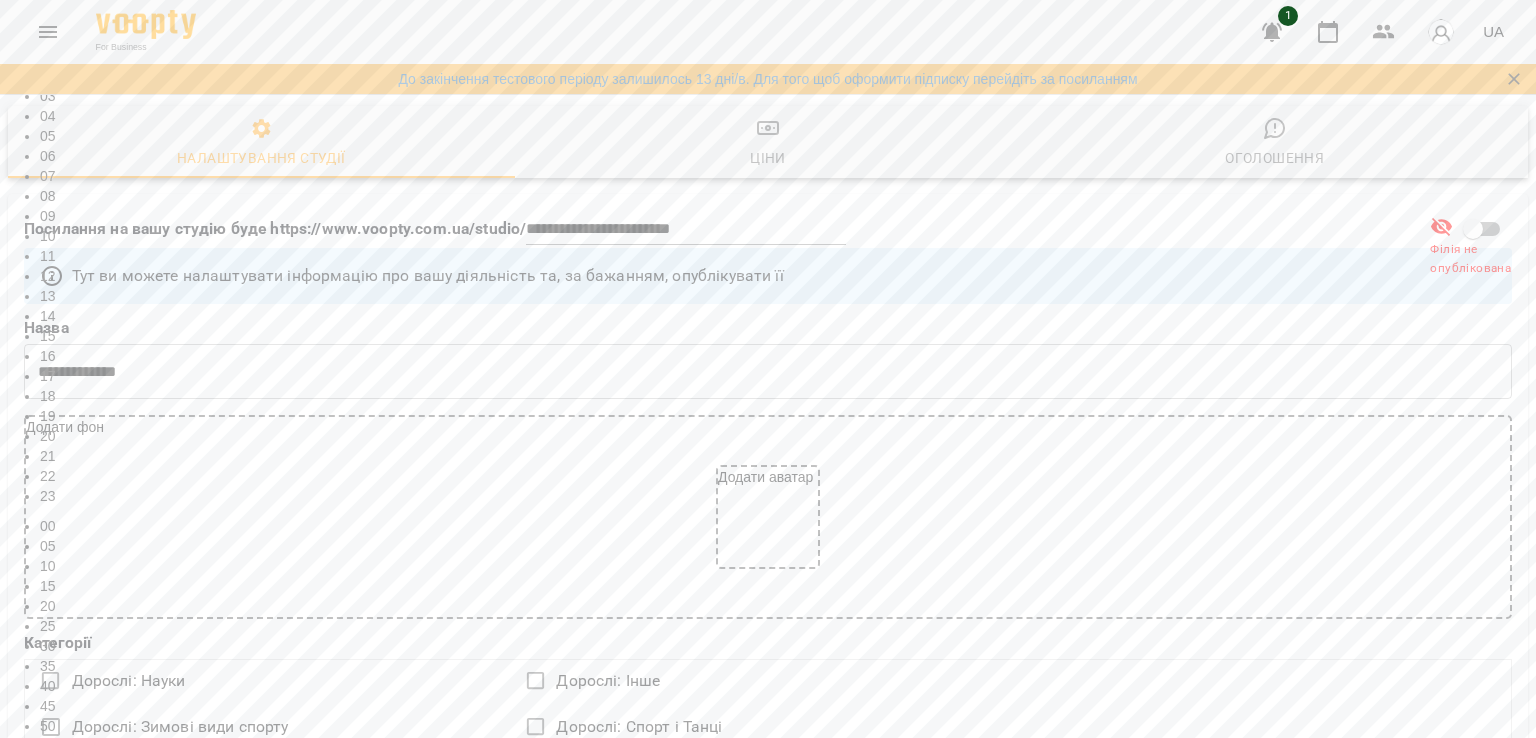 scroll, scrollTop: 192, scrollLeft: 0, axis: vertical 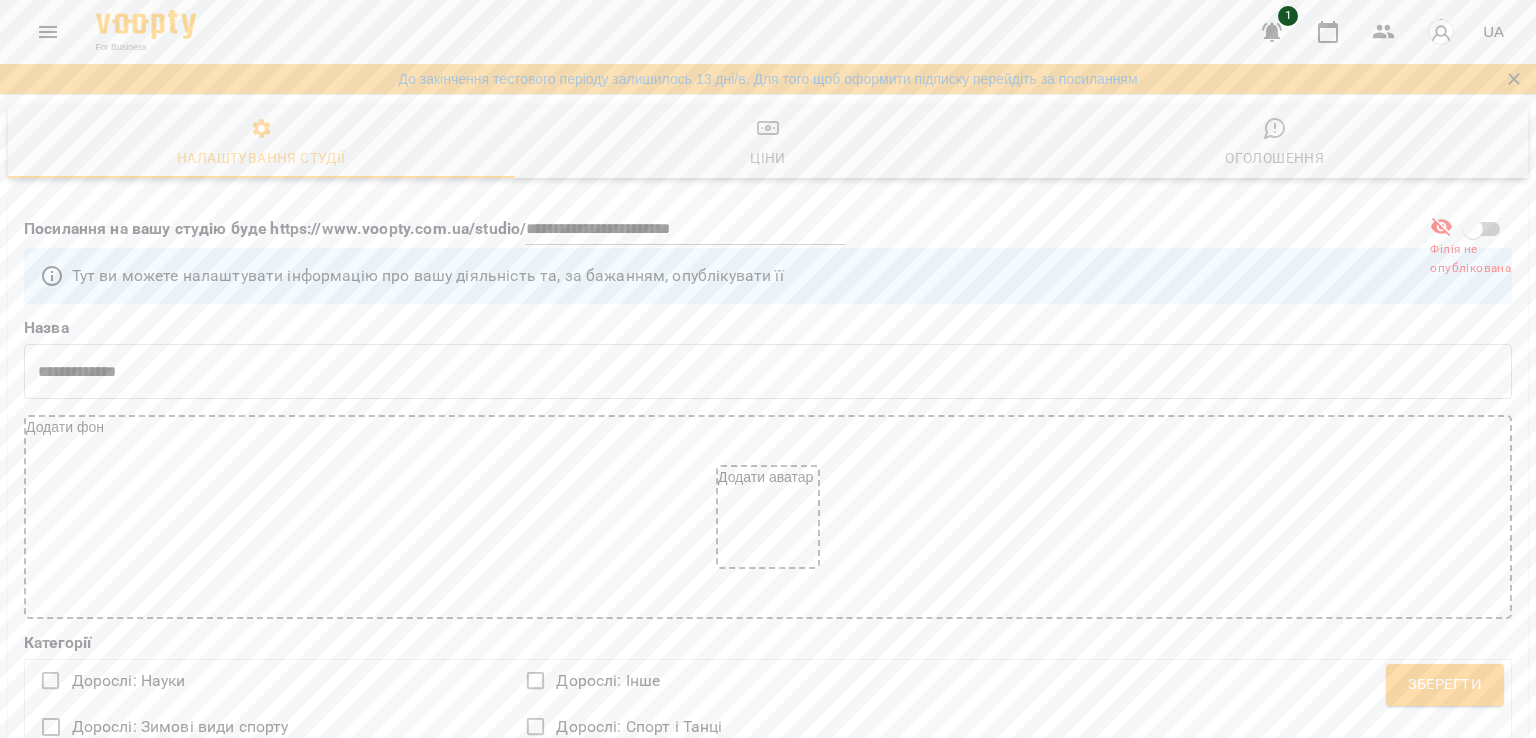 click on "*****" at bounding box center [506, 3433] 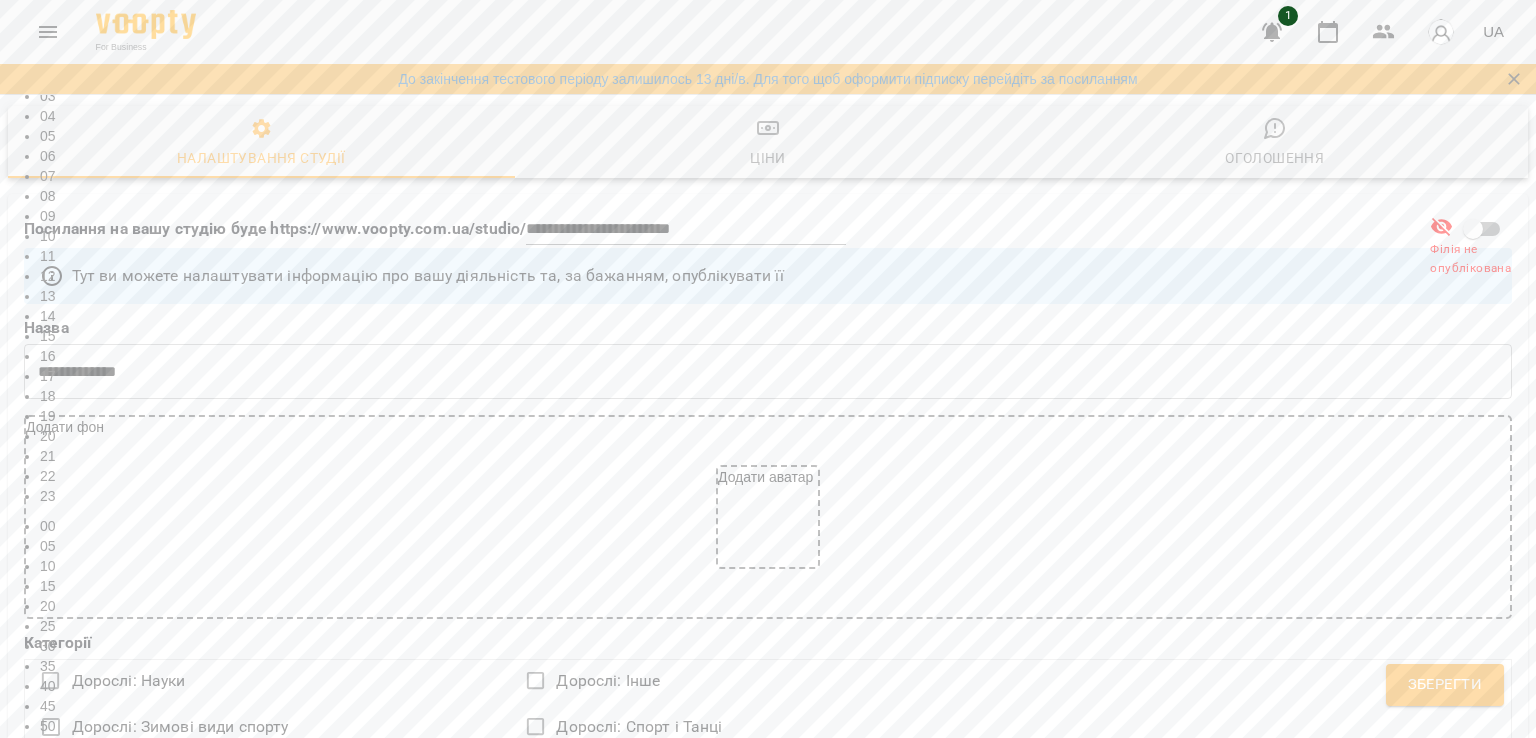 scroll, scrollTop: 432, scrollLeft: 0, axis: vertical 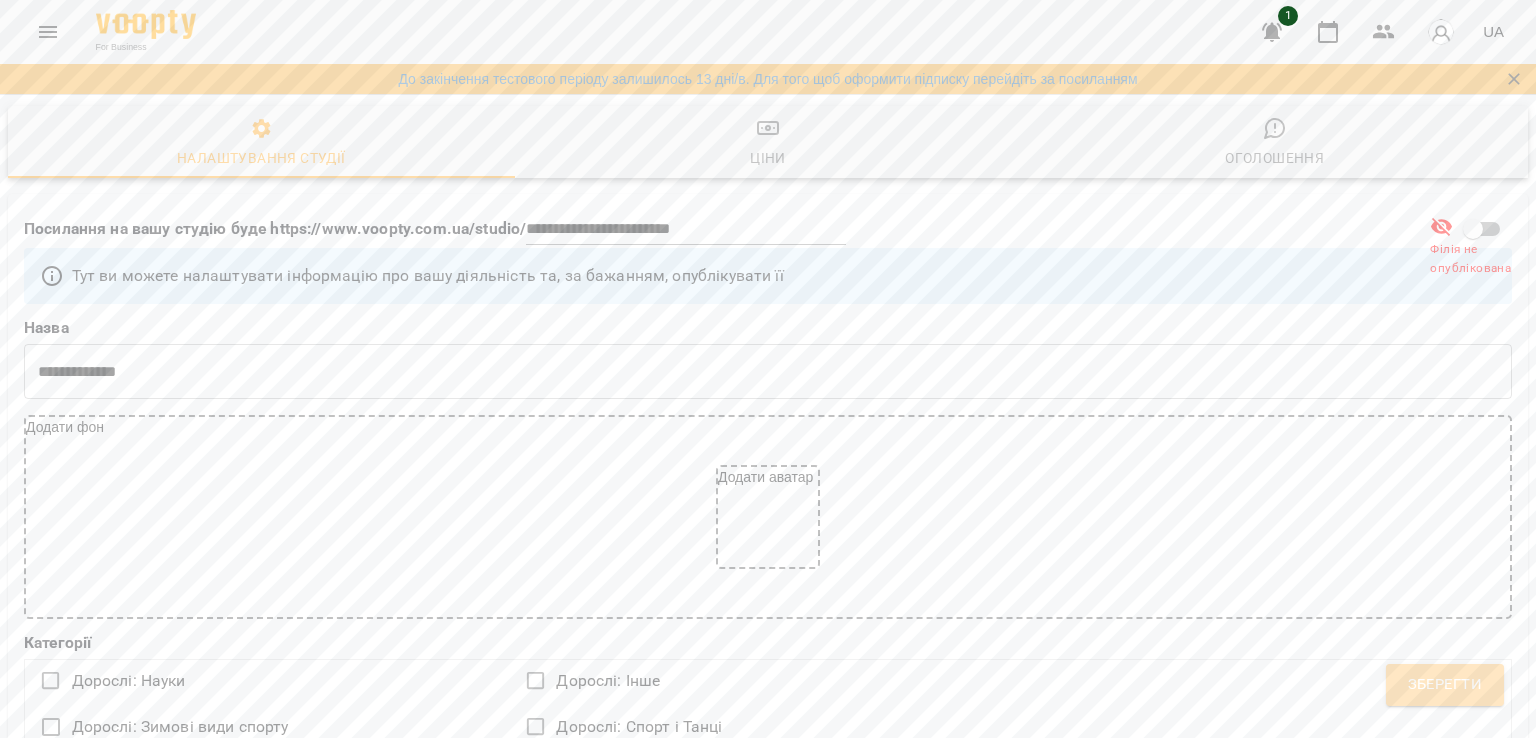 click on "Зберегти" at bounding box center [1445, 685] 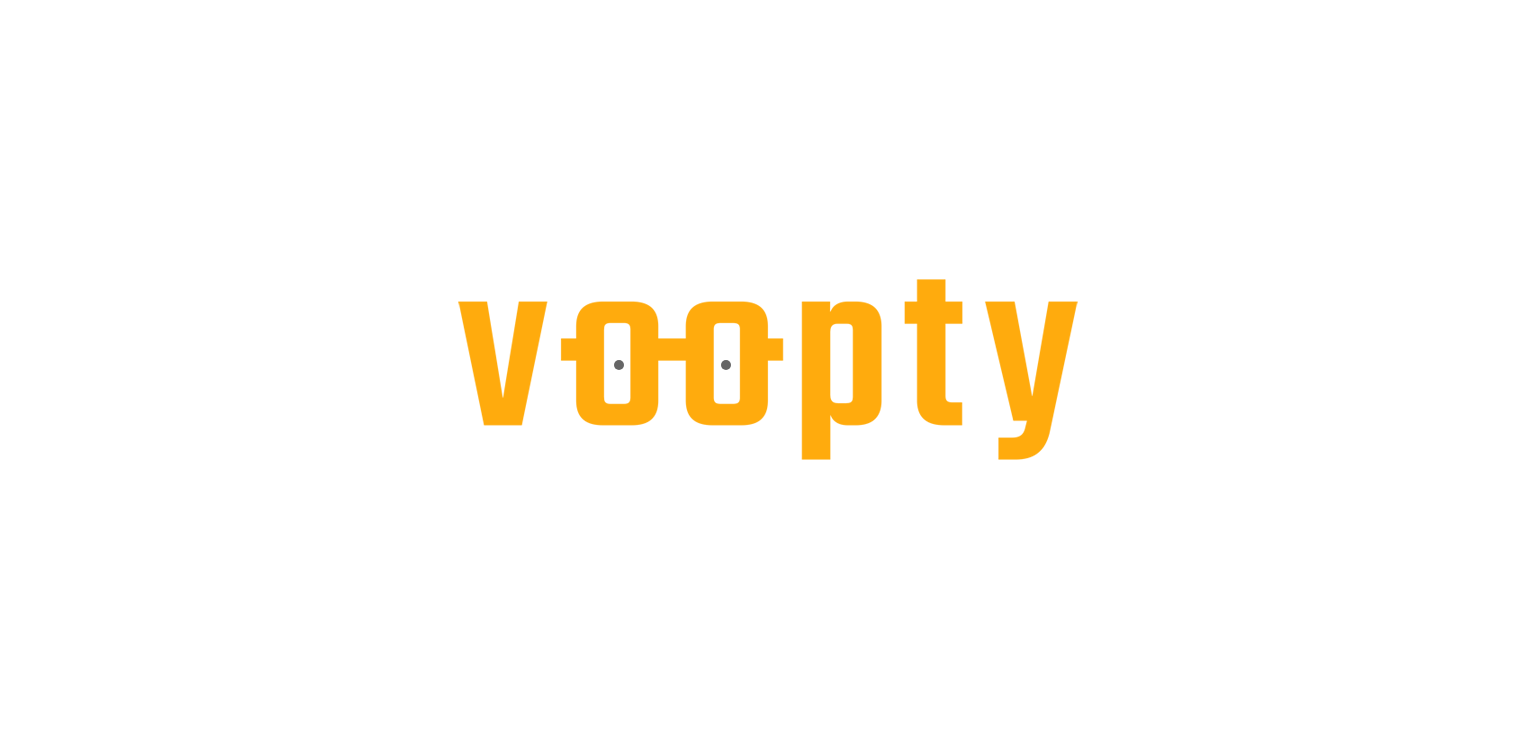 scroll, scrollTop: 0, scrollLeft: 0, axis: both 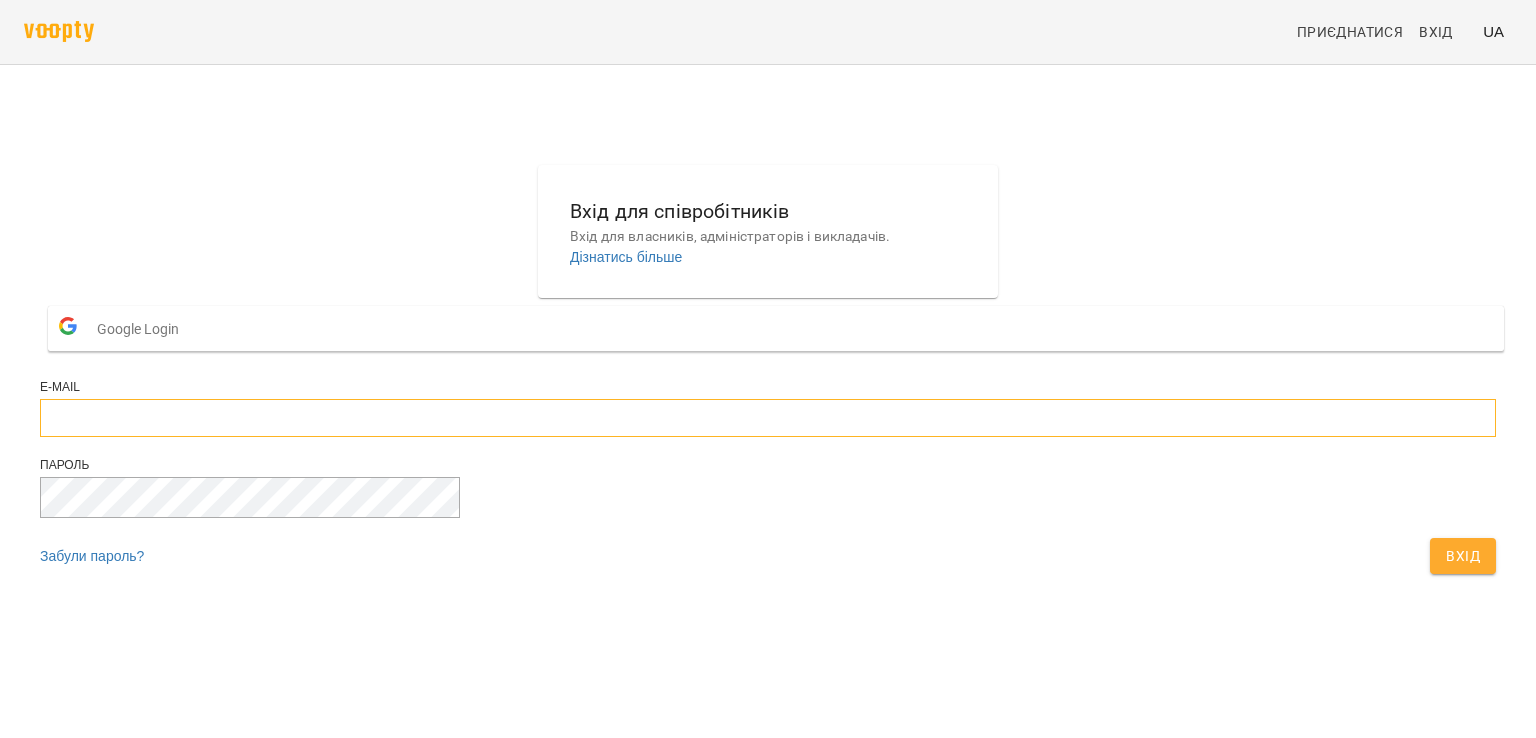 type on "**********" 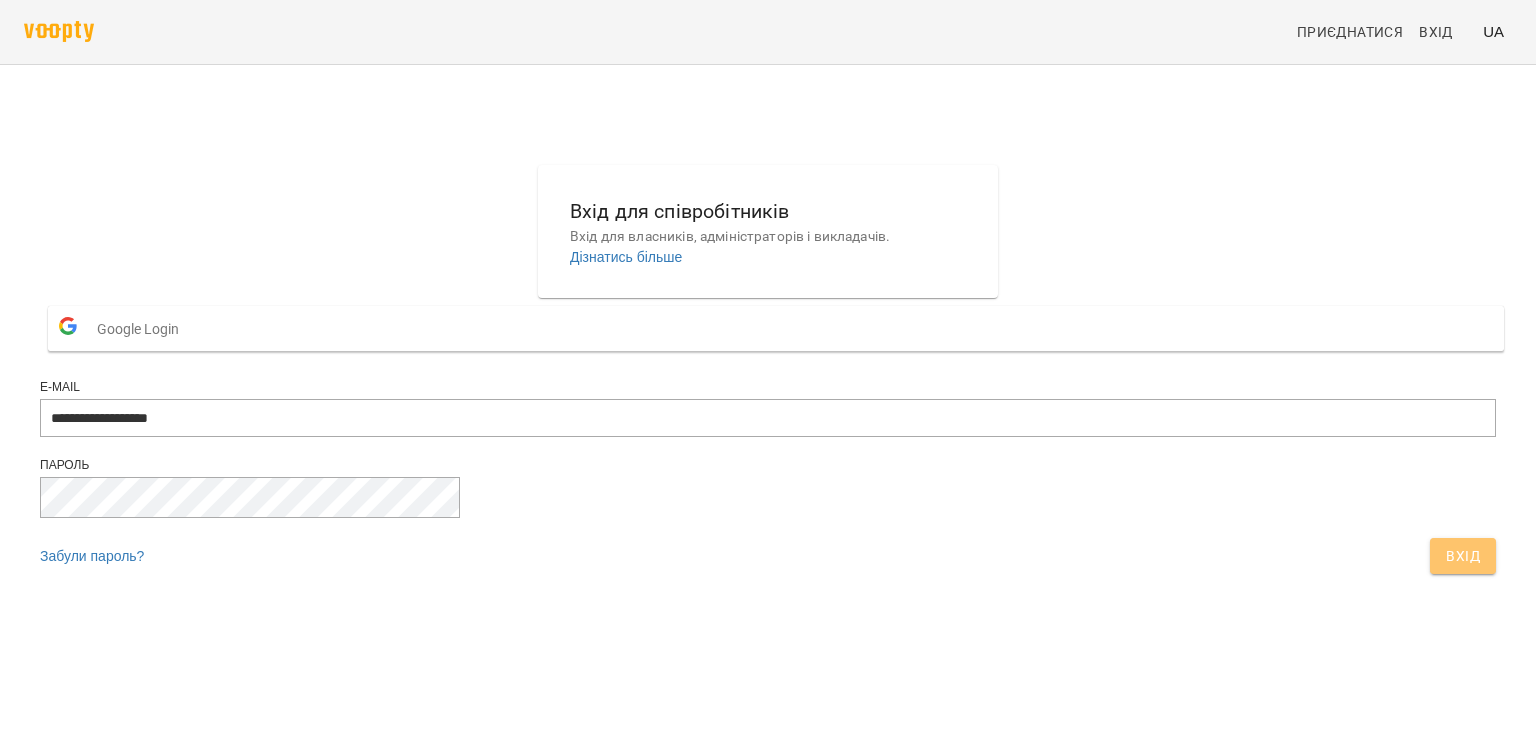 click on "Вхід" at bounding box center [1463, 556] 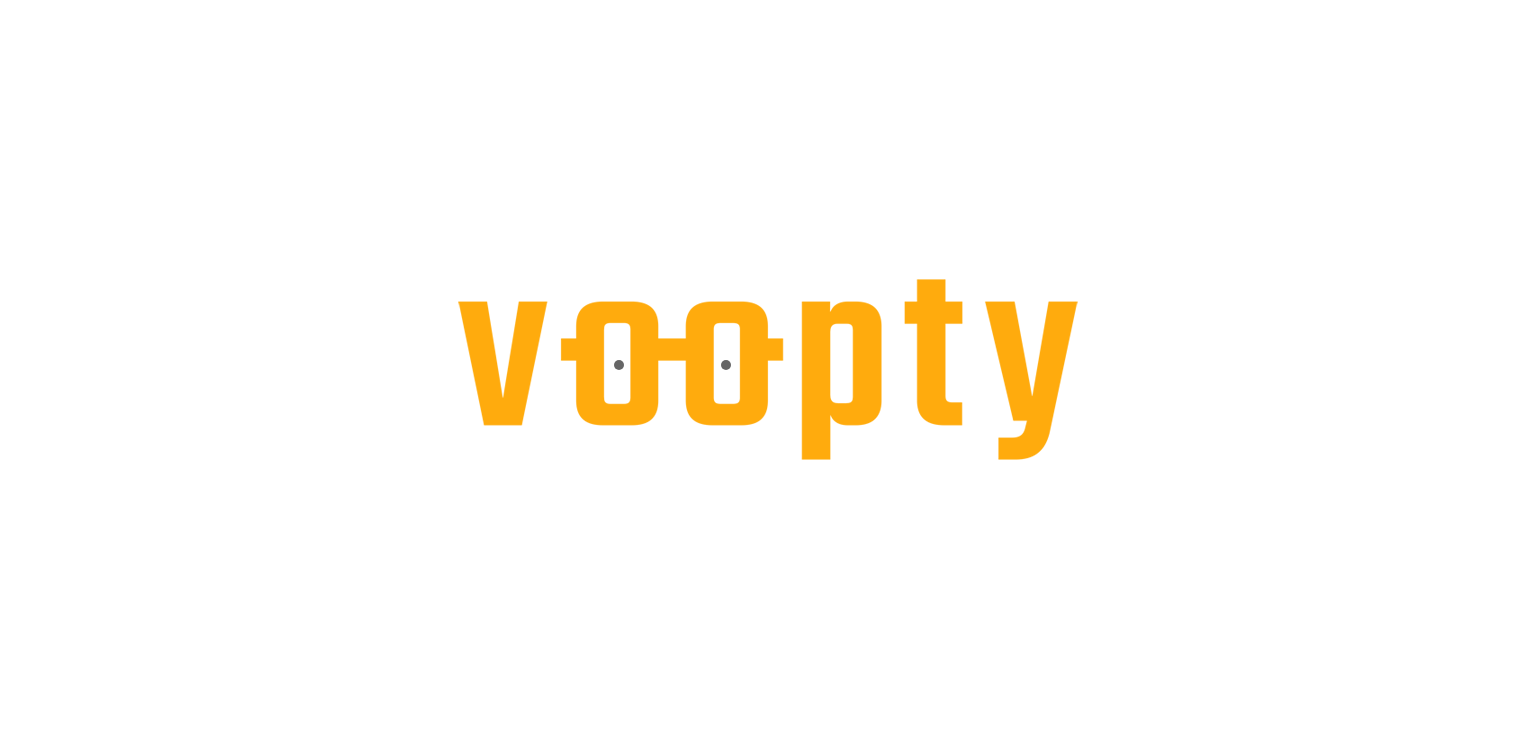 scroll, scrollTop: 0, scrollLeft: 0, axis: both 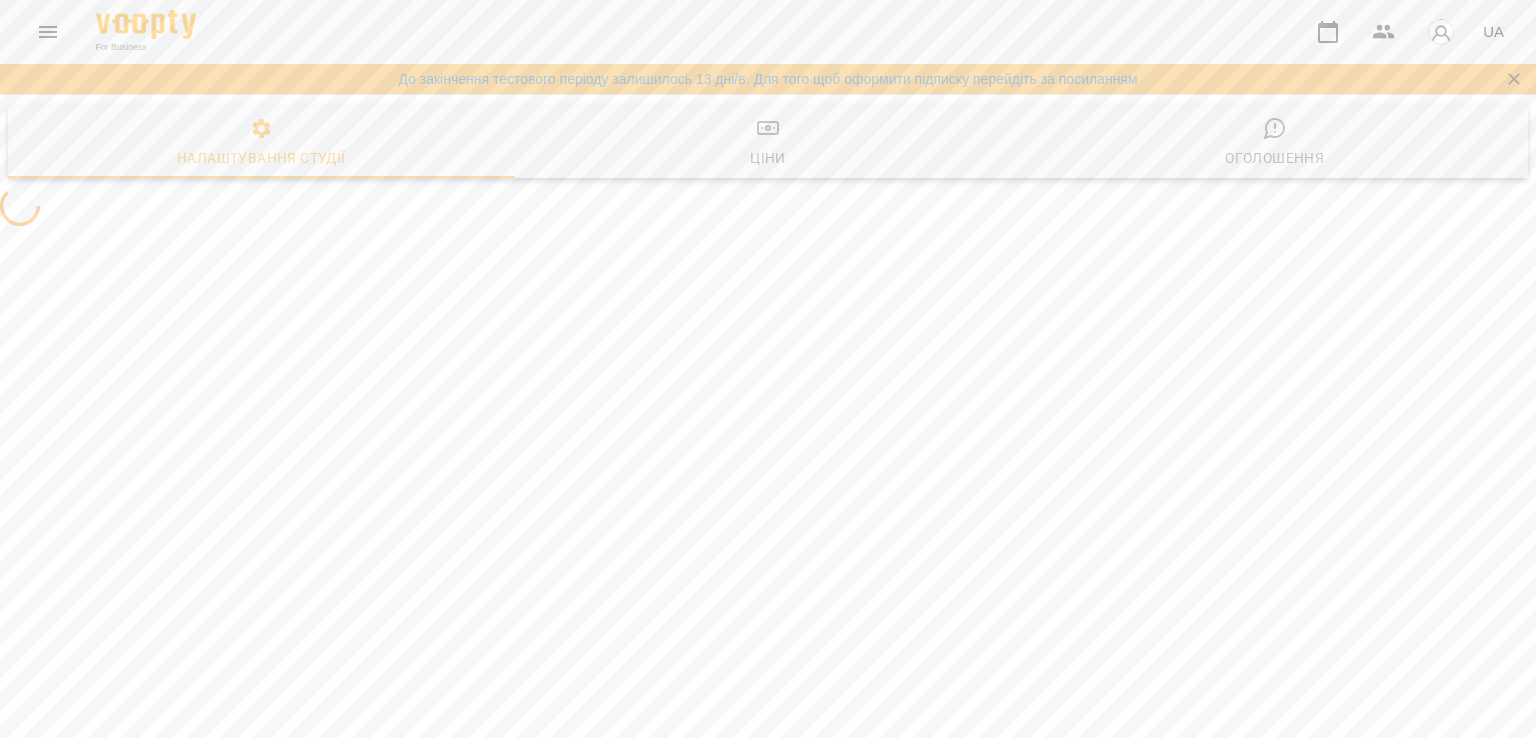 select on "**" 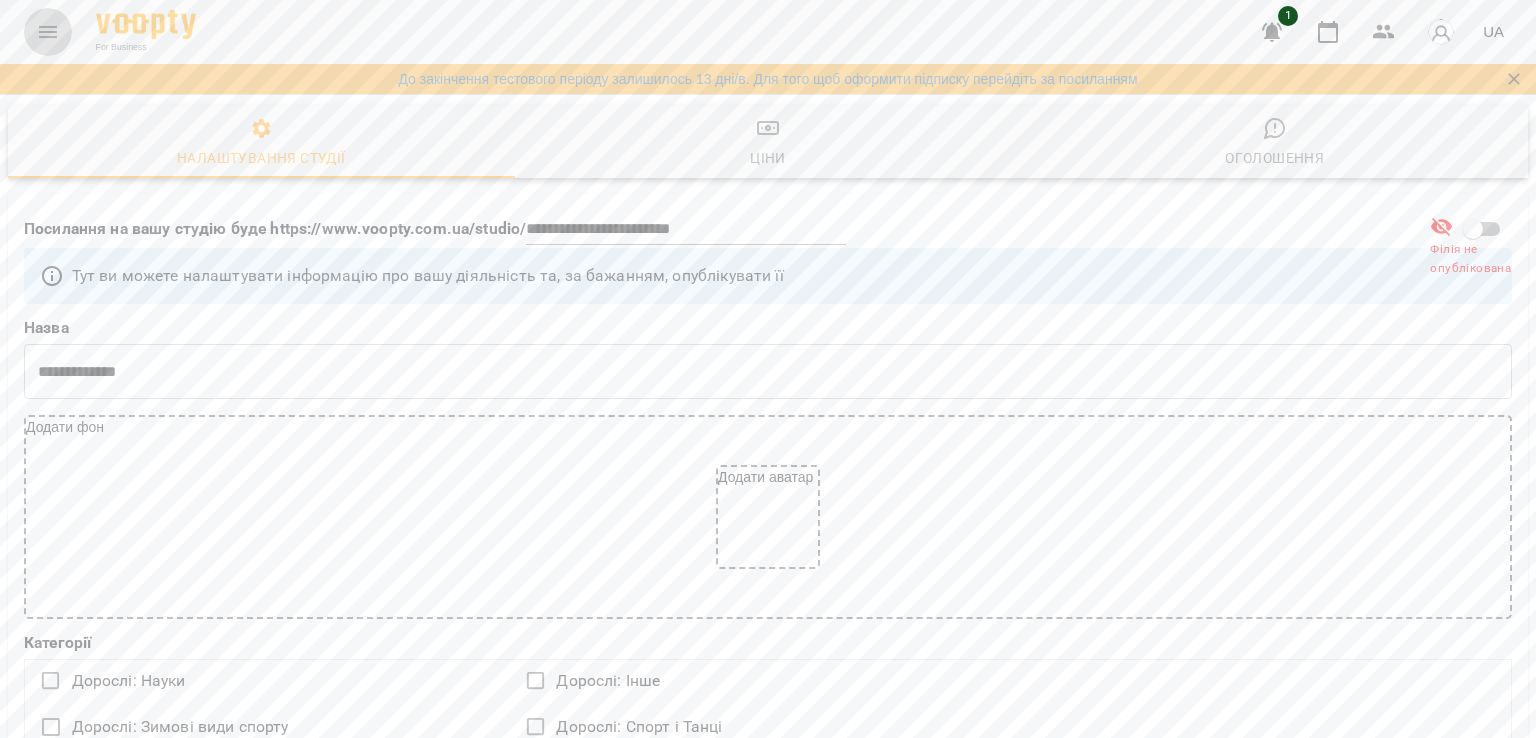 click at bounding box center (48, 32) 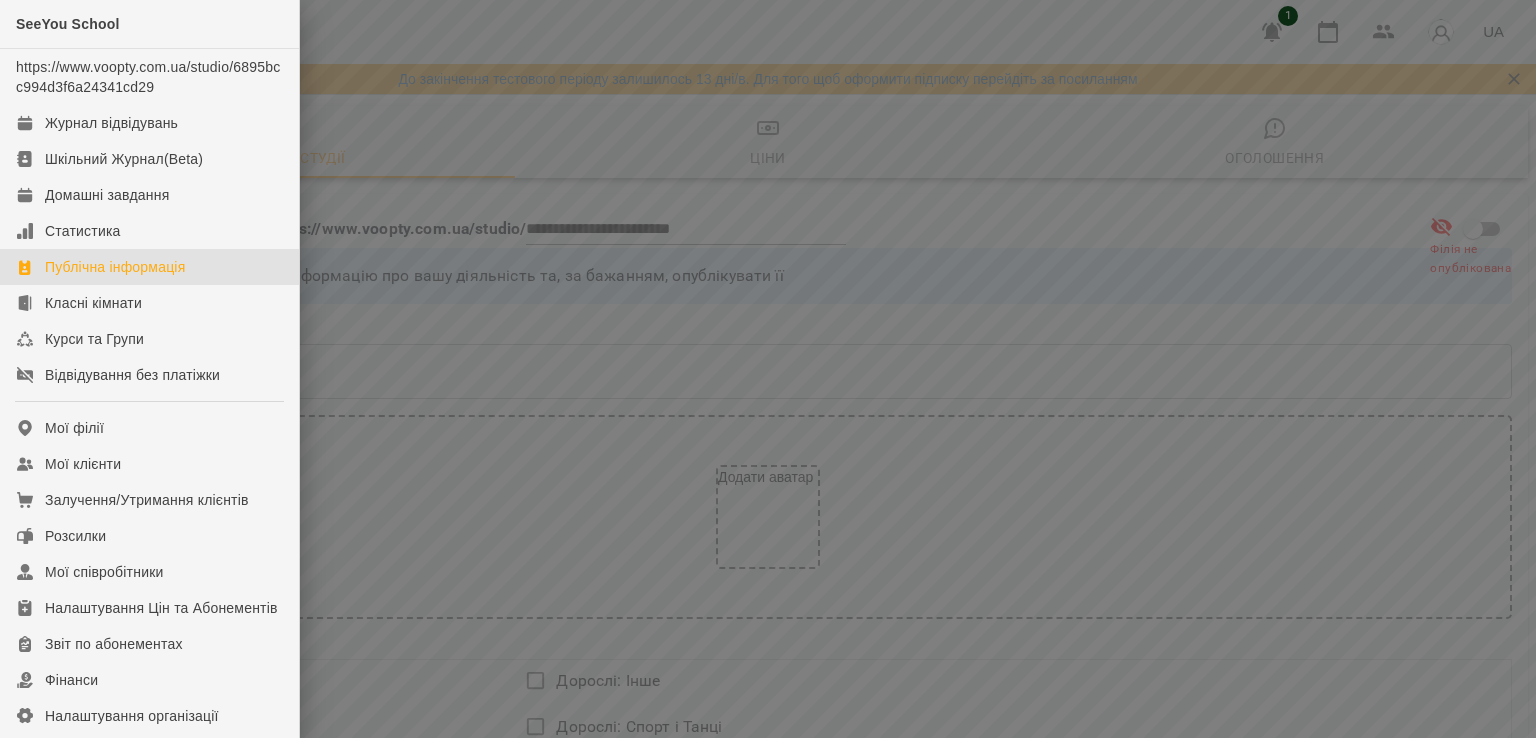 click at bounding box center (768, 369) 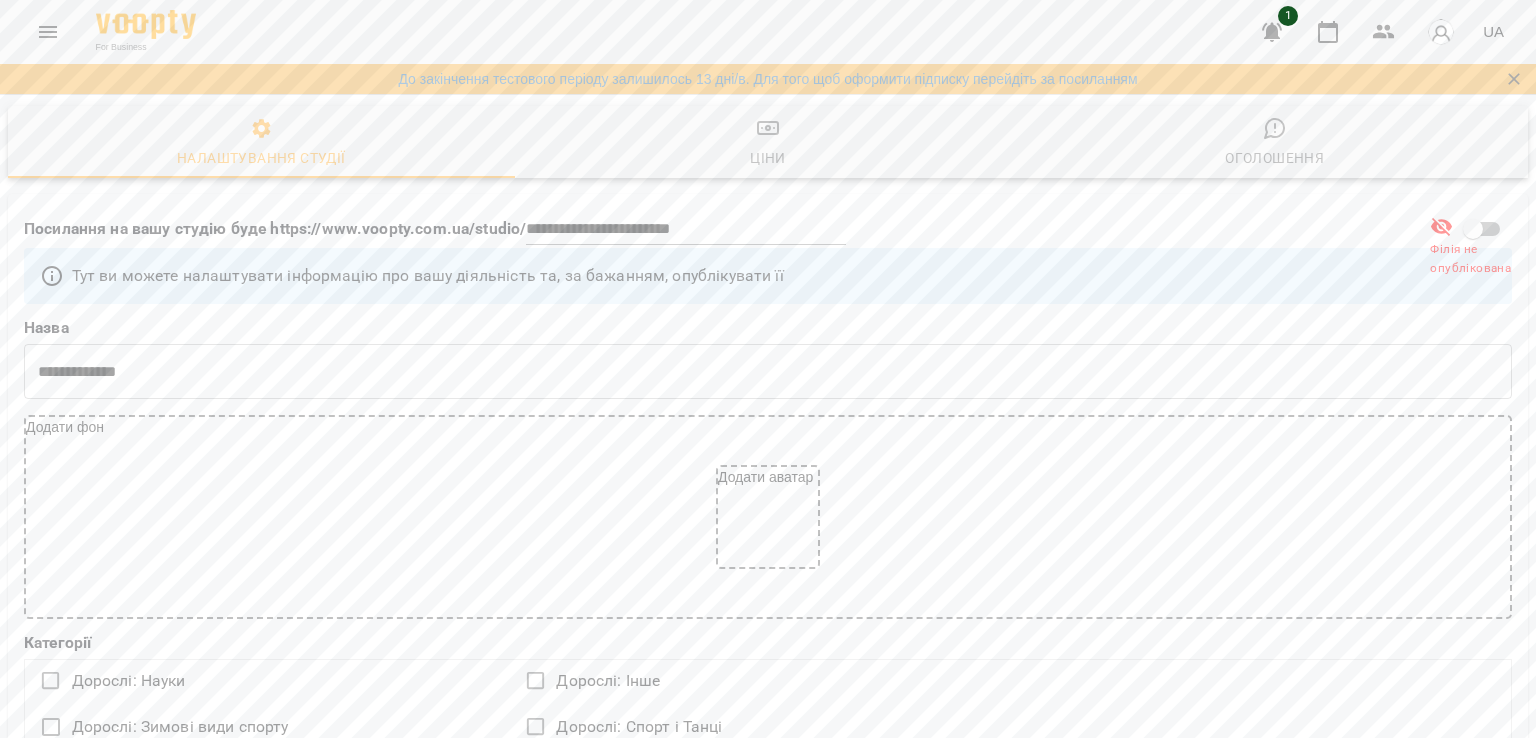 click at bounding box center (1441, 32) 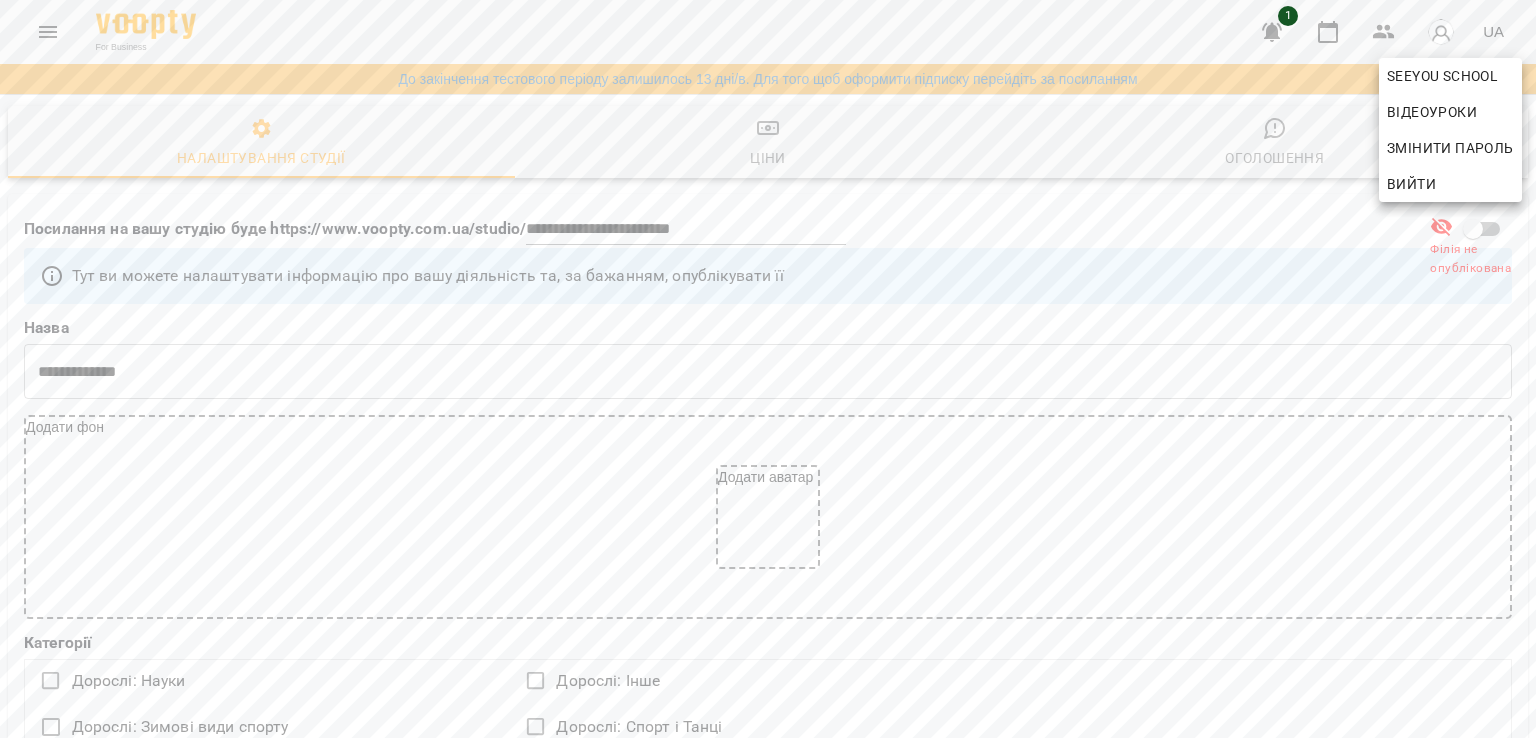 click at bounding box center [768, 369] 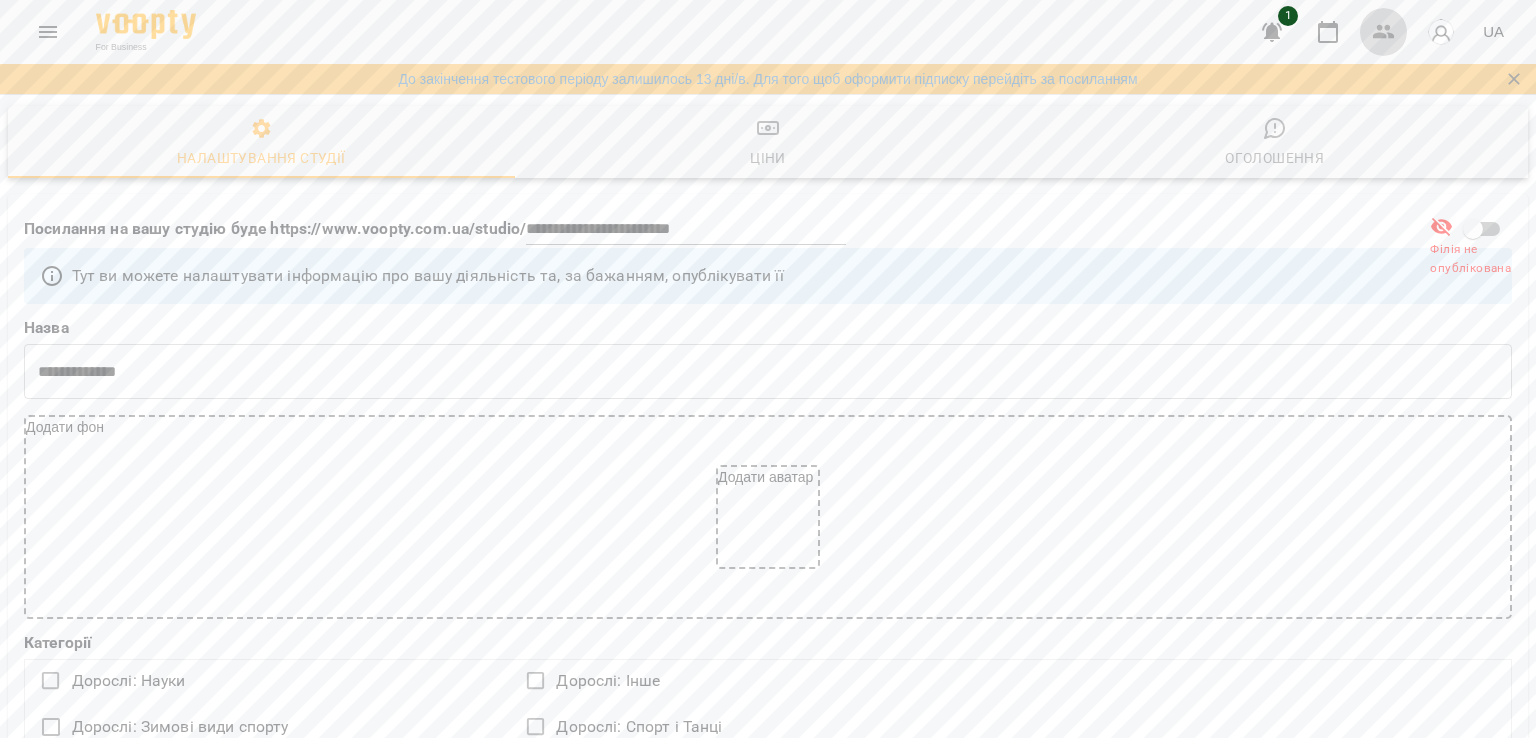 click 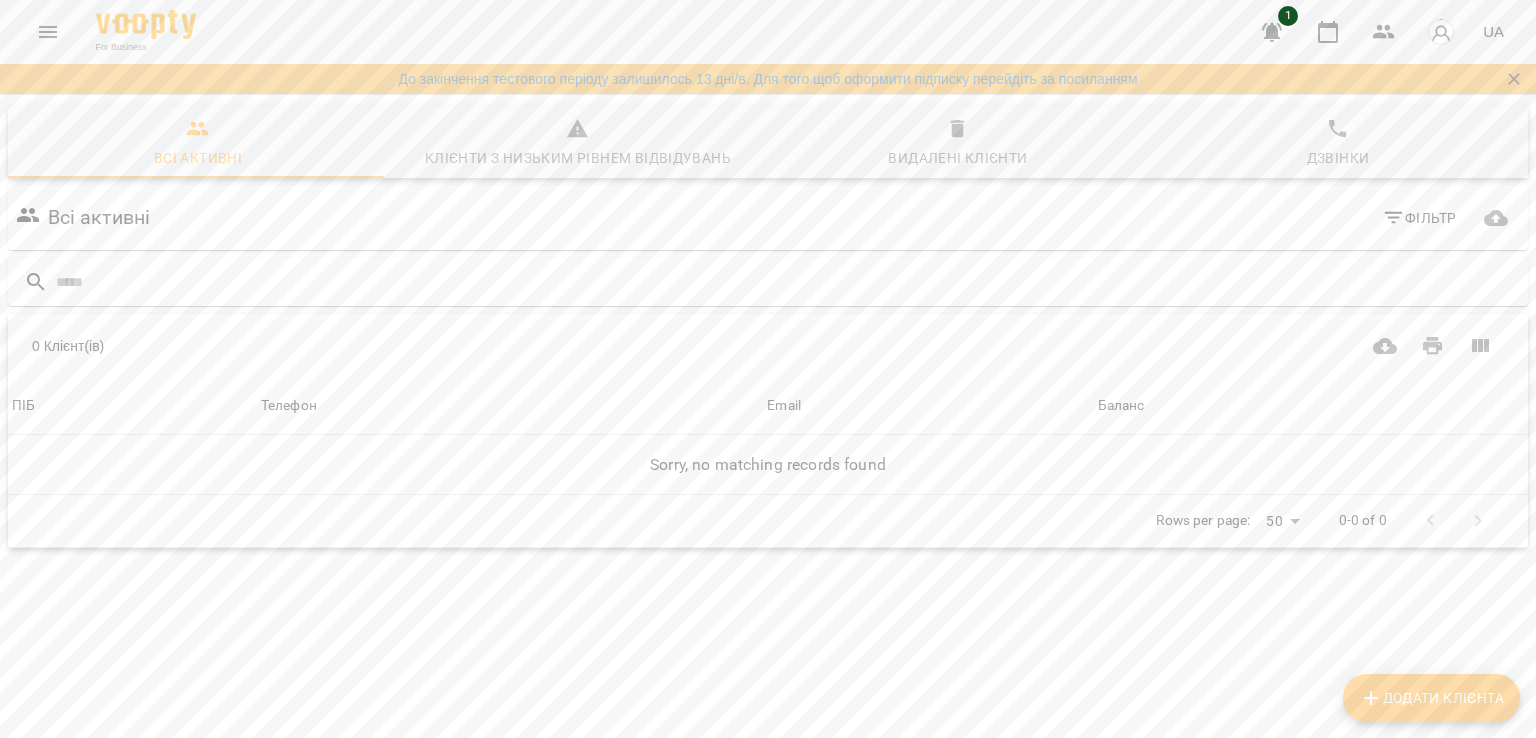click on "UA" at bounding box center (1493, 31) 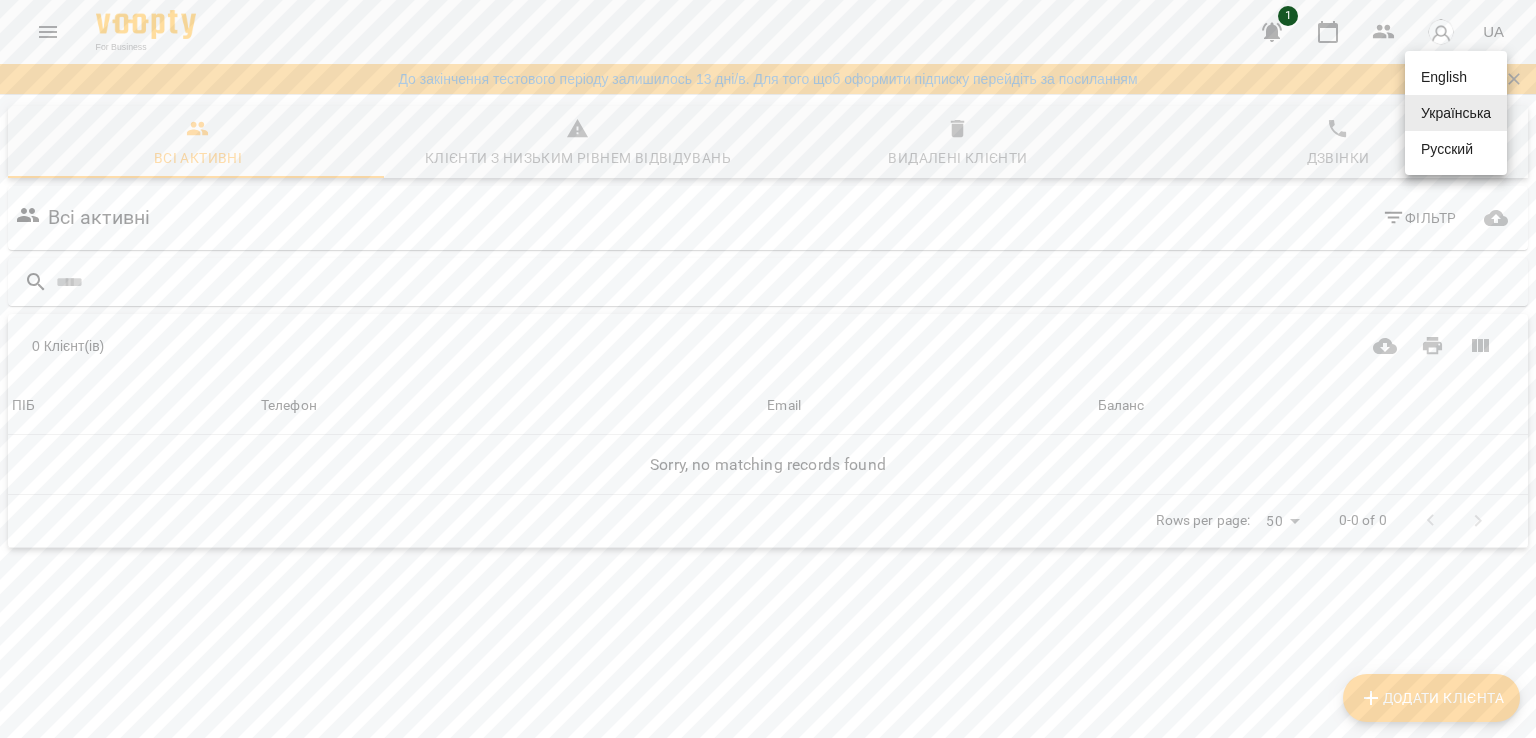 click at bounding box center (768, 369) 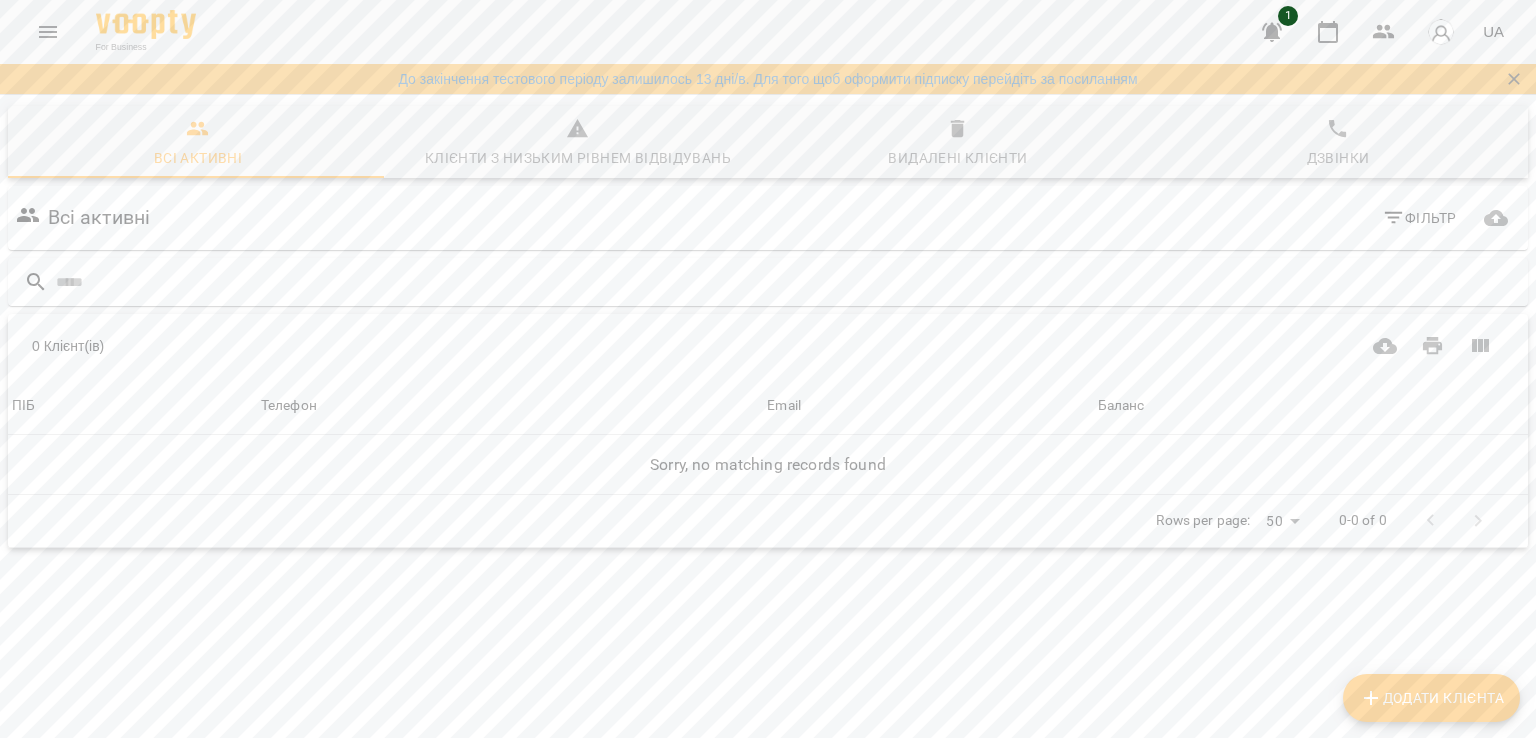click on "UA" at bounding box center (1493, 31) 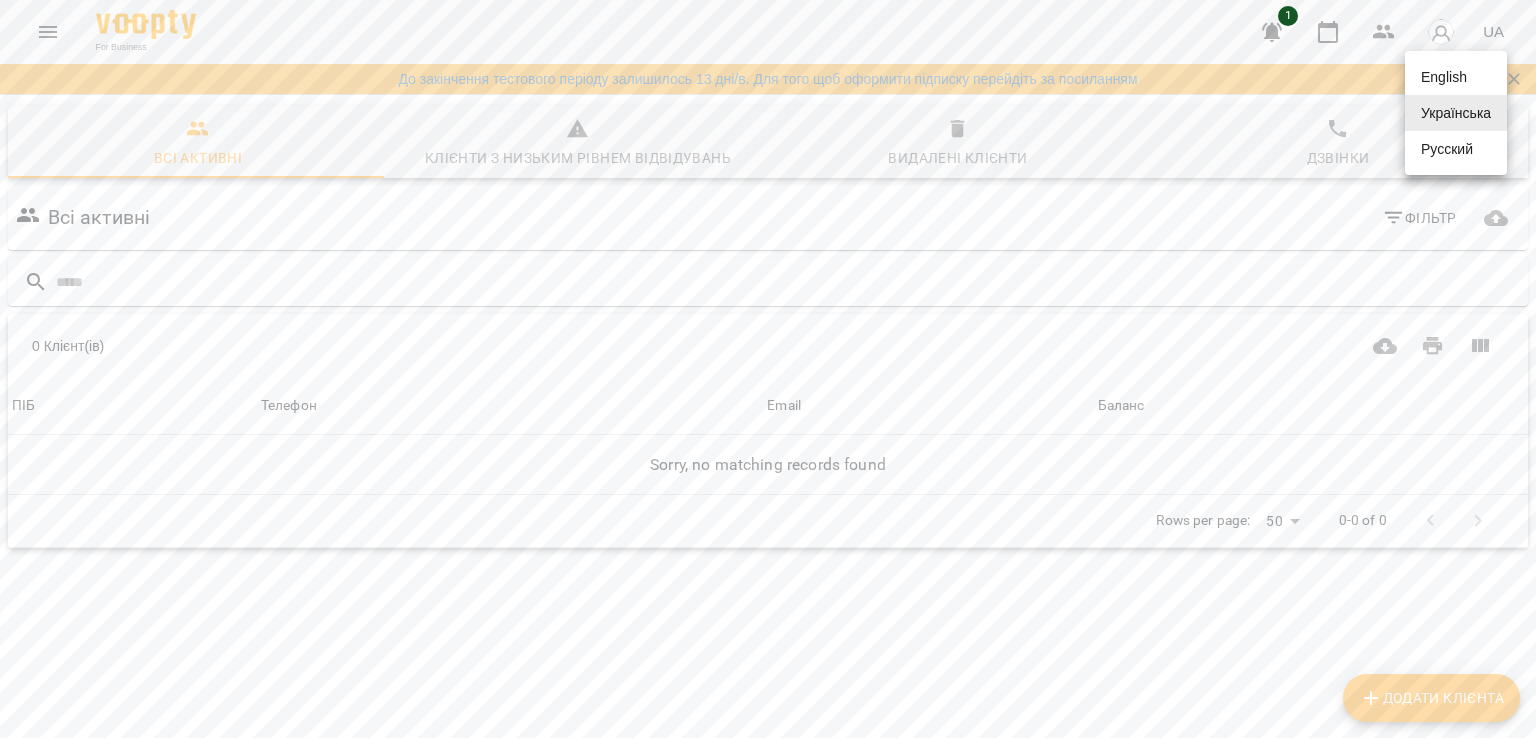 click at bounding box center (768, 369) 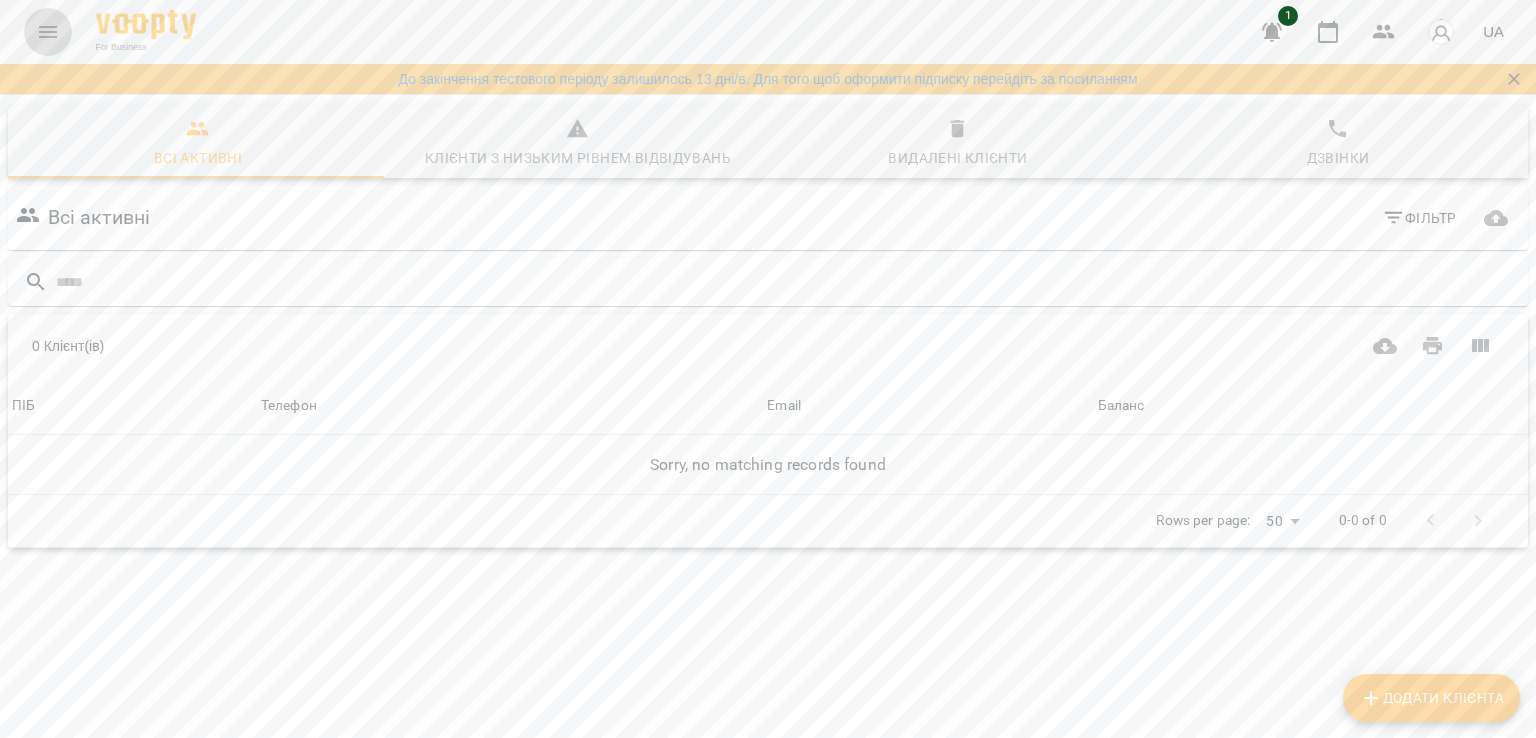 click 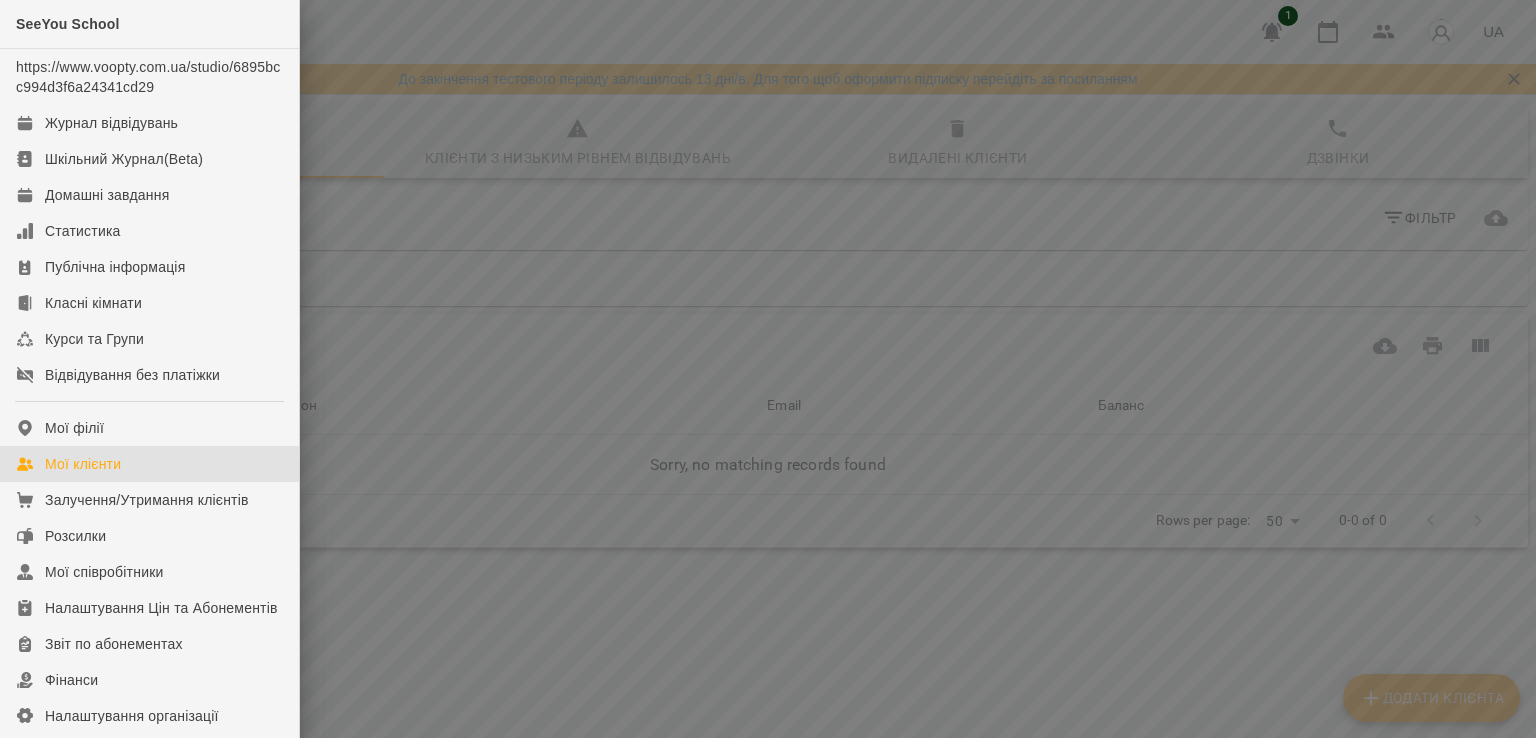 click at bounding box center (768, 369) 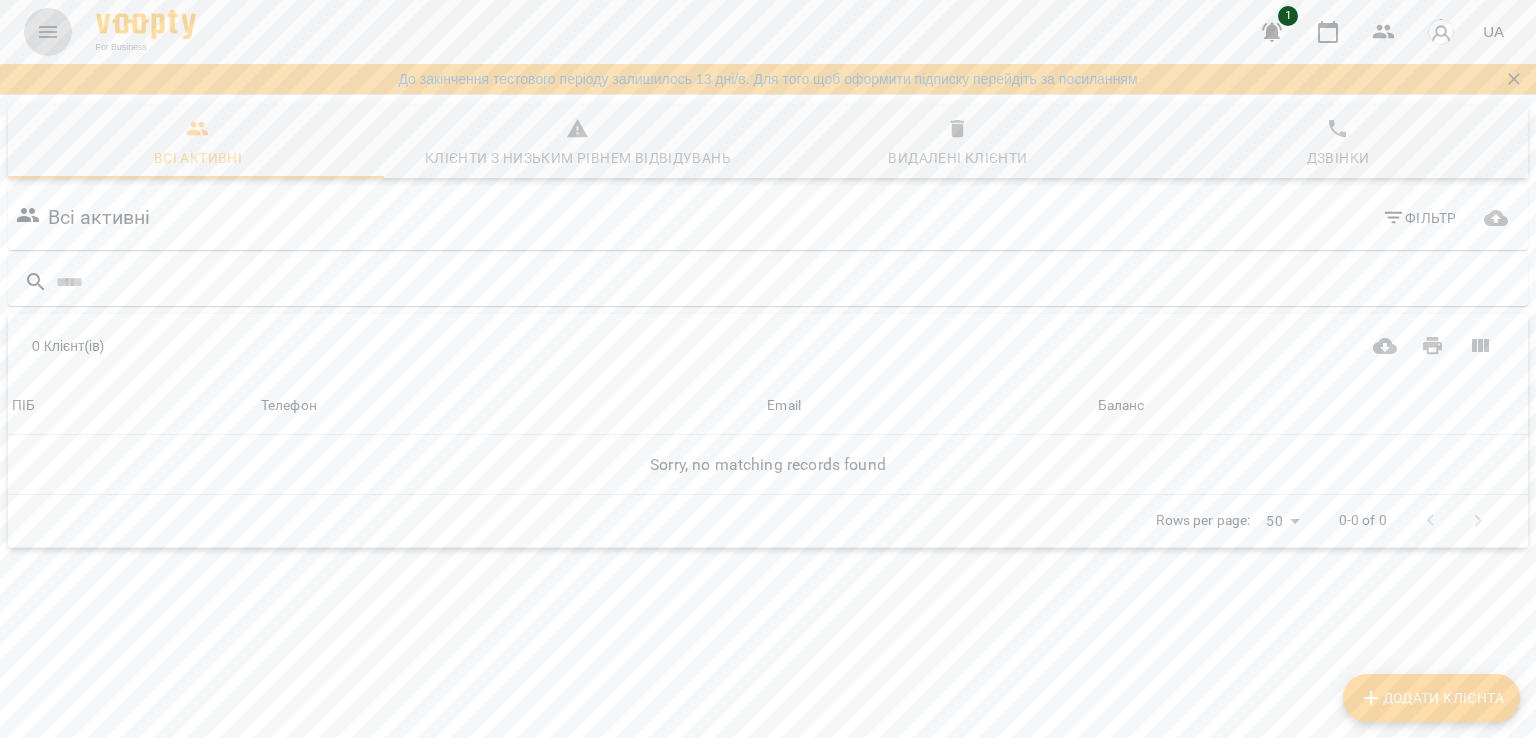 click 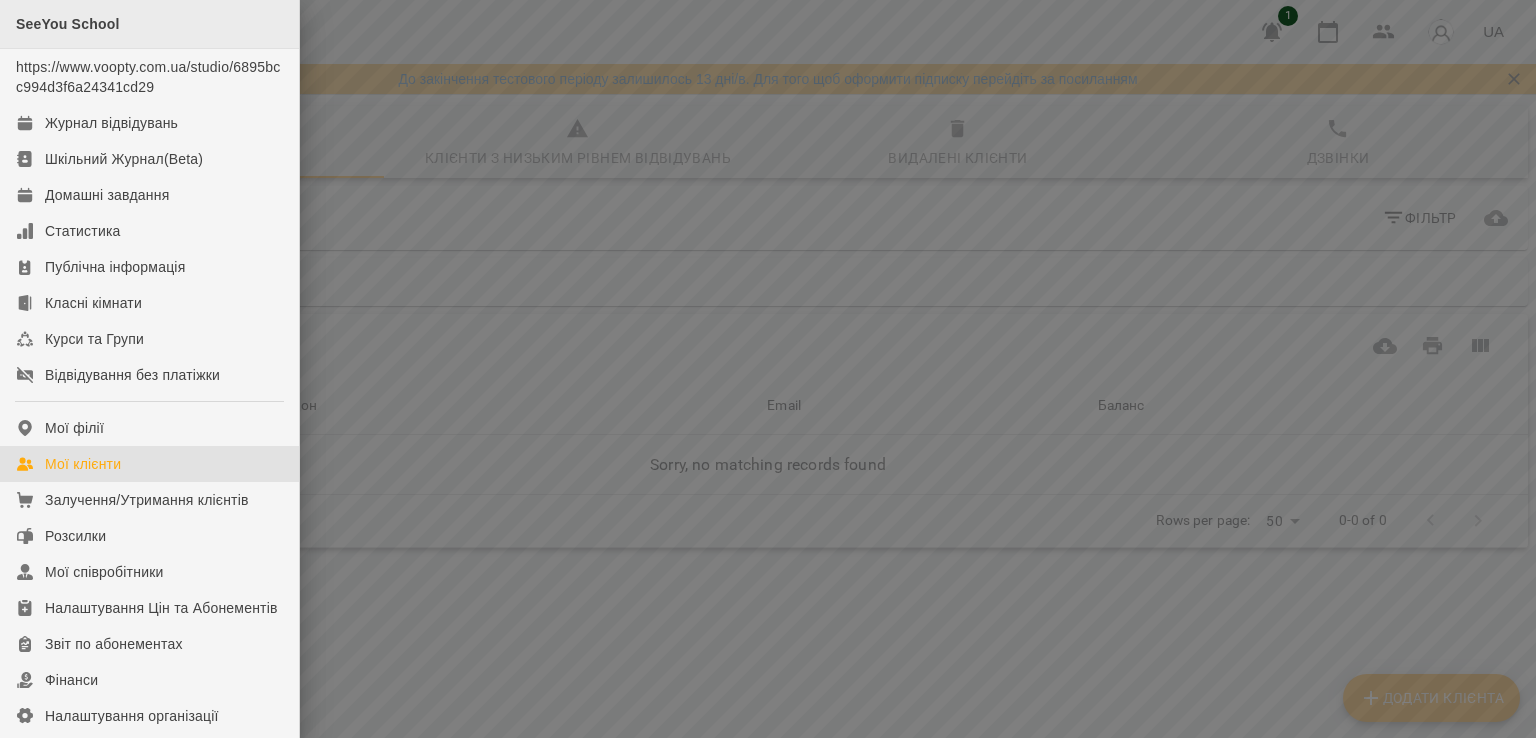 click on "SeeYou School" at bounding box center [67, 24] 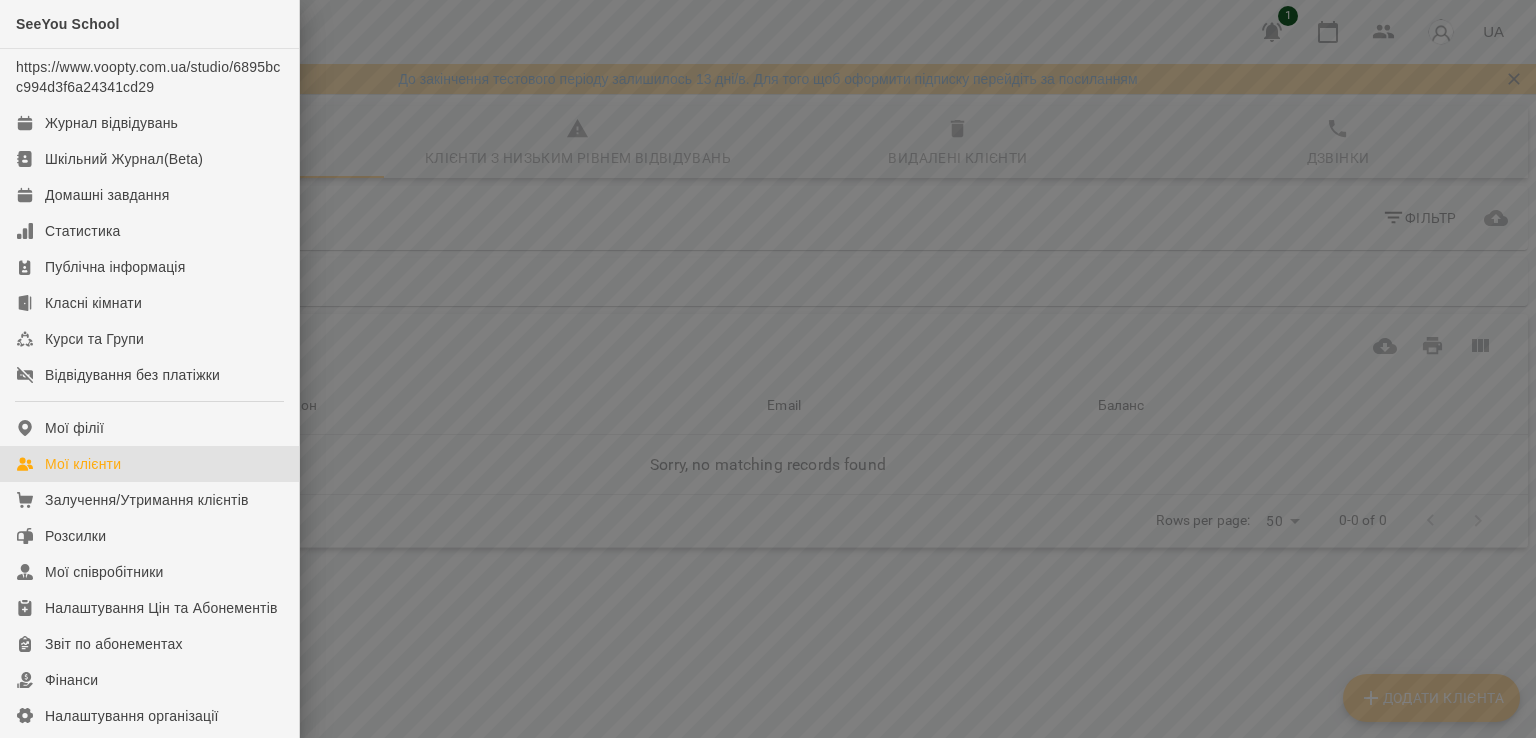 click at bounding box center (768, 369) 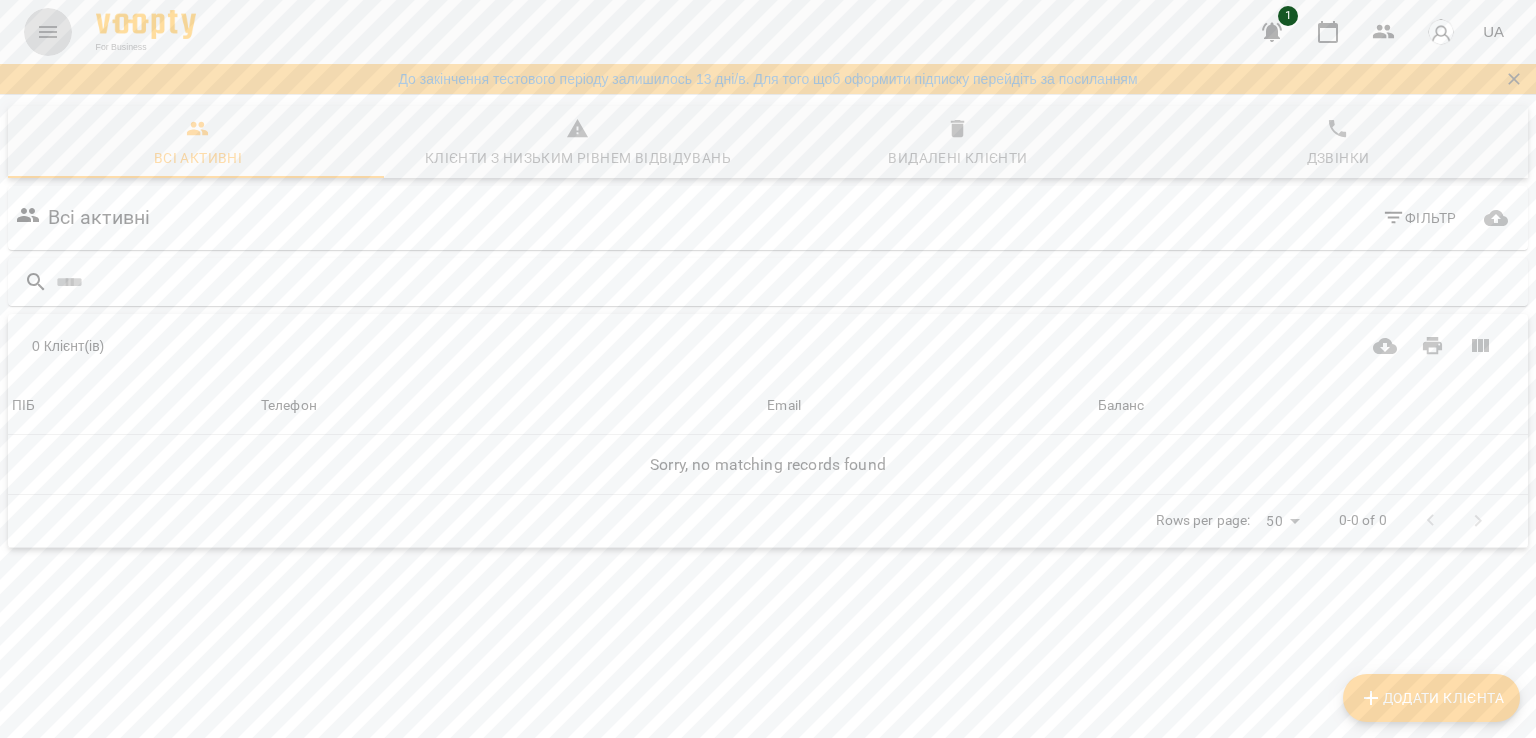 click 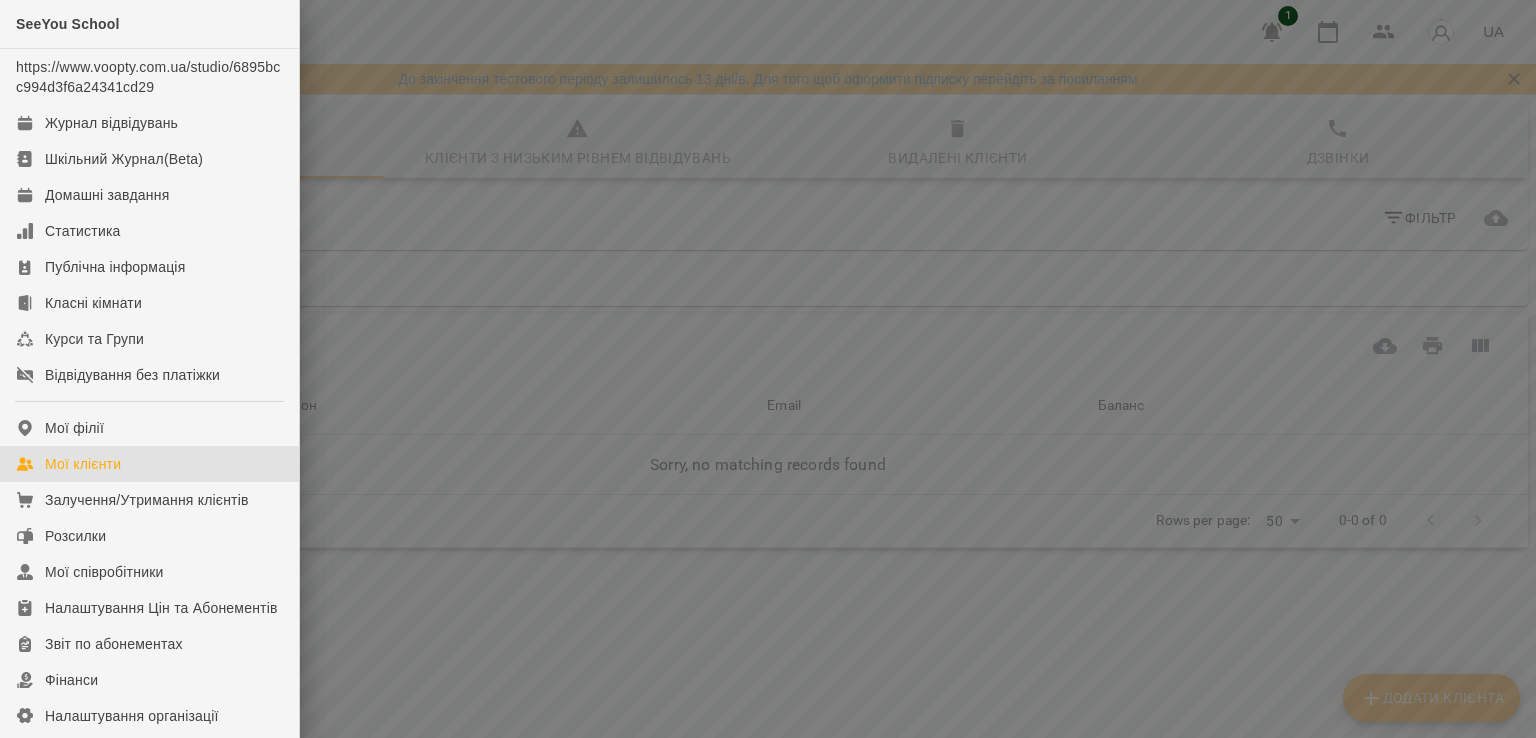 click at bounding box center [768, 369] 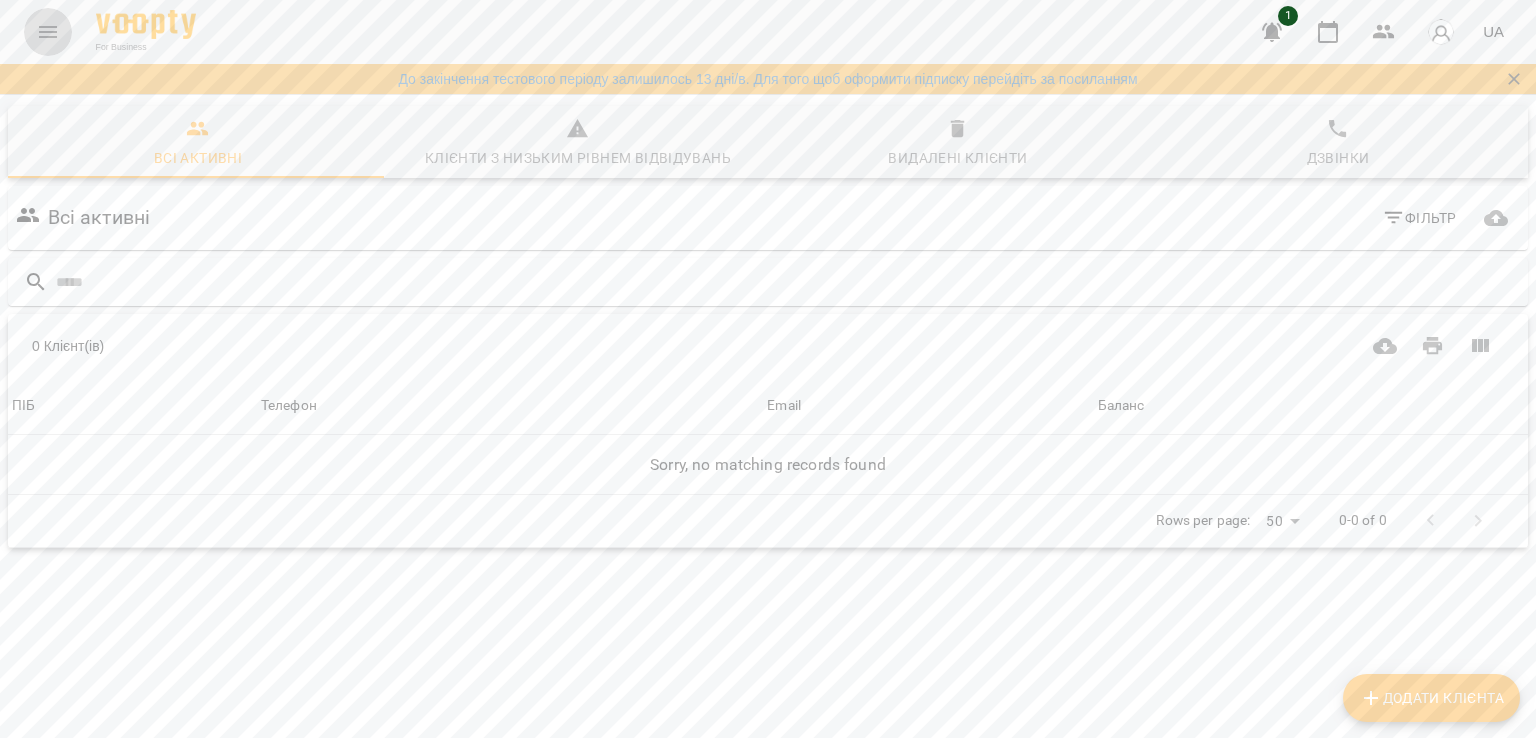 click 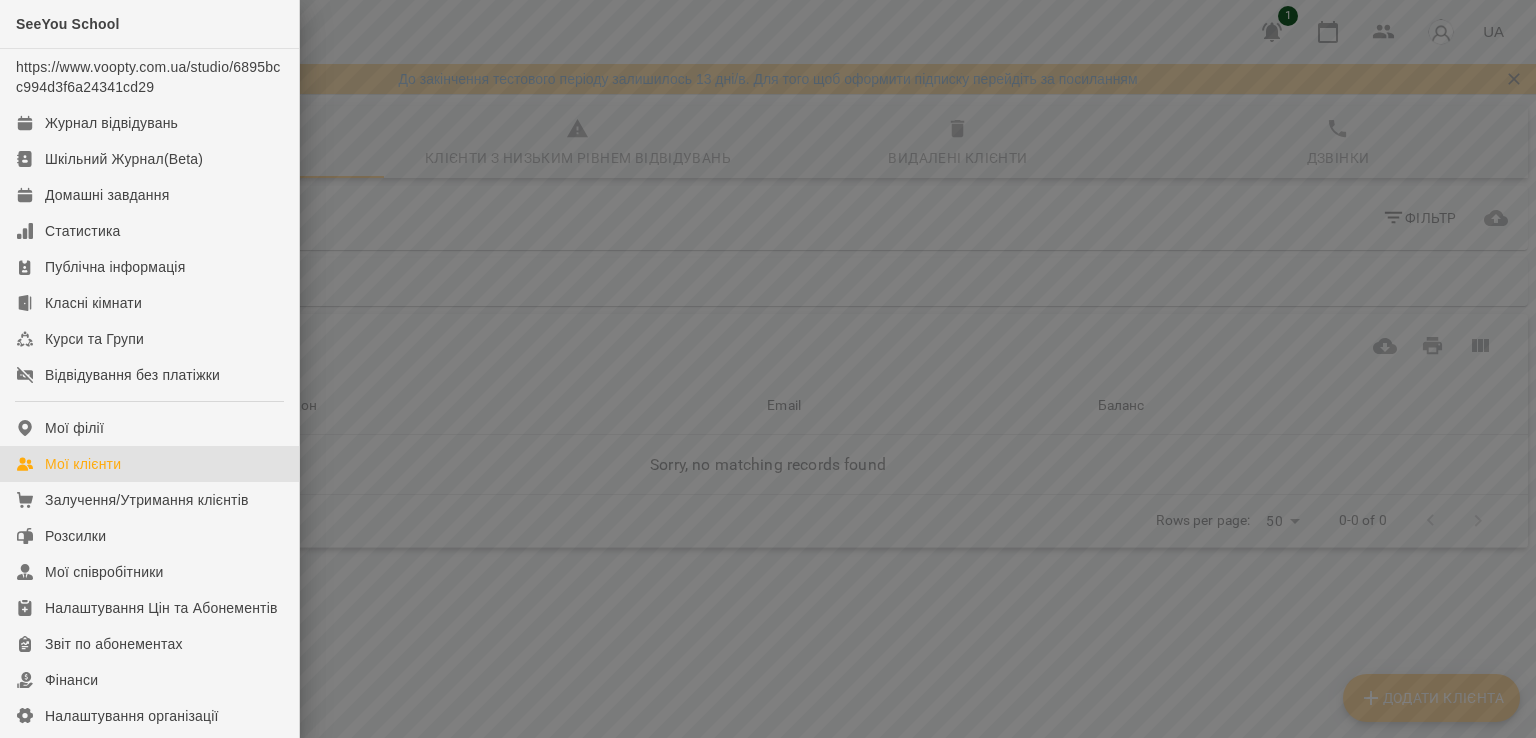 click at bounding box center (768, 369) 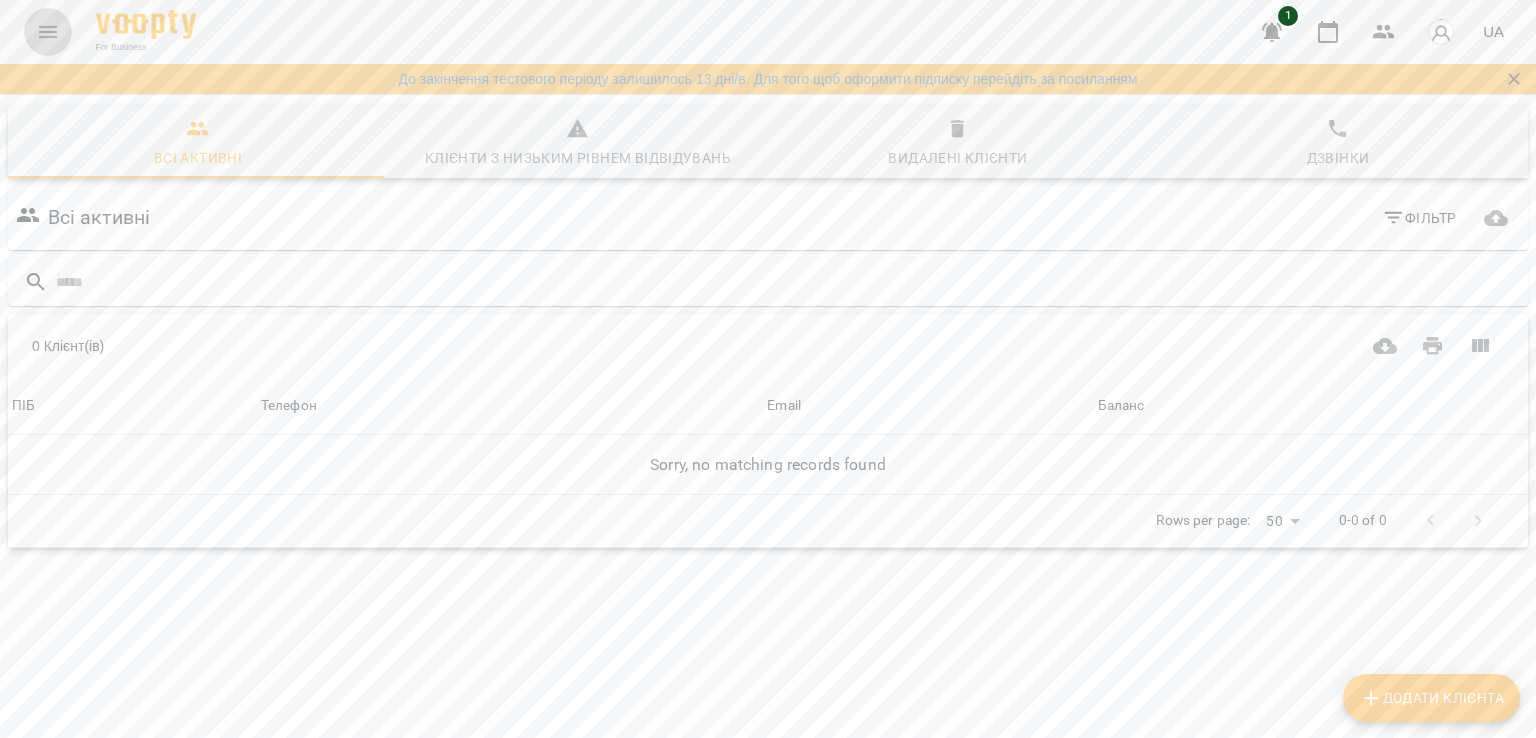 click at bounding box center (48, 32) 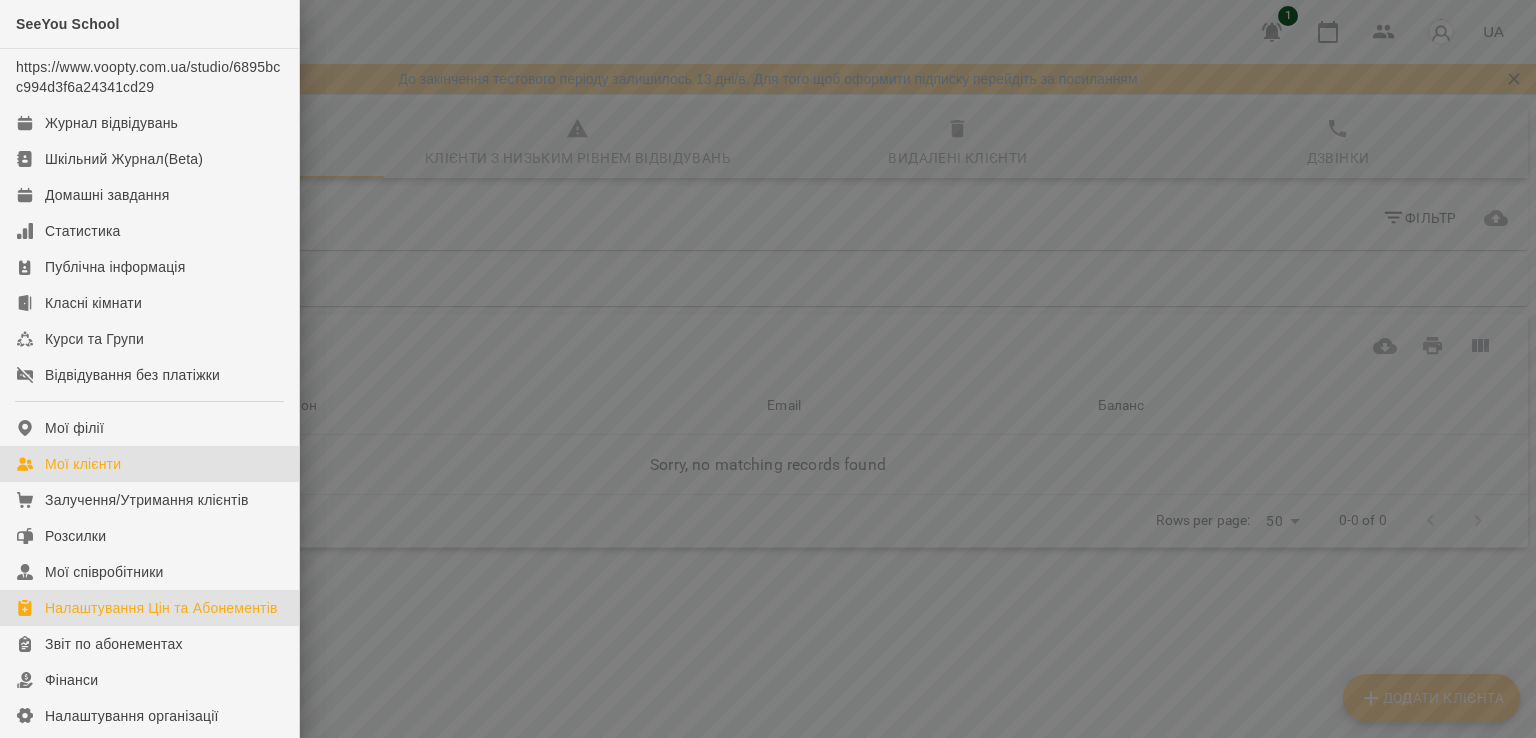 click on "Налаштування Цін та Абонементів" at bounding box center (161, 608) 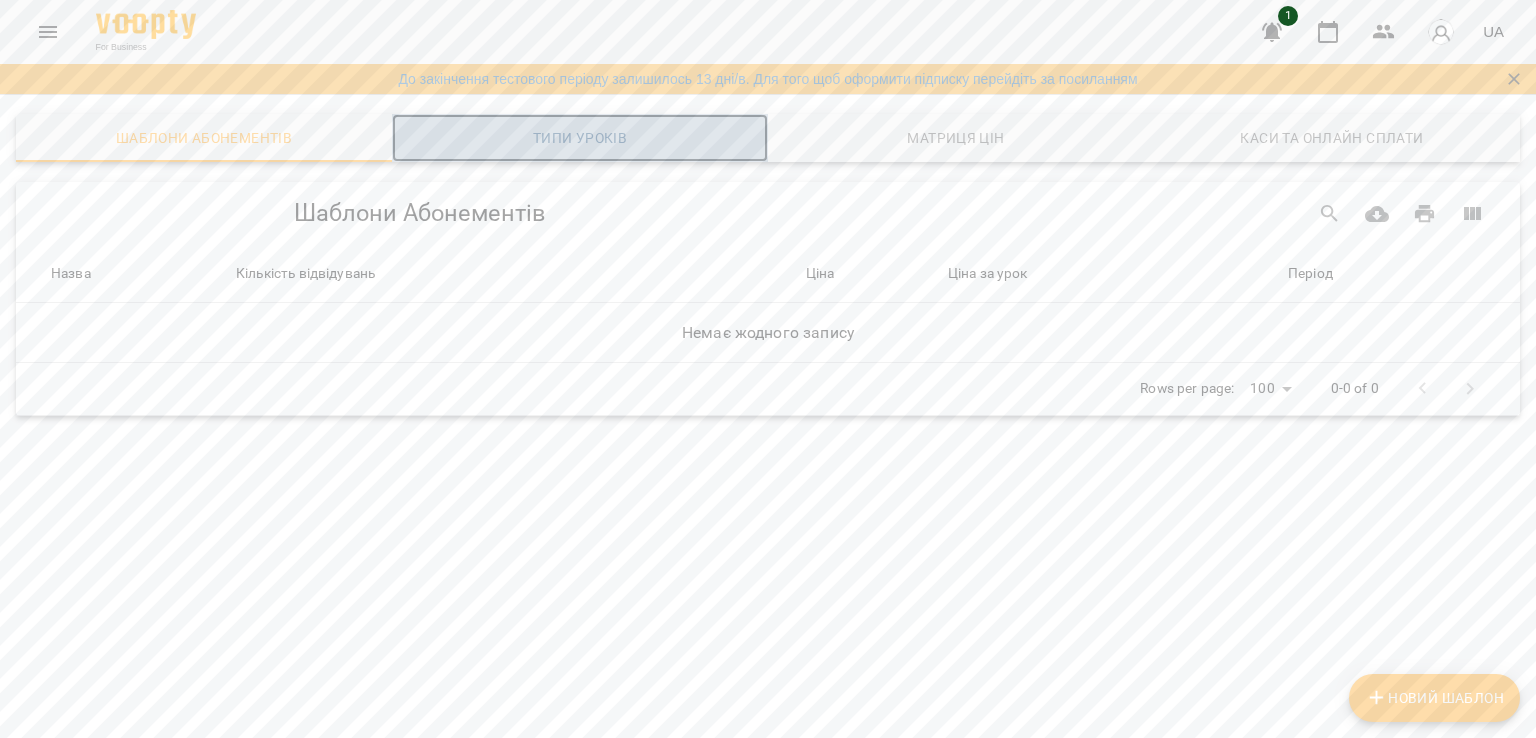 click on "Типи уроків" at bounding box center (580, 138) 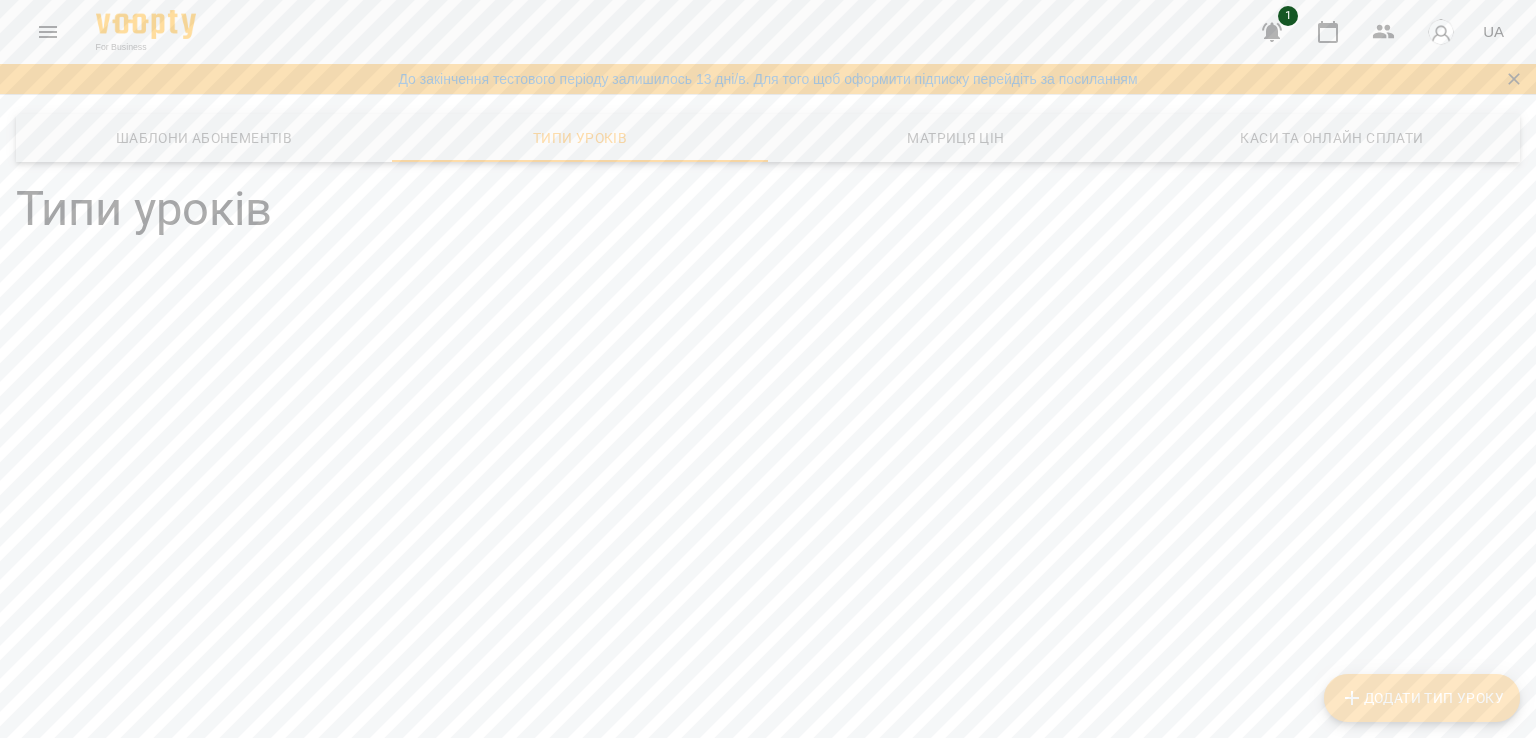 click on "Додати Тип Уроку" at bounding box center [1422, 698] 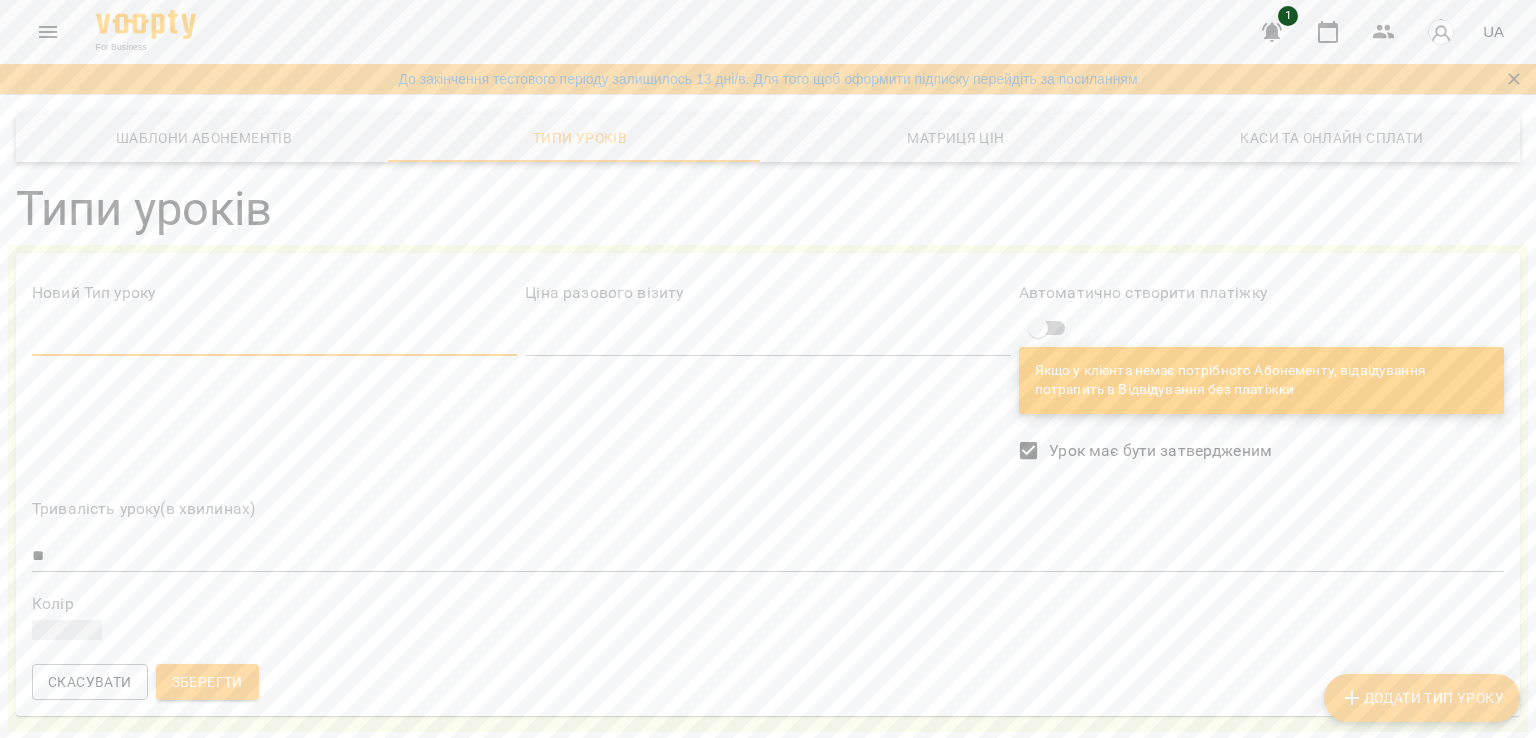 click at bounding box center (274, 341) 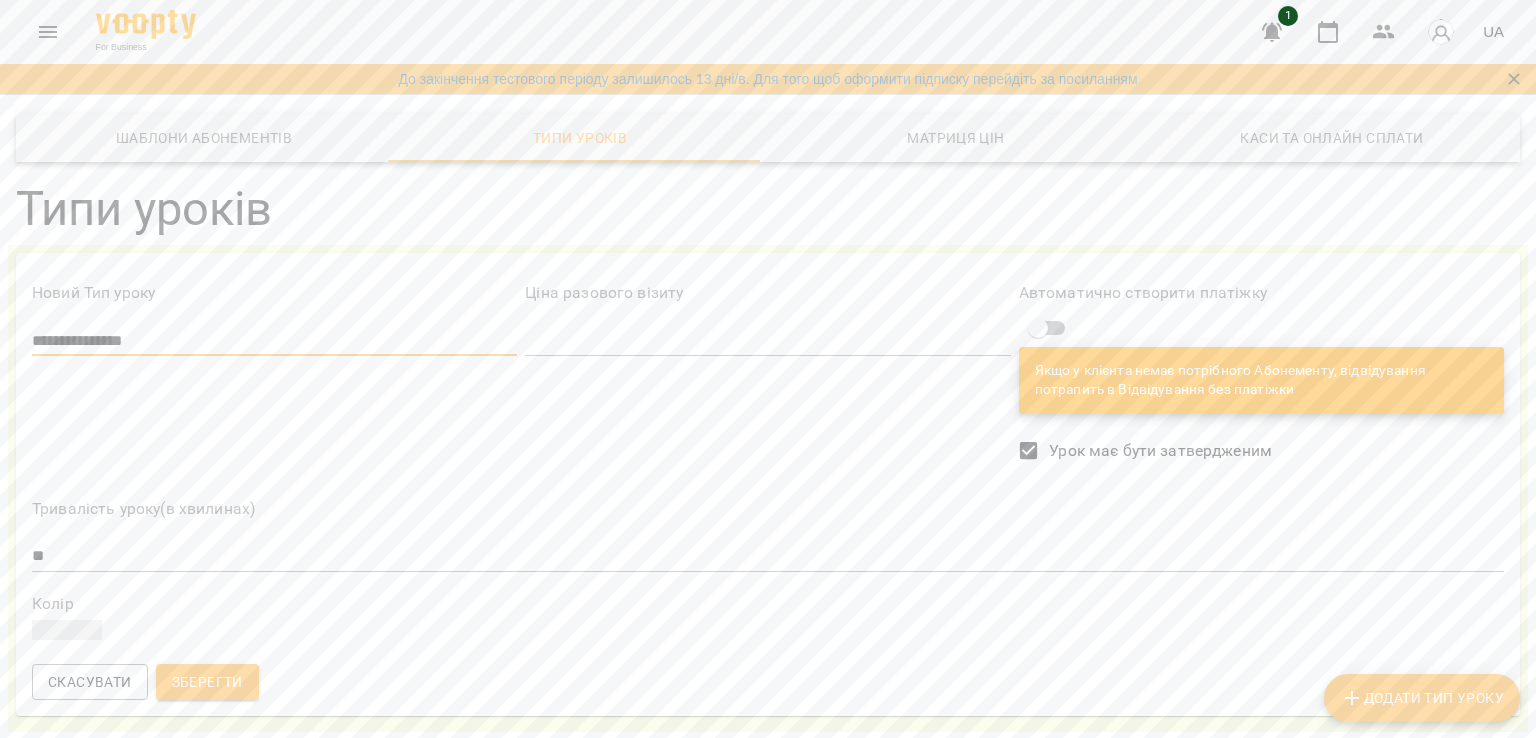 scroll, scrollTop: 20, scrollLeft: 0, axis: vertical 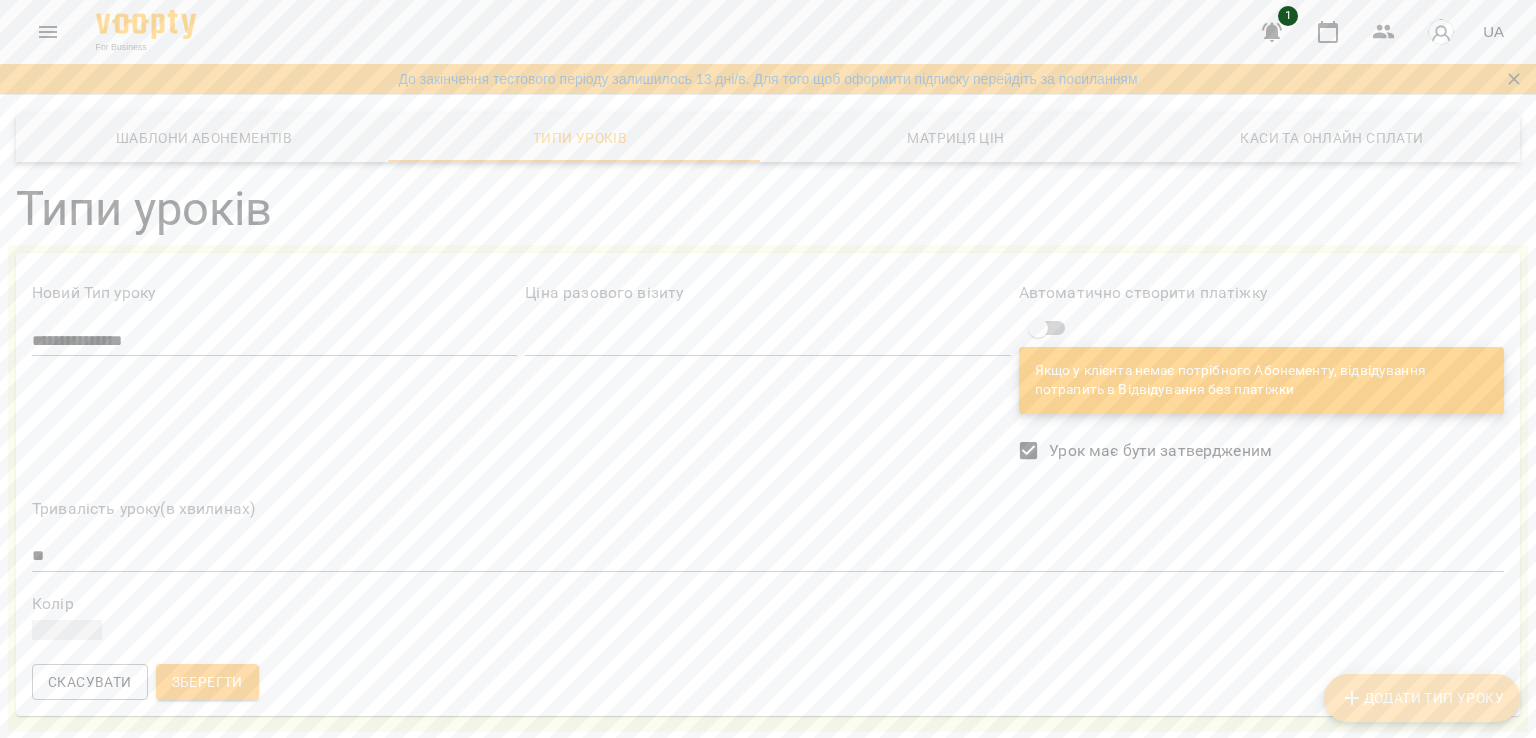 click on "Додати Тип Уроку" at bounding box center [1422, 698] 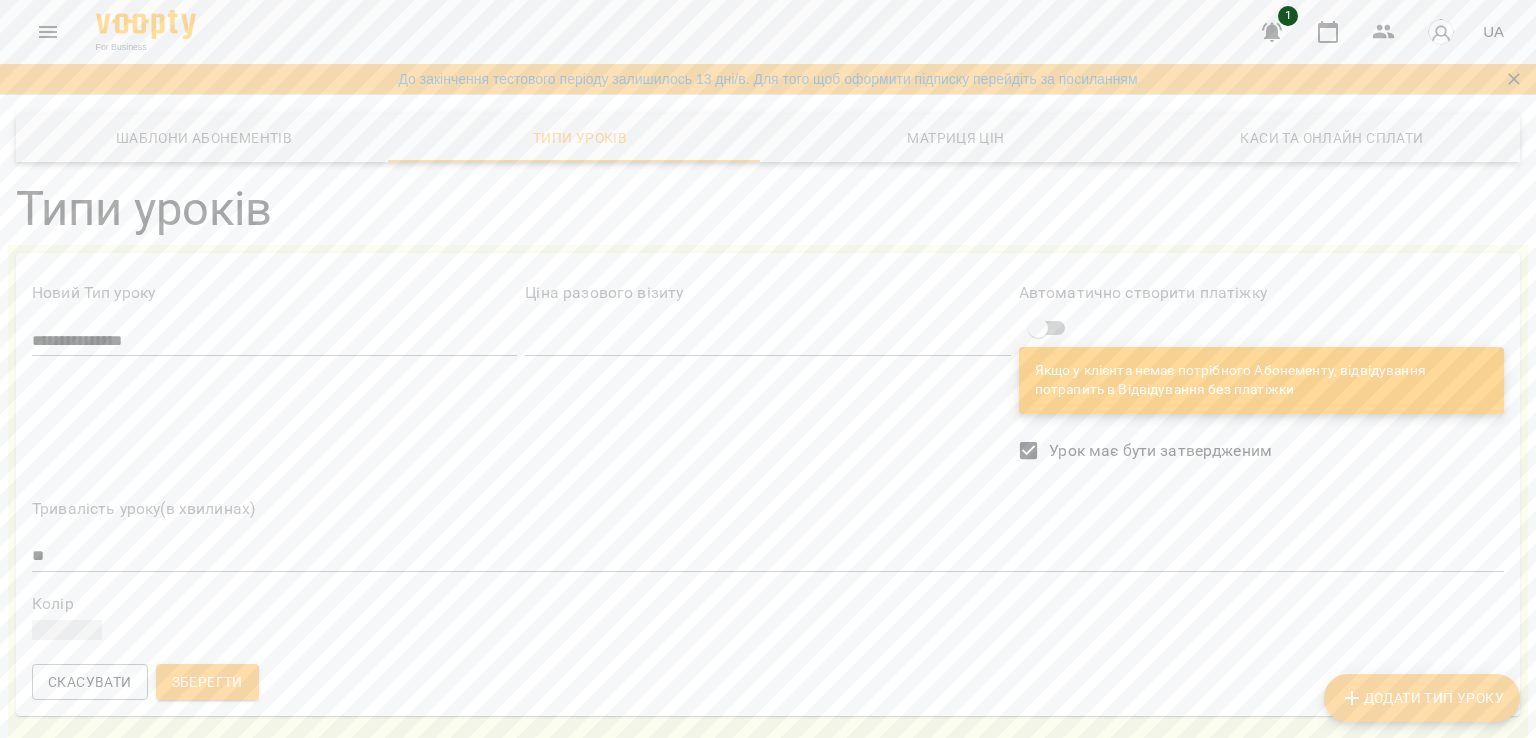 scroll, scrollTop: 0, scrollLeft: 0, axis: both 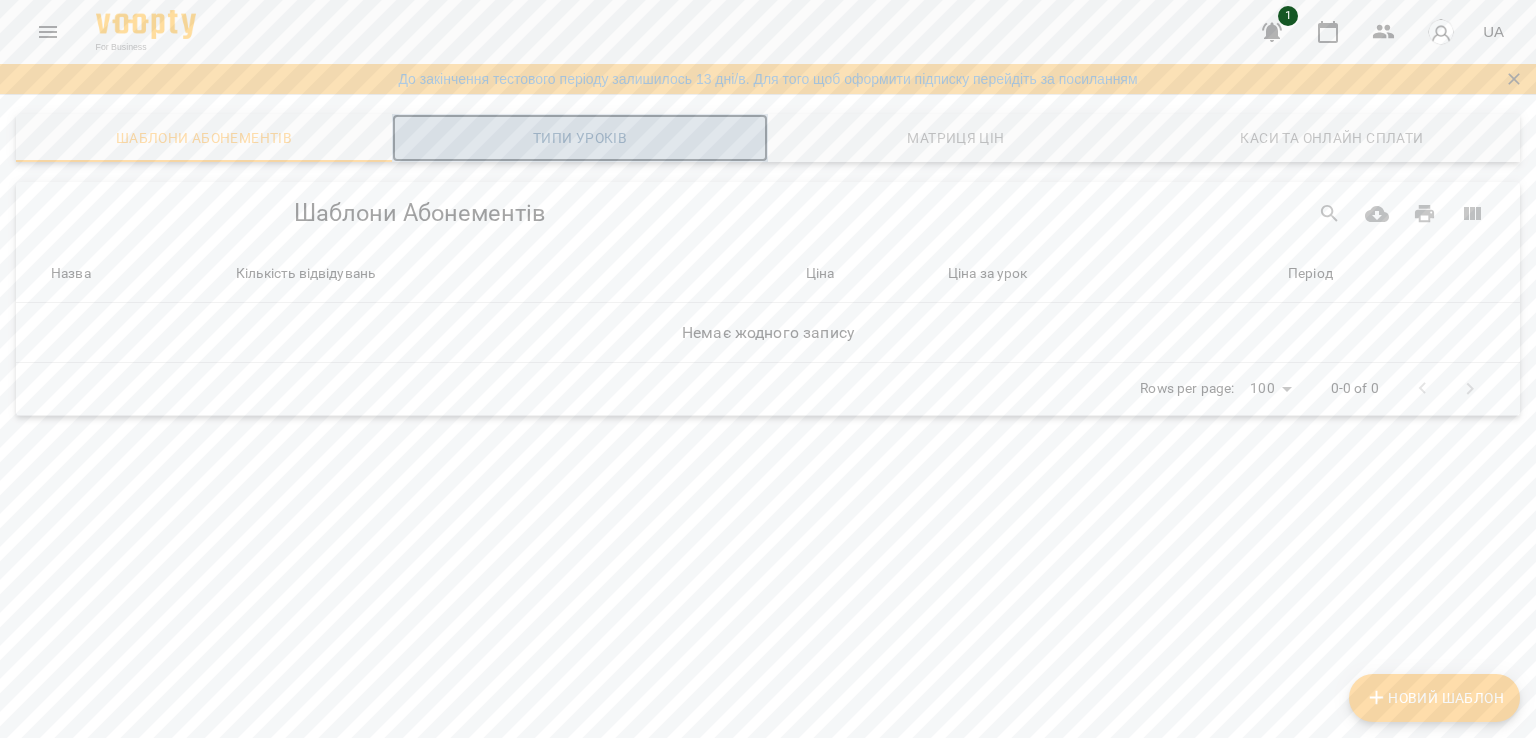 click on "Типи уроків" at bounding box center [580, 138] 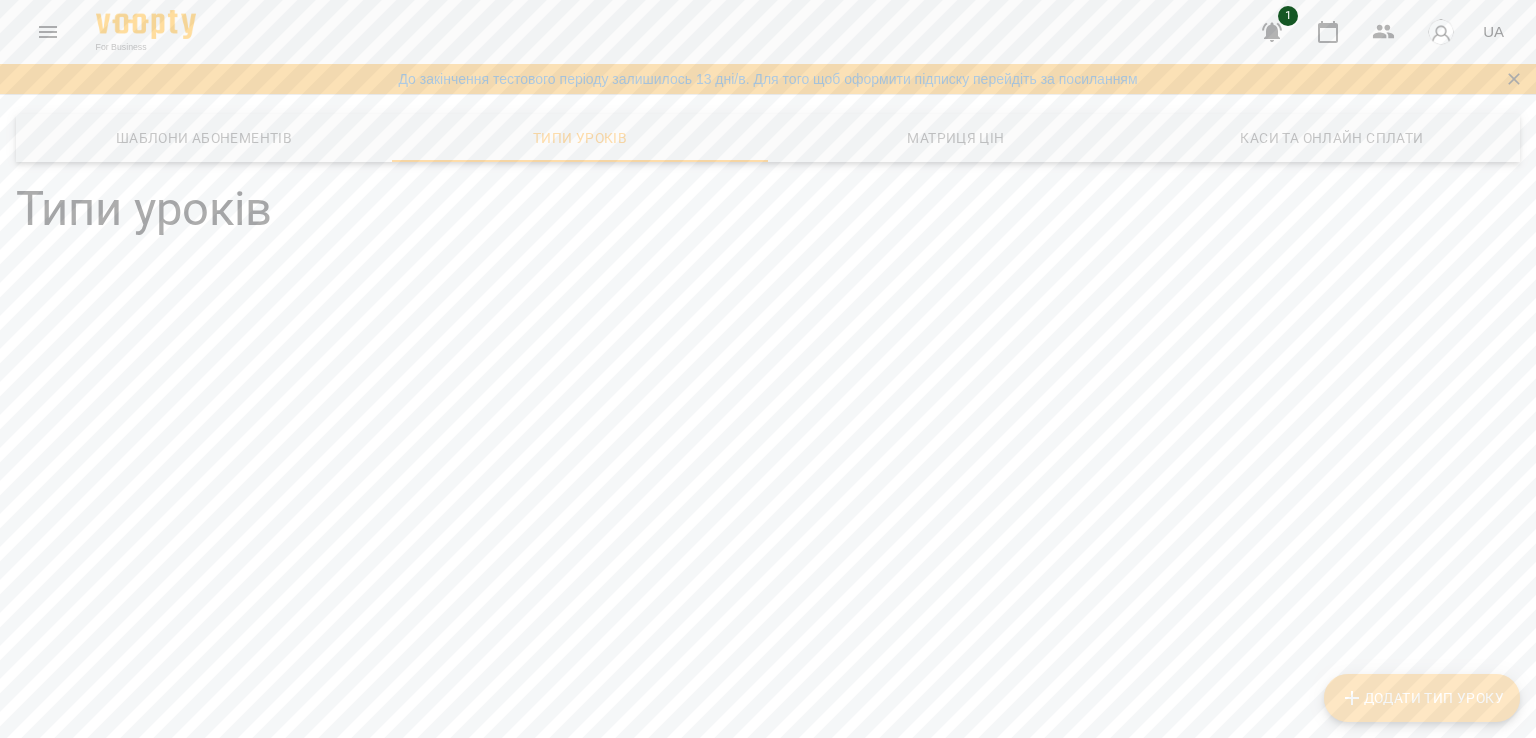 click on "Додати Тип Уроку" at bounding box center (1422, 698) 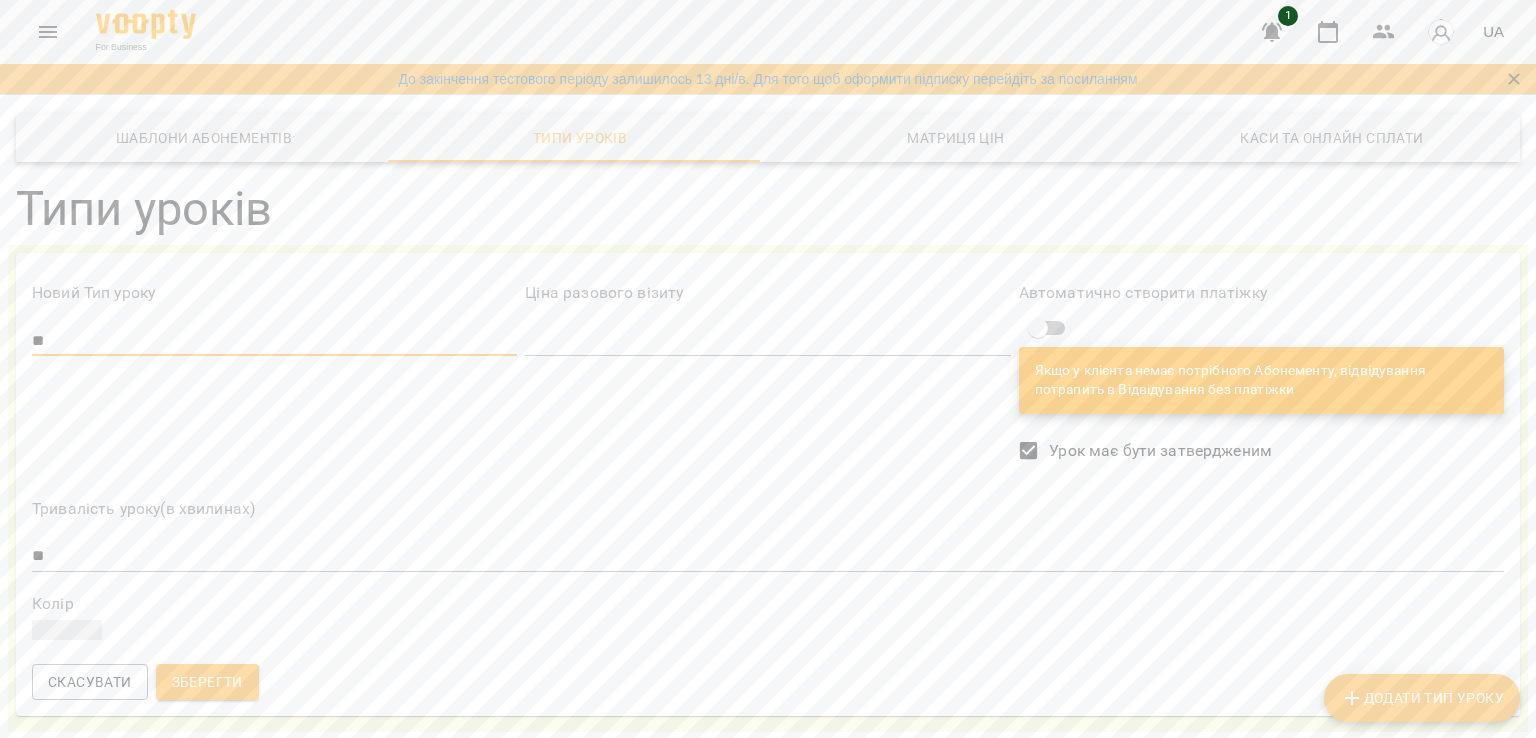 type on "**********" 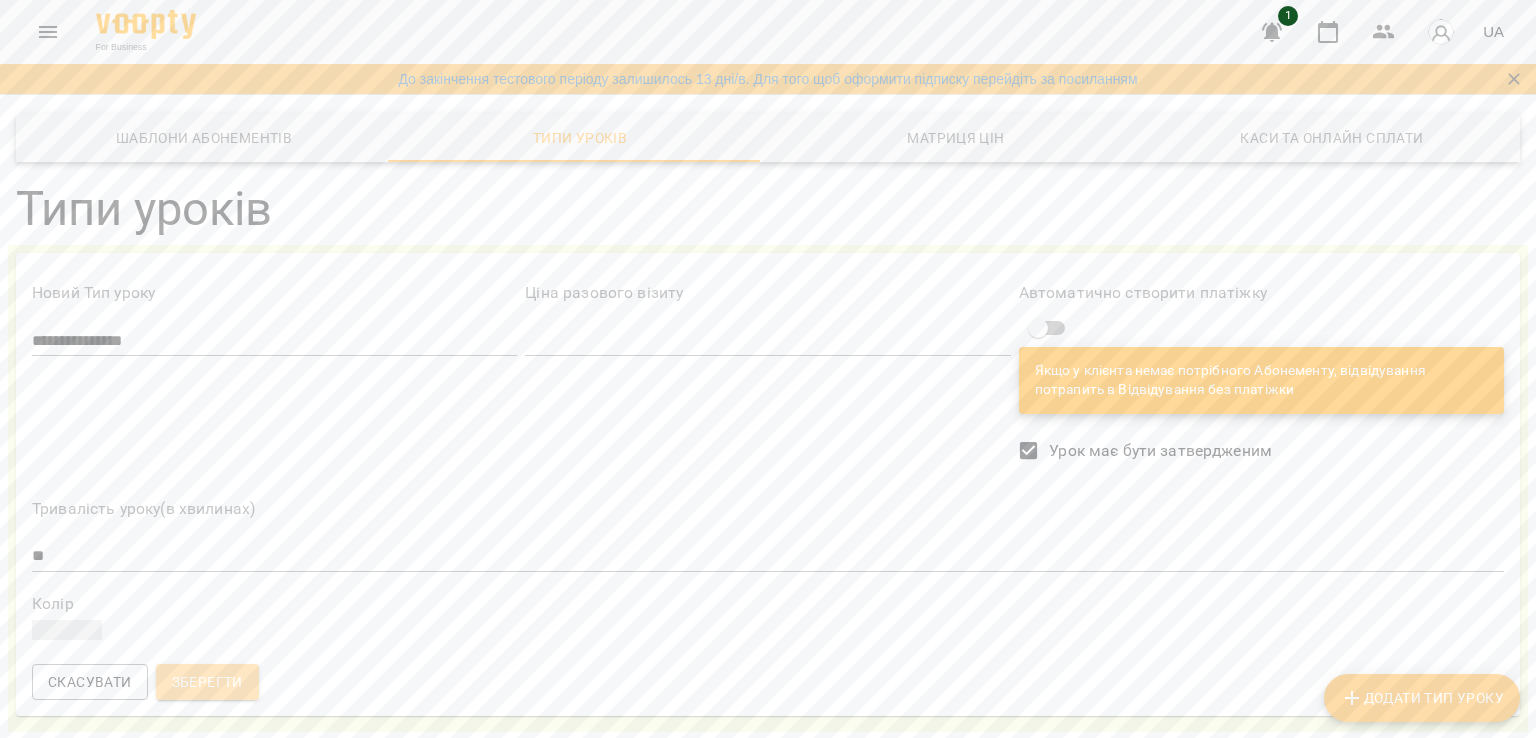click on "Зберегти" at bounding box center (207, 682) 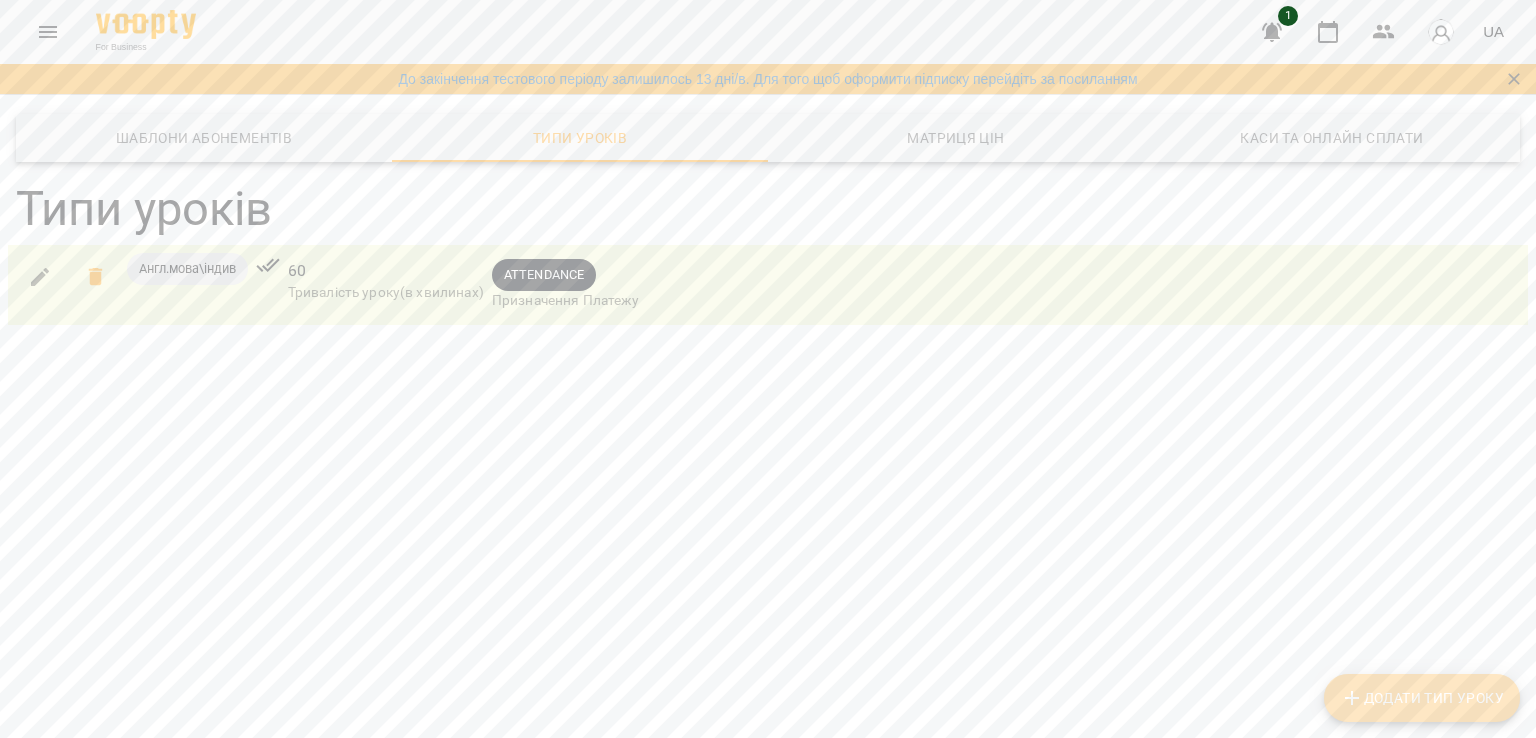 click on "Додати Тип Уроку" at bounding box center [1422, 698] 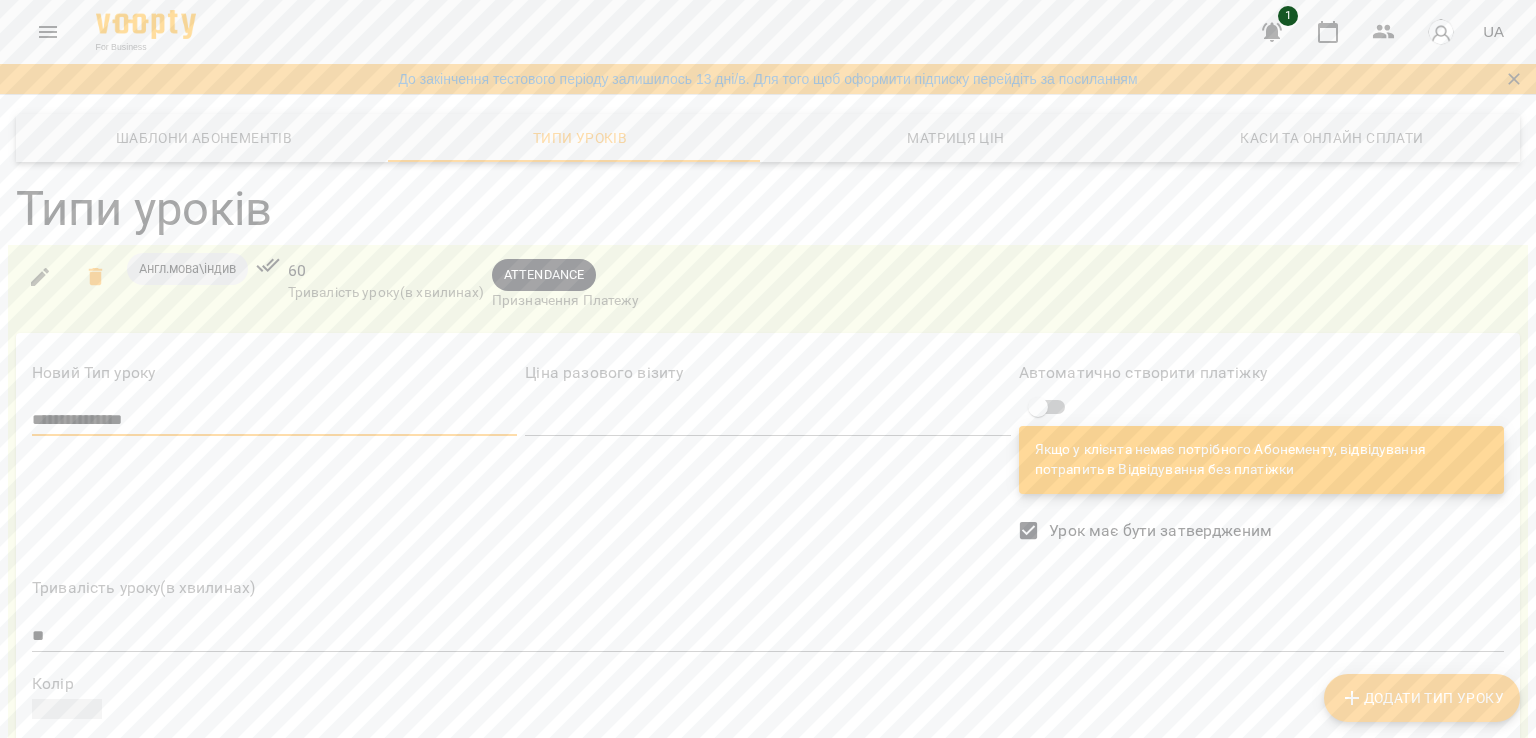 click on "**********" at bounding box center [274, 420] 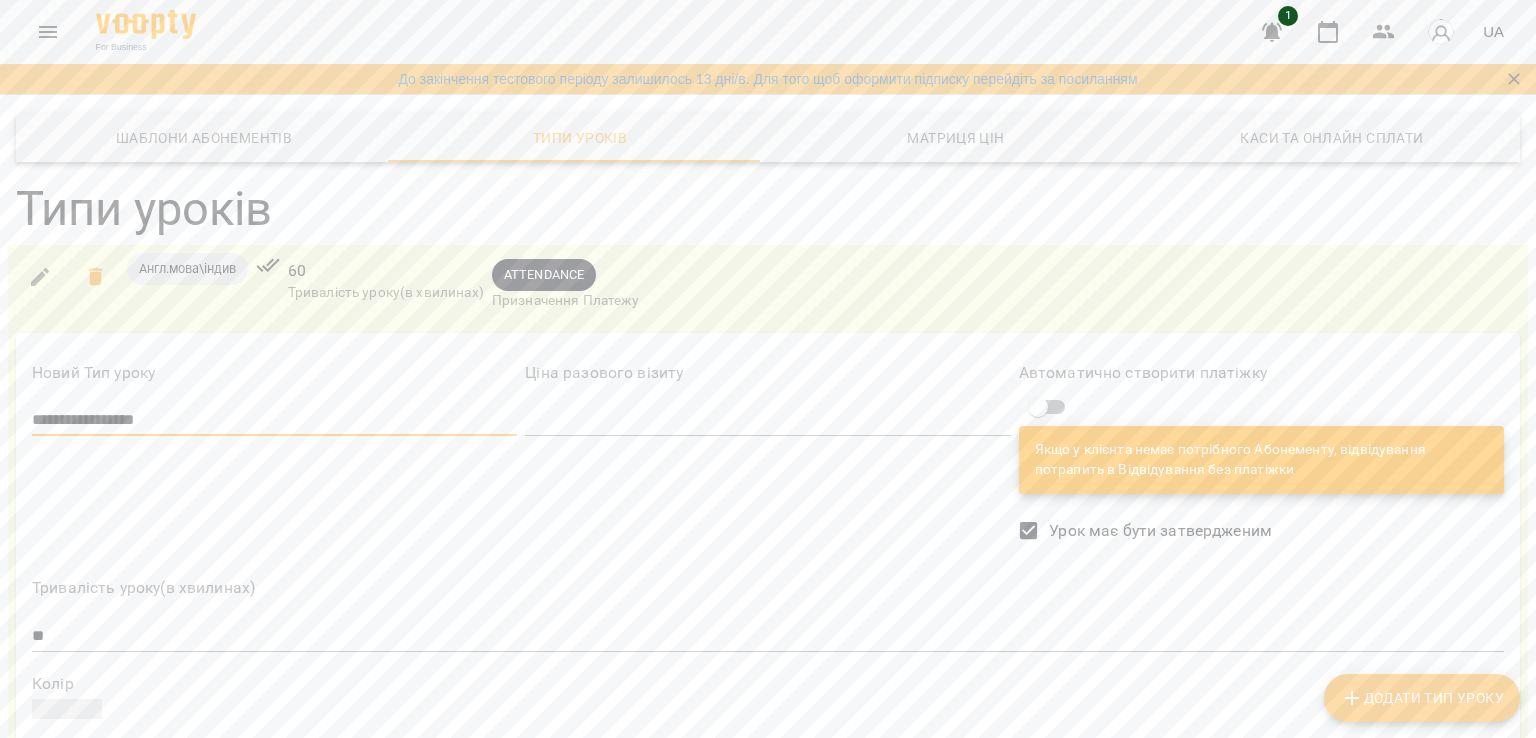 scroll, scrollTop: 100, scrollLeft: 0, axis: vertical 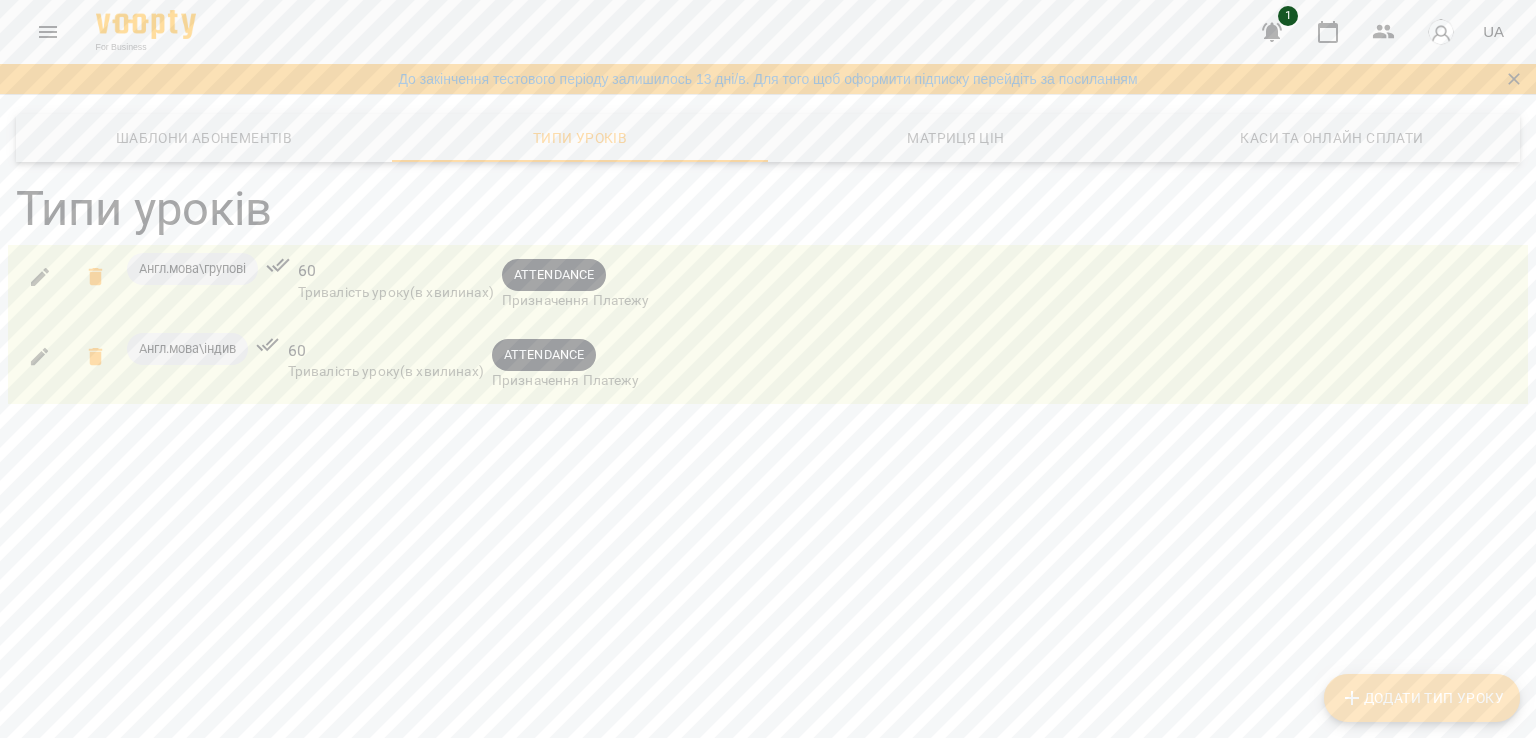 click on "Додати Тип Уроку" at bounding box center (1422, 698) 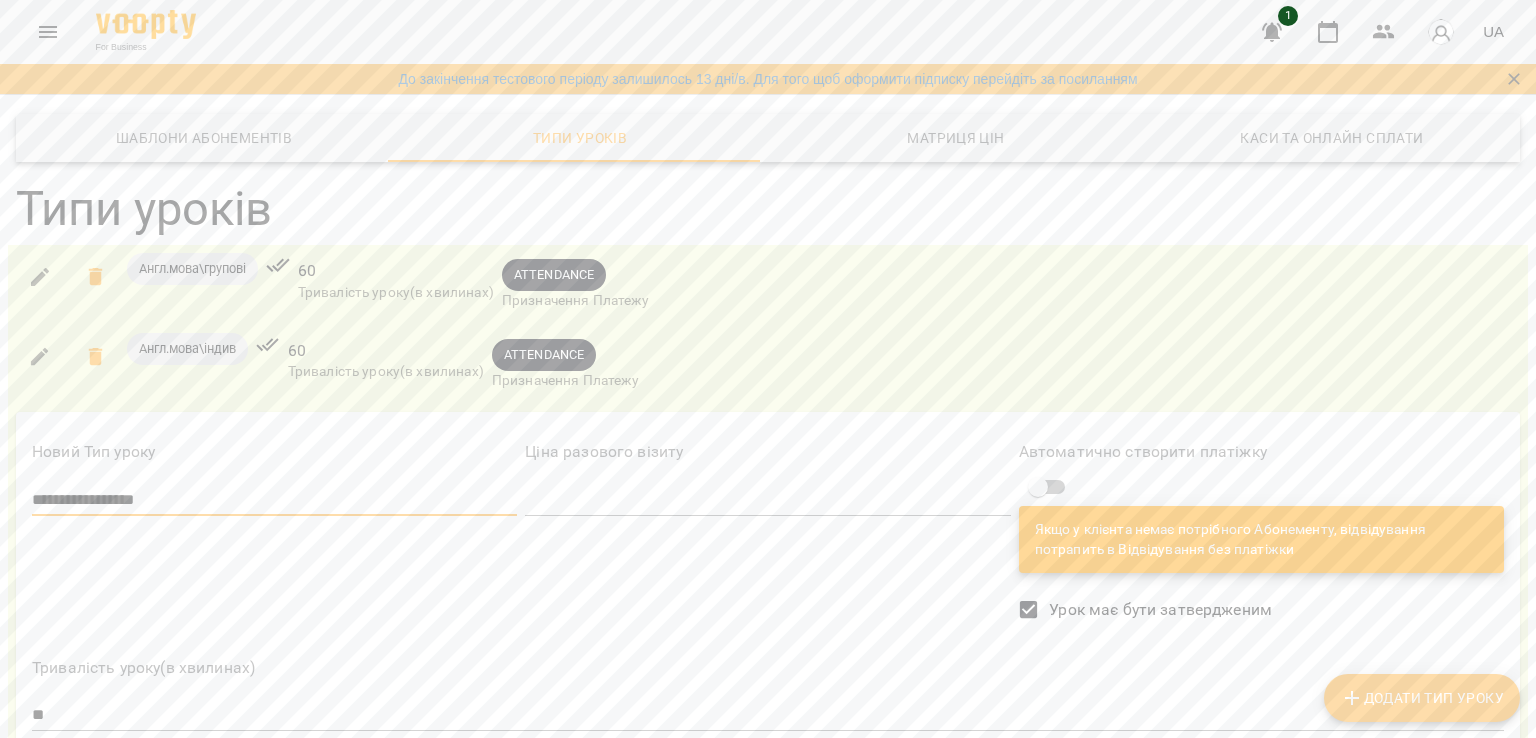 click on "**********" at bounding box center [274, 500] 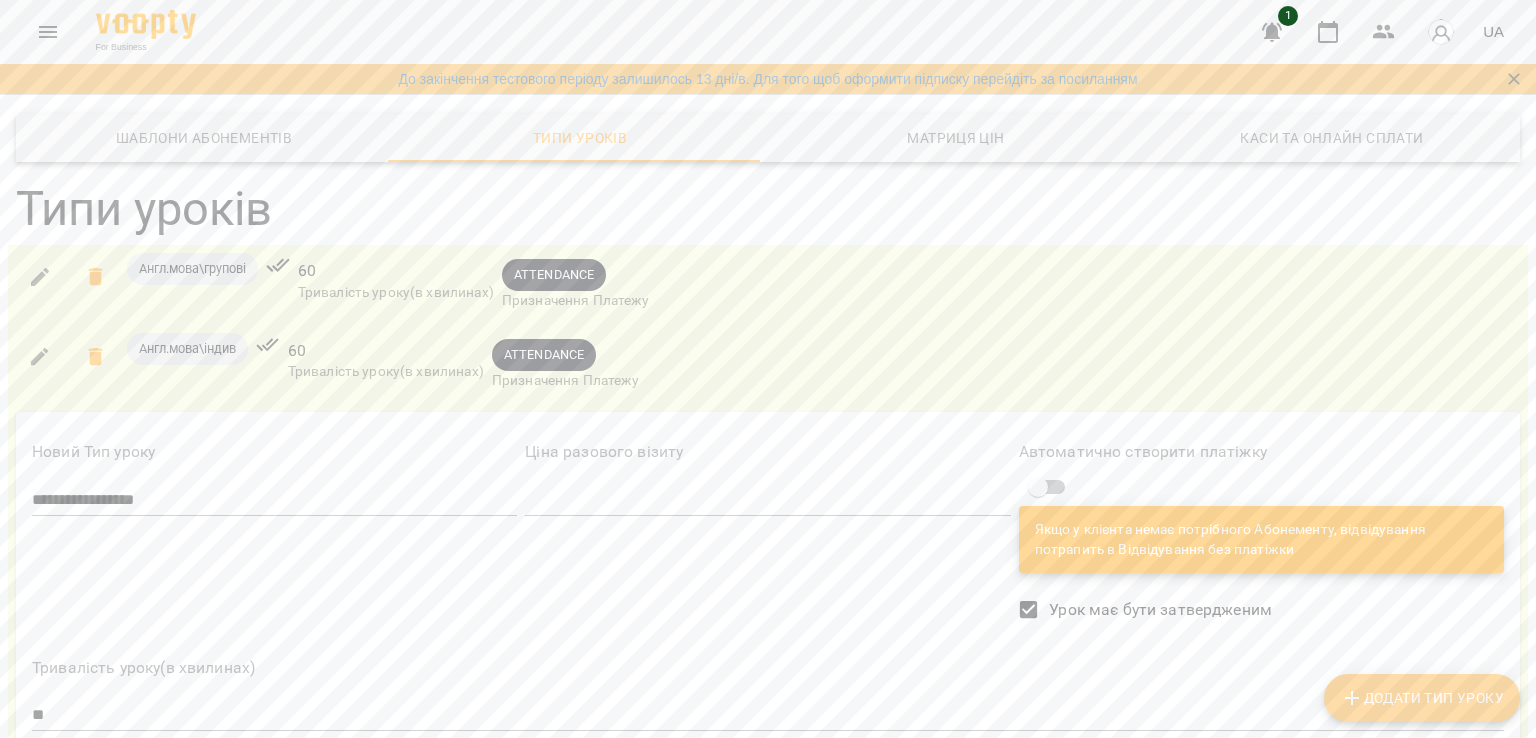click on "Зберегти" at bounding box center [207, 841] 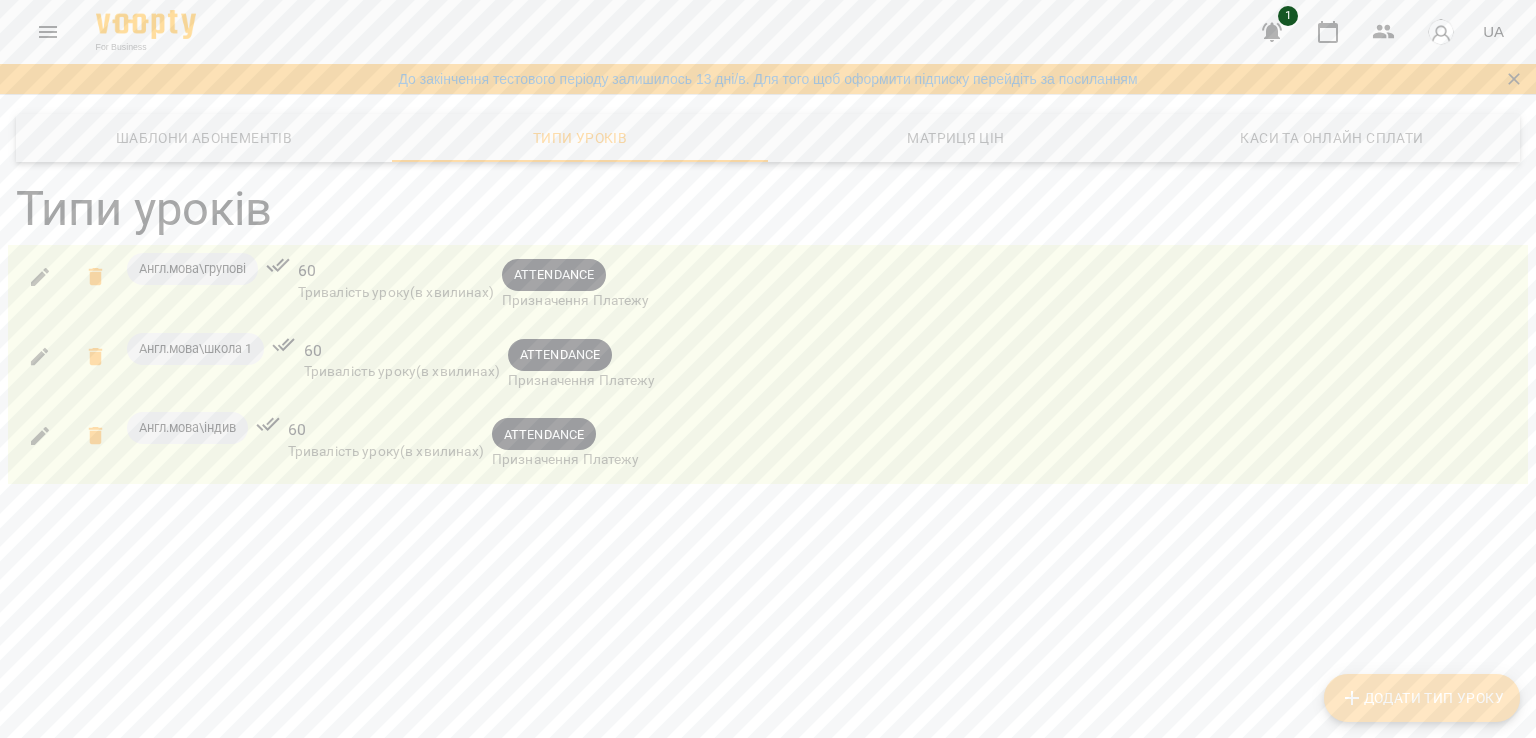 click on "Додати Тип Уроку" at bounding box center [1422, 698] 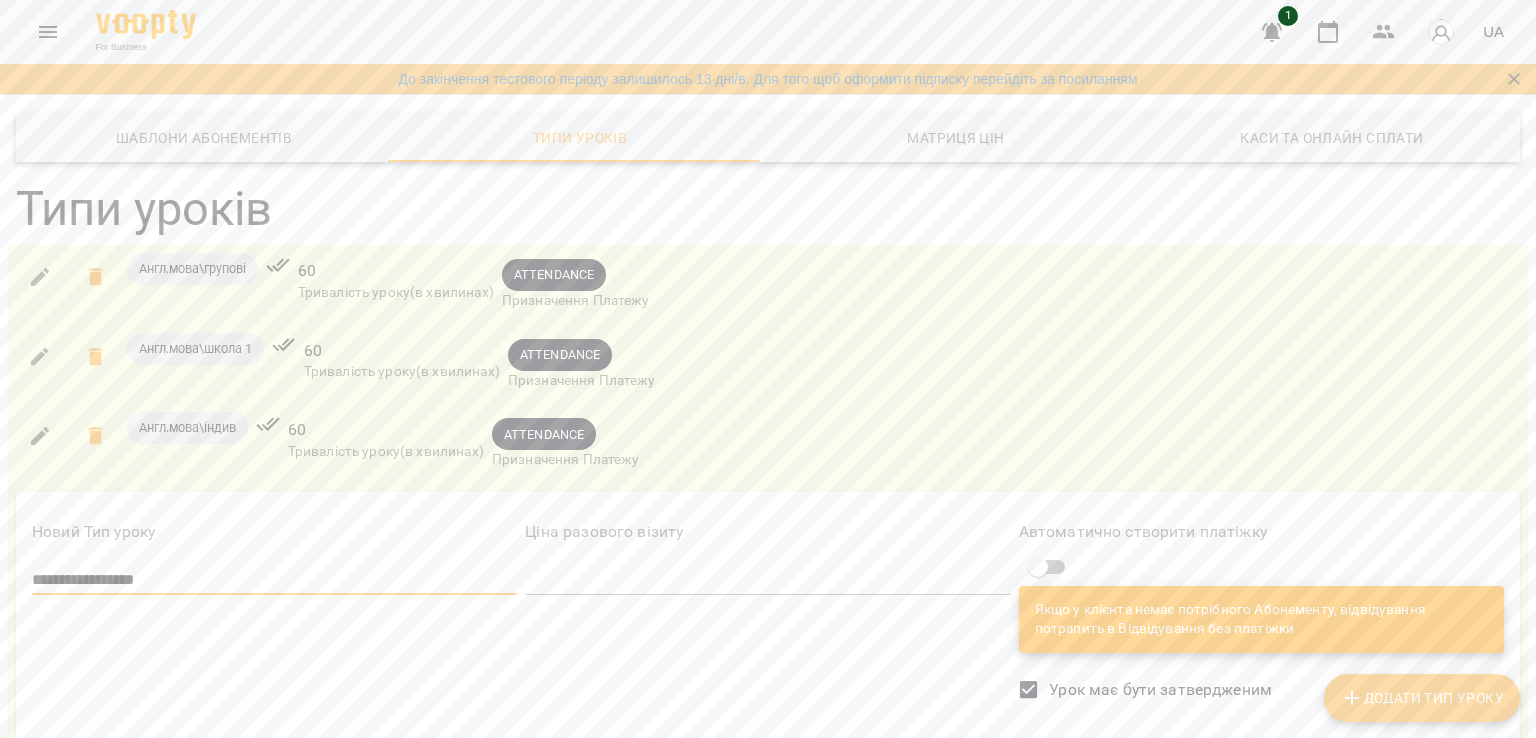 click on "**********" at bounding box center (274, 580) 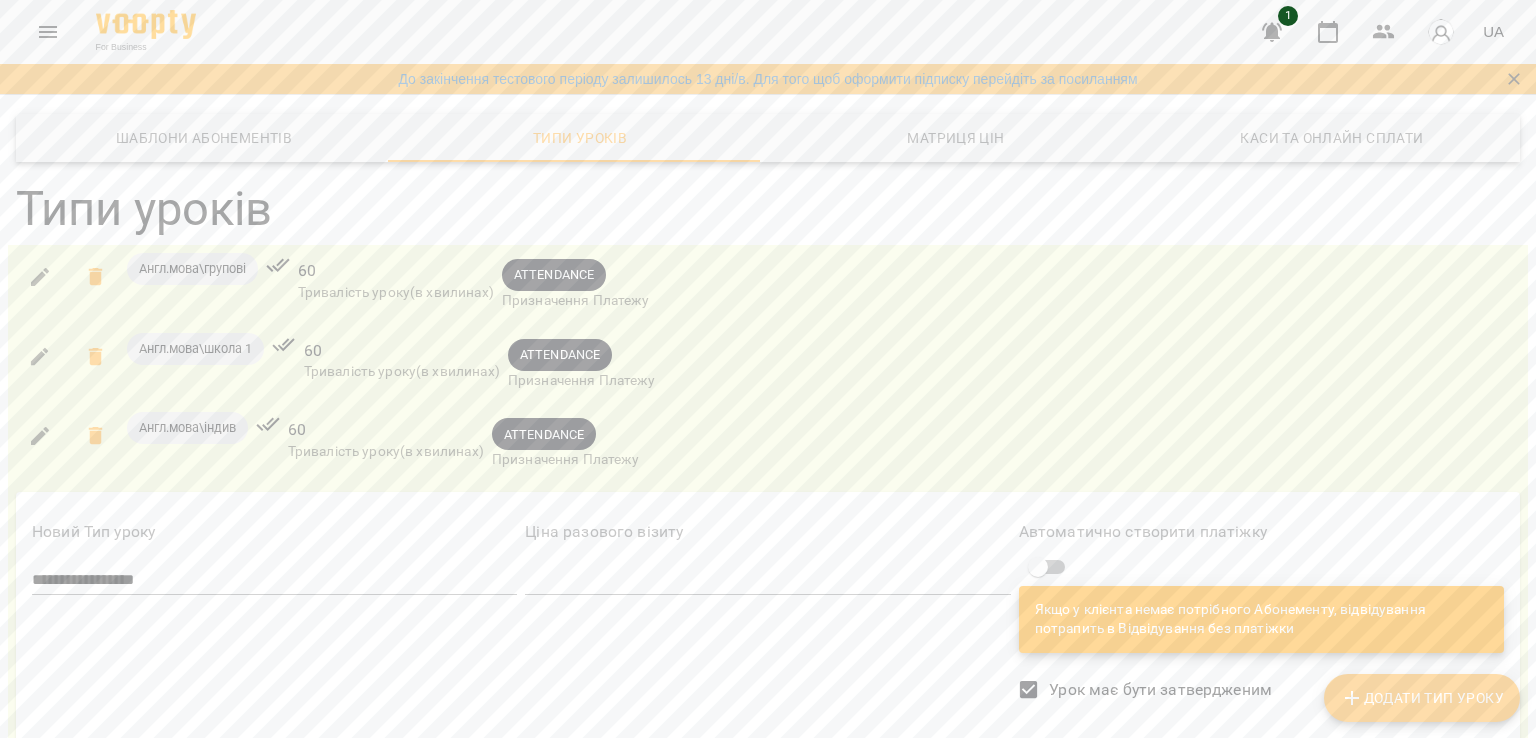 click on "Зберегти" at bounding box center (207, 921) 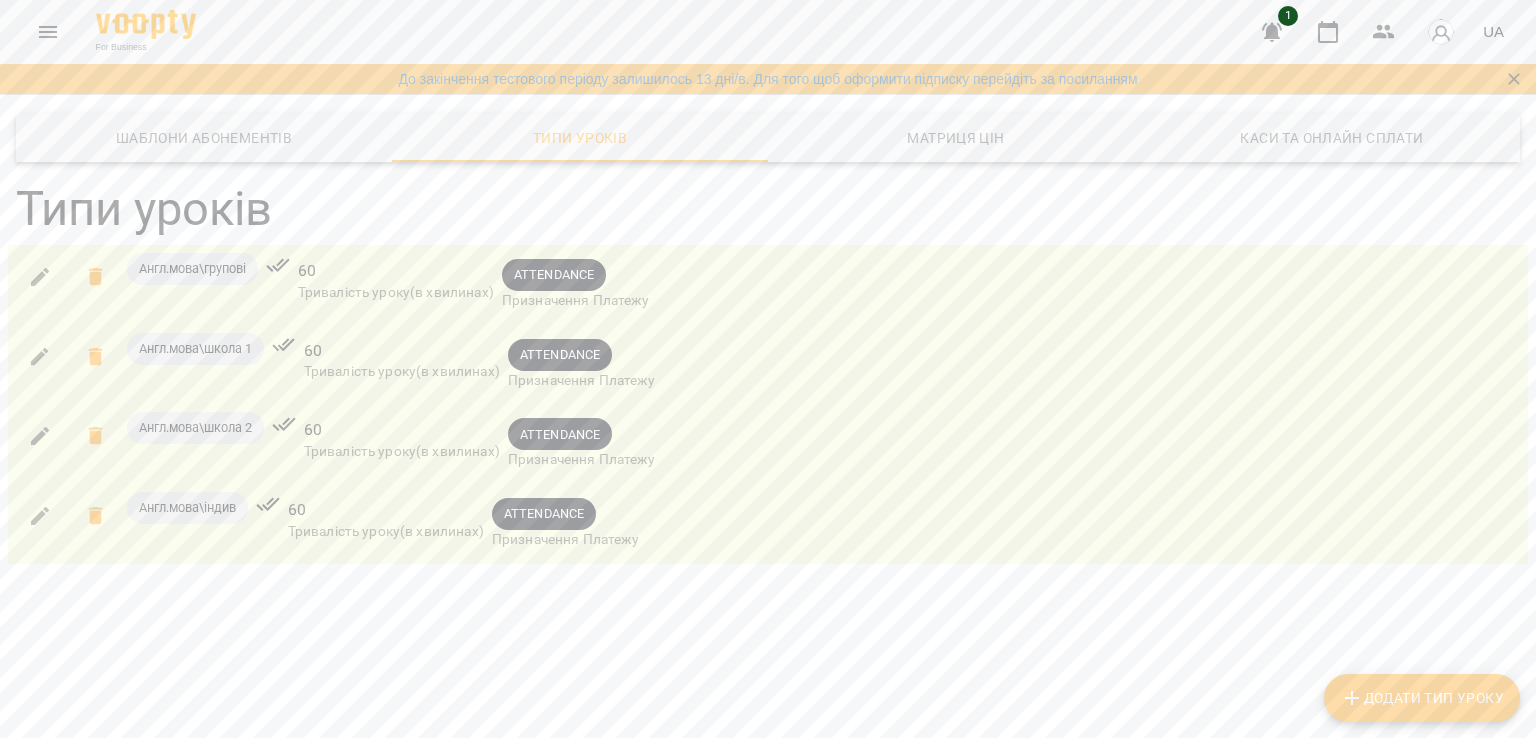 scroll, scrollTop: 0, scrollLeft: 0, axis: both 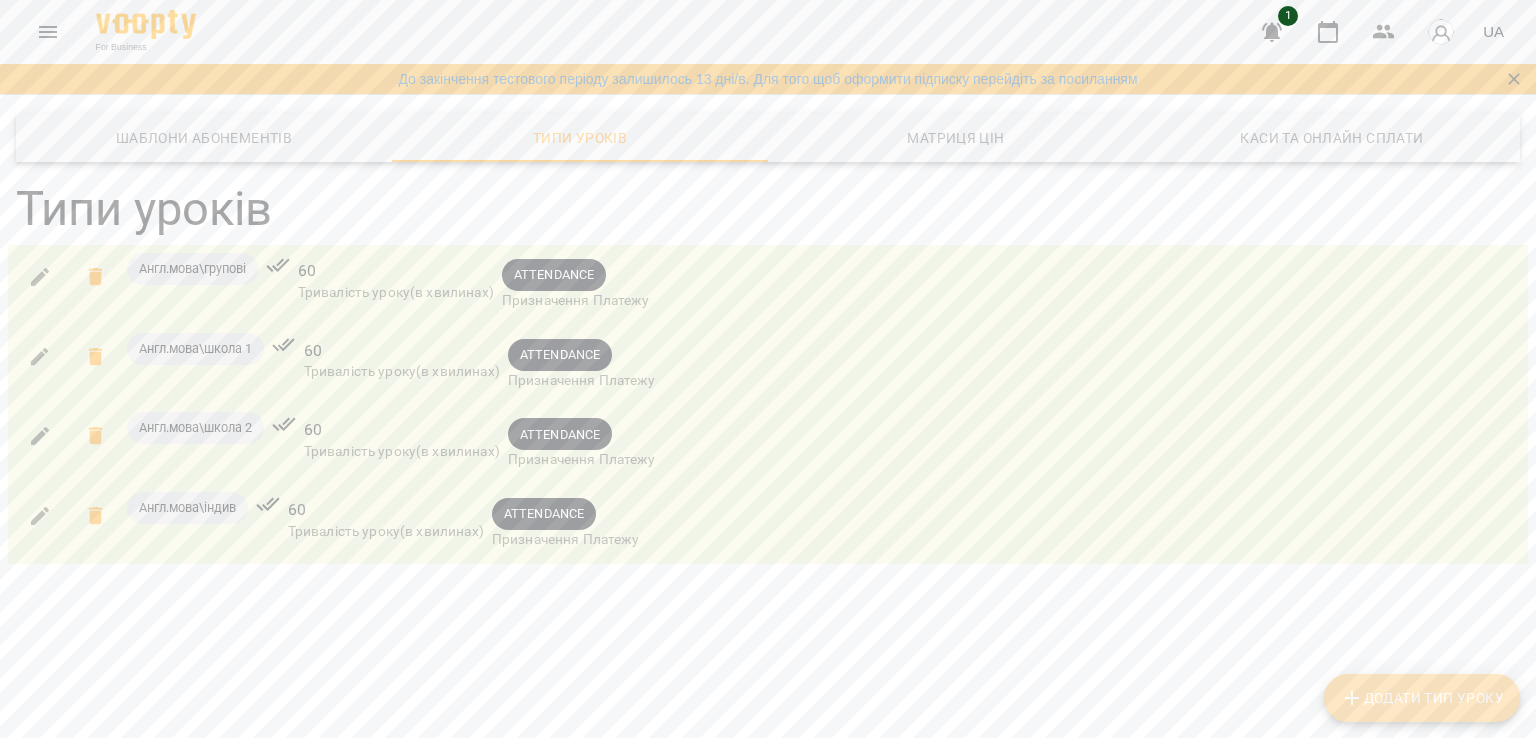 click on "Додати Тип Уроку" at bounding box center (1422, 698) 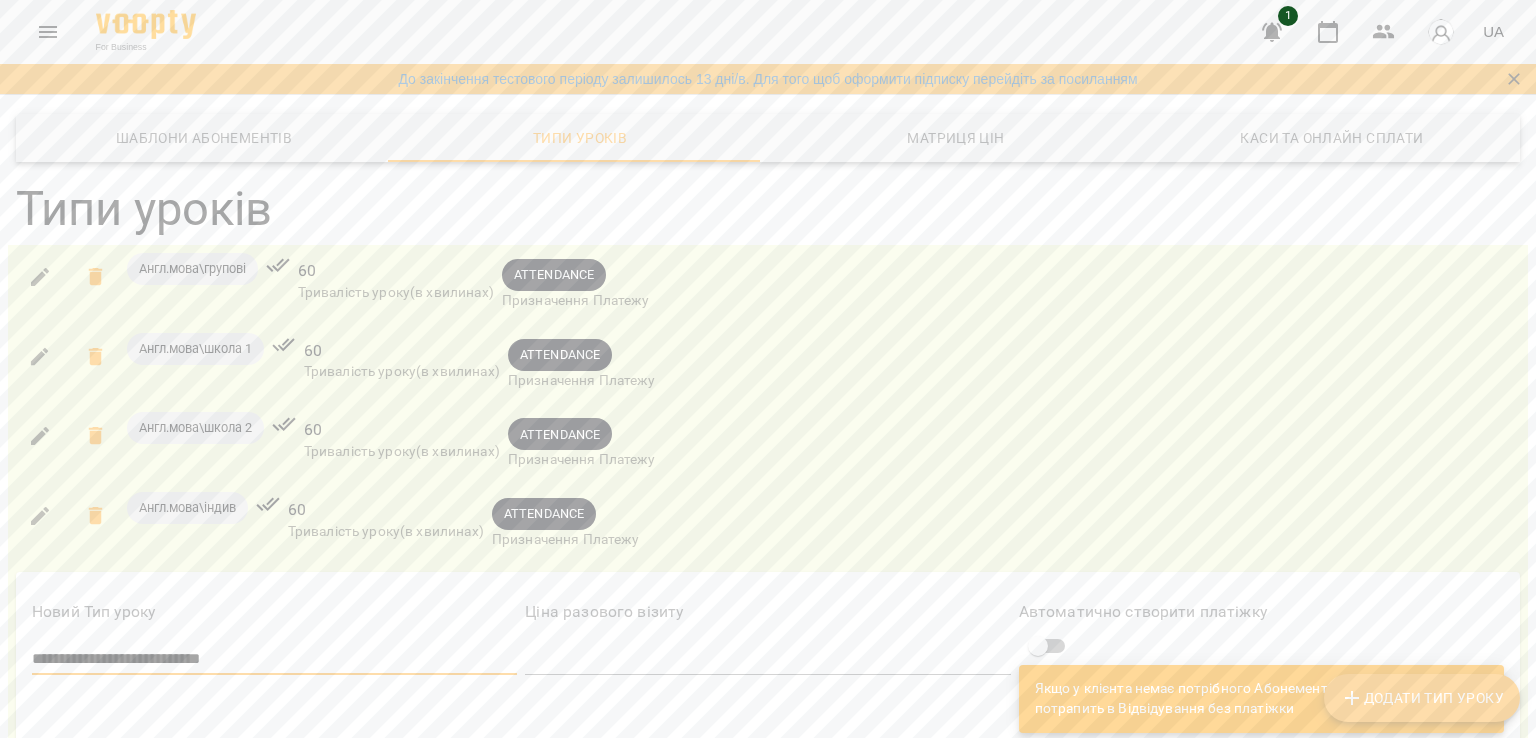 scroll, scrollTop: 339, scrollLeft: 0, axis: vertical 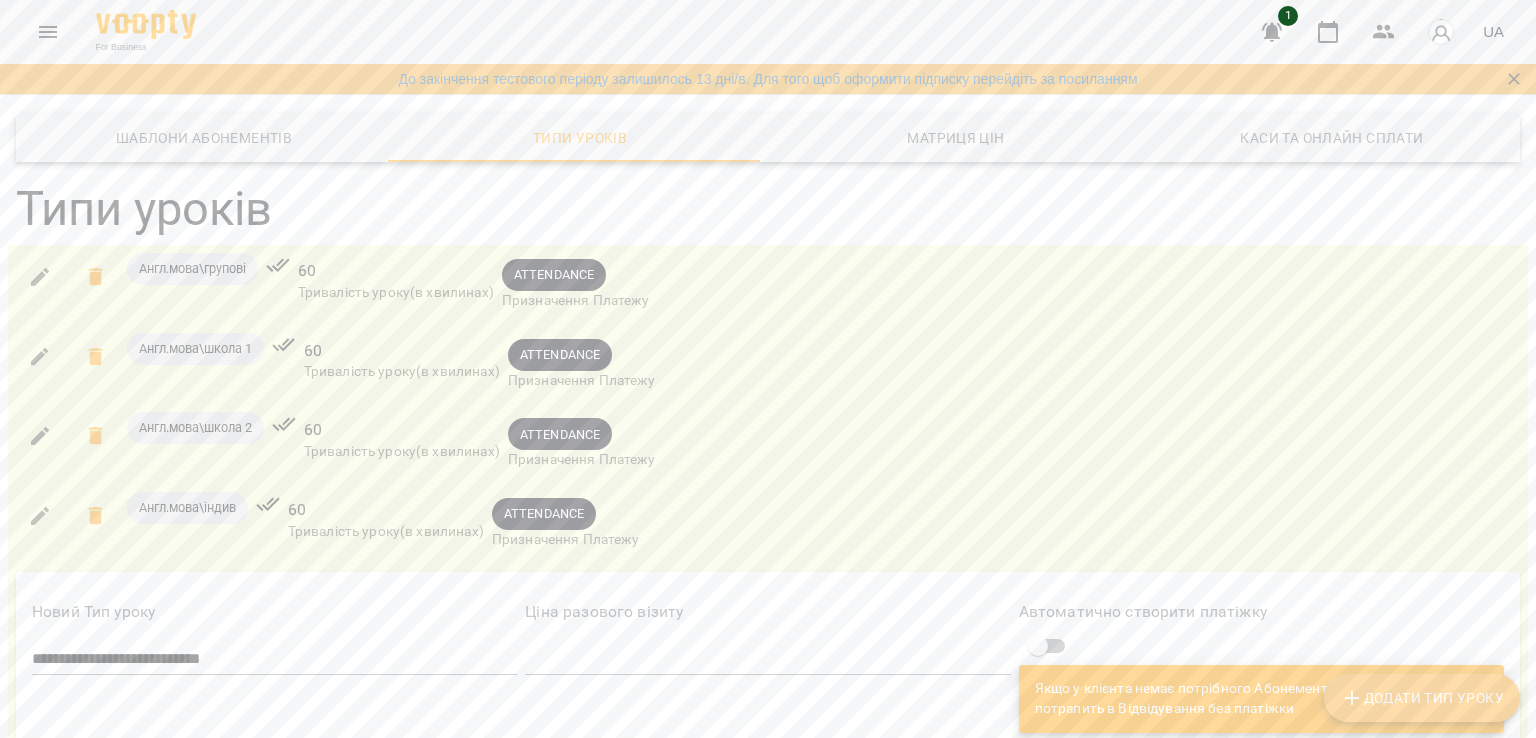 click on "Зберегти" at bounding box center (207, 1000) 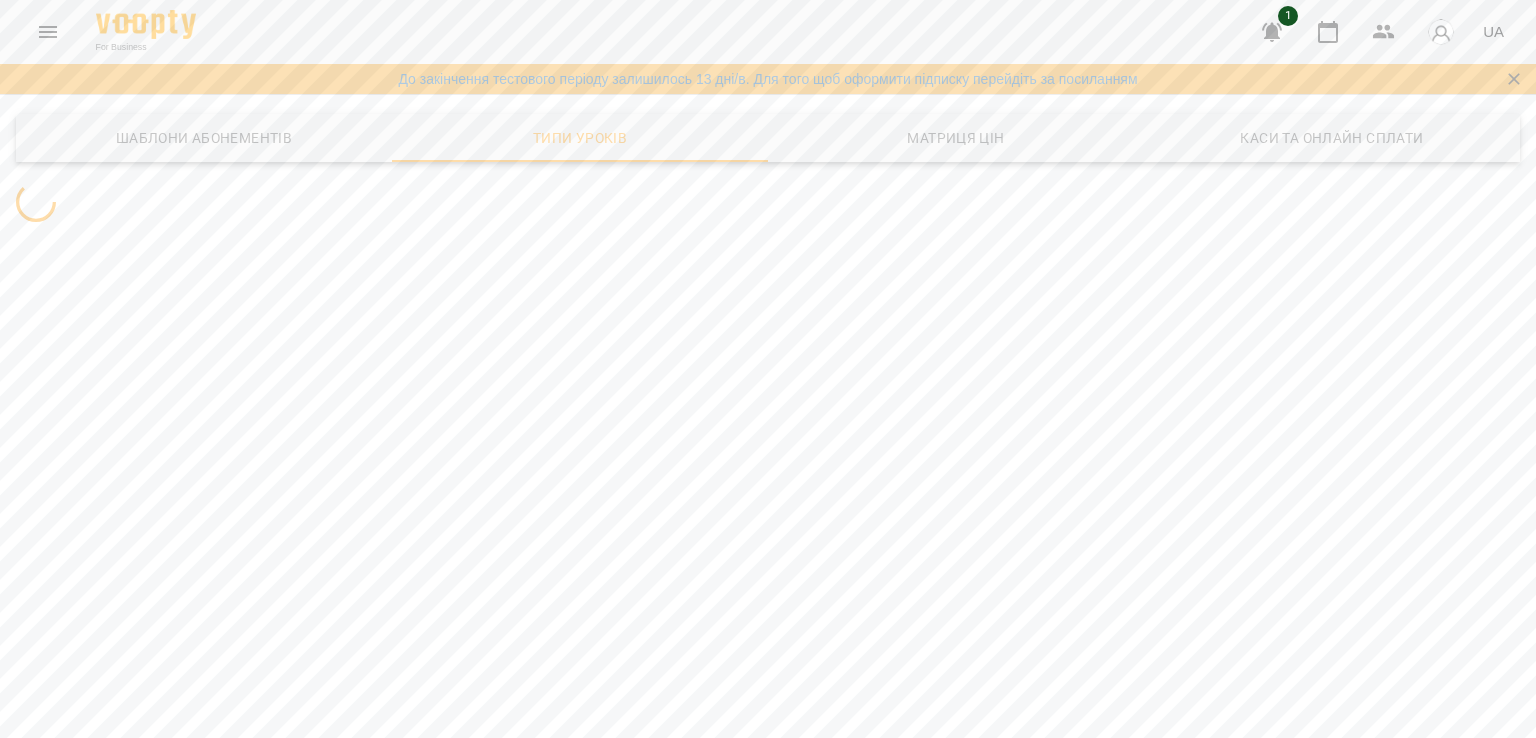 scroll, scrollTop: 0, scrollLeft: 0, axis: both 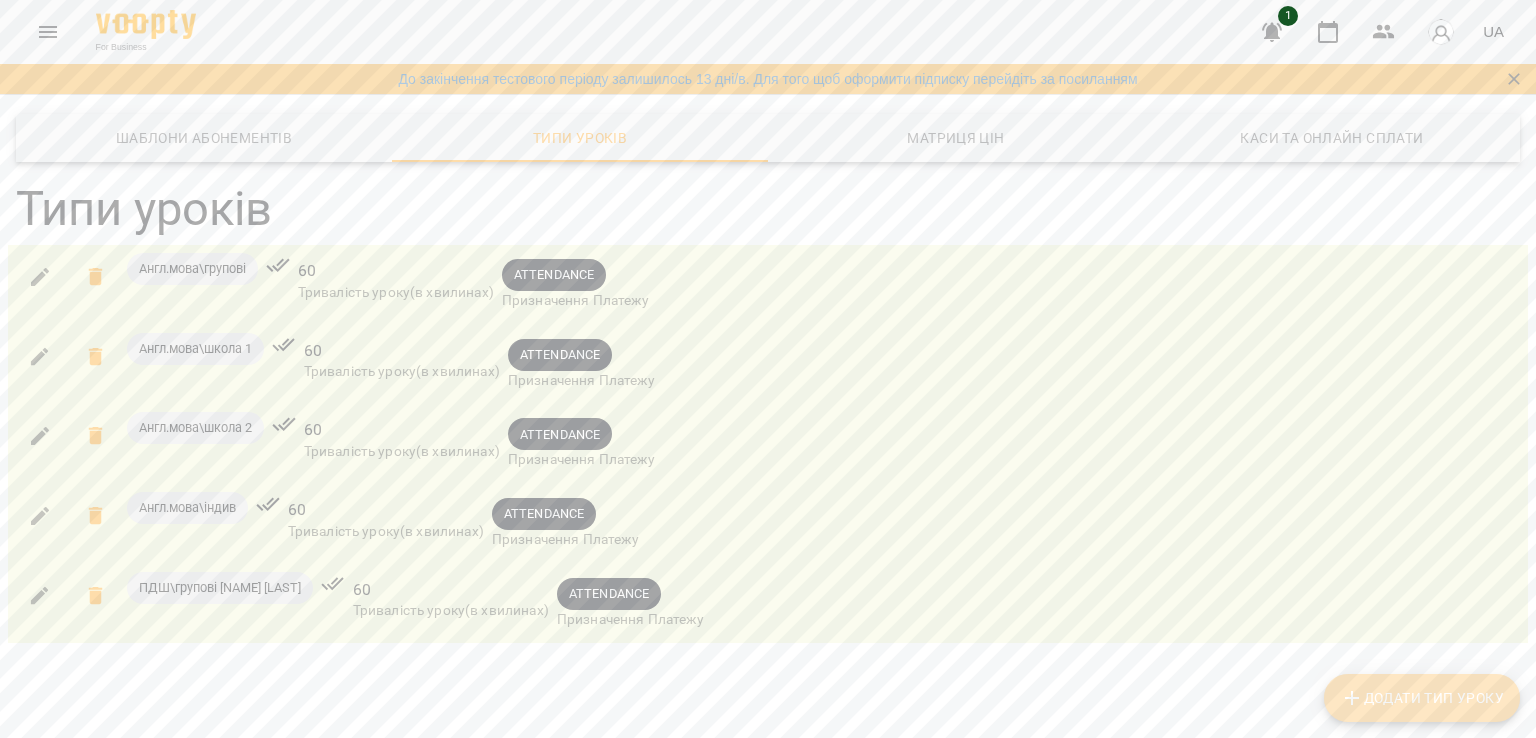 click on "Додати Тип Уроку" at bounding box center (1422, 698) 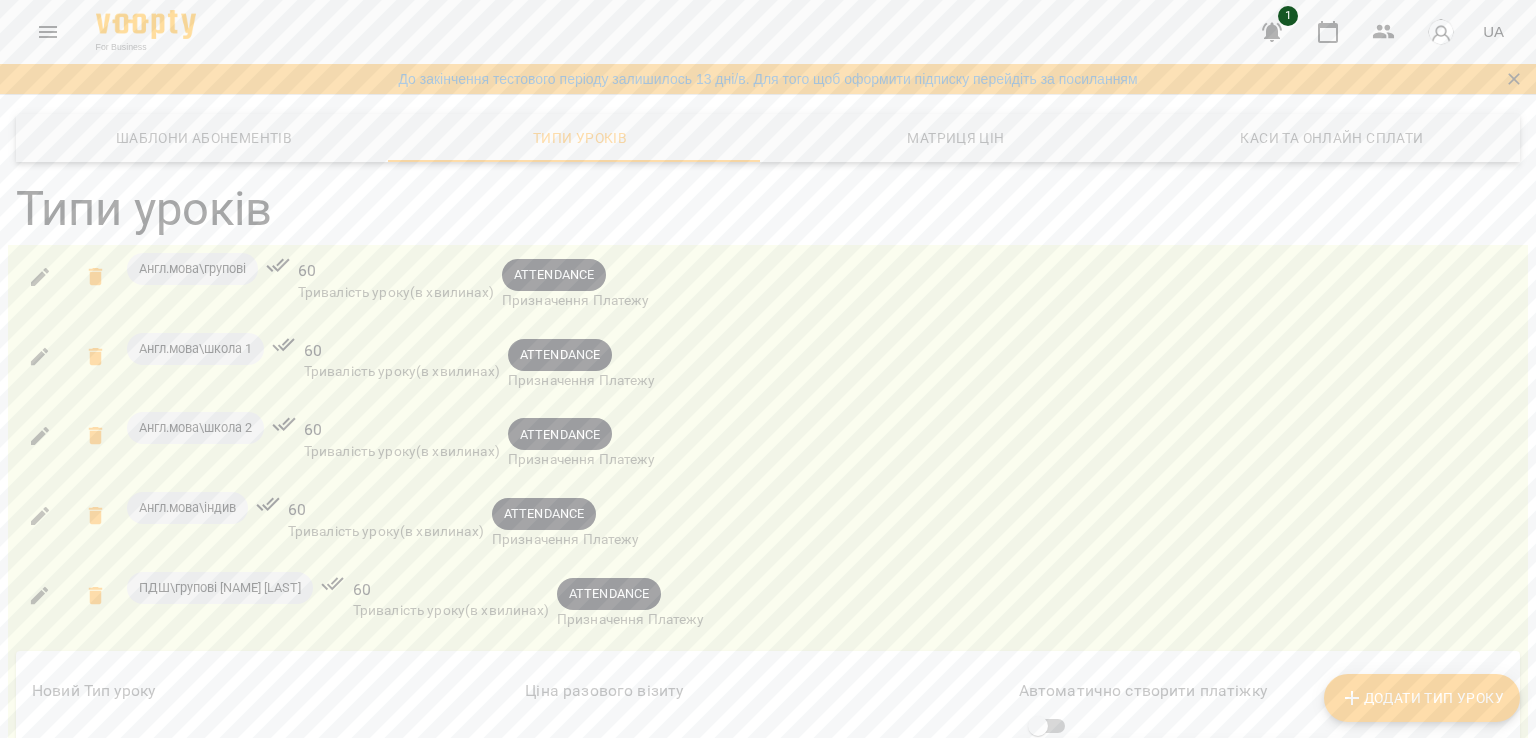 scroll, scrollTop: 16, scrollLeft: 0, axis: vertical 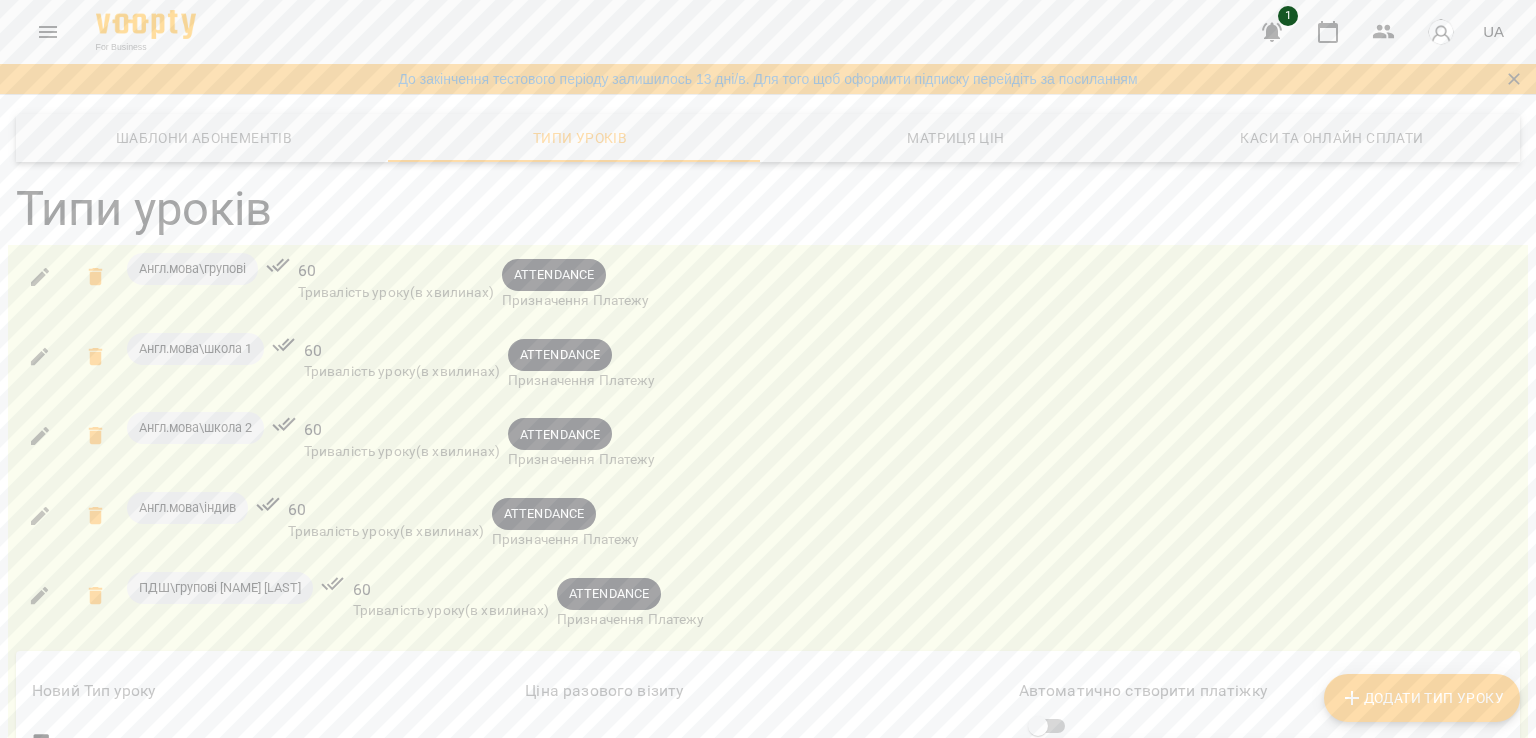 click on "***" at bounding box center [274, 739] 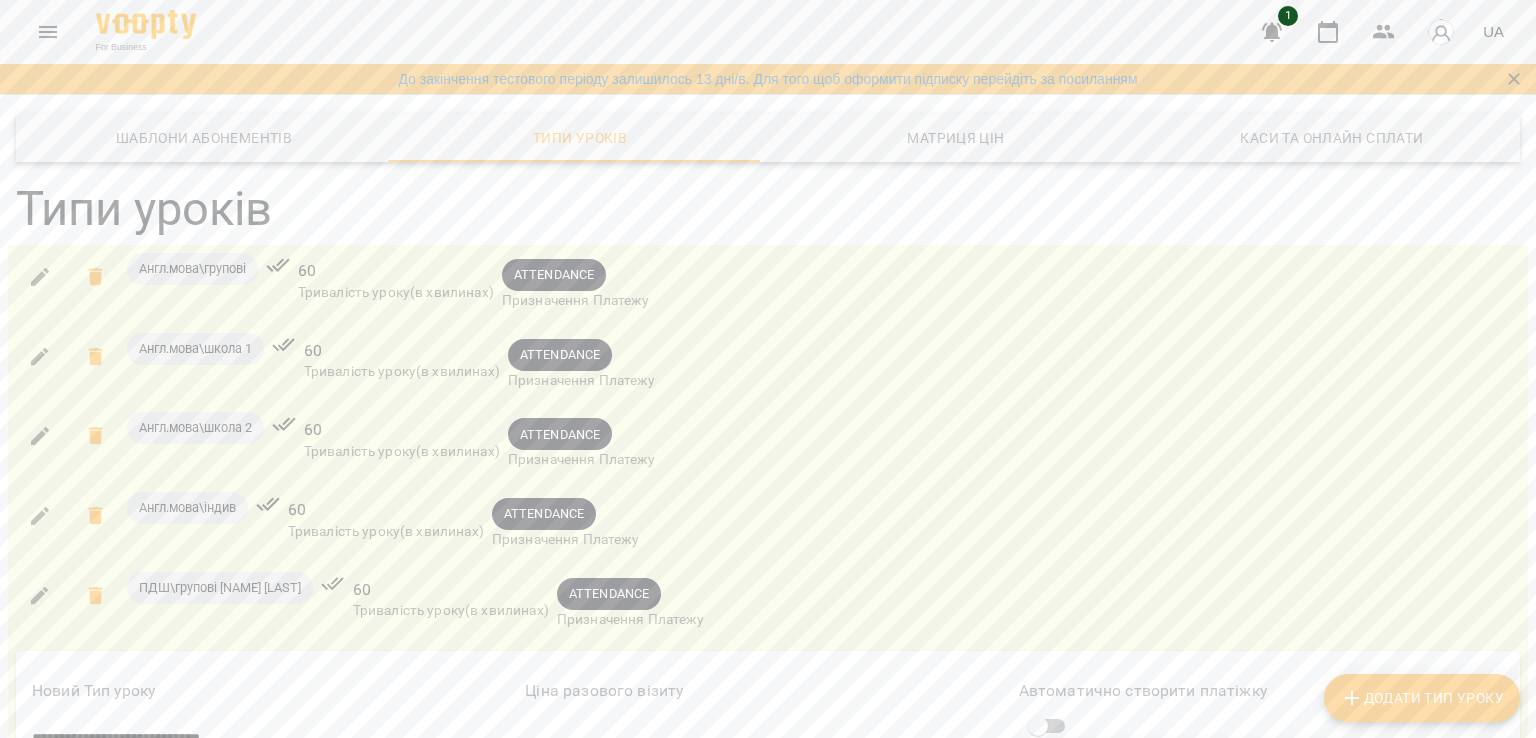 click on "**********" at bounding box center [274, 739] 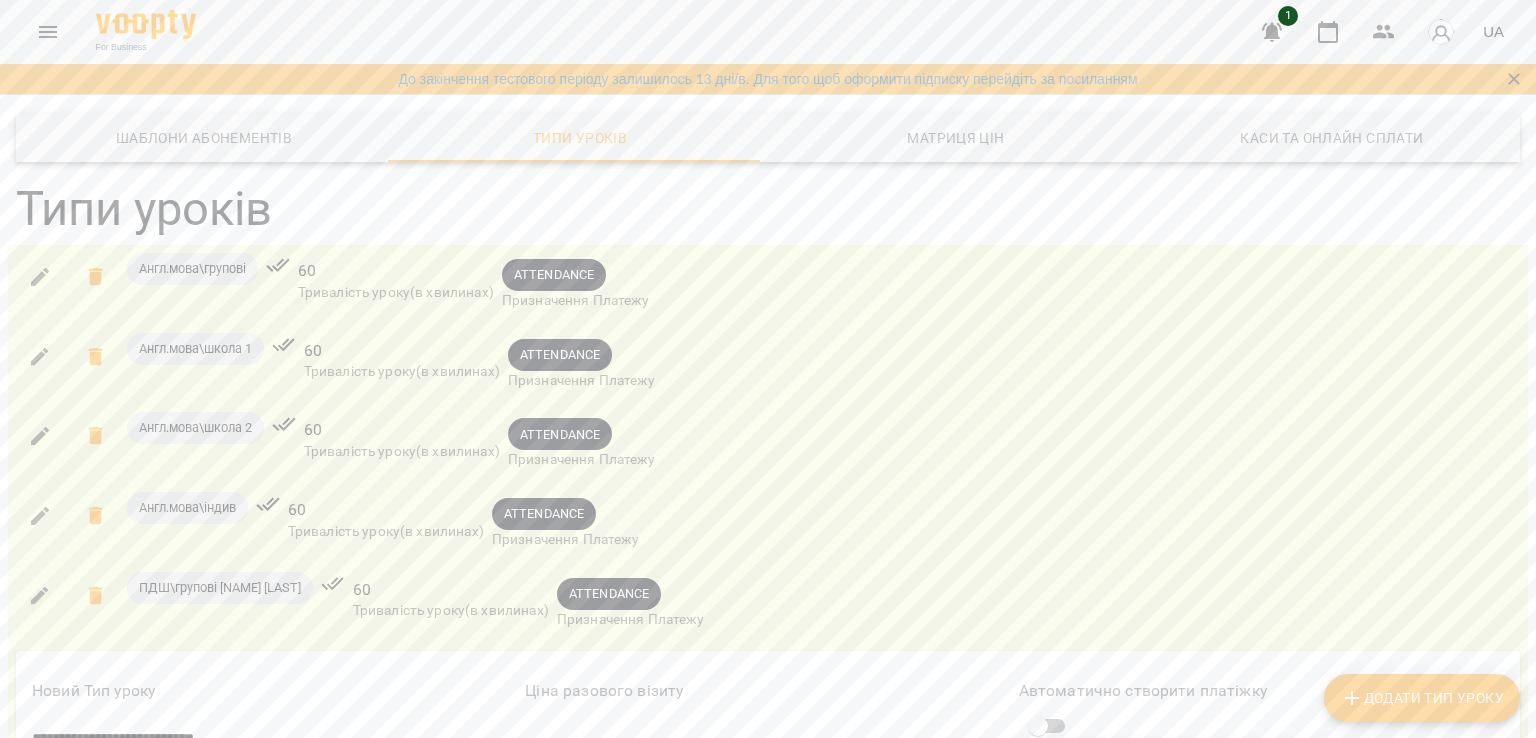type on "**********" 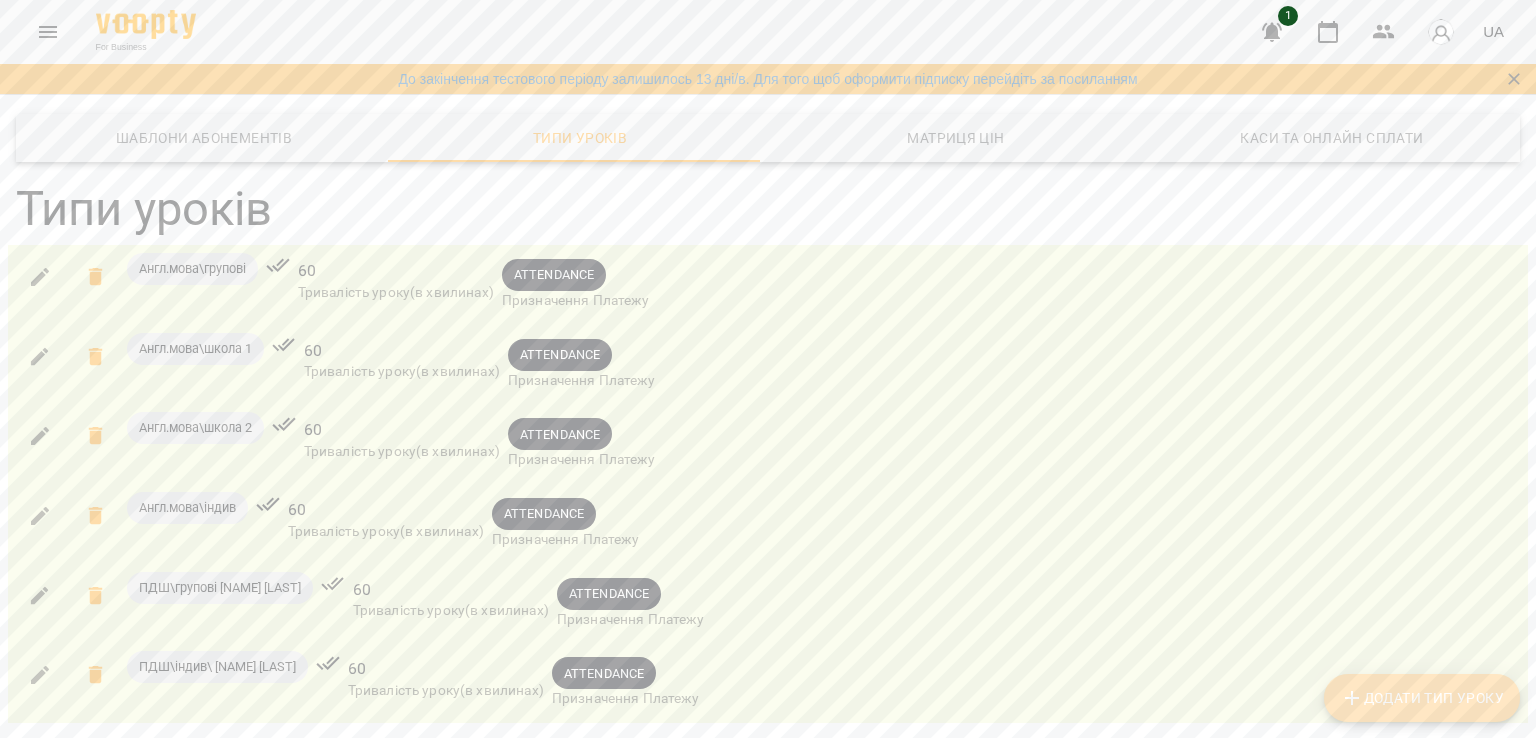 click on "Додати Тип Уроку" at bounding box center (1422, 698) 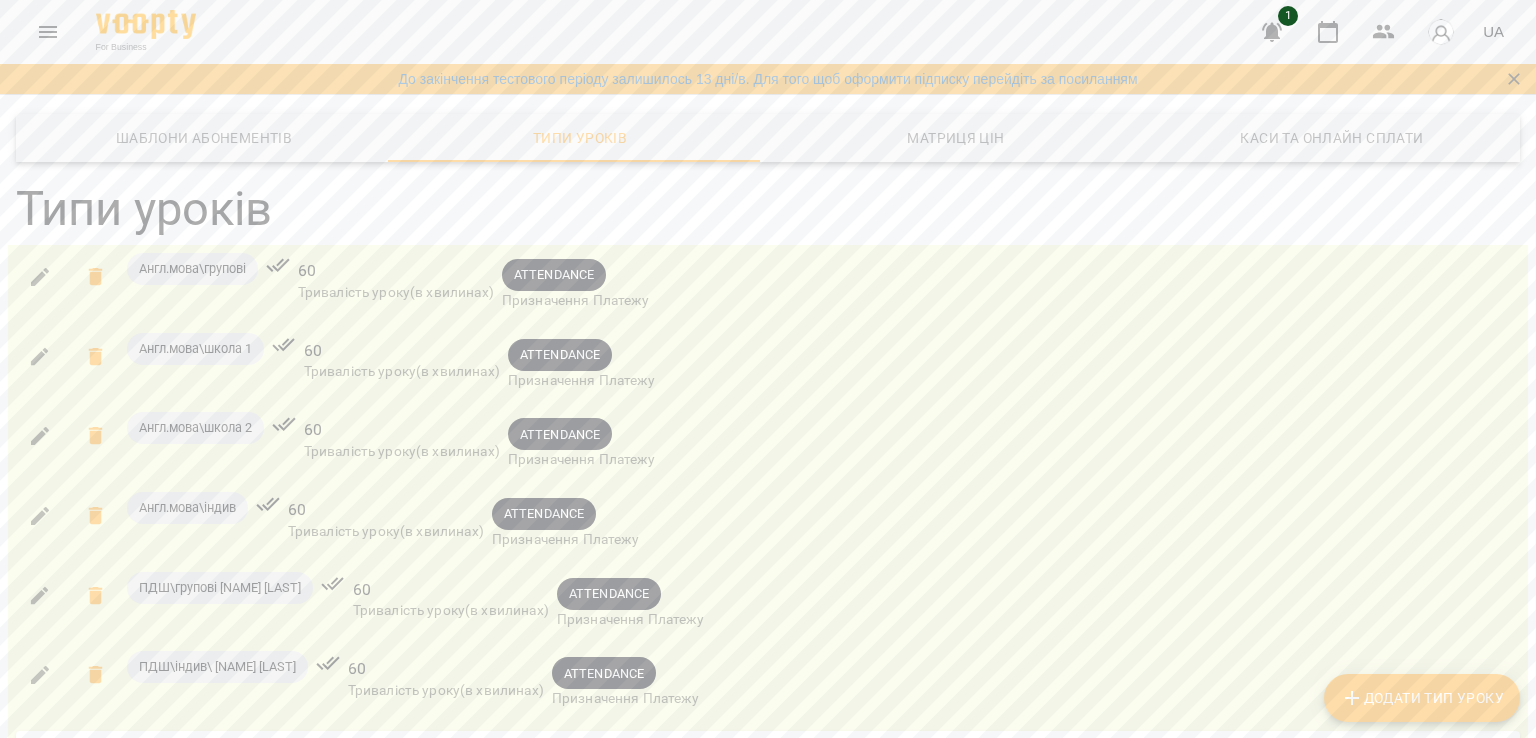 click on "**********" at bounding box center [274, 819] 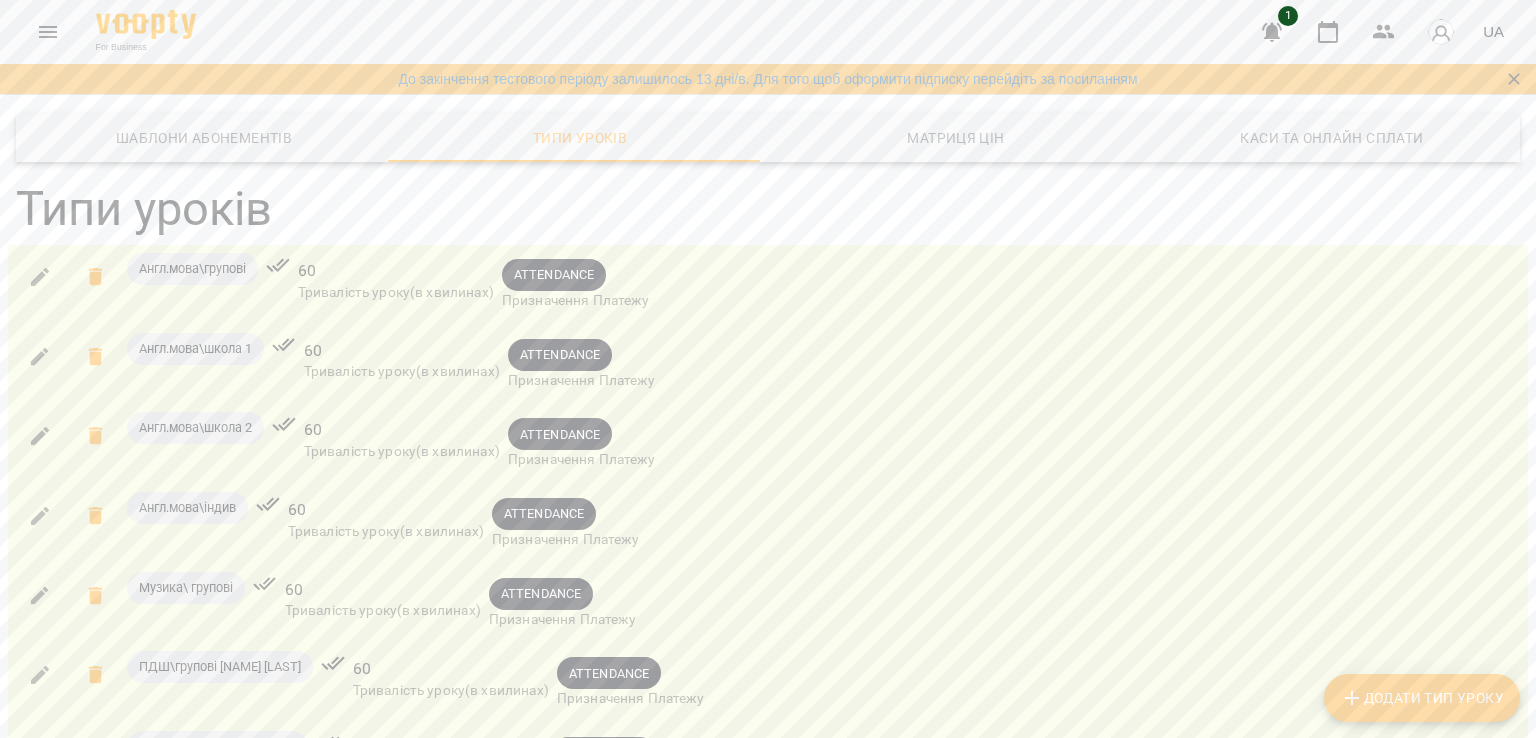click on "ПДШ\групові Мар'яна Стромило" at bounding box center [220, 667] 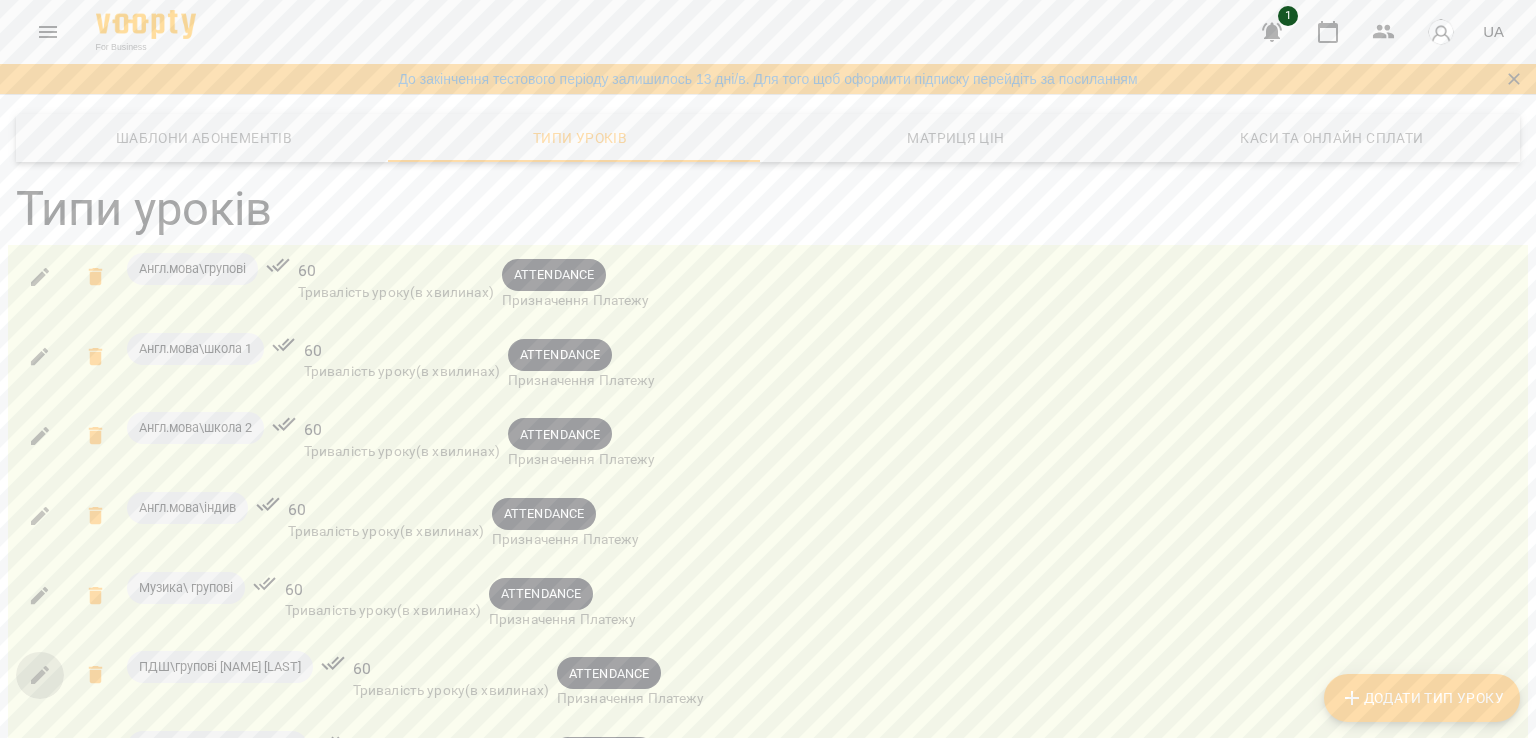 click 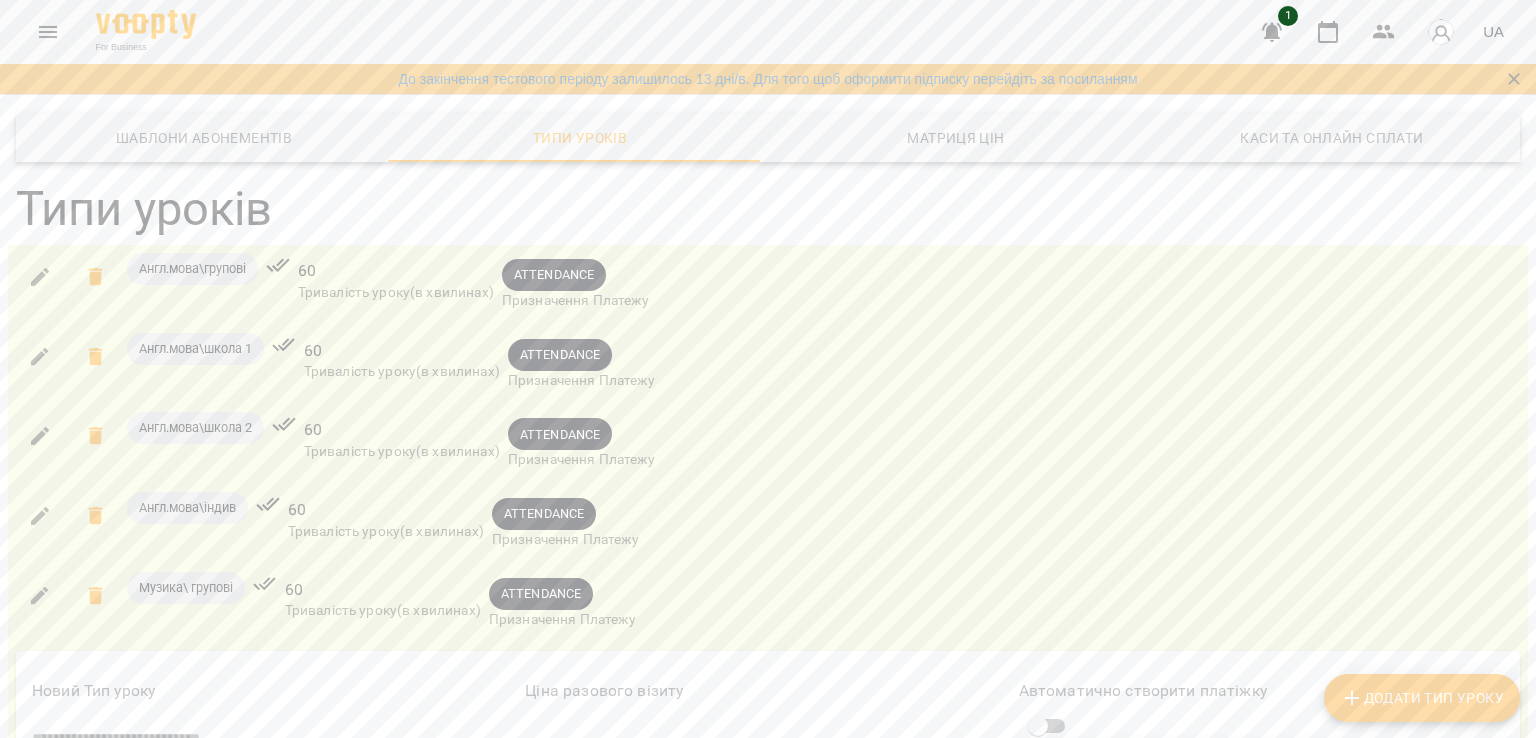 scroll, scrollTop: 80, scrollLeft: 0, axis: vertical 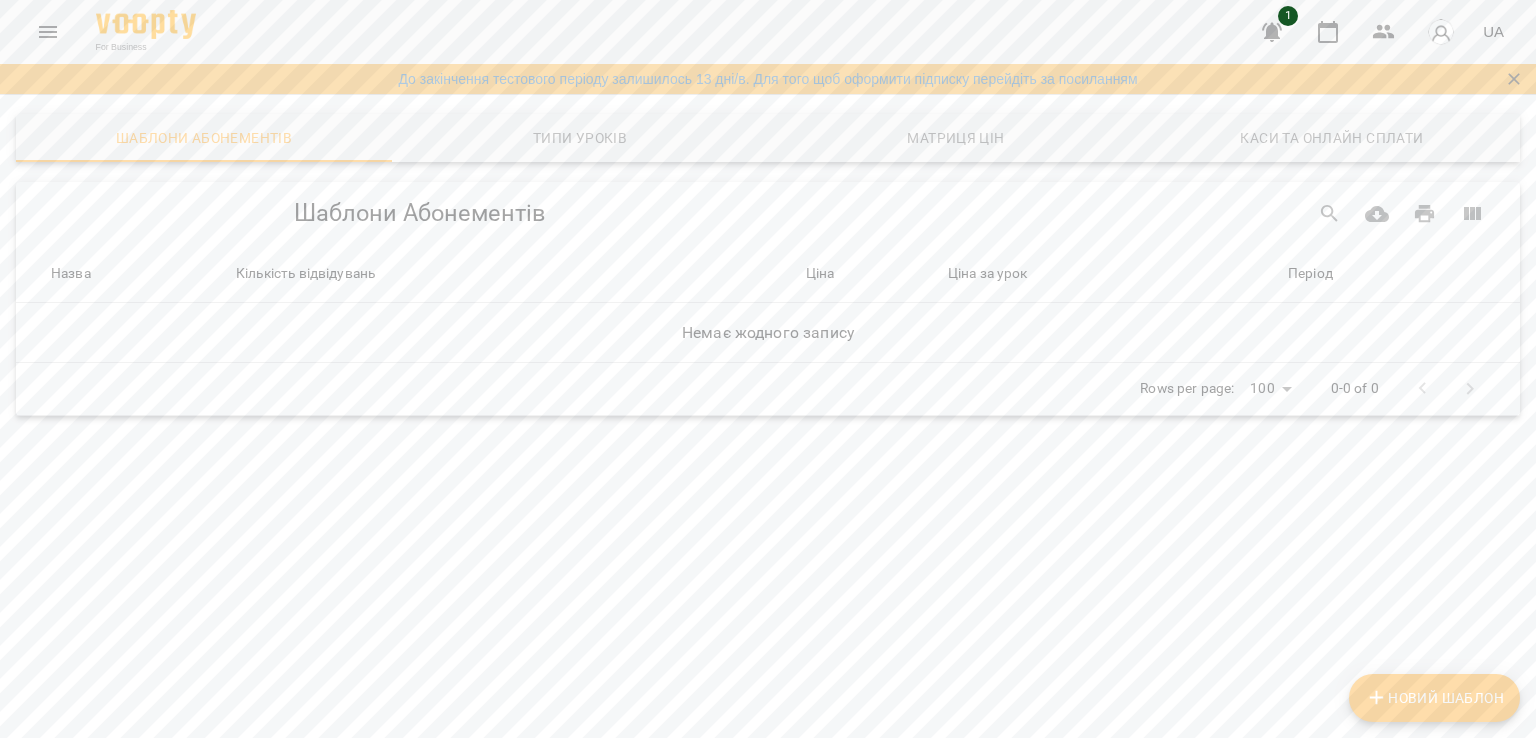 click 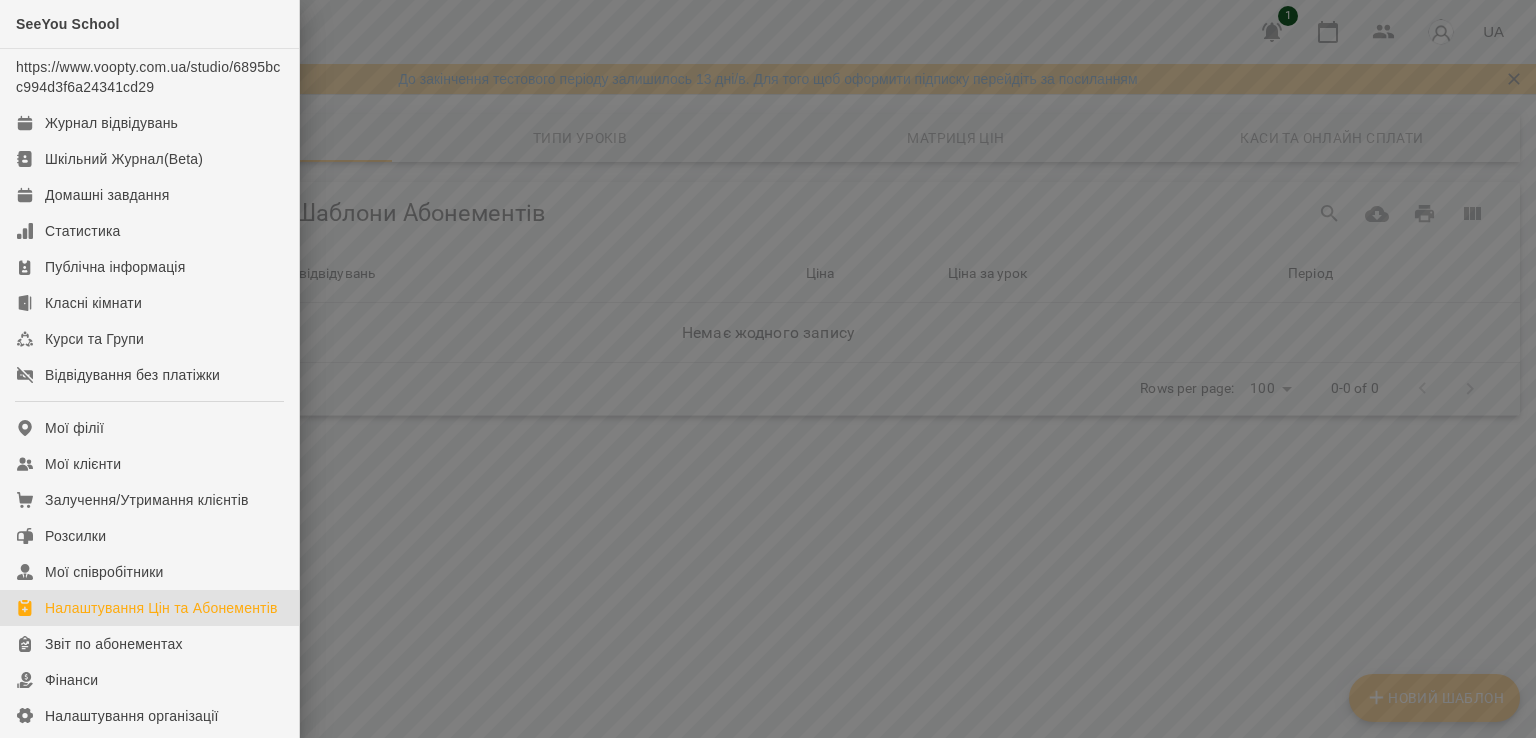drag, startPoint x: 663, startPoint y: 273, endPoint x: 592, endPoint y: 145, distance: 146.37282 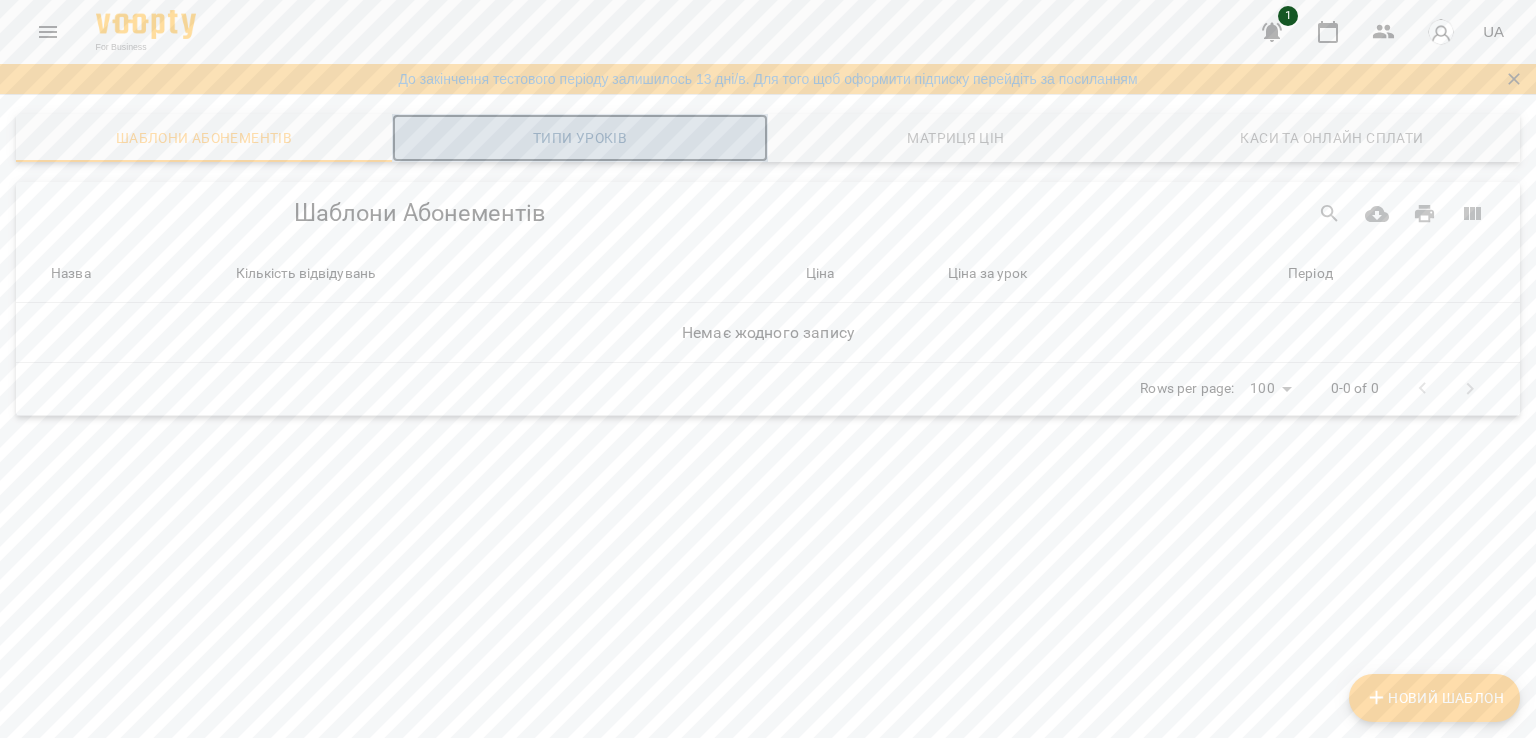 click on "Типи уроків" at bounding box center [580, 138] 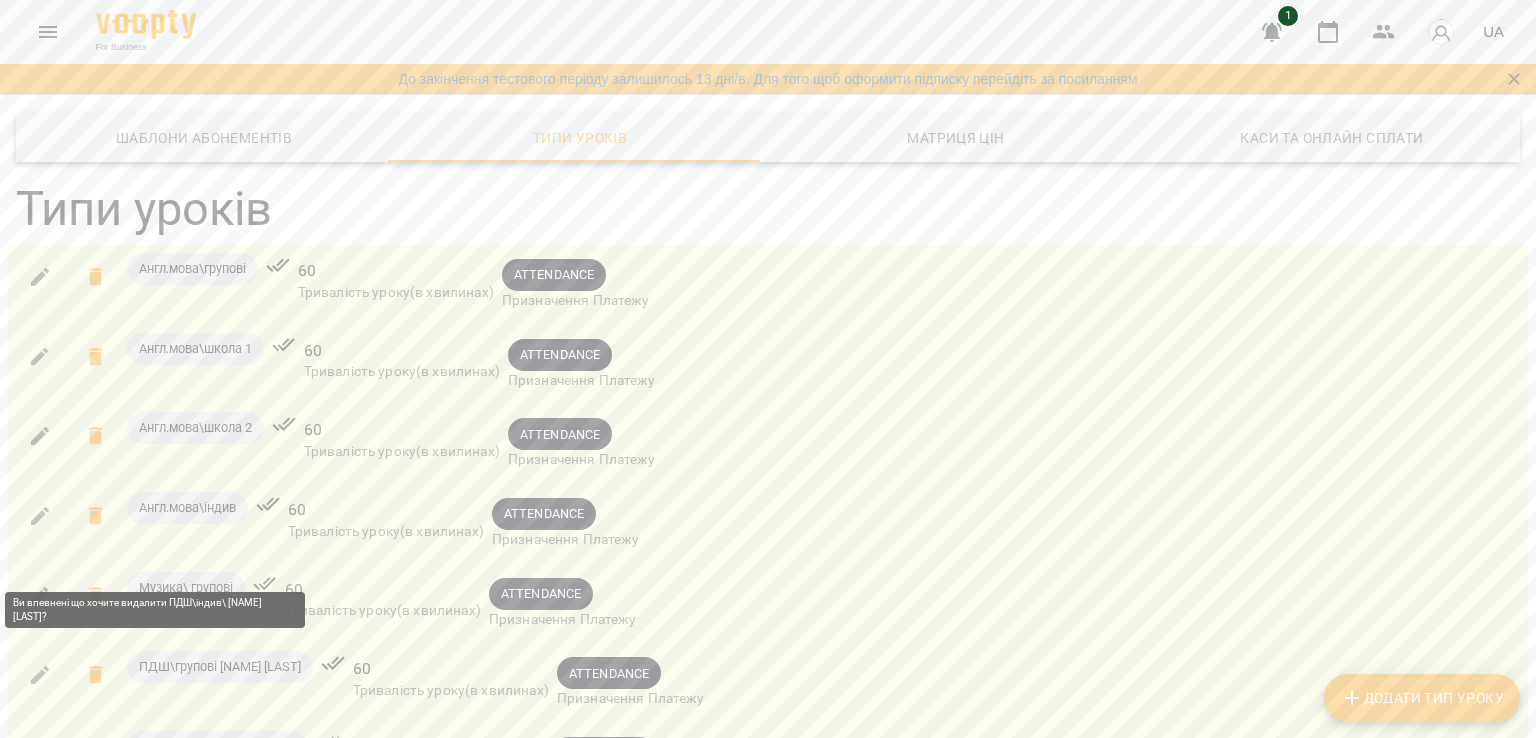 scroll, scrollTop: 88, scrollLeft: 0, axis: vertical 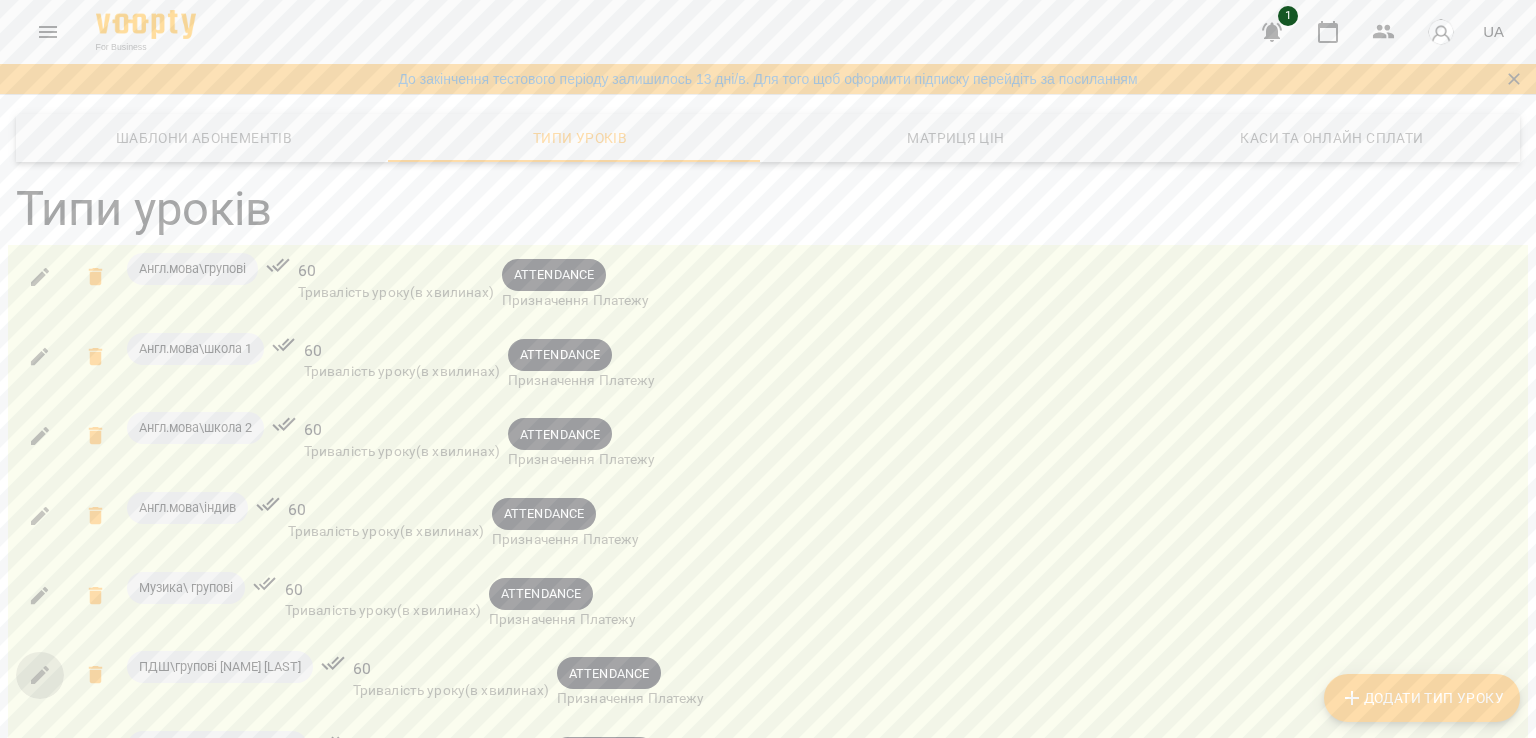 click 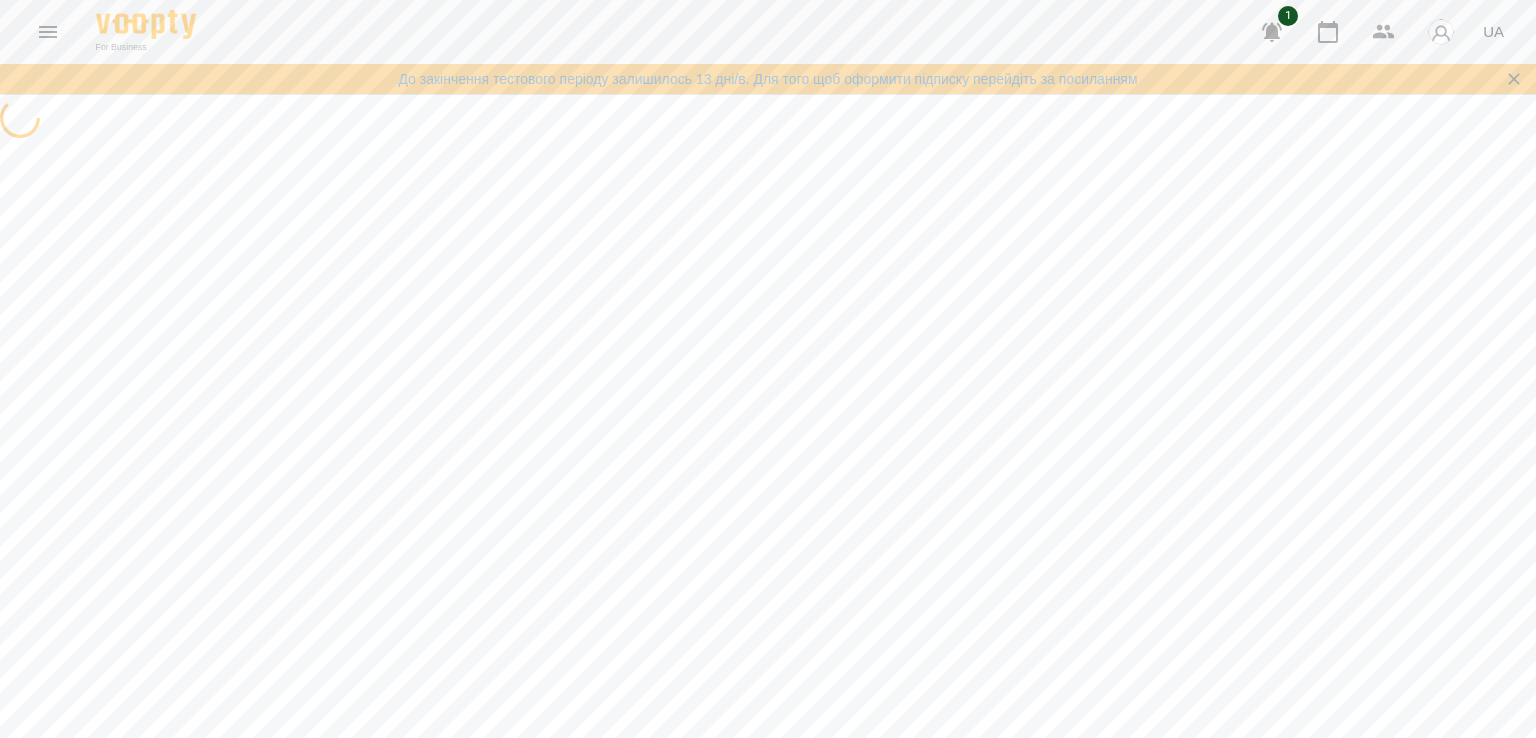 scroll, scrollTop: 0, scrollLeft: 0, axis: both 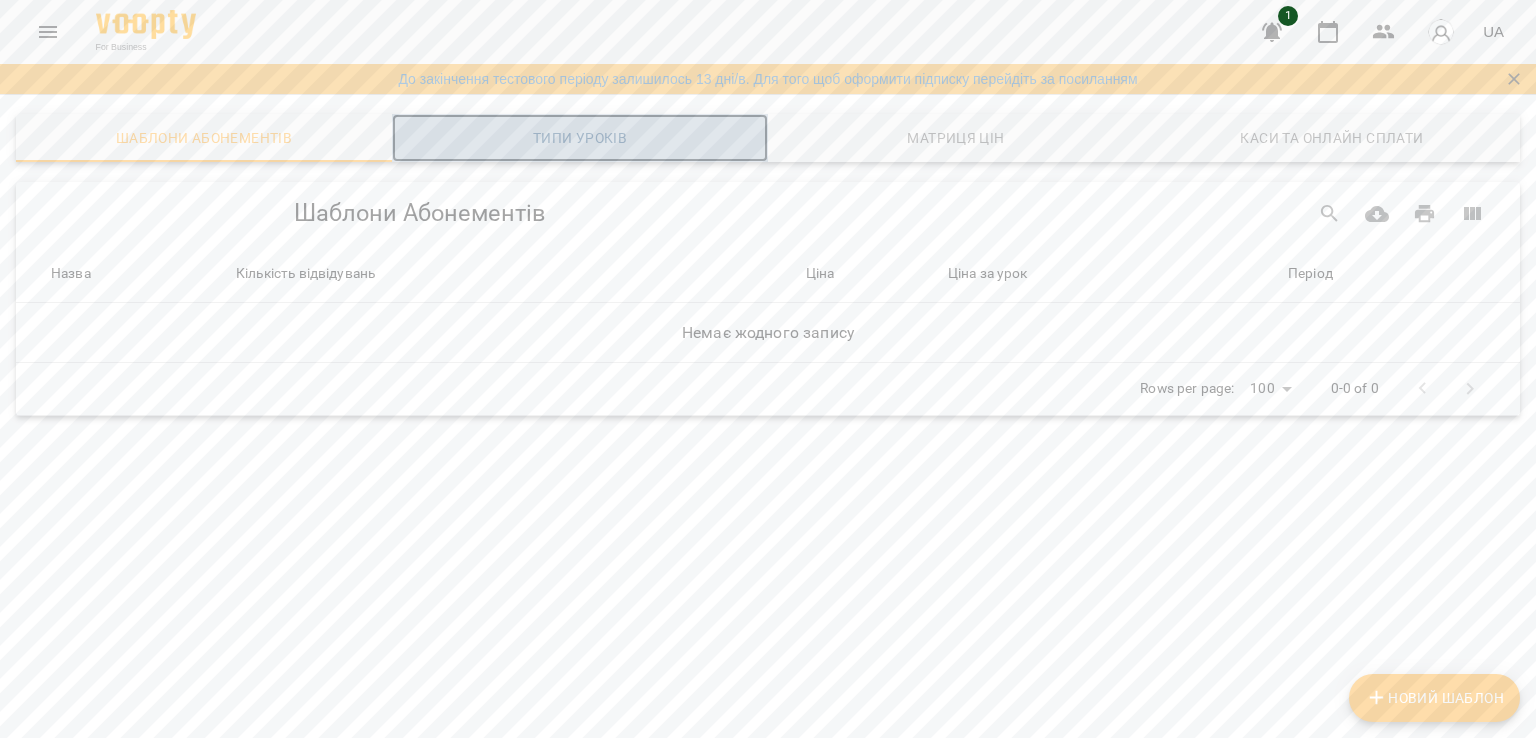click on "Типи уроків" at bounding box center [580, 138] 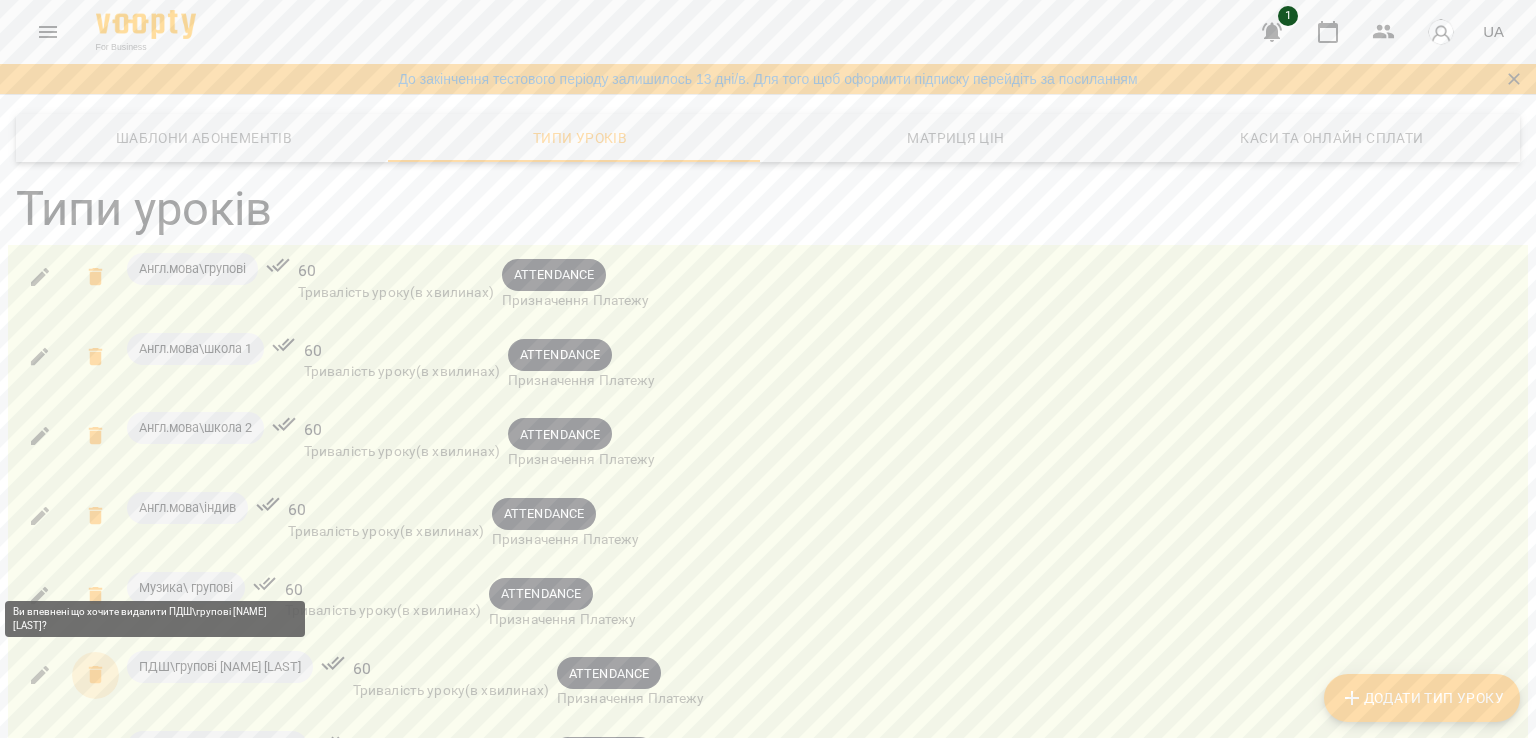 click 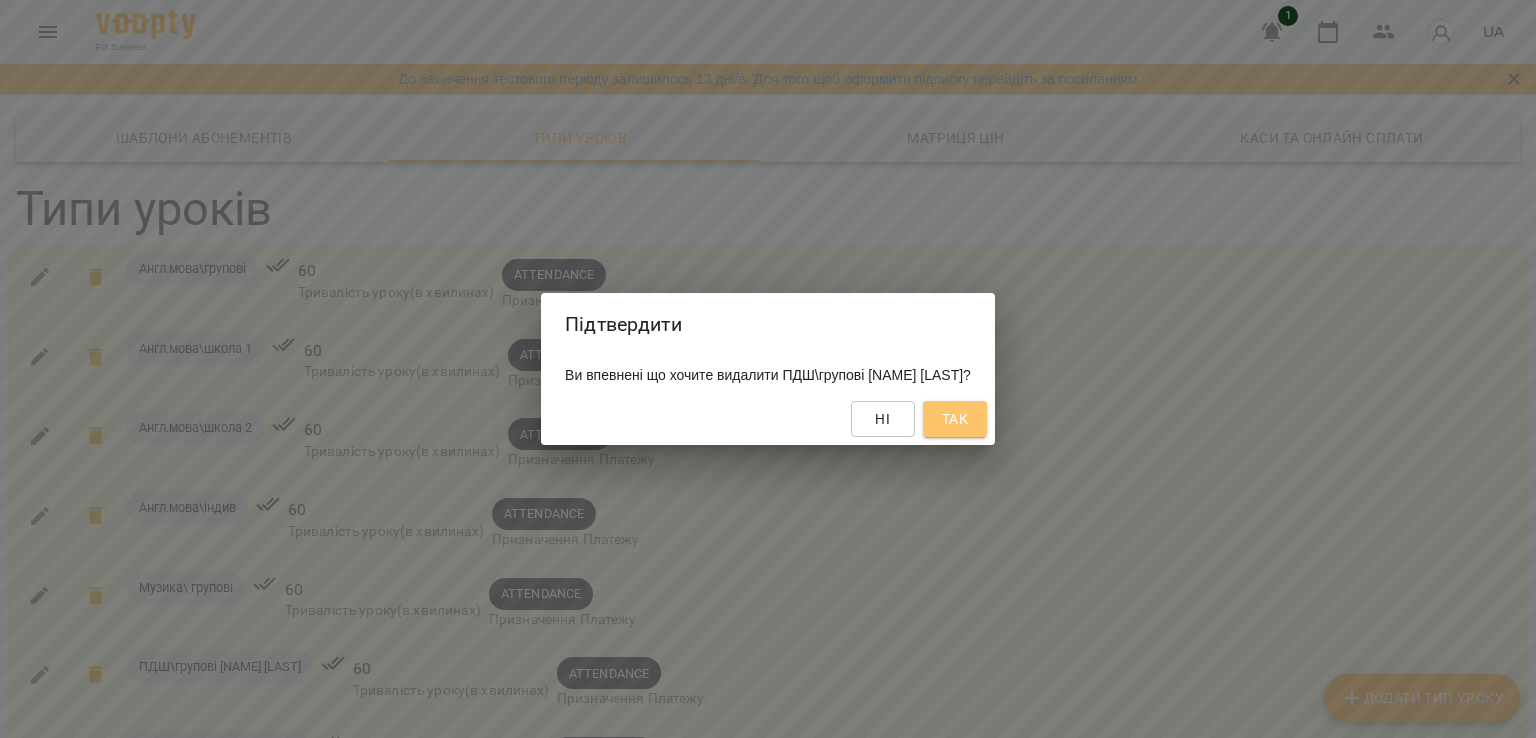 click on "Так" at bounding box center [955, 419] 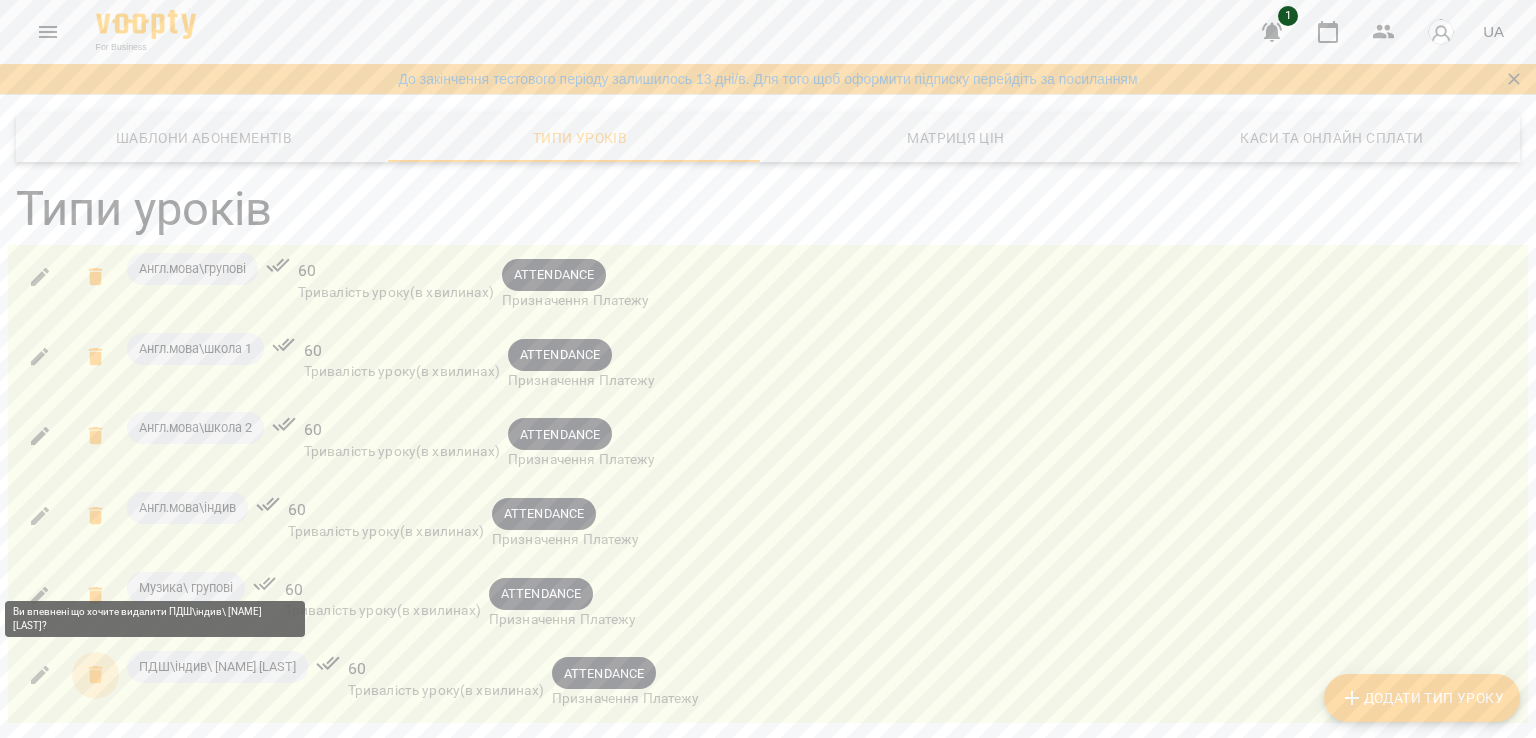 click 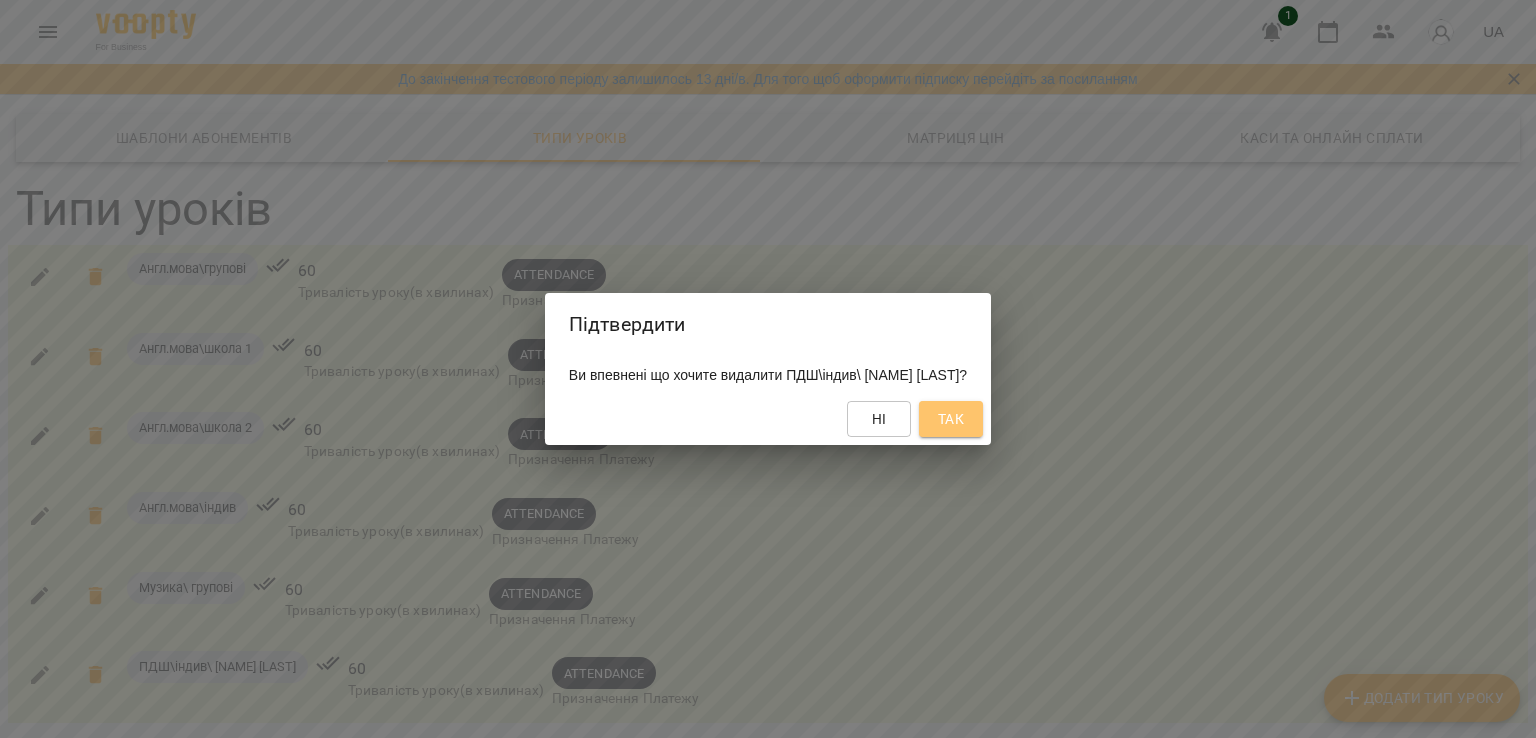 click on "Так" at bounding box center (951, 419) 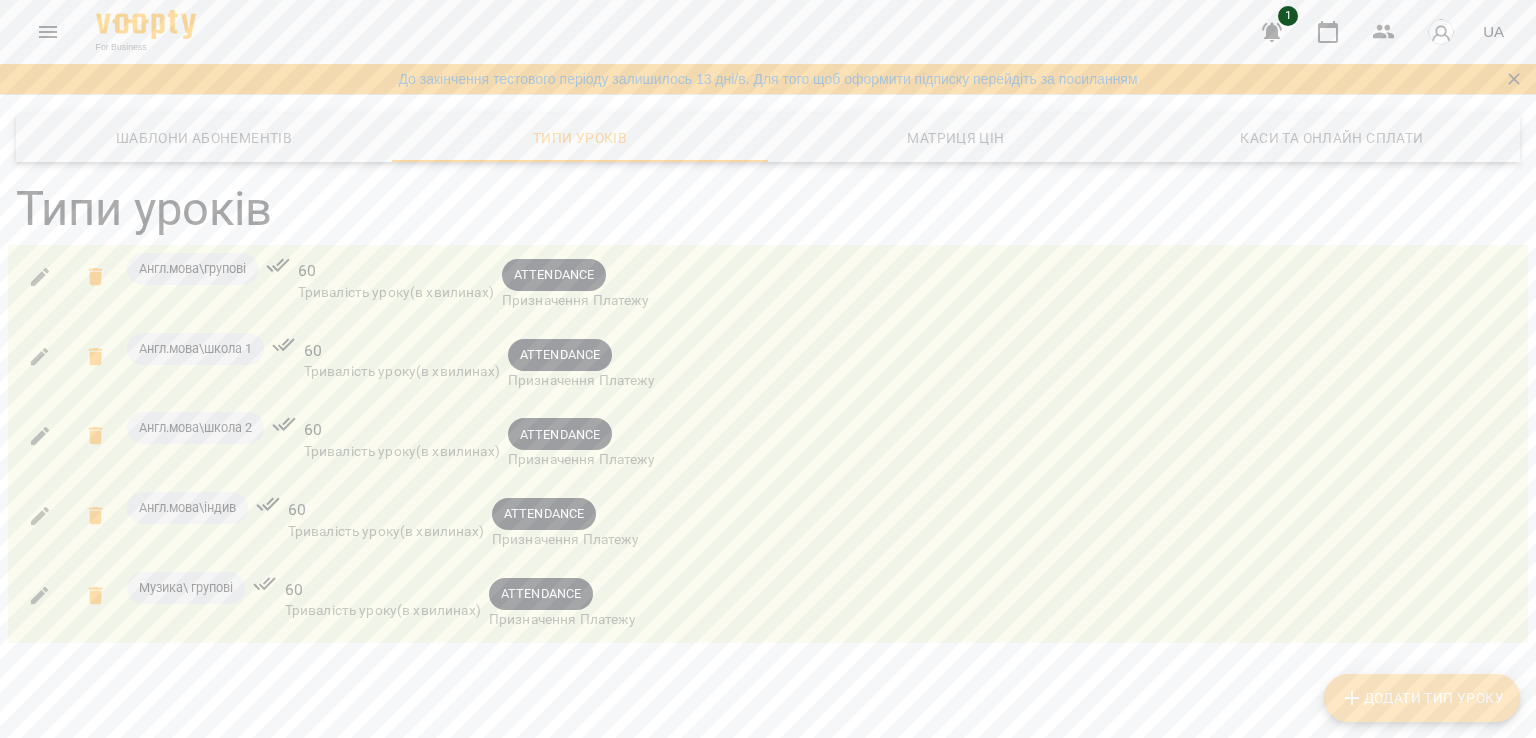 click on "Додати Тип Уроку" at bounding box center [1422, 698] 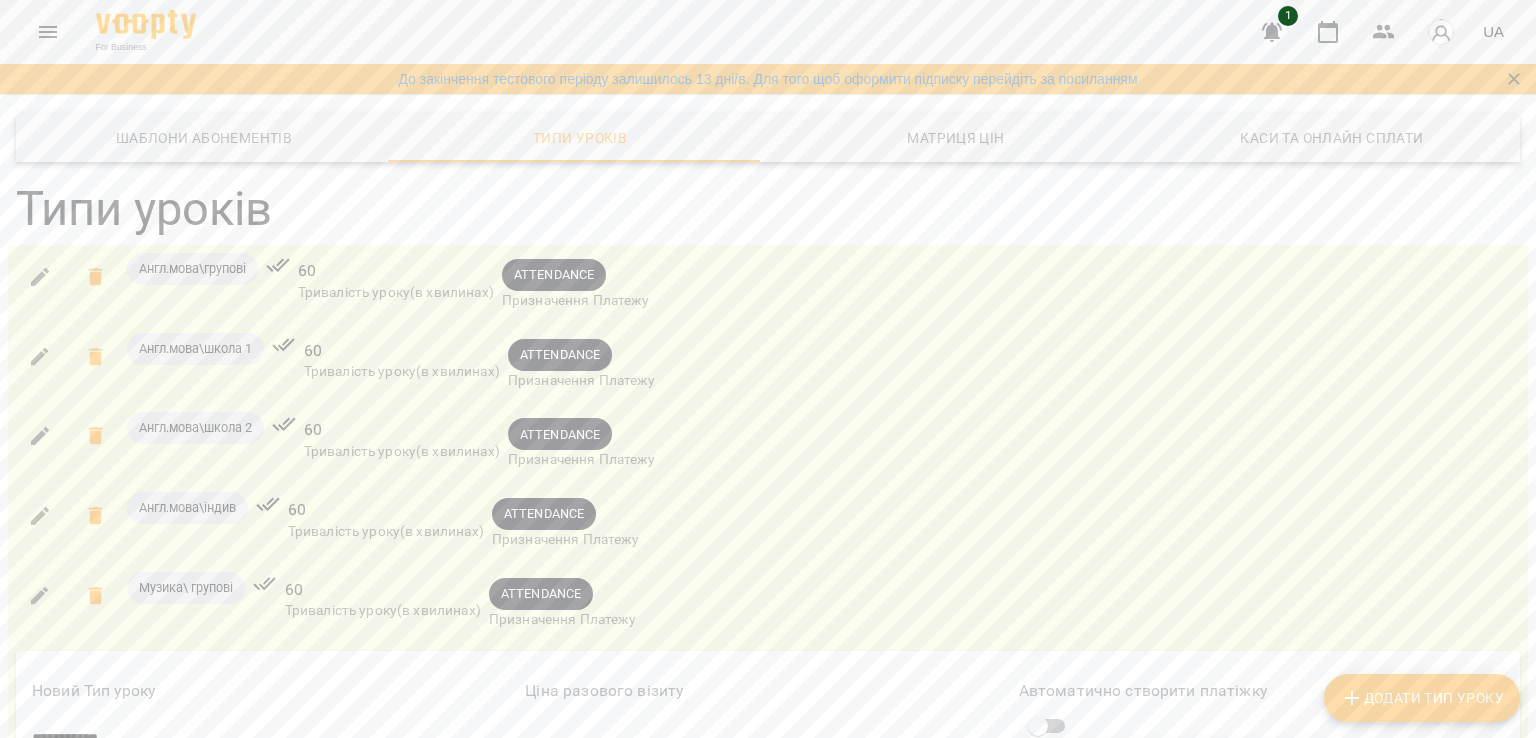 scroll, scrollTop: 419, scrollLeft: 0, axis: vertical 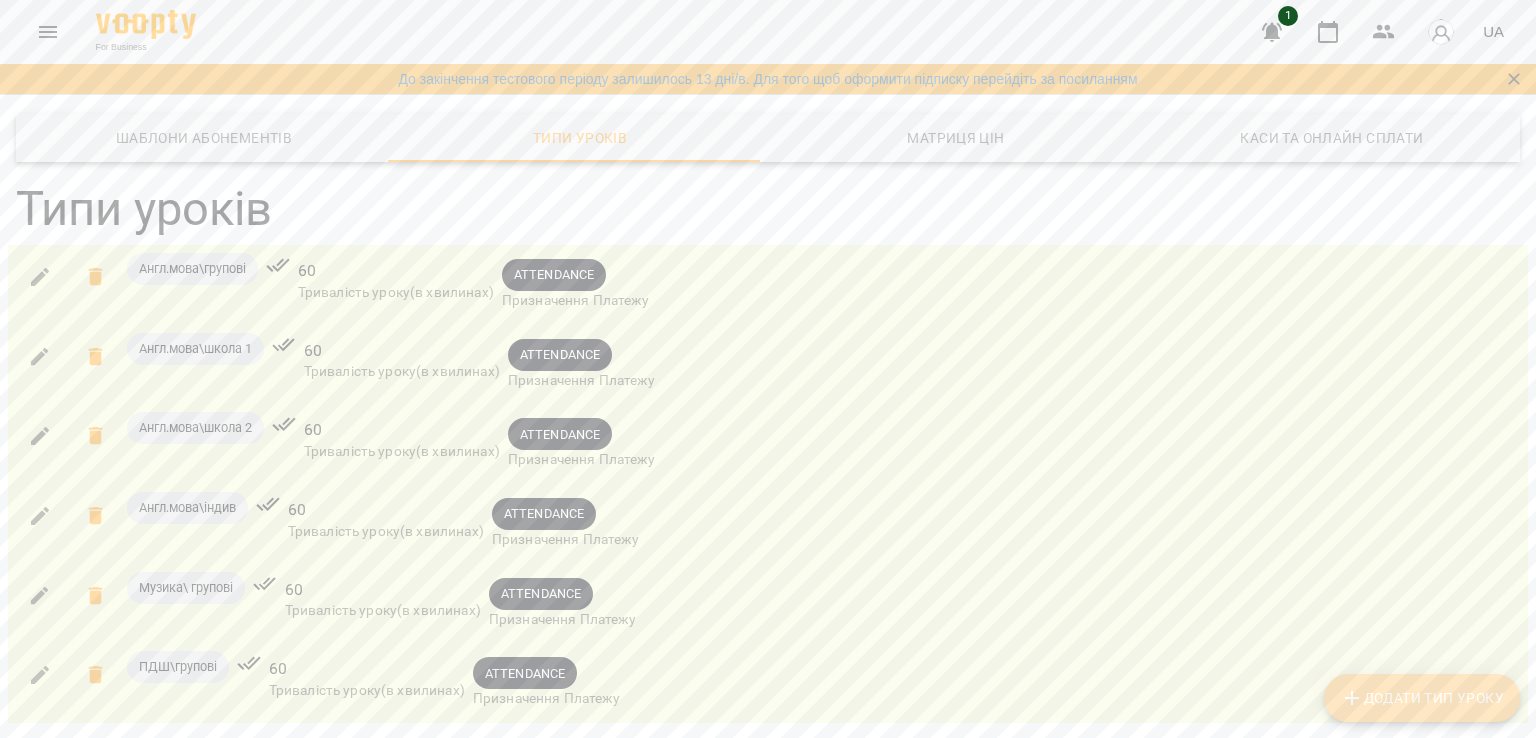 click on "Додати Тип Уроку" at bounding box center [1422, 698] 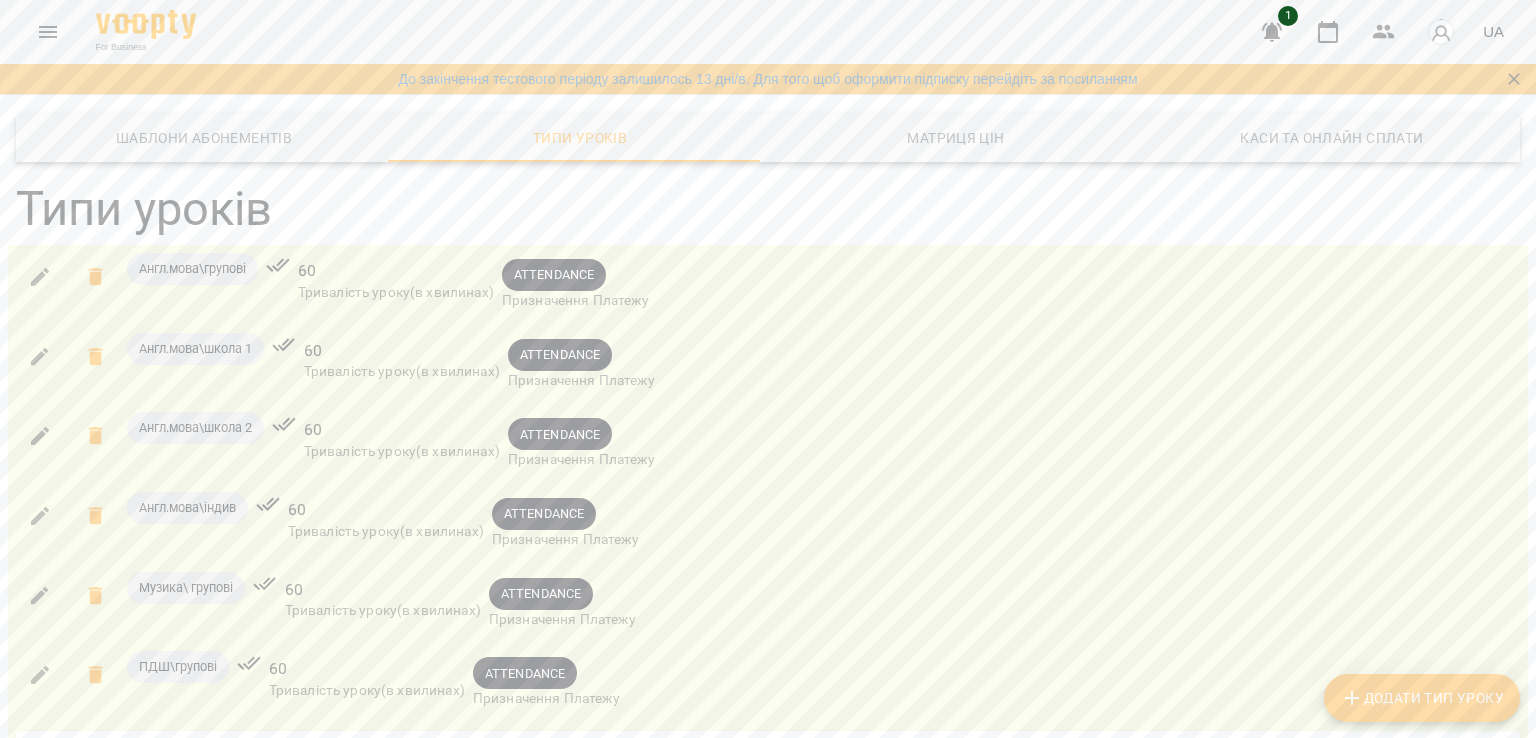 scroll, scrollTop: 400, scrollLeft: 0, axis: vertical 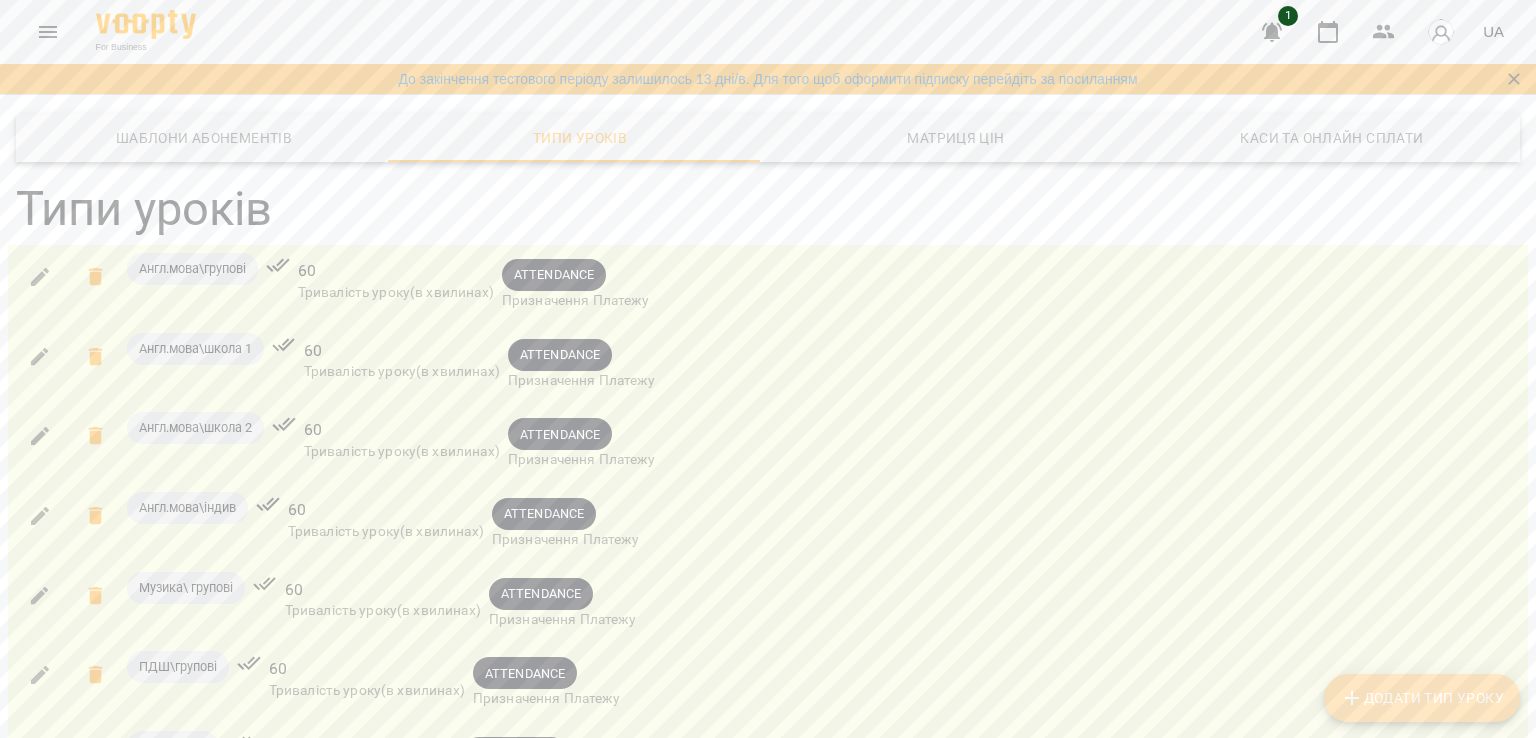 click on "Додати Тип Уроку" at bounding box center [1422, 698] 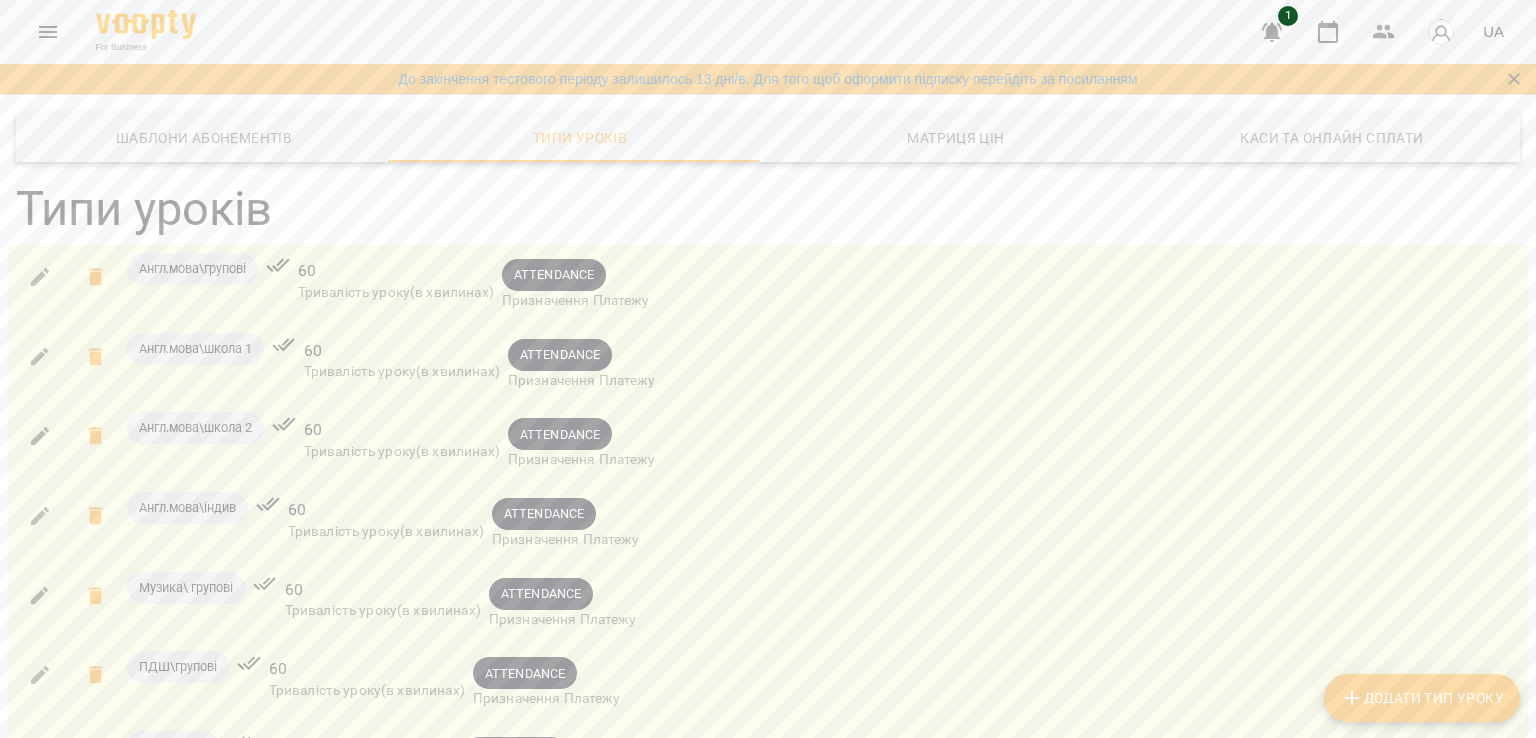 scroll, scrollTop: 480, scrollLeft: 0, axis: vertical 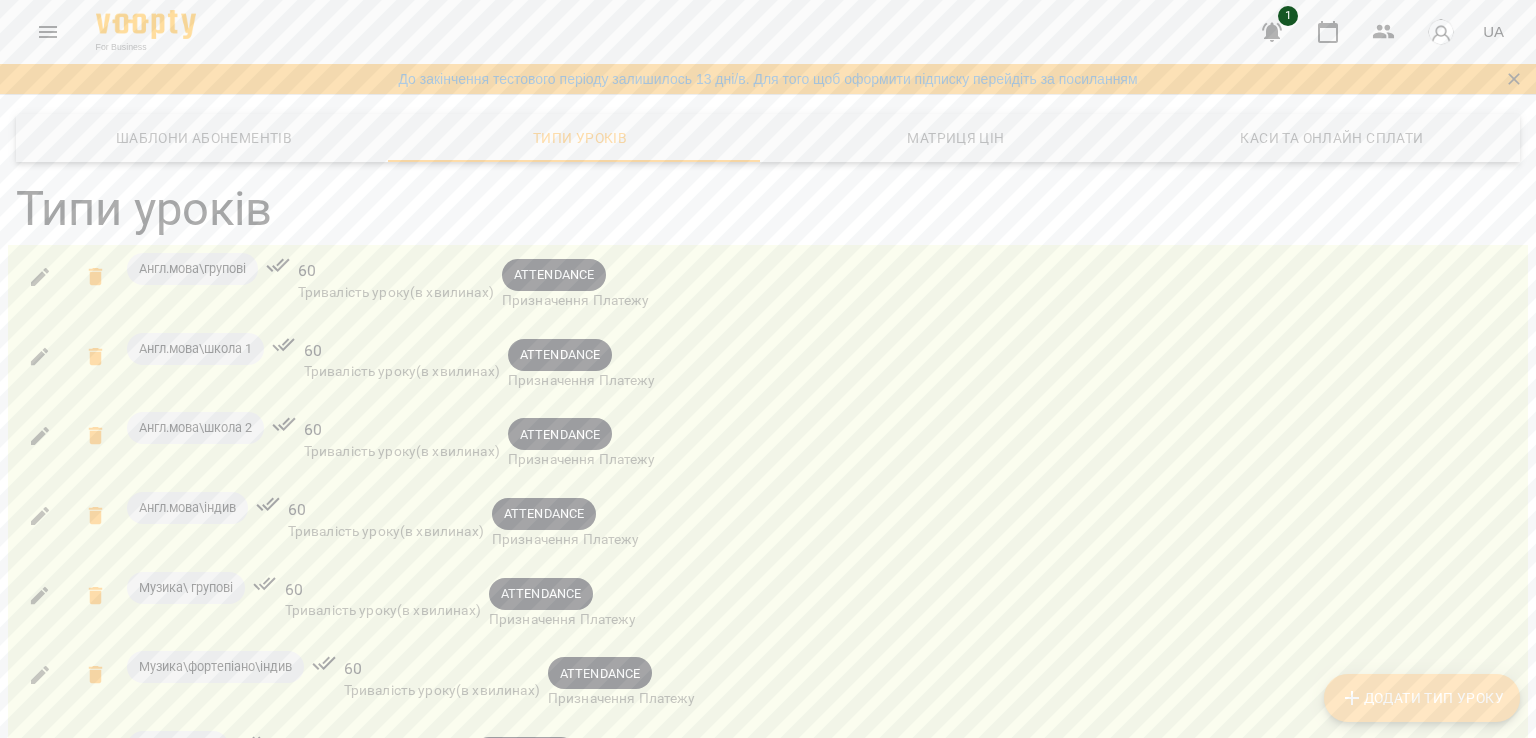 click on "Додати Тип Уроку" at bounding box center (1422, 698) 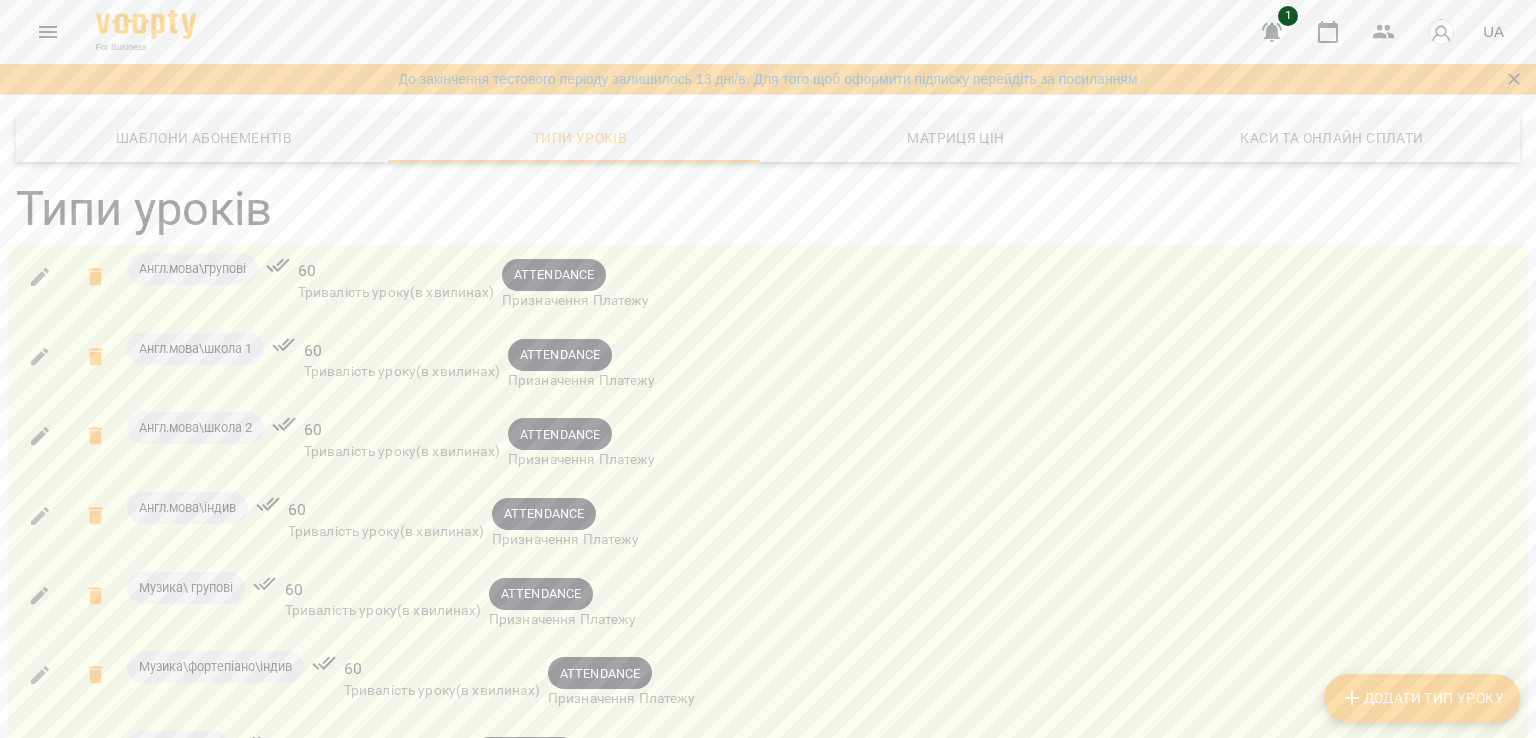 click on "**********" at bounding box center (274, 978) 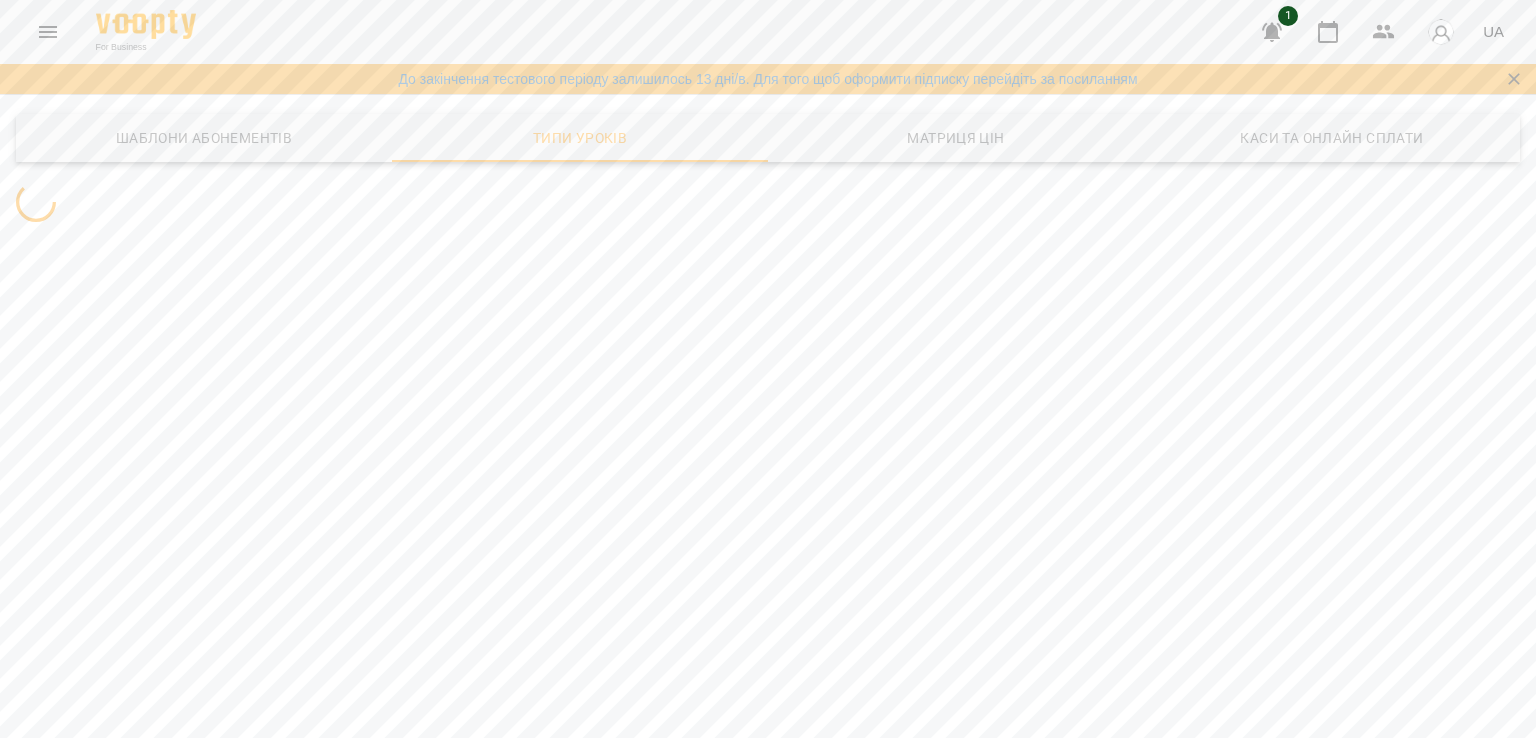 scroll, scrollTop: 0, scrollLeft: 0, axis: both 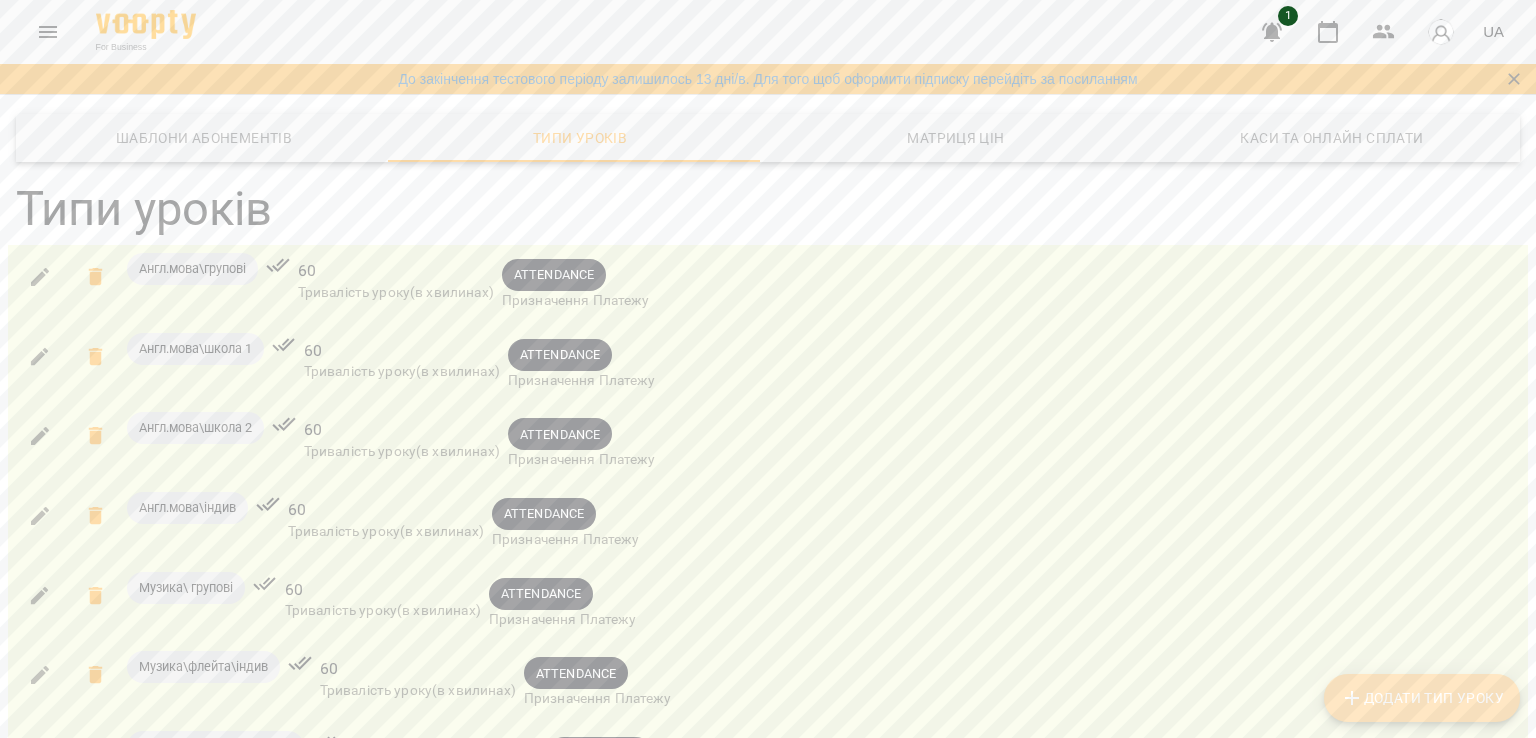 click on "Додати Тип Уроку" at bounding box center [1422, 698] 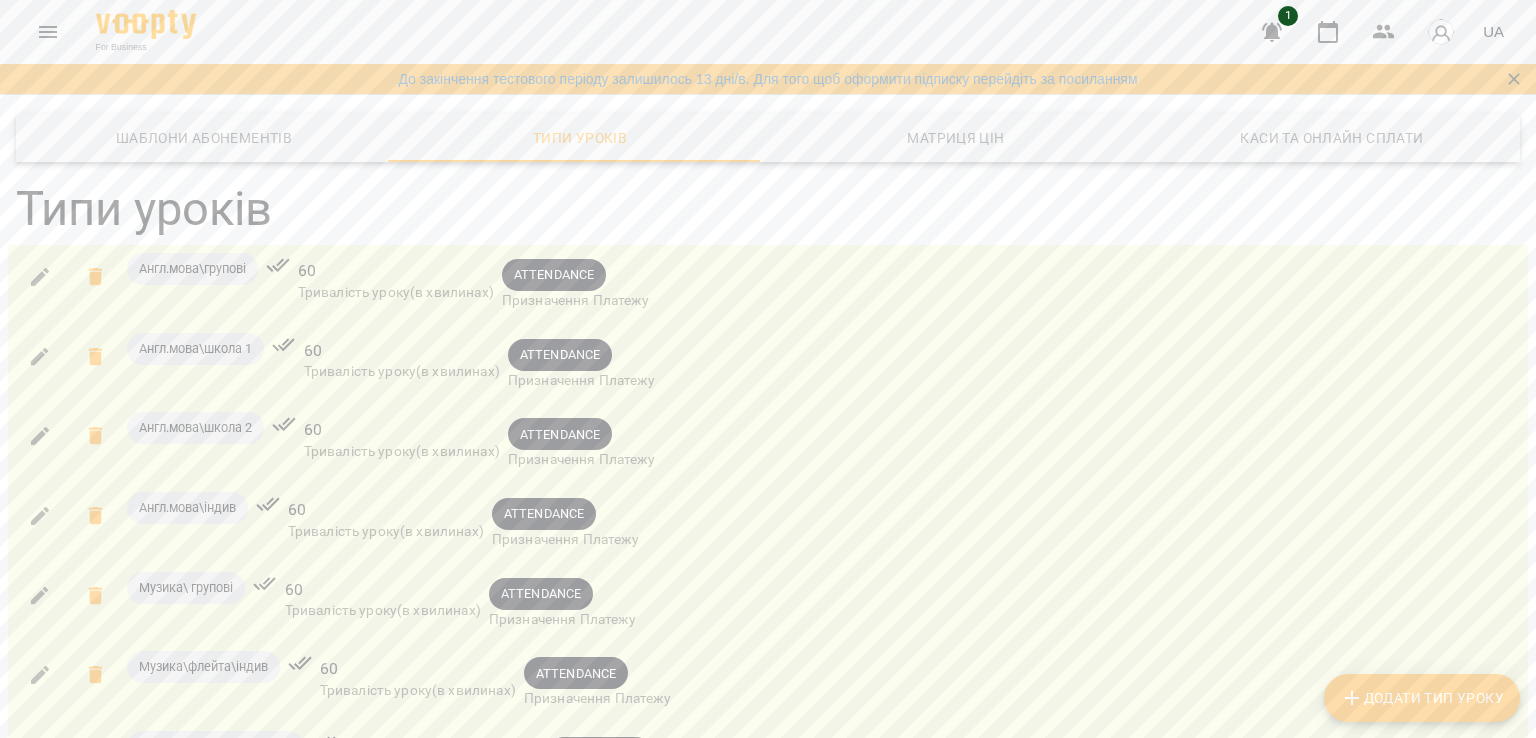 scroll, scrollTop: 737, scrollLeft: 0, axis: vertical 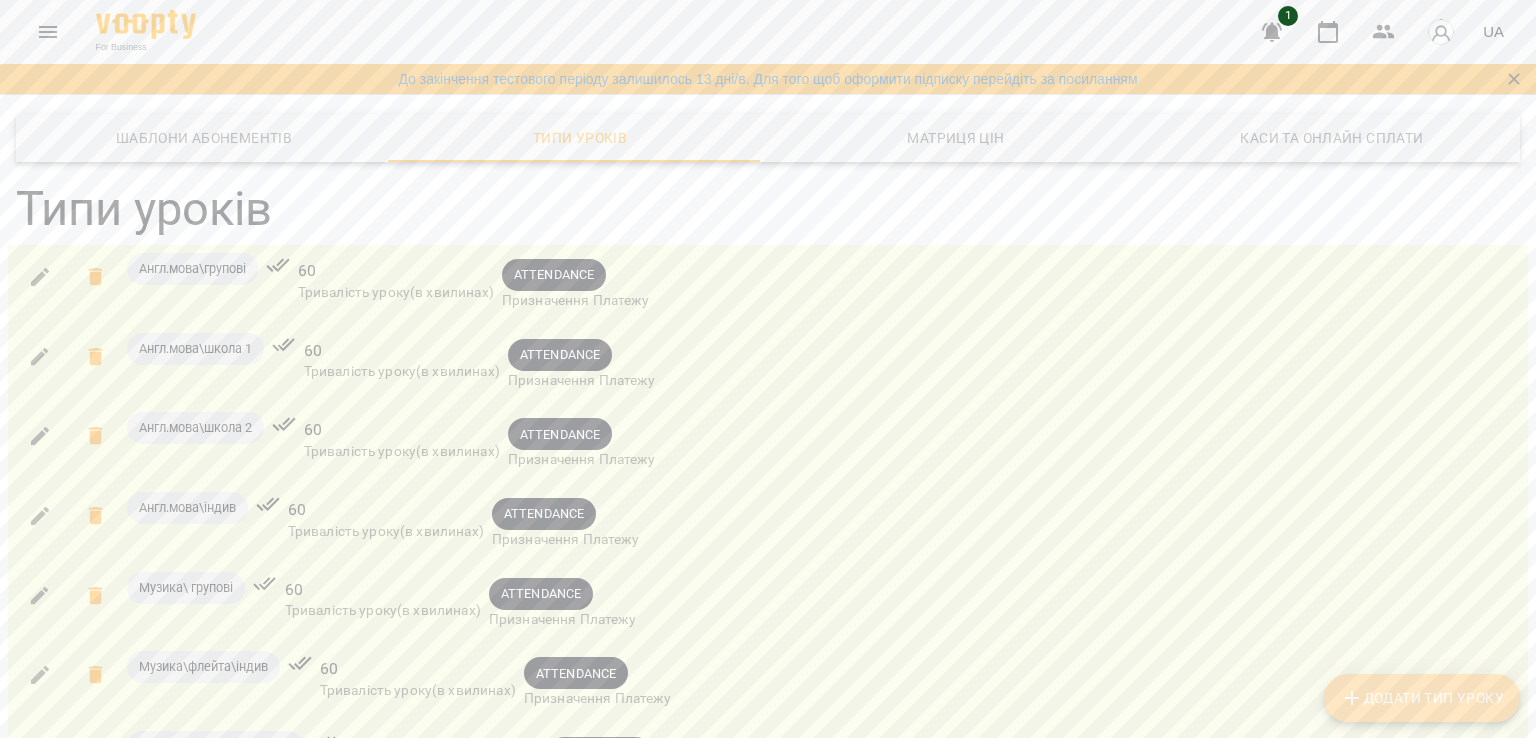 click on "Додати Тип Уроку" at bounding box center (1422, 698) 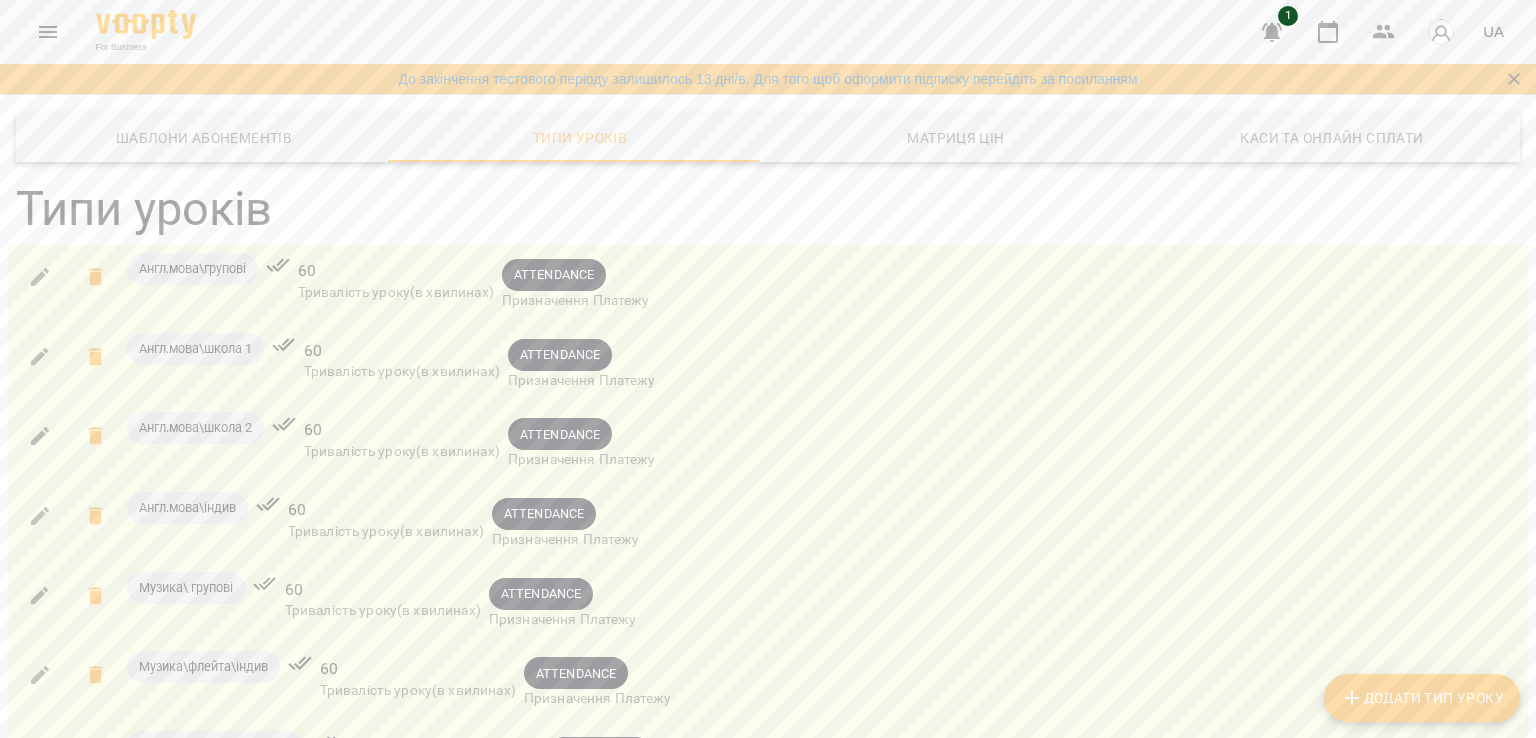 scroll, scrollTop: 817, scrollLeft: 0, axis: vertical 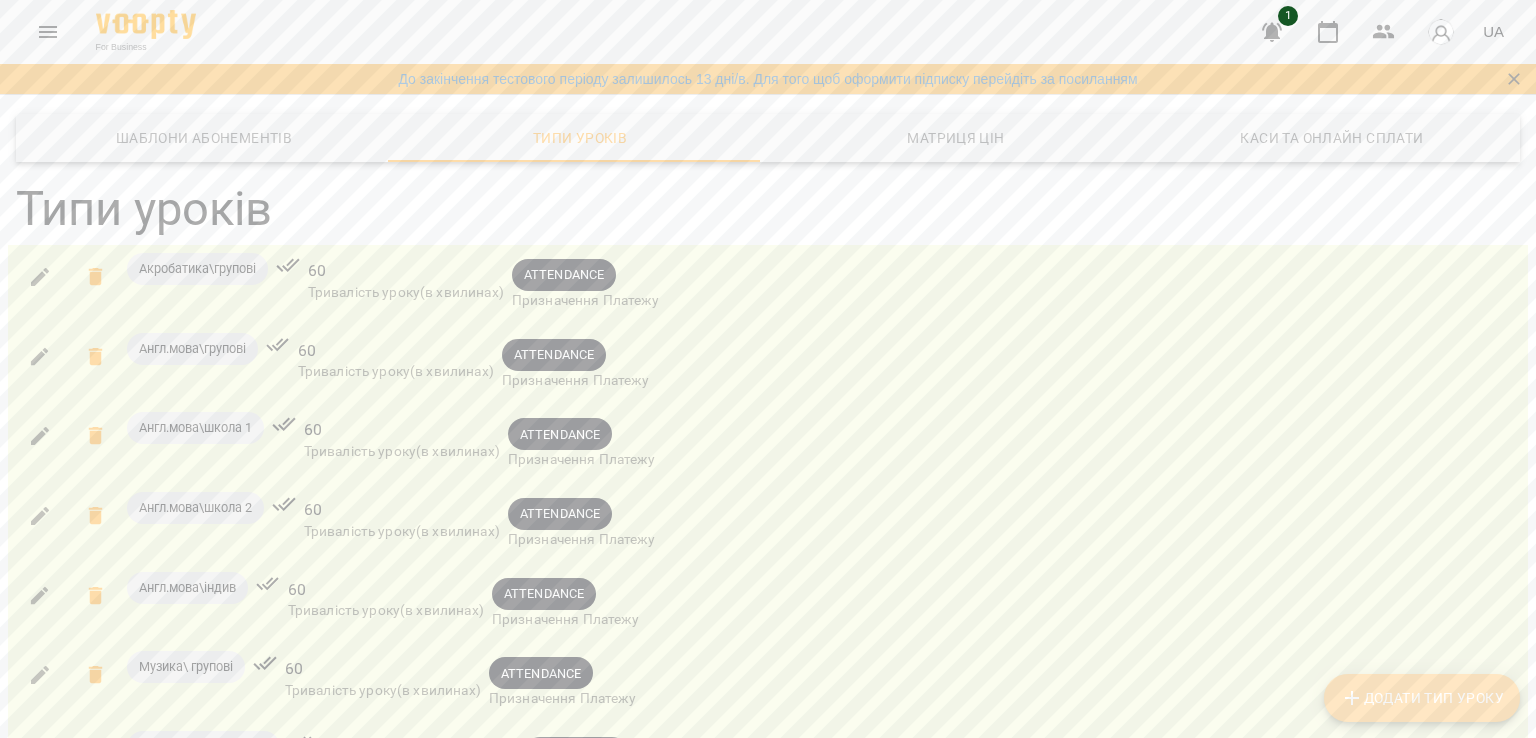 click on "Додати Тип Уроку" at bounding box center [1422, 698] 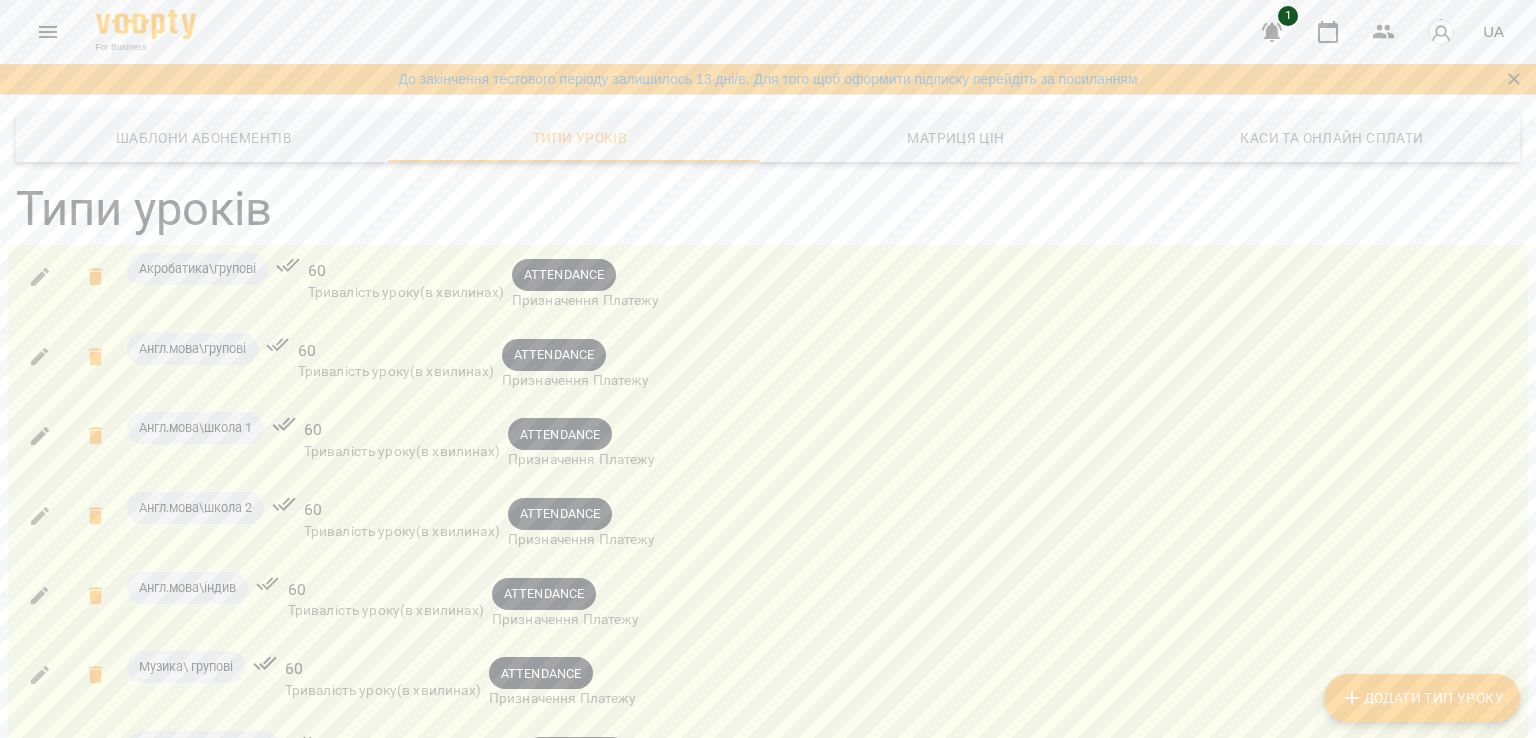 scroll, scrollTop: 896, scrollLeft: 0, axis: vertical 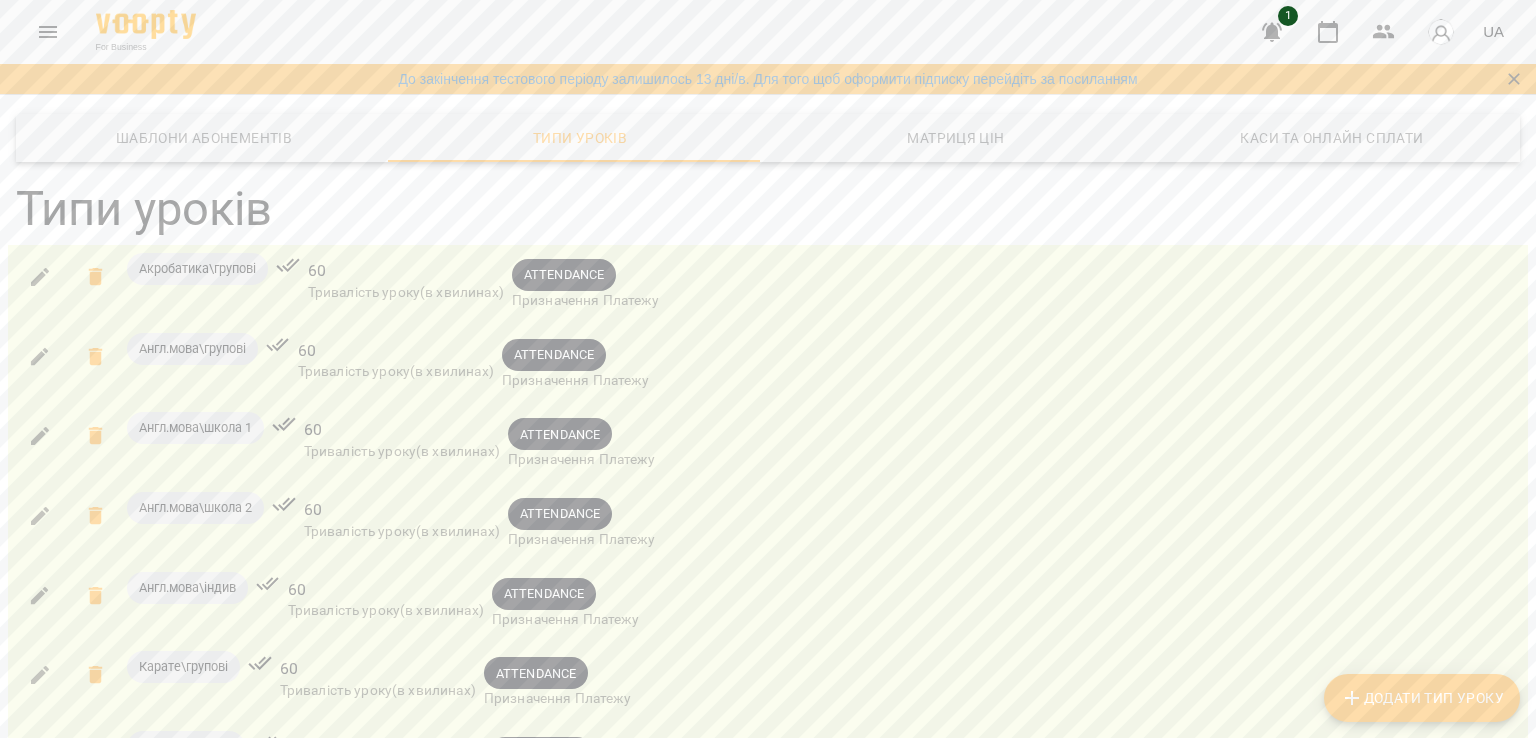 click on "Додати Тип Уроку" at bounding box center (1422, 698) 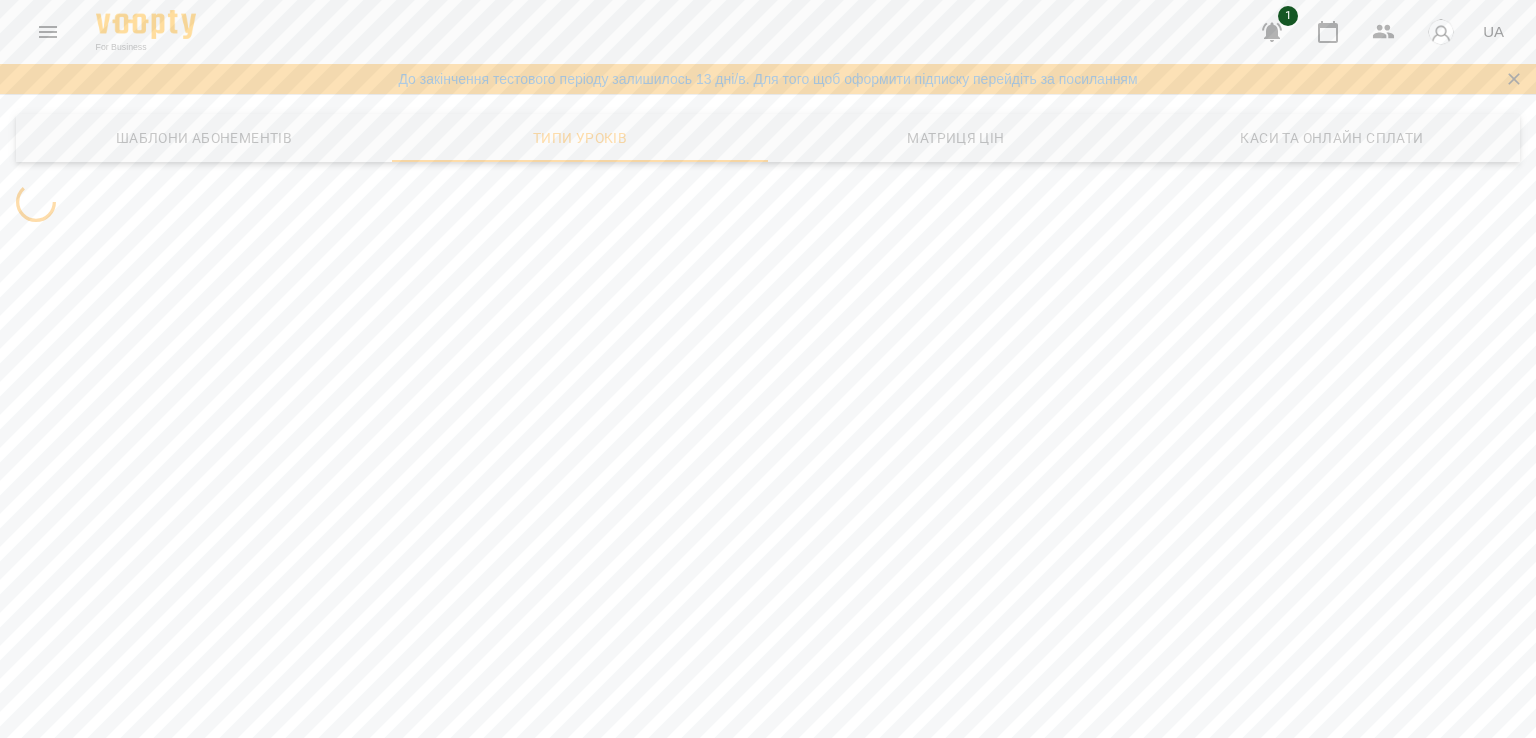 scroll, scrollTop: 0, scrollLeft: 0, axis: both 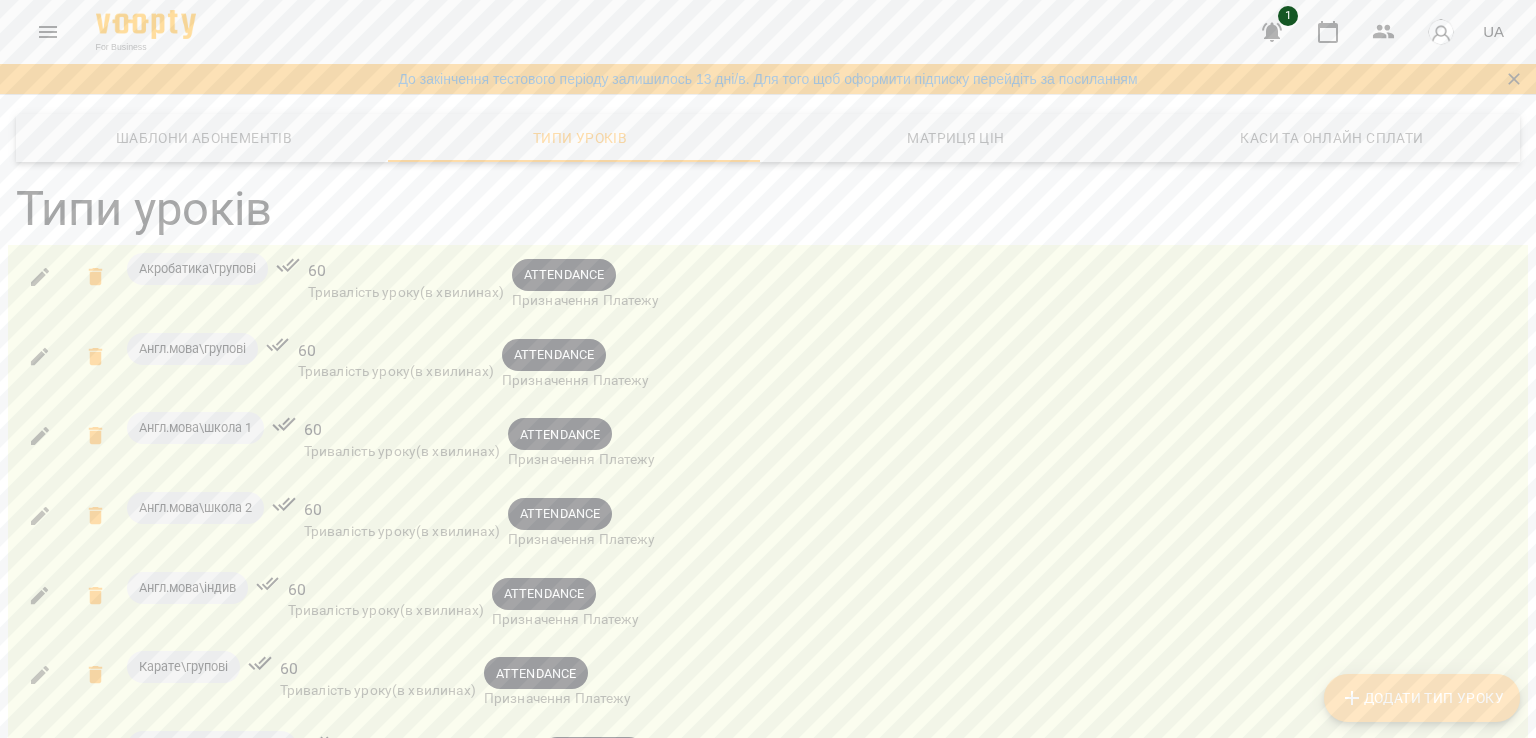 click on "Додати Тип Уроку" at bounding box center [1422, 698] 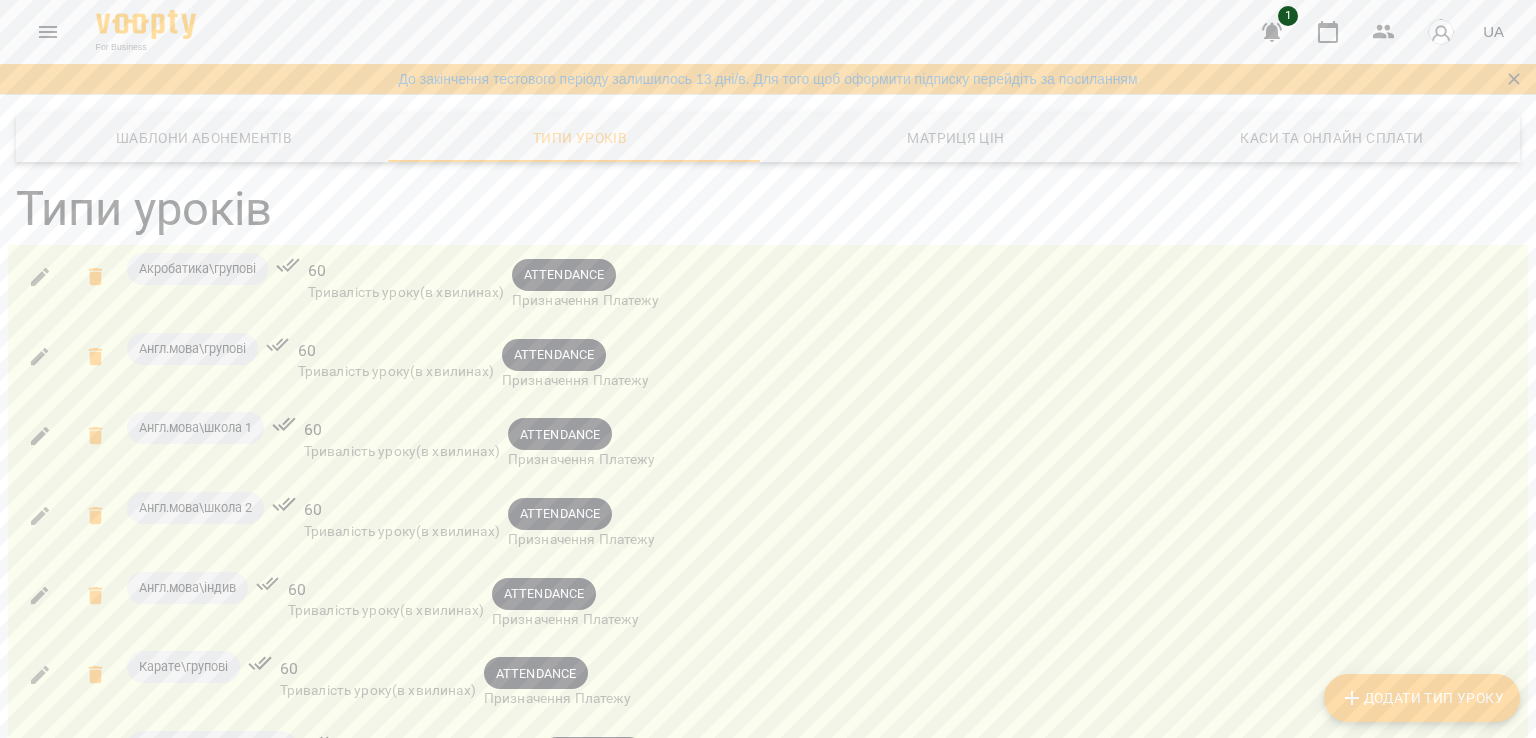 scroll, scrollTop: 958, scrollLeft: 0, axis: vertical 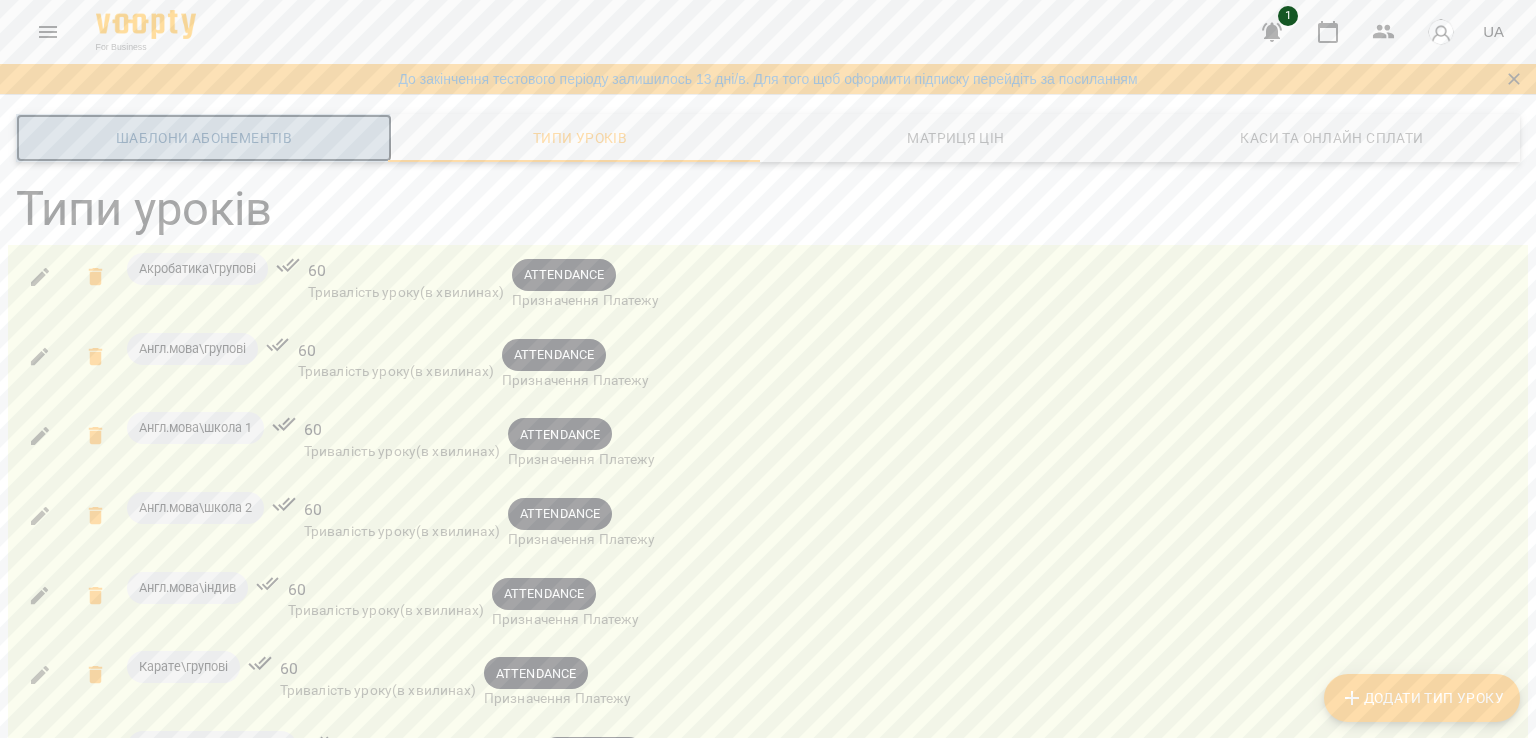 click on "Шаблони Абонементів" at bounding box center (204, 138) 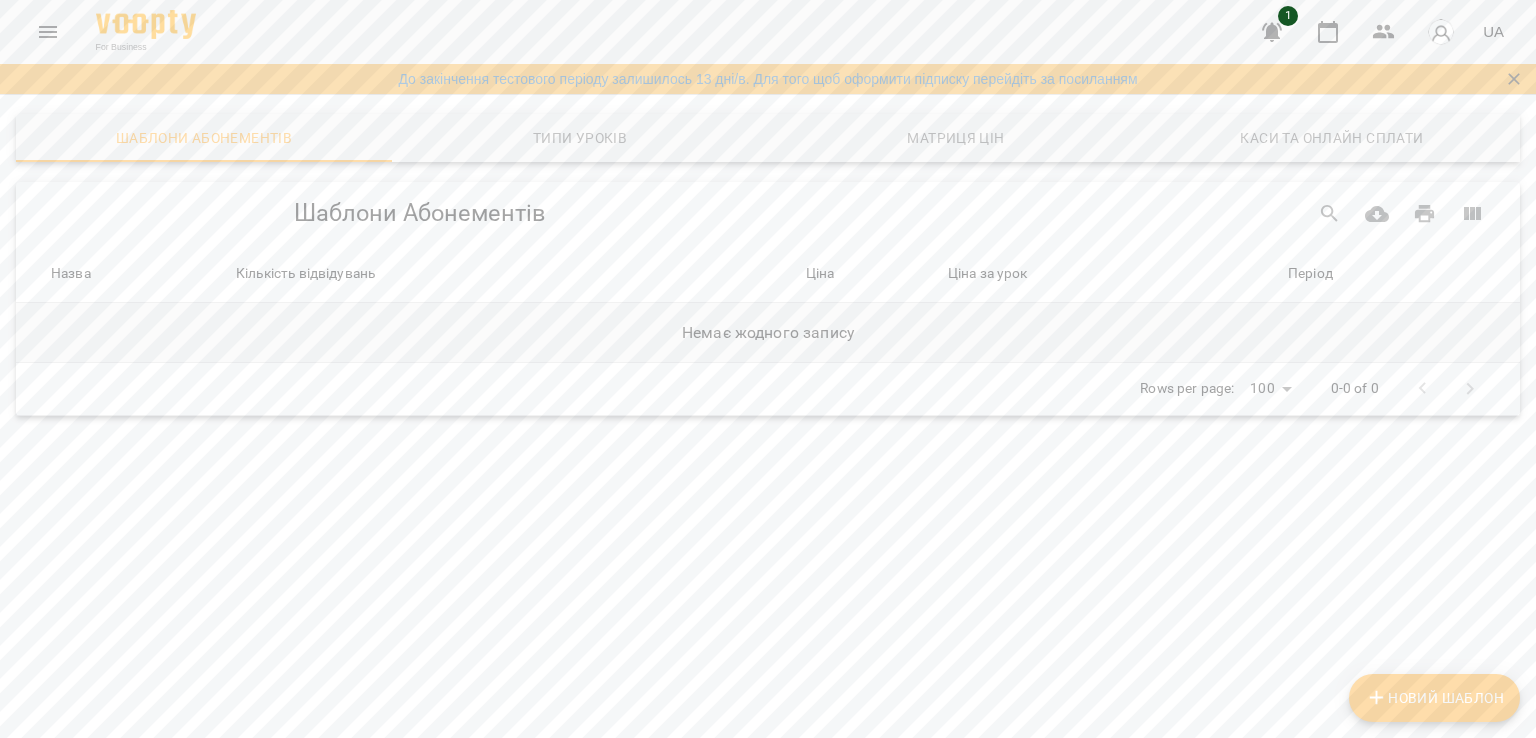 click on "Немає жодного запису" at bounding box center (768, 333) 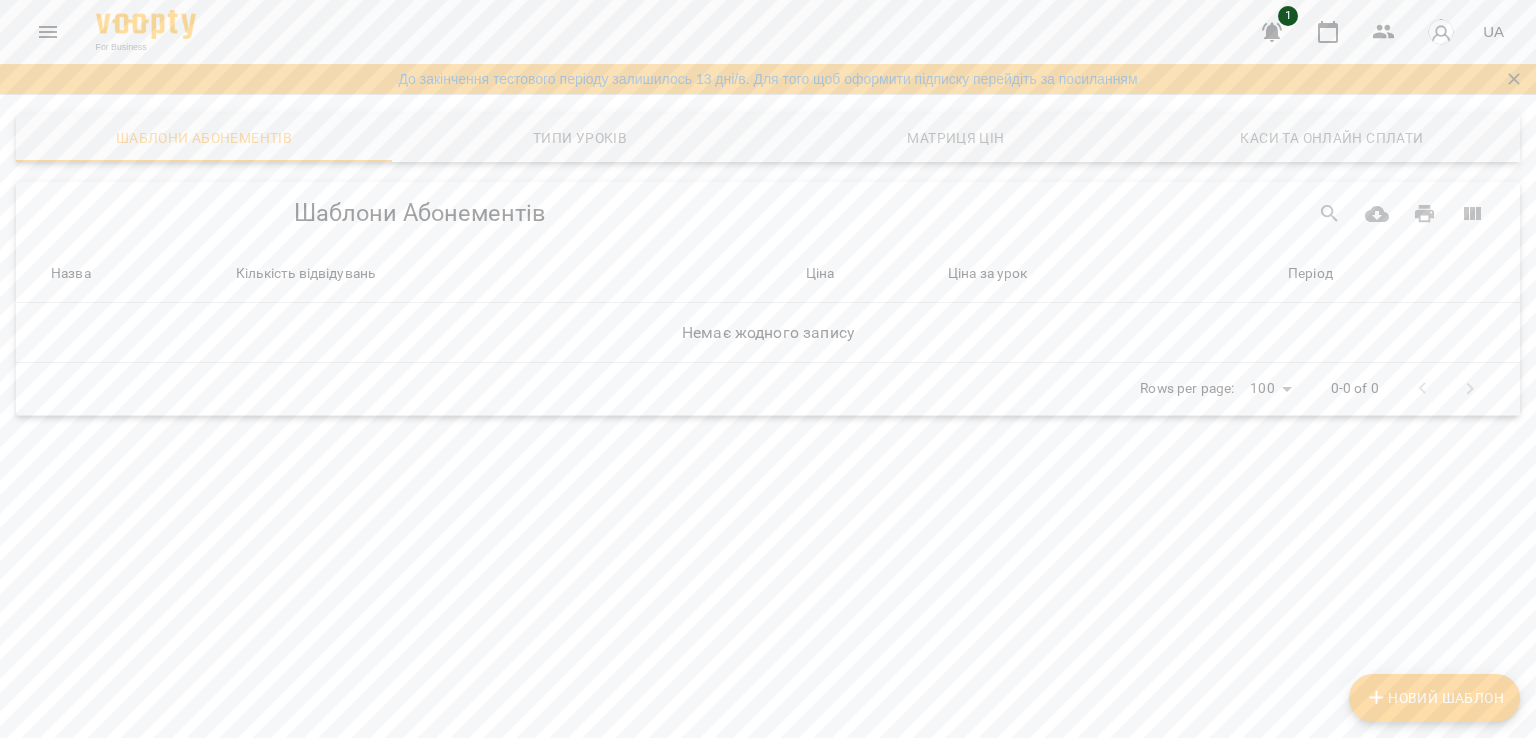 click on "Шаблони Абонементів" at bounding box center (419, 213) 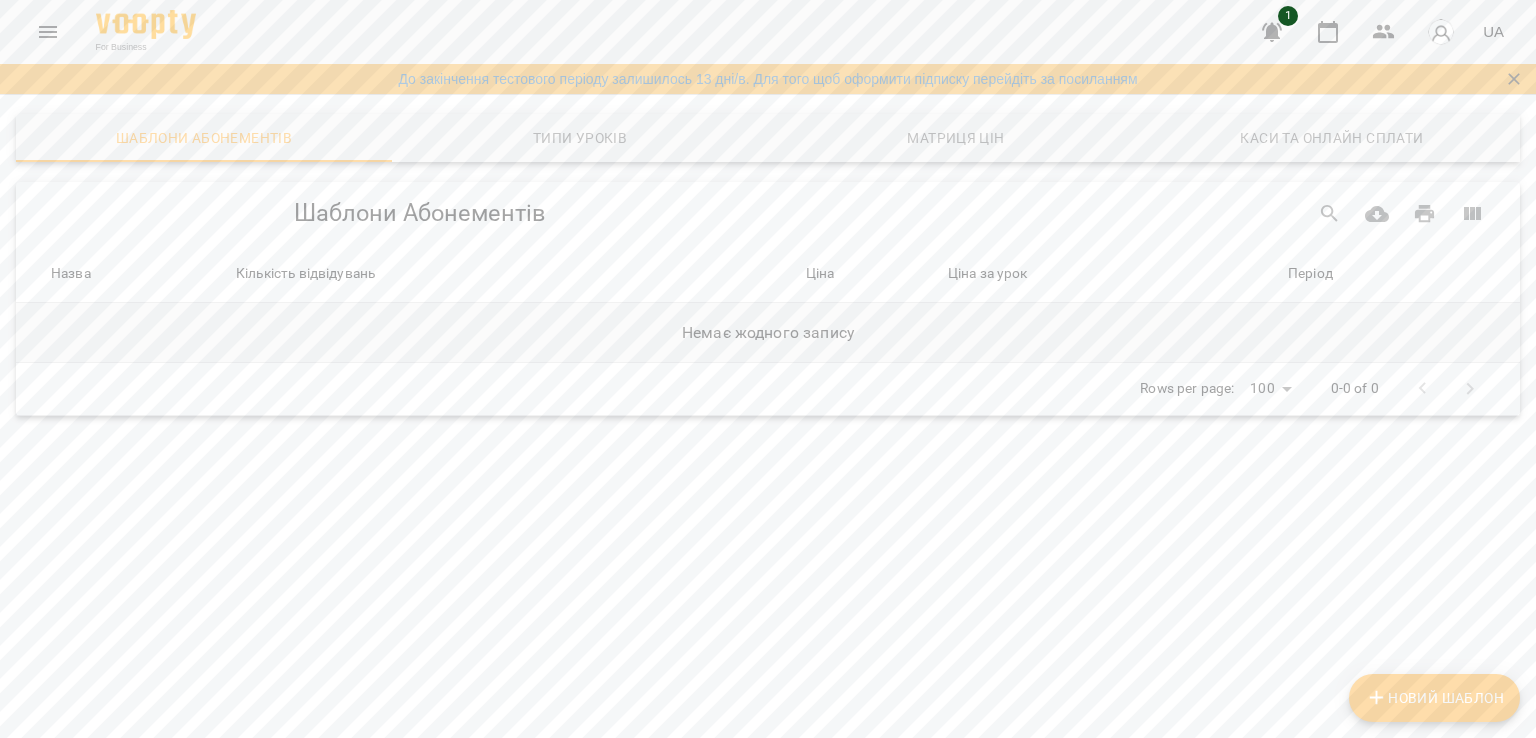 click on "Немає жодного запису" at bounding box center [768, 333] 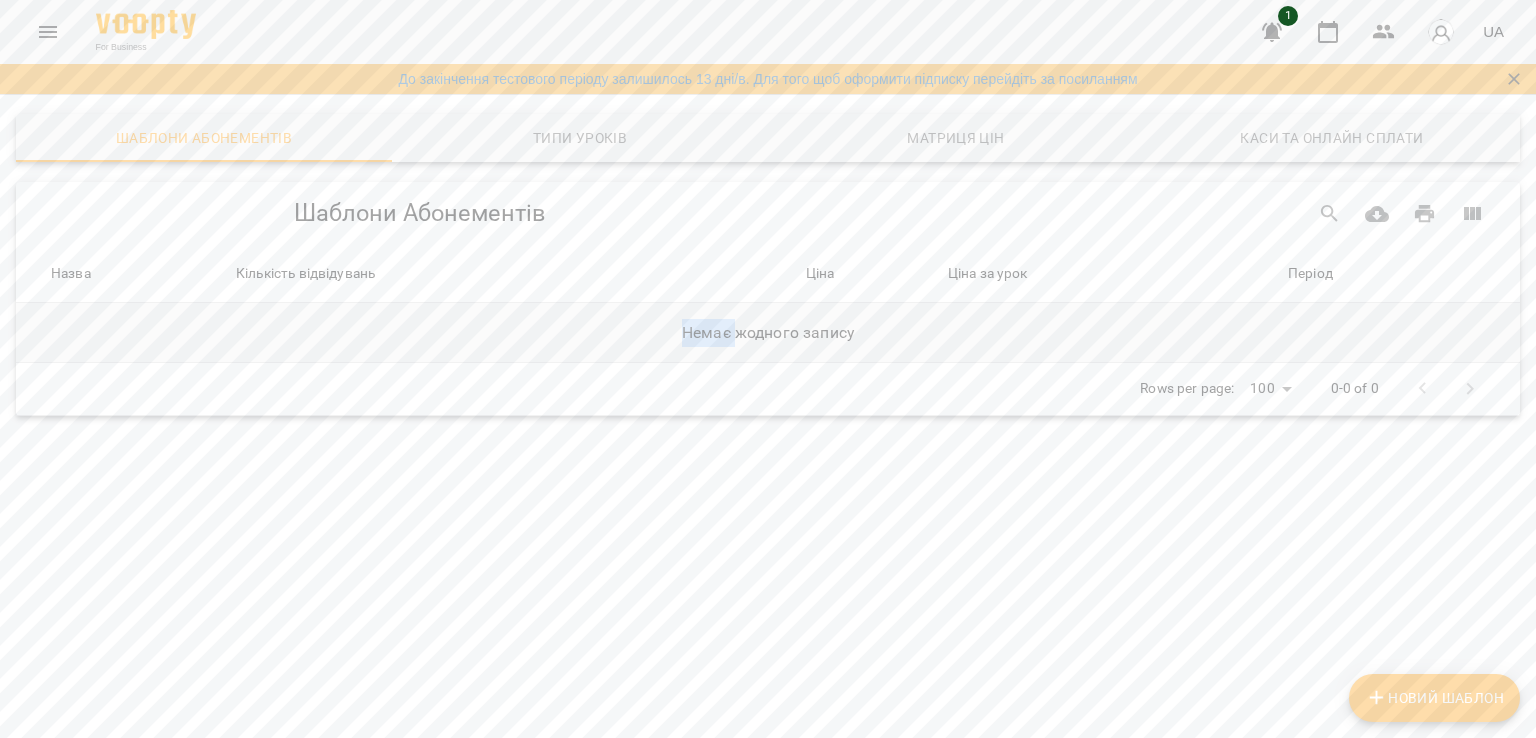 click on "Немає жодного запису" at bounding box center [768, 333] 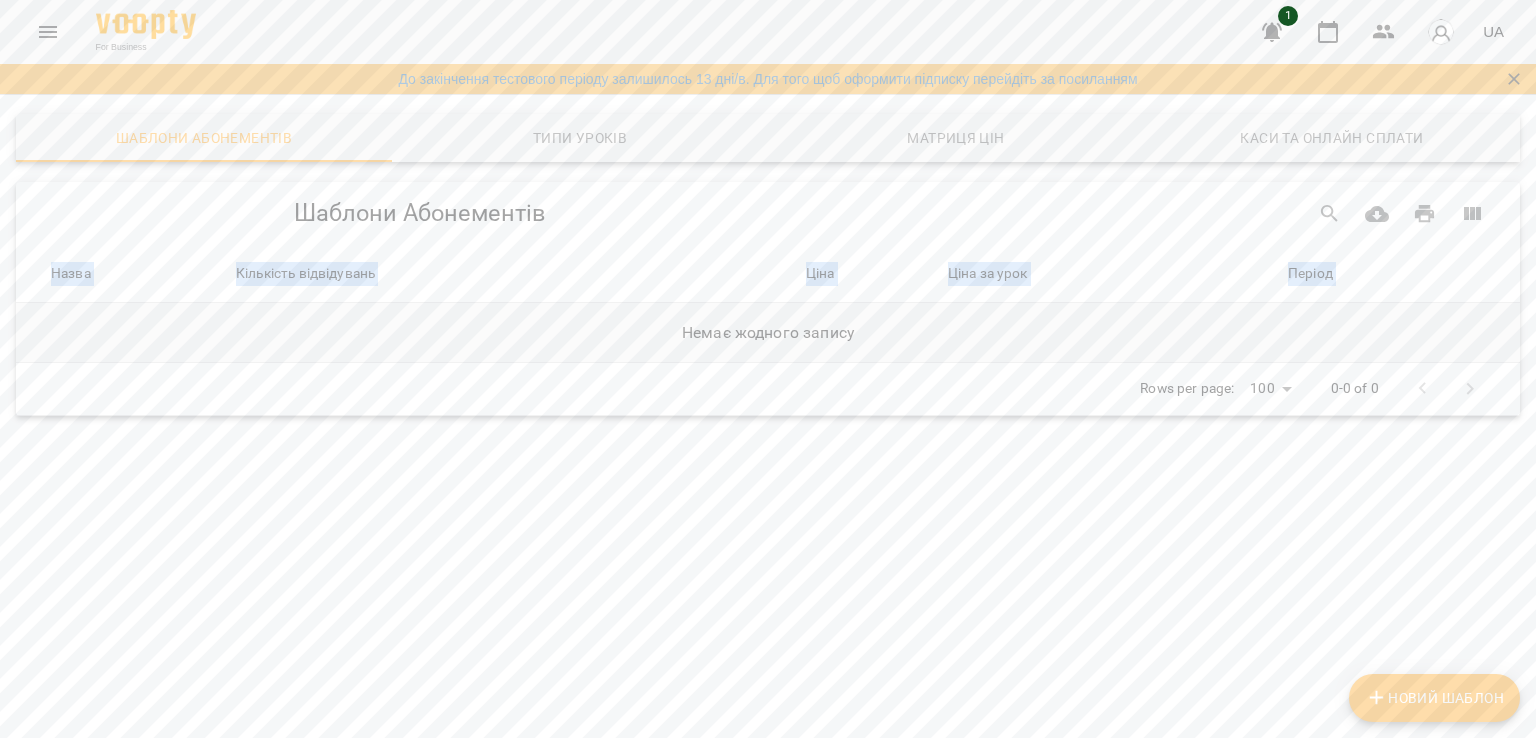 click on "Немає жодного запису" at bounding box center [768, 333] 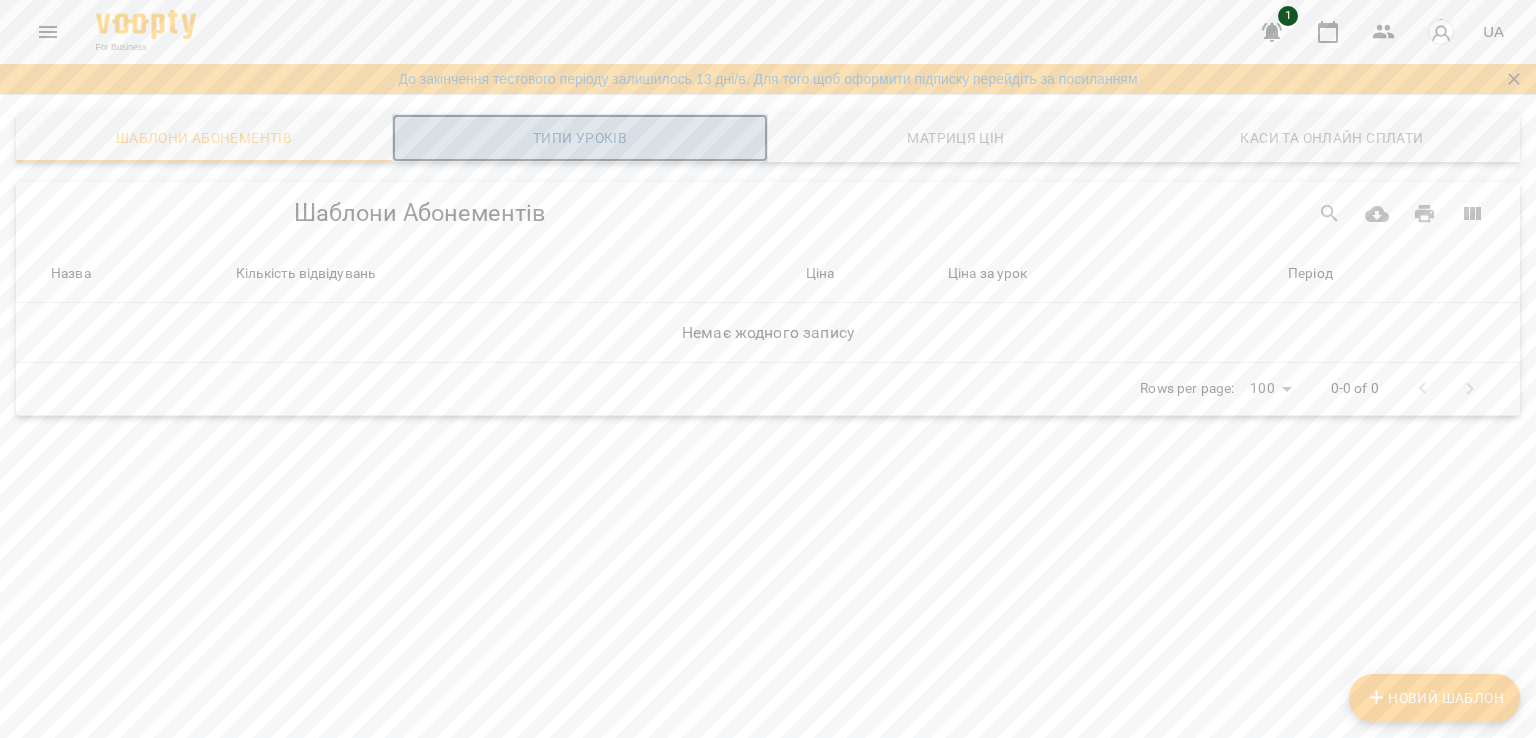 click on "Типи уроків" at bounding box center (580, 138) 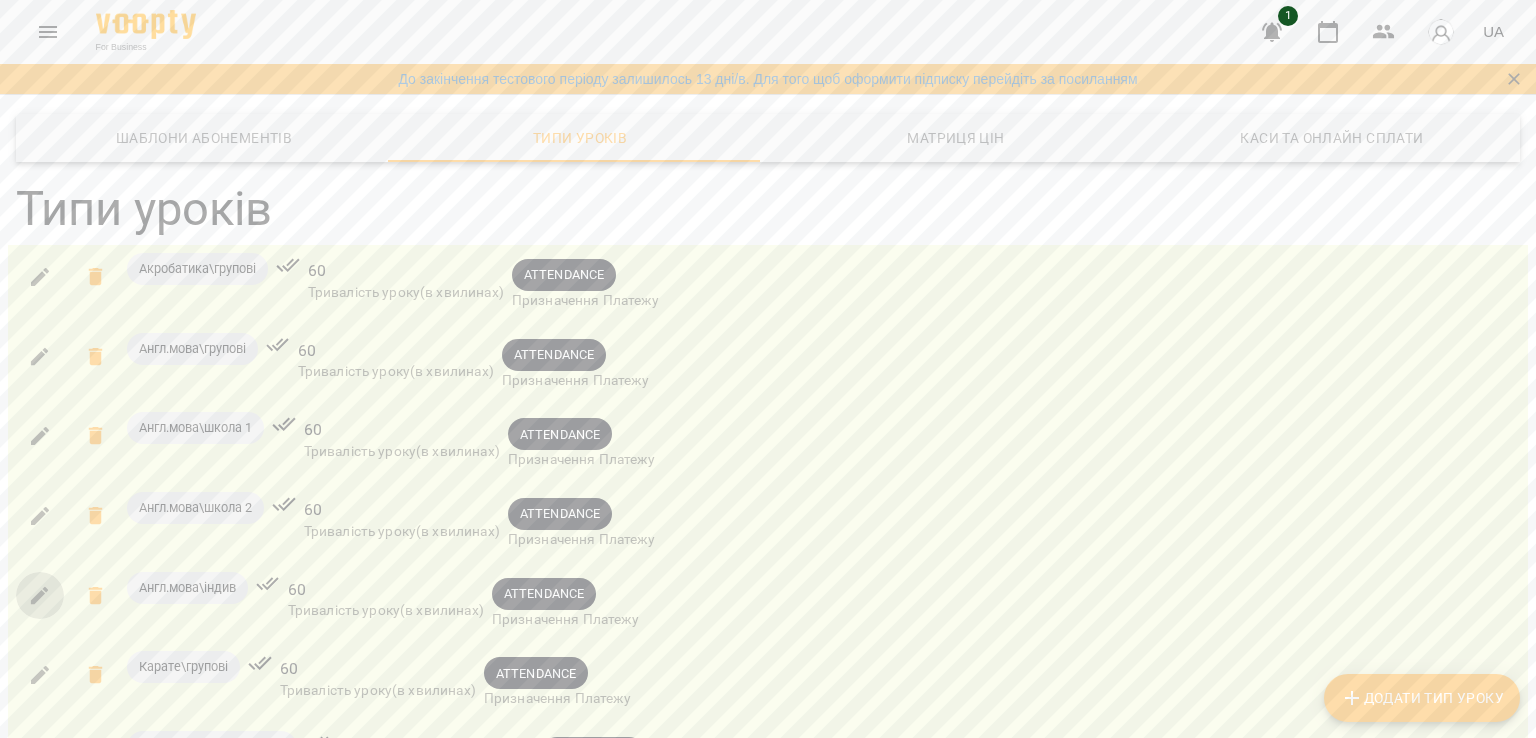 click 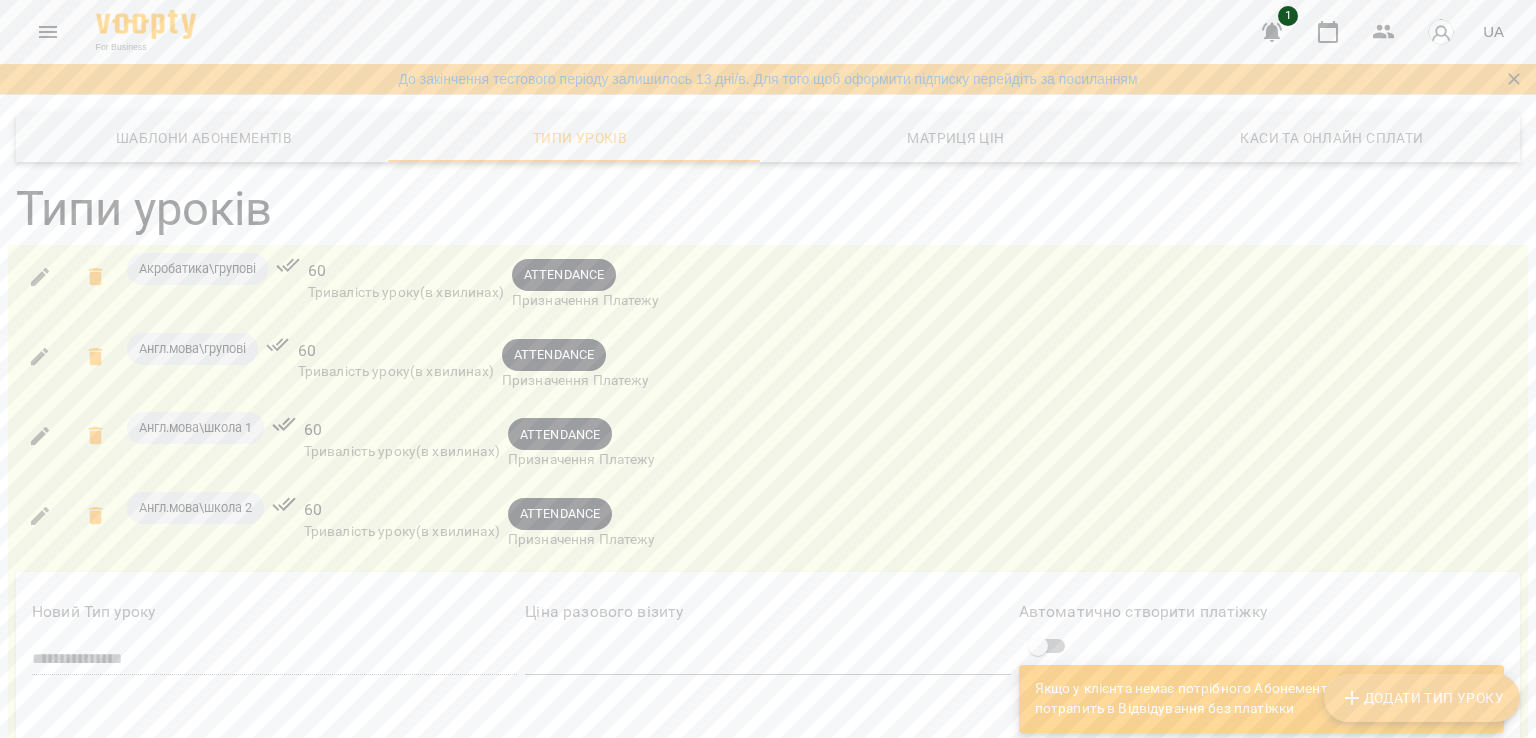 scroll, scrollTop: 320, scrollLeft: 0, axis: vertical 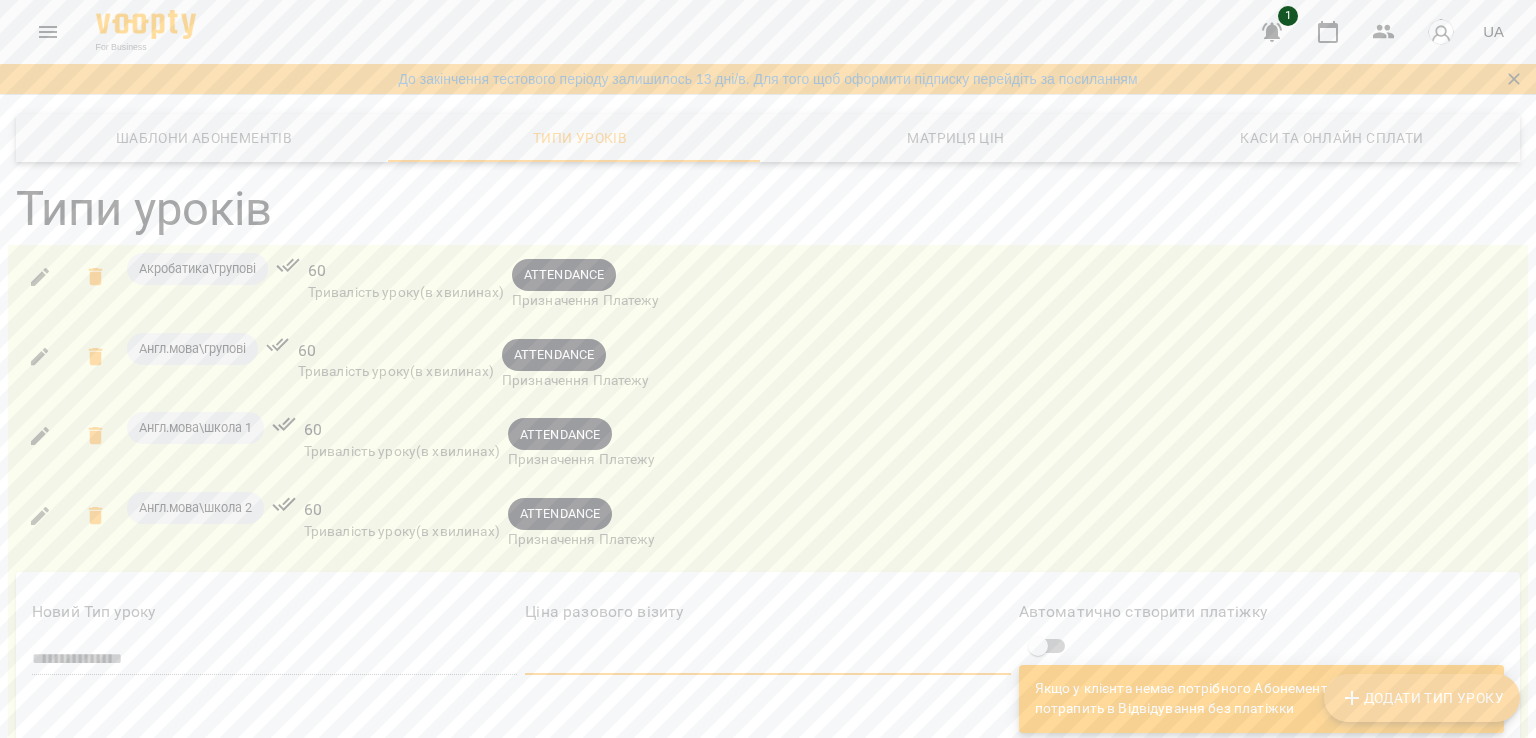 click at bounding box center [767, 659] 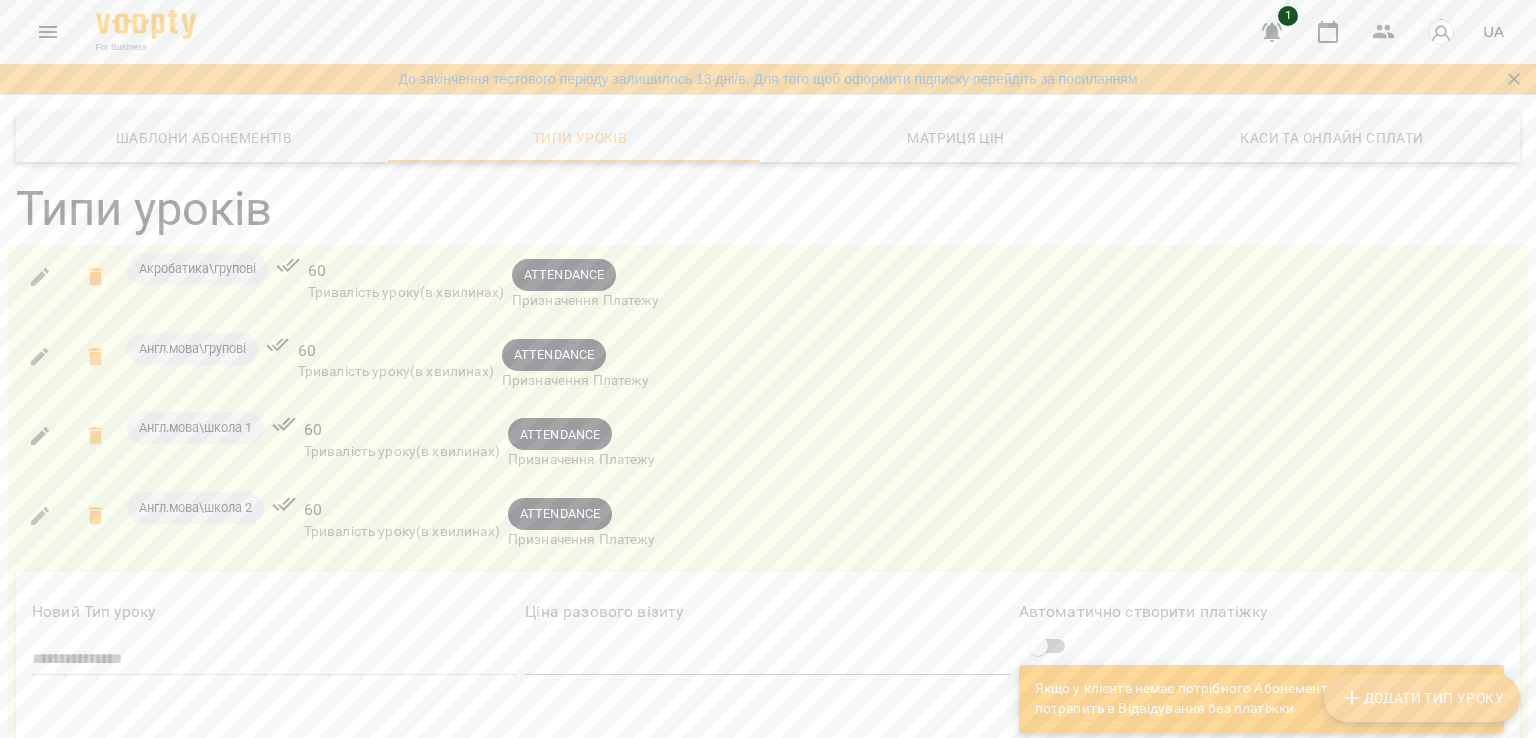 click on "Зберегти" at bounding box center [207, 1000] 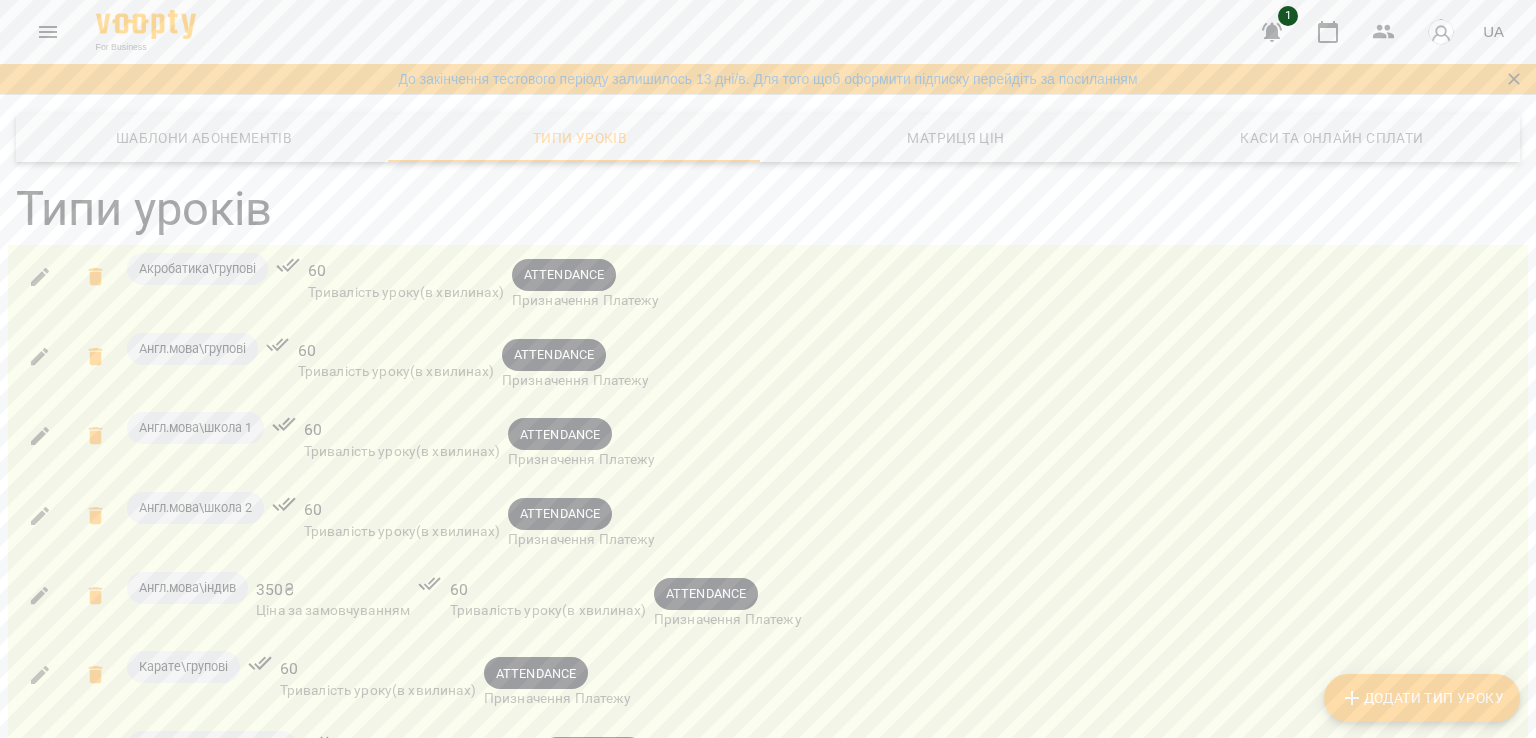 scroll, scrollTop: 0, scrollLeft: 0, axis: both 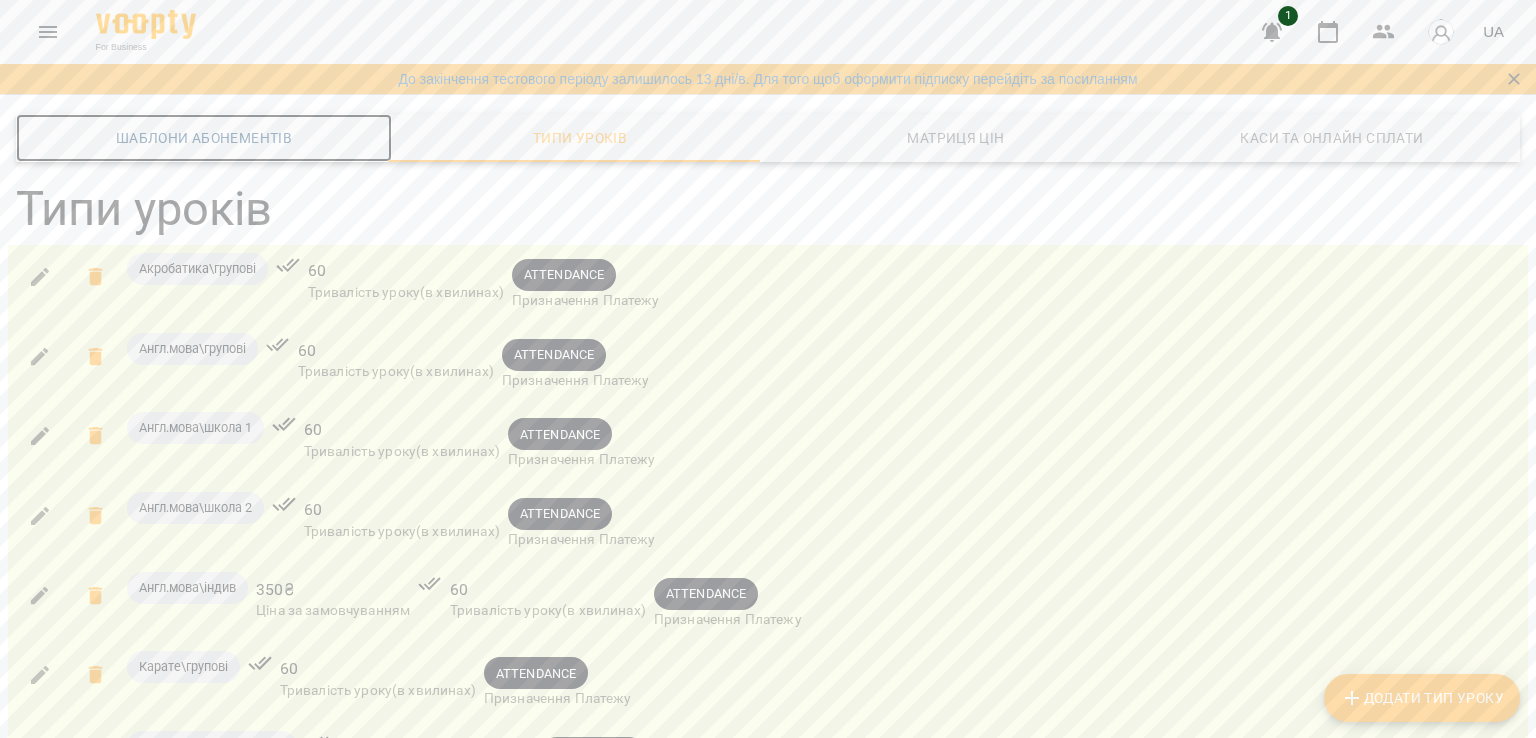 click on "Шаблони Абонементів" at bounding box center [204, 138] 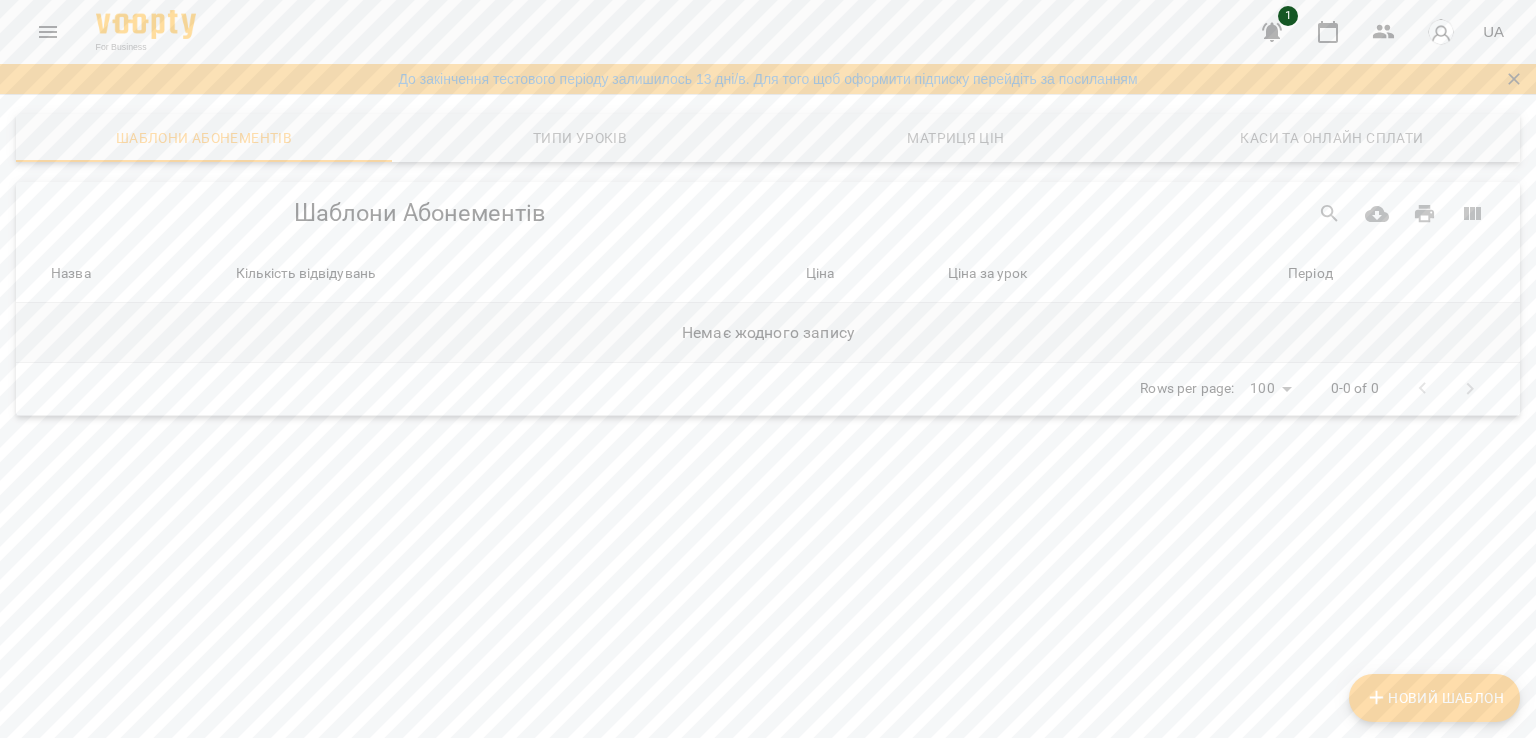 click on "Немає жодного запису" at bounding box center (768, 333) 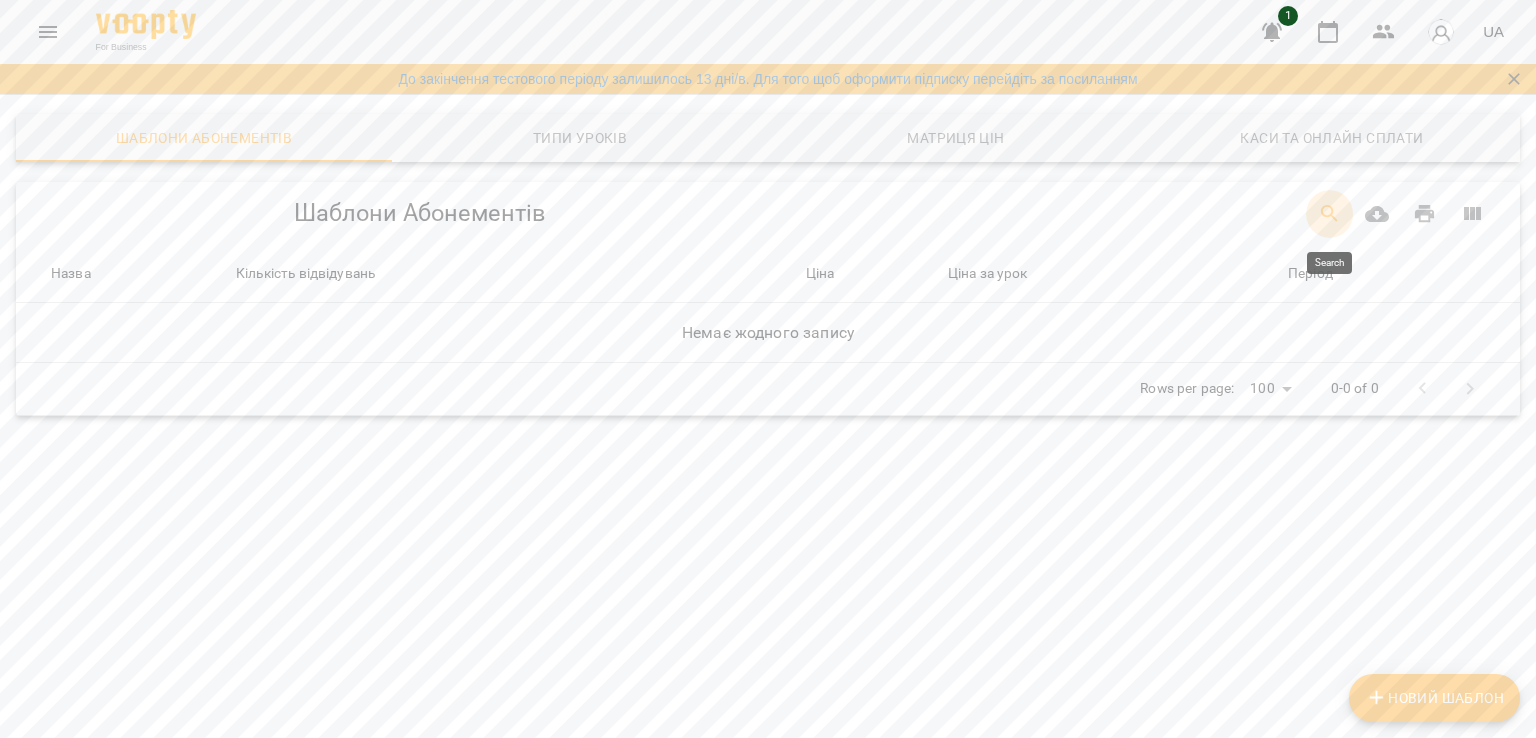 click at bounding box center (1330, 214) 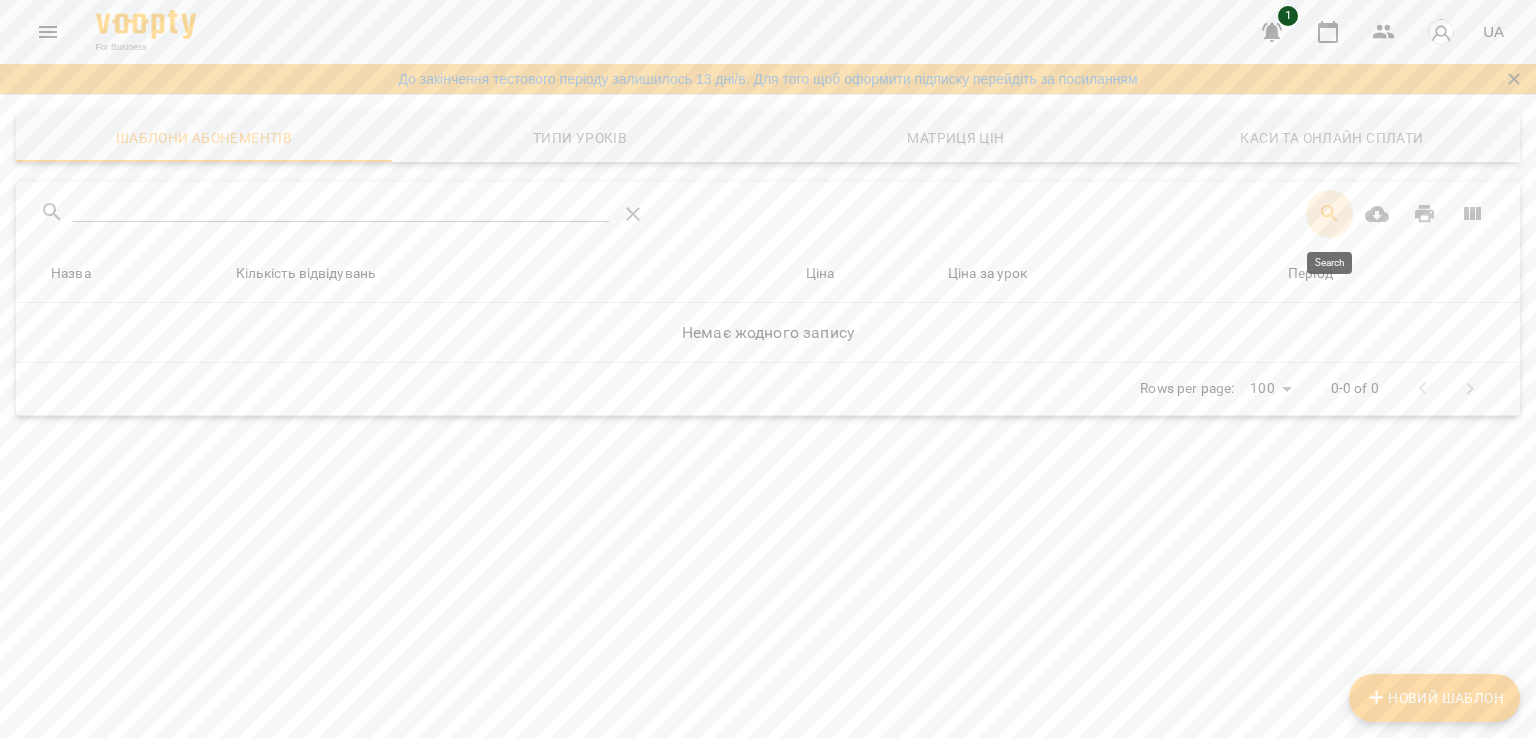 click at bounding box center (1330, 214) 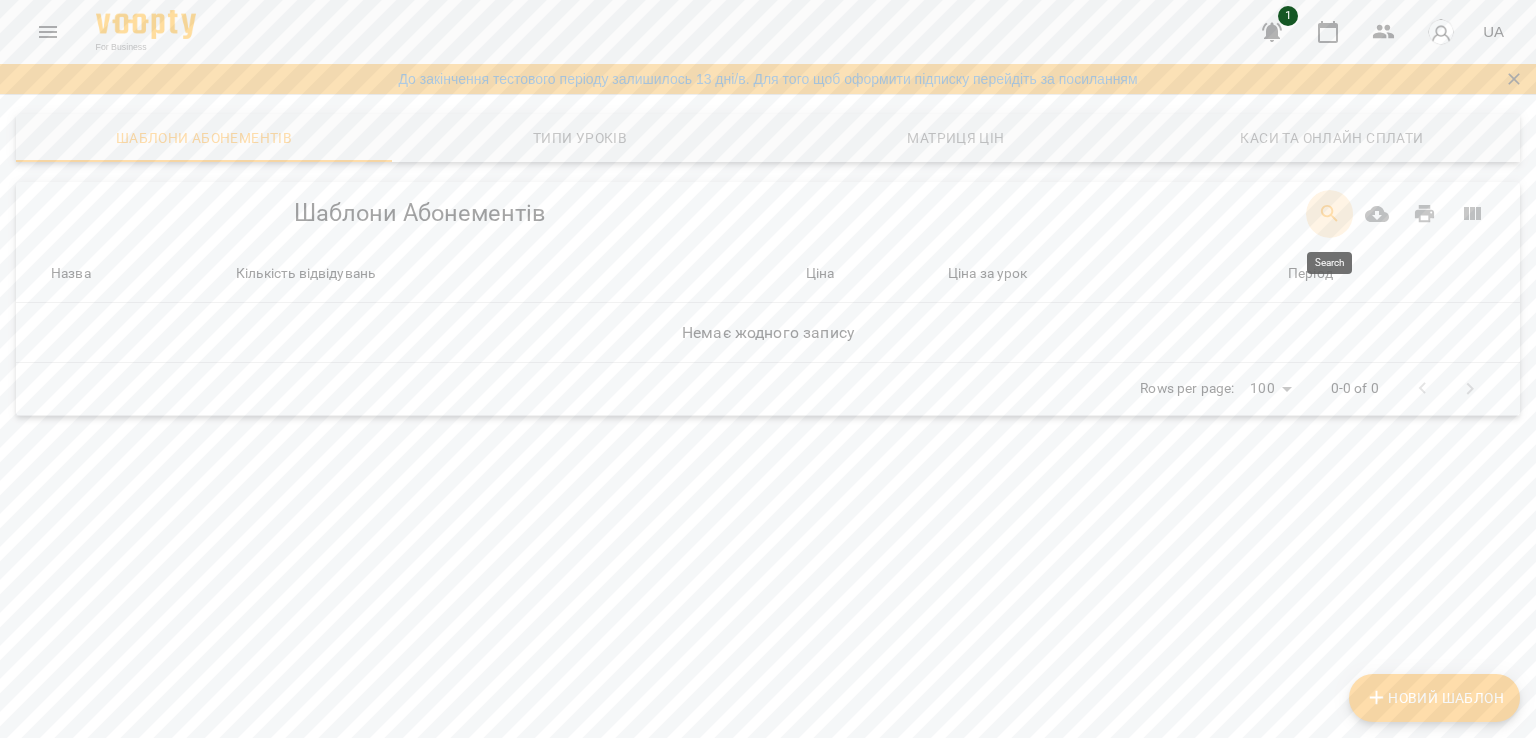 click 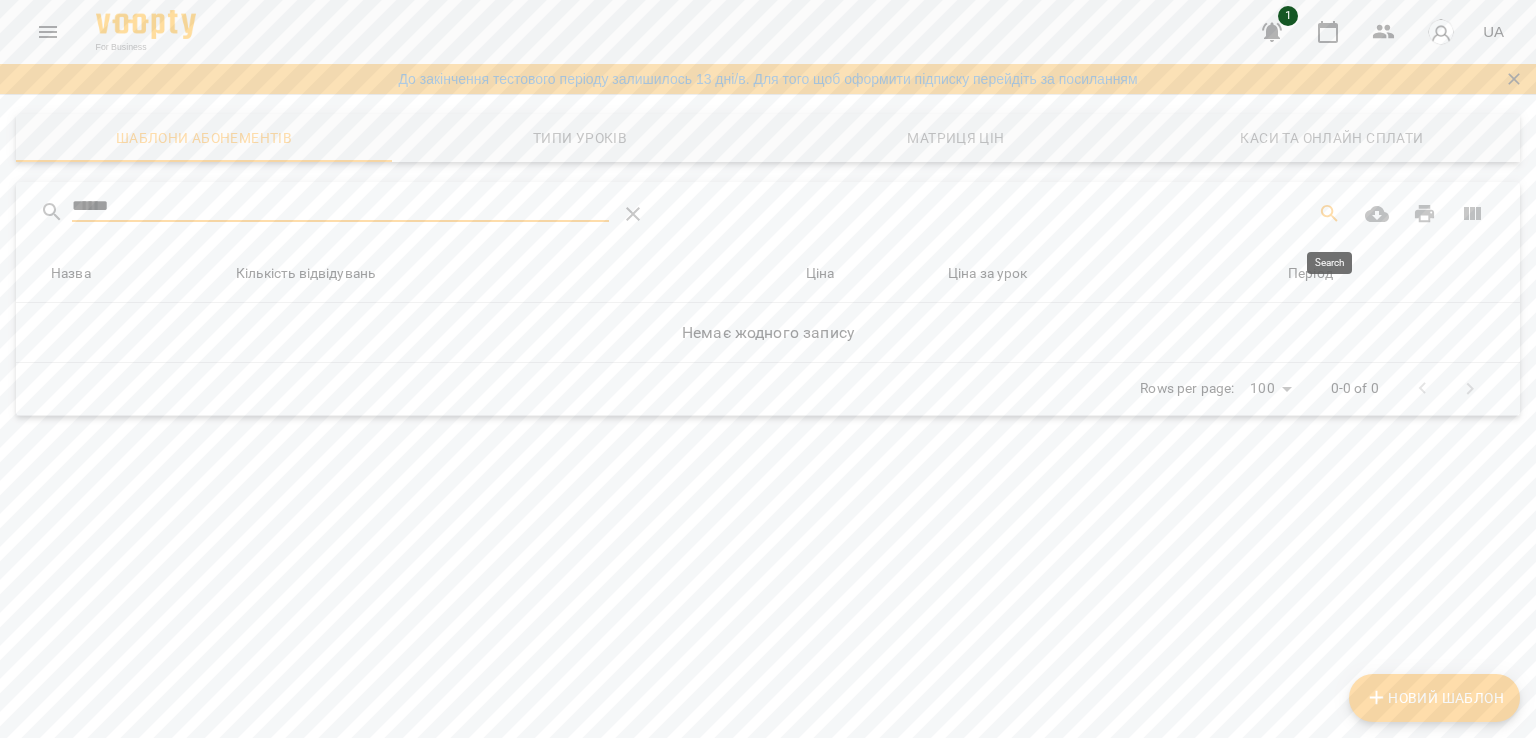 type on "******" 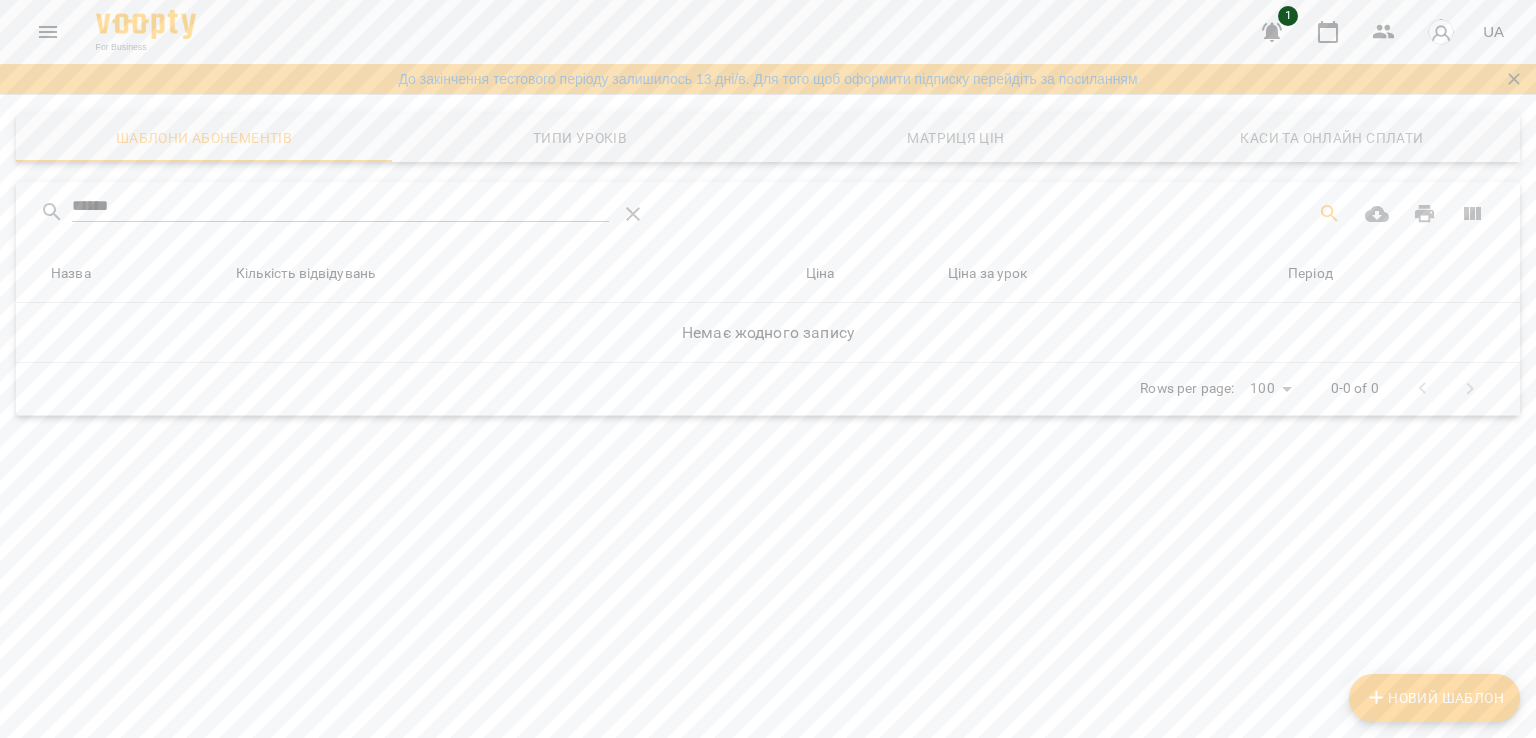 click on "Кількість відвідувань" at bounding box center [517, 274] 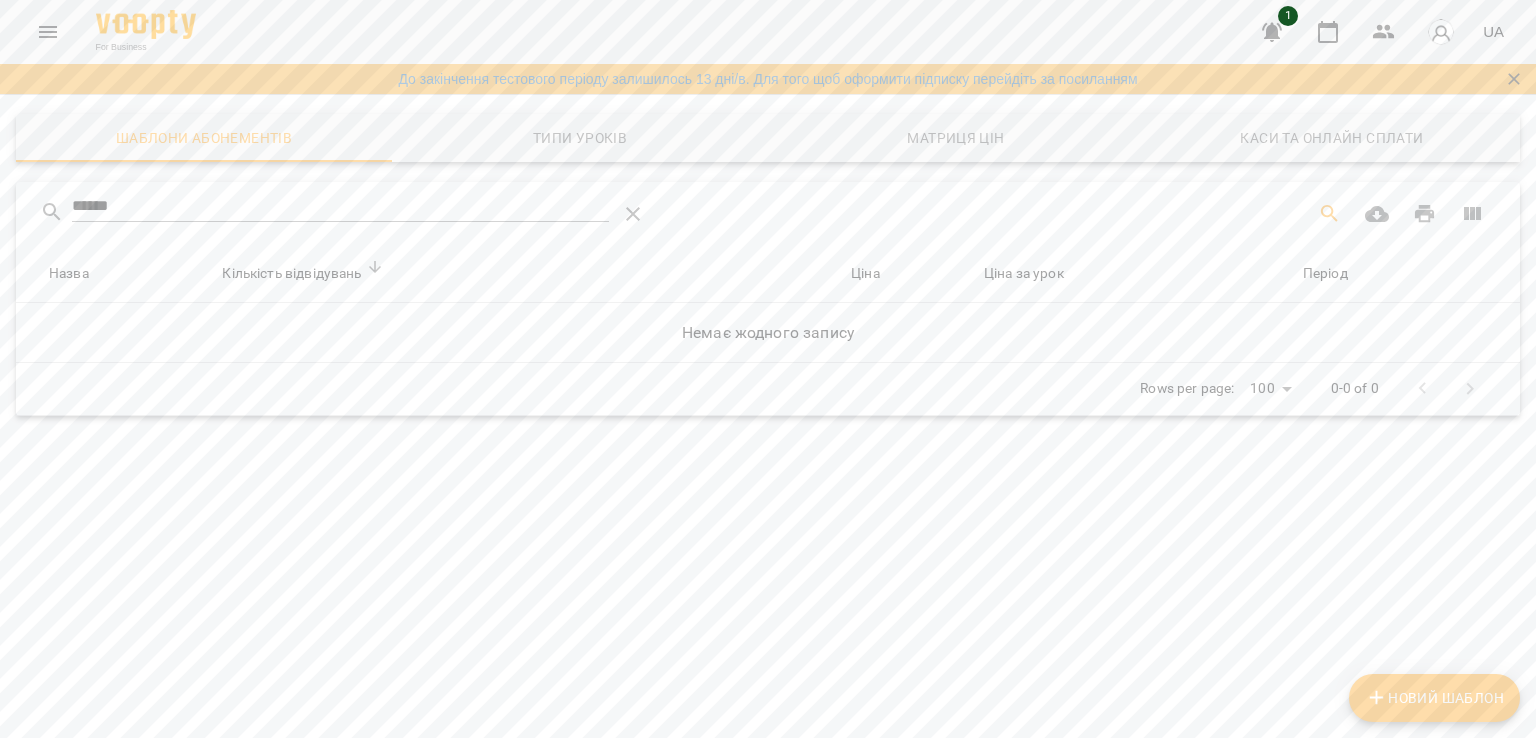 click on "Кількість відвідувань" at bounding box center [532, 274] 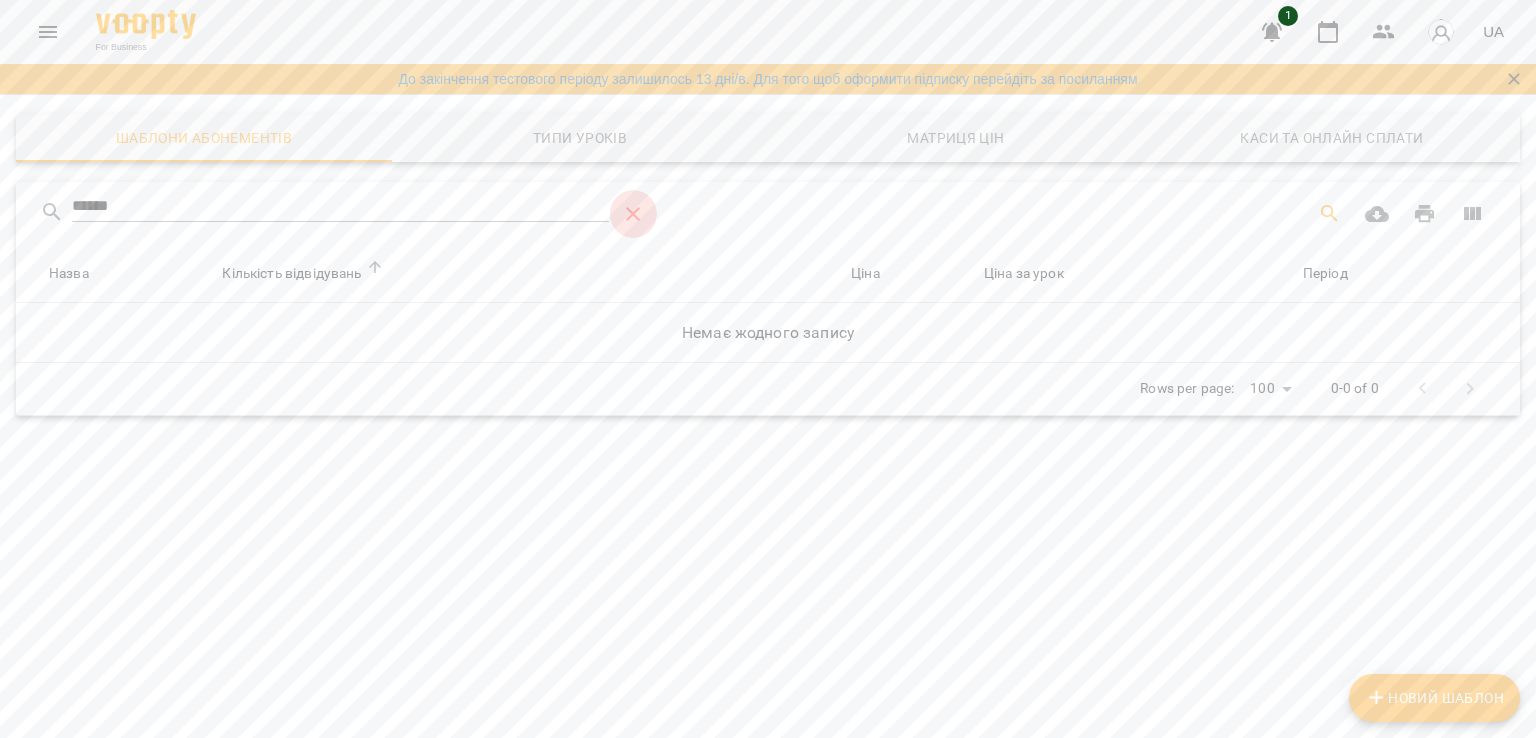 click 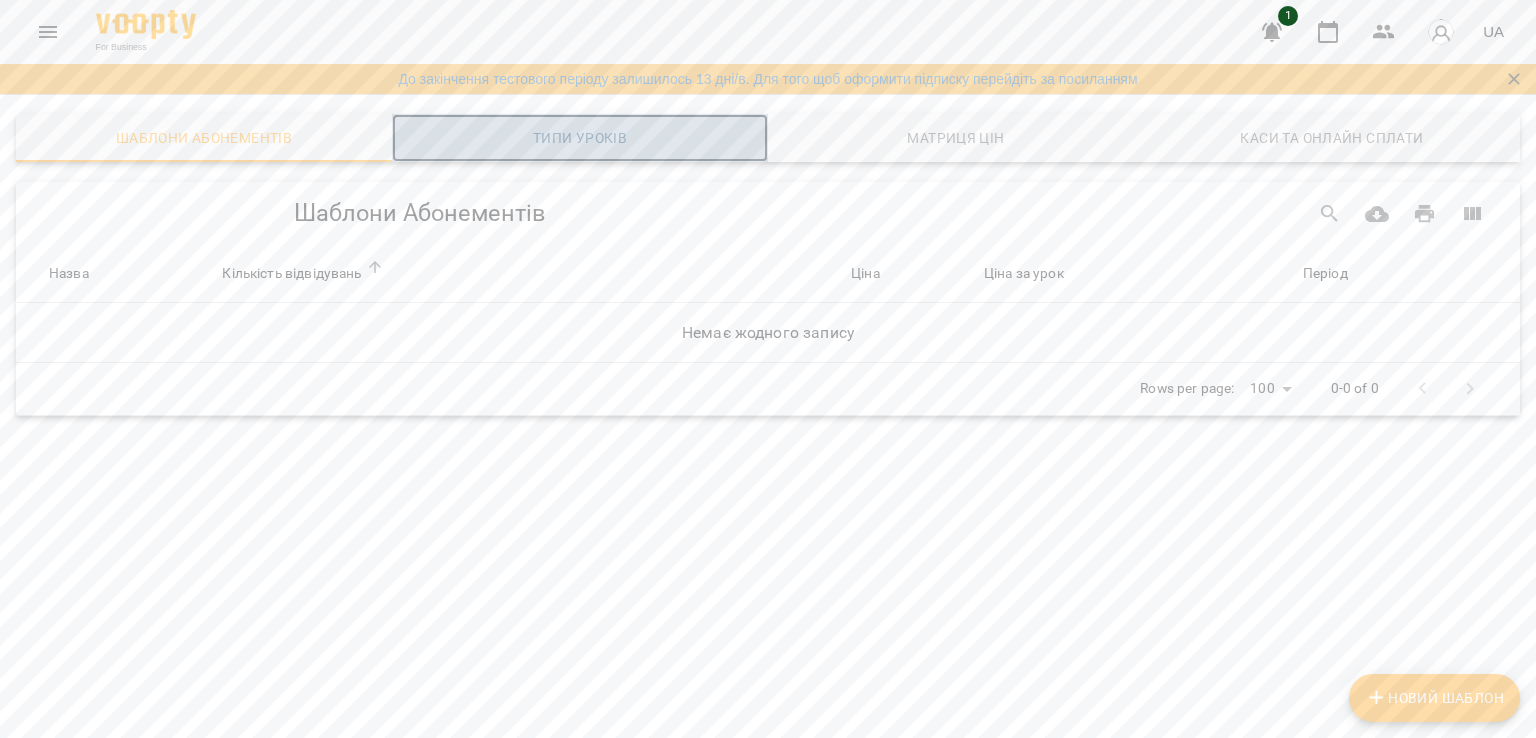 click on "Типи уроків" at bounding box center [580, 138] 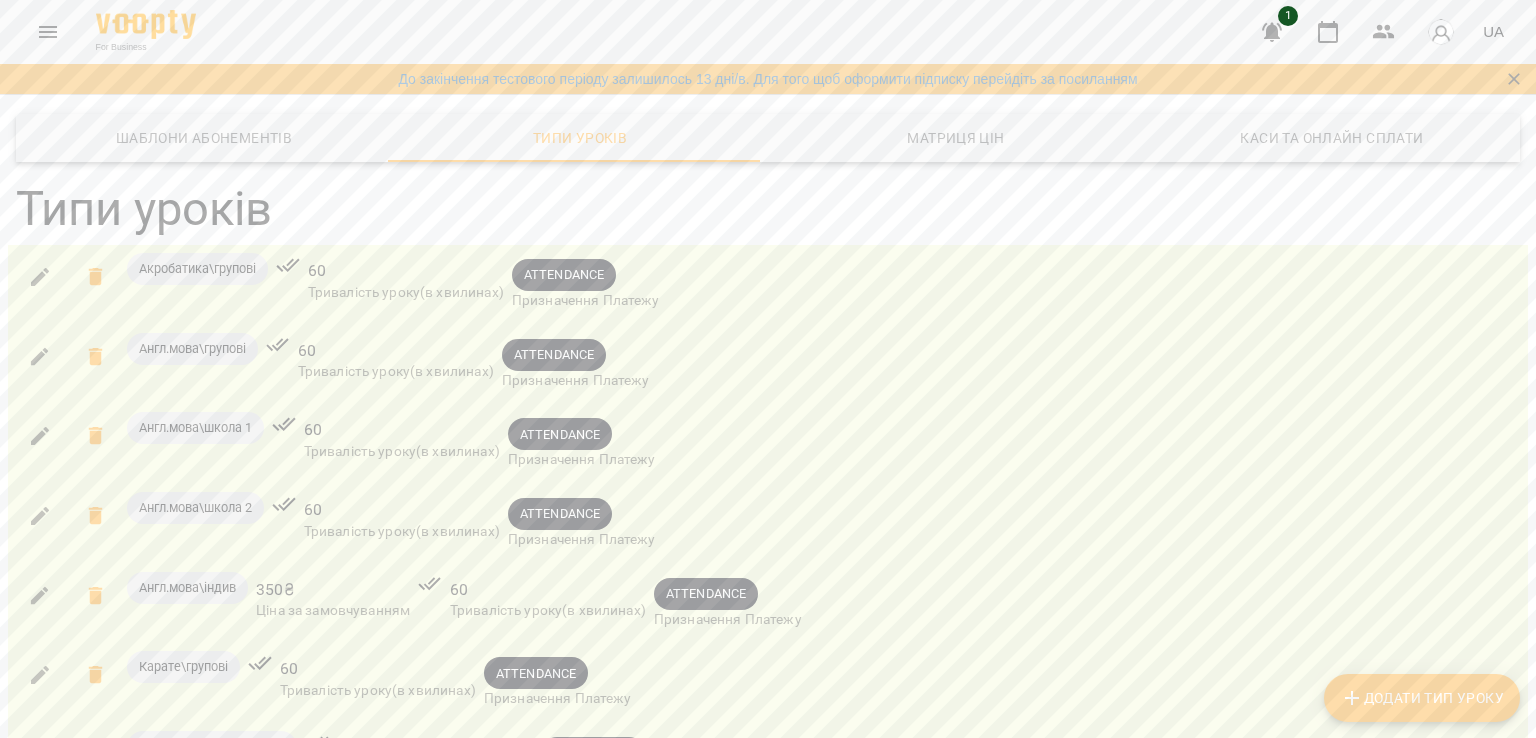 click on "Акробатика\групові" at bounding box center (197, 269) 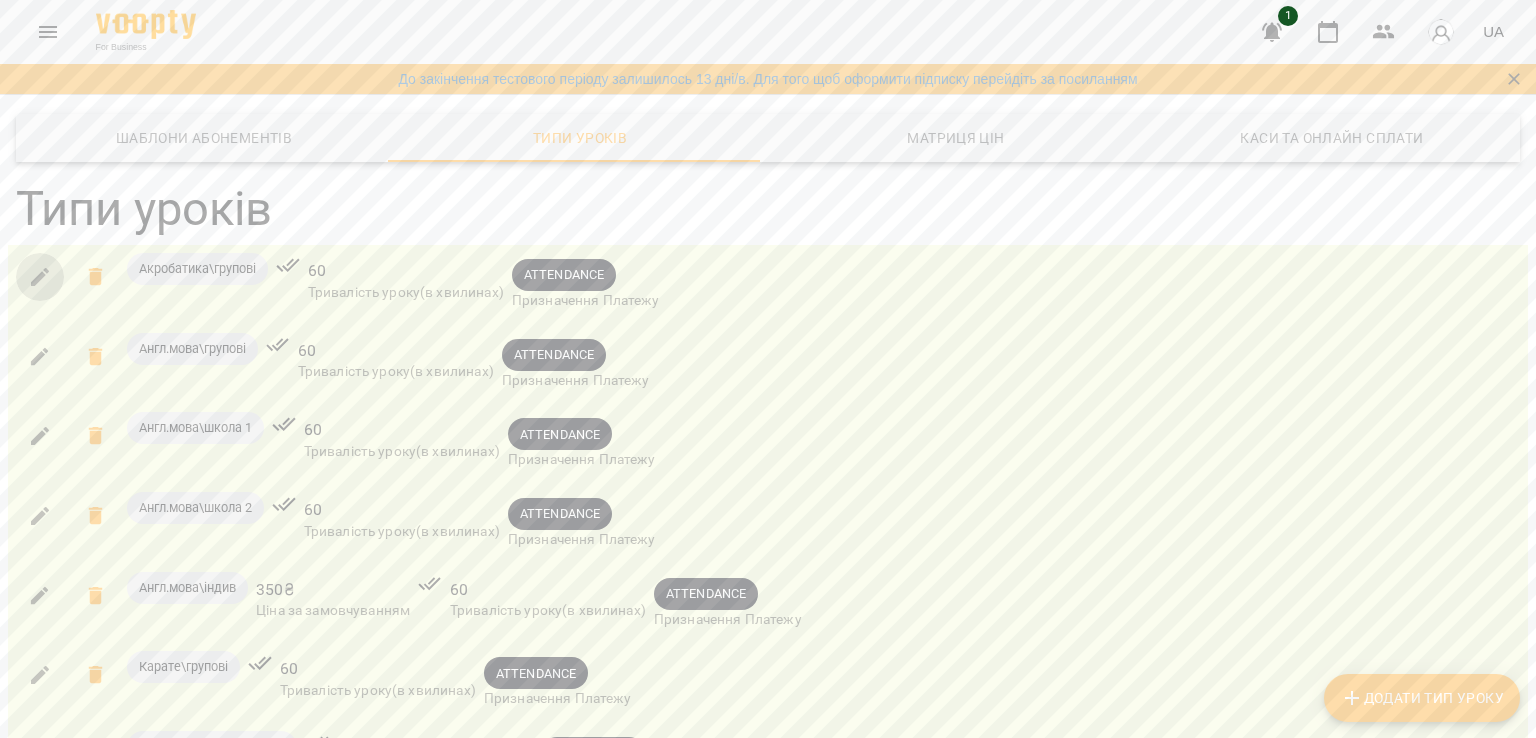 click 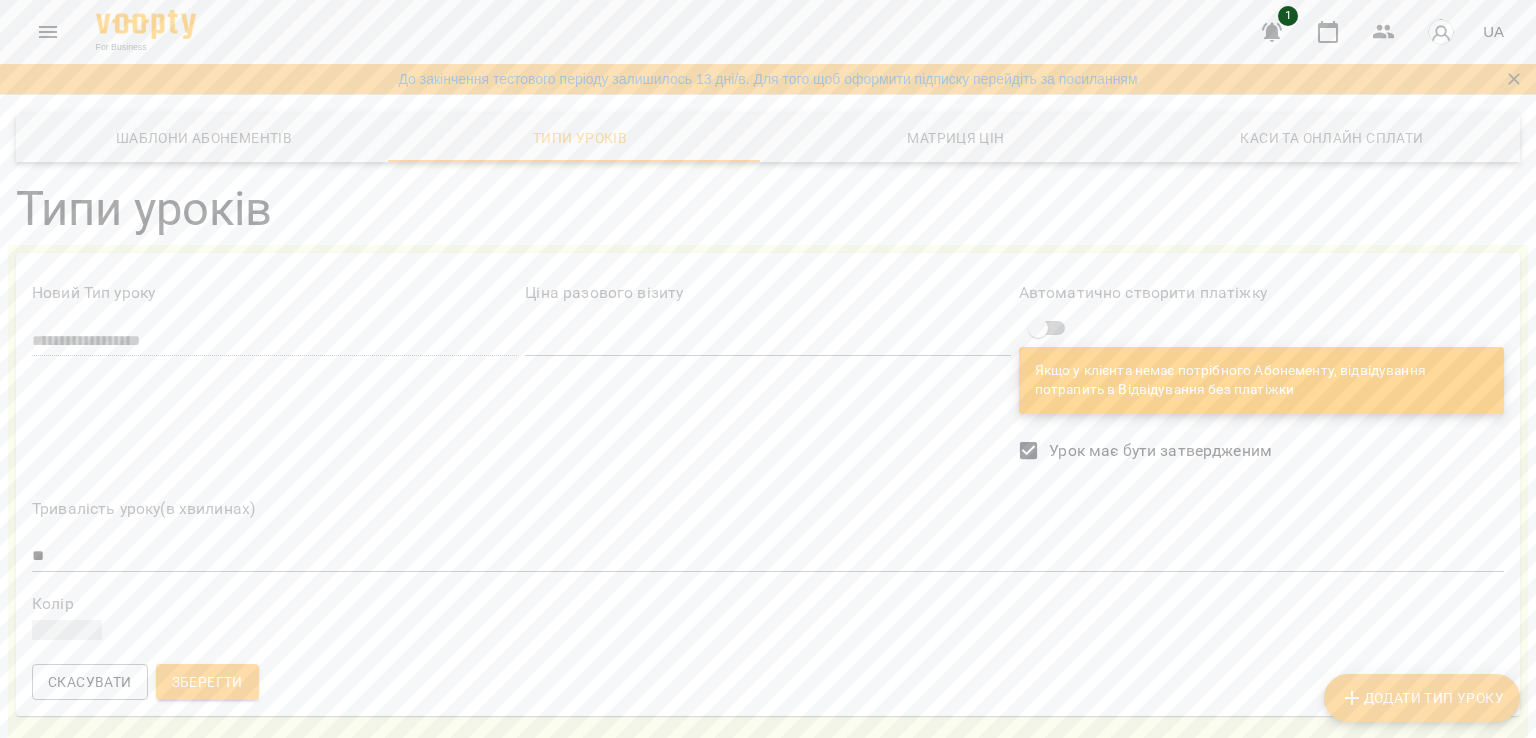 scroll, scrollTop: 0, scrollLeft: 0, axis: both 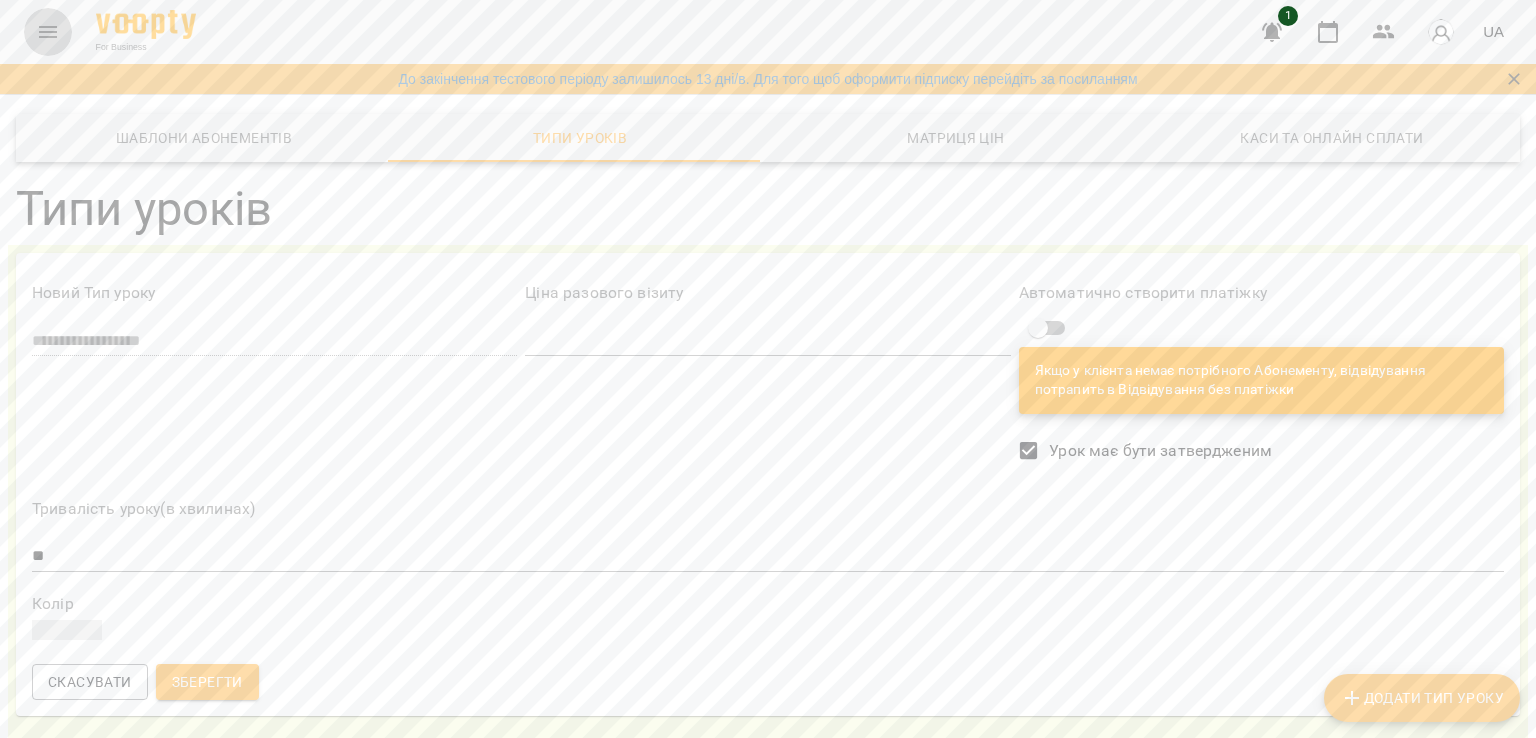 click 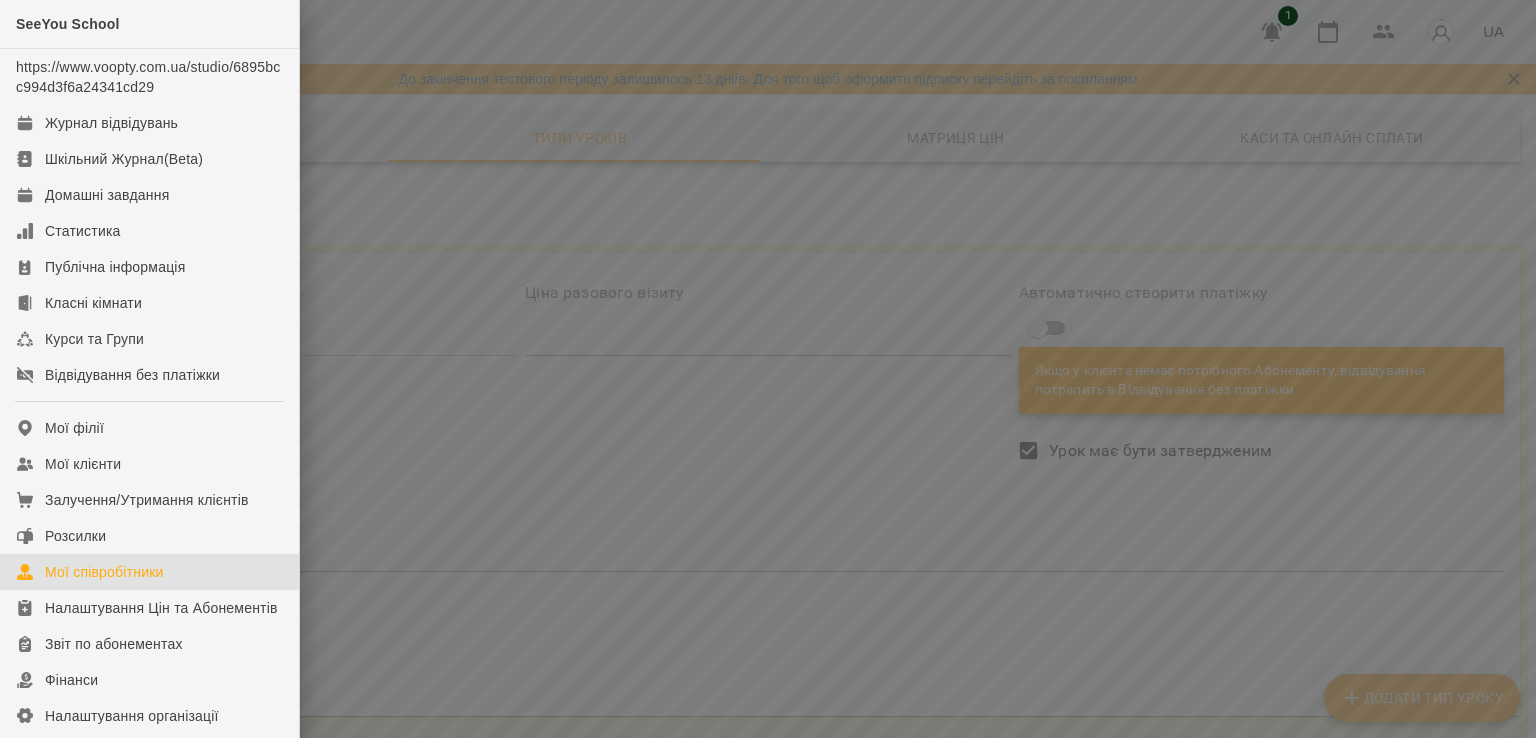 click on "Мої співробітники" at bounding box center [149, 572] 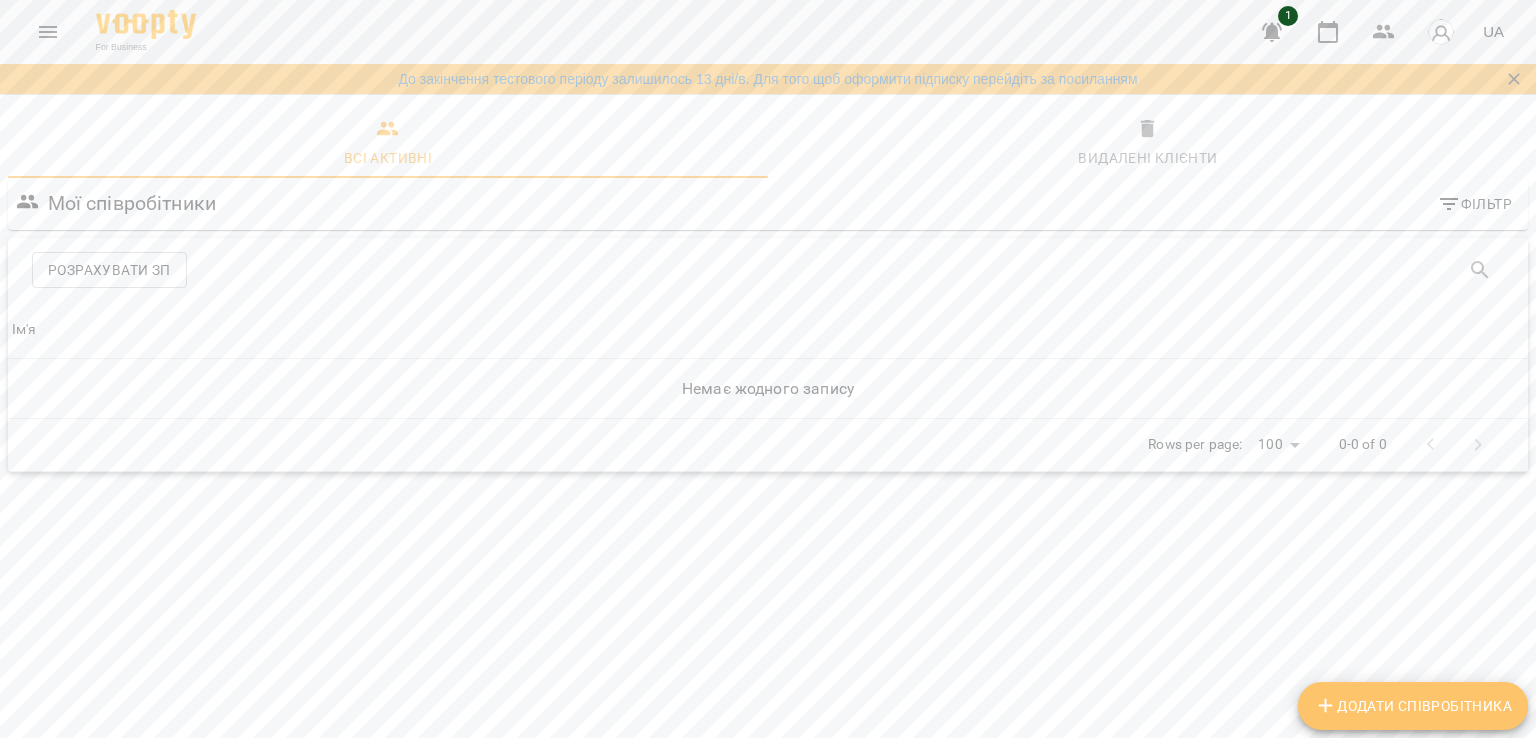 click on "Додати співробітника" at bounding box center (1413, 706) 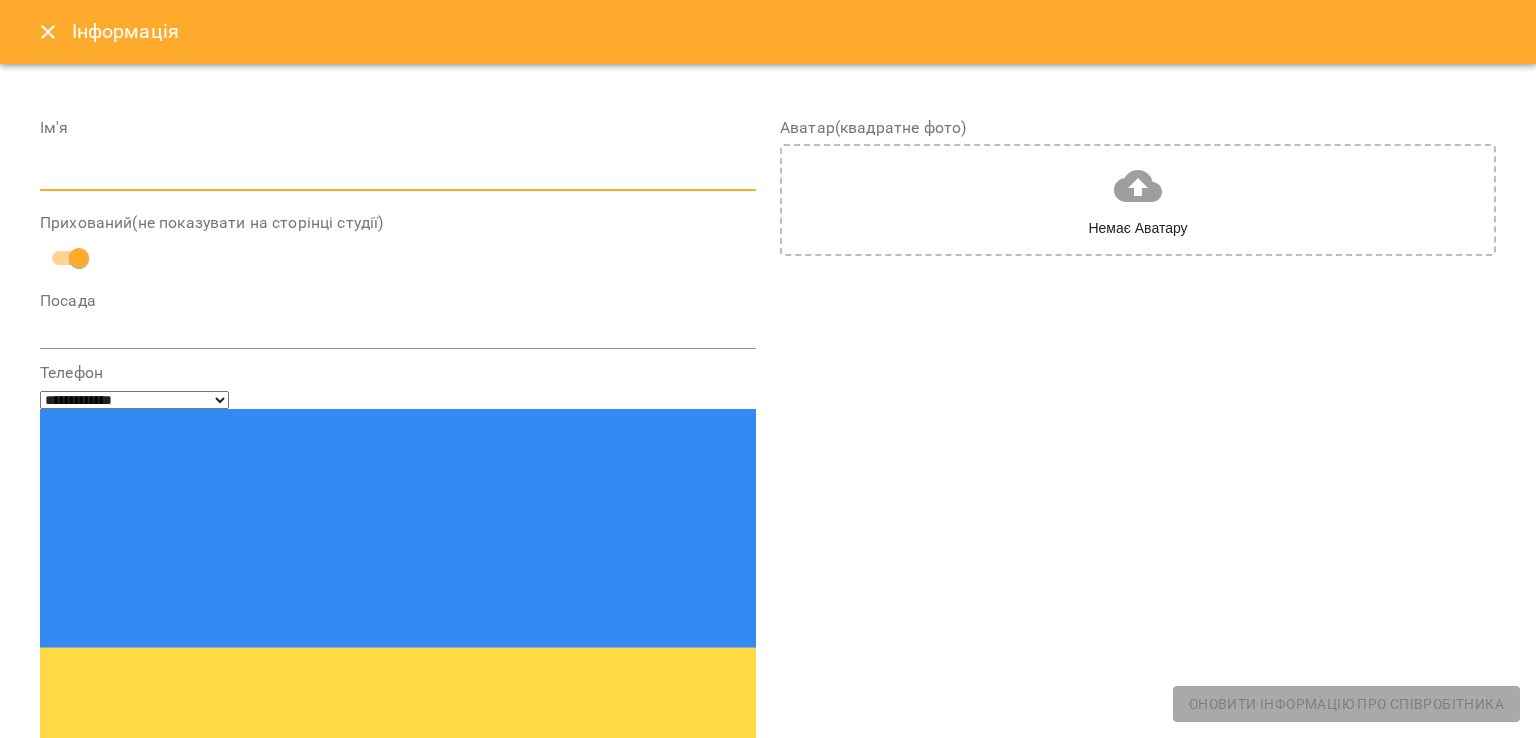 click at bounding box center [398, 176] 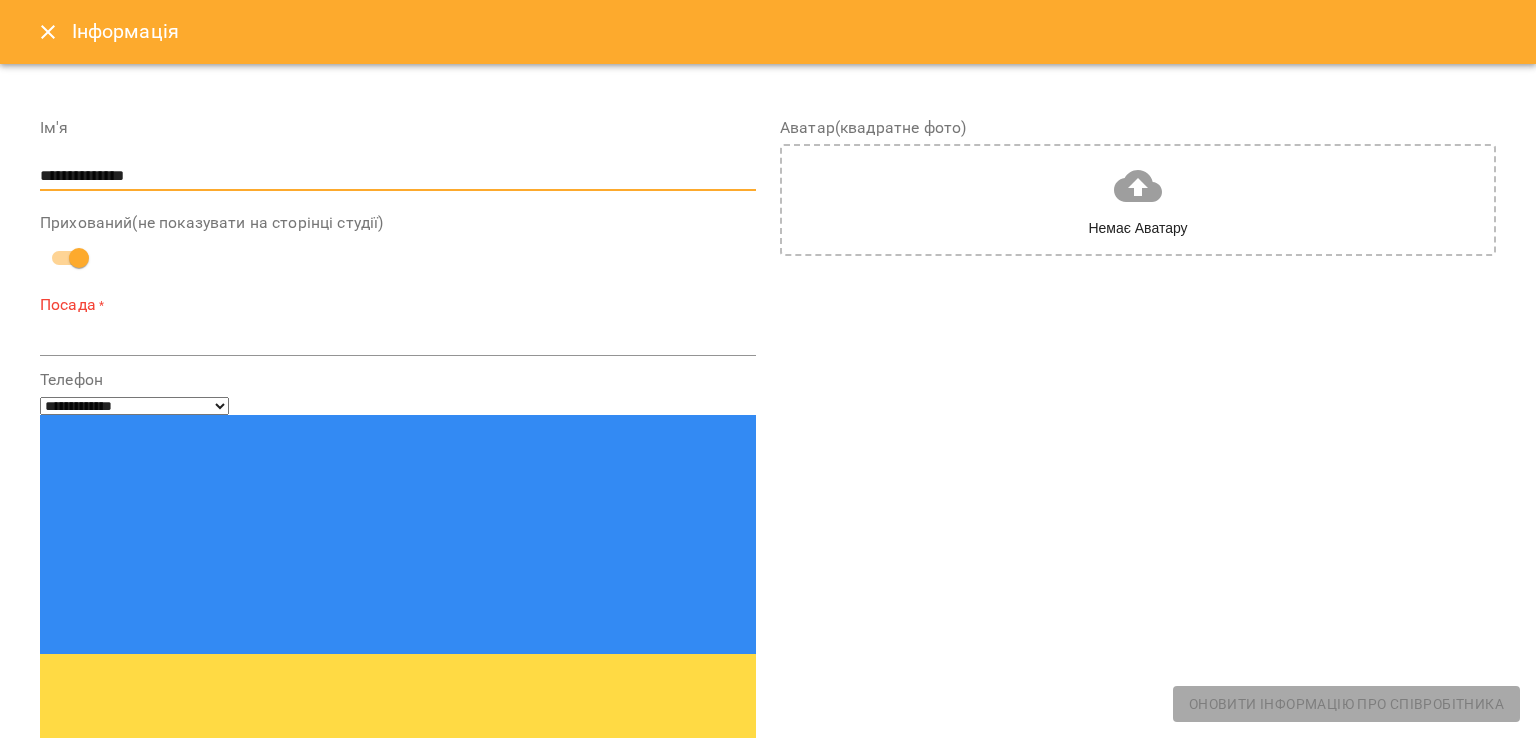 type on "**********" 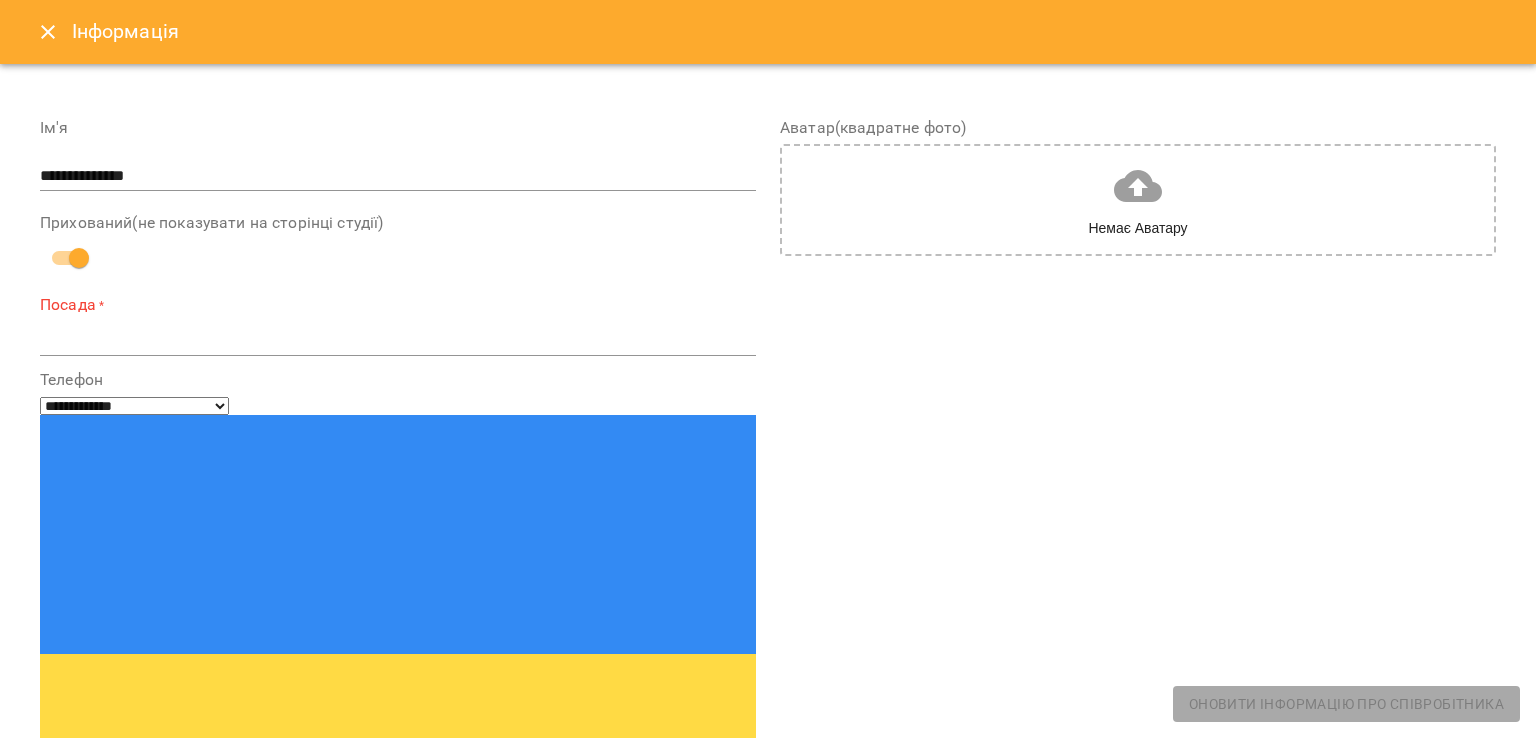 click on "*" at bounding box center [398, 340] 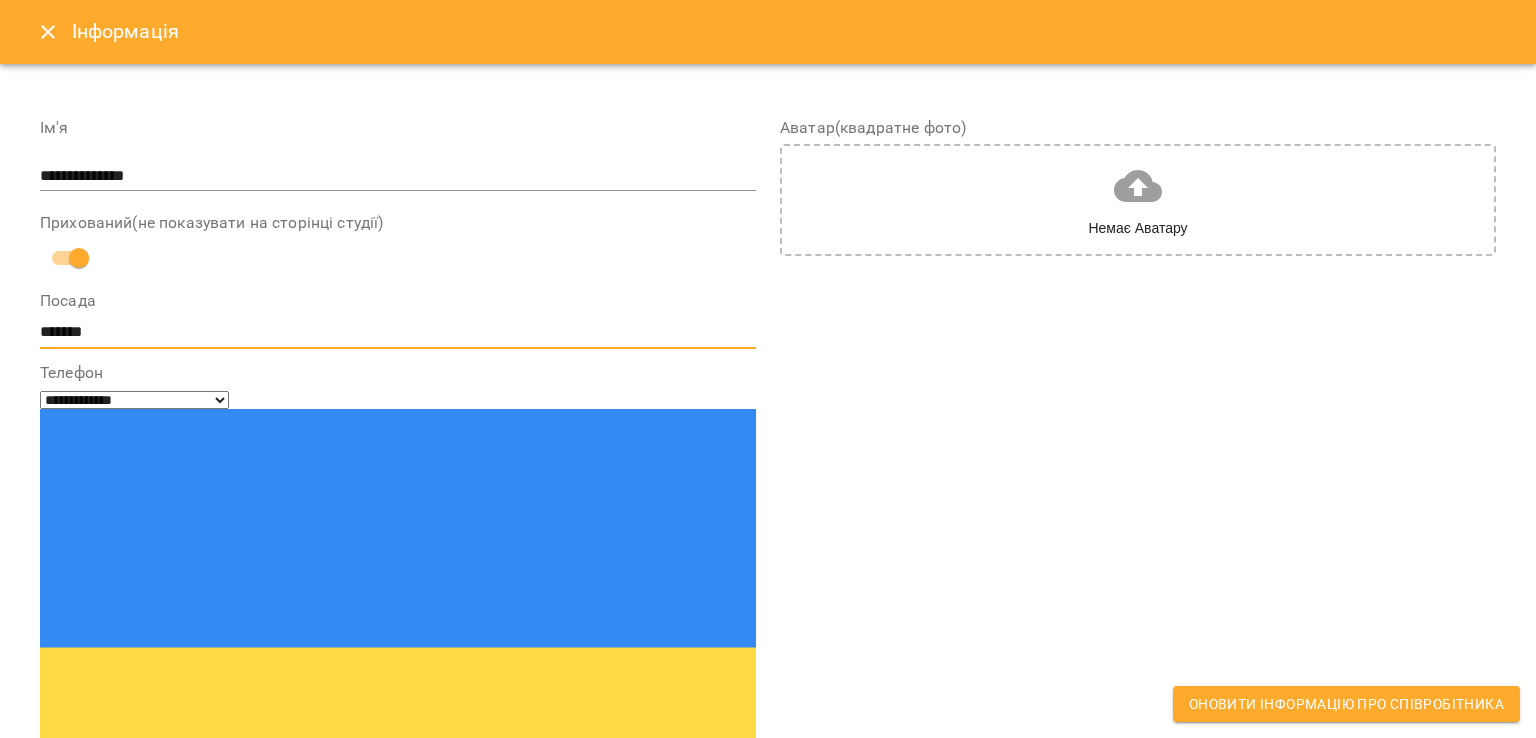 type on "*******" 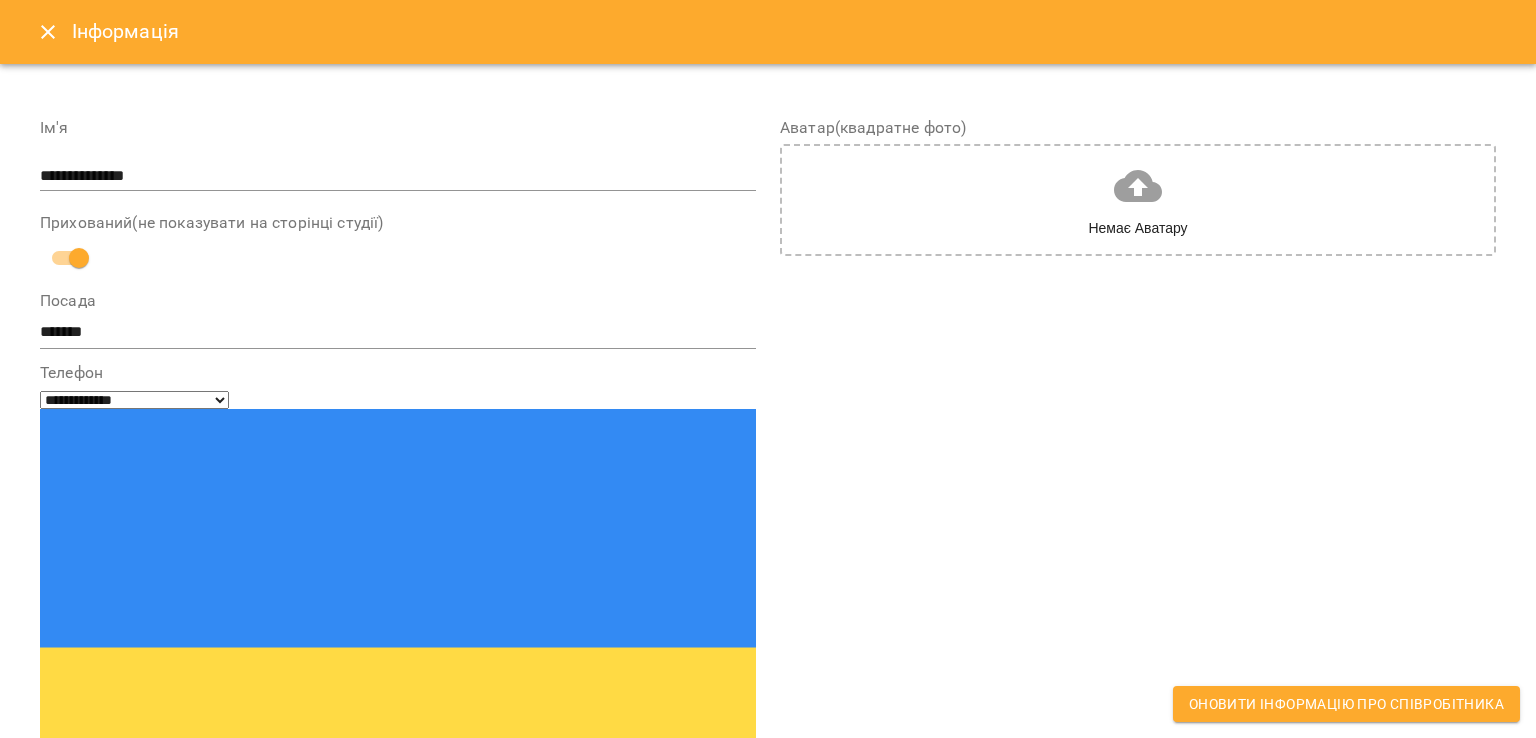 click at bounding box center (114, 899) 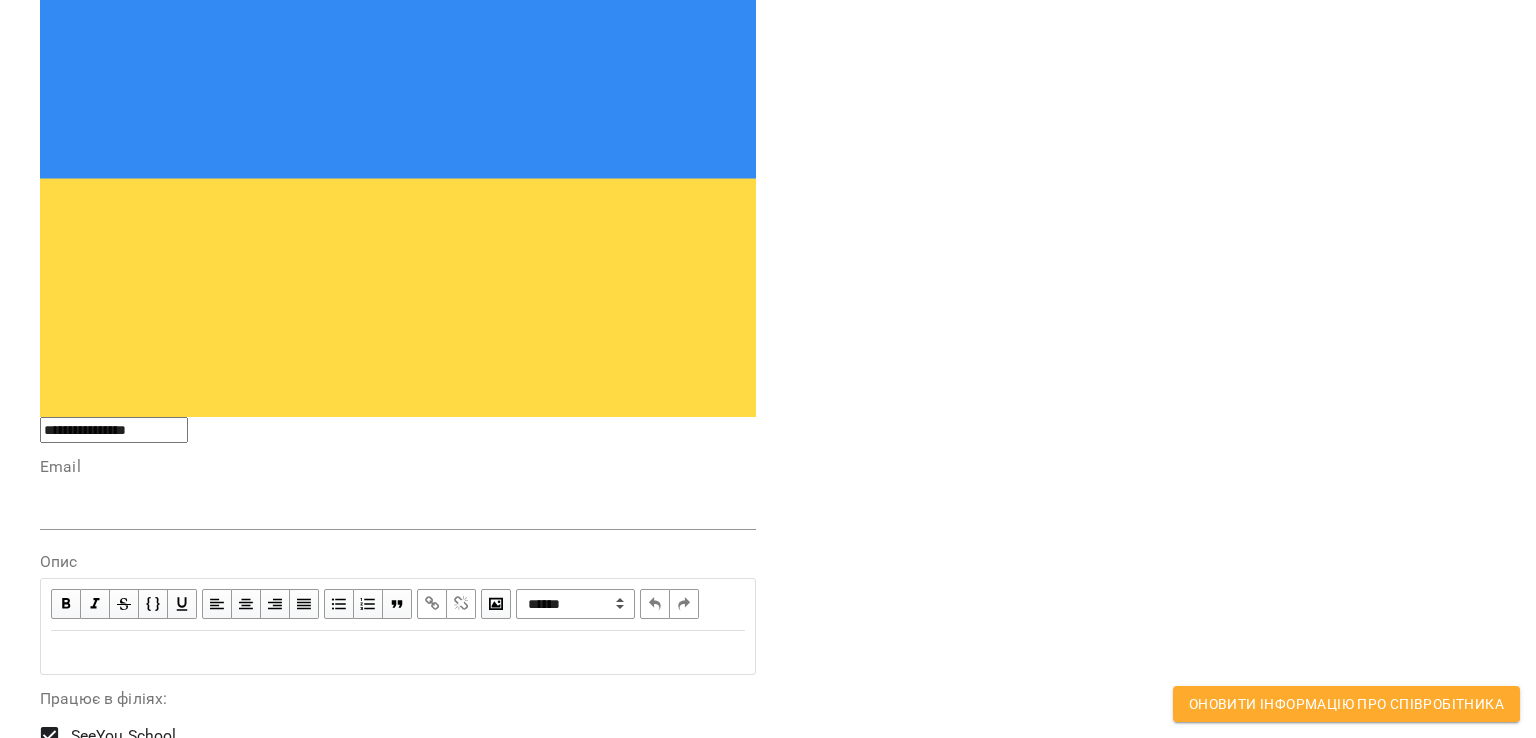 scroll, scrollTop: 584, scrollLeft: 0, axis: vertical 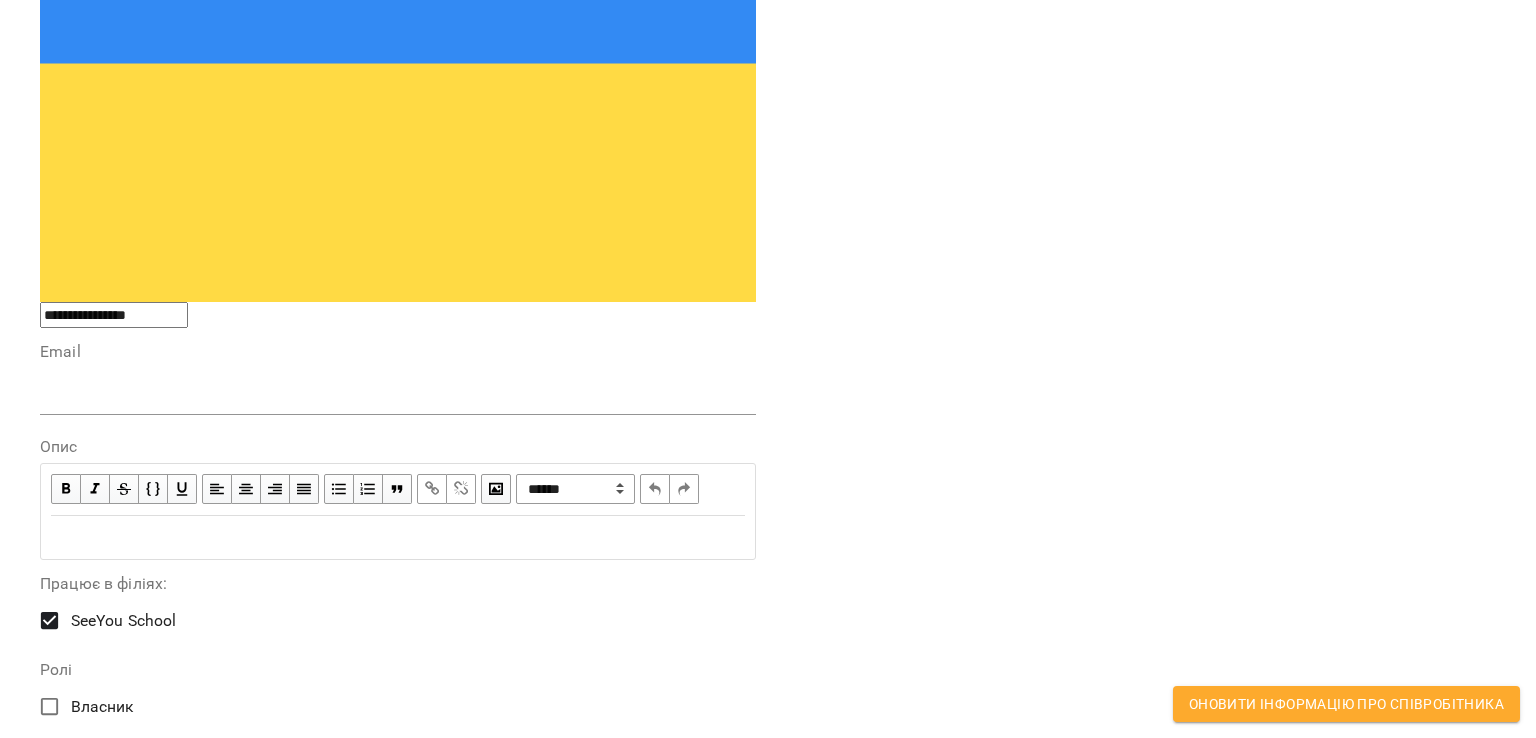 click on "Показувати контакти клієнтів Може переносити уроки Може скасовувати уроки Показувати інших співробітників Може бачити баланс клієнтів Показувати абонементи Може редагувати контакти(теги, номер телефону, ел.пошту, дату народження, нотатку) Може змінювати інформацію про себе Бачити уроки інших викладачів Може створювати клієнтів Може оцінювати учнів Може проставляти відвідування Може створювати теги клієнтів Може редагувати уроки Може бачити зарплатню інших співробітників Може використовувати Binotel Тільки перегляд" at bounding box center (768, 1170) 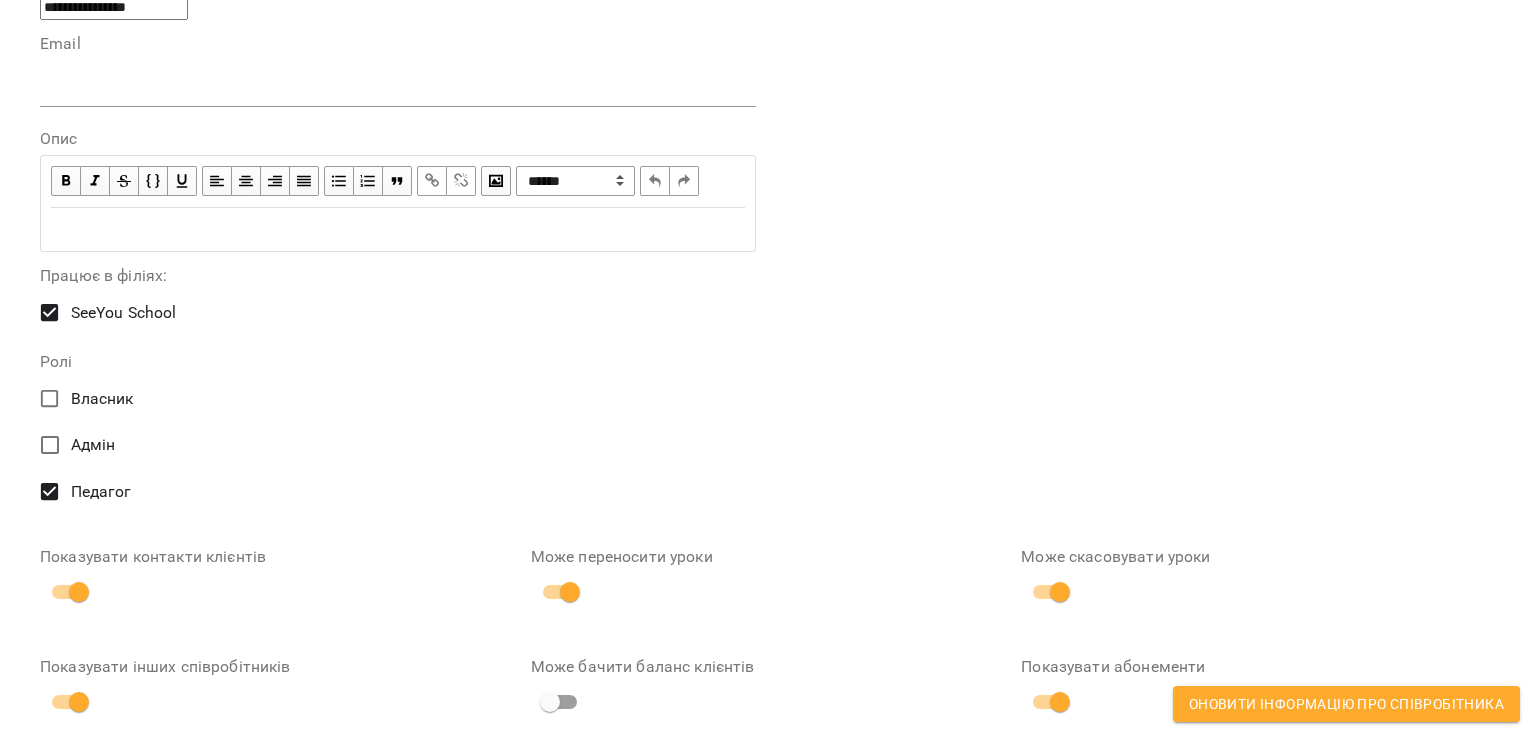 scroll, scrollTop: 941, scrollLeft: 0, axis: vertical 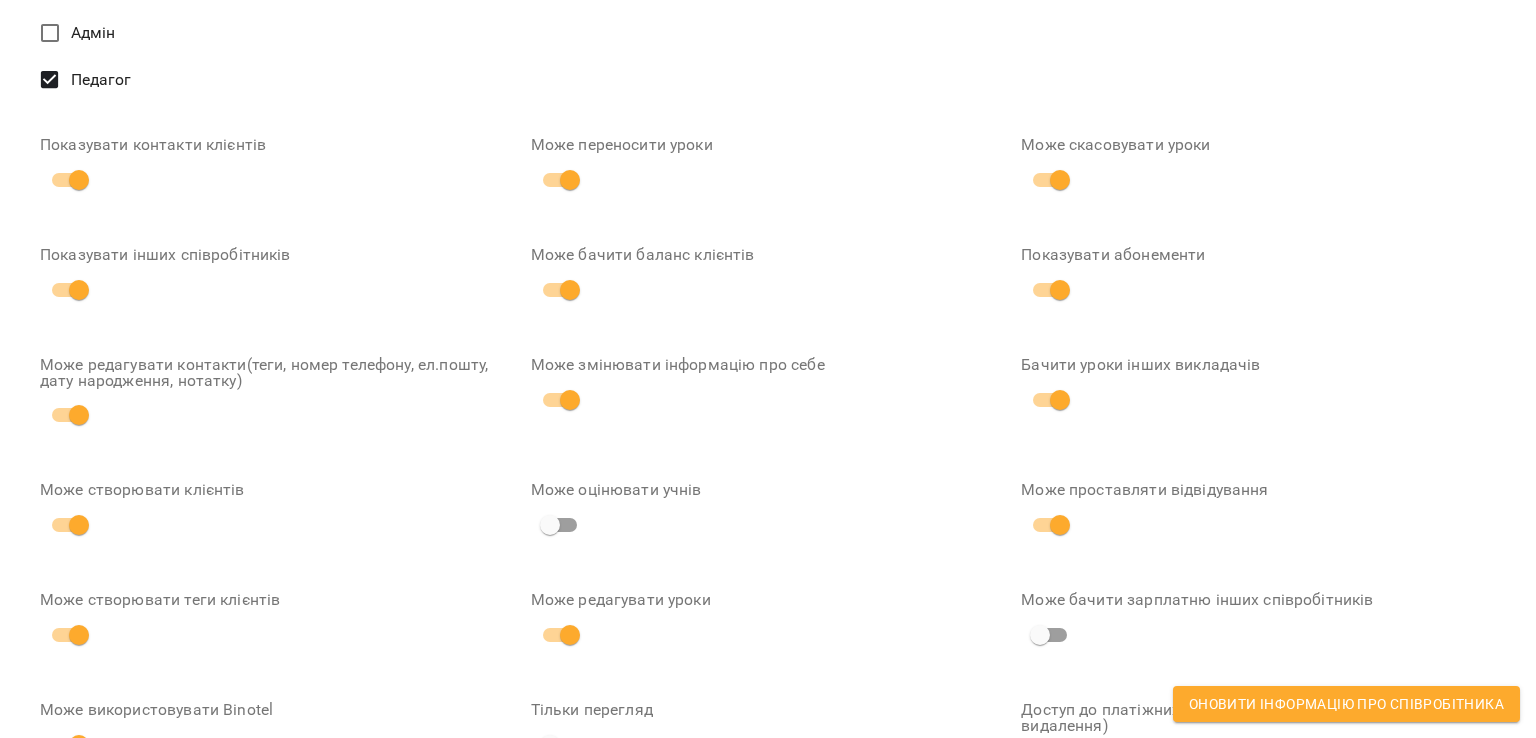 click on "Тип уроку за замовчуванням ​" at bounding box center (768, 995) 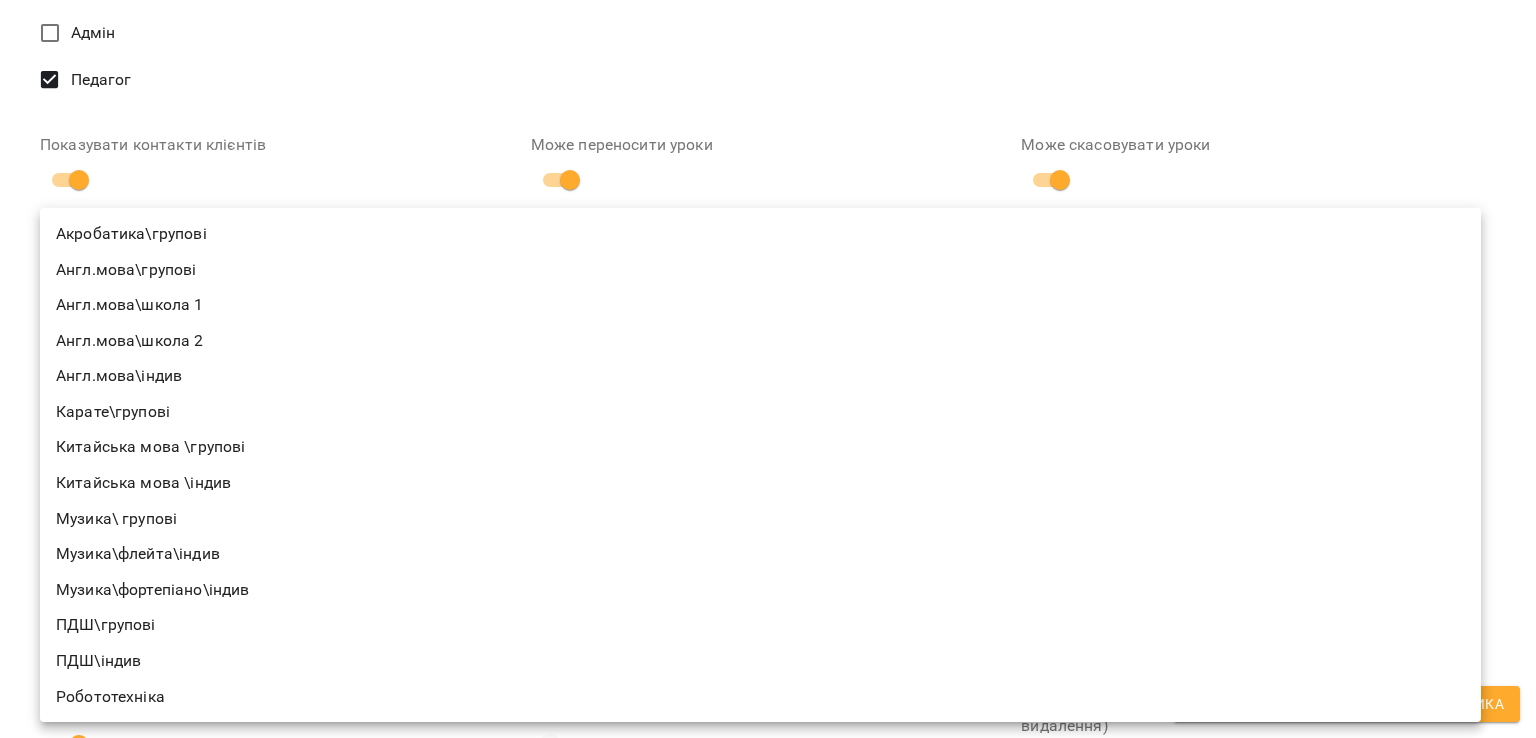 click on "**********" at bounding box center (768, 276) 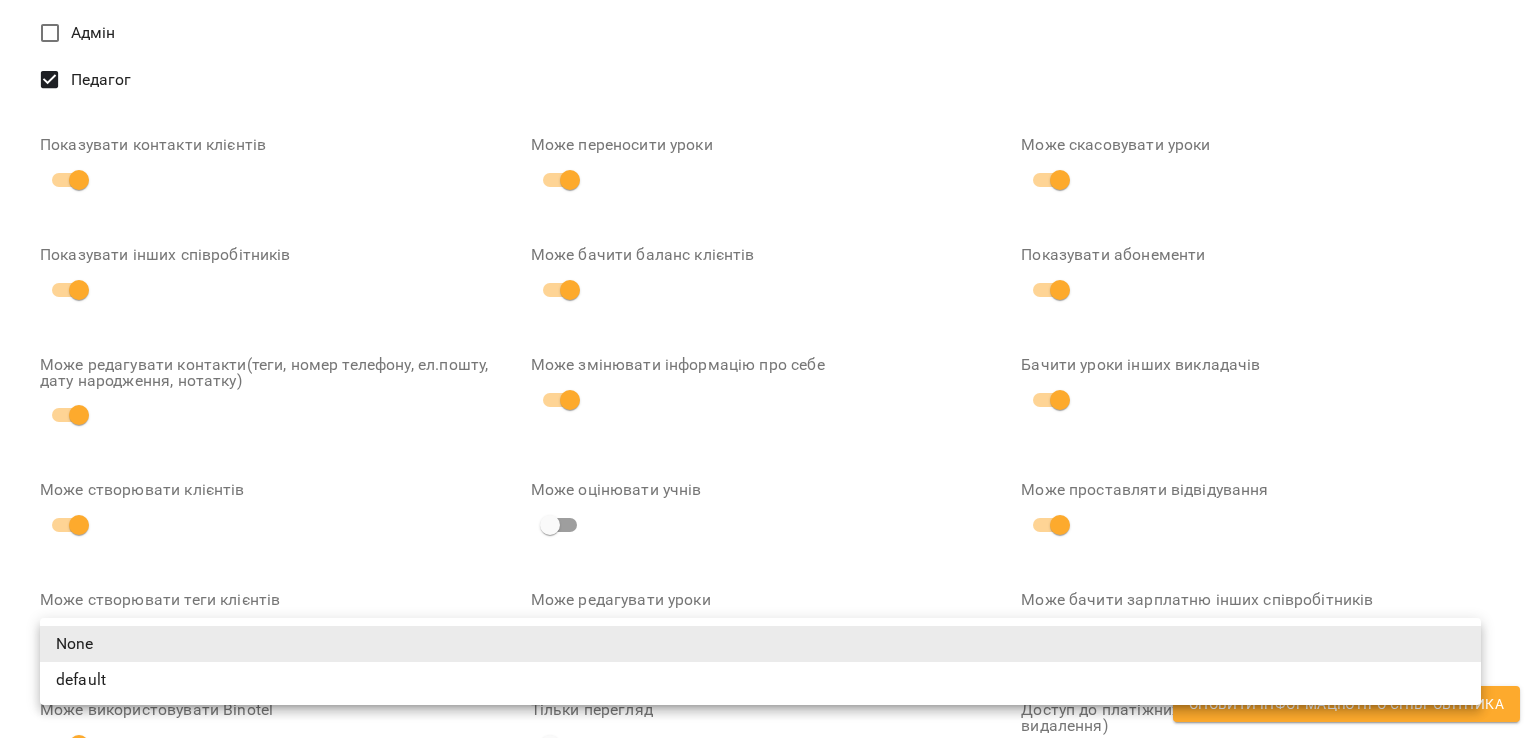 click on "**********" at bounding box center [768, 276] 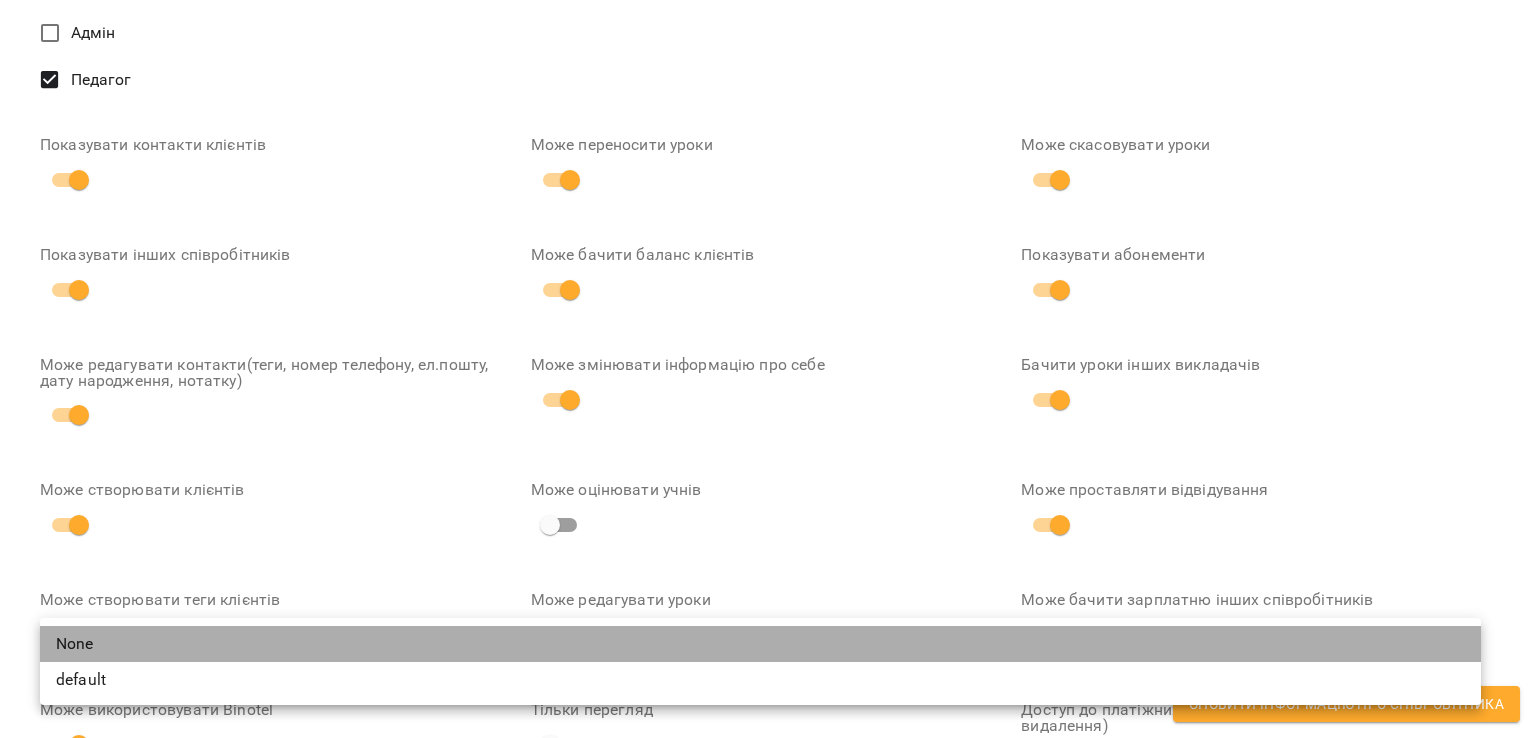 click on "None" at bounding box center (760, 644) 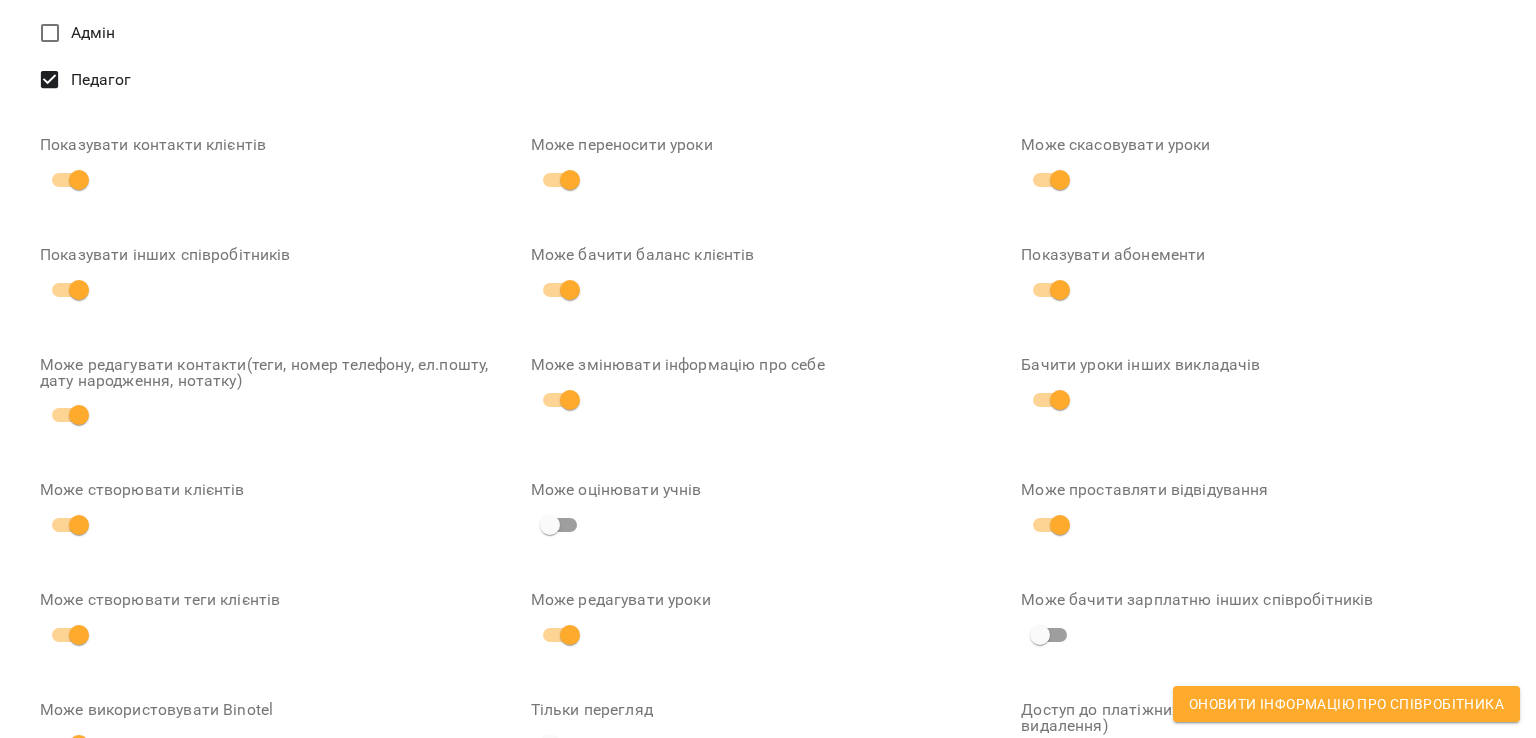 scroll, scrollTop: 1320, scrollLeft: 0, axis: vertical 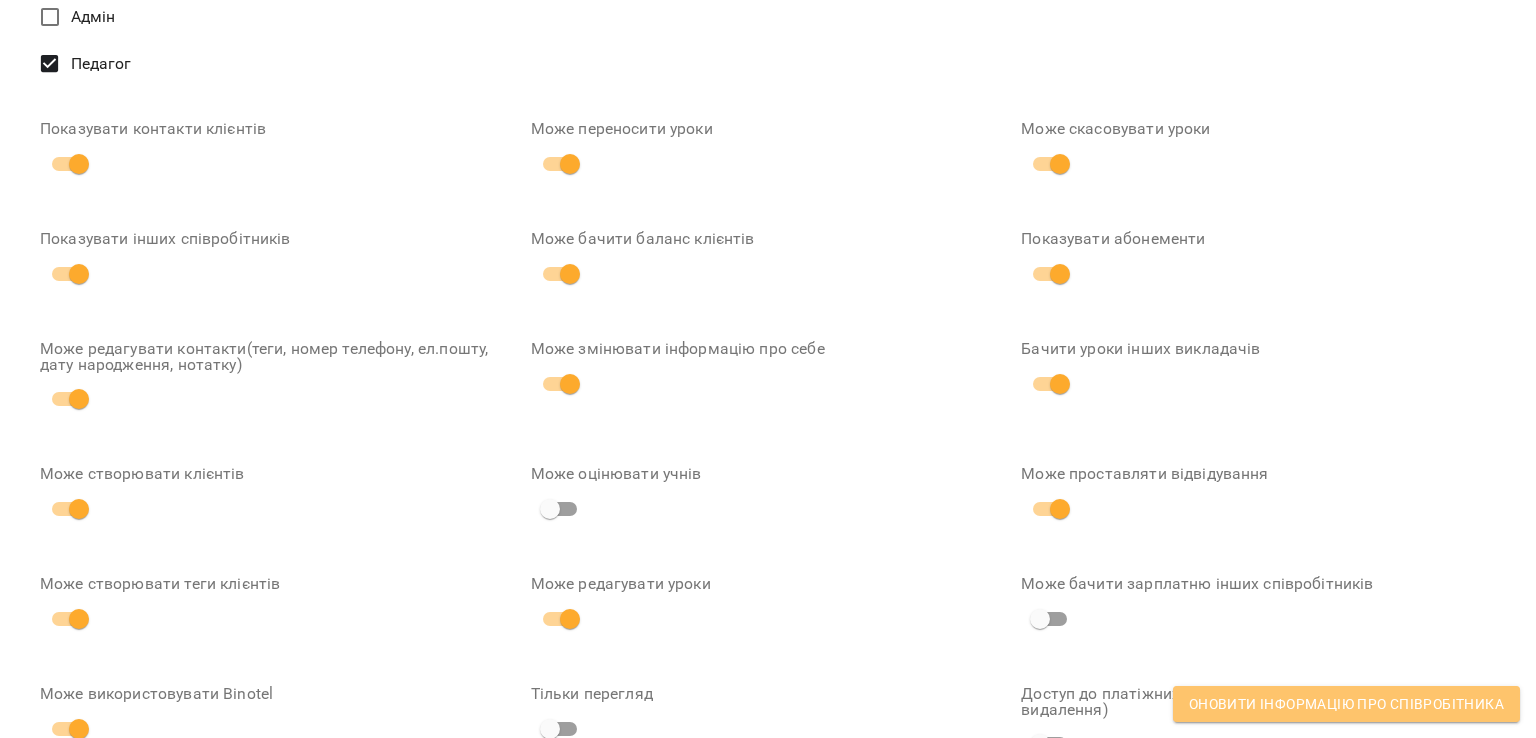 click on "Оновити інформацію про співробітника" at bounding box center (1346, 704) 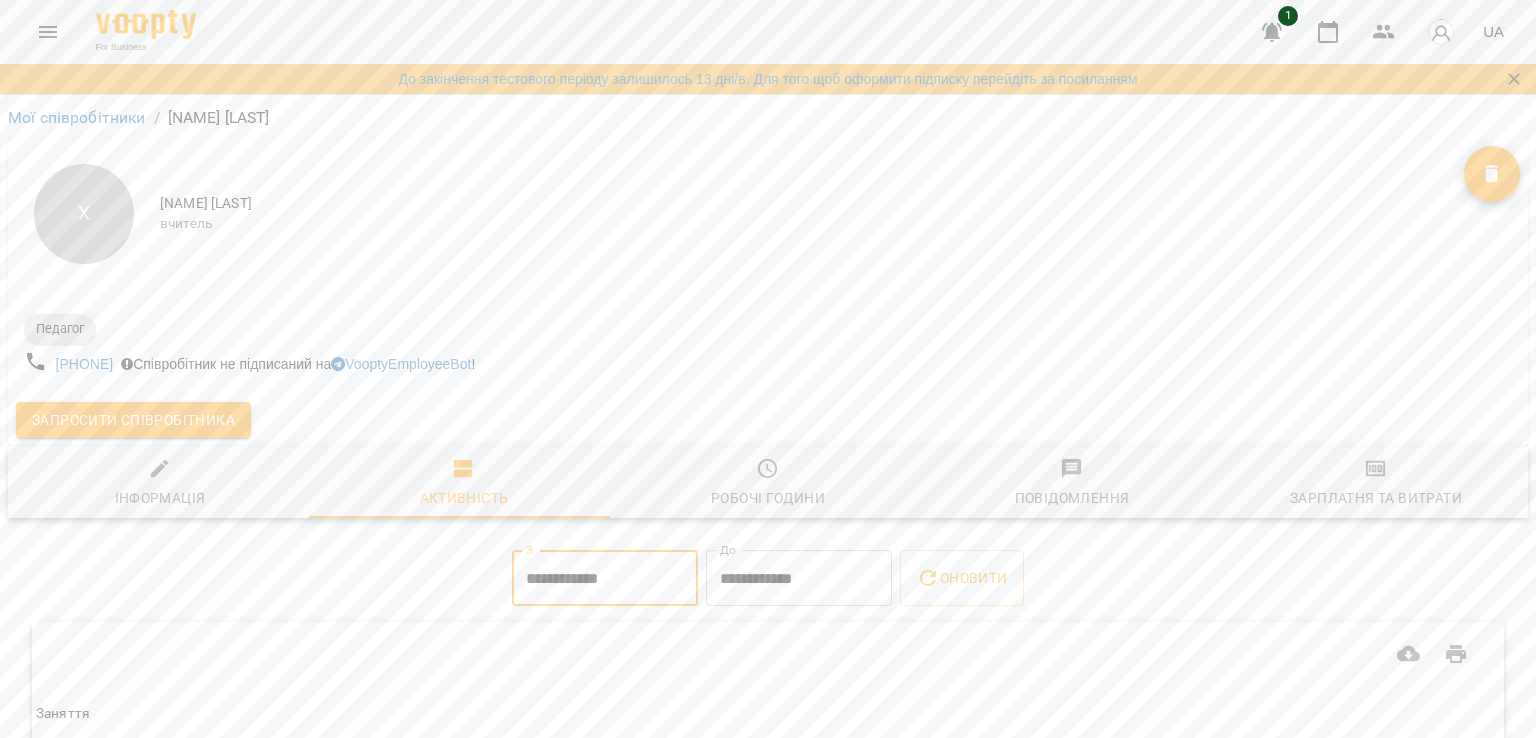 click on "**********" at bounding box center [605, 578] 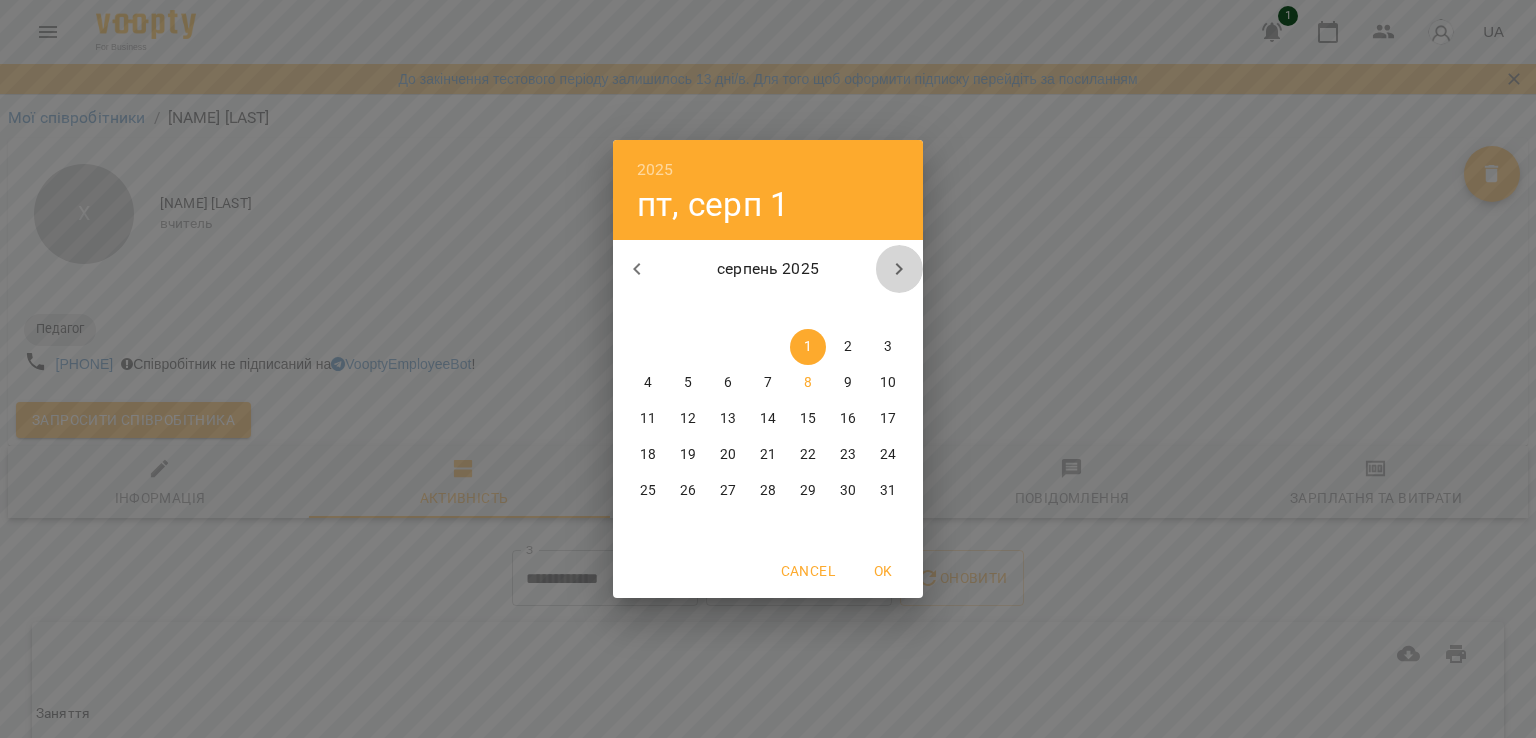 click 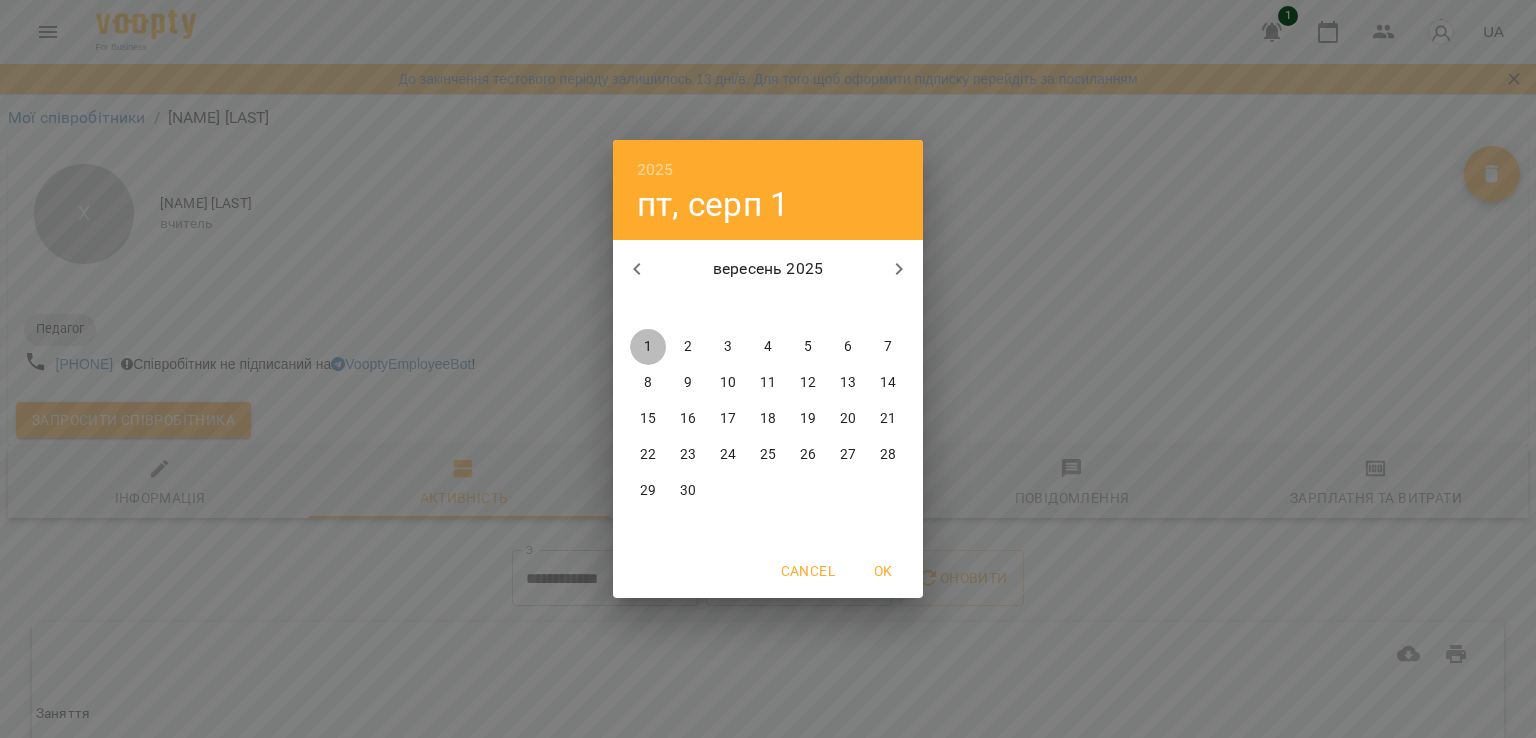 click on "1" at bounding box center (648, 347) 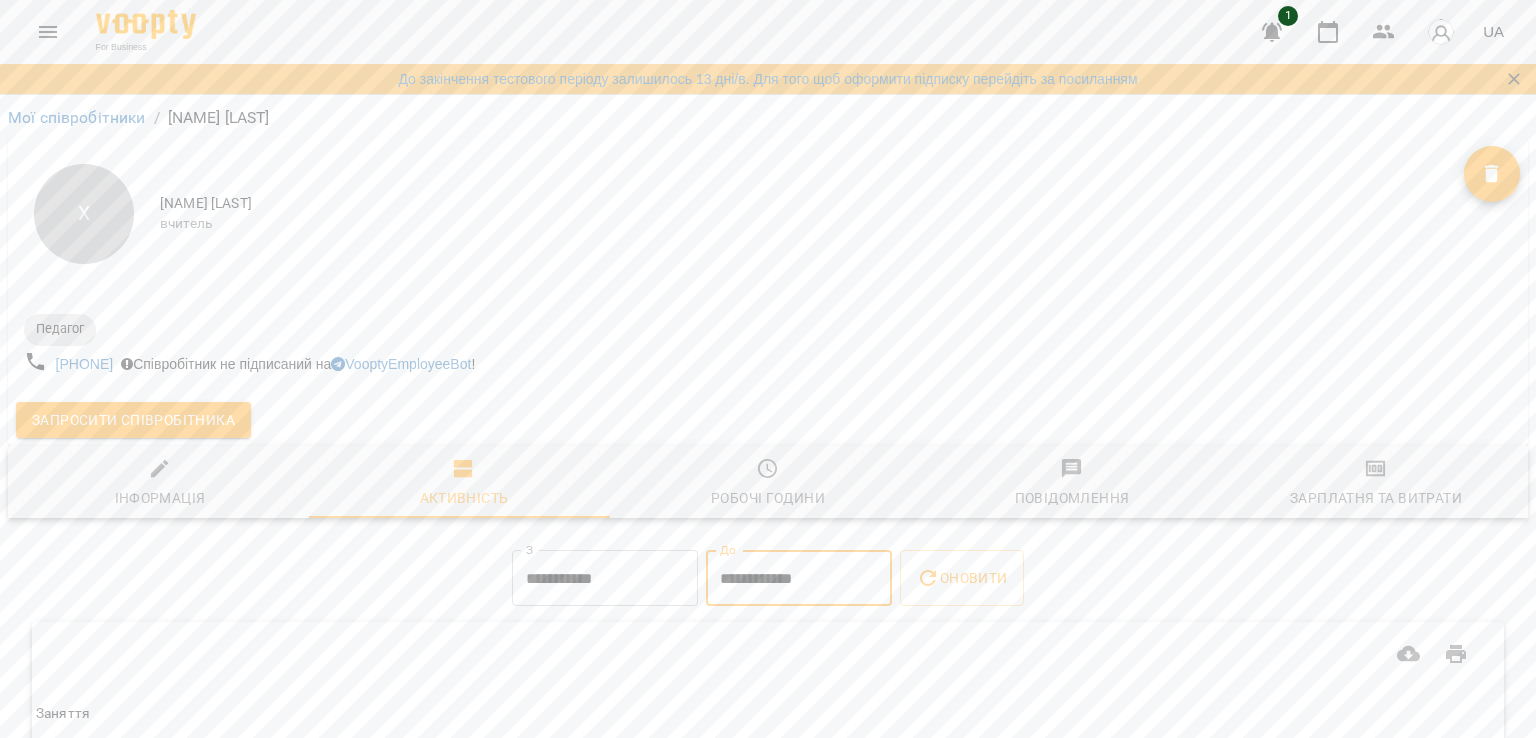 click on "**********" at bounding box center [799, 578] 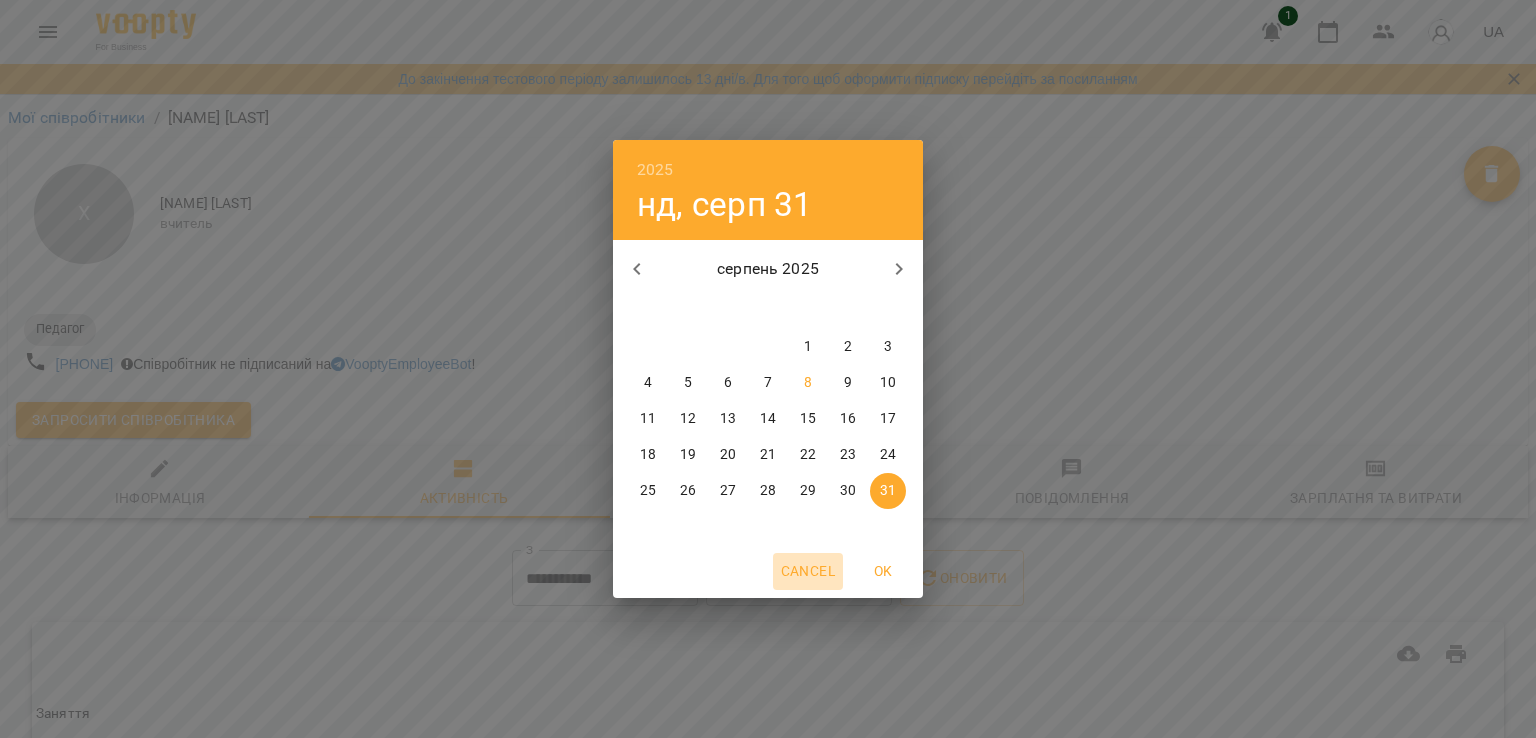click on "Cancel" at bounding box center [808, 571] 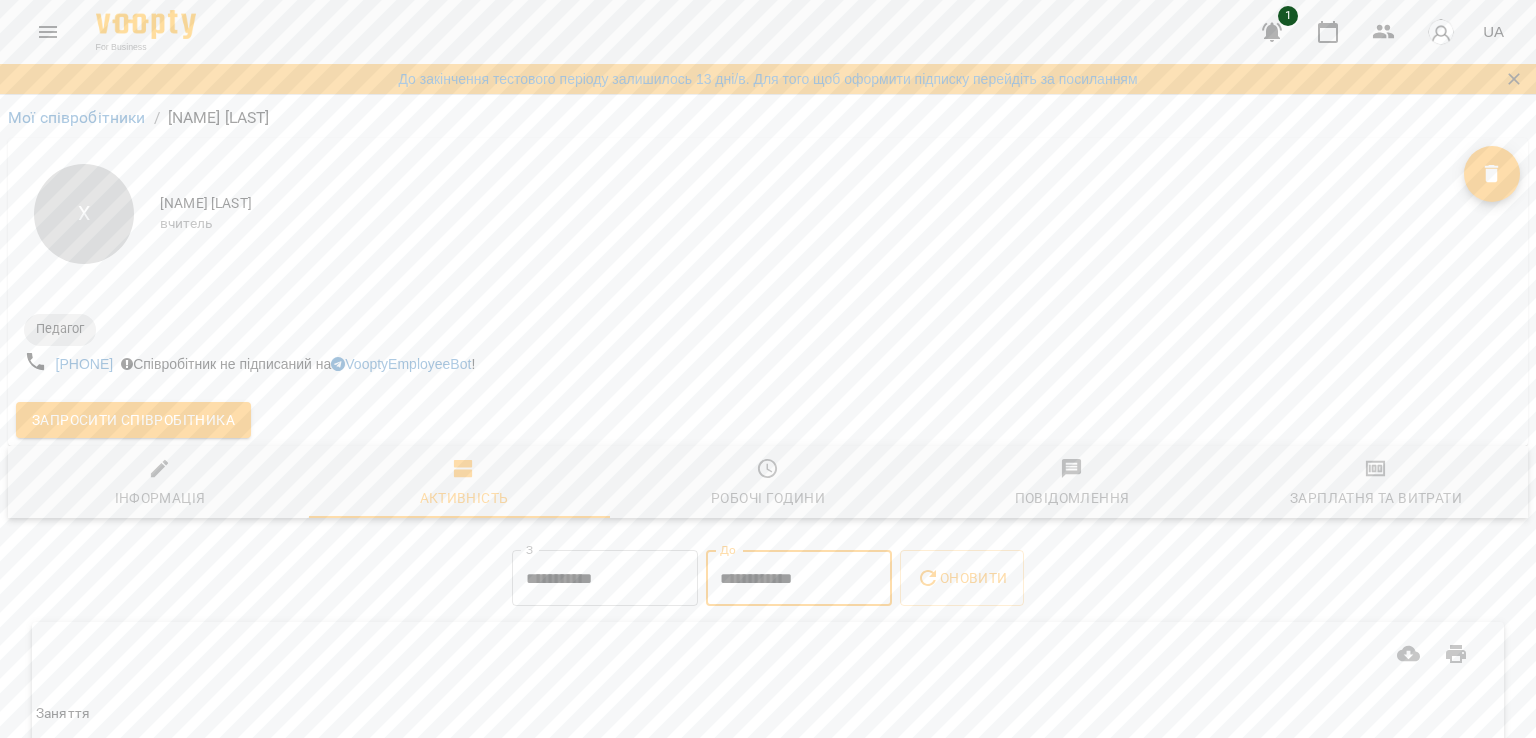 click on "**********" at bounding box center (799, 578) 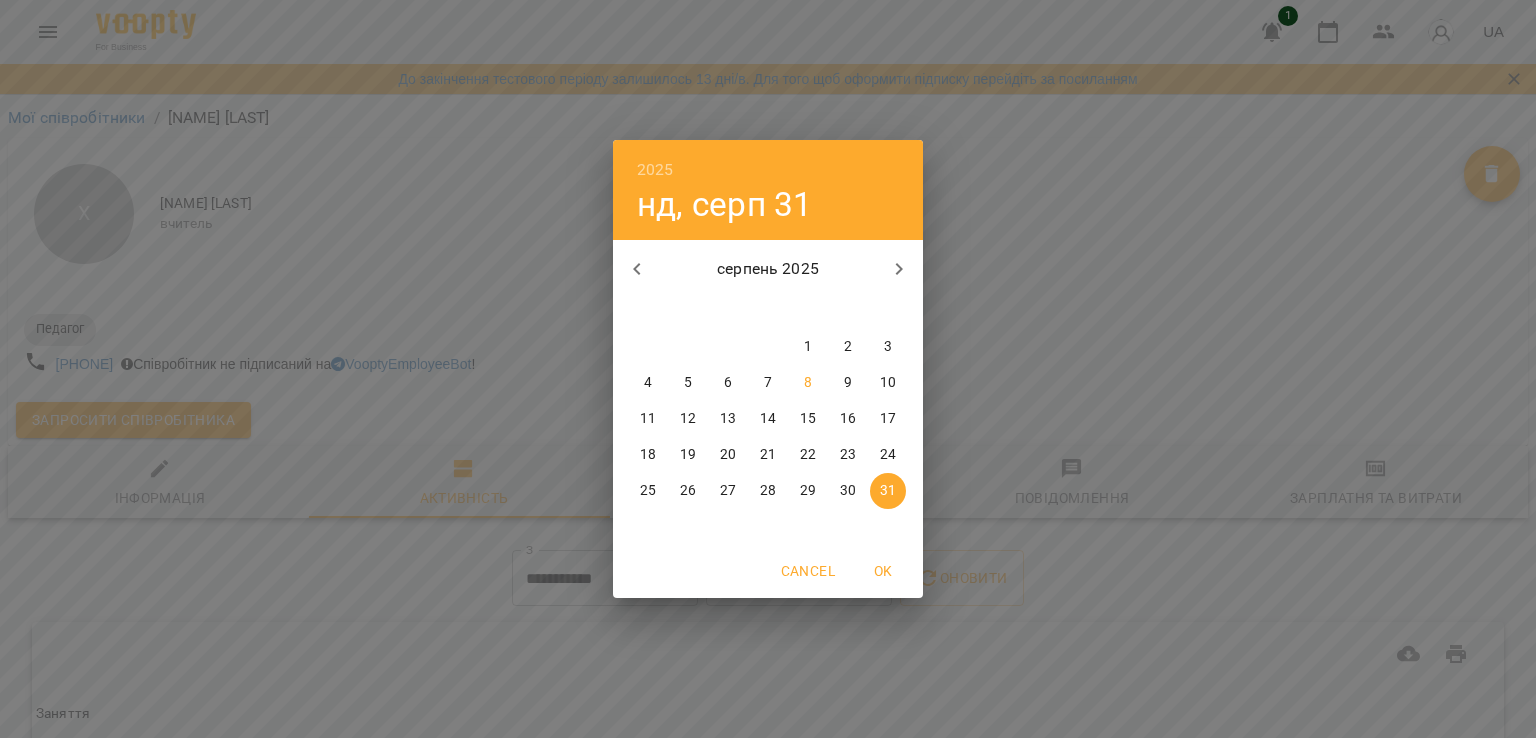 click 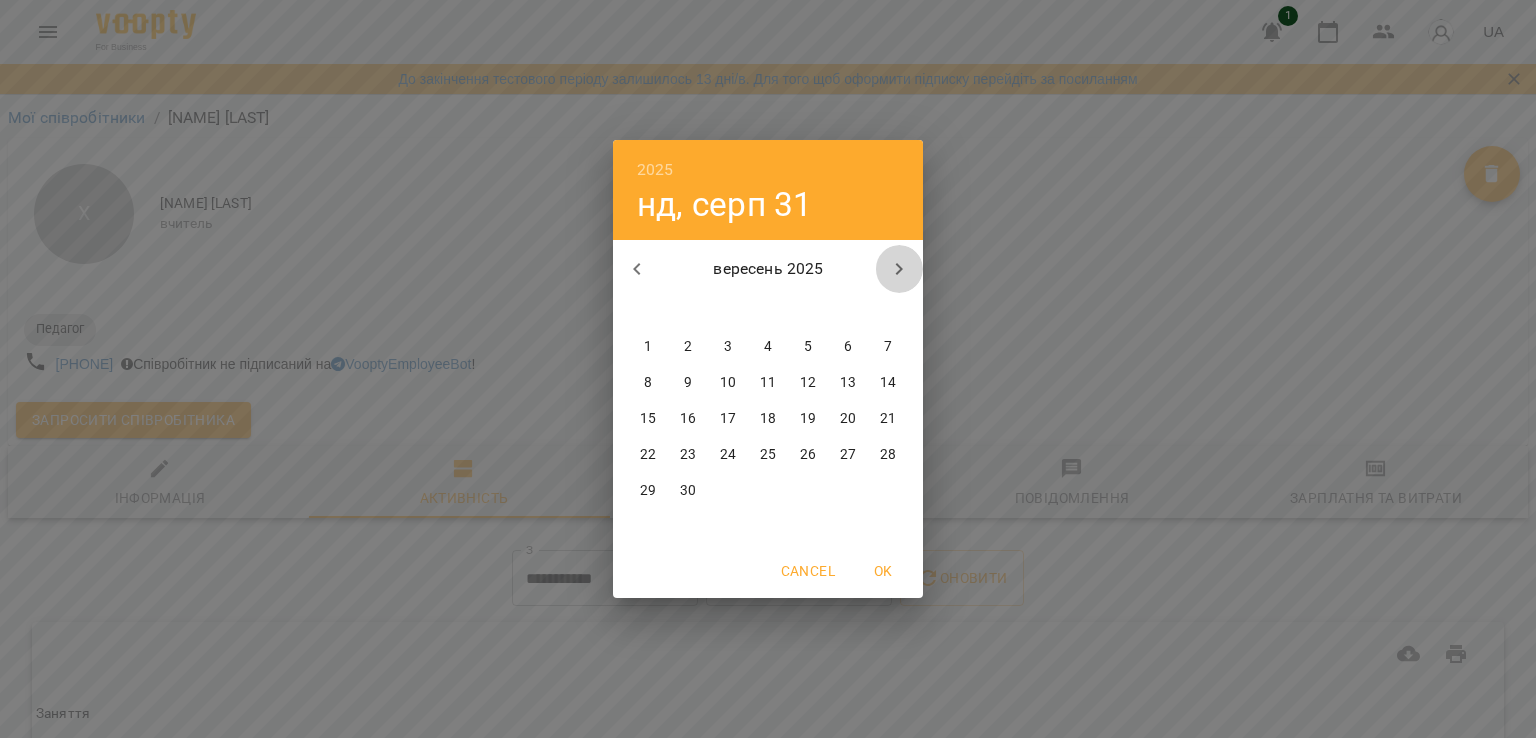 click 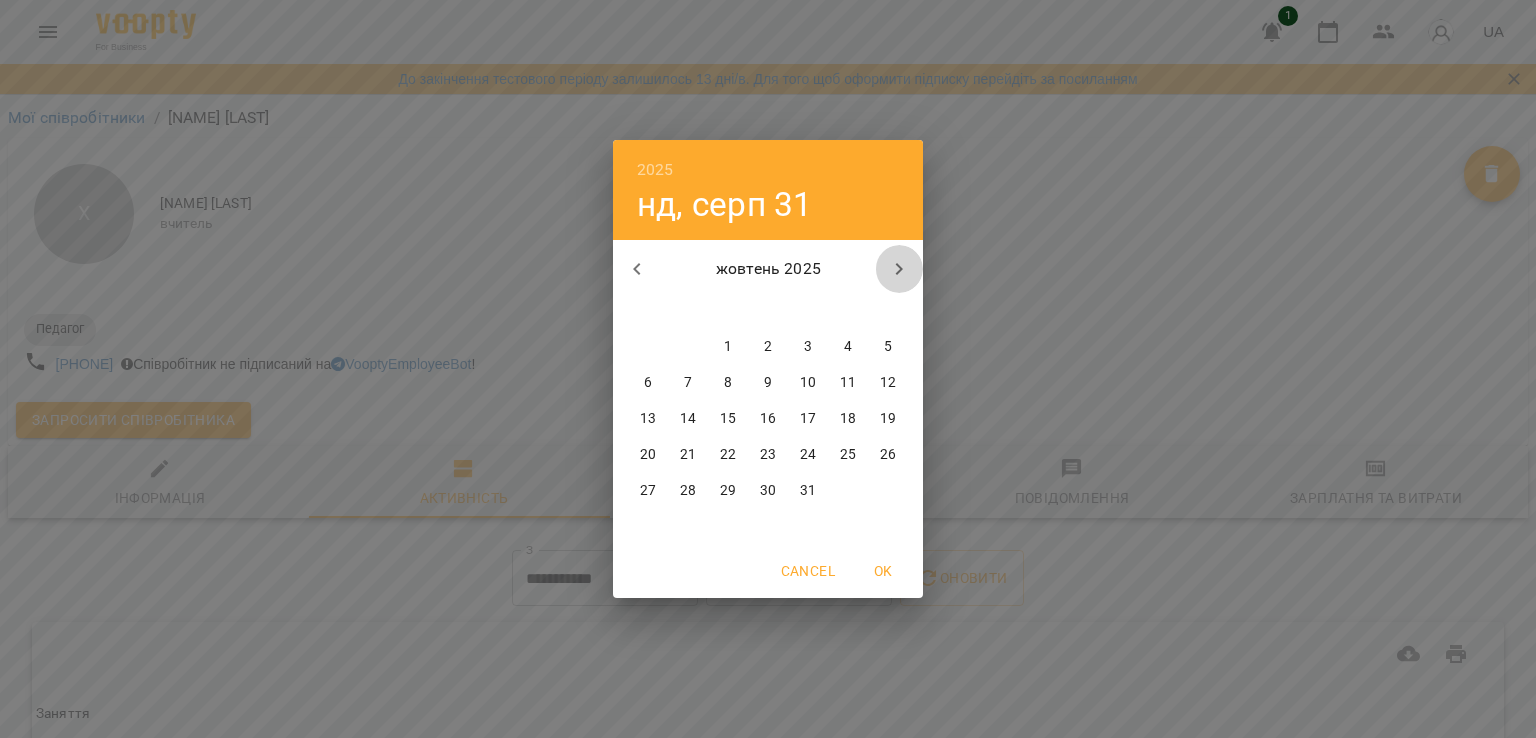 click 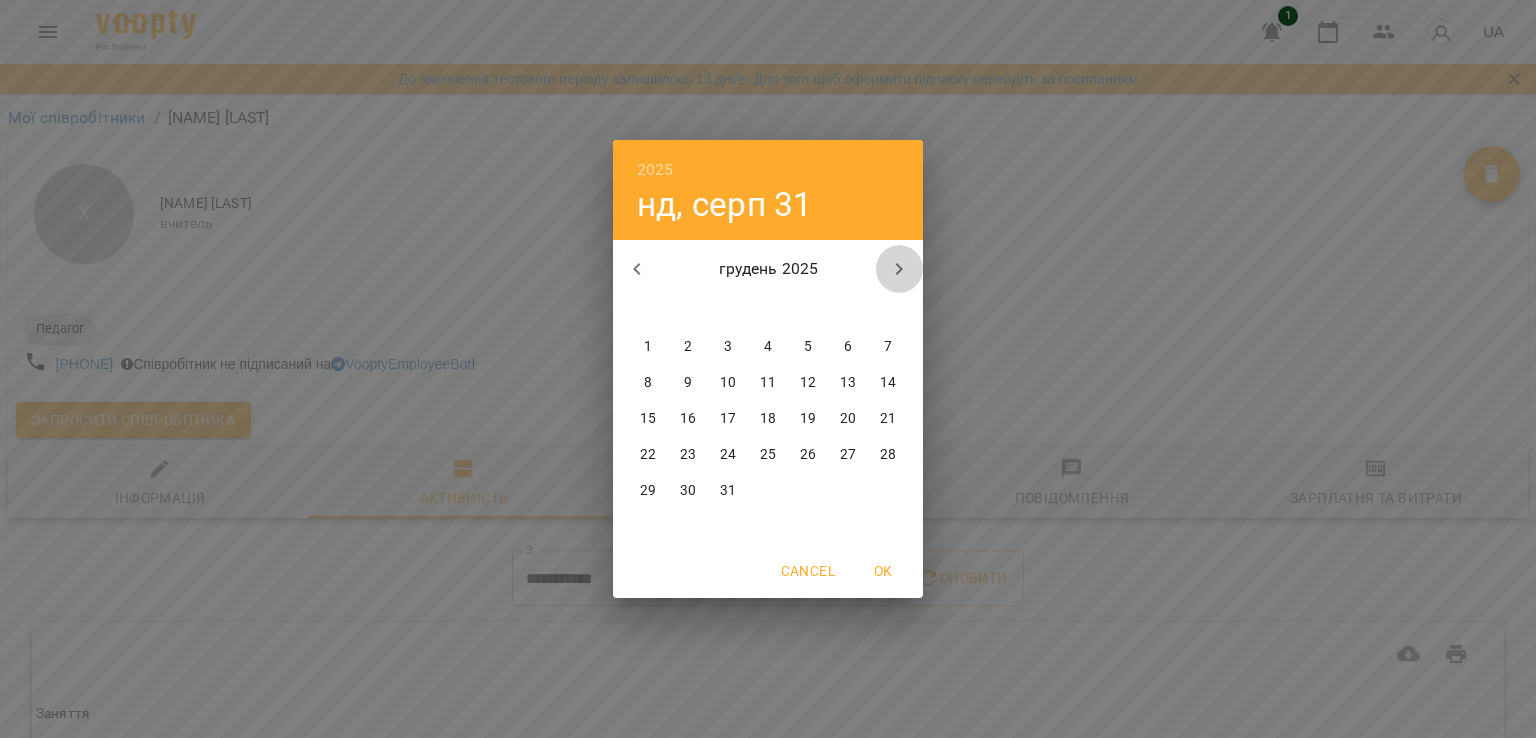 click 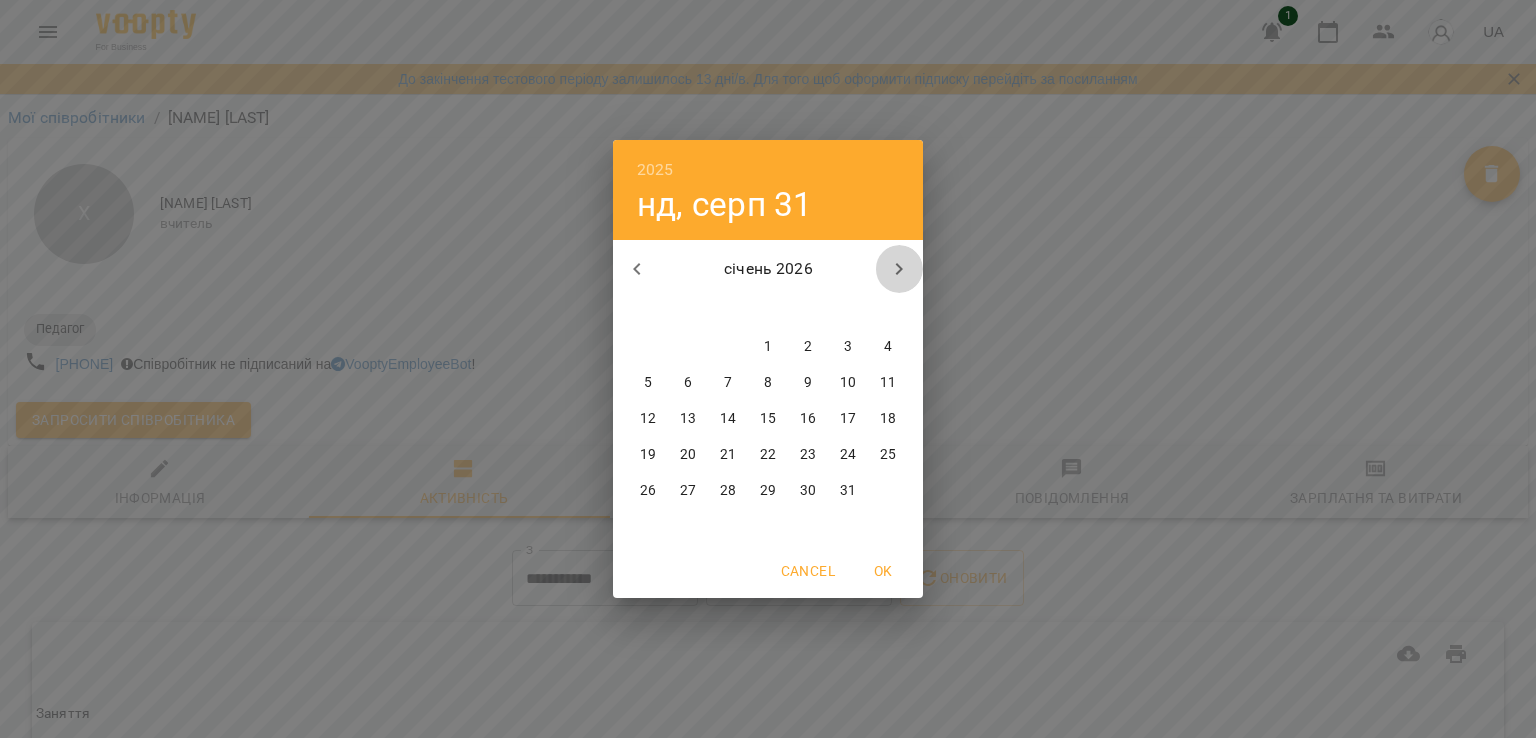 click 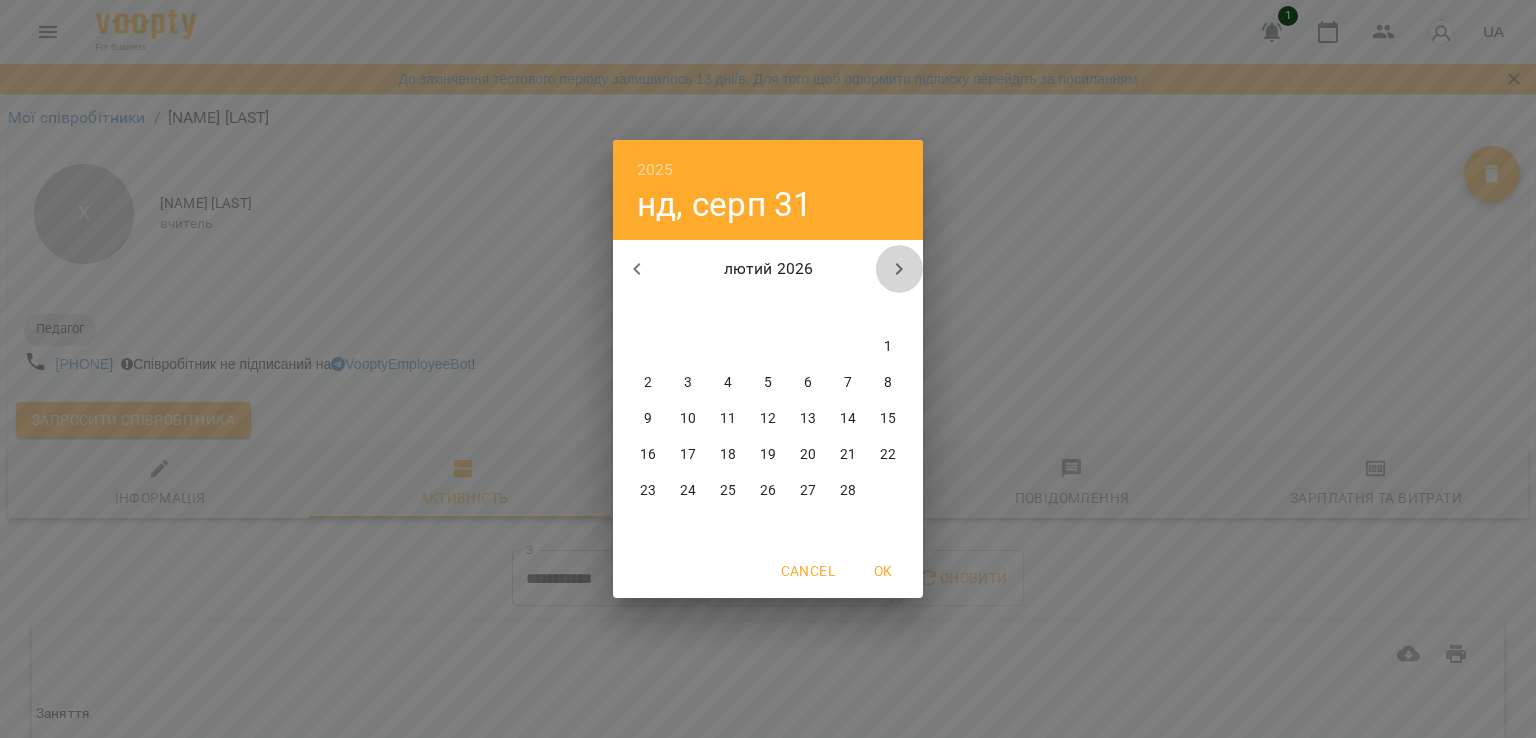 click 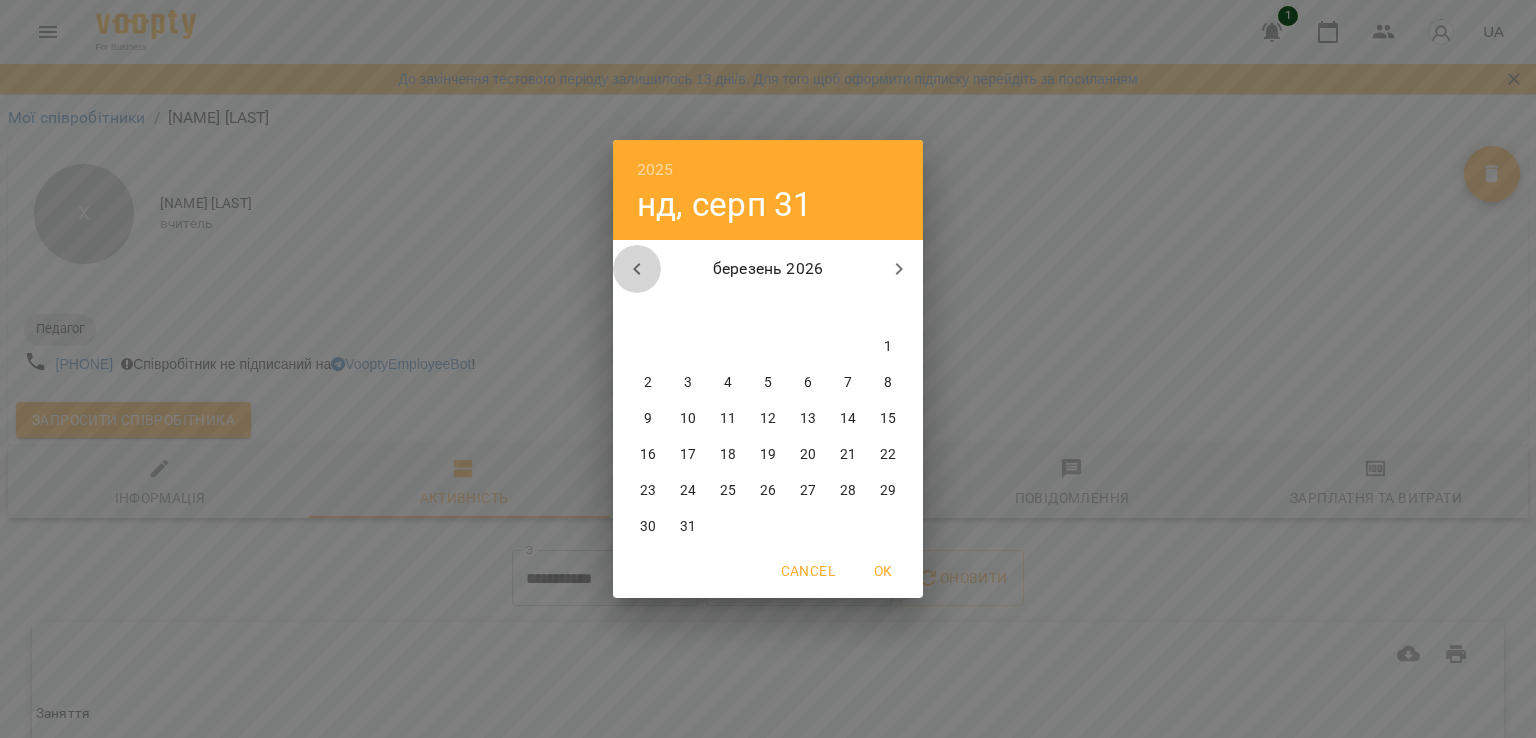 click 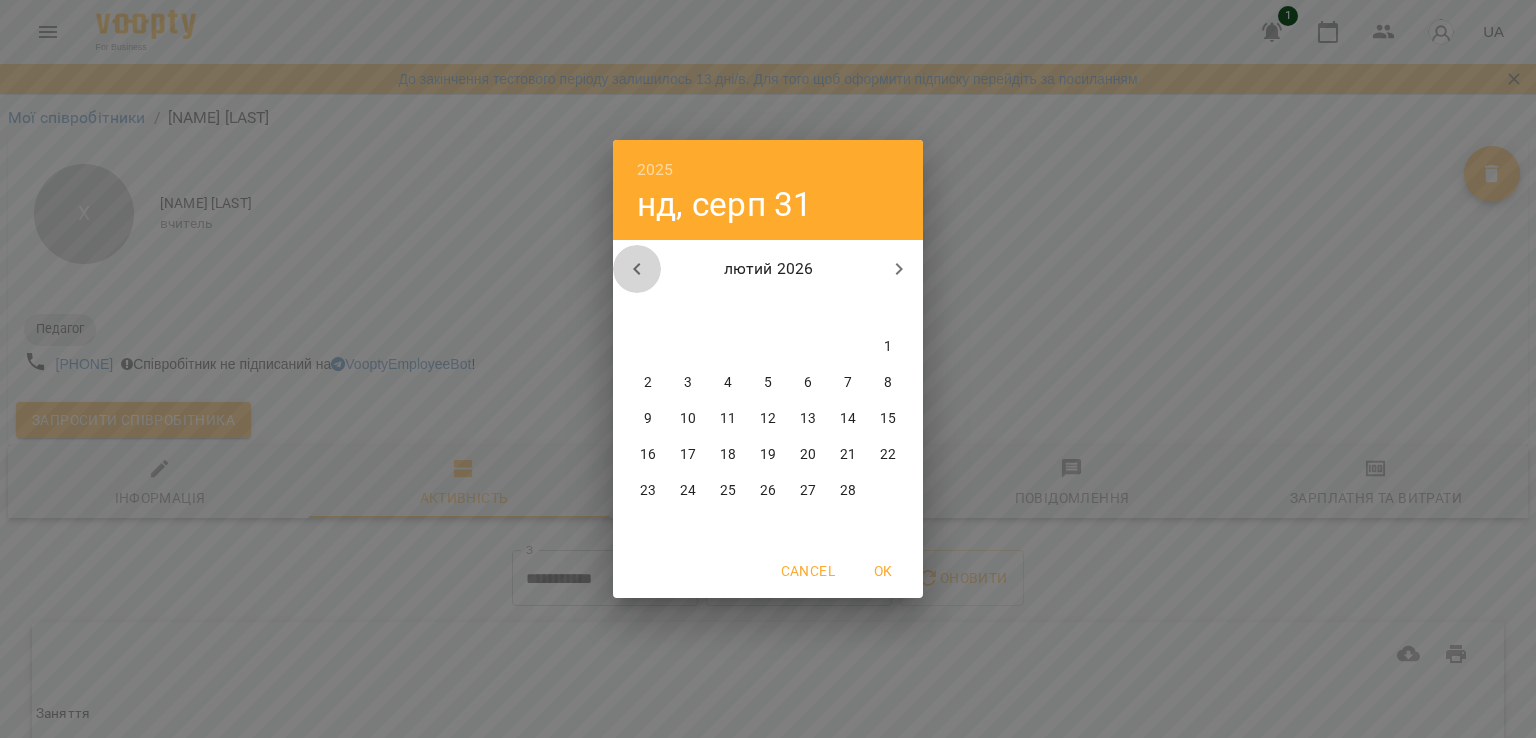 click 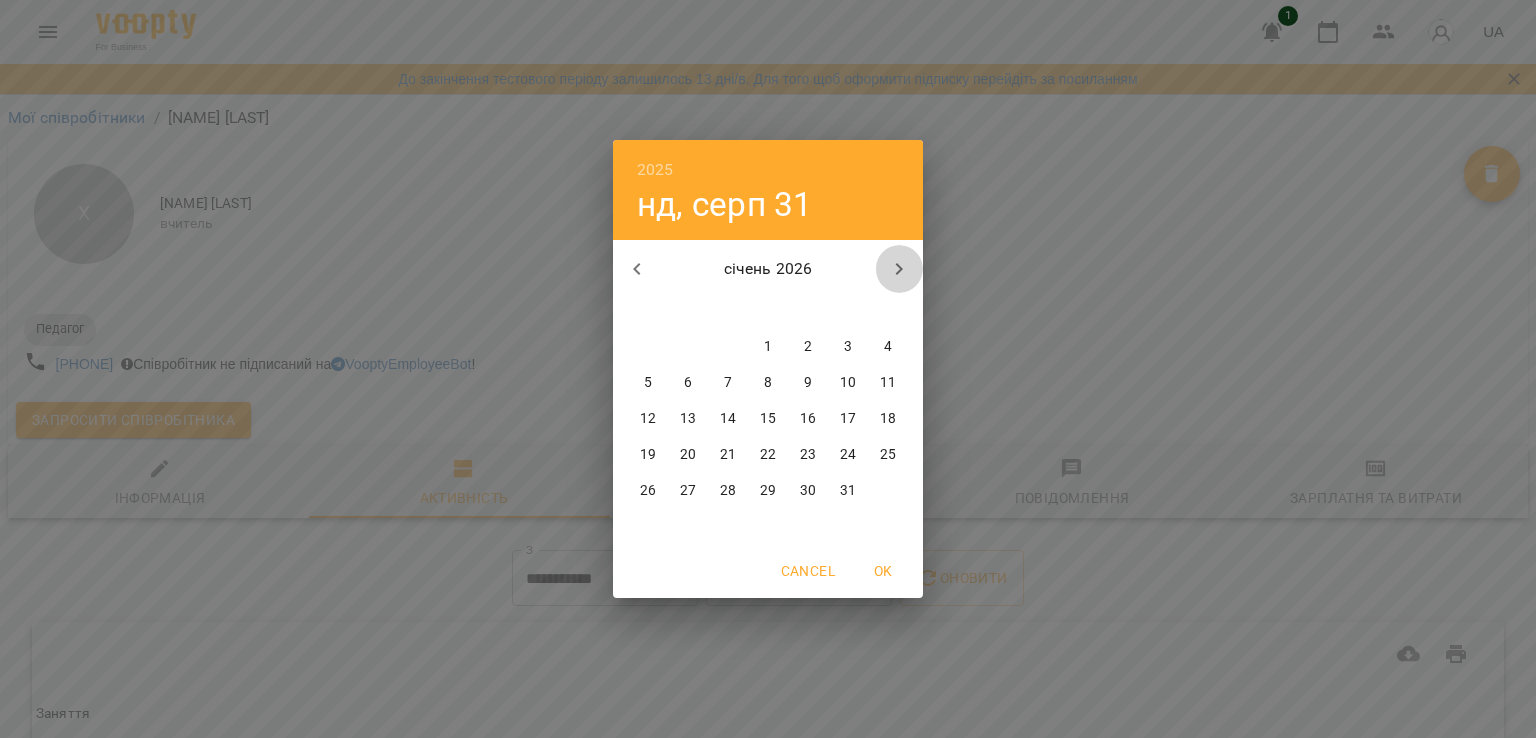 click 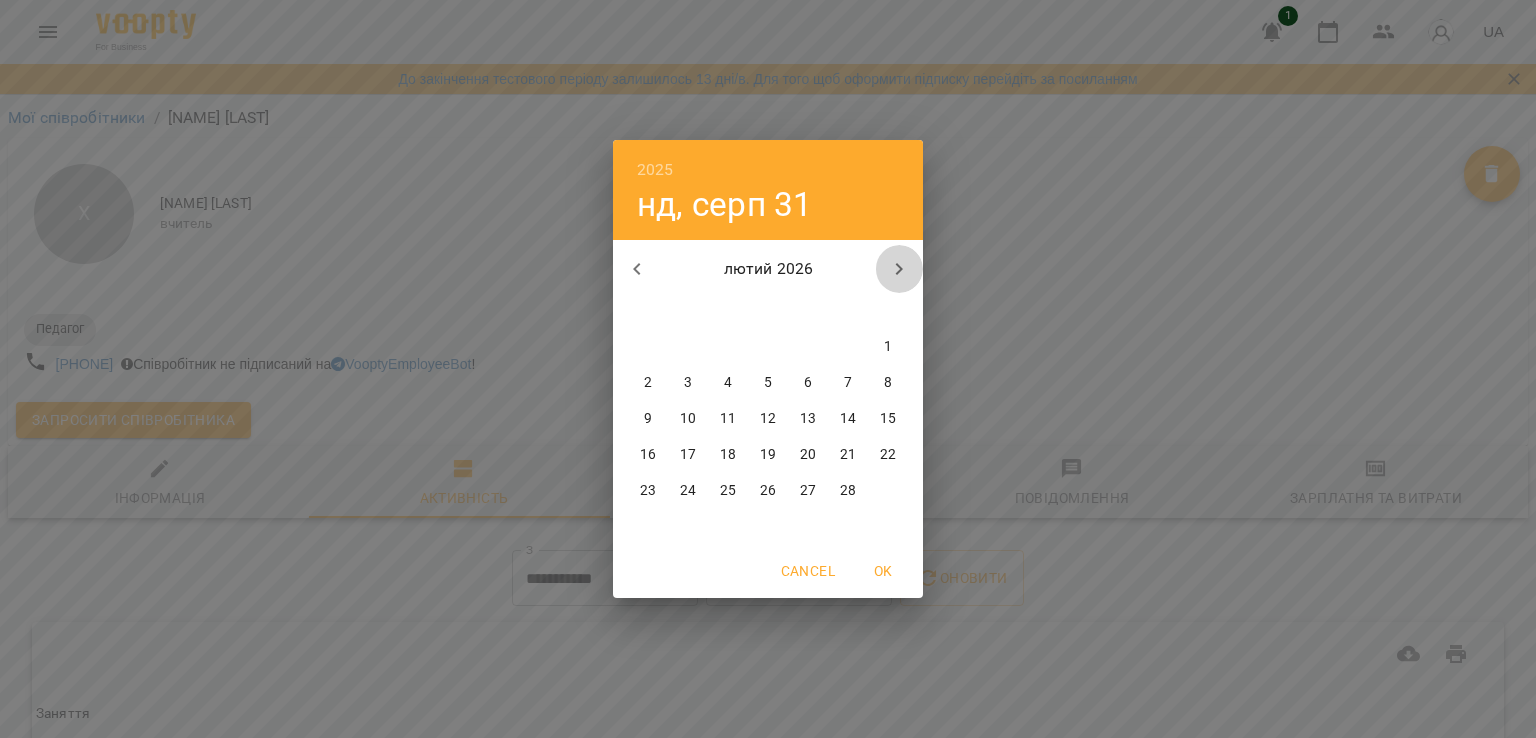click 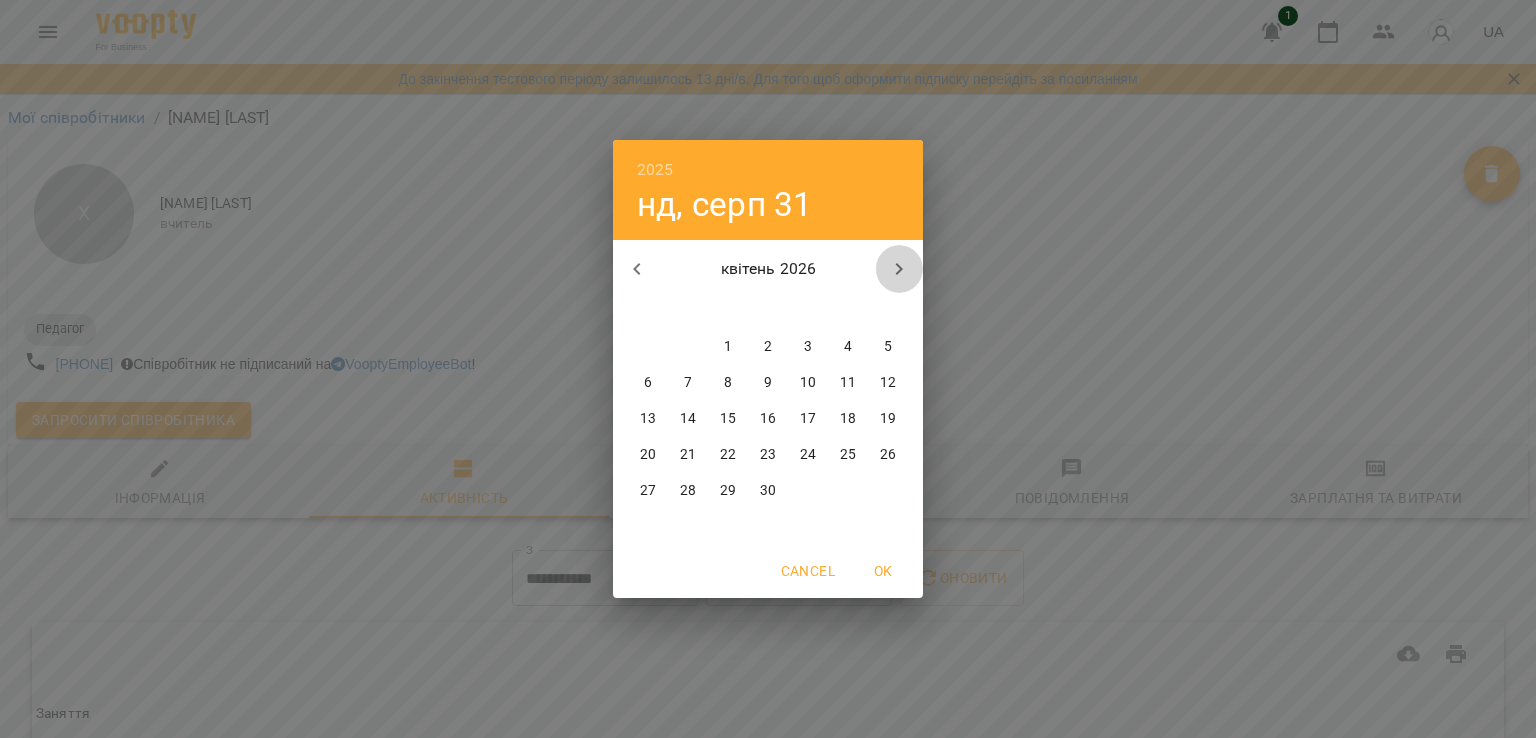 click 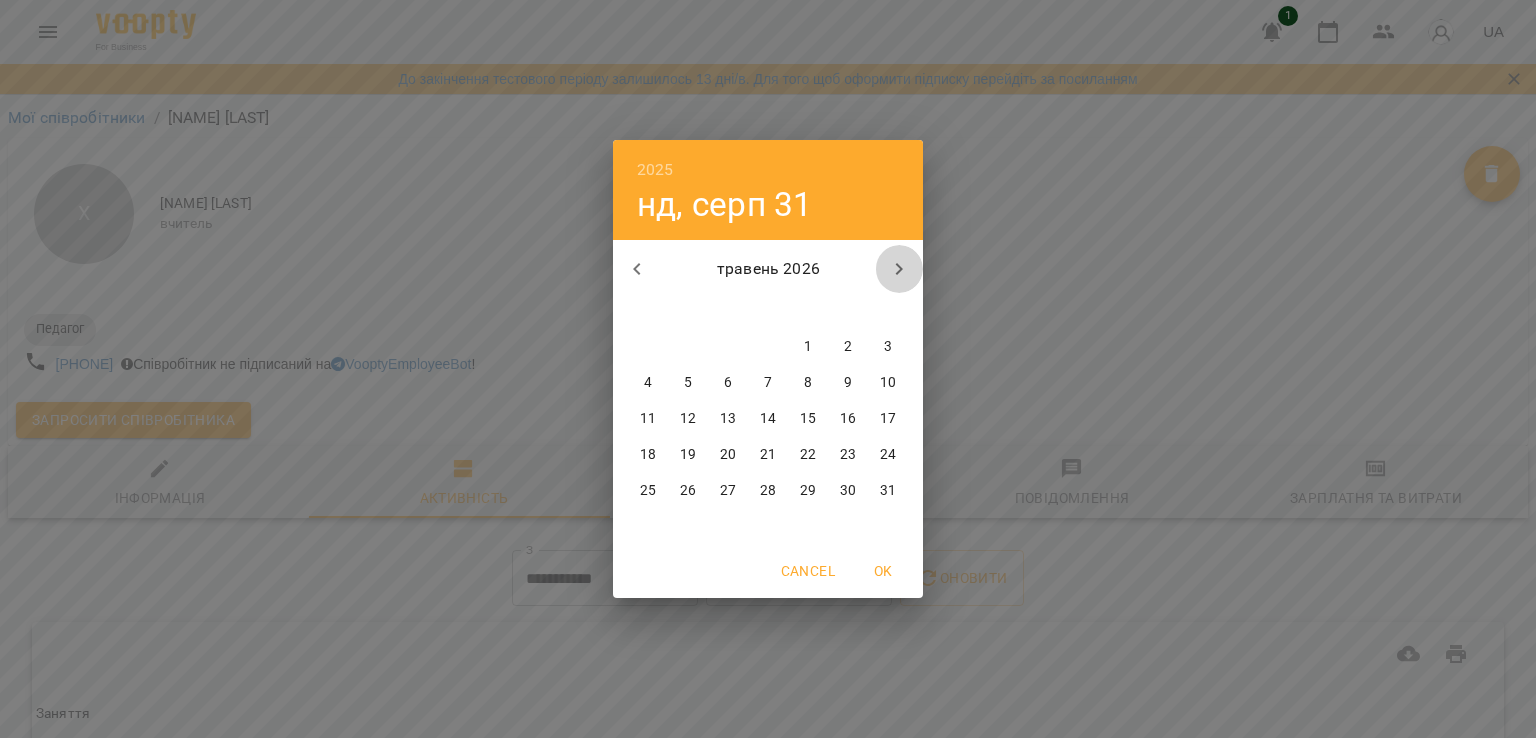 click 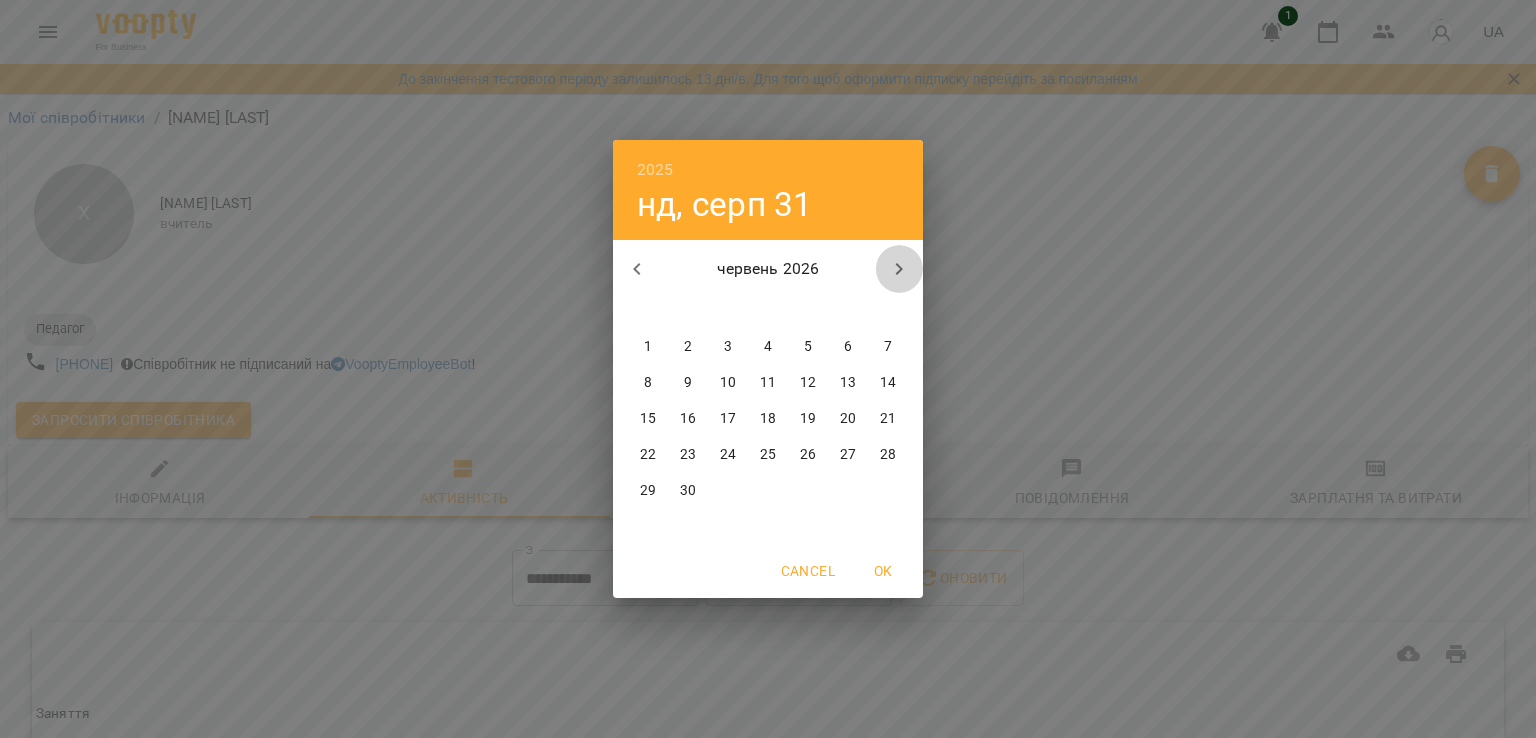 click 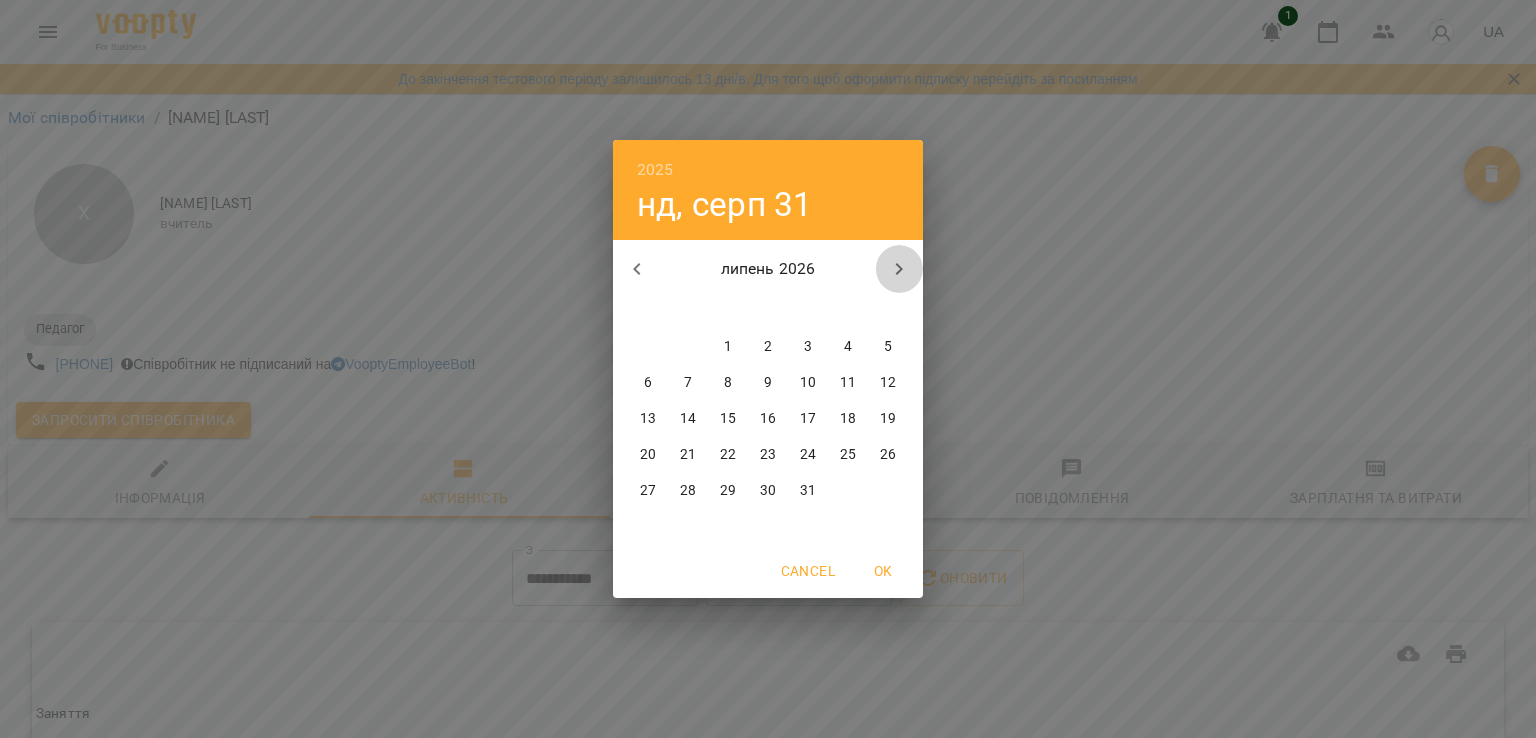 click 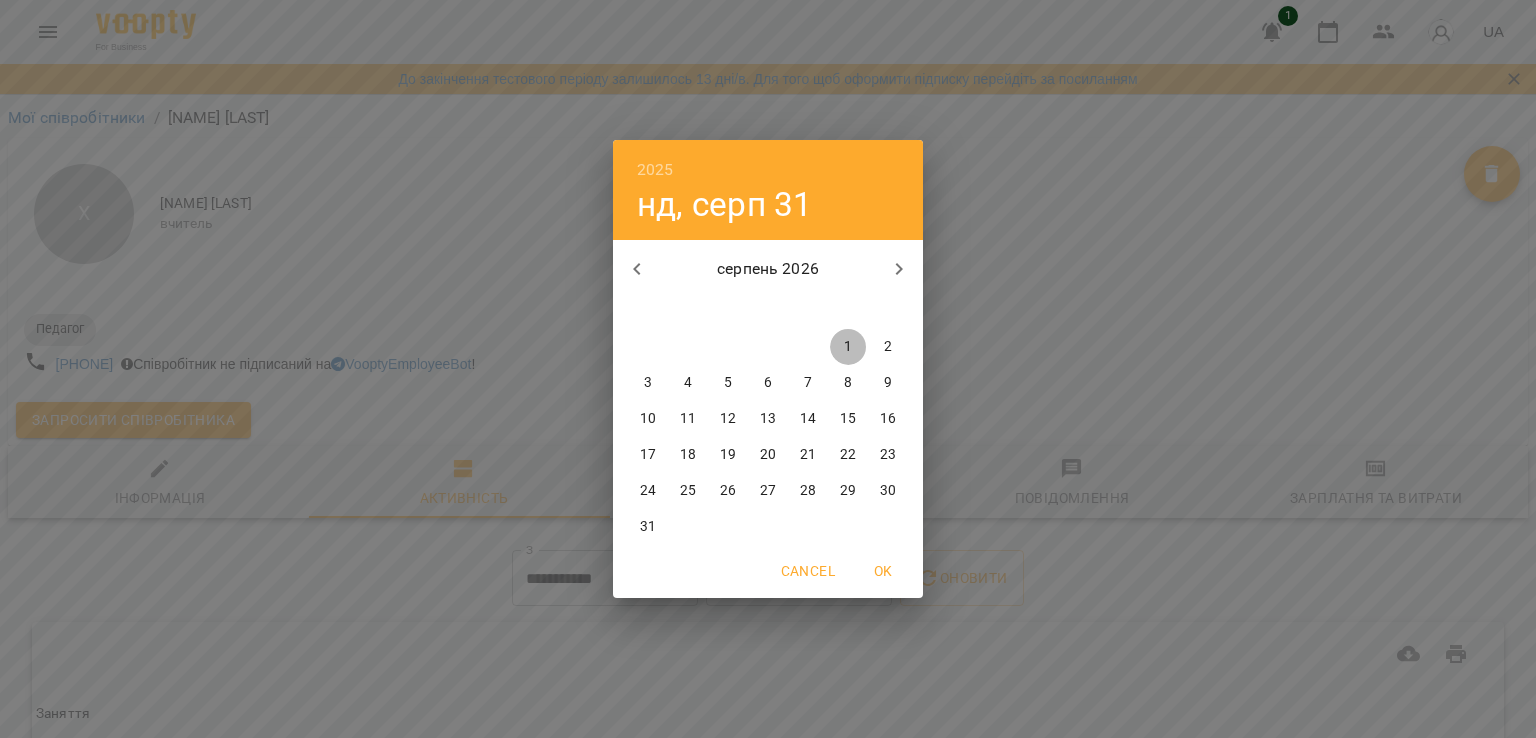 click on "1" at bounding box center (848, 347) 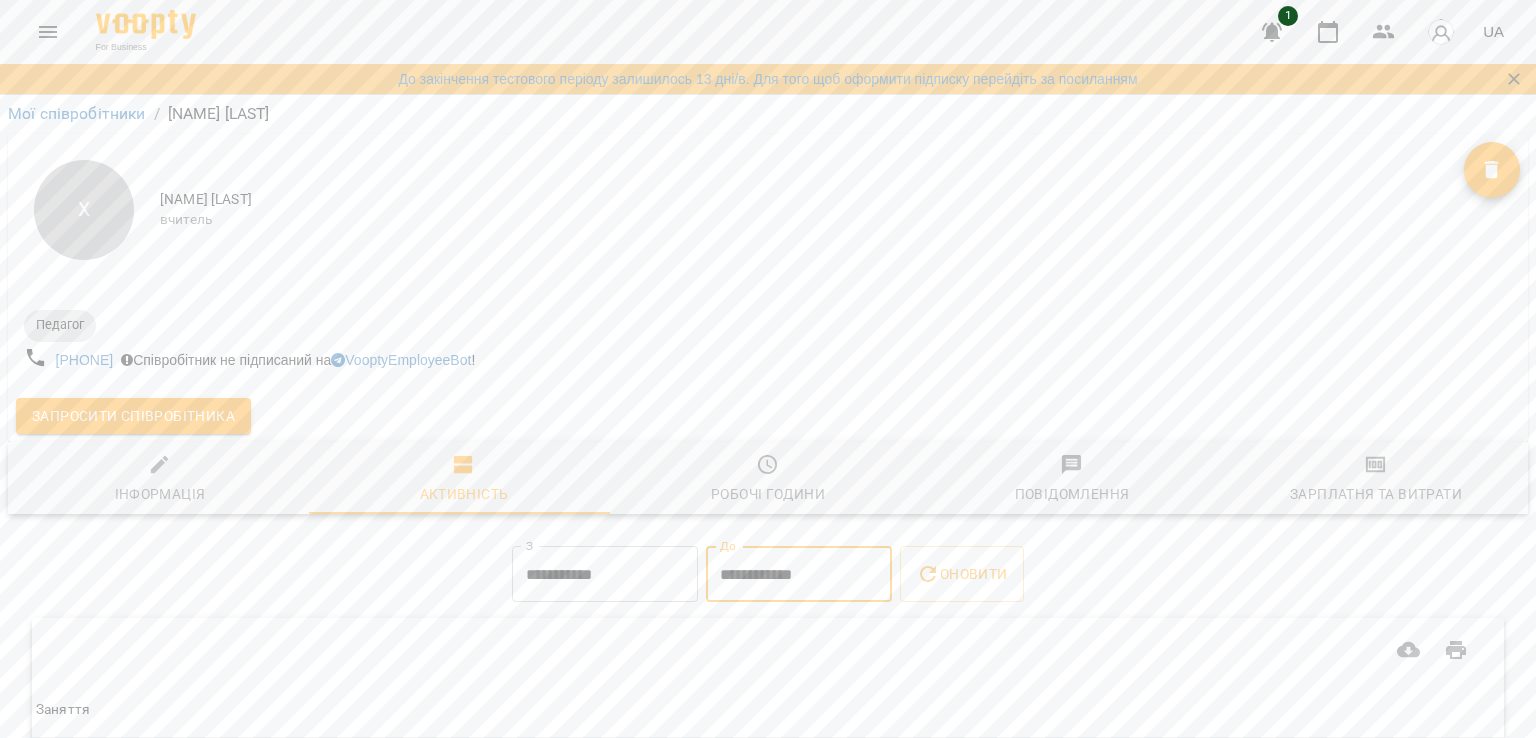 scroll, scrollTop: 0, scrollLeft: 0, axis: both 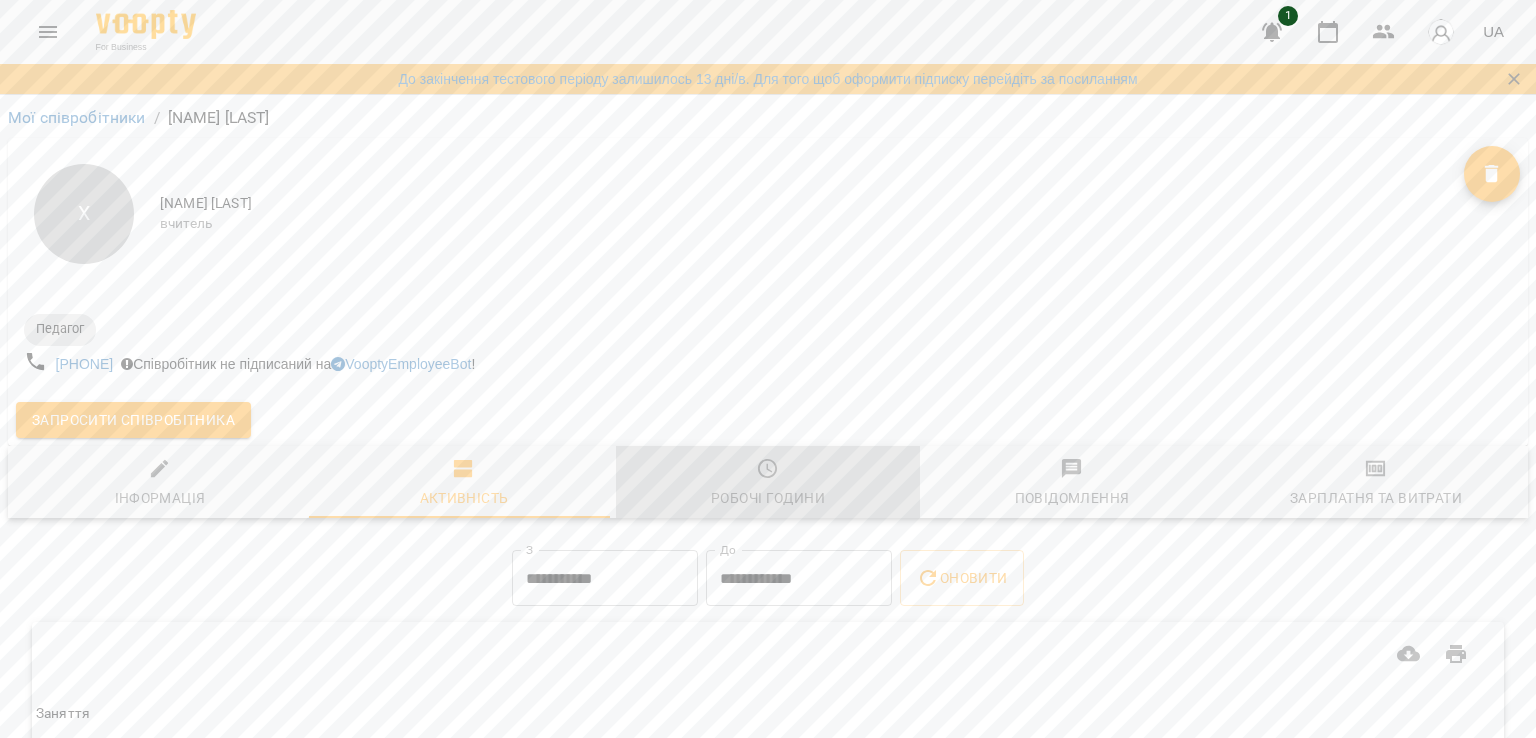 click on "Робочі години" at bounding box center (768, 498) 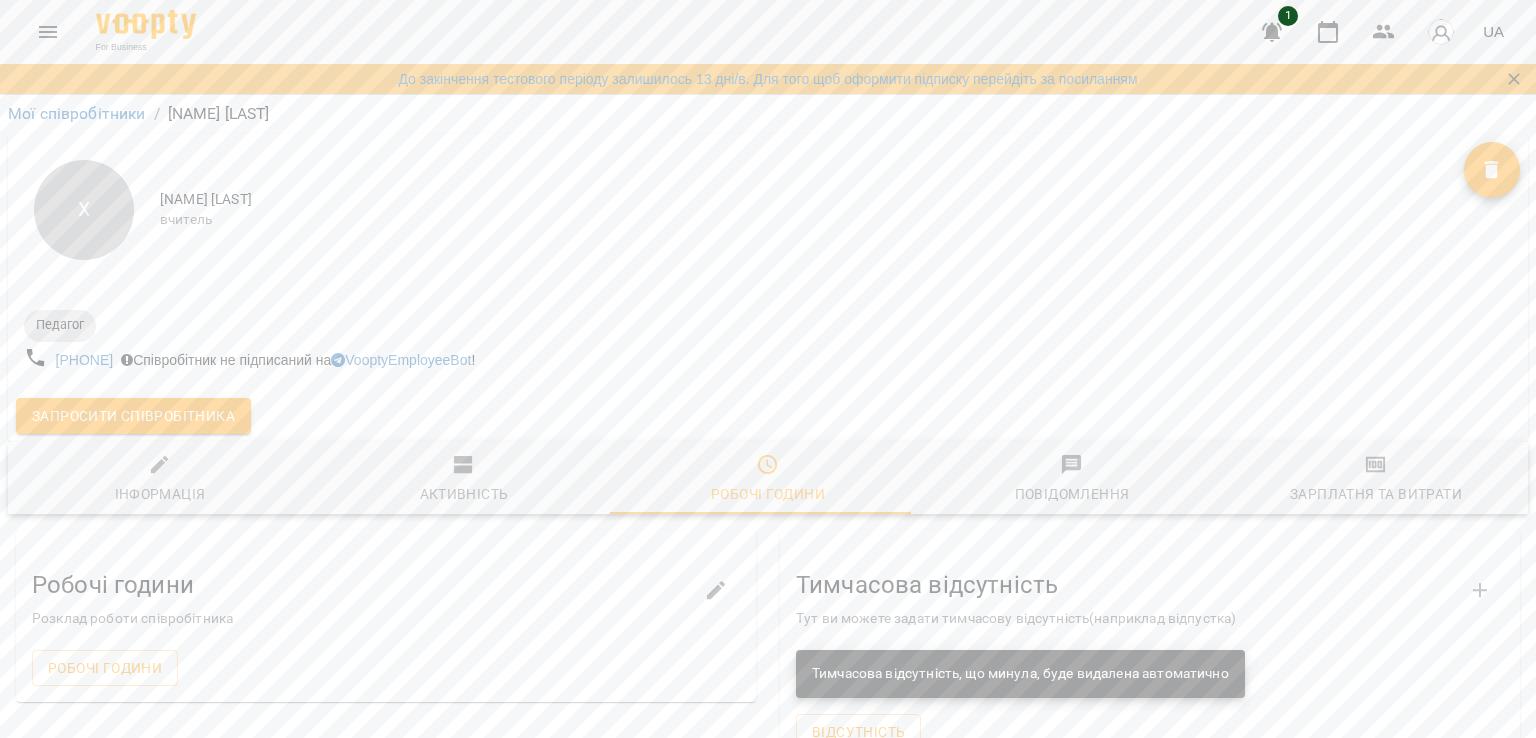scroll, scrollTop: 289, scrollLeft: 0, axis: vertical 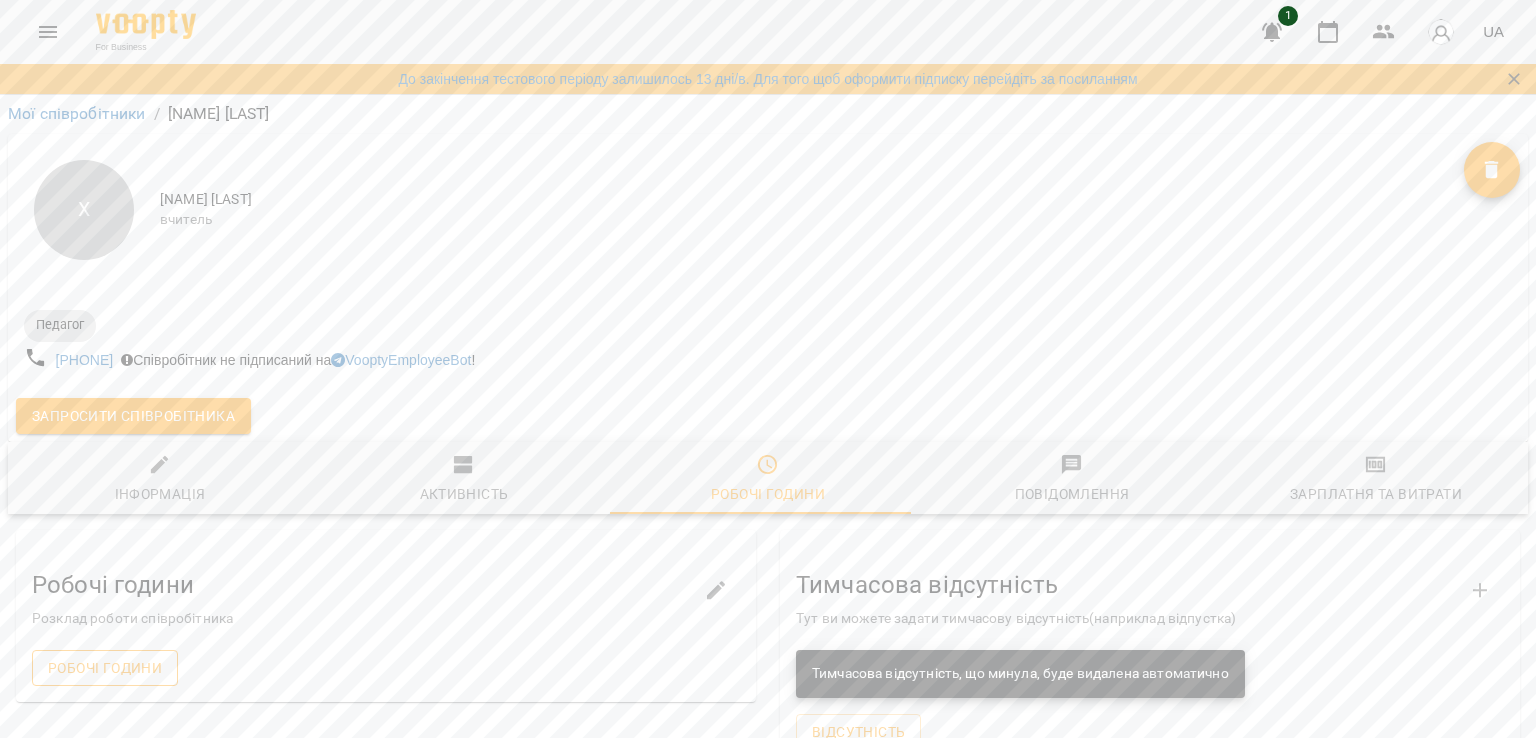 click on "Робочі години" at bounding box center (105, 668) 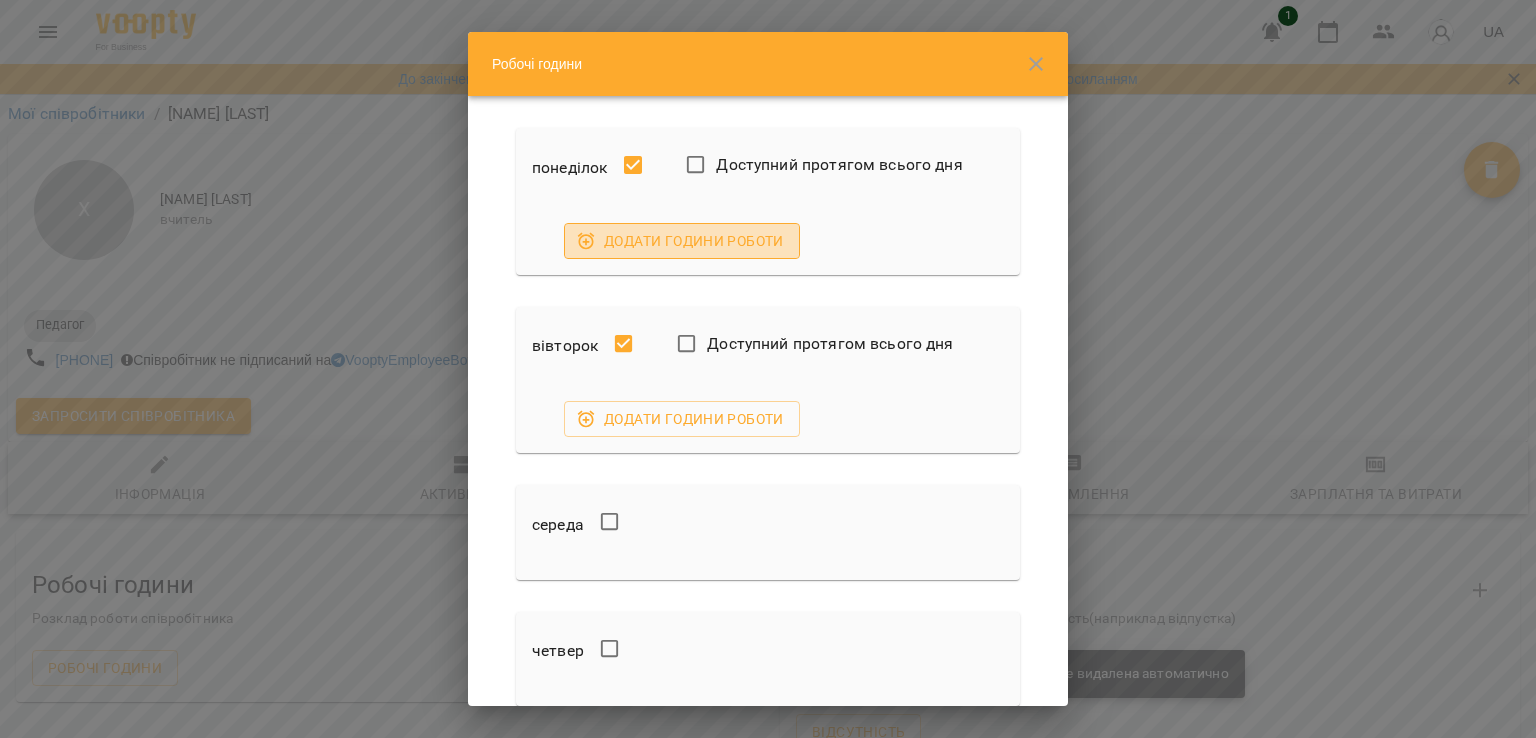 click on "Додати години роботи" at bounding box center [682, 241] 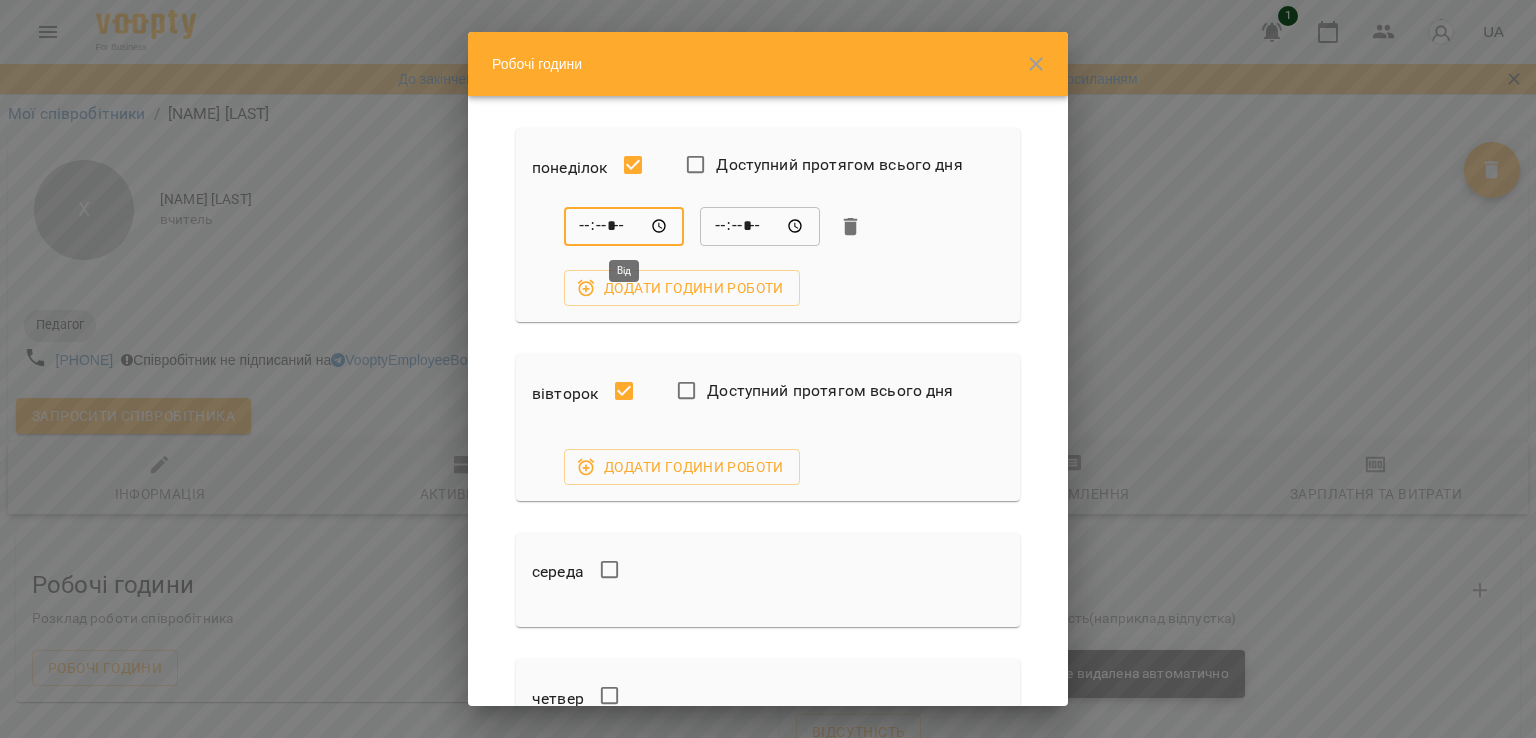 click on "*****" at bounding box center (624, 227) 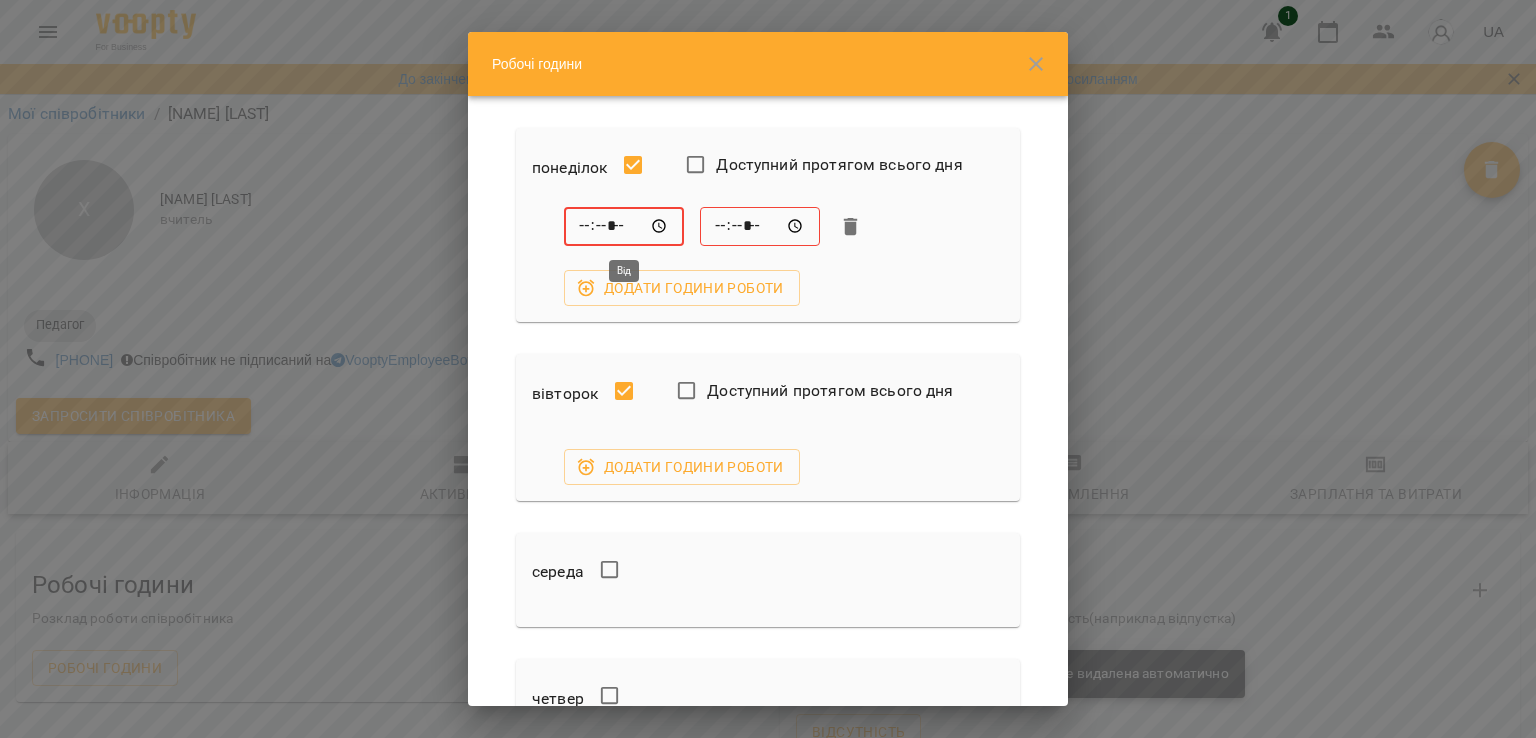 type on "*****" 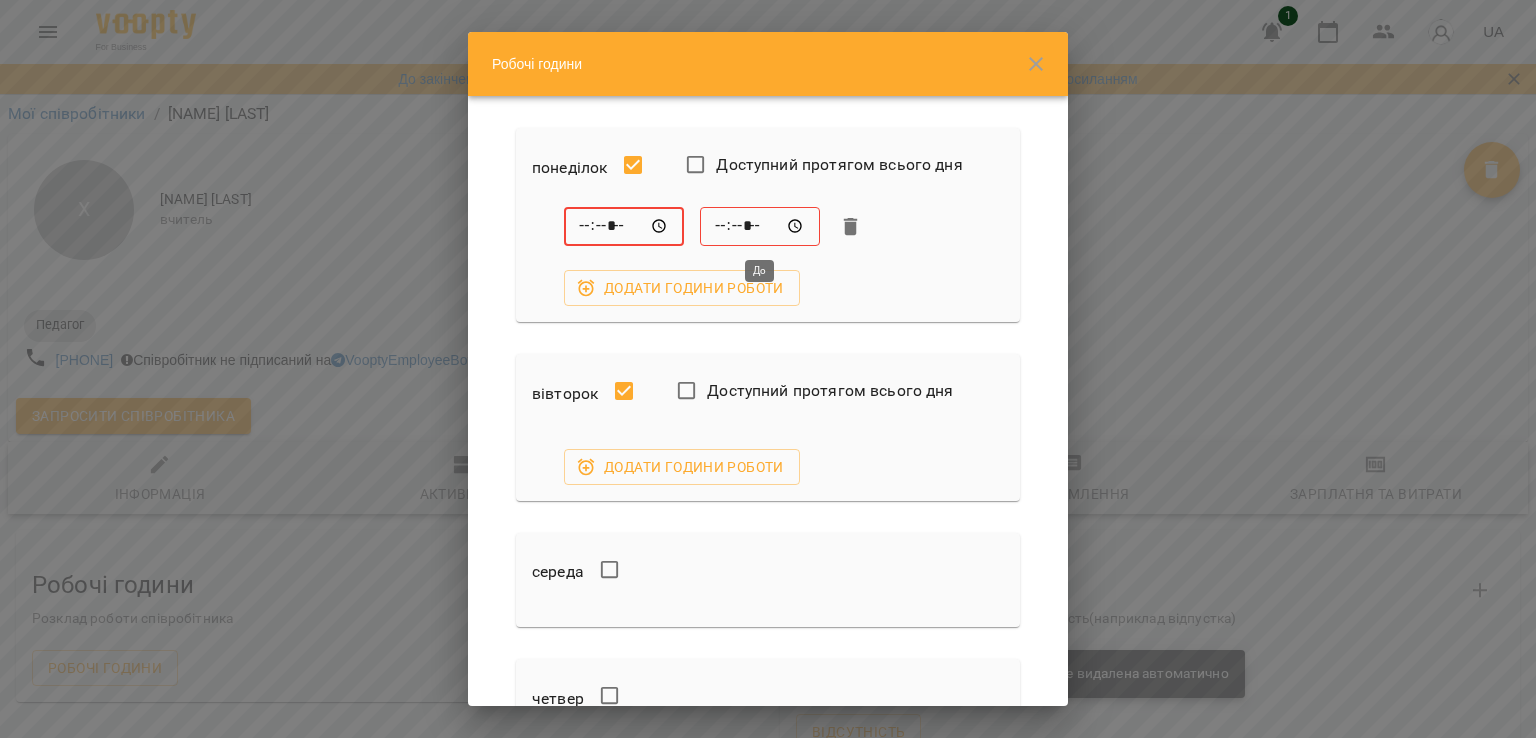 click on "*****" at bounding box center [760, 227] 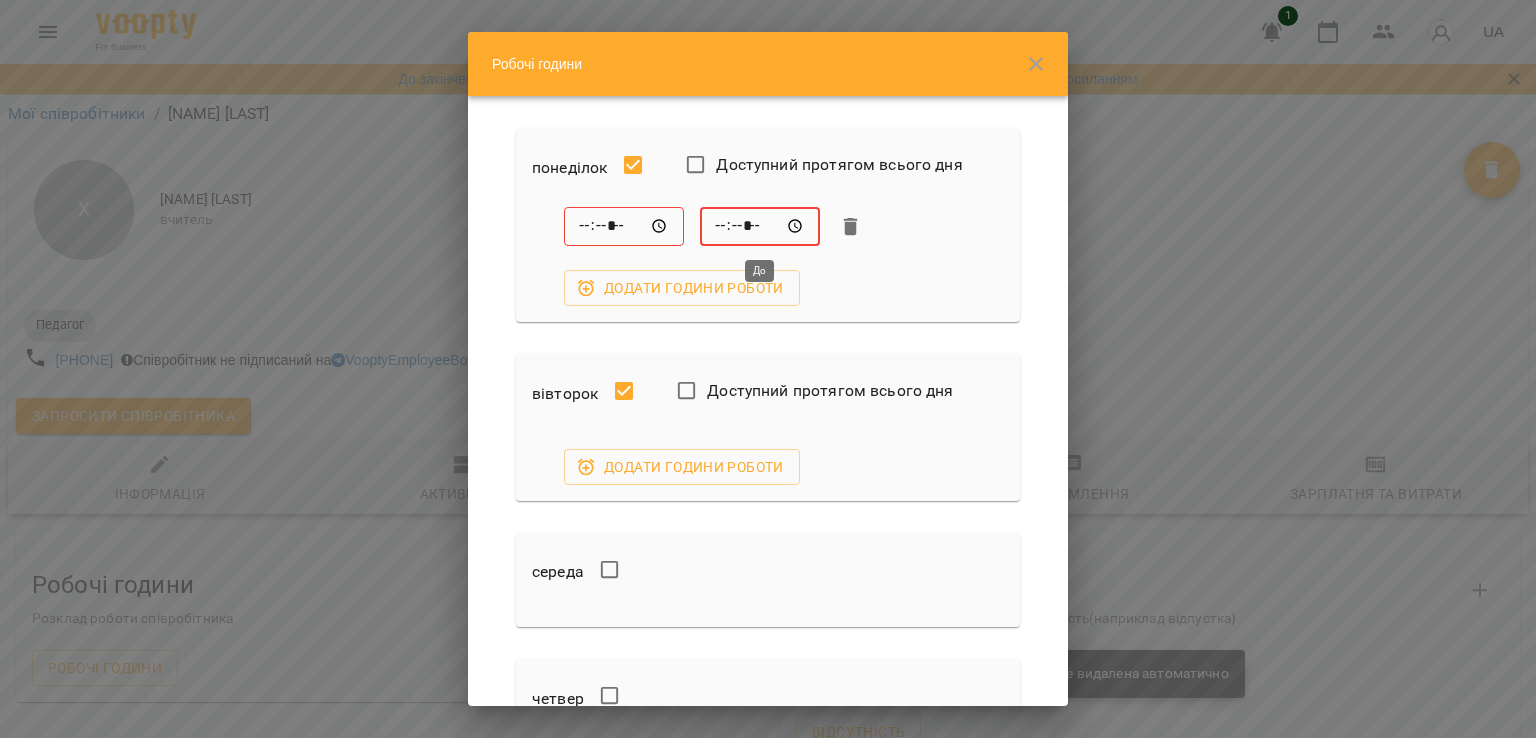 type on "*****" 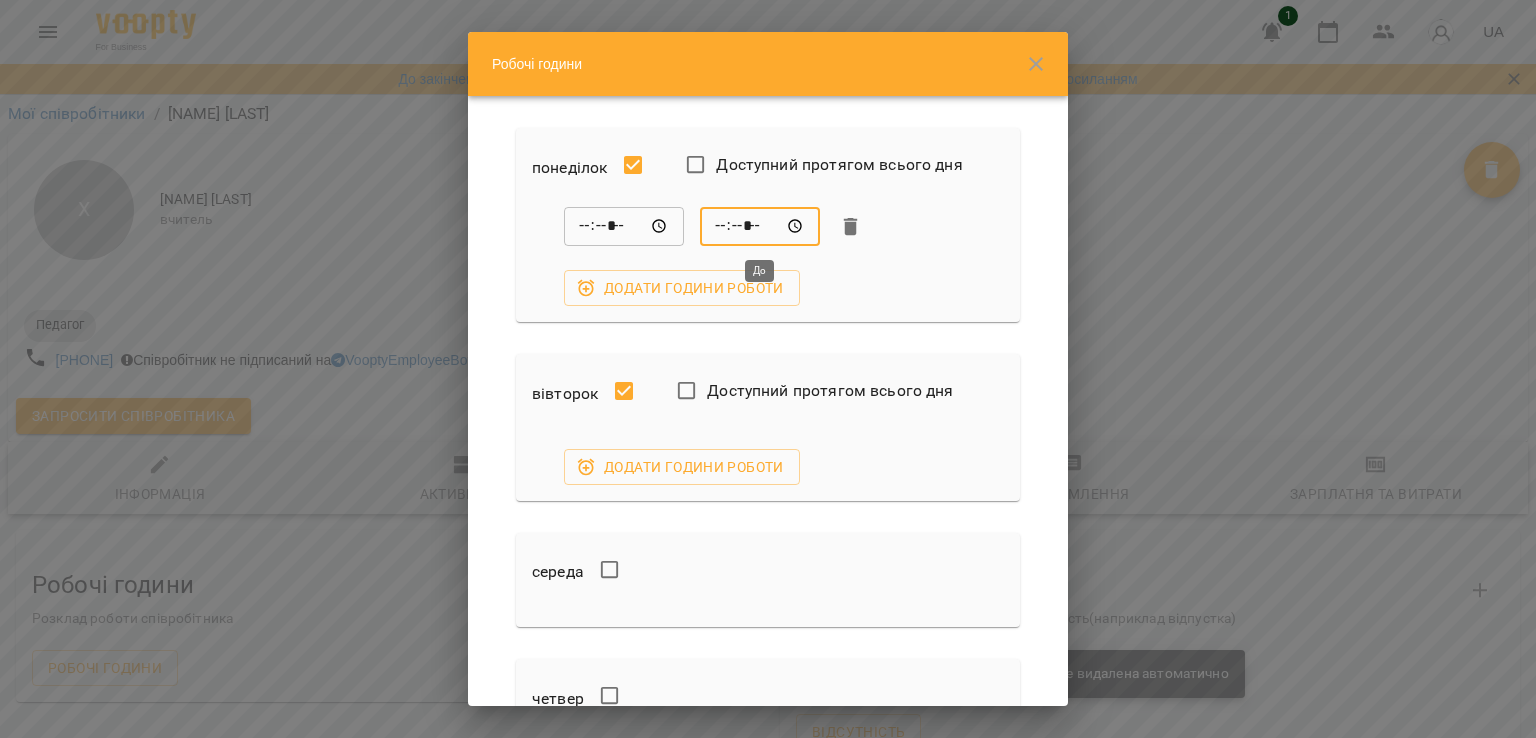 click on "*****" at bounding box center (760, 227) 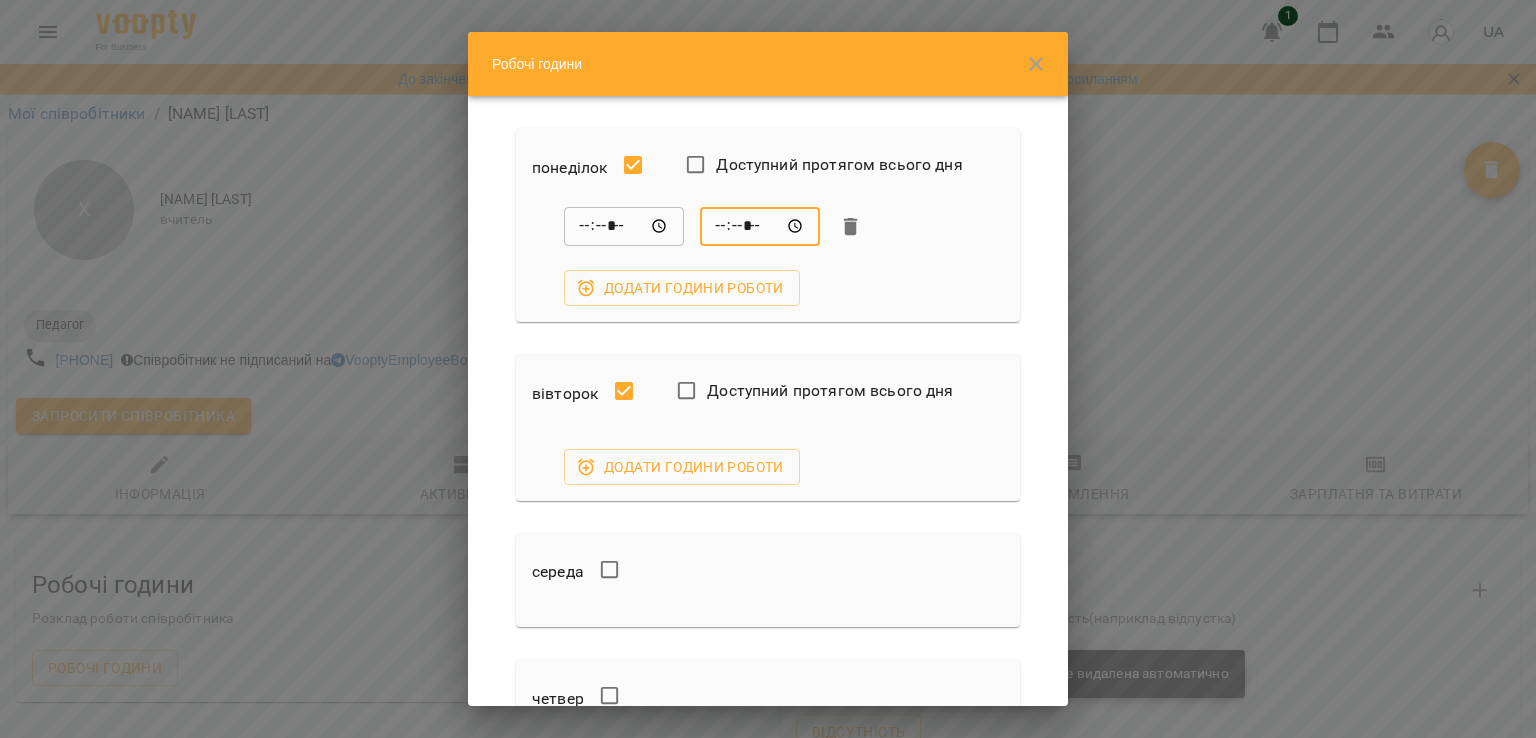 click on "***** ​ ***** ​ Додати години роботи" at bounding box center [768, 257] 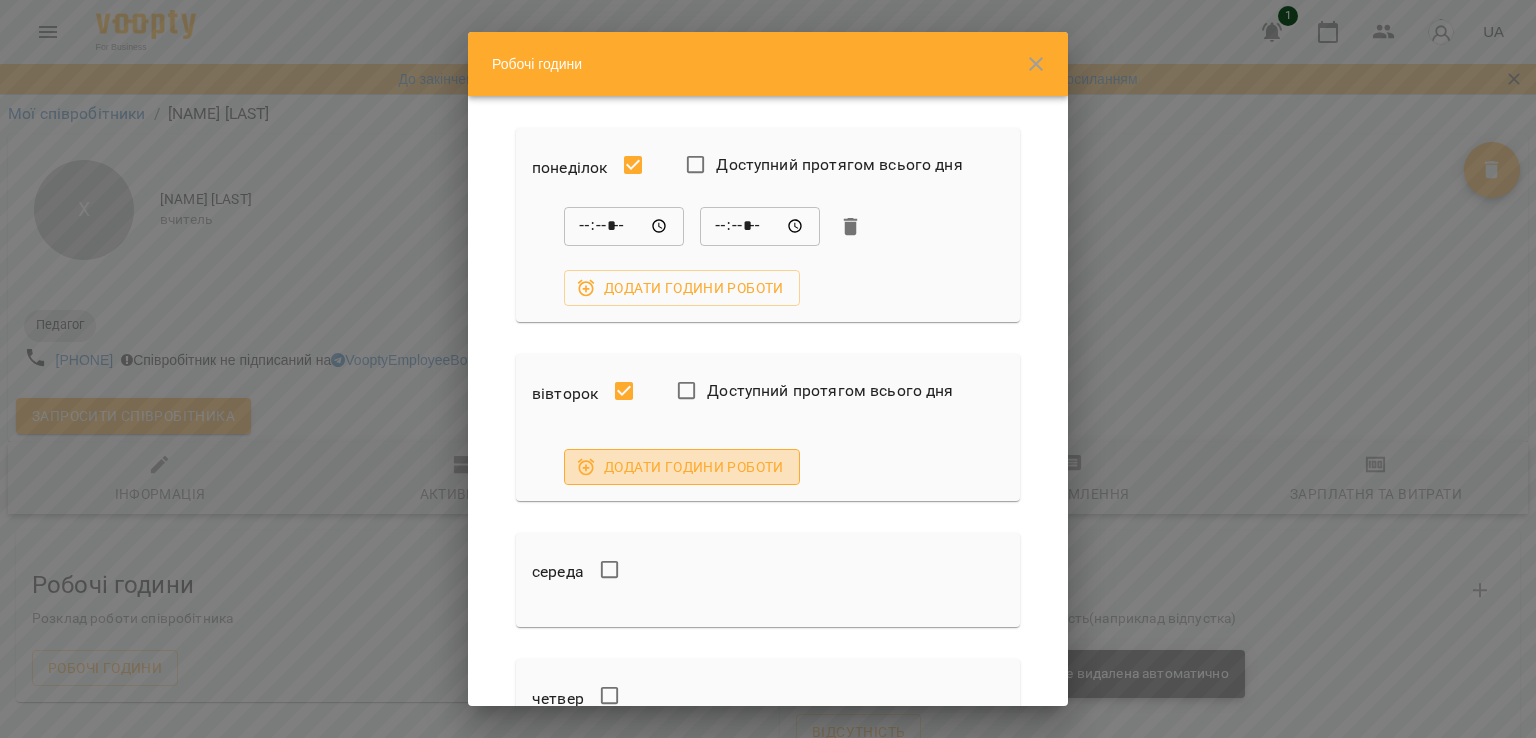 click on "Додати години роботи" at bounding box center (682, 467) 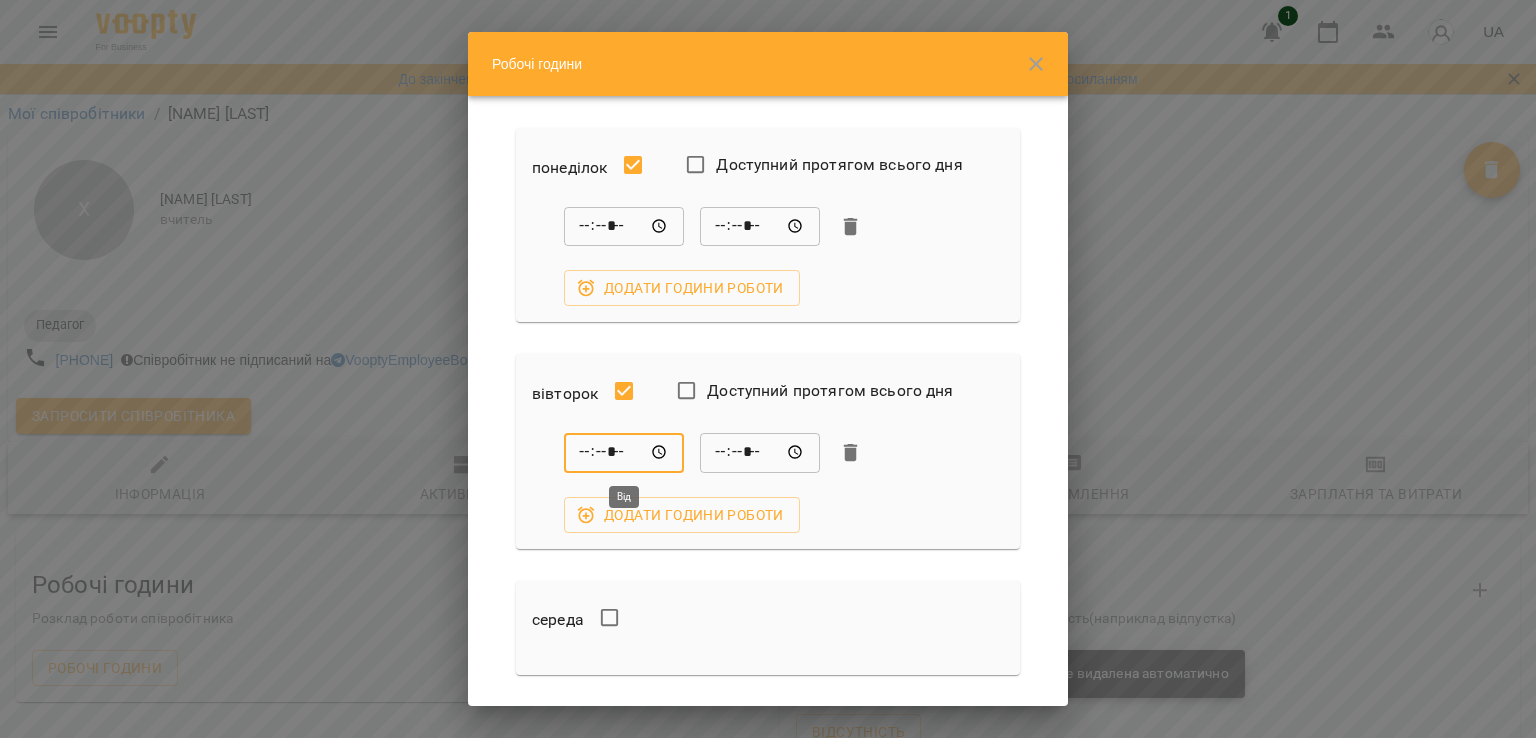 click on "*****" at bounding box center (624, 453) 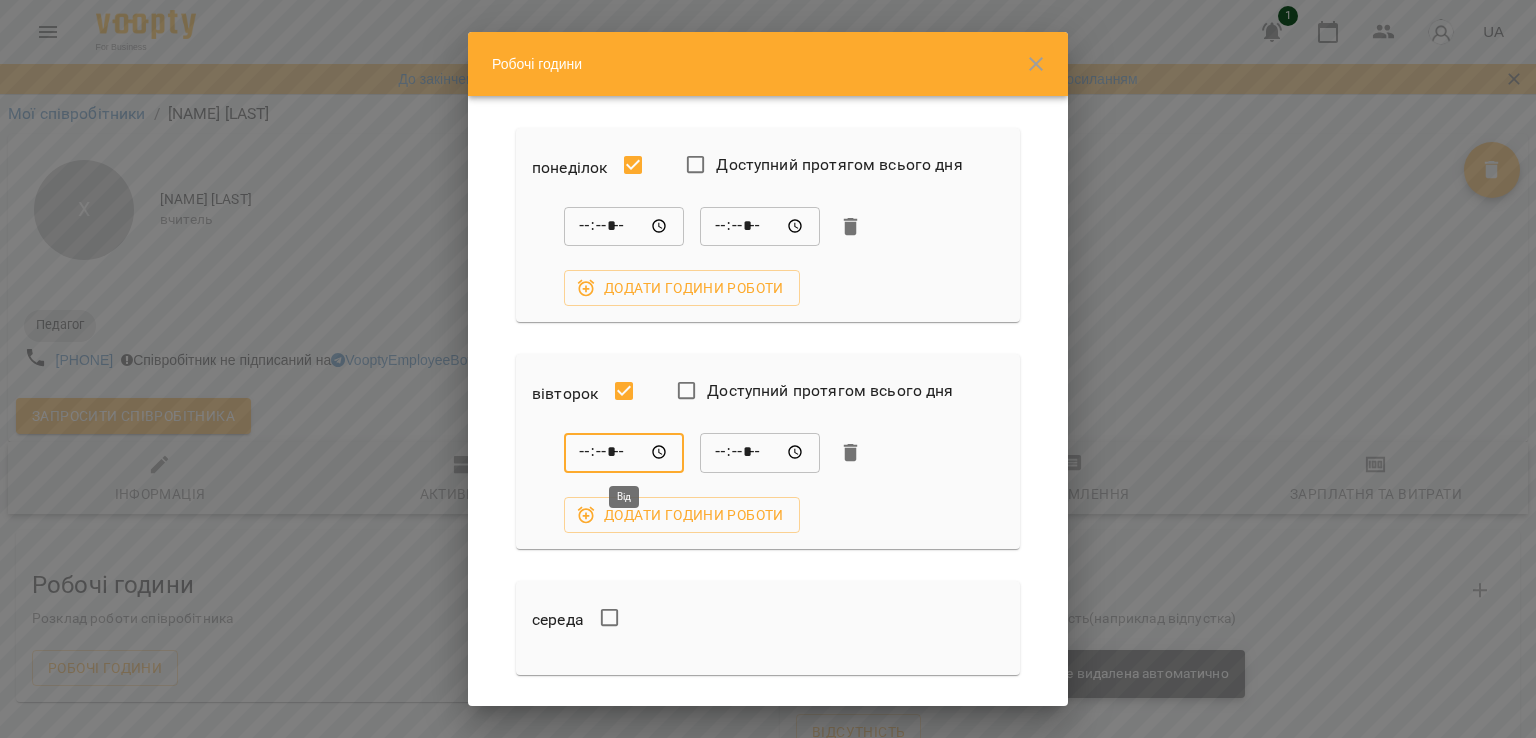 click on "*****" at bounding box center [624, 453] 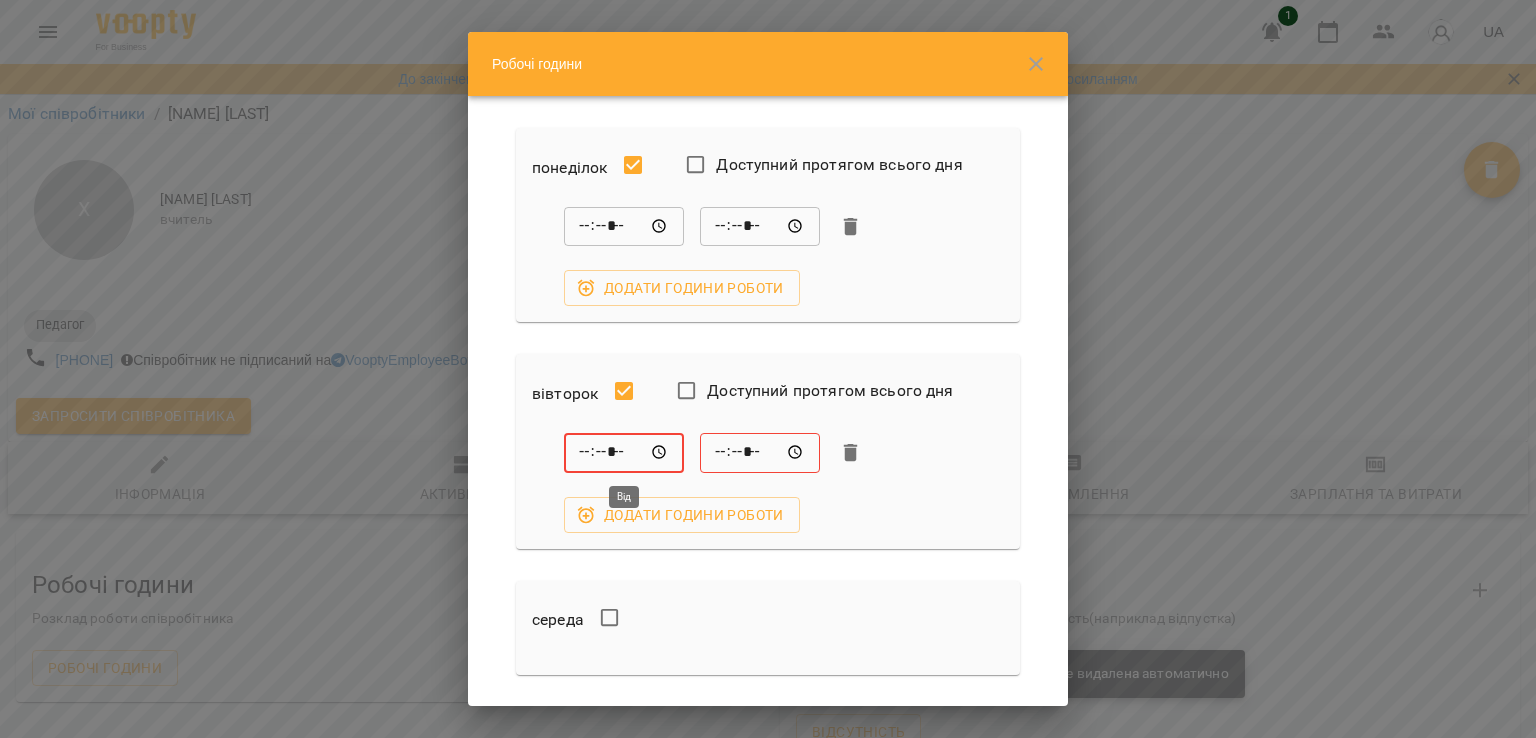 type on "*****" 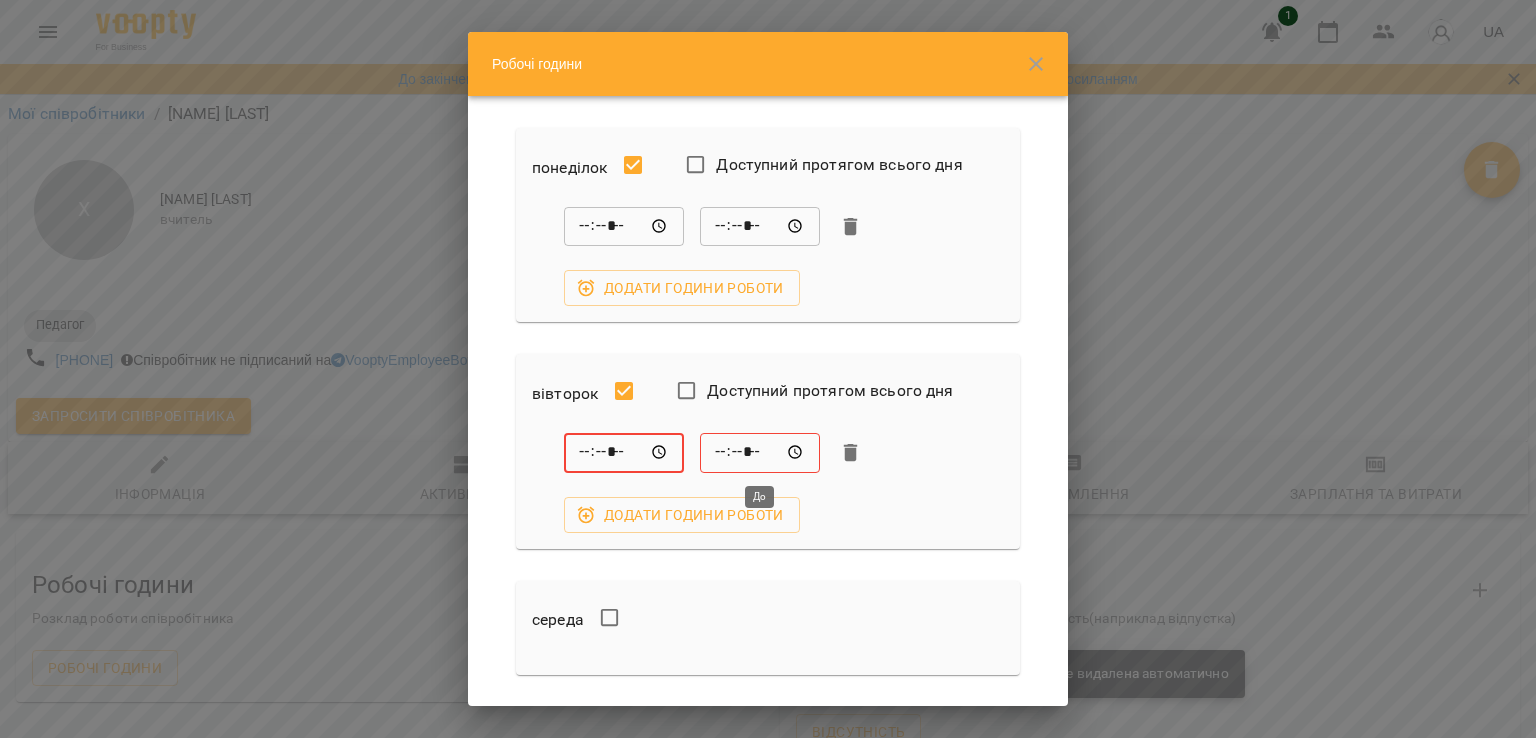 click on "*****" at bounding box center (760, 453) 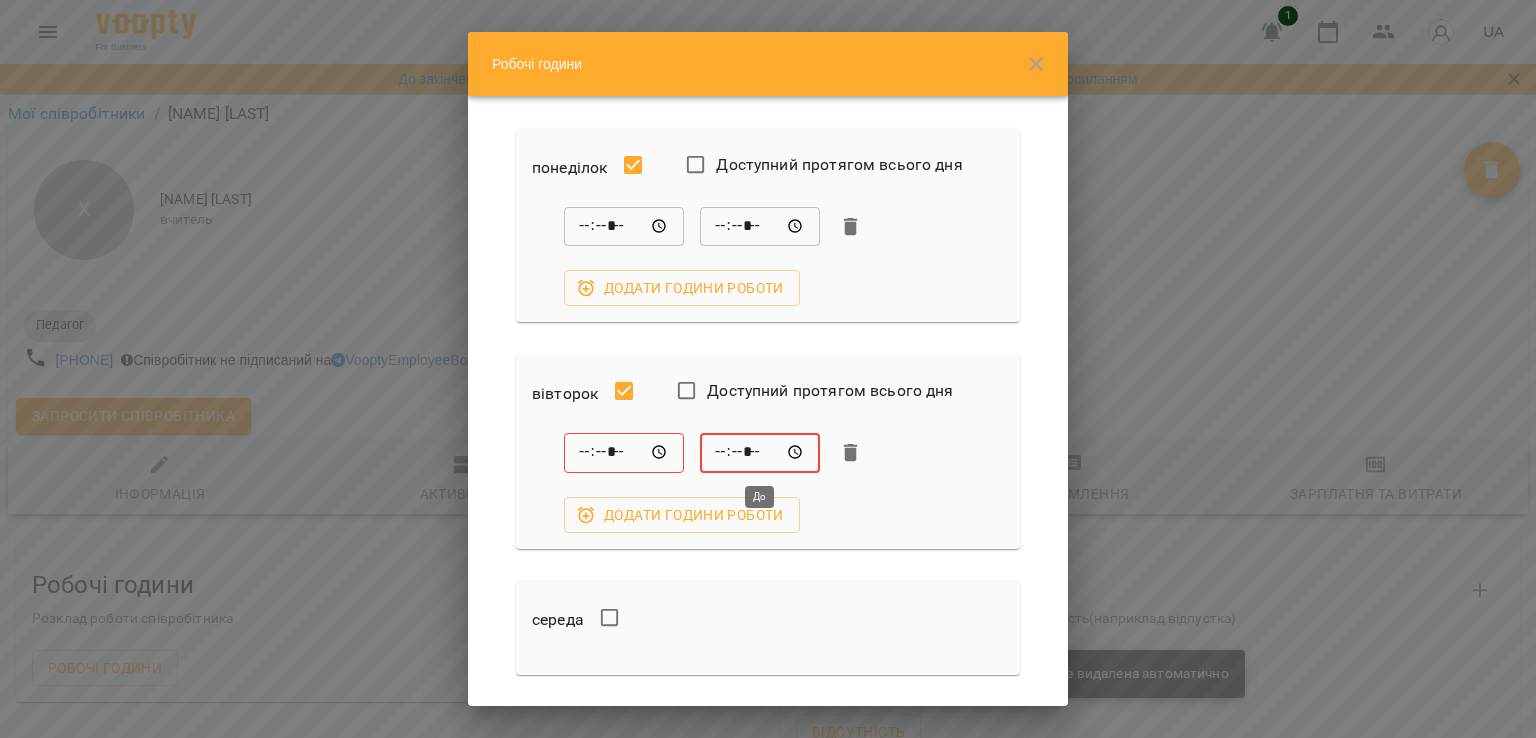 type on "*****" 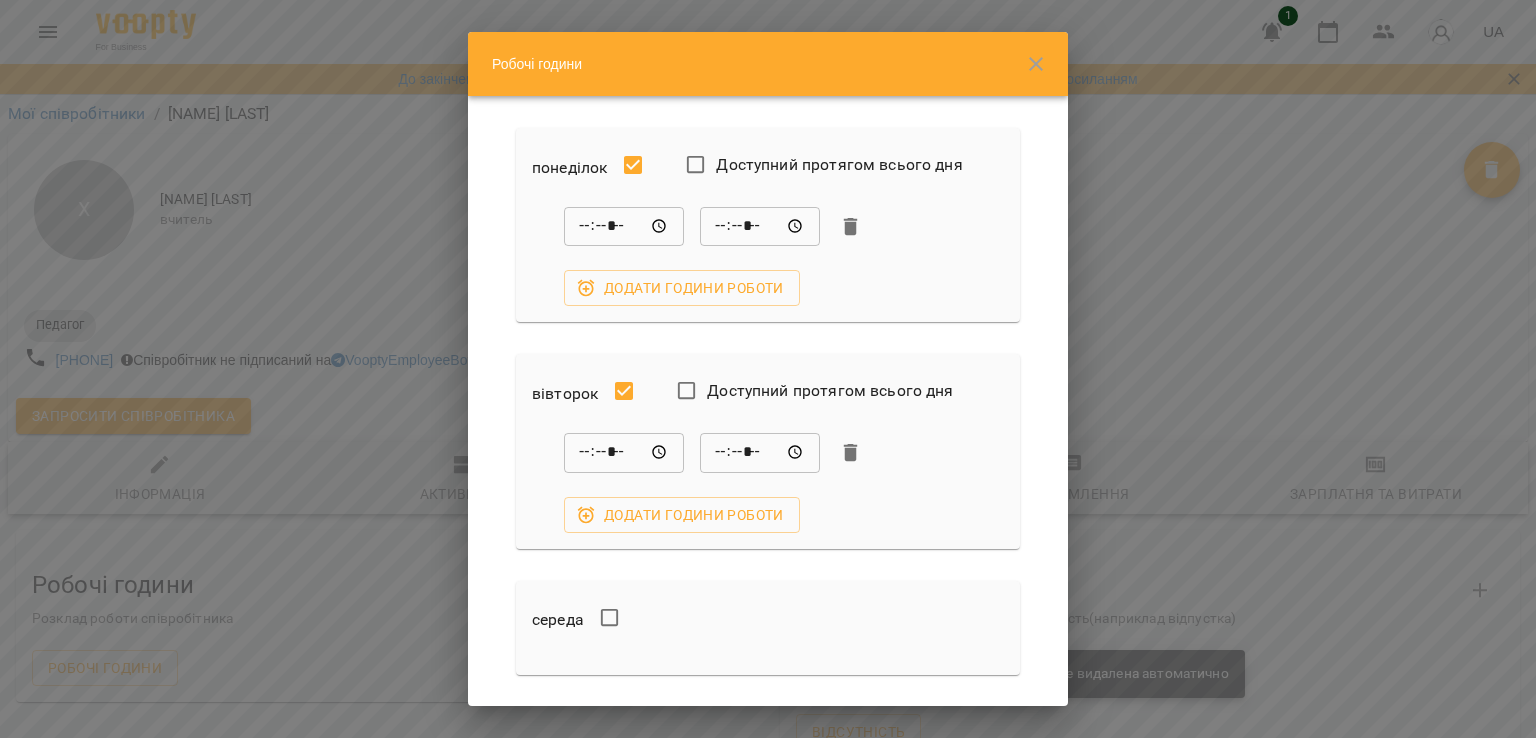 click on "***** ​ ***** ​ Додати години роботи" at bounding box center [768, 483] 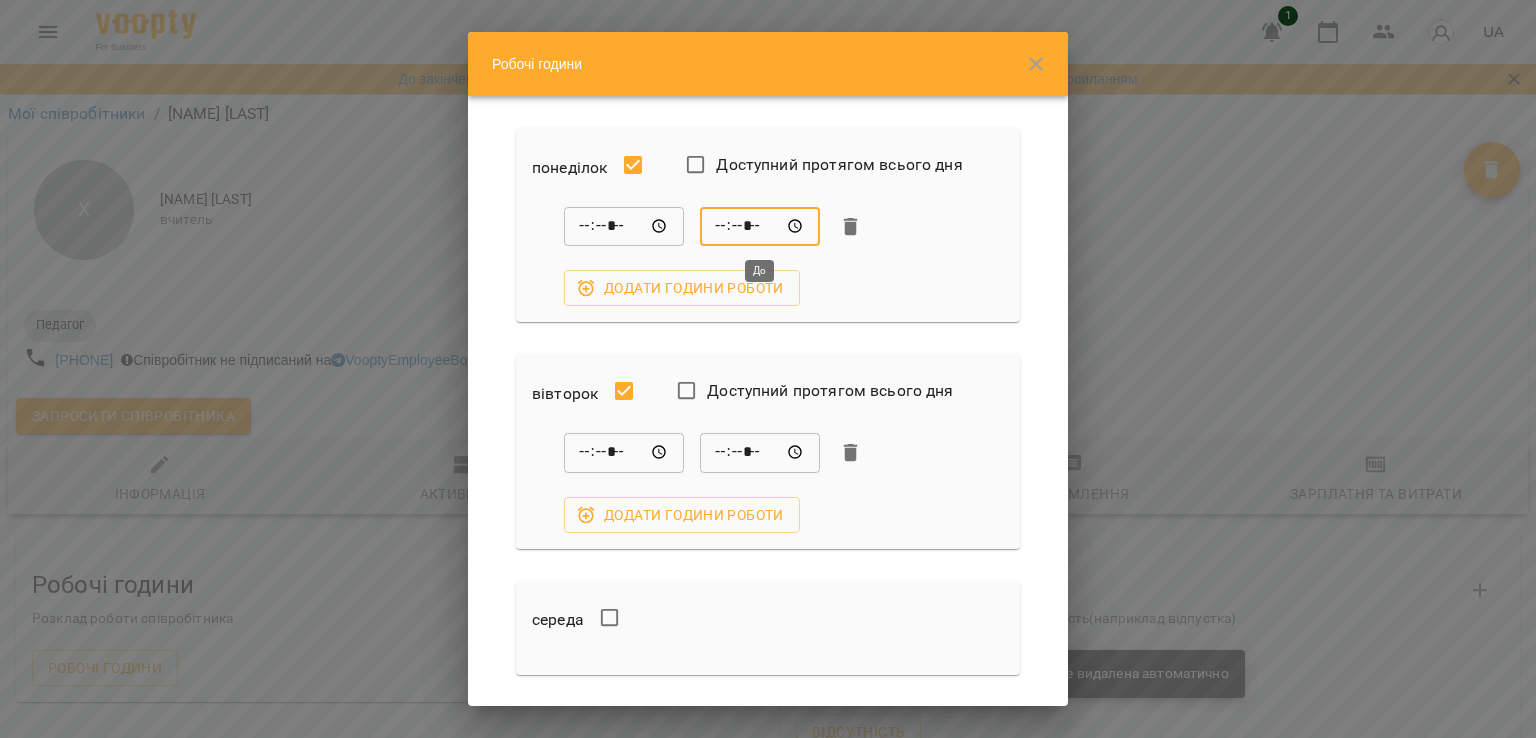 click on "*****" at bounding box center (760, 227) 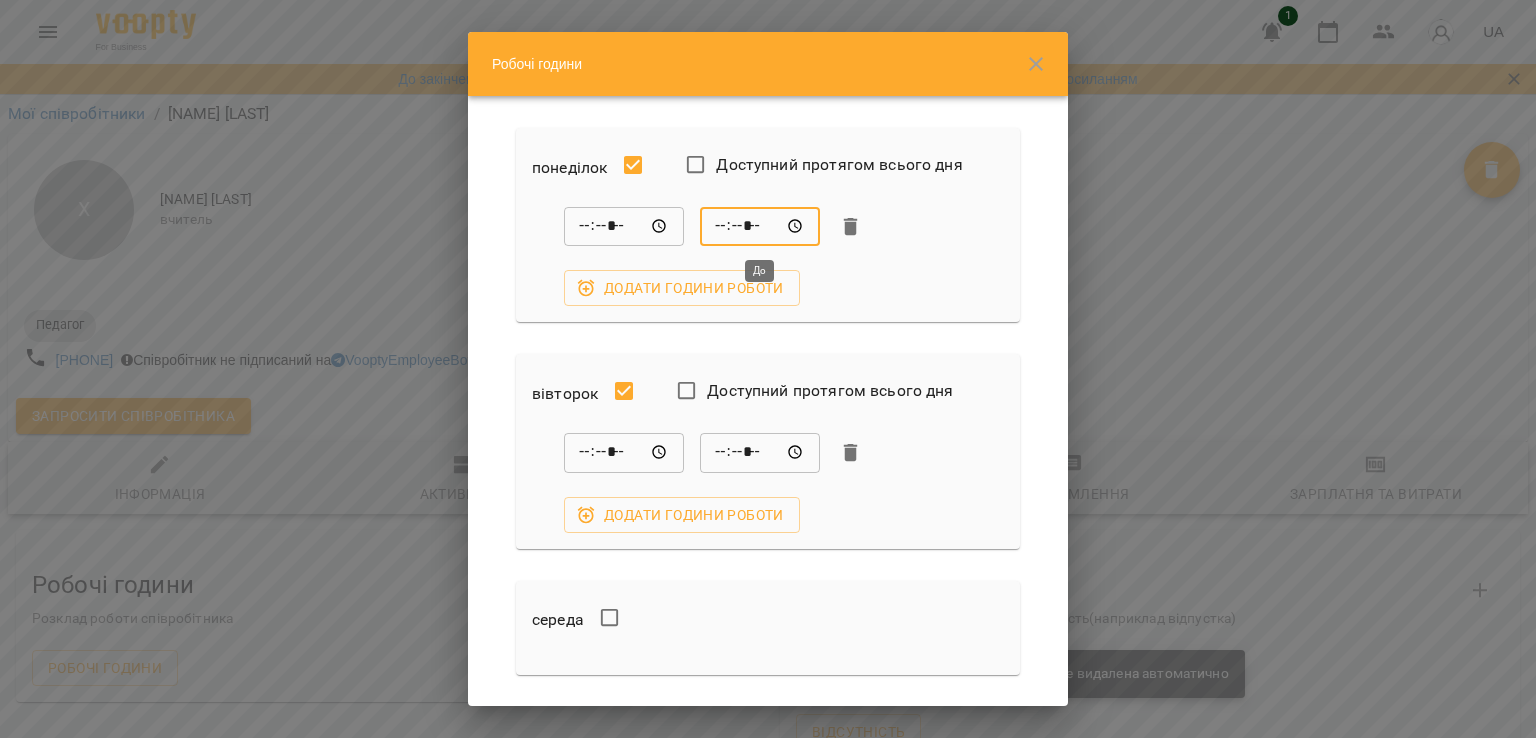type on "*****" 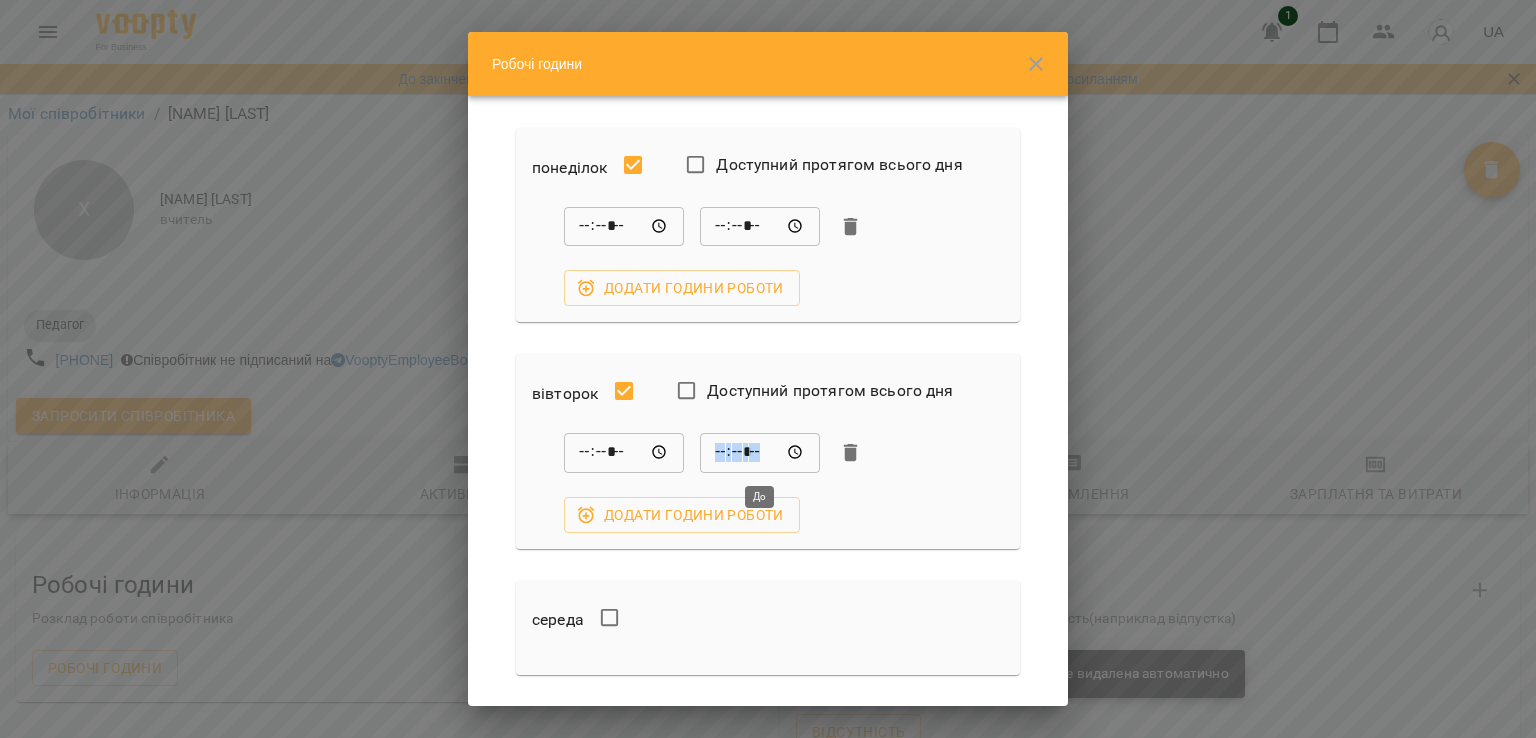 drag, startPoint x: 752, startPoint y: 473, endPoint x: 747, endPoint y: 461, distance: 13 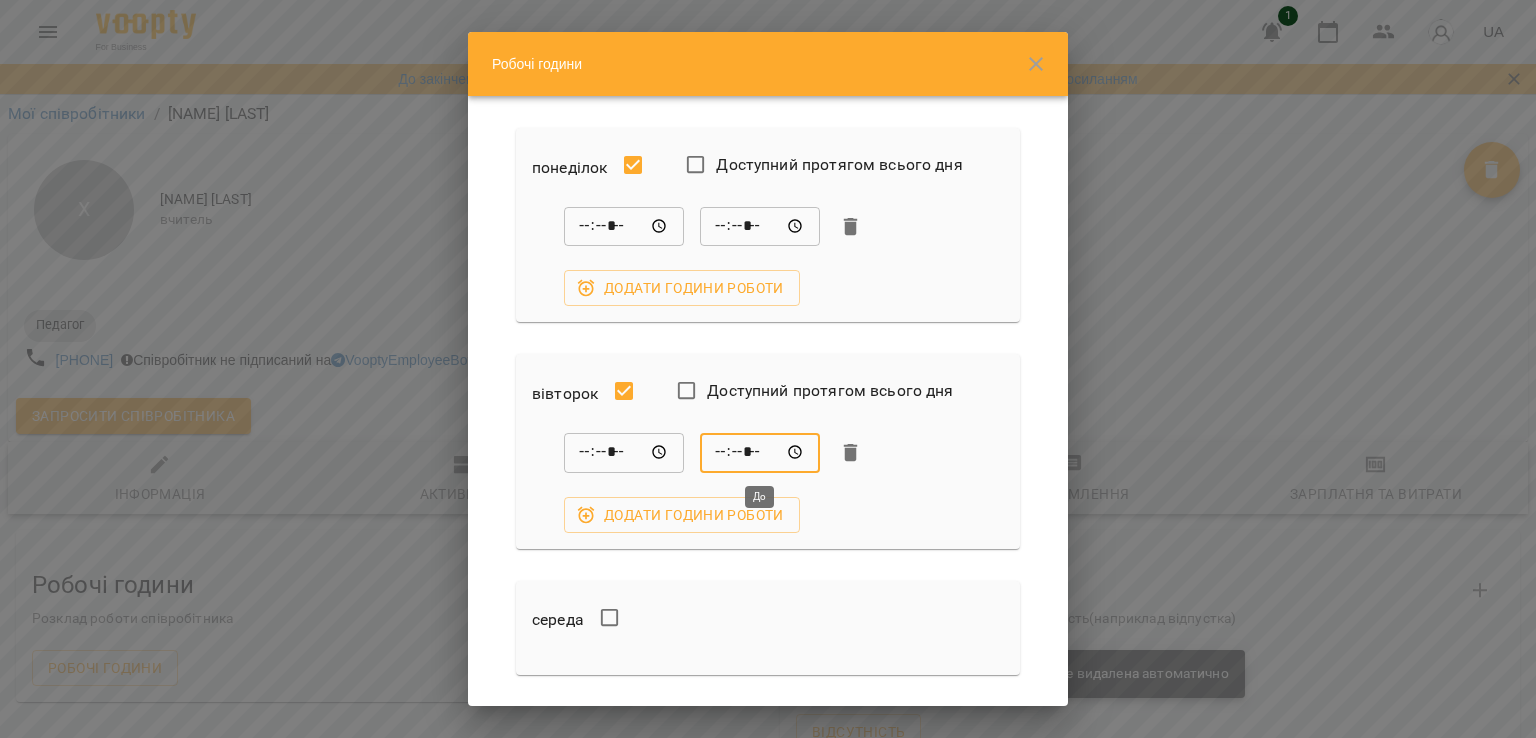 click on "*****" at bounding box center (760, 453) 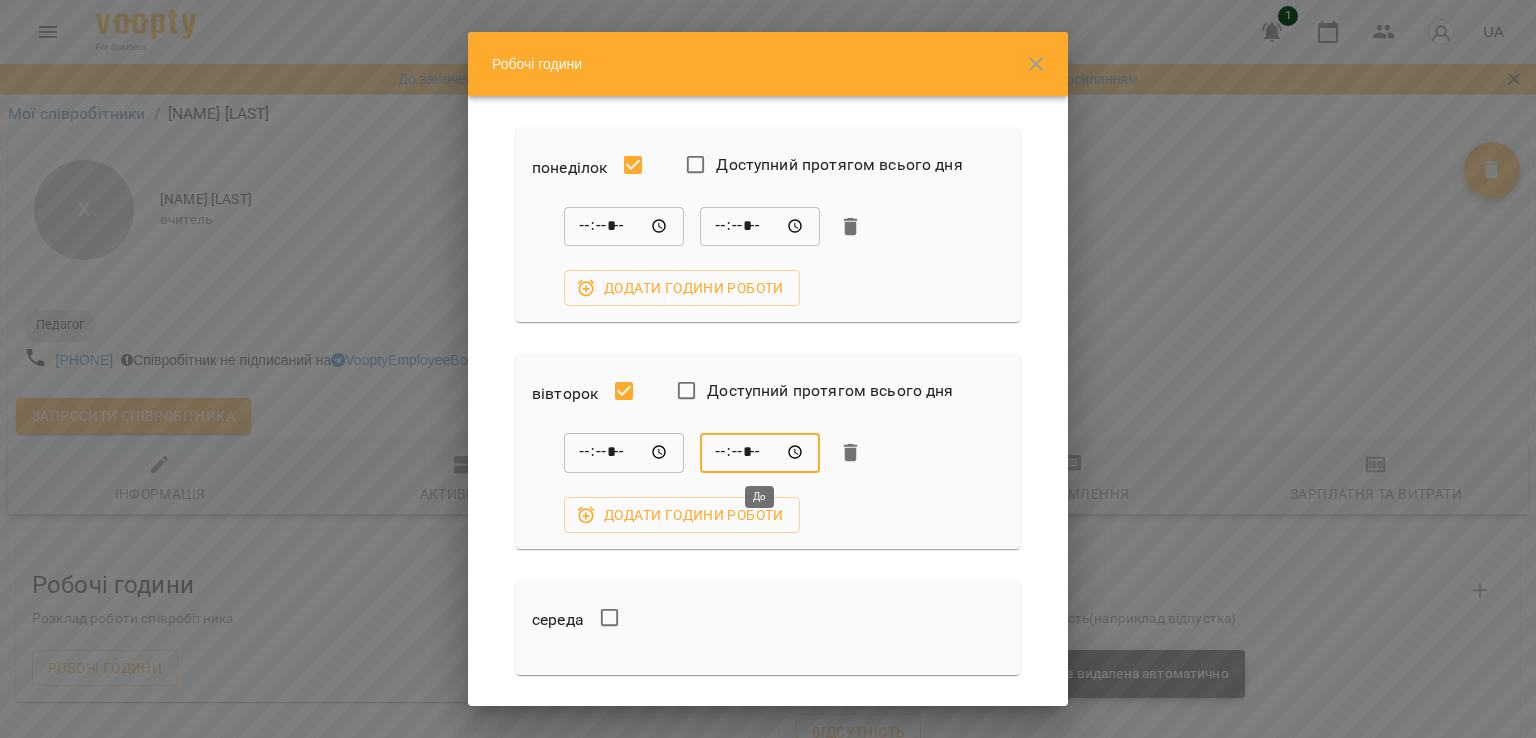 type on "*****" 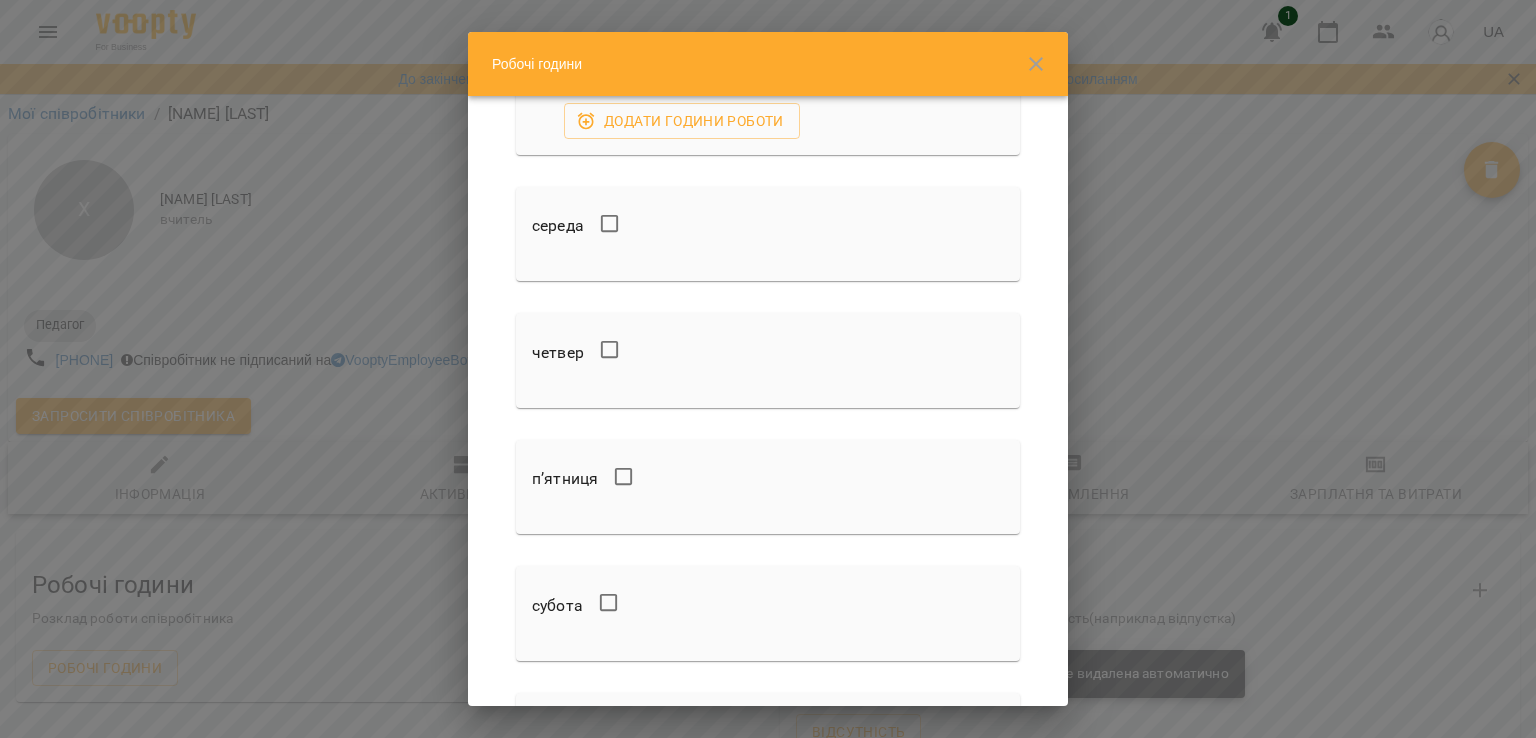 scroll, scrollTop: 408, scrollLeft: 0, axis: vertical 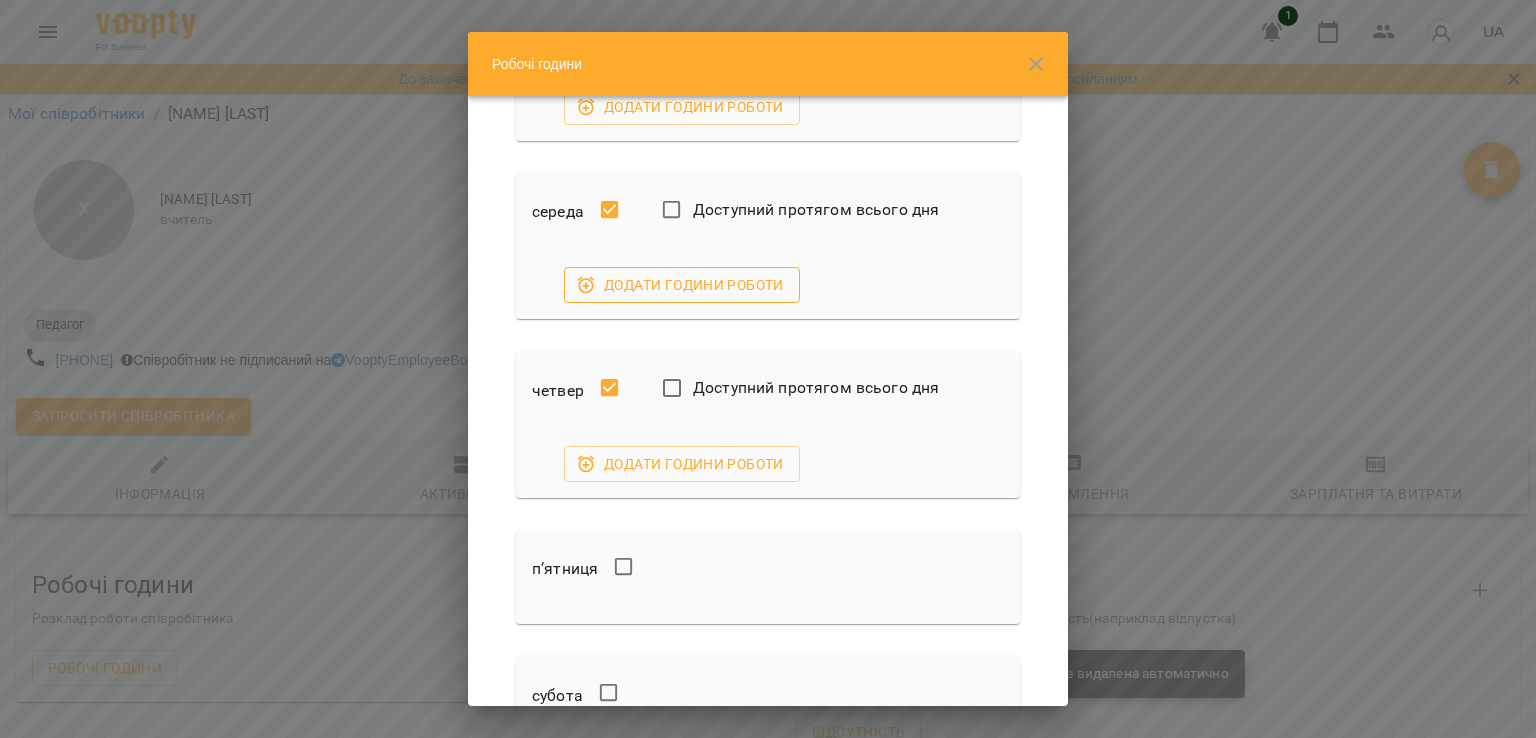 click on "понеділок Доступний протягом всього дня ***** ​ ***** ​ Додати години роботи вівторок Доступний протягом всього дня ***** ​ ***** ​ Додати години роботи середа Доступний протягом всього дня Додати години роботи четвер Доступний протягом всього дня Додати години роботи п’ятниця субота неділя" at bounding box center [768, 307] 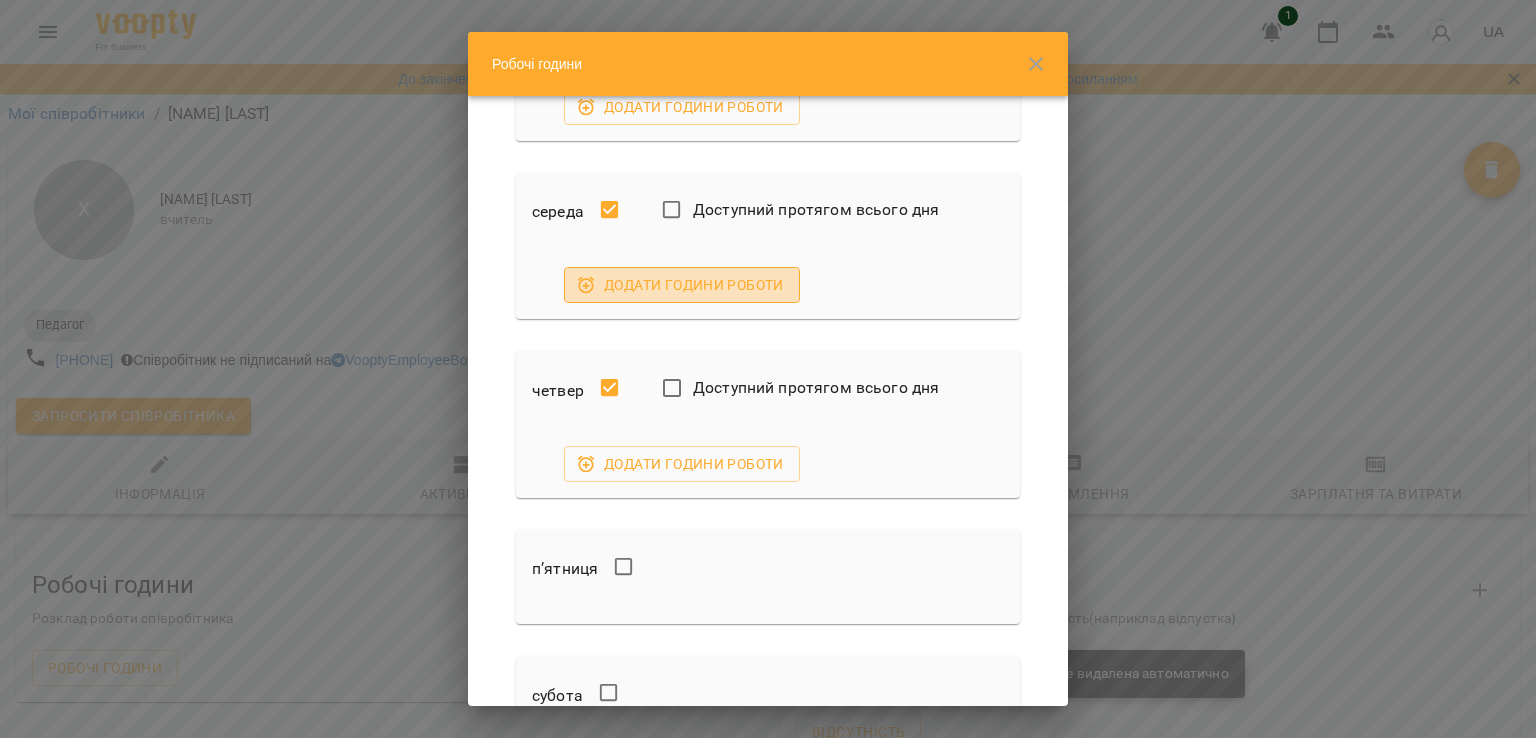 click on "Додати години роботи" at bounding box center [682, 285] 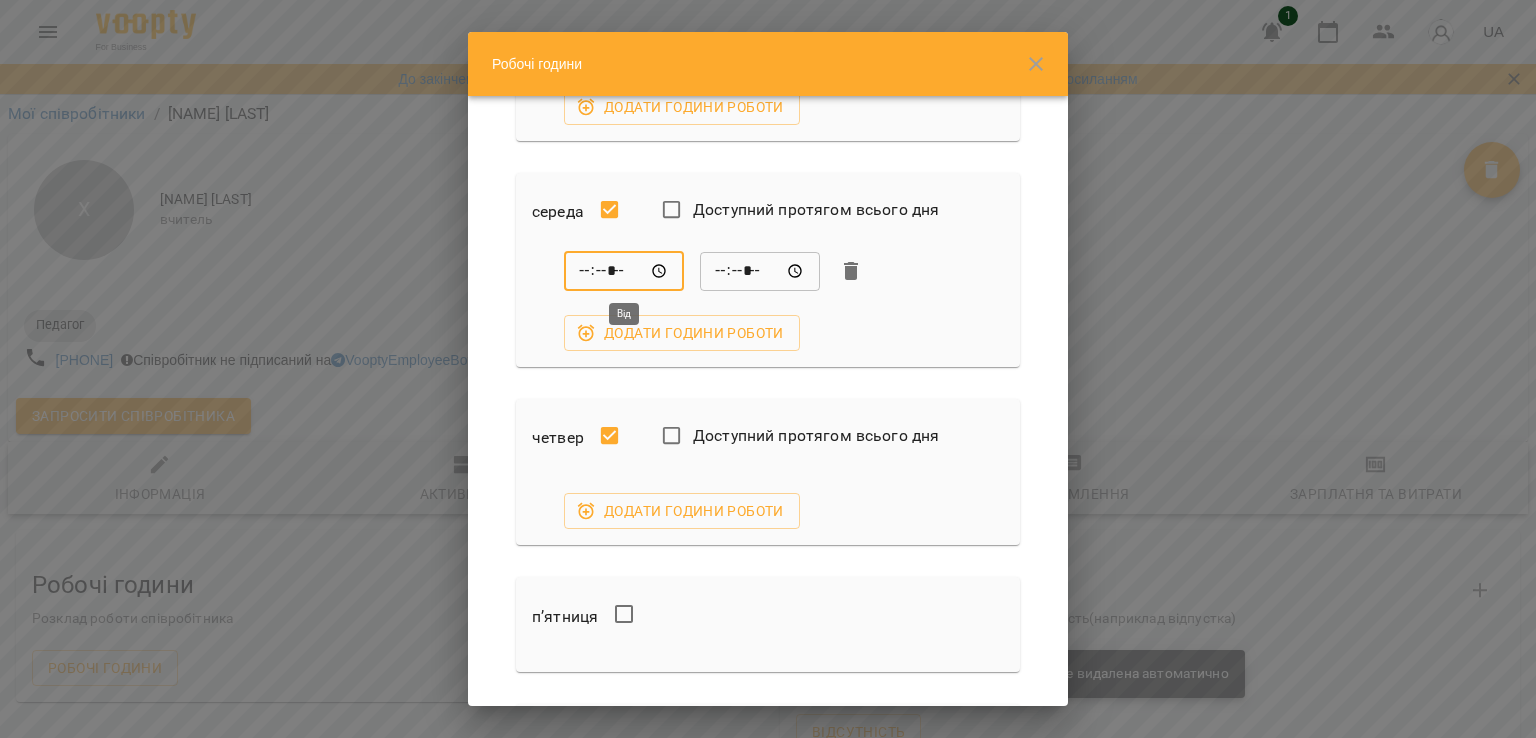 click on "*****" at bounding box center [624, 271] 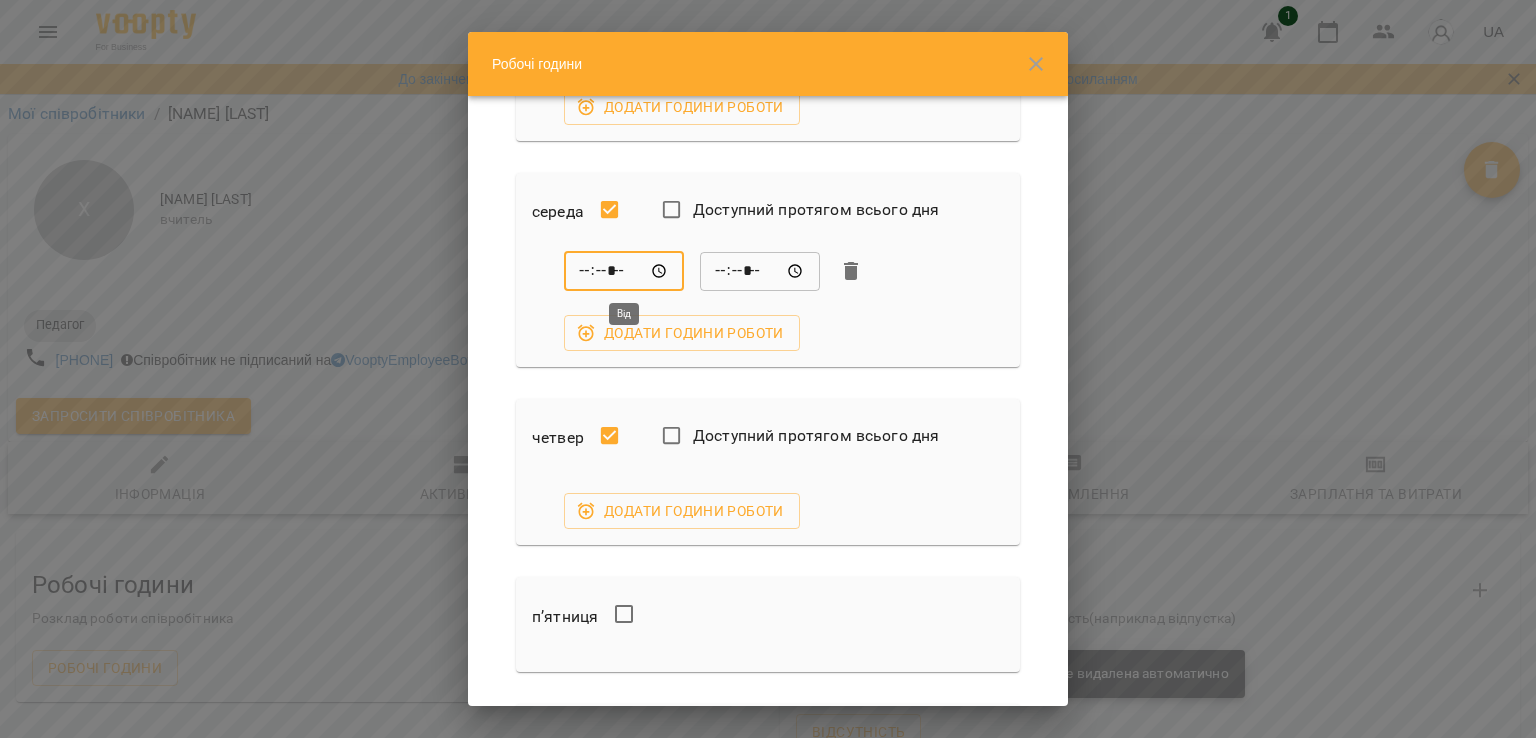 click on "*****" at bounding box center (624, 271) 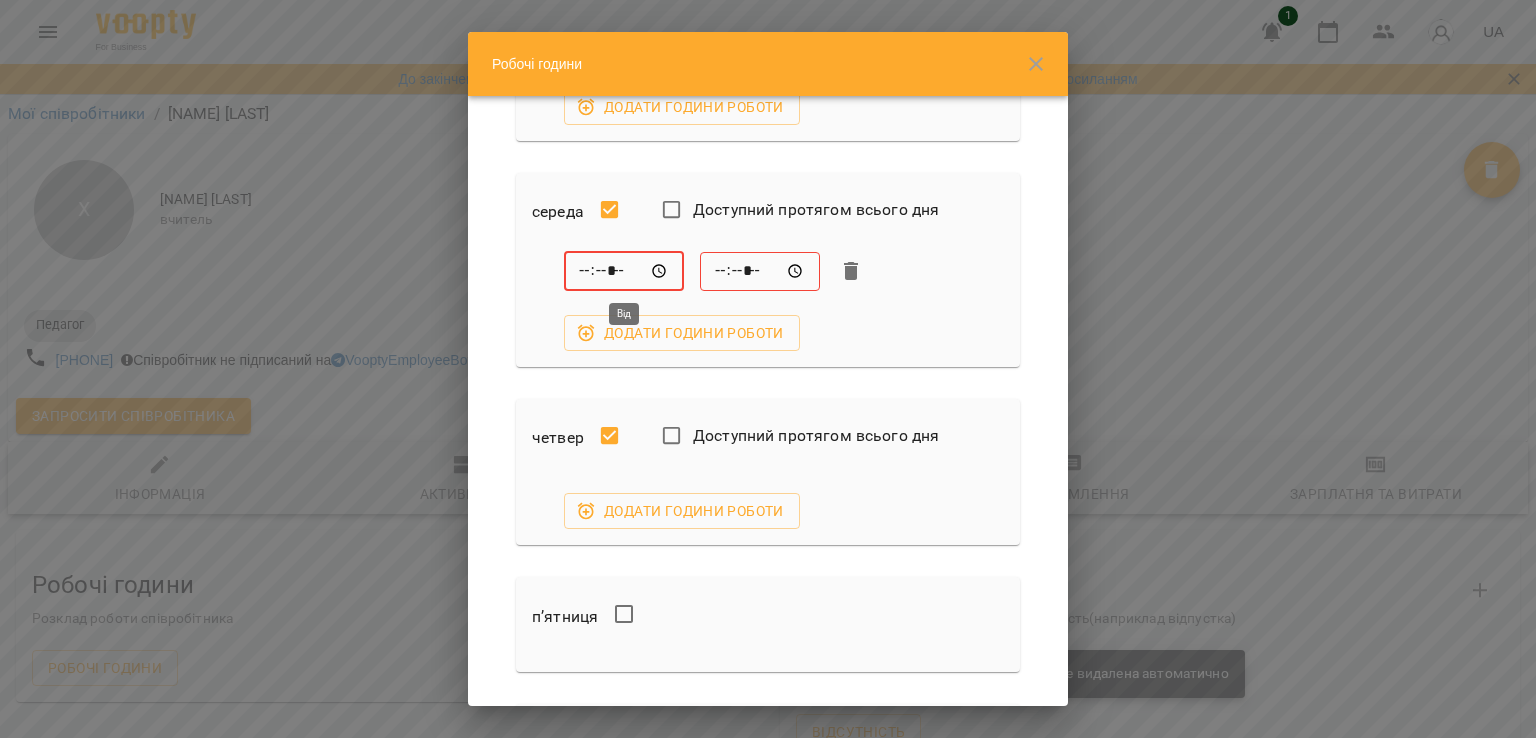 type on "*****" 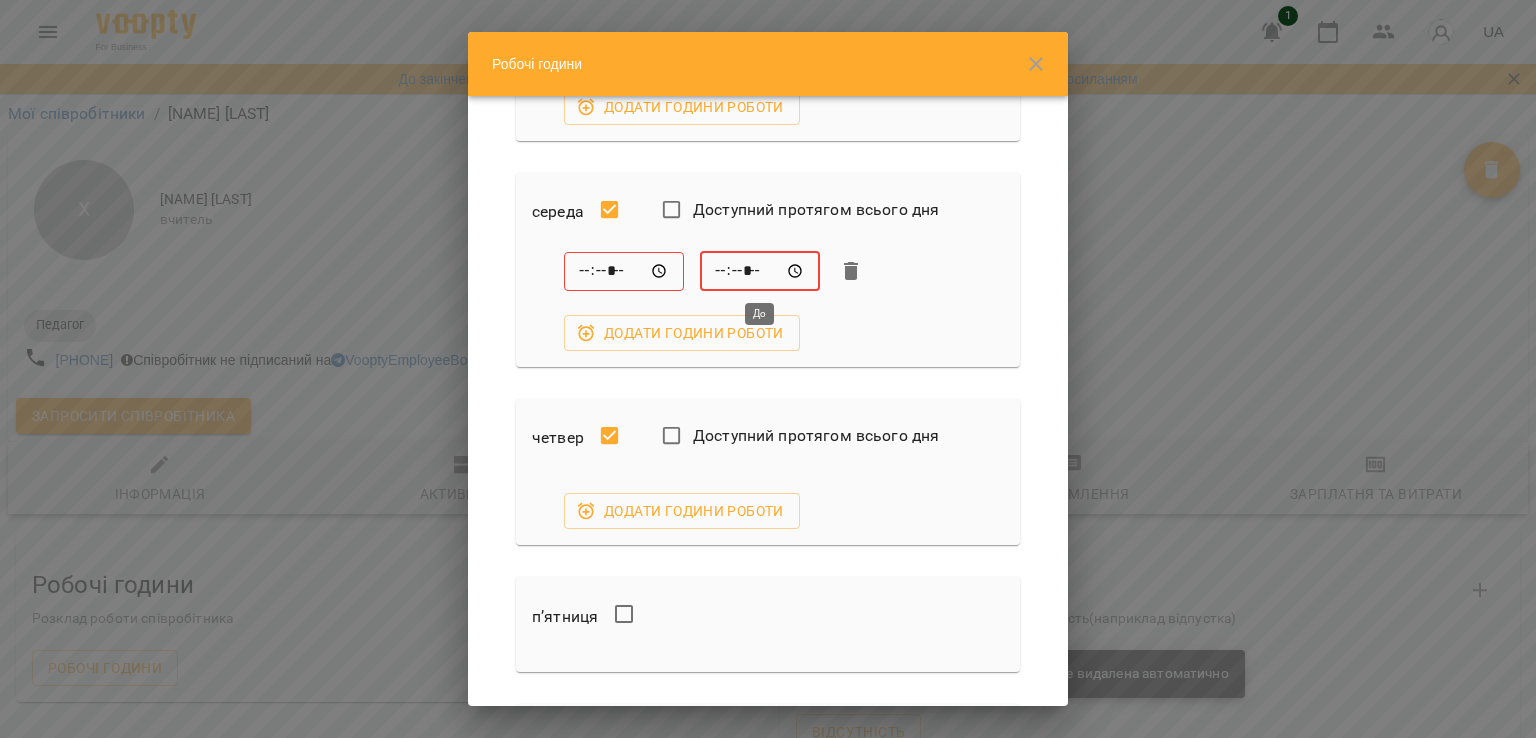 click on "*****" at bounding box center [760, 271] 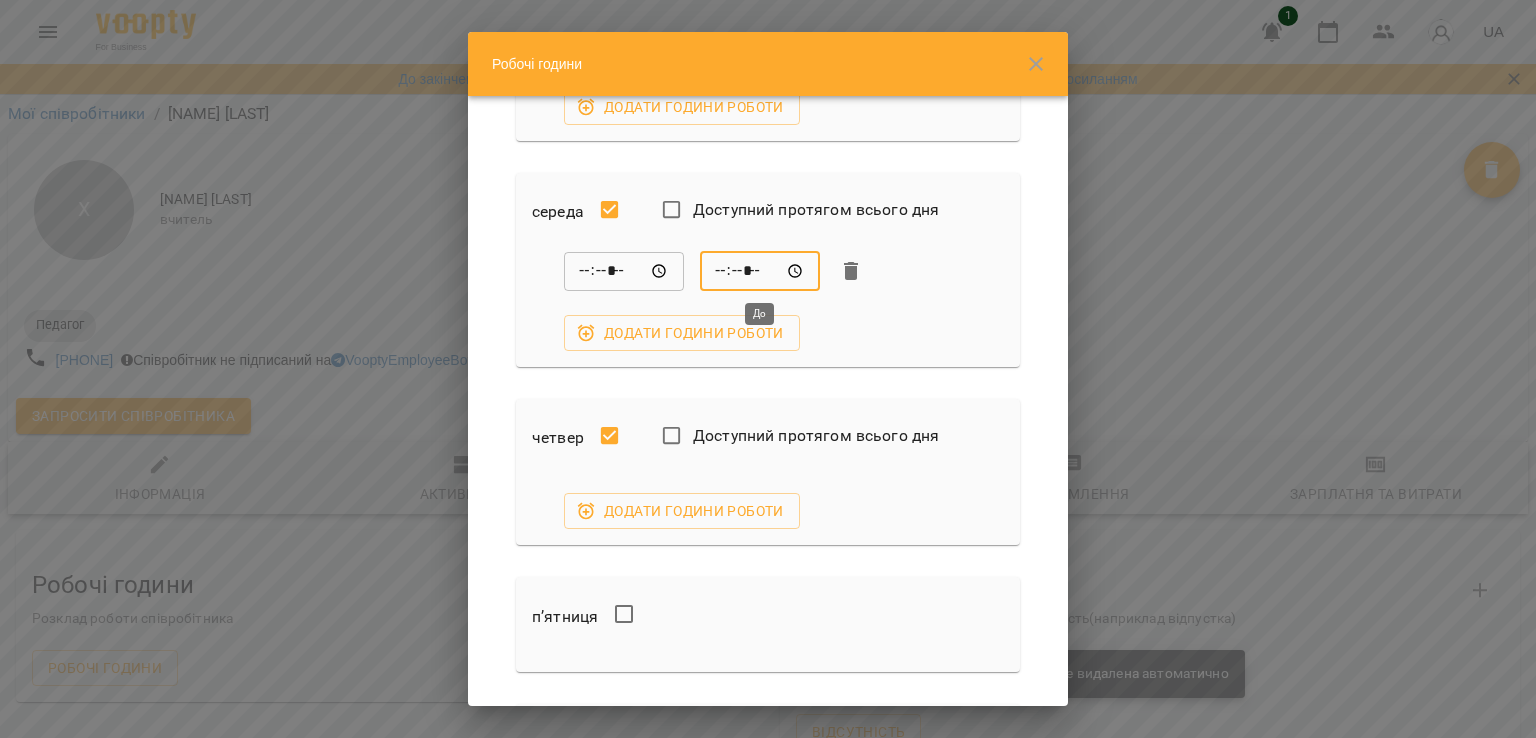 type on "*****" 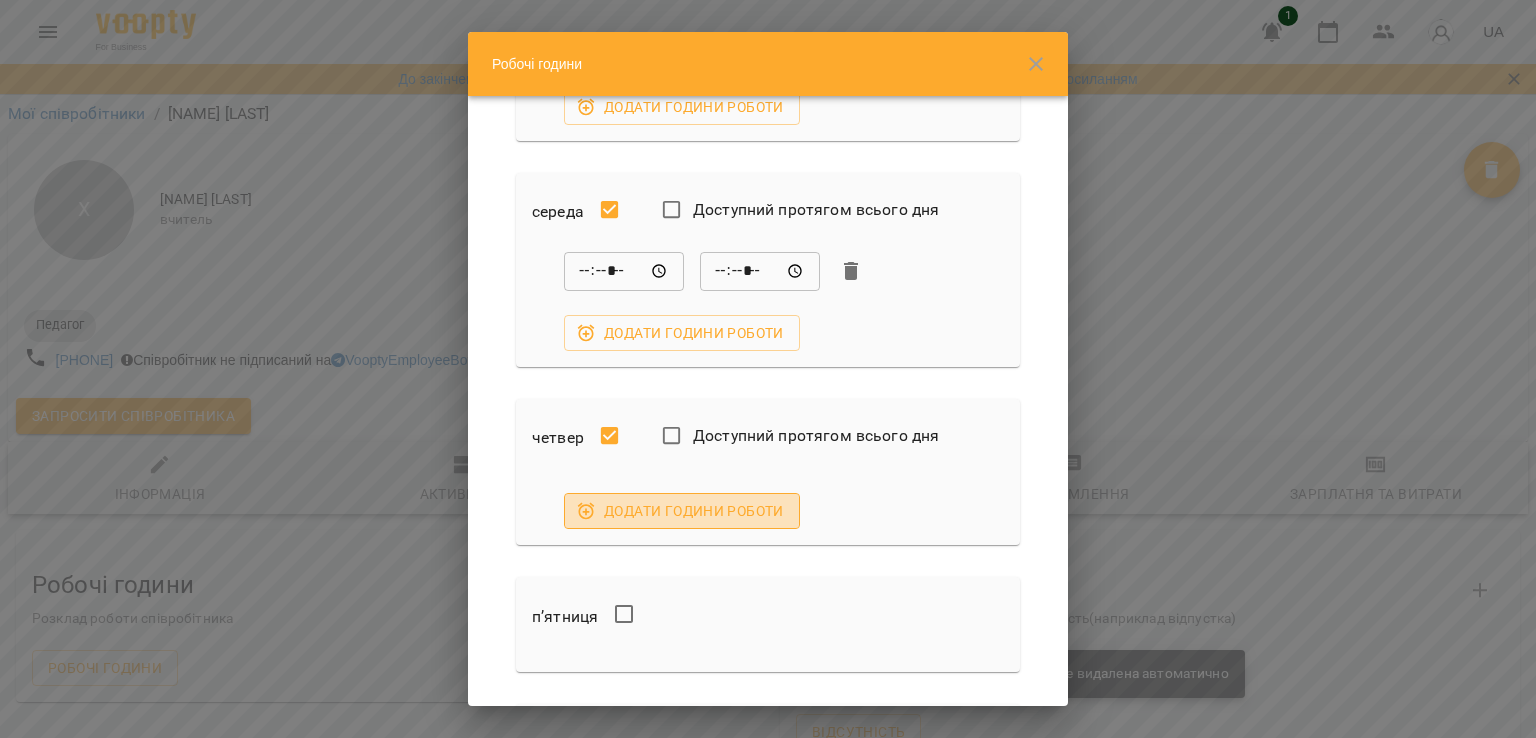 click on "Додати години роботи" at bounding box center (682, 511) 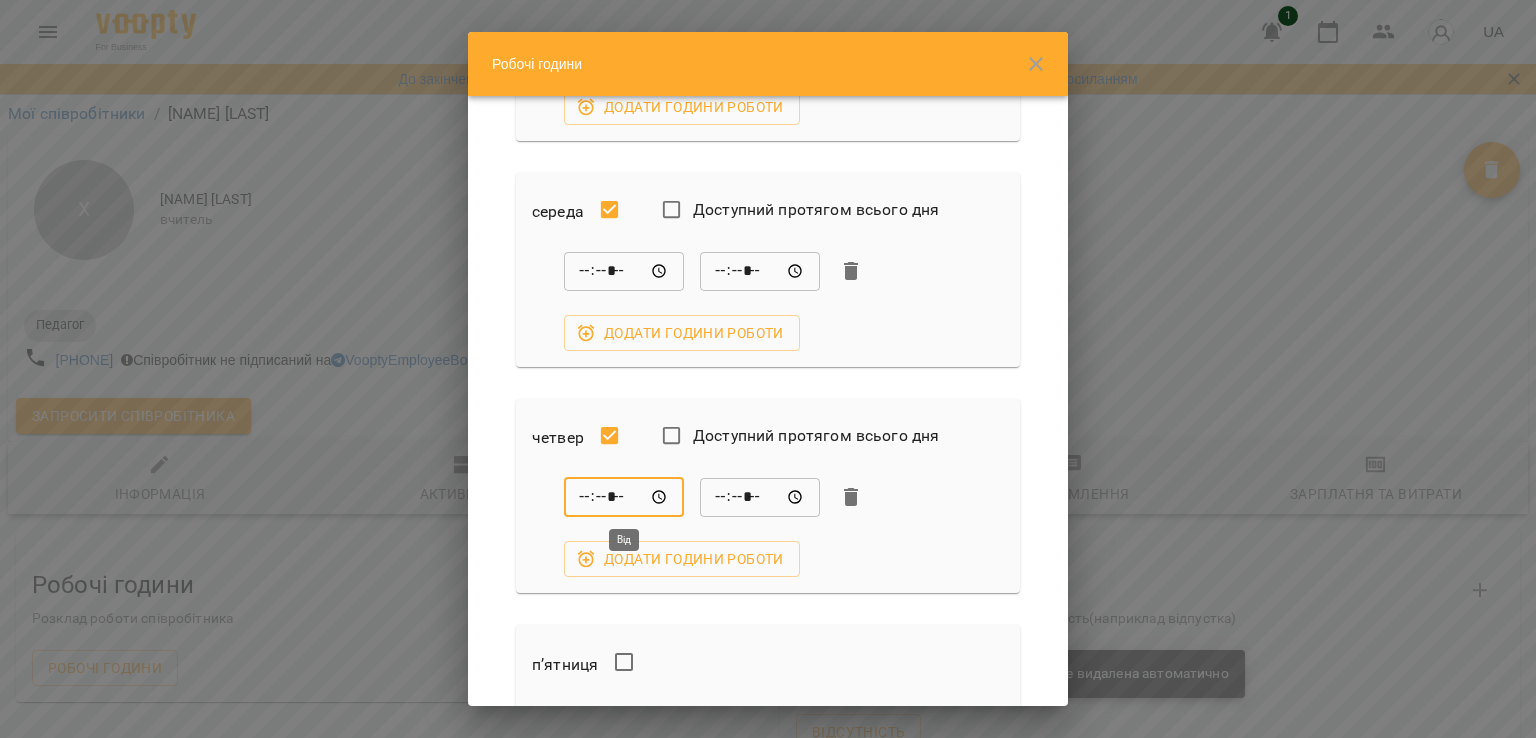 click on "*****" at bounding box center (624, 497) 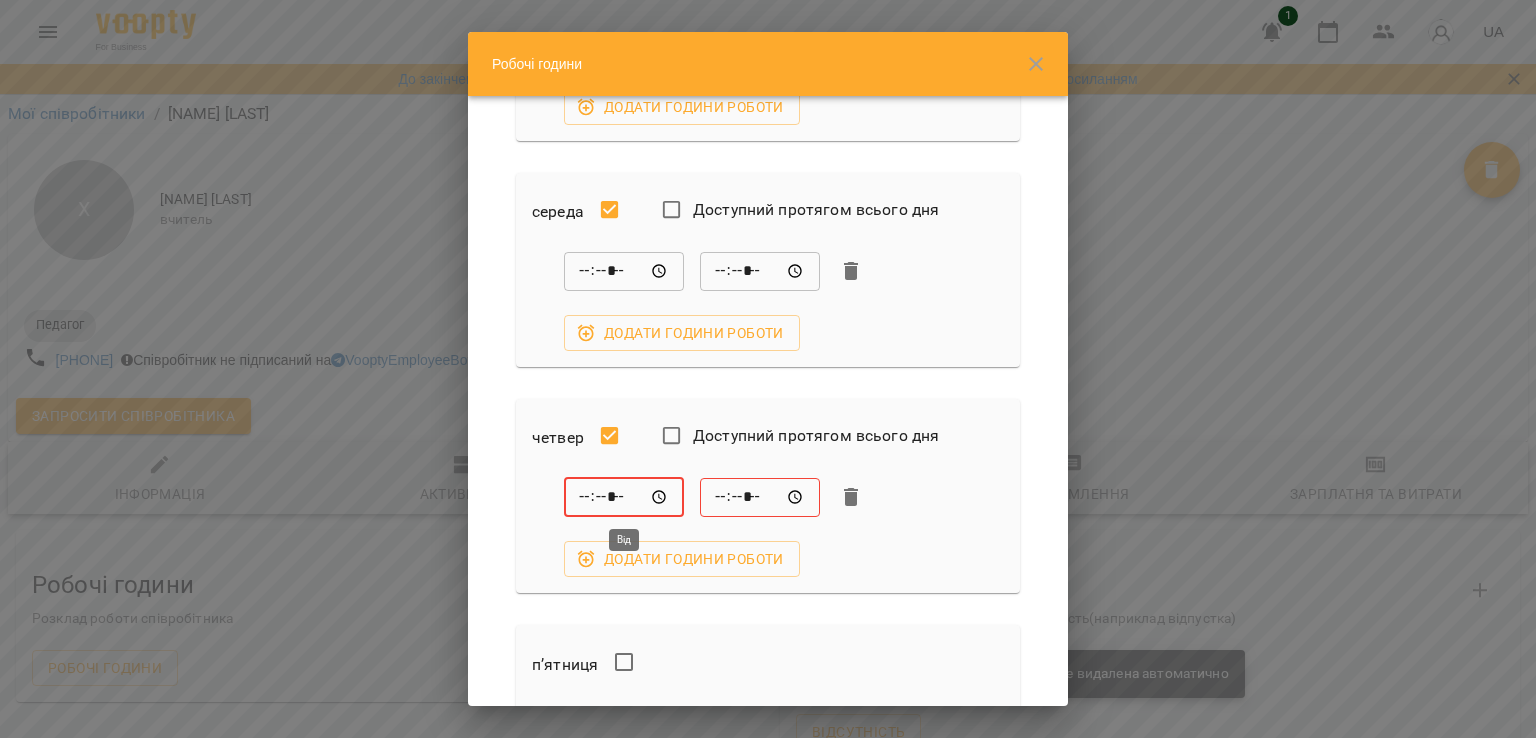 type on "*****" 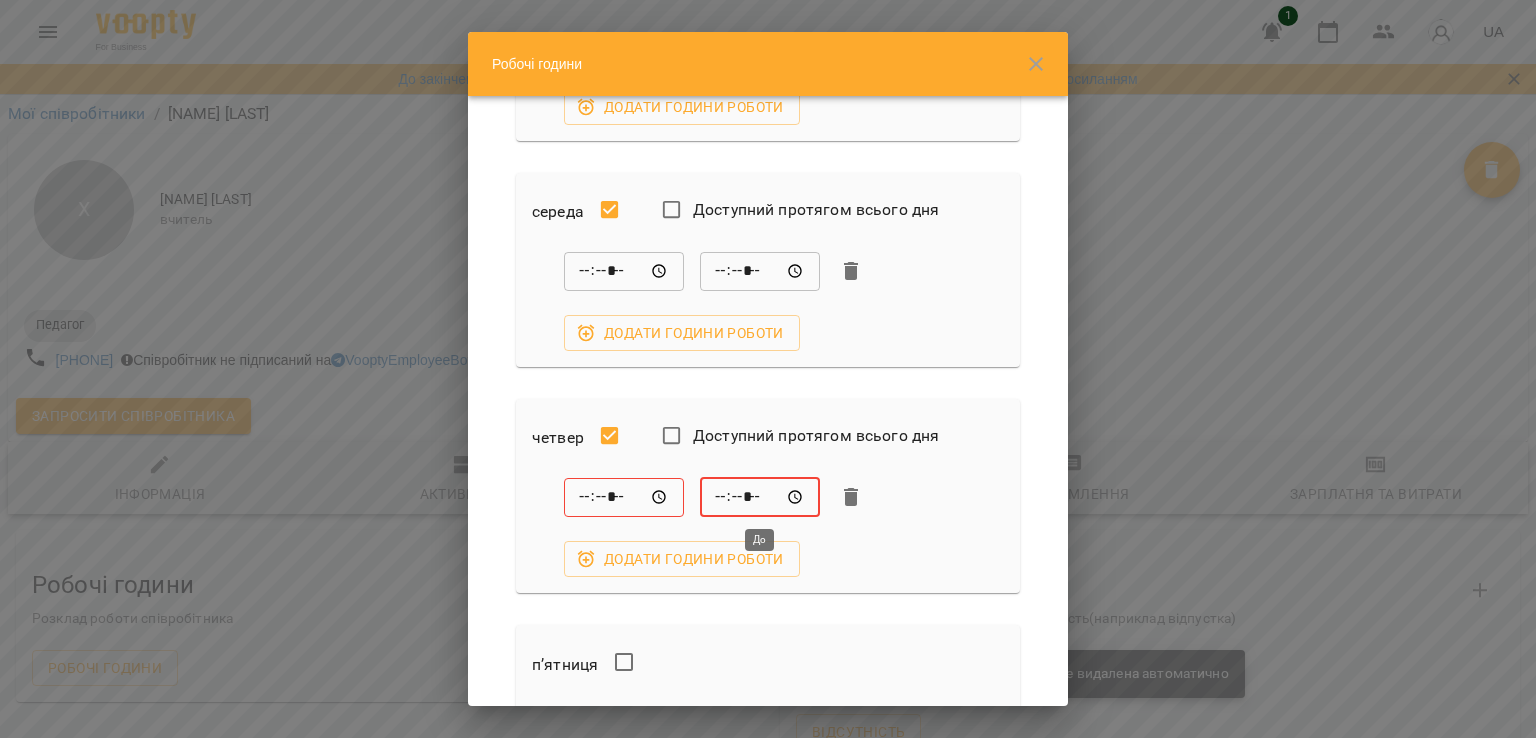 click on "*****" at bounding box center [760, 497] 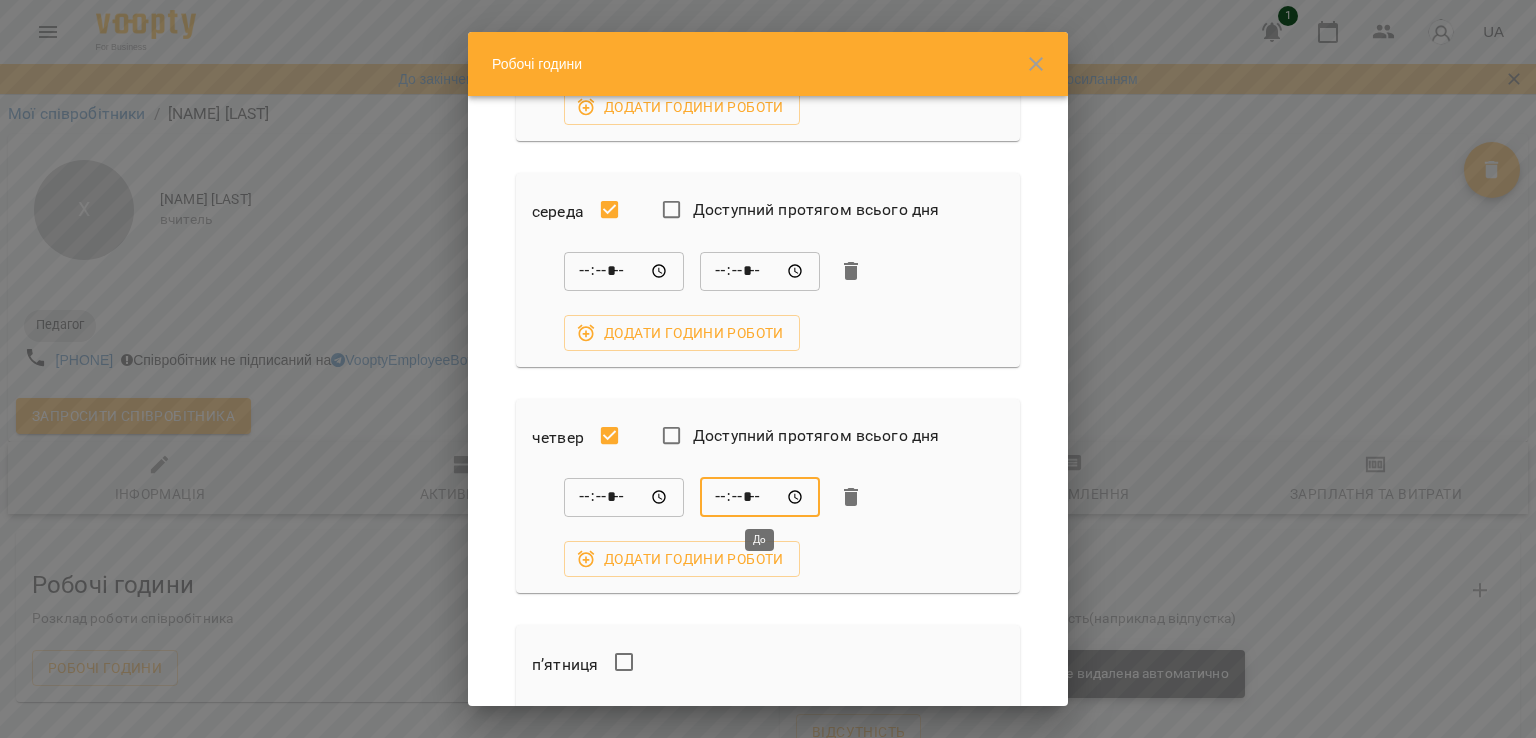type on "*****" 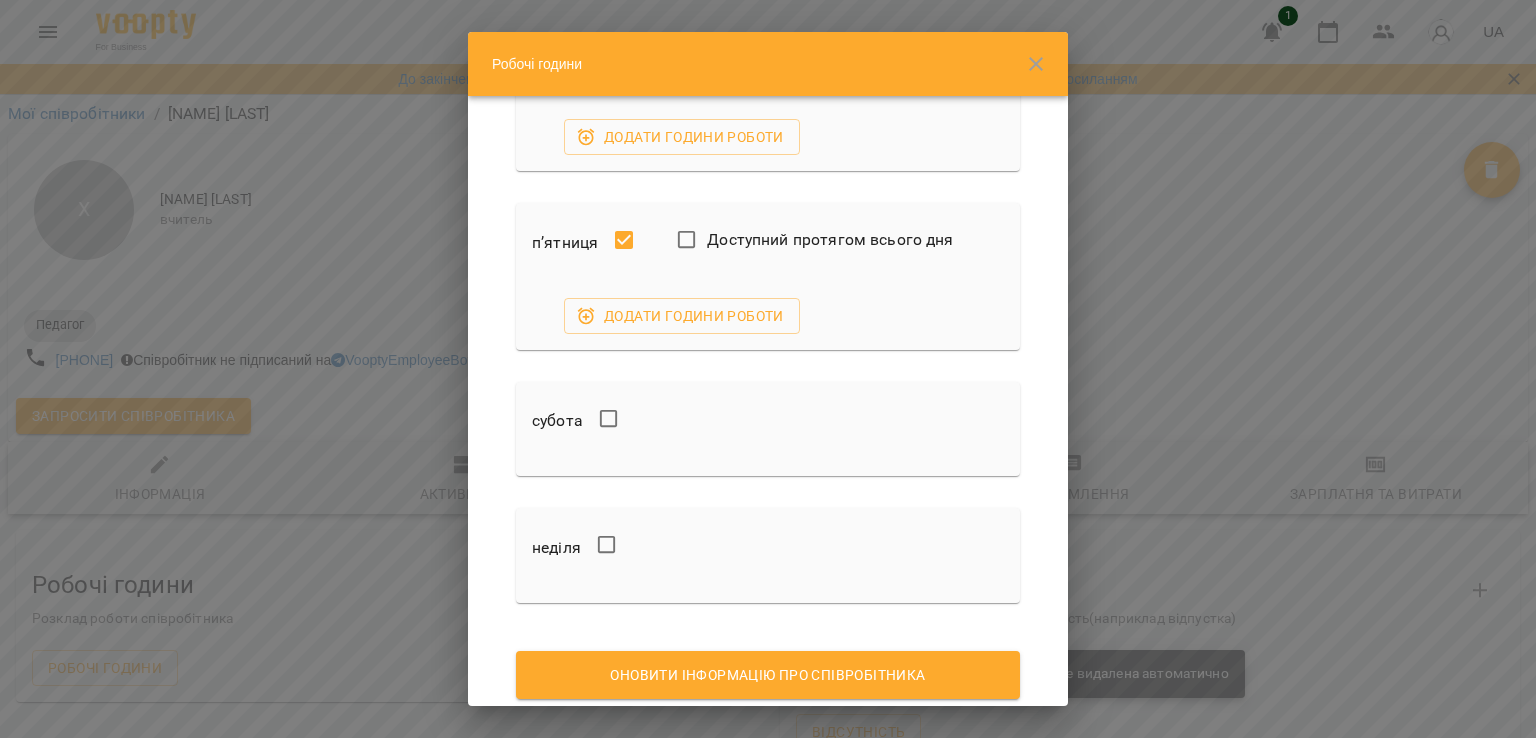 scroll, scrollTop: 885, scrollLeft: 0, axis: vertical 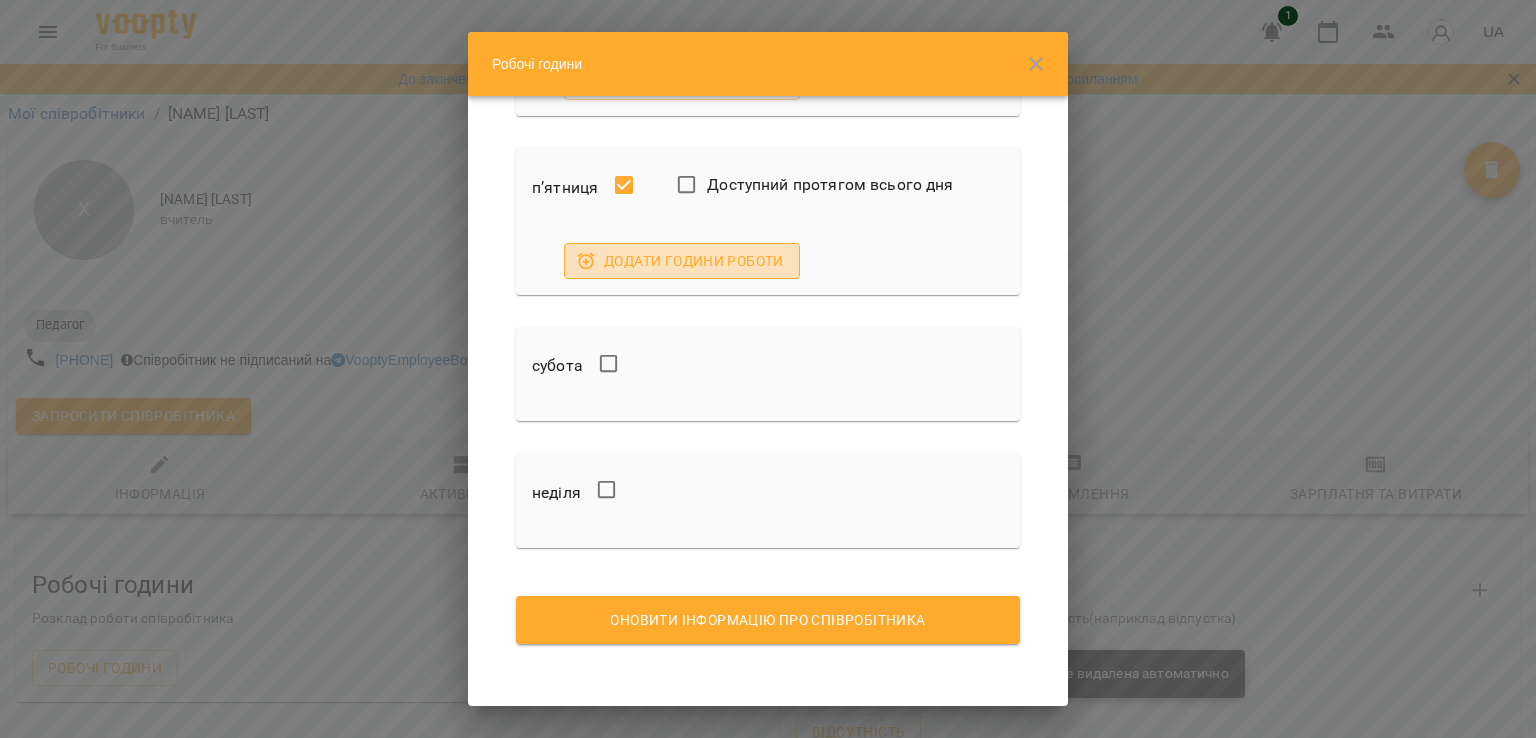 click on "Додати години роботи" at bounding box center (682, 261) 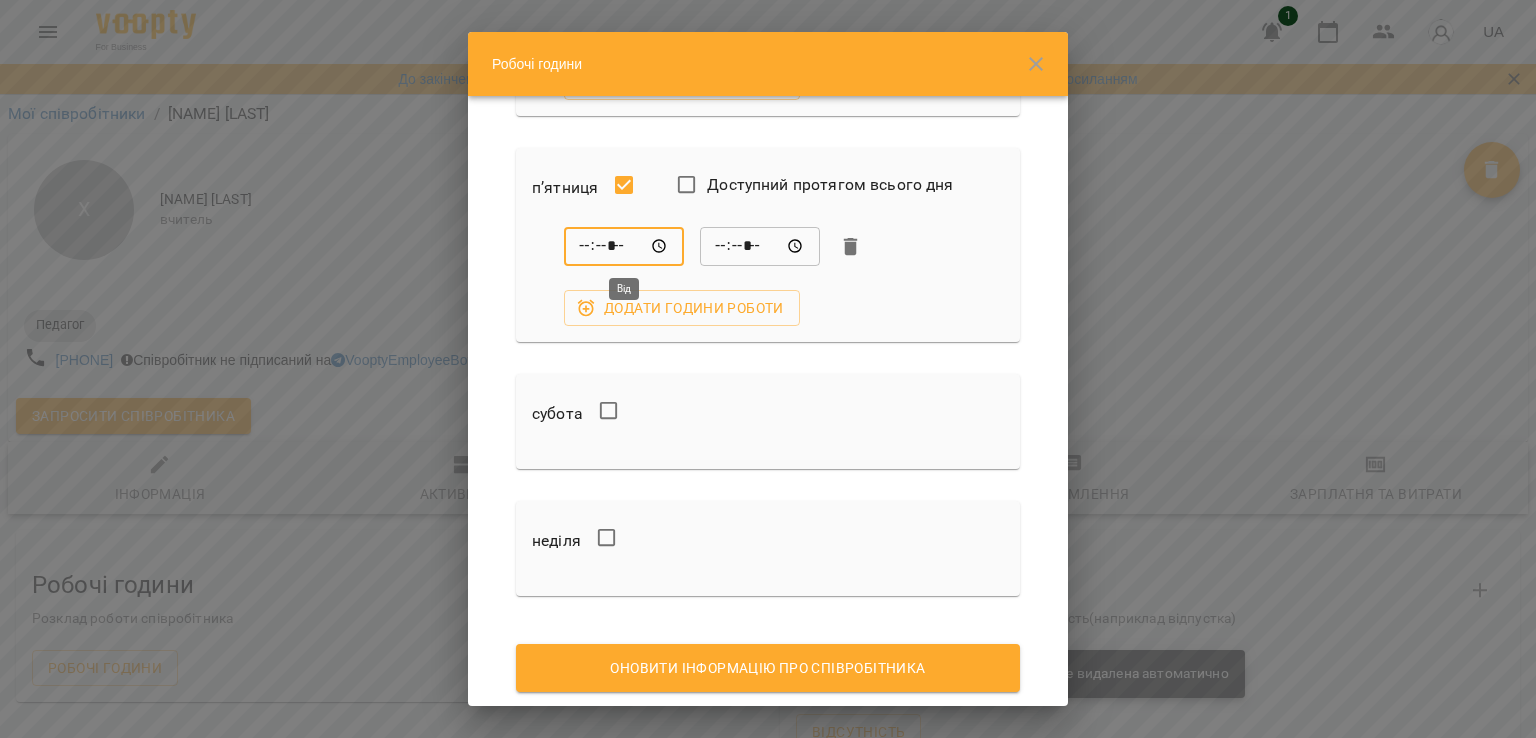 click on "*****" at bounding box center [624, 247] 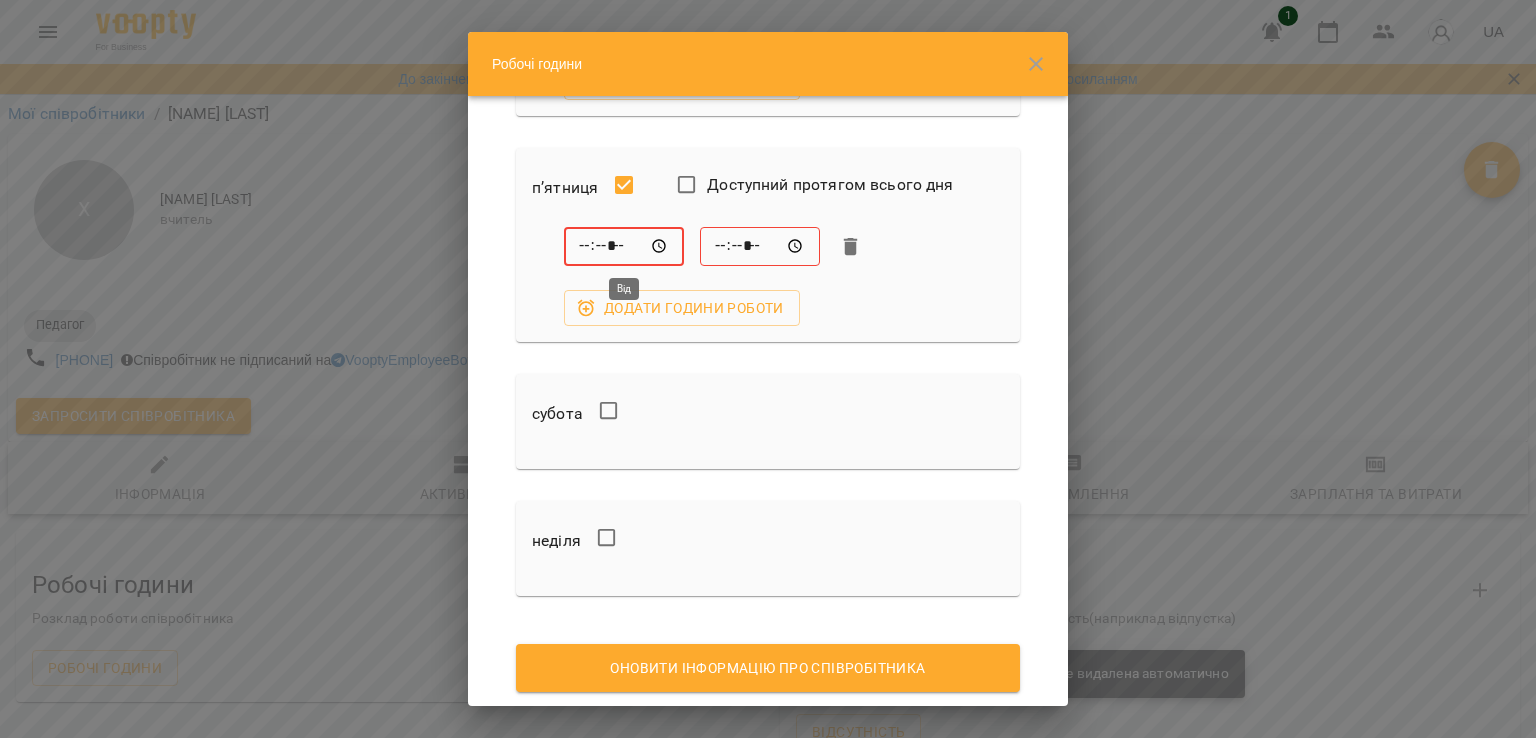 type on "*****" 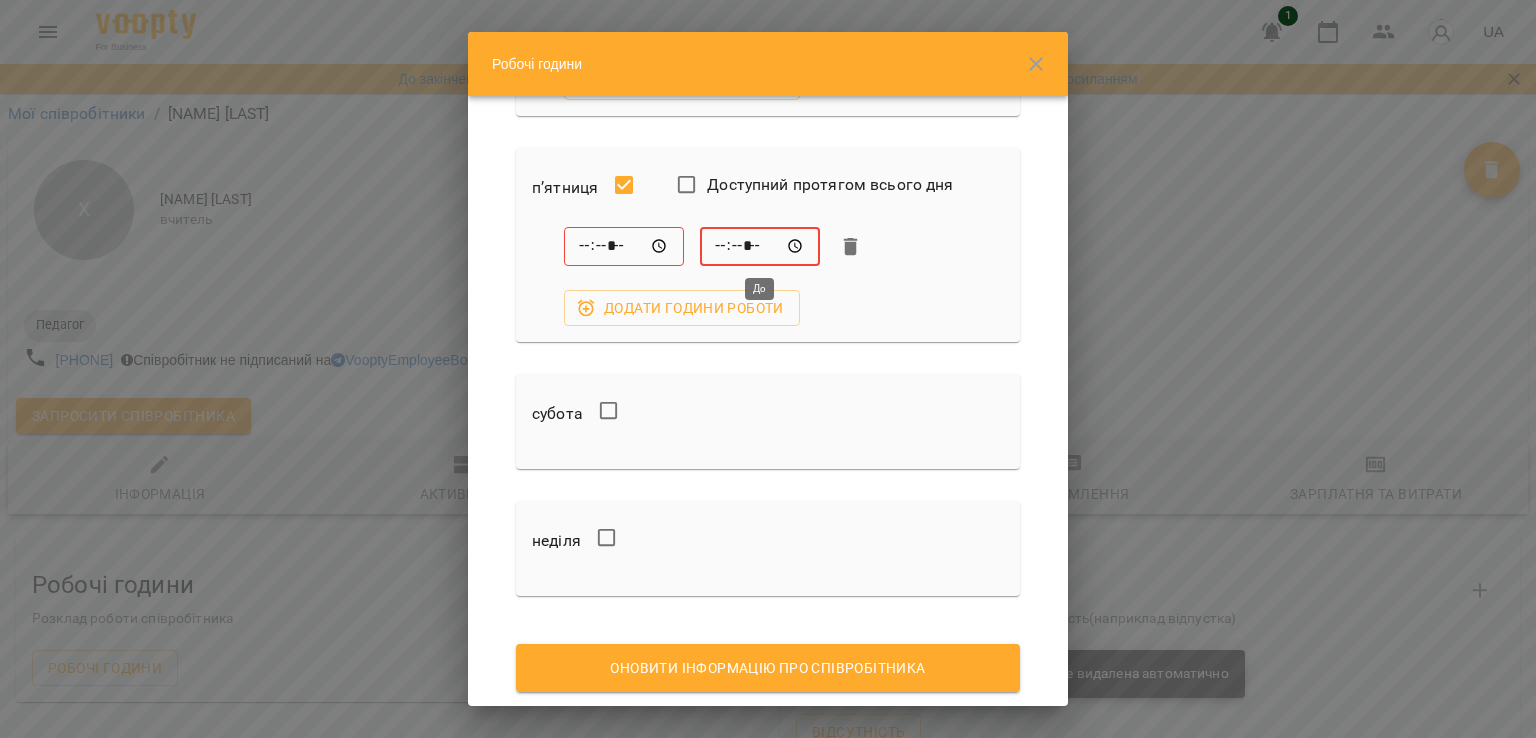 click on "*****" at bounding box center (760, 247) 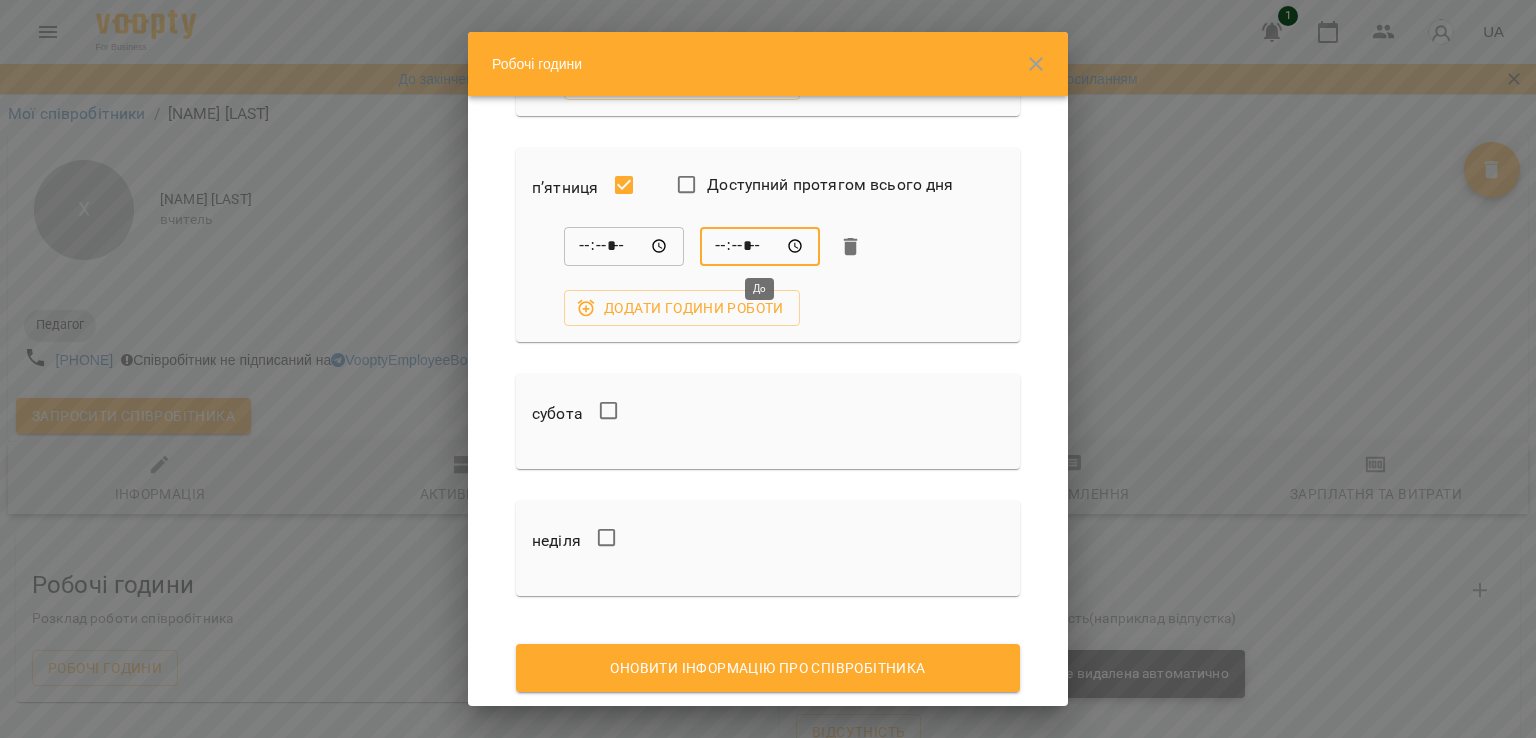 type on "*****" 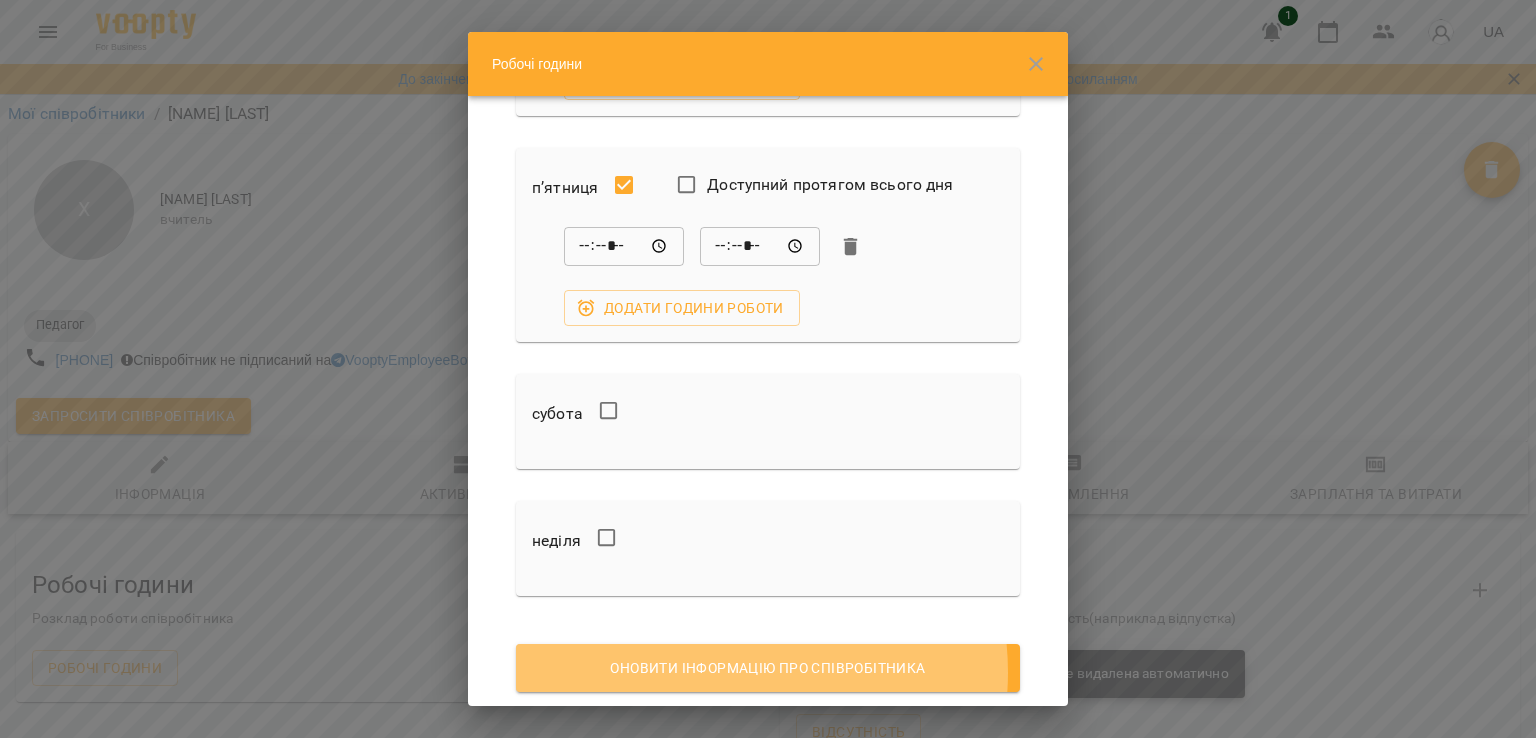 click on "Оновити інформацію про співробітника" at bounding box center [768, 668] 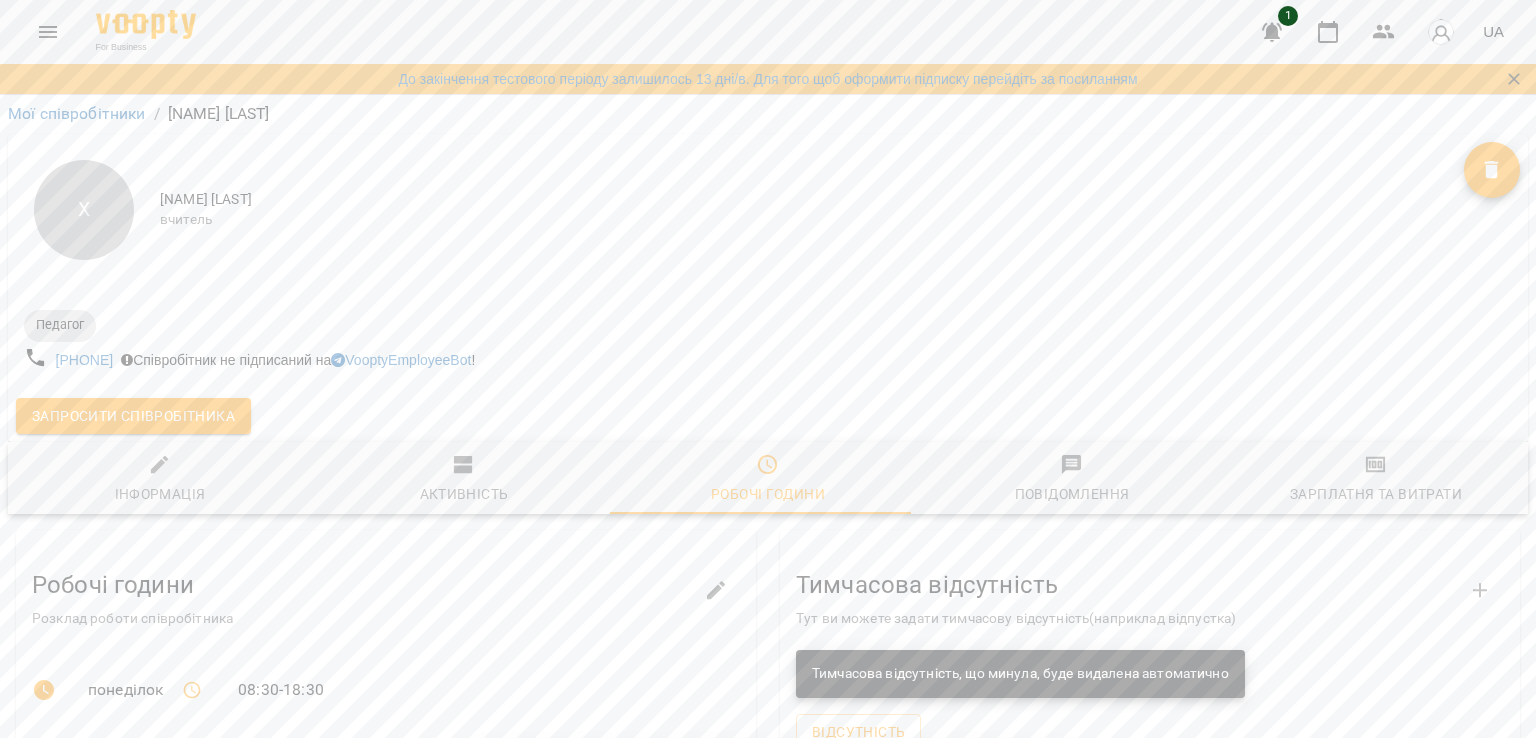 scroll, scrollTop: 613, scrollLeft: 0, axis: vertical 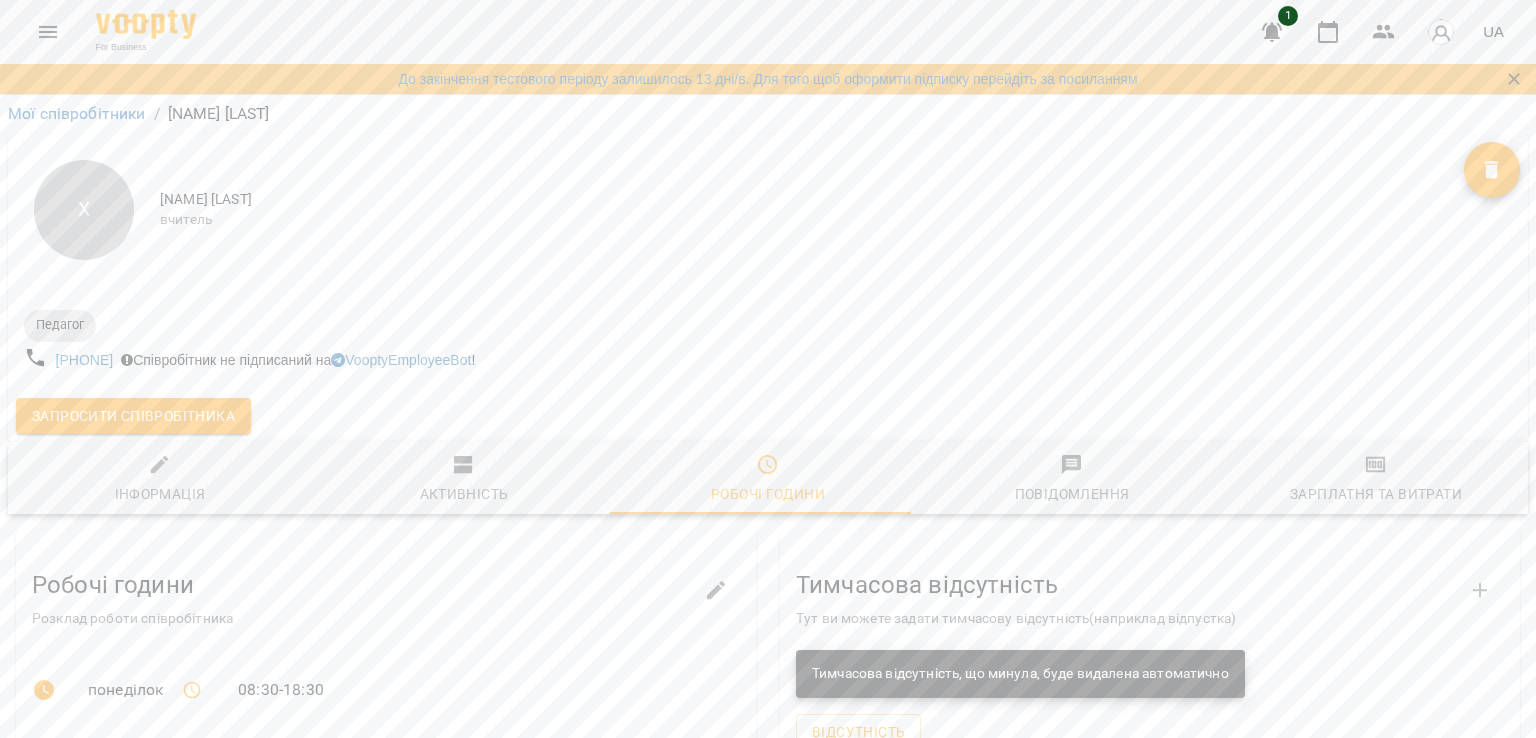 type 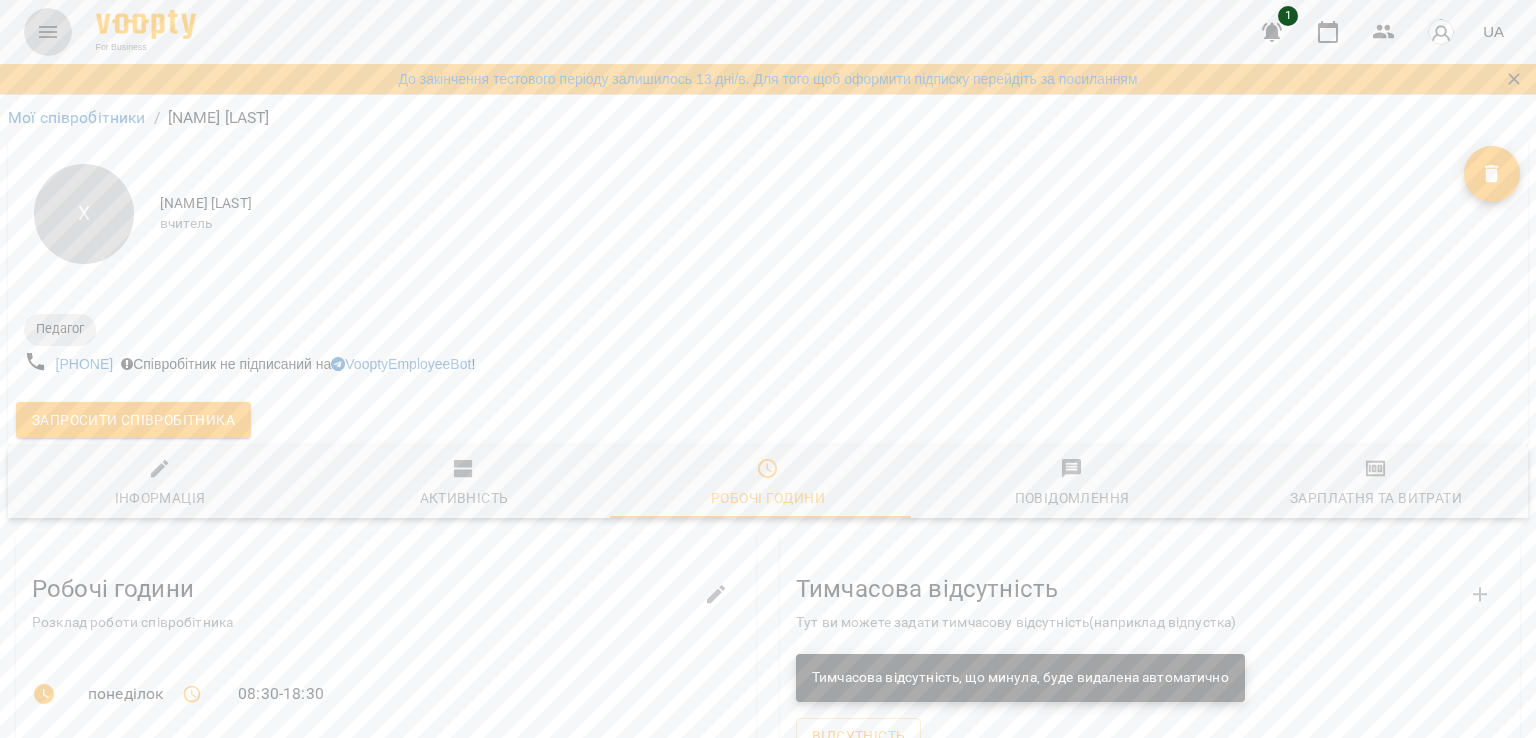 click at bounding box center [48, 32] 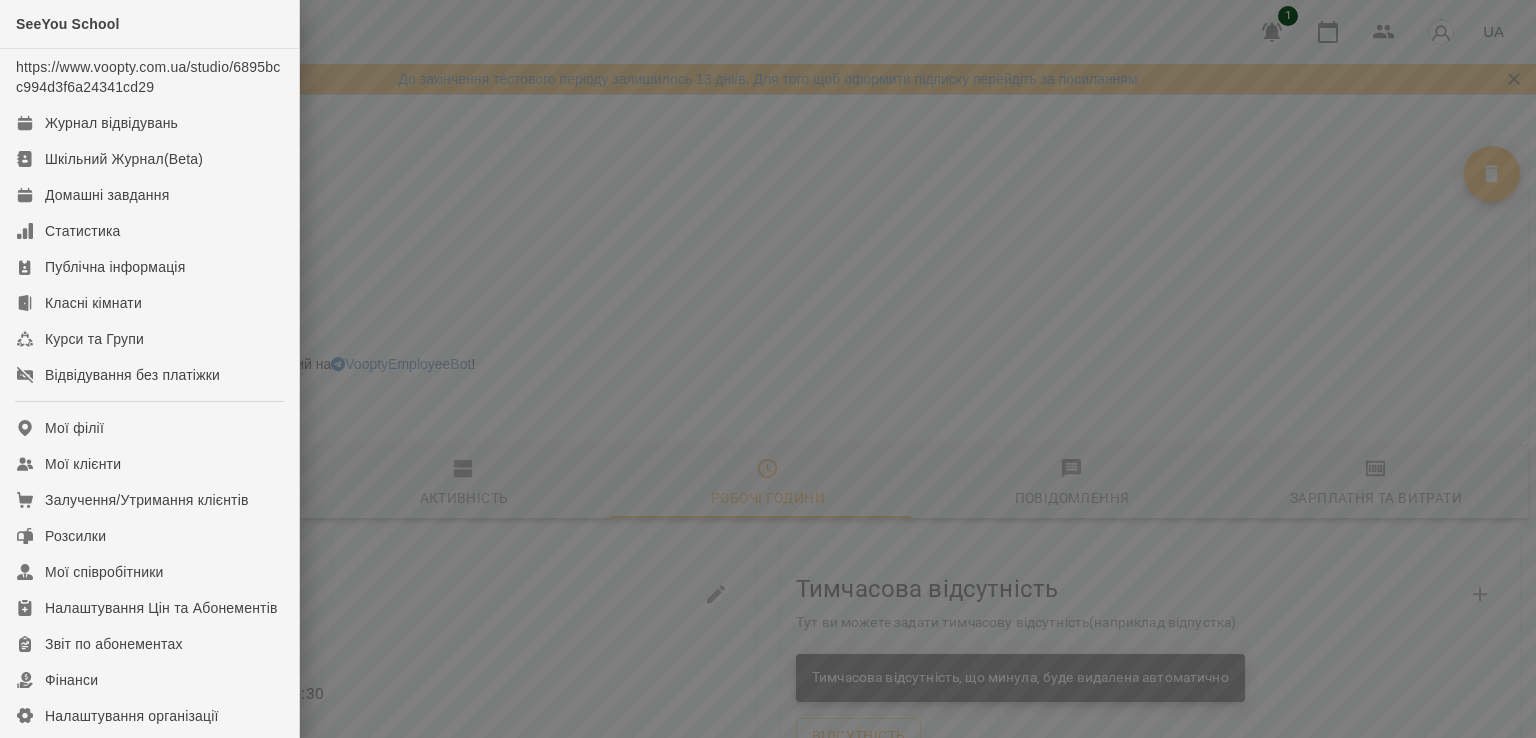 click at bounding box center [768, 369] 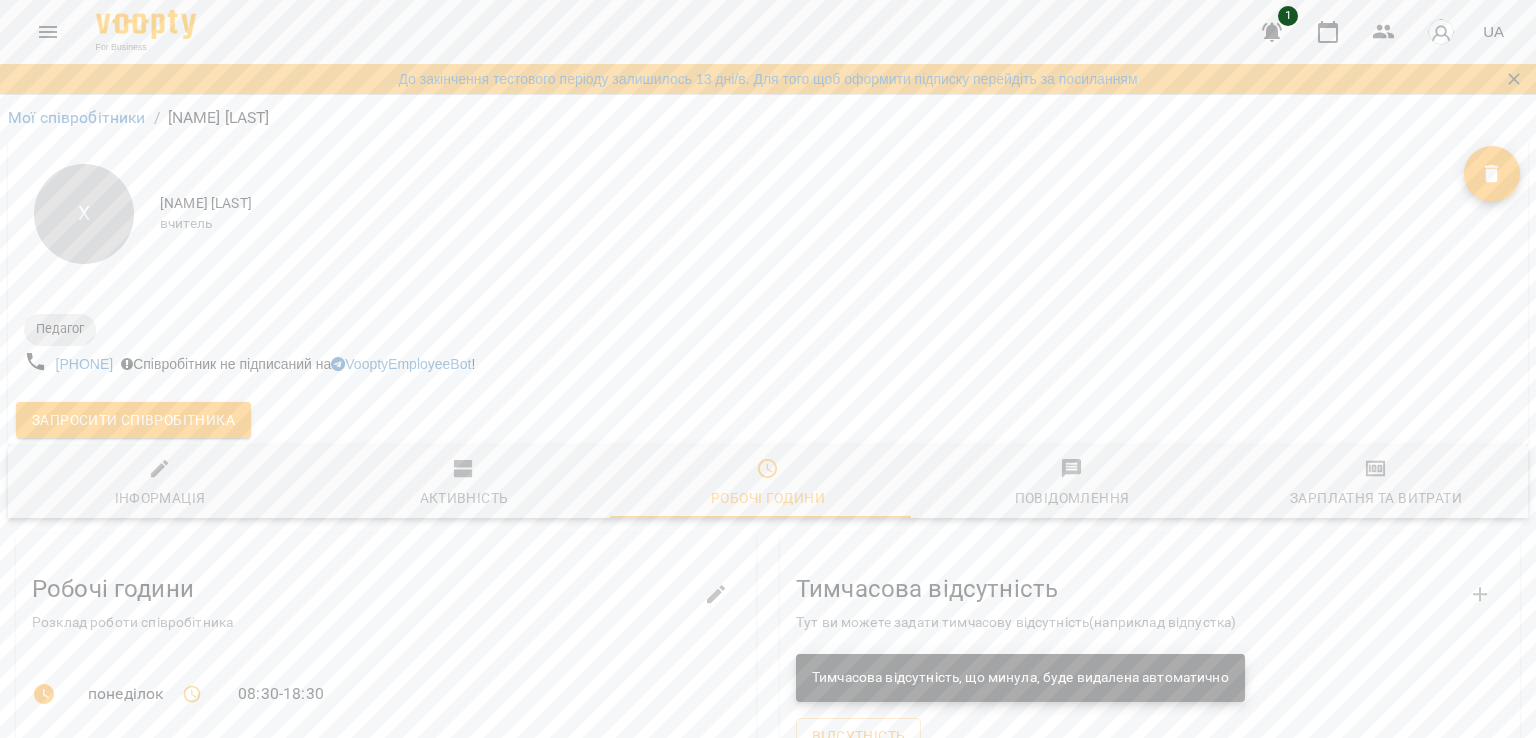 click on "Х Хлистова Любов вчитель" at bounding box center (768, 214) 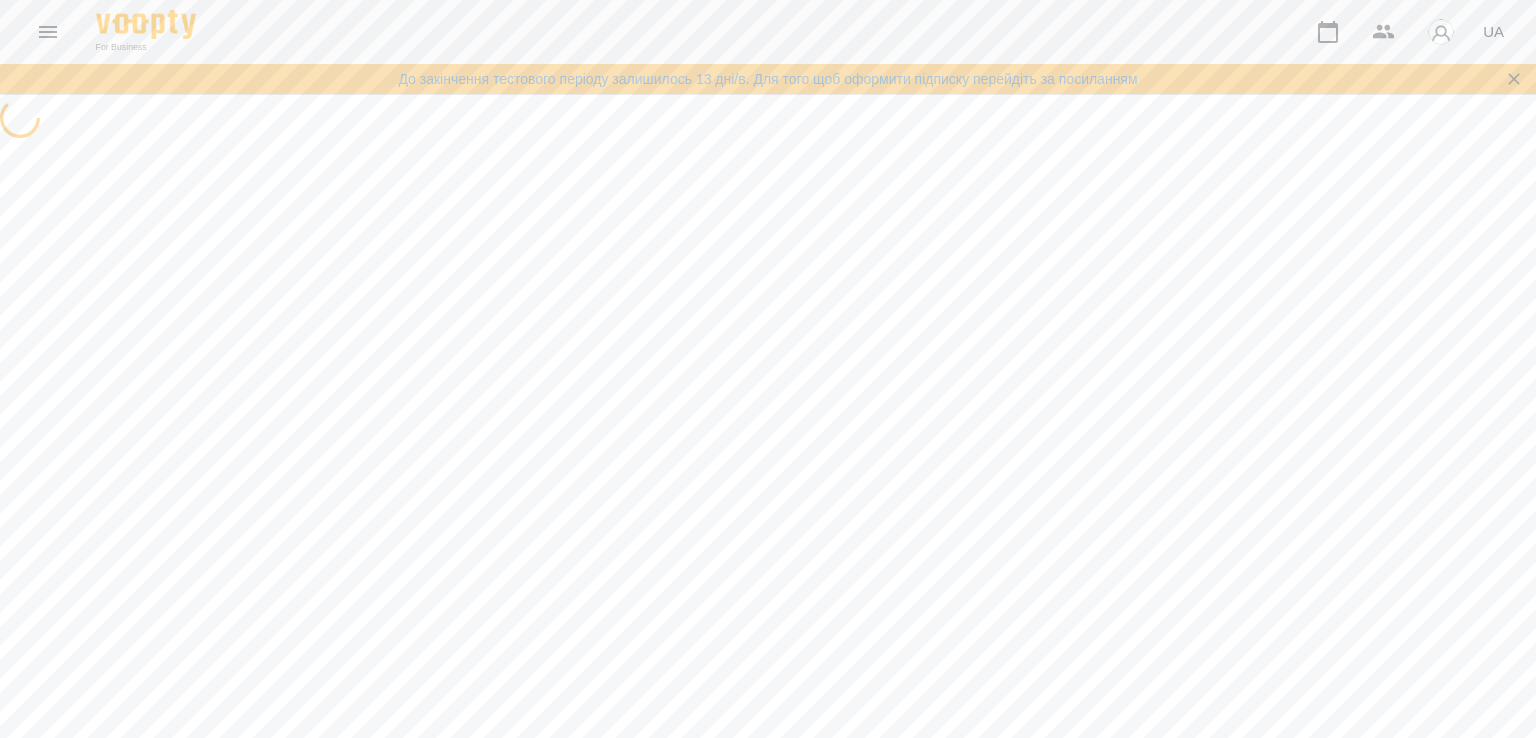 scroll, scrollTop: 0, scrollLeft: 0, axis: both 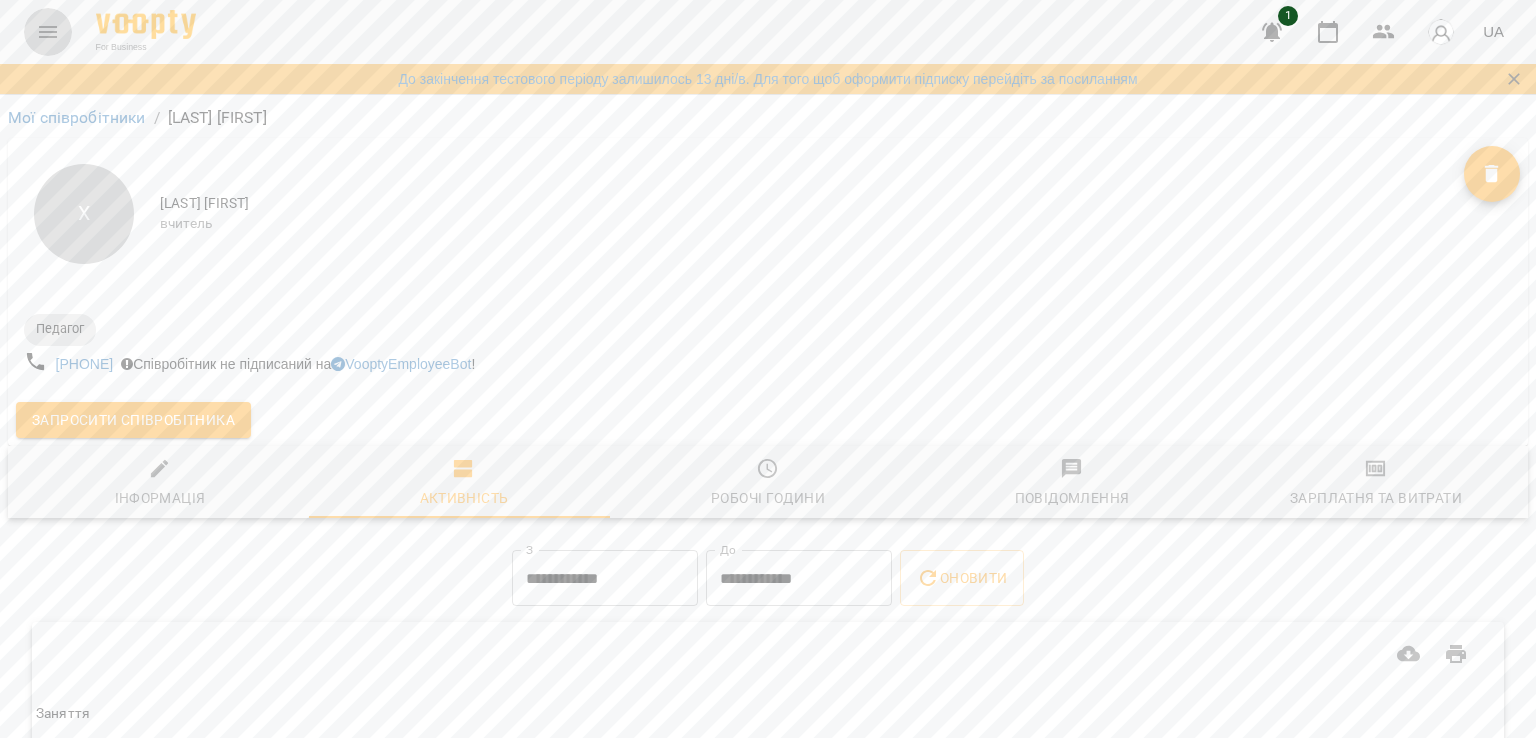 click 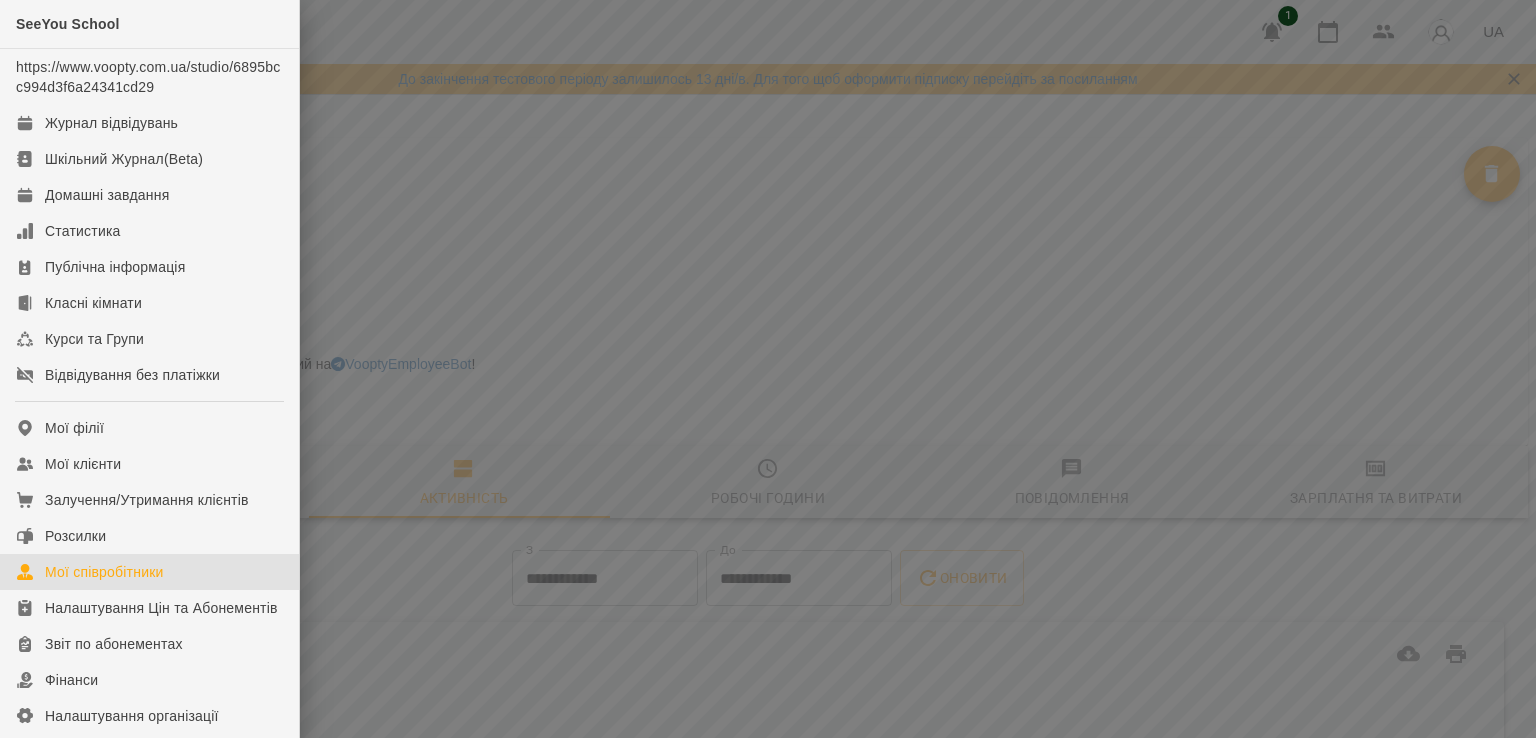 click on "Мої співробітники" at bounding box center [104, 572] 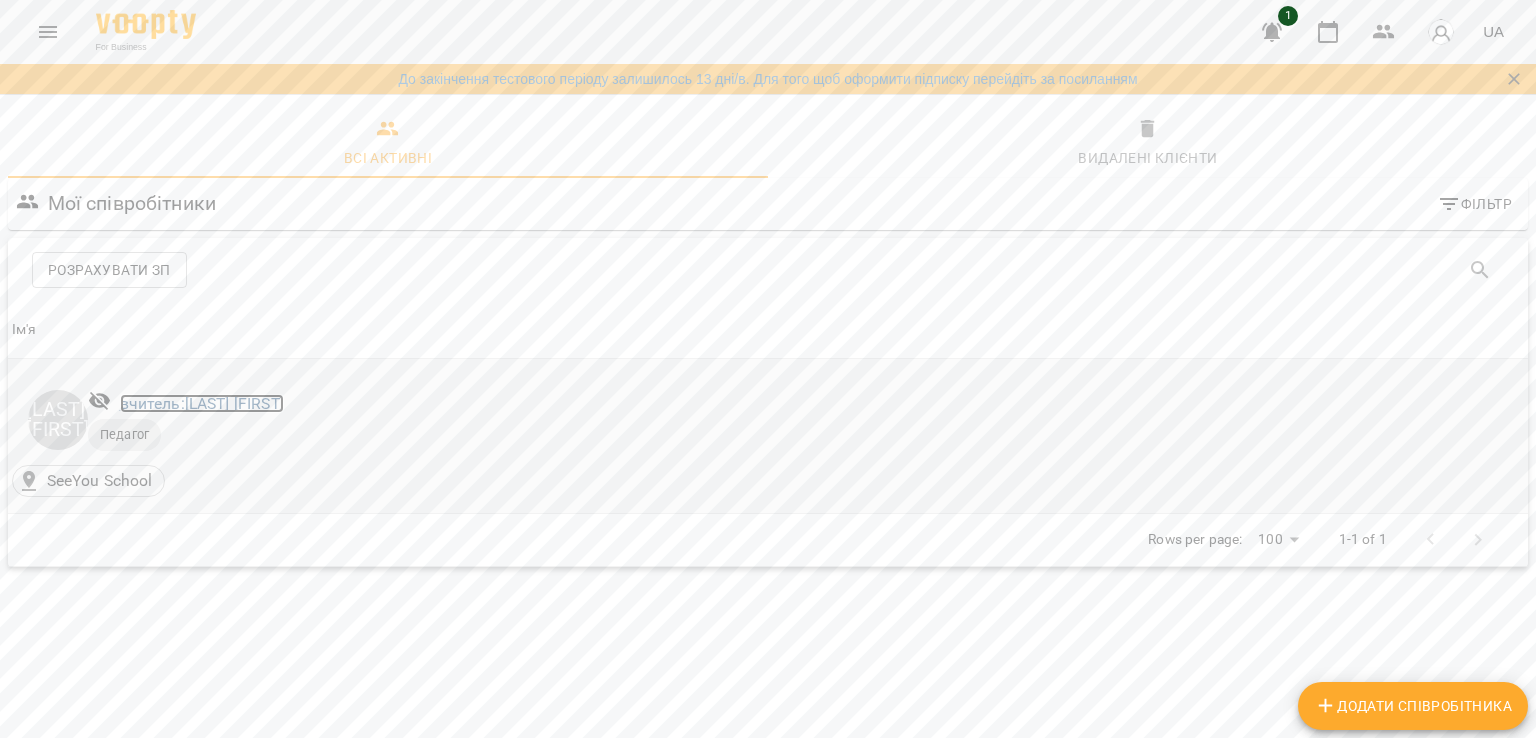 click on "вчитель: [LAST] [FIRST]" at bounding box center (202, 403) 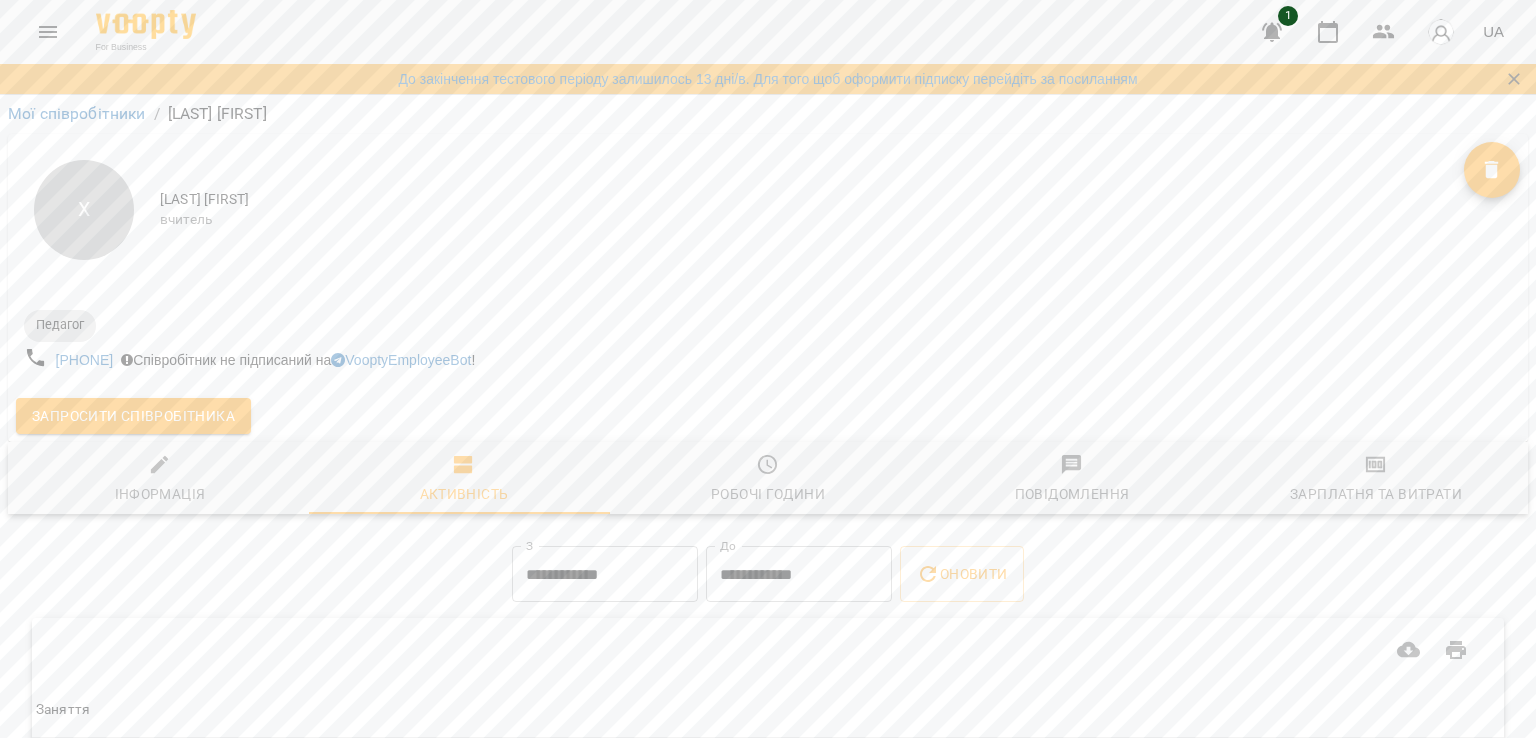 scroll, scrollTop: 0, scrollLeft: 0, axis: both 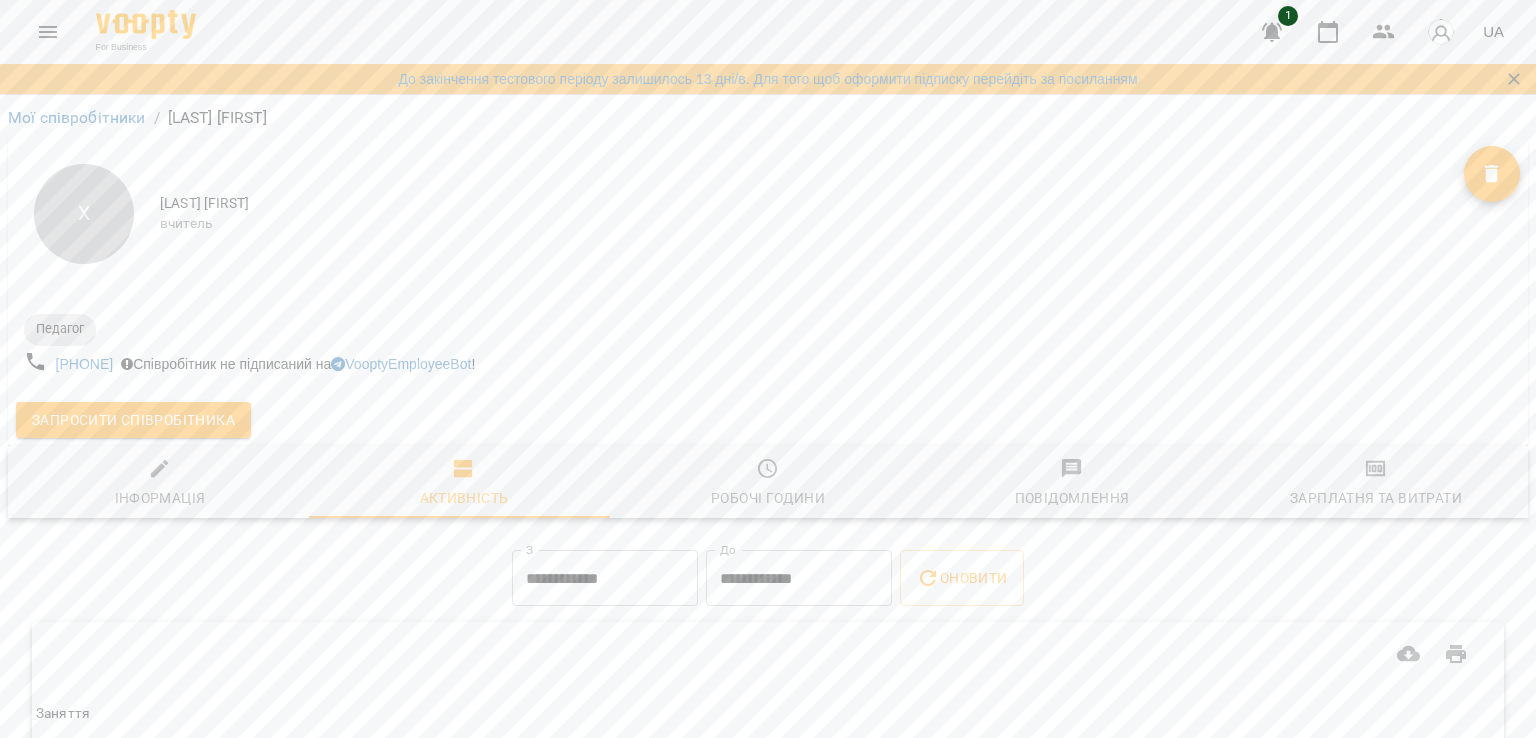 click 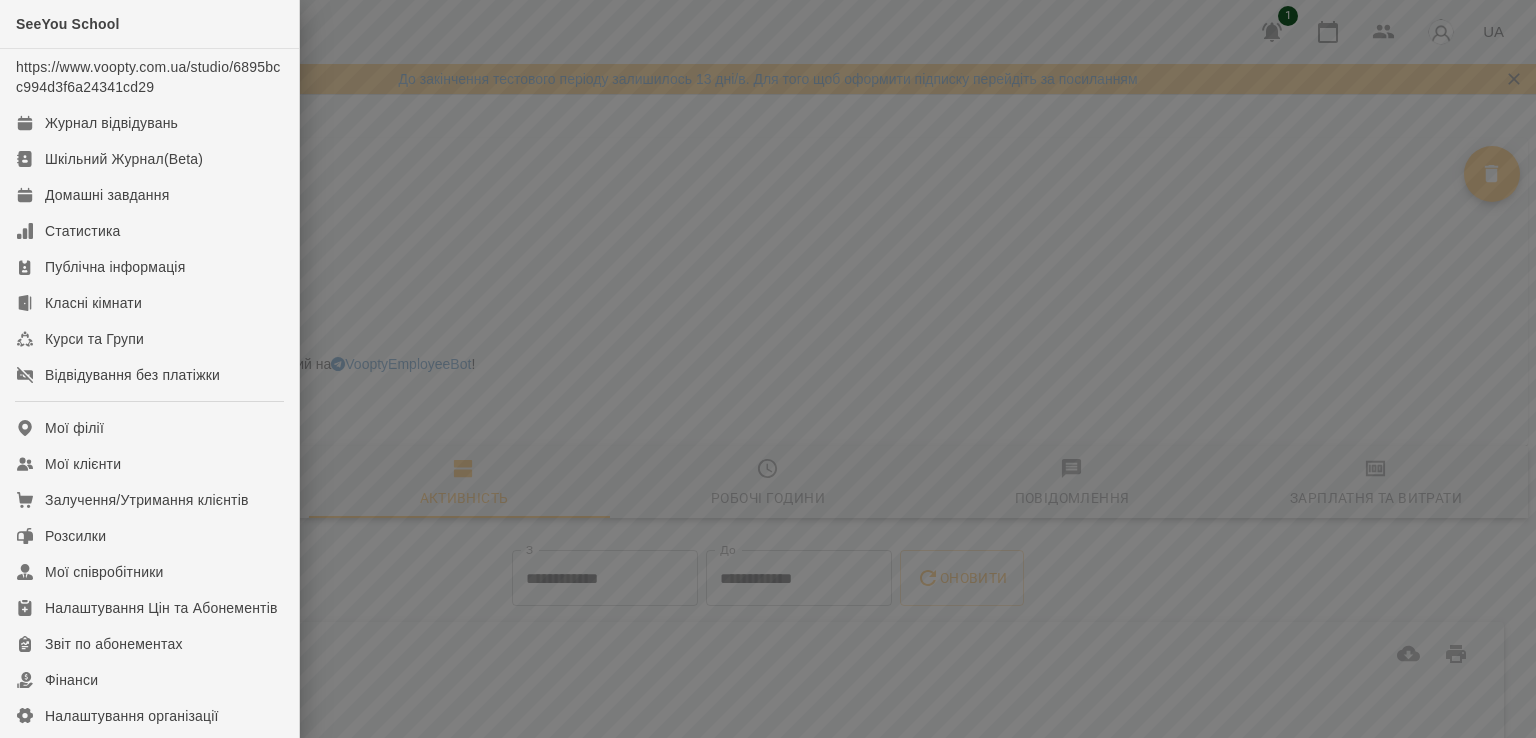 drag, startPoint x: 468, startPoint y: 99, endPoint x: 527, endPoint y: 53, distance: 74.8131 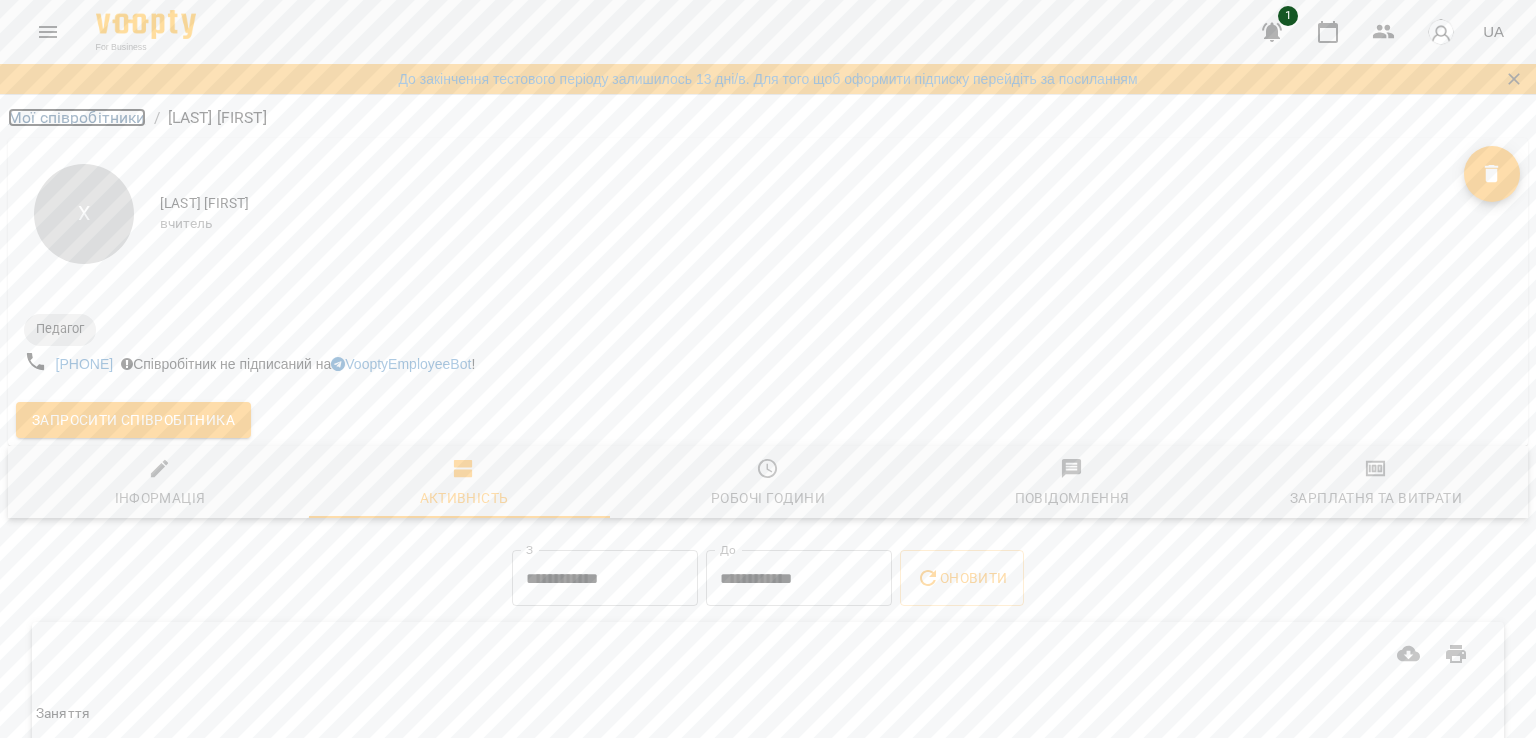 click on "Мої співробітники" at bounding box center (77, 117) 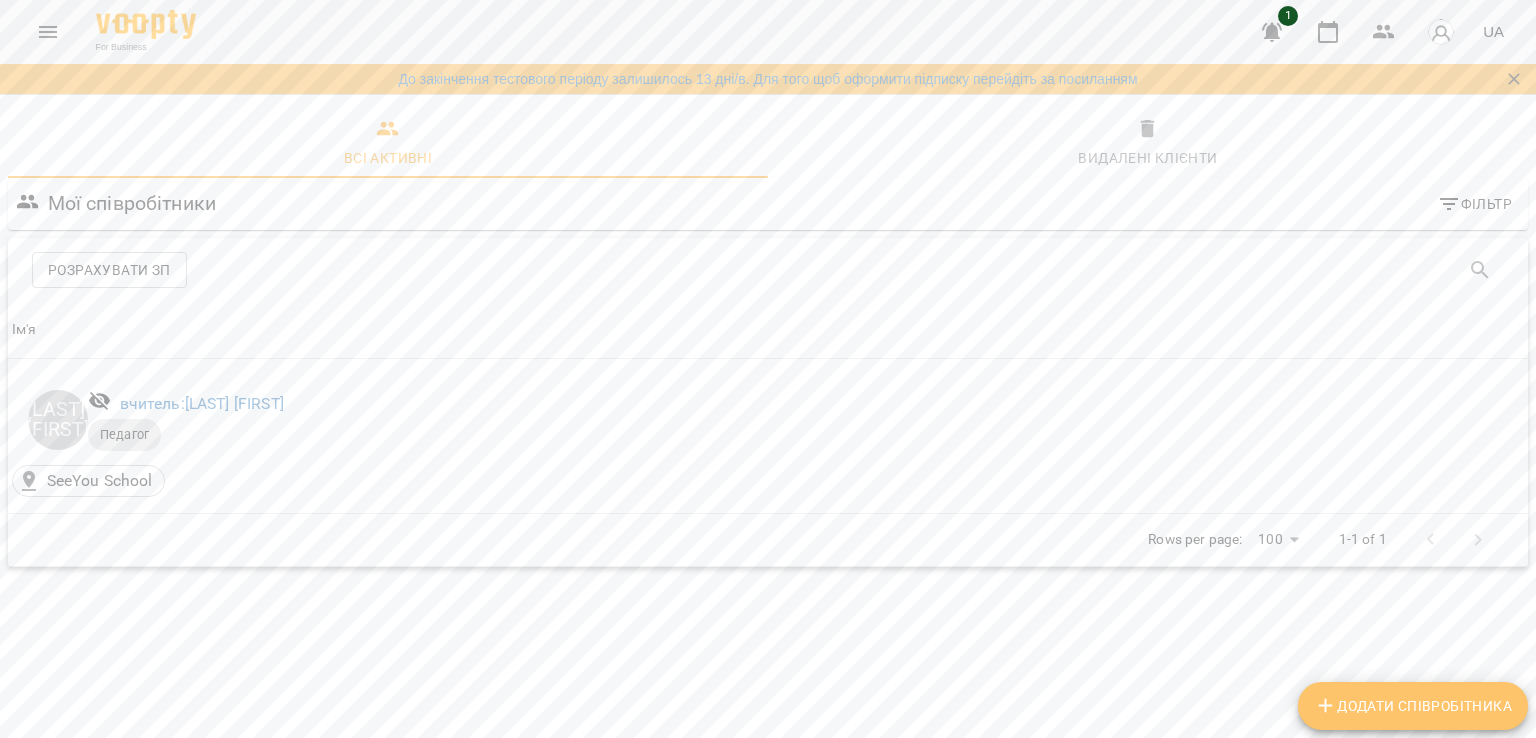 click on "Додати співробітника" at bounding box center [1413, 706] 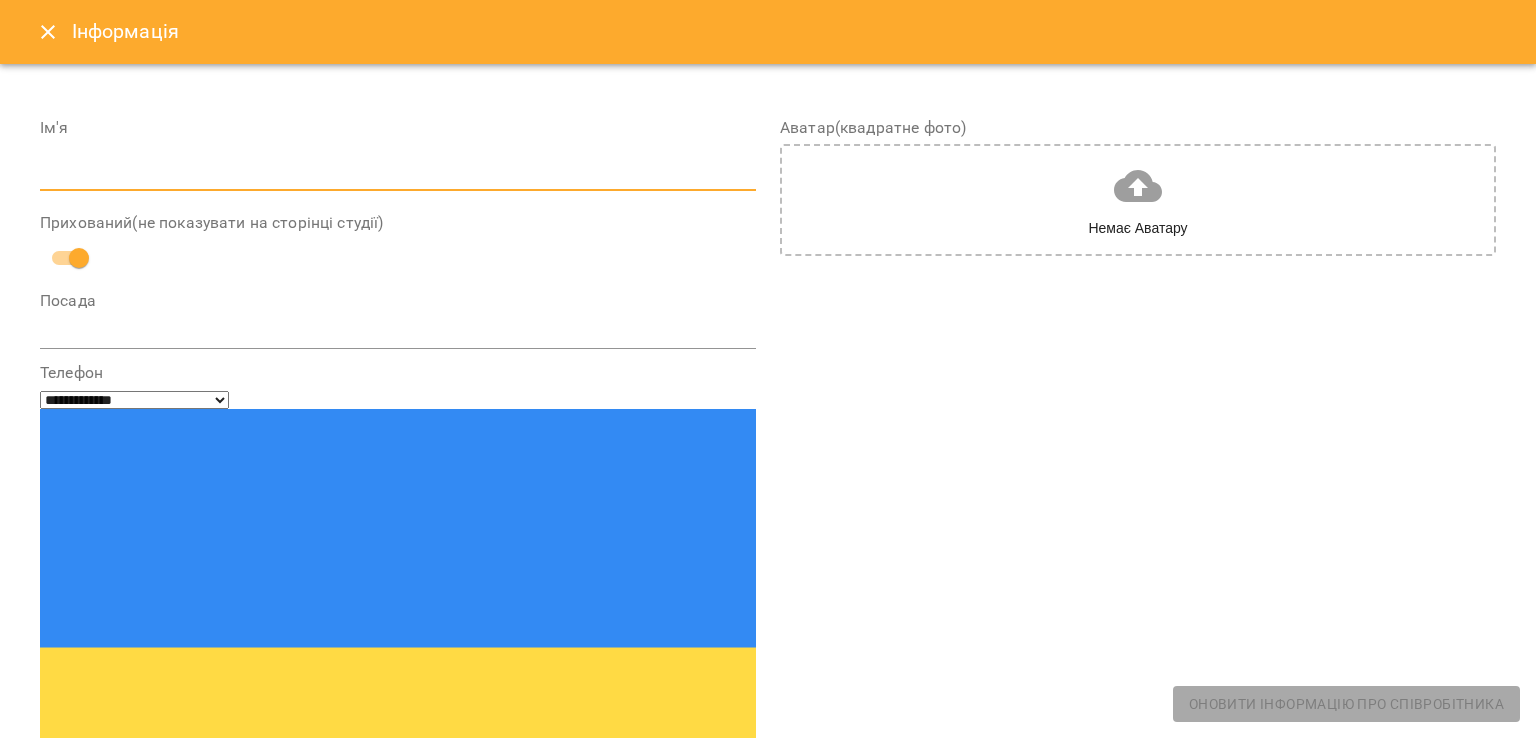 click at bounding box center (398, 176) 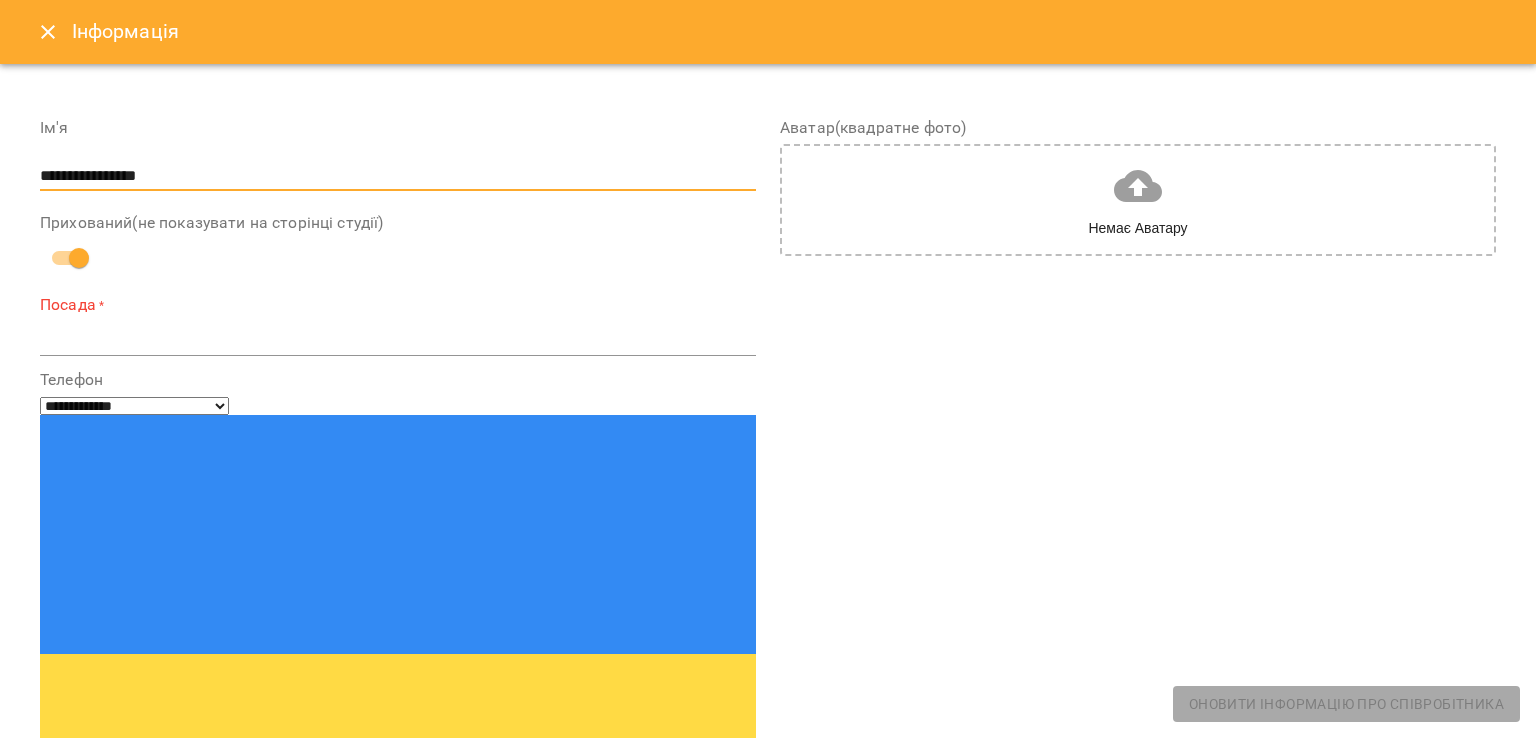 type on "**********" 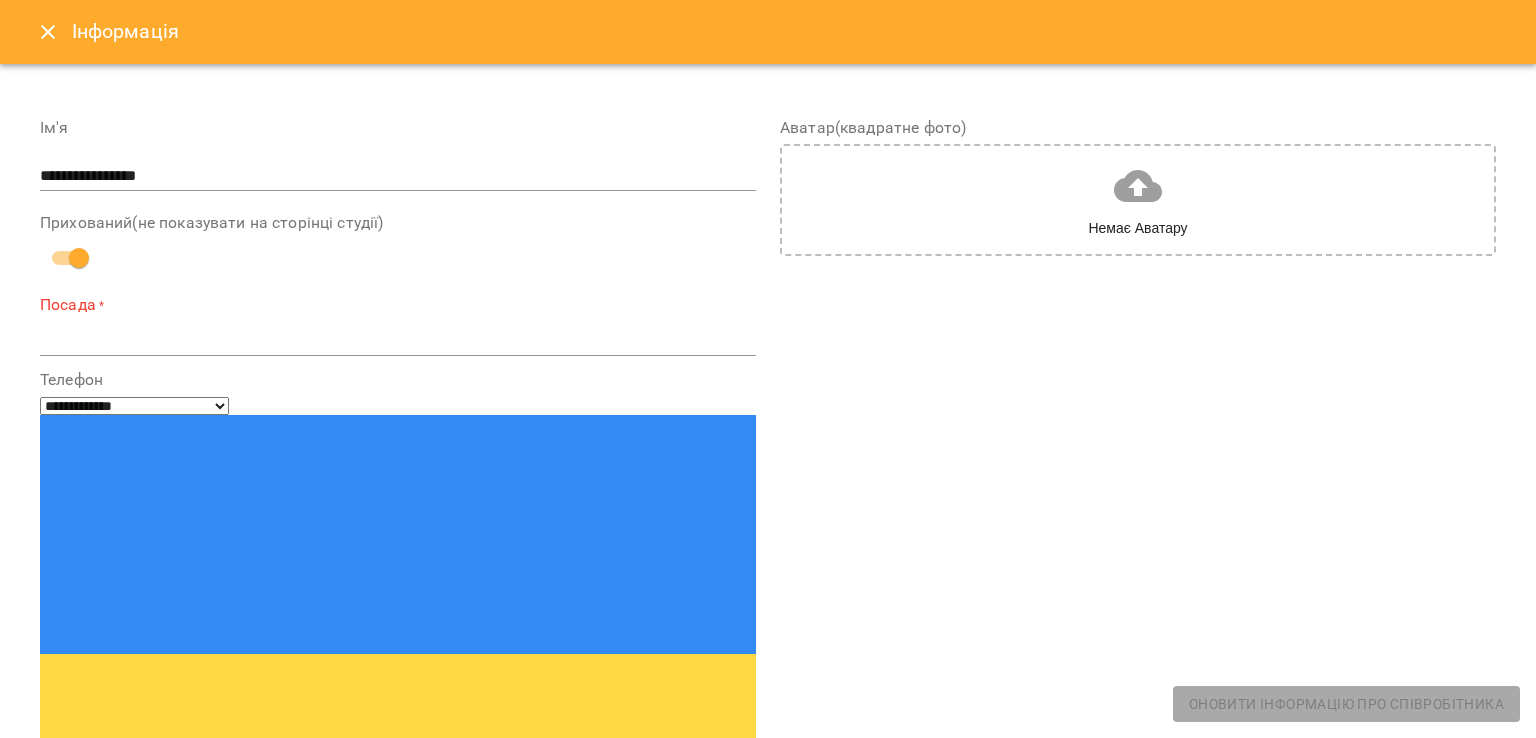 click on "Посада   *" at bounding box center [398, 304] 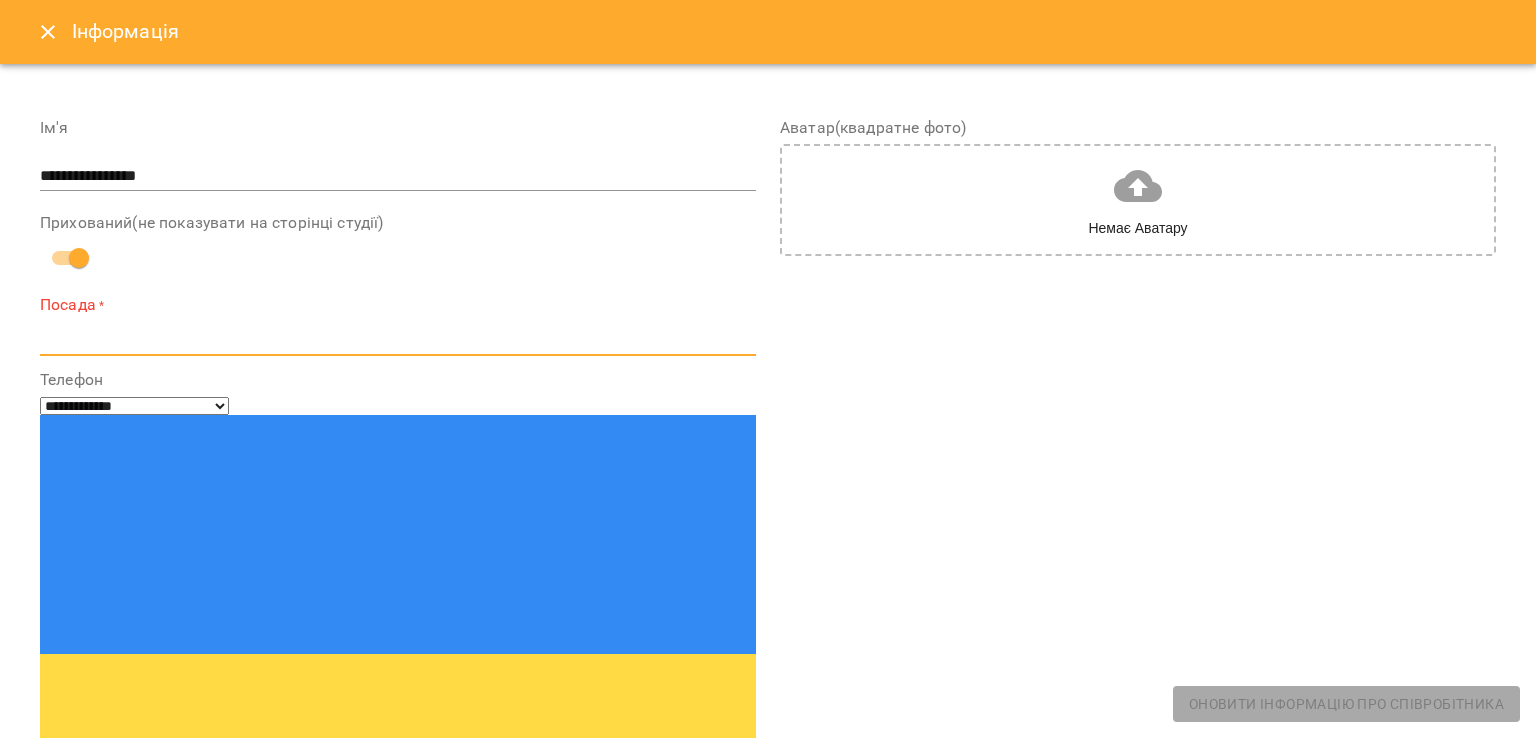 click at bounding box center [398, 339] 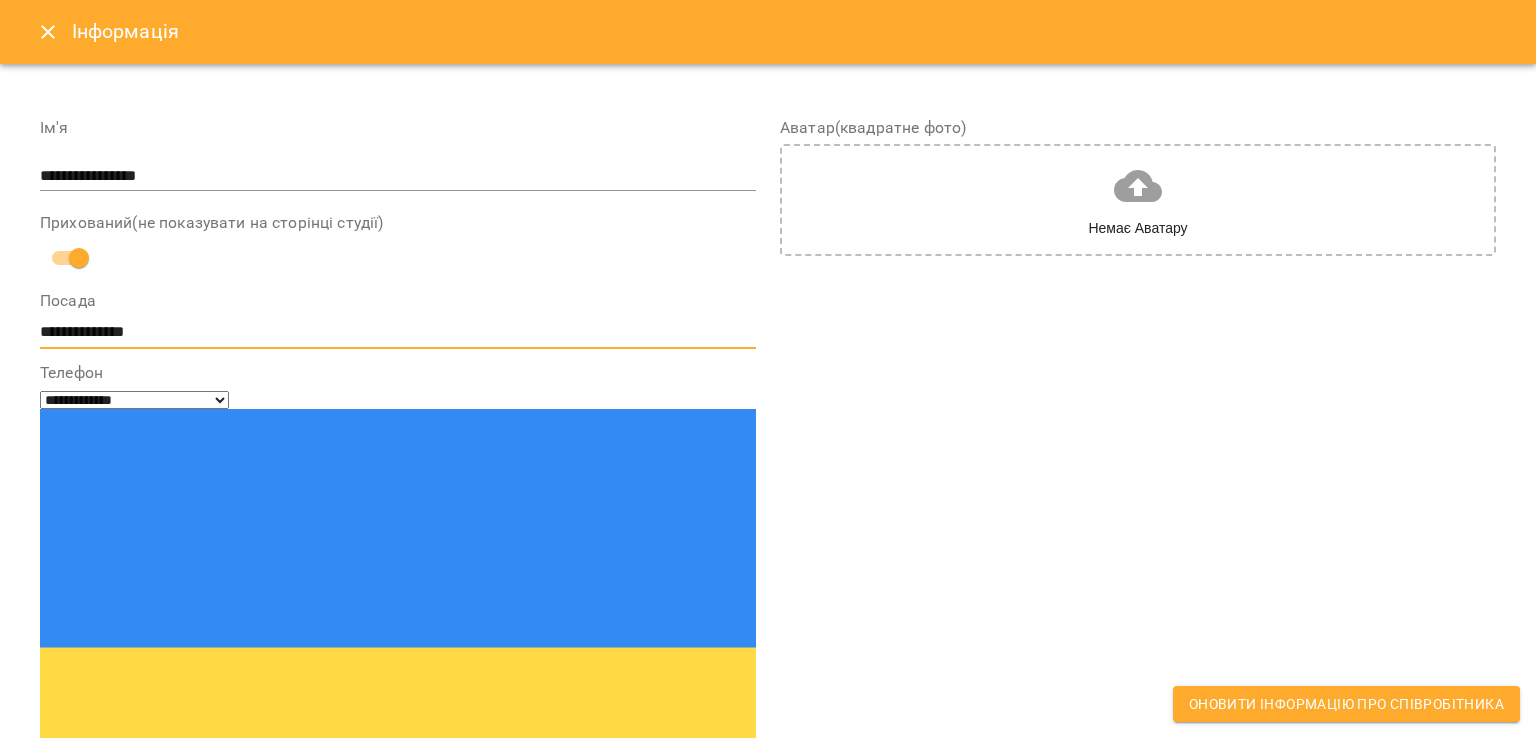type on "**********" 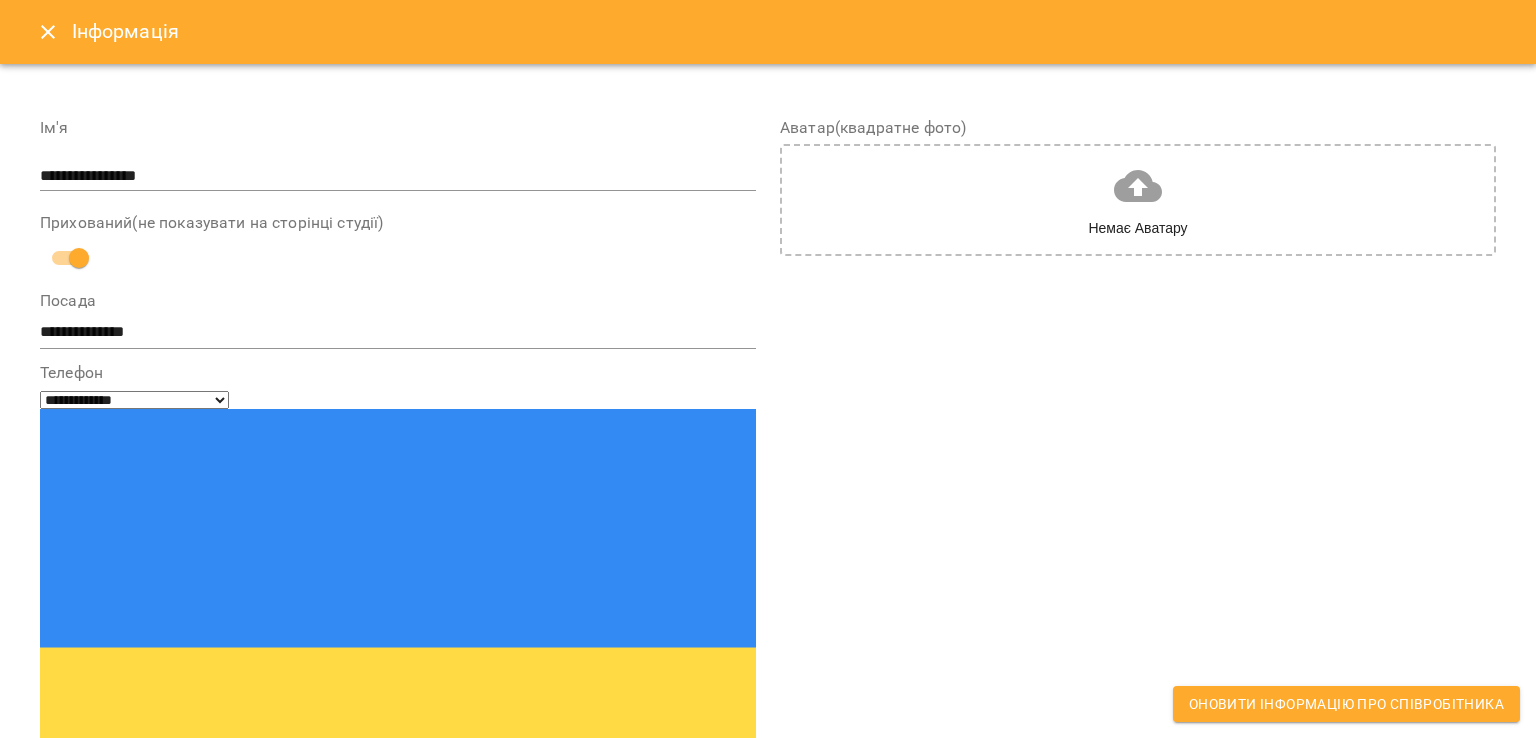 click on "**********" at bounding box center (398, 638) 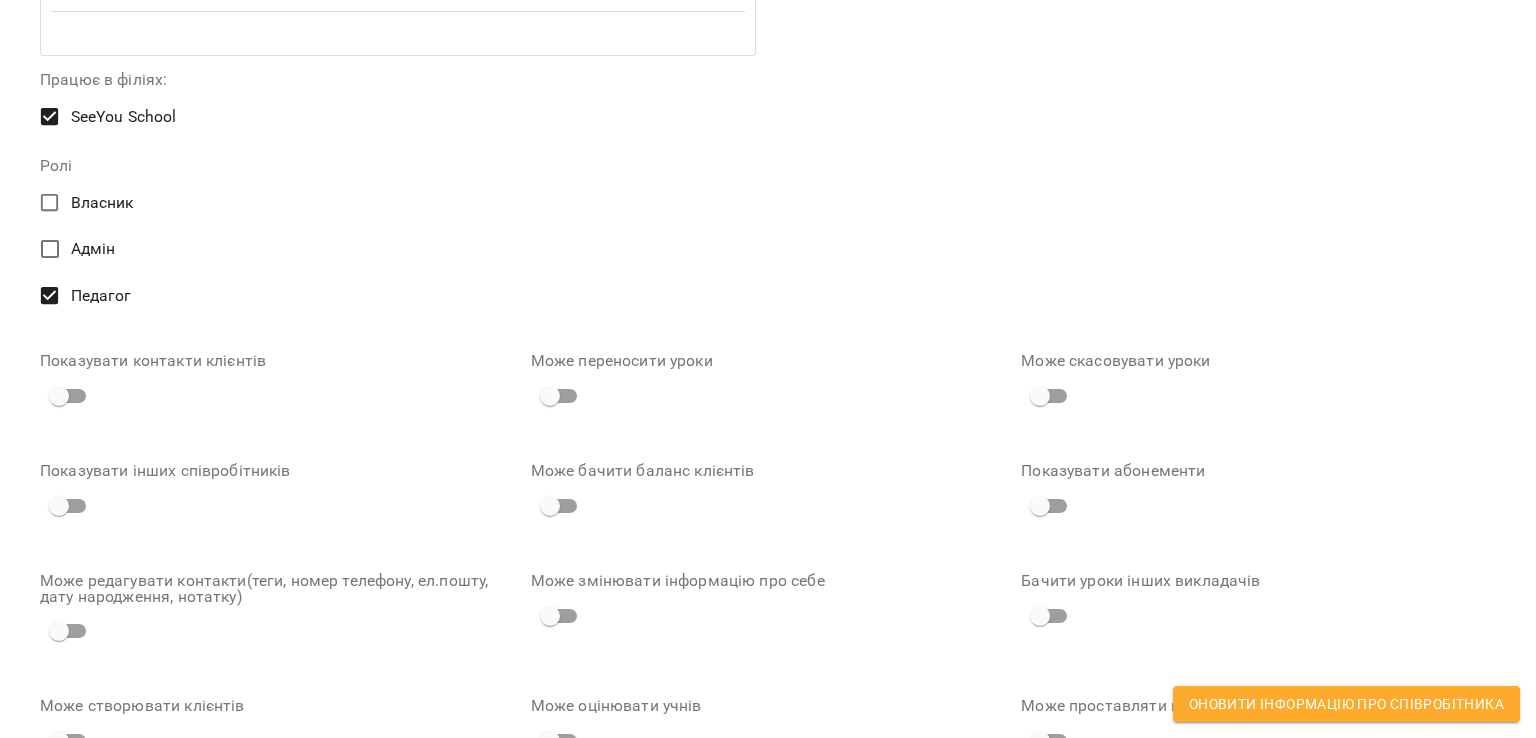 scroll, scrollTop: 1087, scrollLeft: 0, axis: vertical 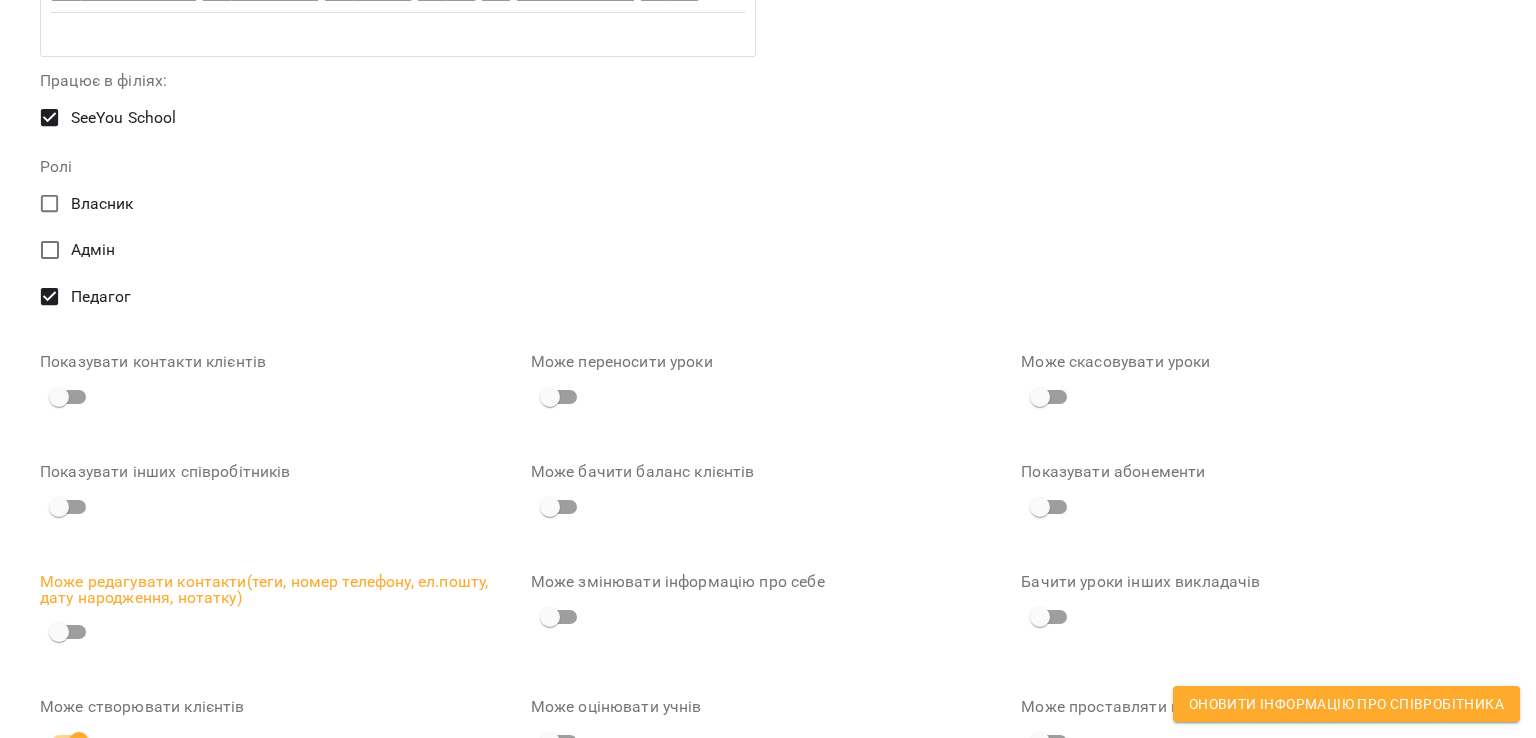 click on "Показувати контакти клієнтів Може переносити уроки Може скасовувати уроки Показувати інших співробітників Може бачити баланс клієнтів Показувати абонементи Може редагувати контакти(теги, номер телефону, ел.пошту, дату народження, нотатку) Може змінювати інформацію про себе Бачити уроки інших викладачів Може створювати клієнтів Може оцінювати учнів Може проставляти відвідування Може створювати теги клієнтів Може редагувати уроки Може бачити зарплатню інших співробітників Може використовувати Binotel Тільки перегляд" at bounding box center [768, 675] 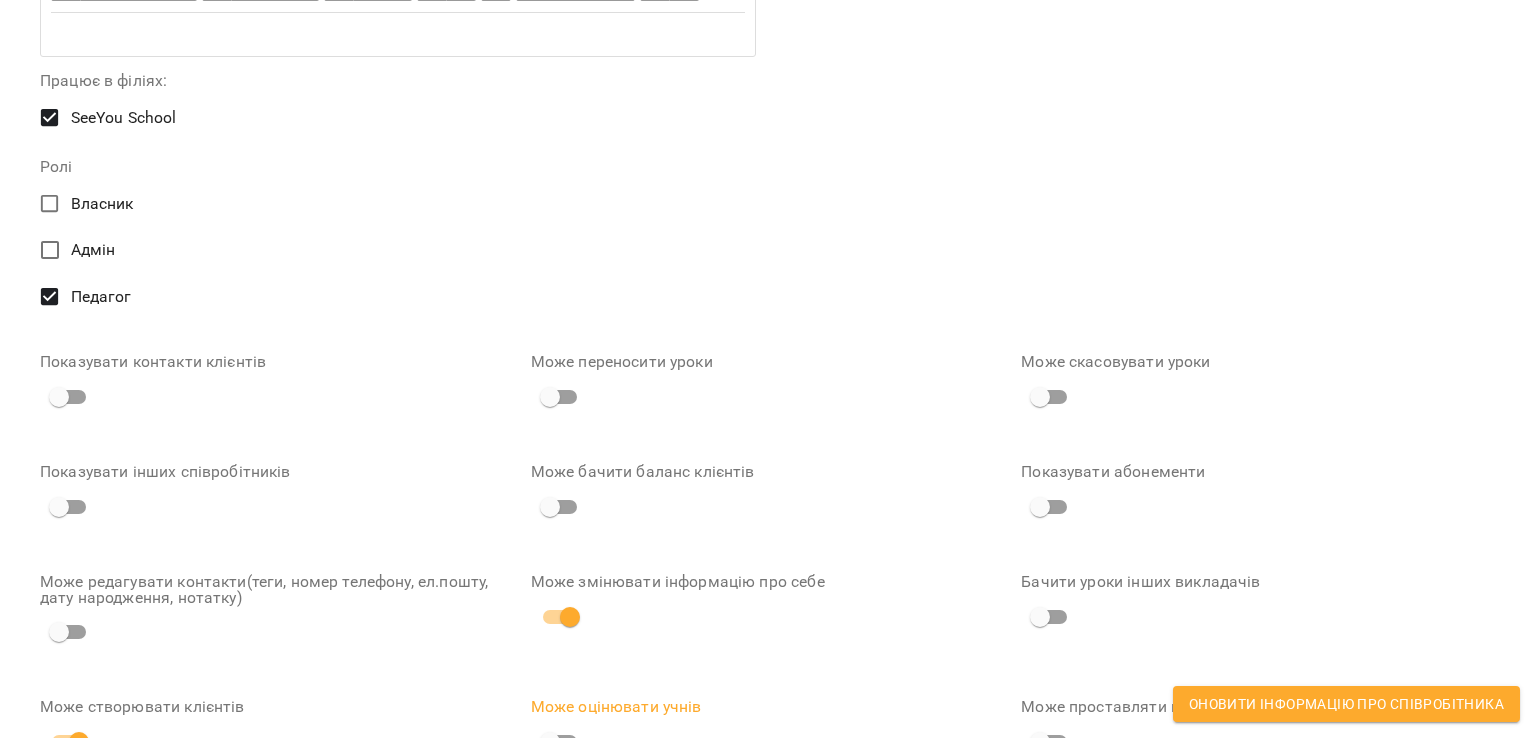 click on "Показувати контакти клієнтів Може переносити уроки Може скасовувати уроки Показувати інших співробітників Може бачити баланс клієнтів Показувати абонементи Може редагувати контакти(теги, номер телефону, ел.пошту, дату народження, нотатку) Може змінювати інформацію про себе Бачити уроки інших викладачів Може створювати клієнтів Може оцінювати учнів Може проставляти відвідування Може створювати теги клієнтів Може редагувати уроки Може бачити зарплатню інших співробітників Може використовувати Binotel Тільки перегляд" at bounding box center [768, 675] 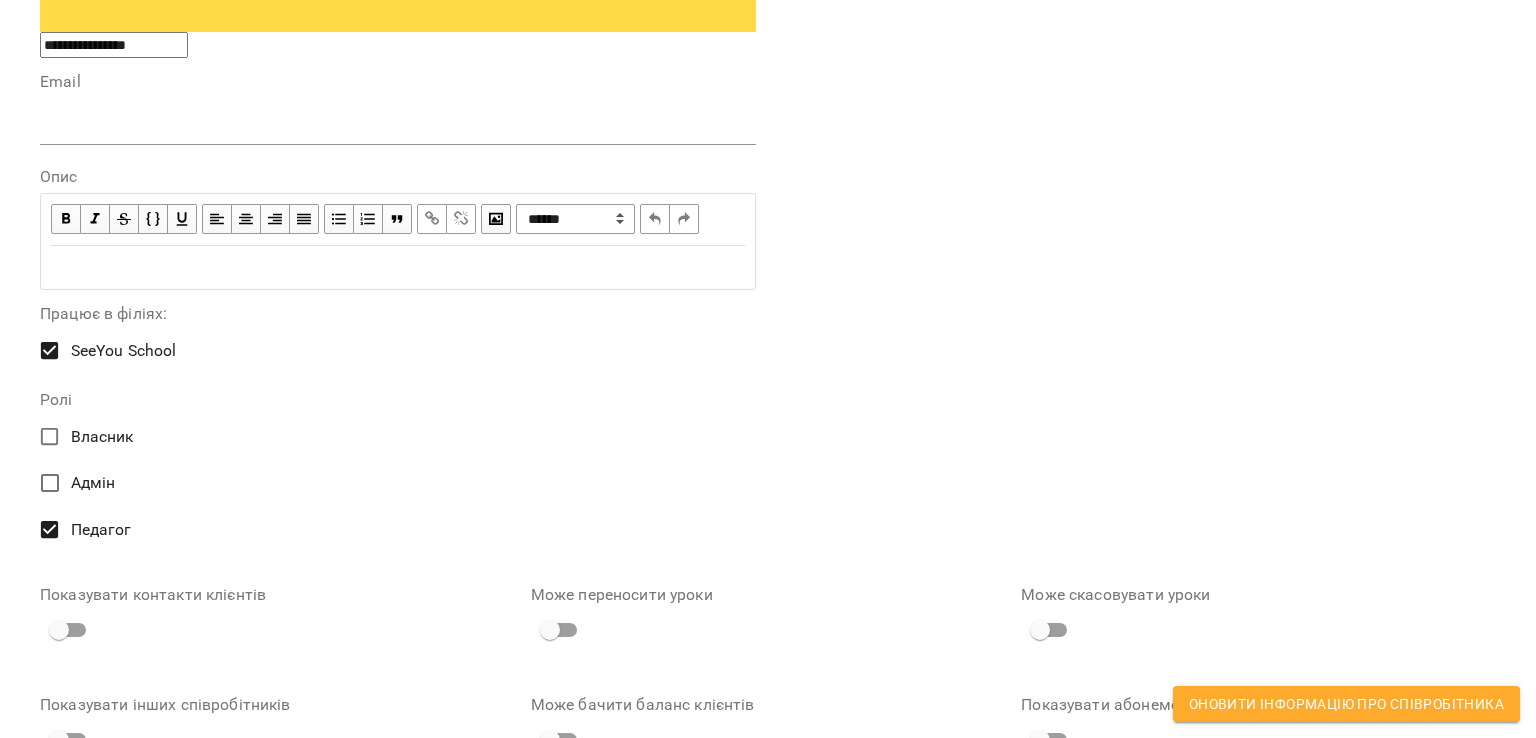 scroll, scrollTop: 847, scrollLeft: 0, axis: vertical 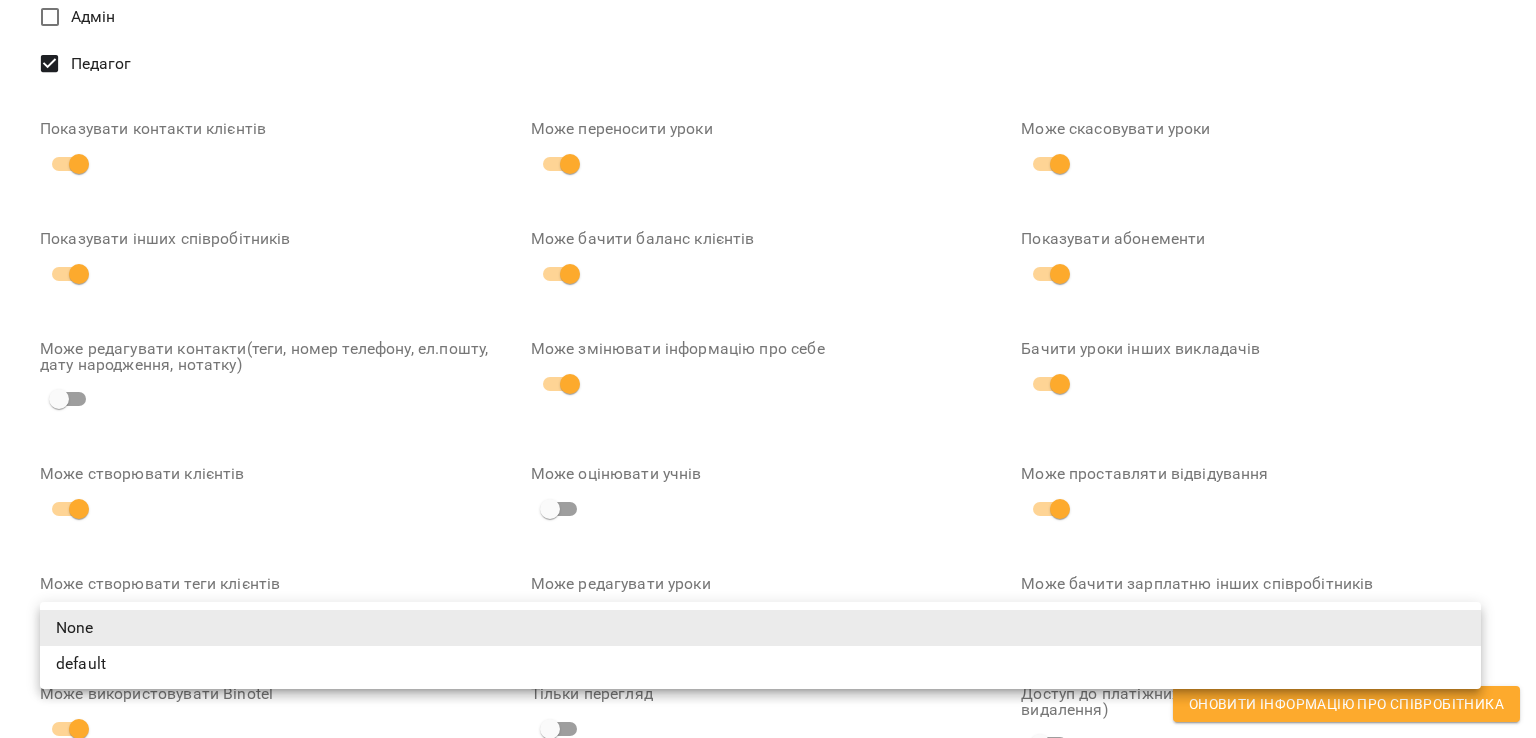 click on "**********" at bounding box center [768, 323] 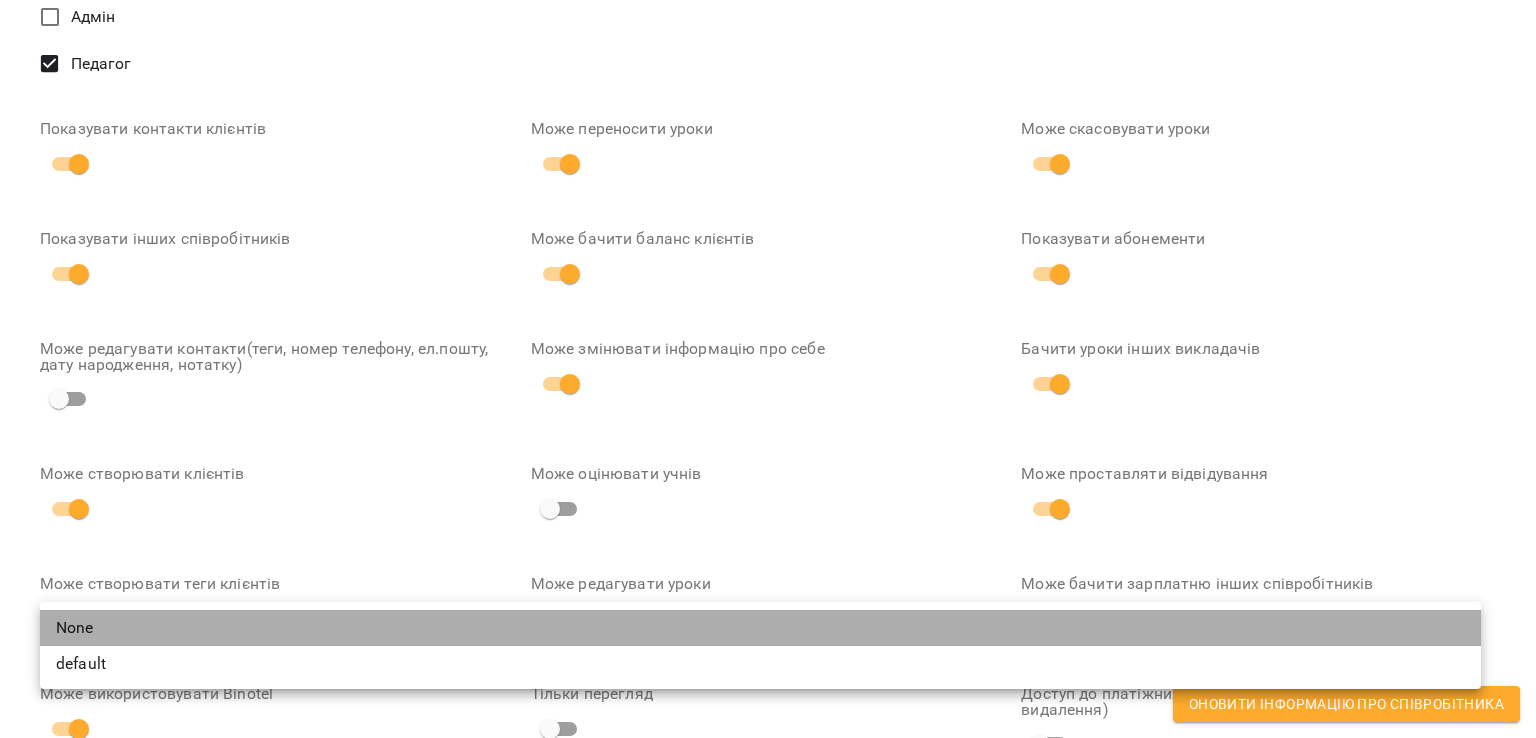 click on "None" at bounding box center [760, 628] 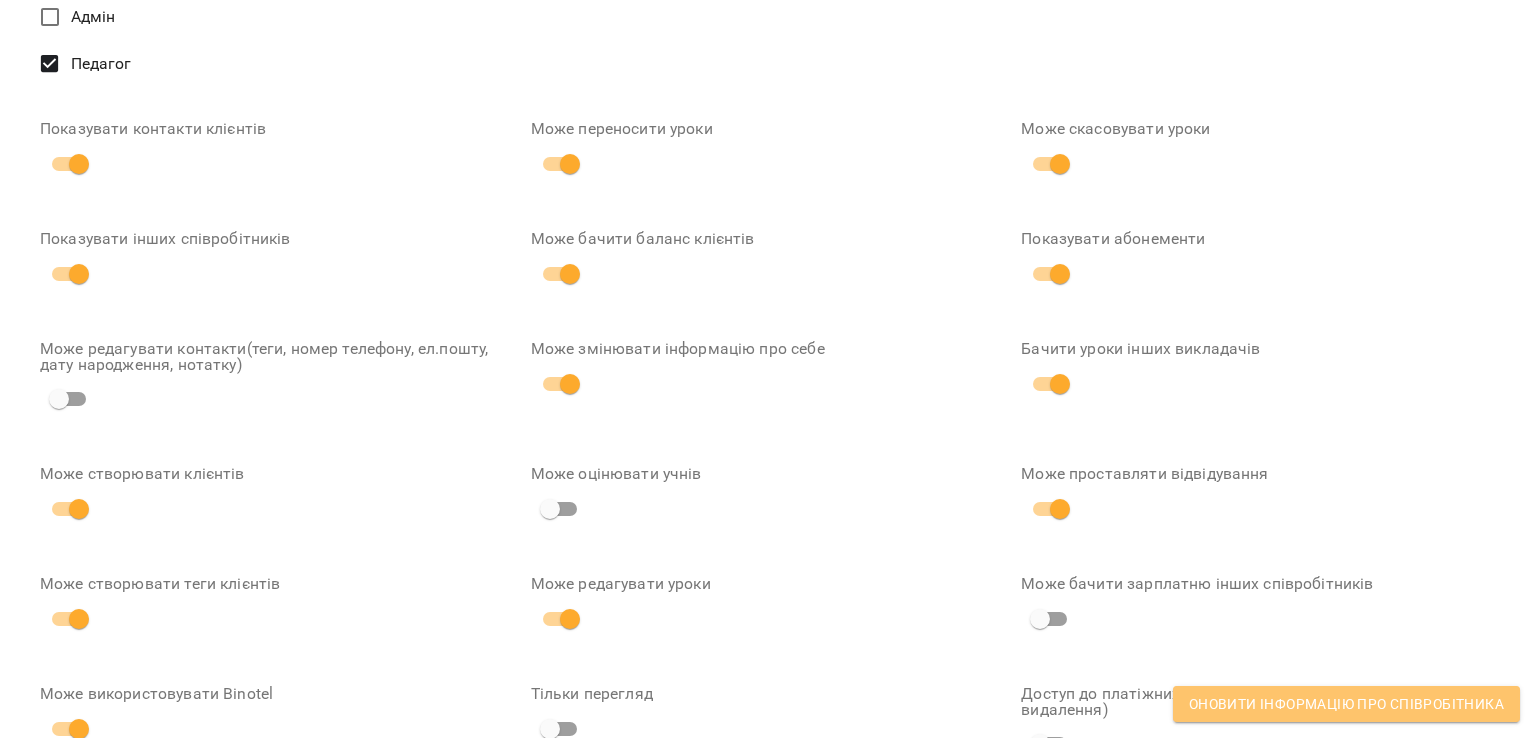 click on "Оновити інформацію про співробітника" at bounding box center [1346, 704] 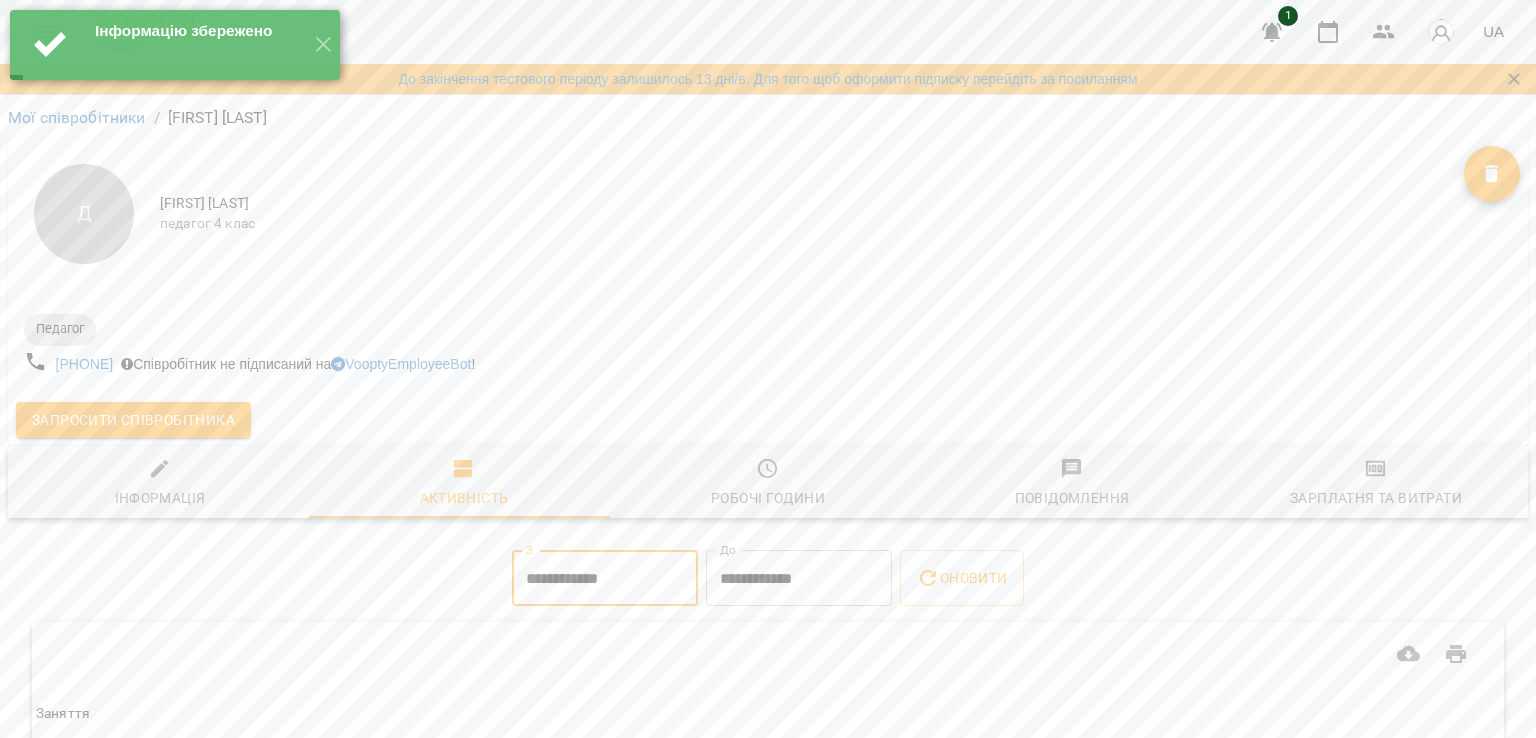 click on "**********" at bounding box center (605, 578) 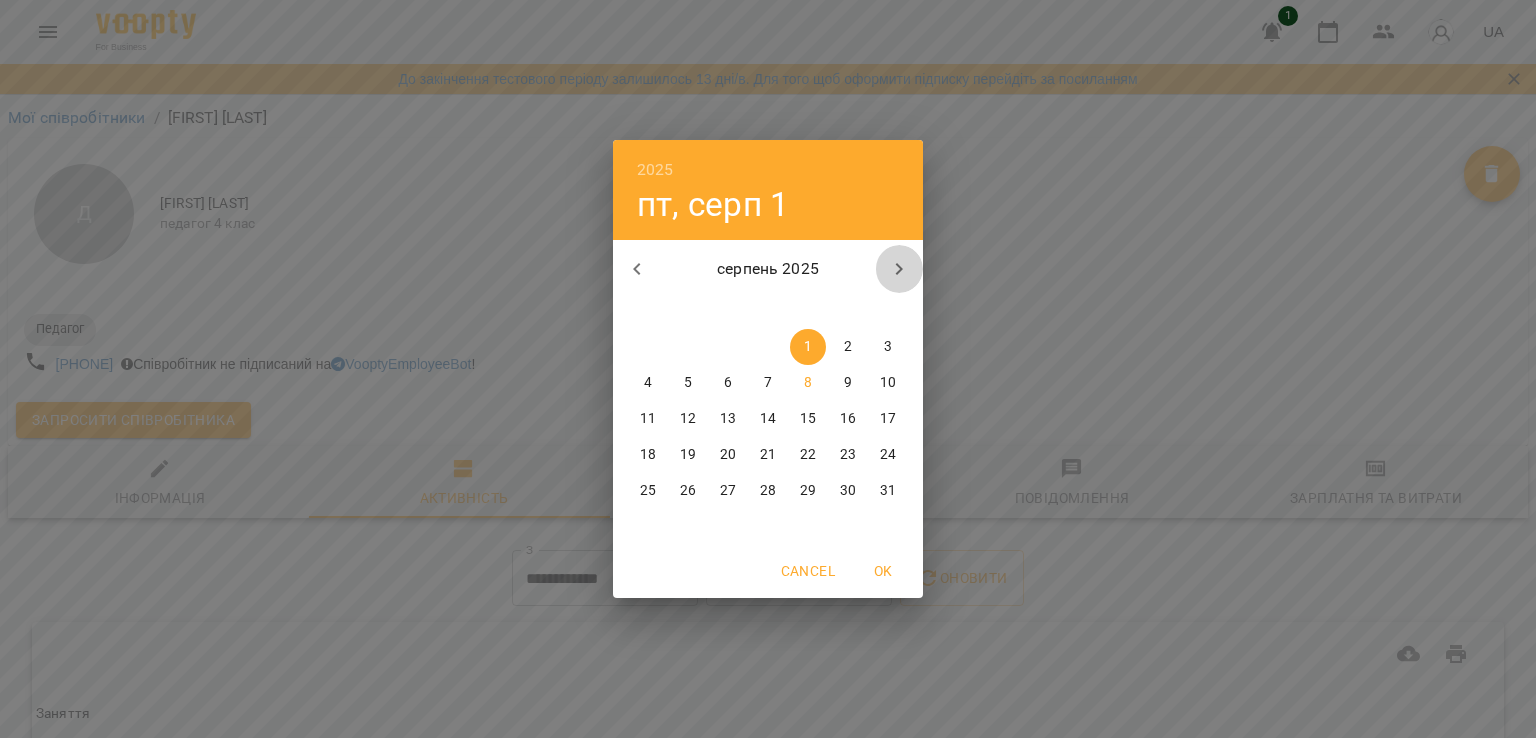 click 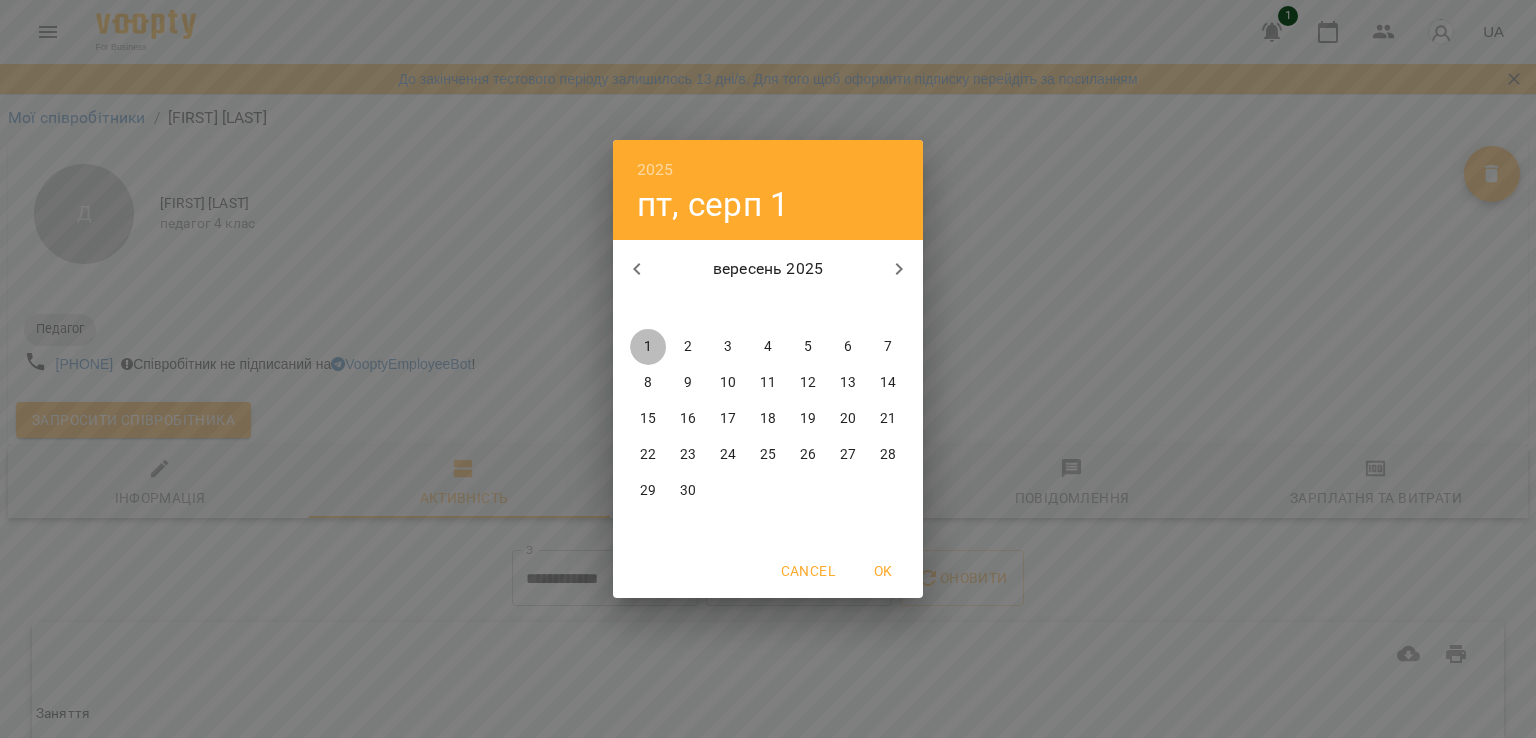 click on "1" at bounding box center (648, 347) 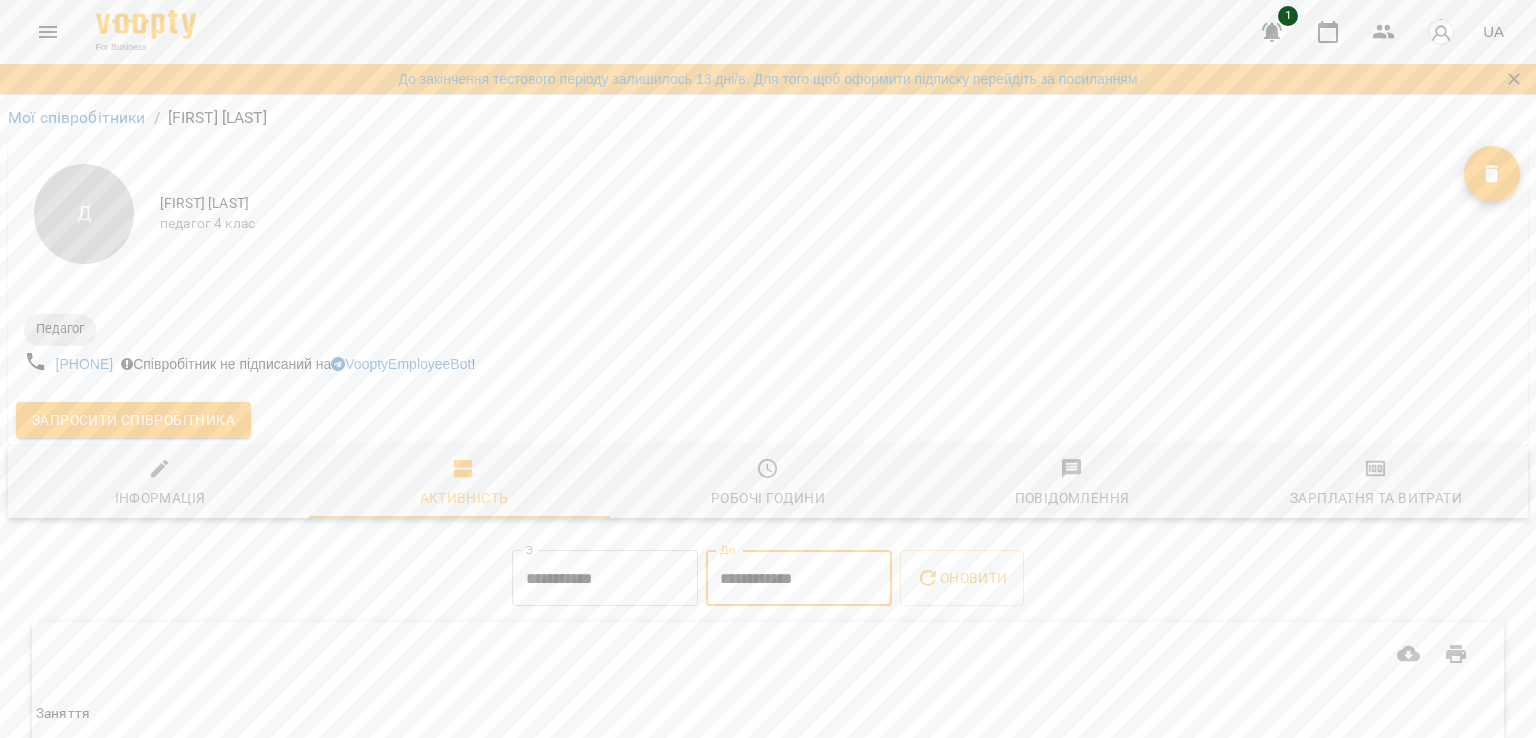 click on "**********" at bounding box center [799, 578] 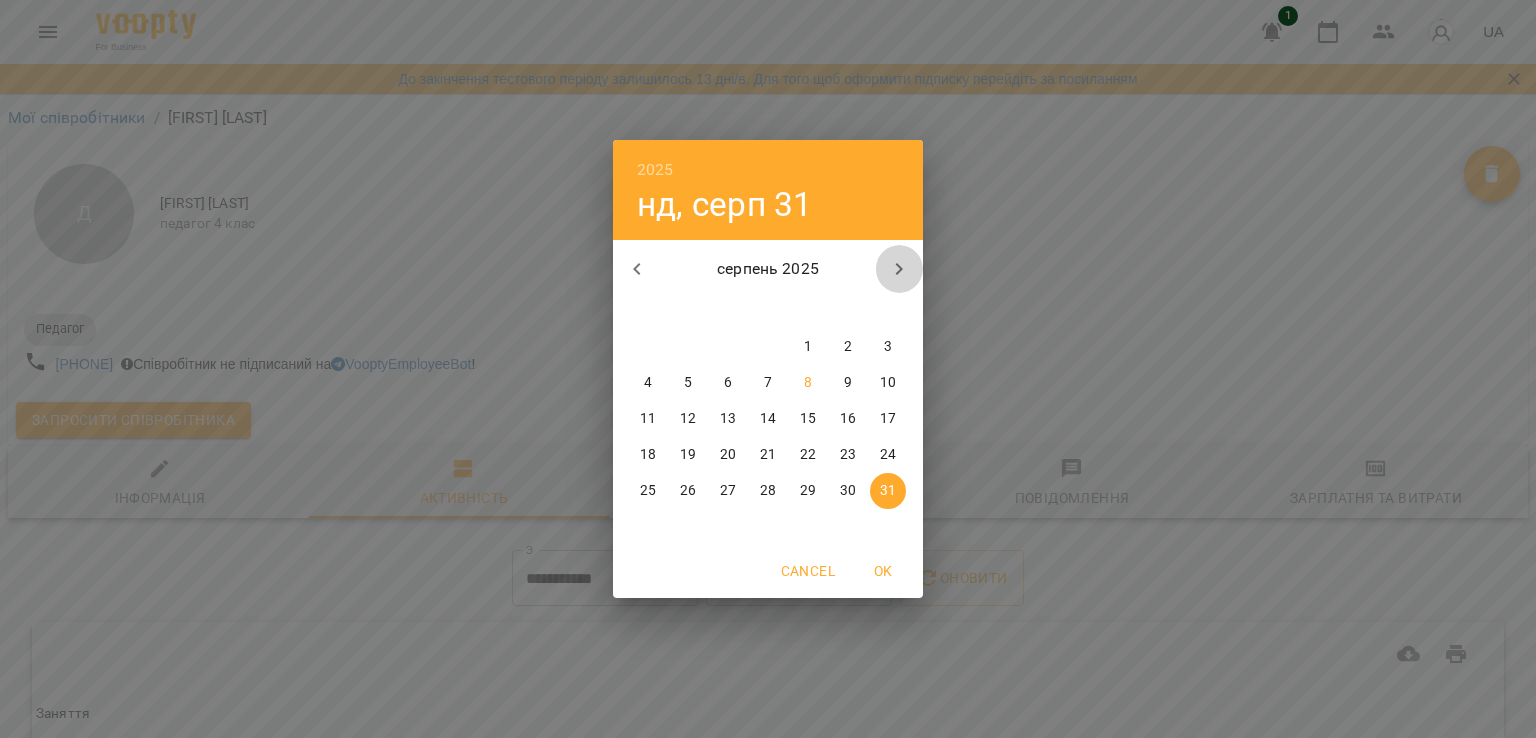 click 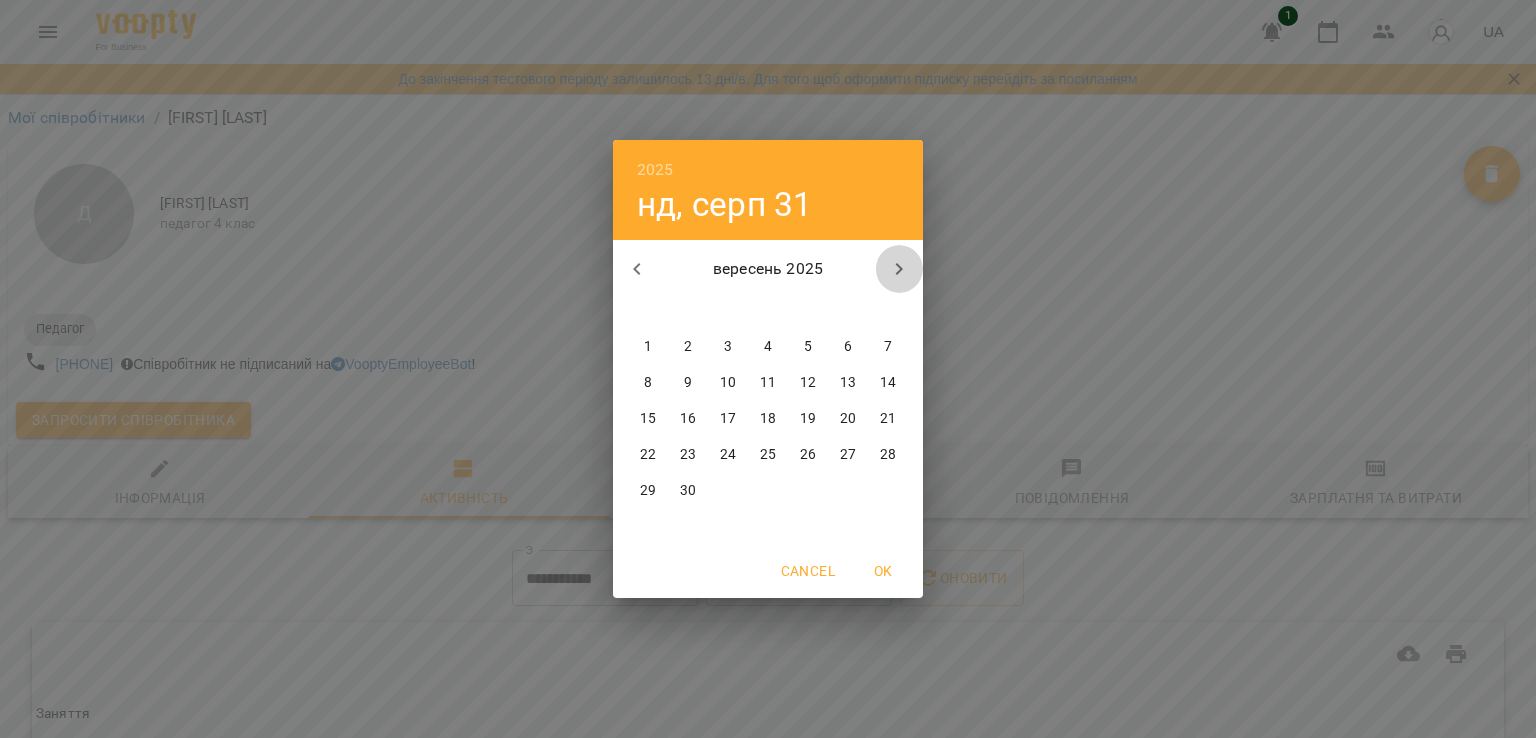 click 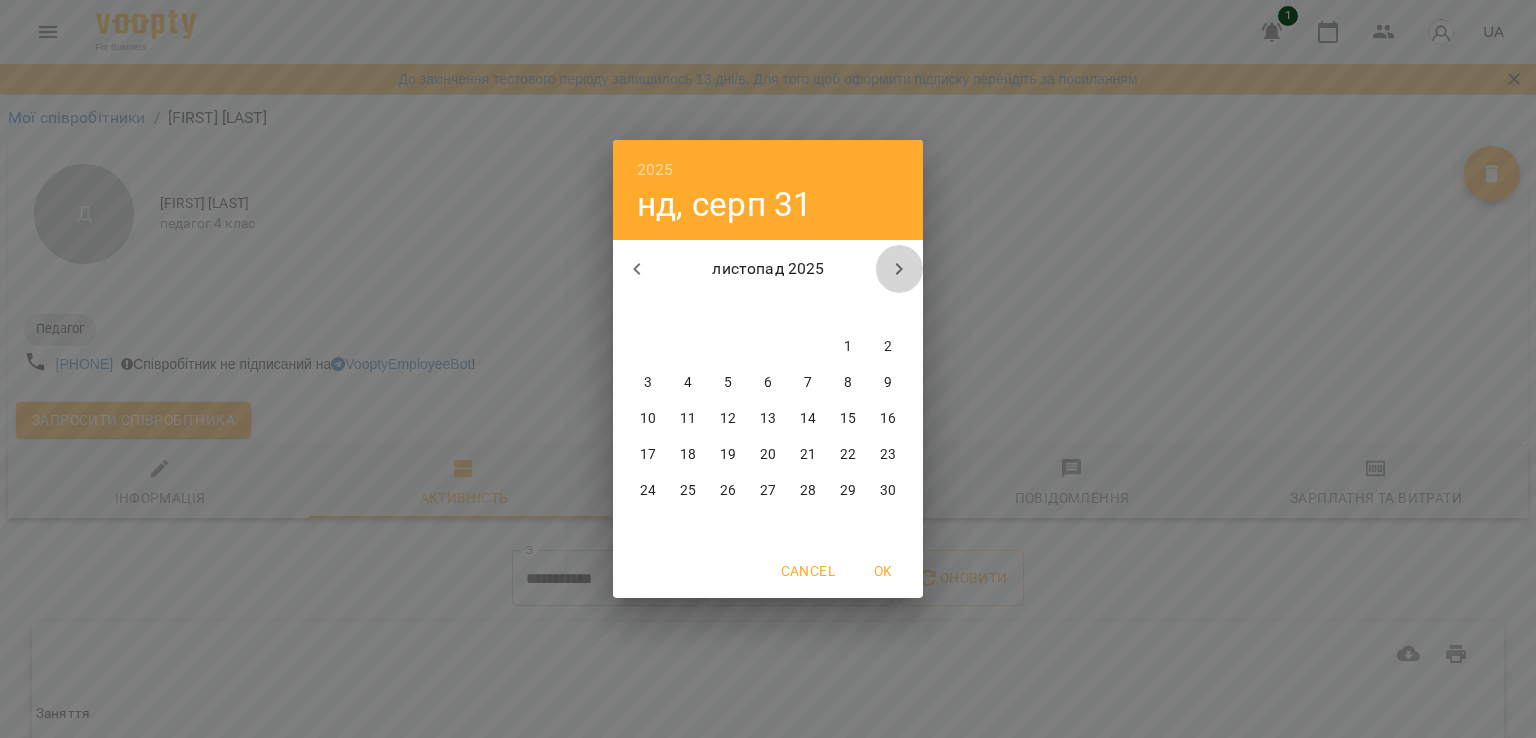 click 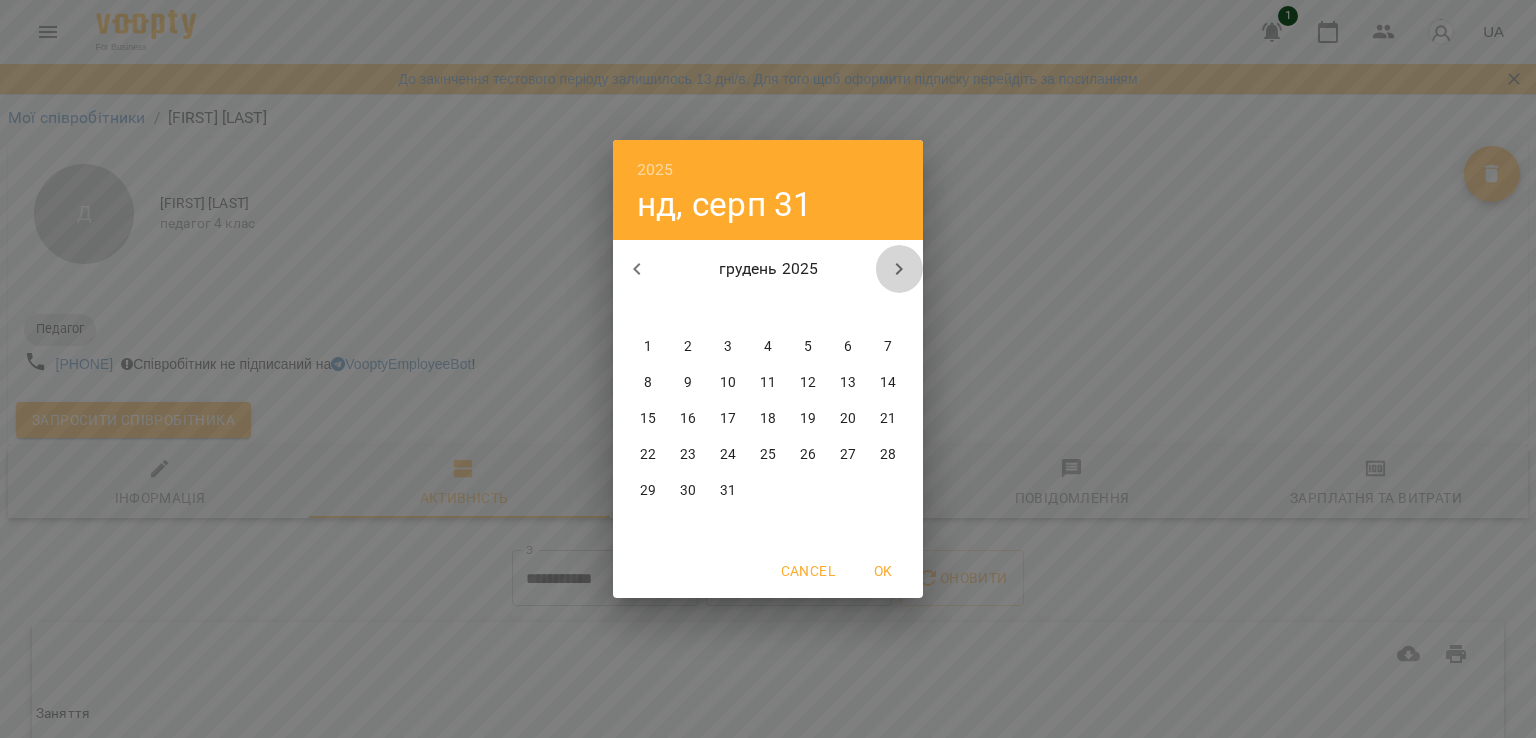 click 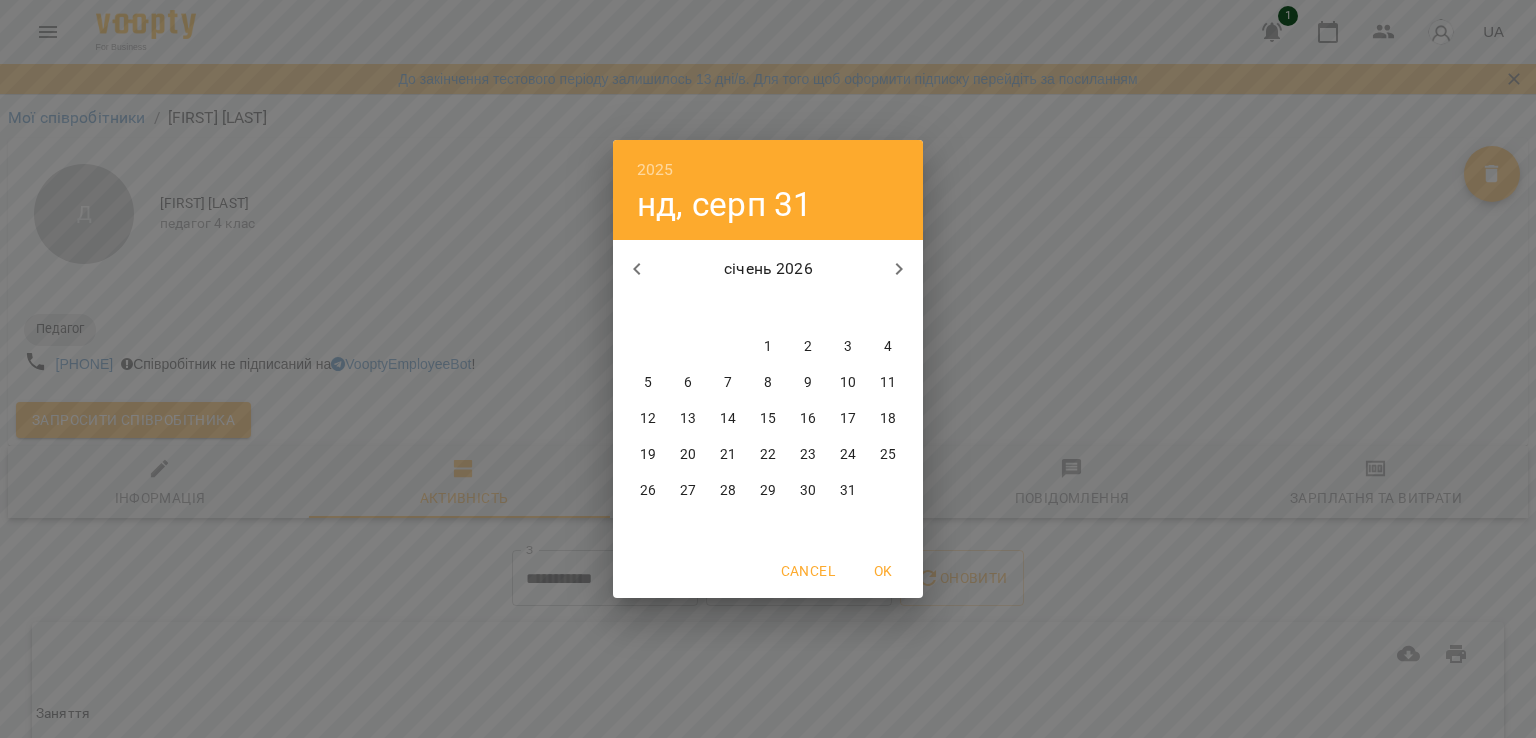 click 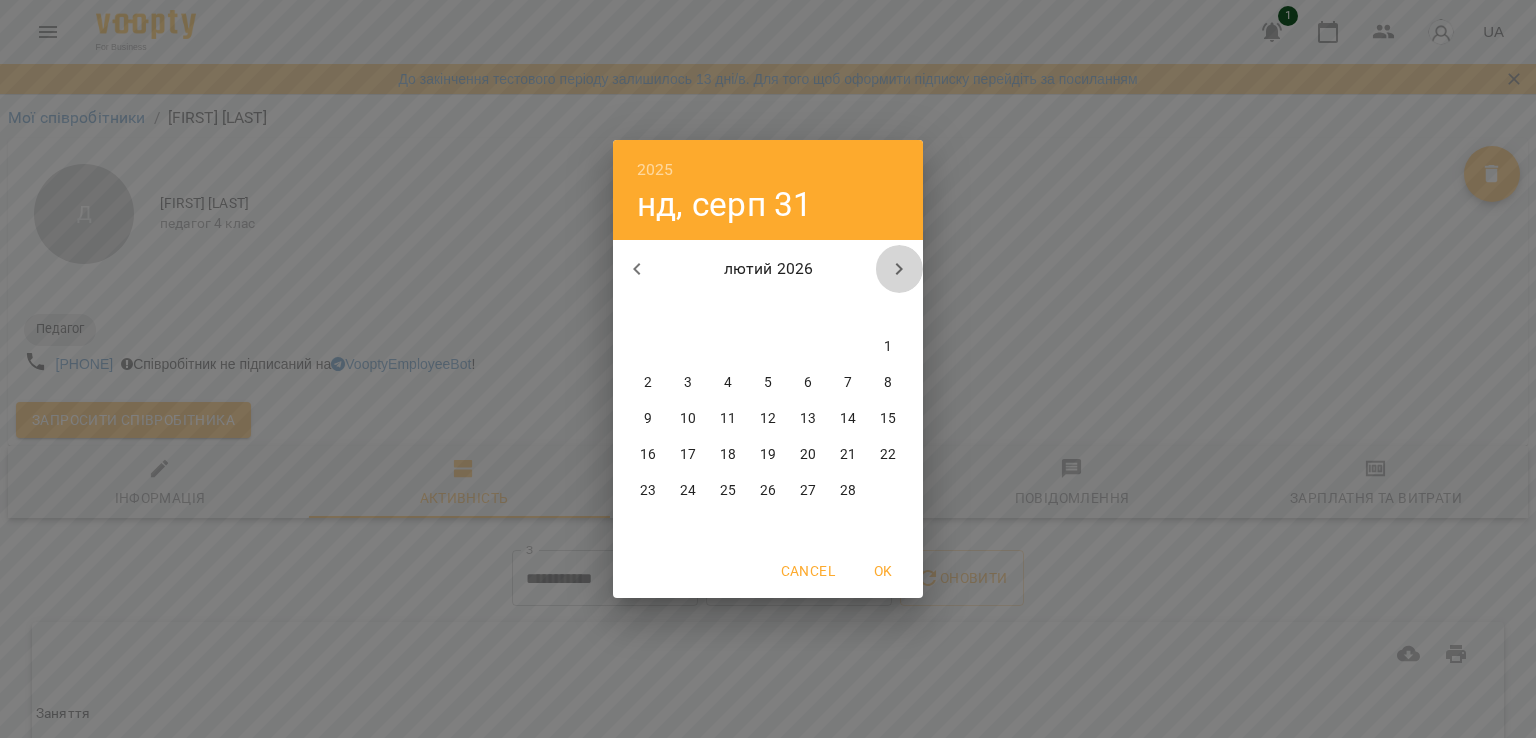 click 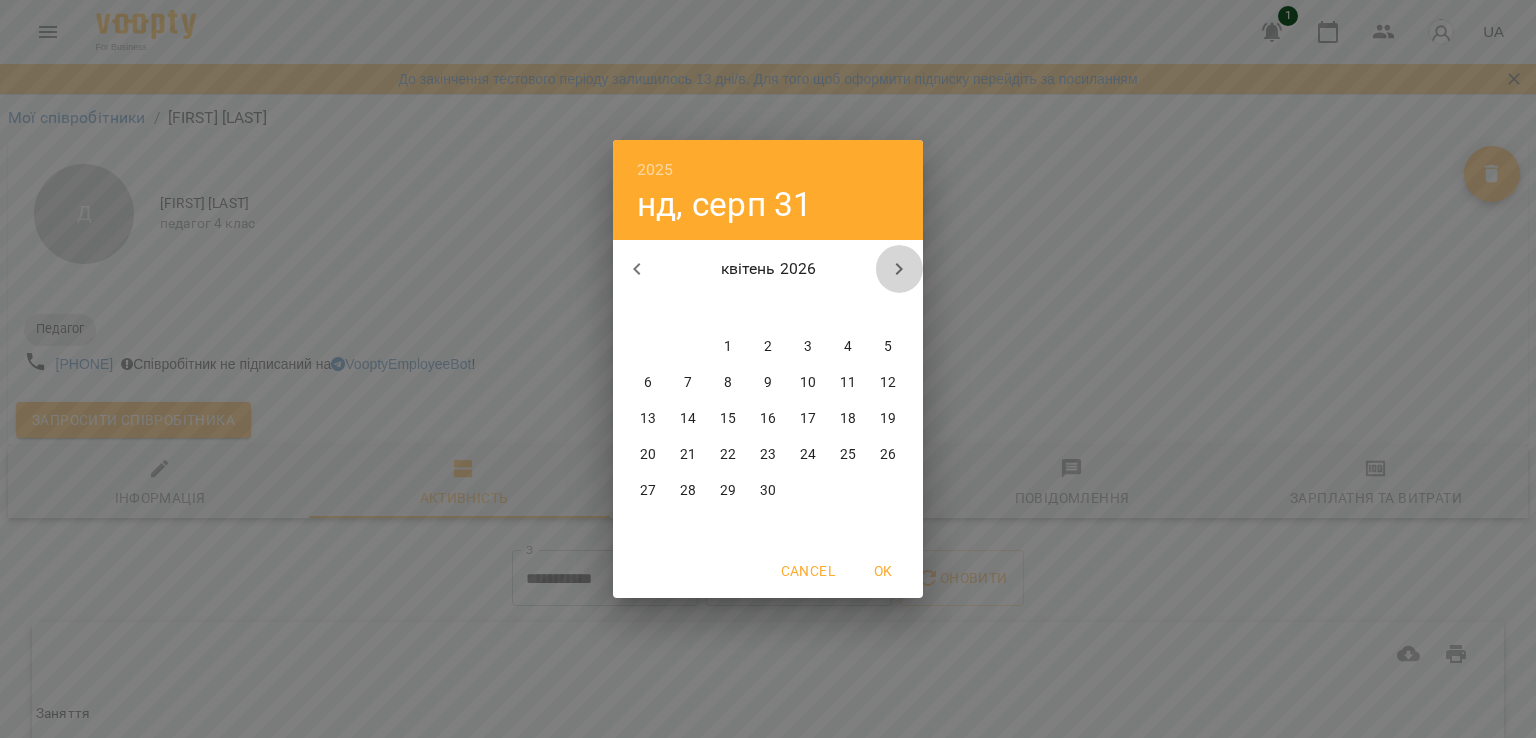 click 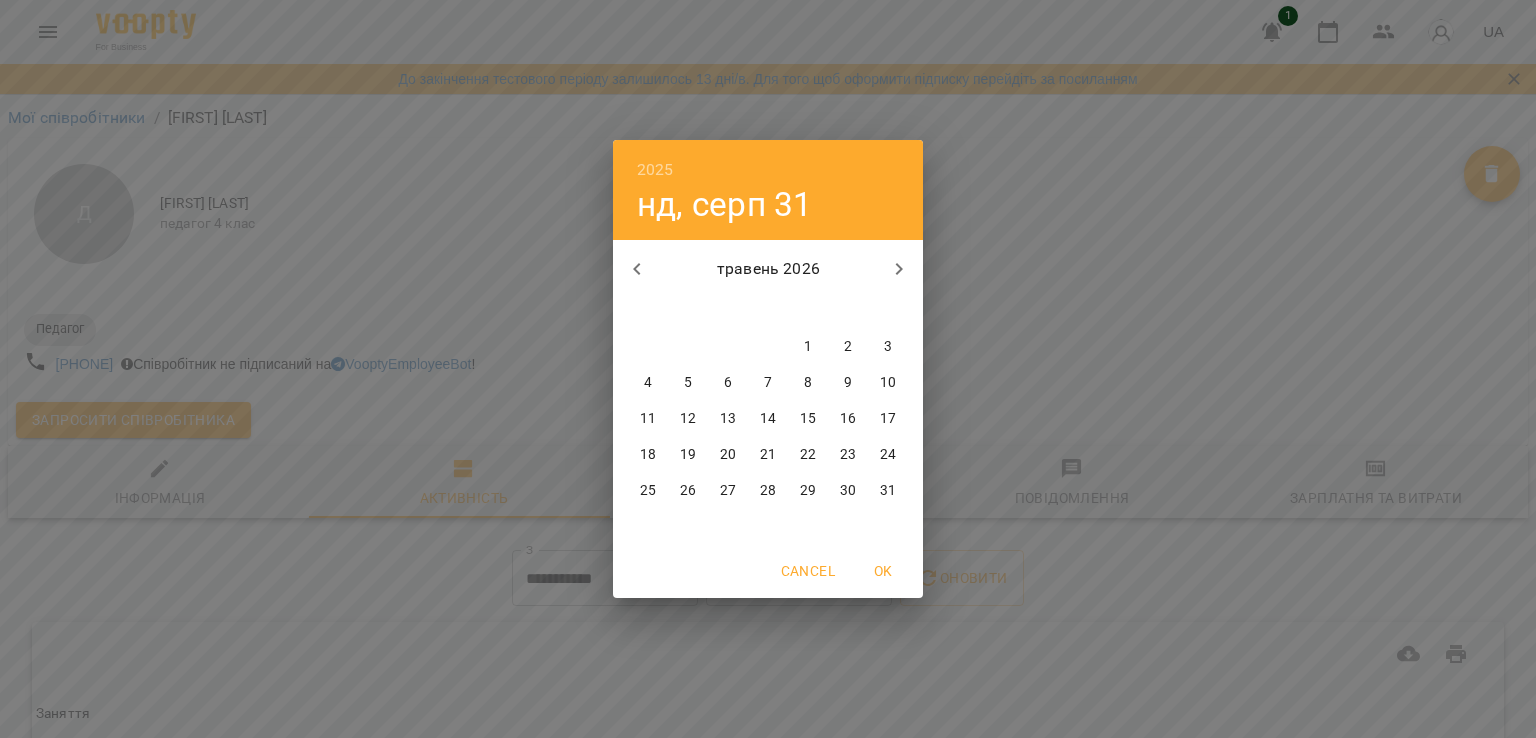 click 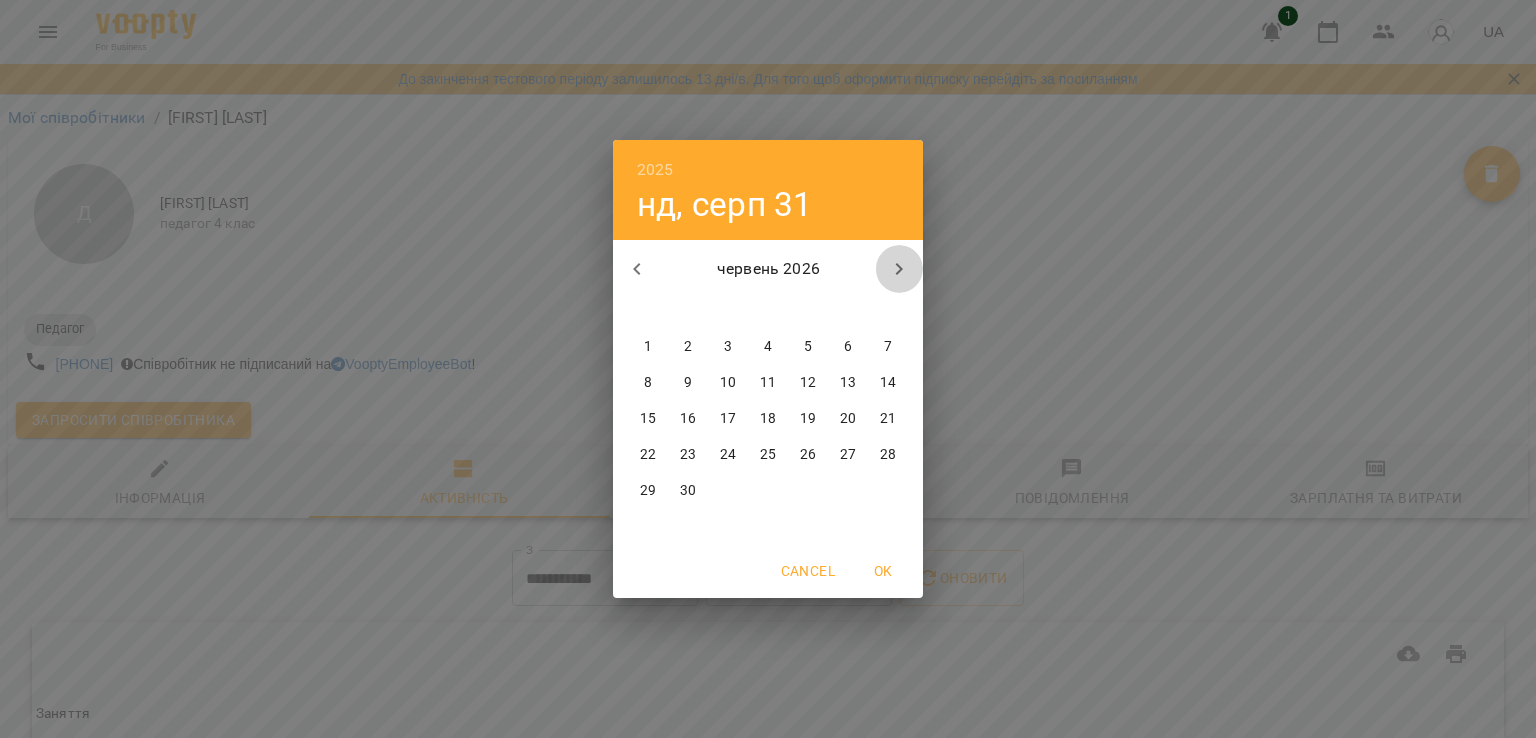 click 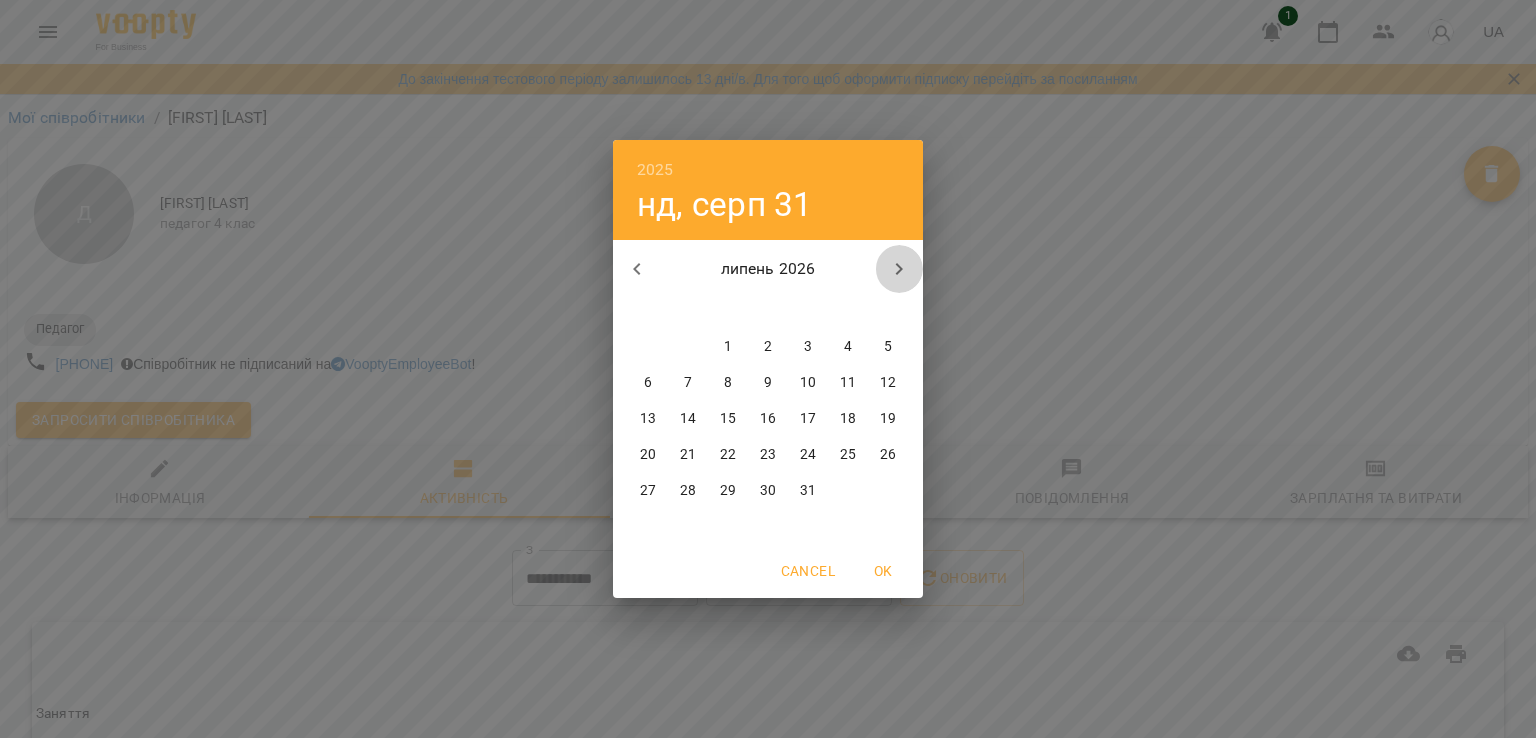 click 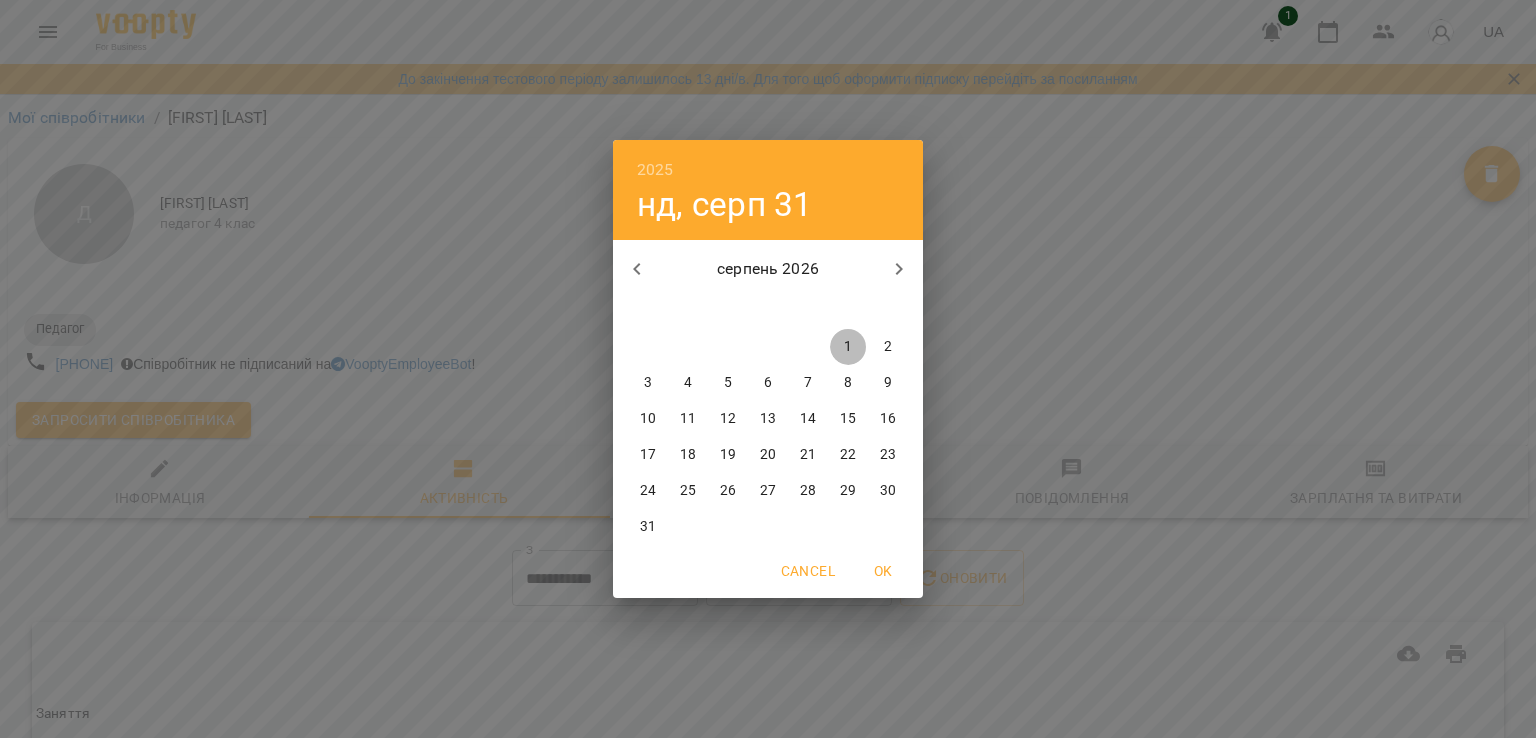 click on "1" at bounding box center [848, 347] 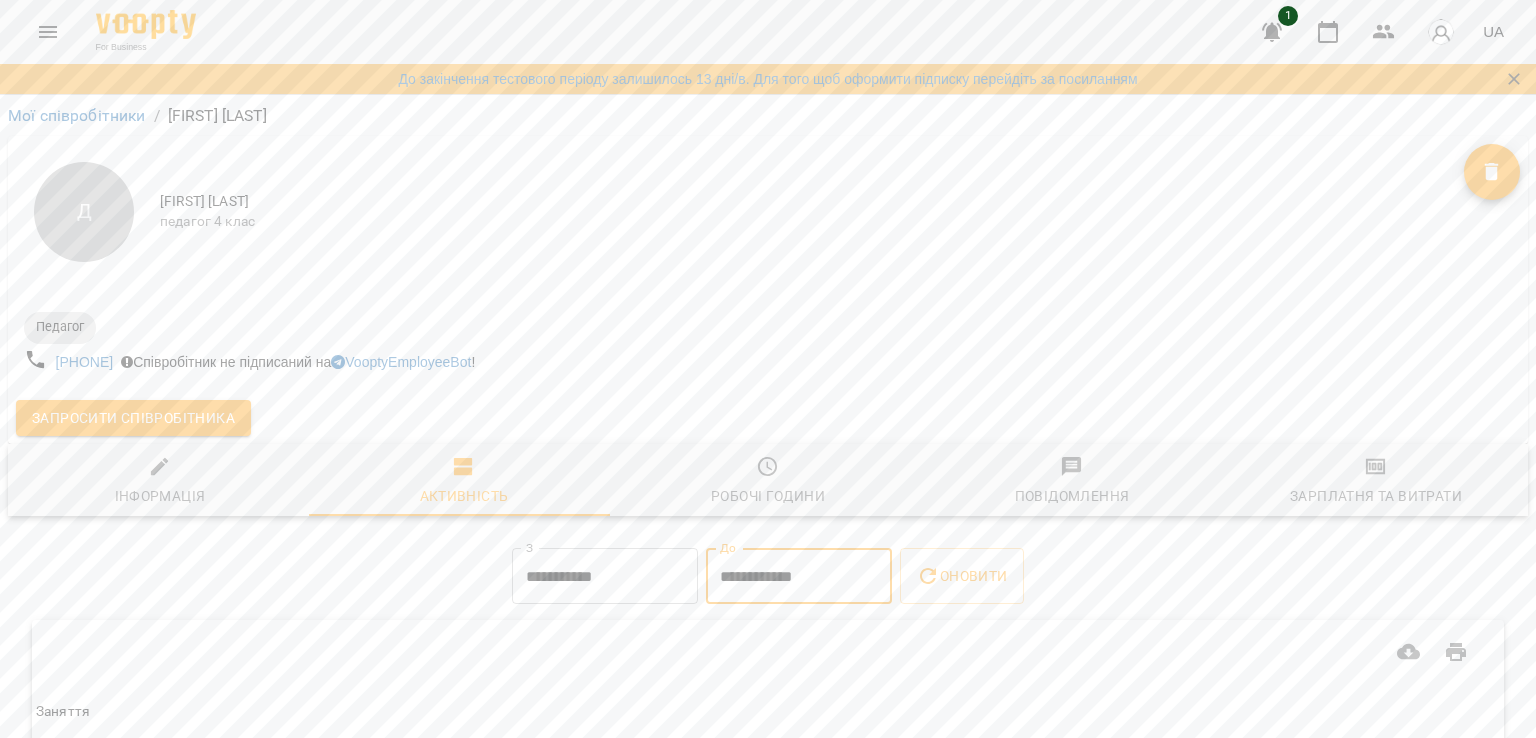 scroll, scrollTop: 161, scrollLeft: 0, axis: vertical 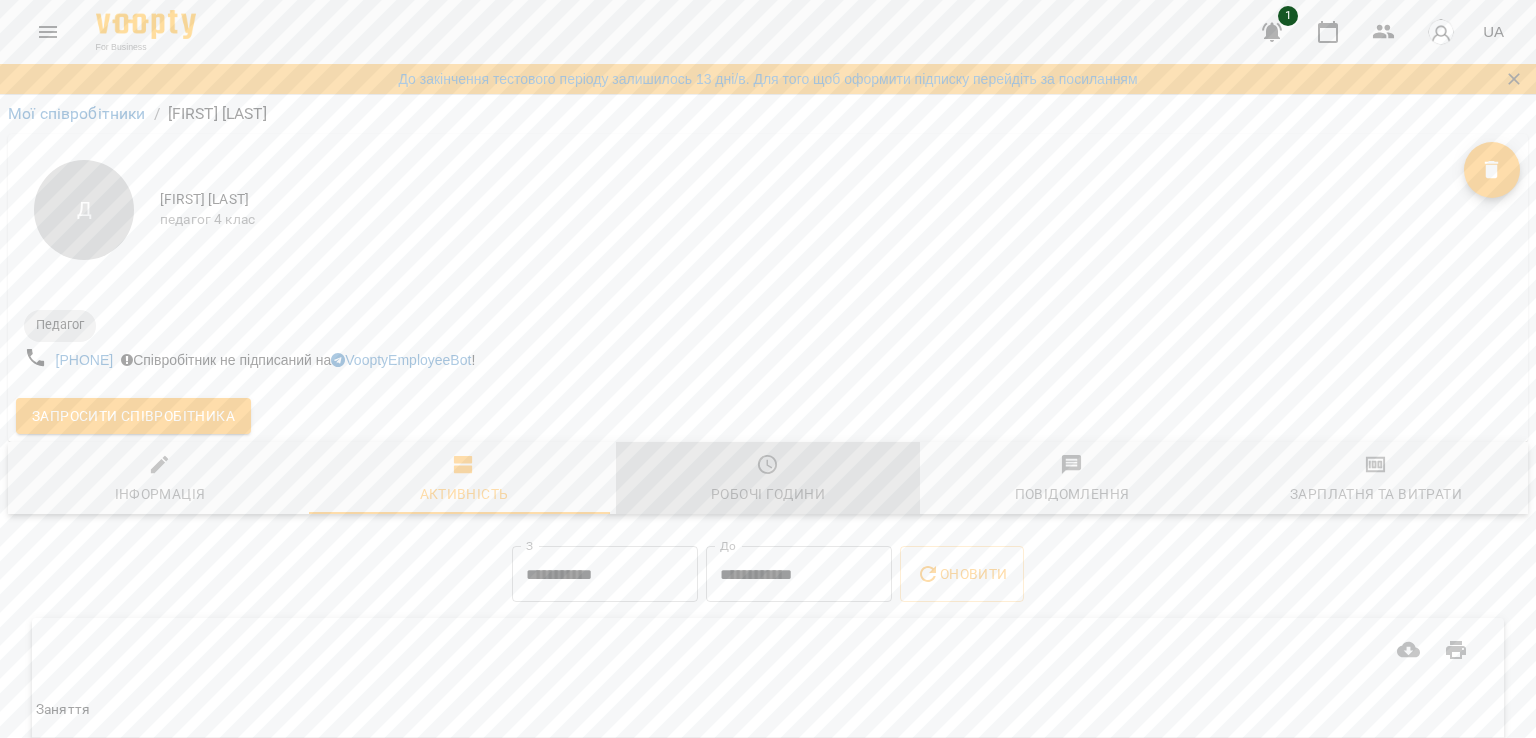 click on "Робочі години" at bounding box center [768, 494] 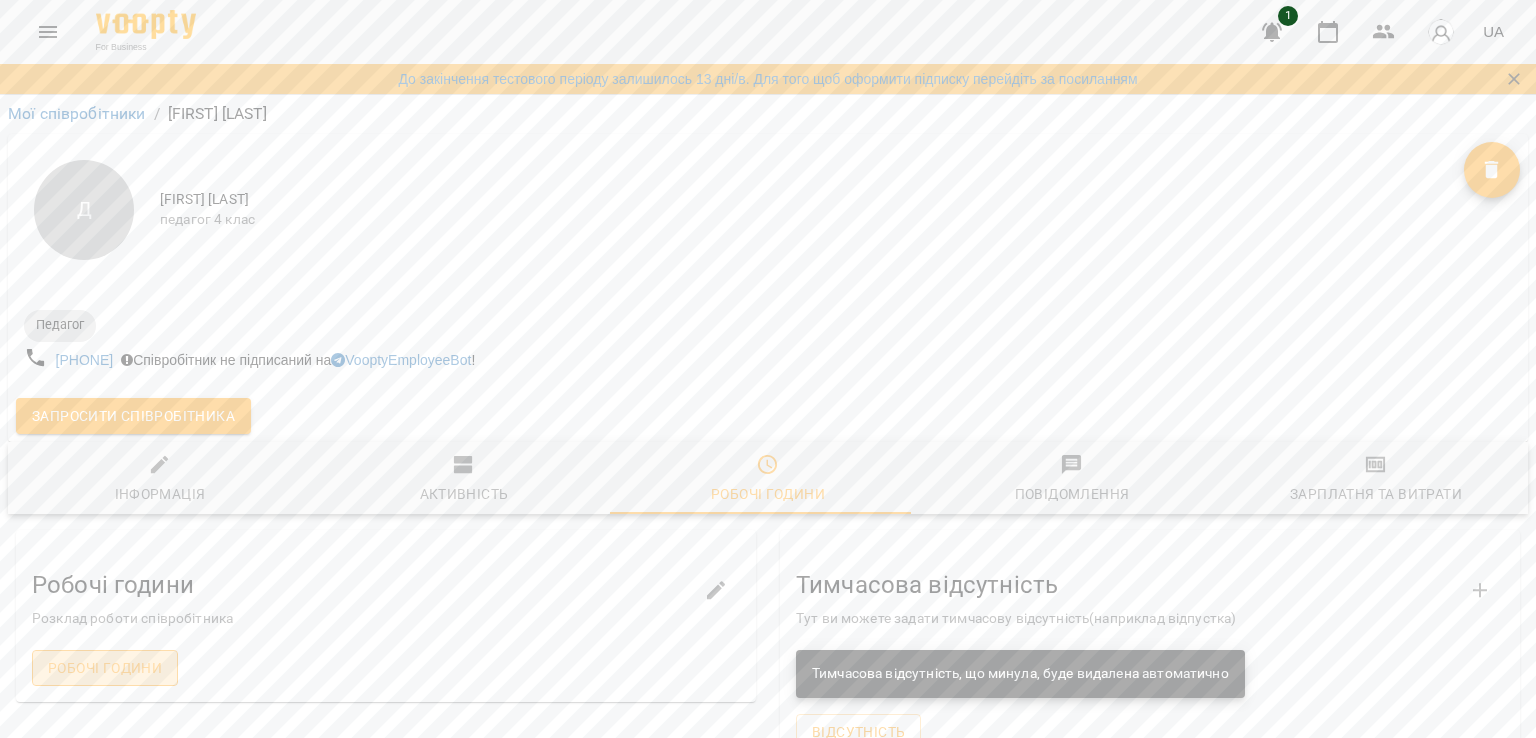 click on "Робочі години" at bounding box center [105, 668] 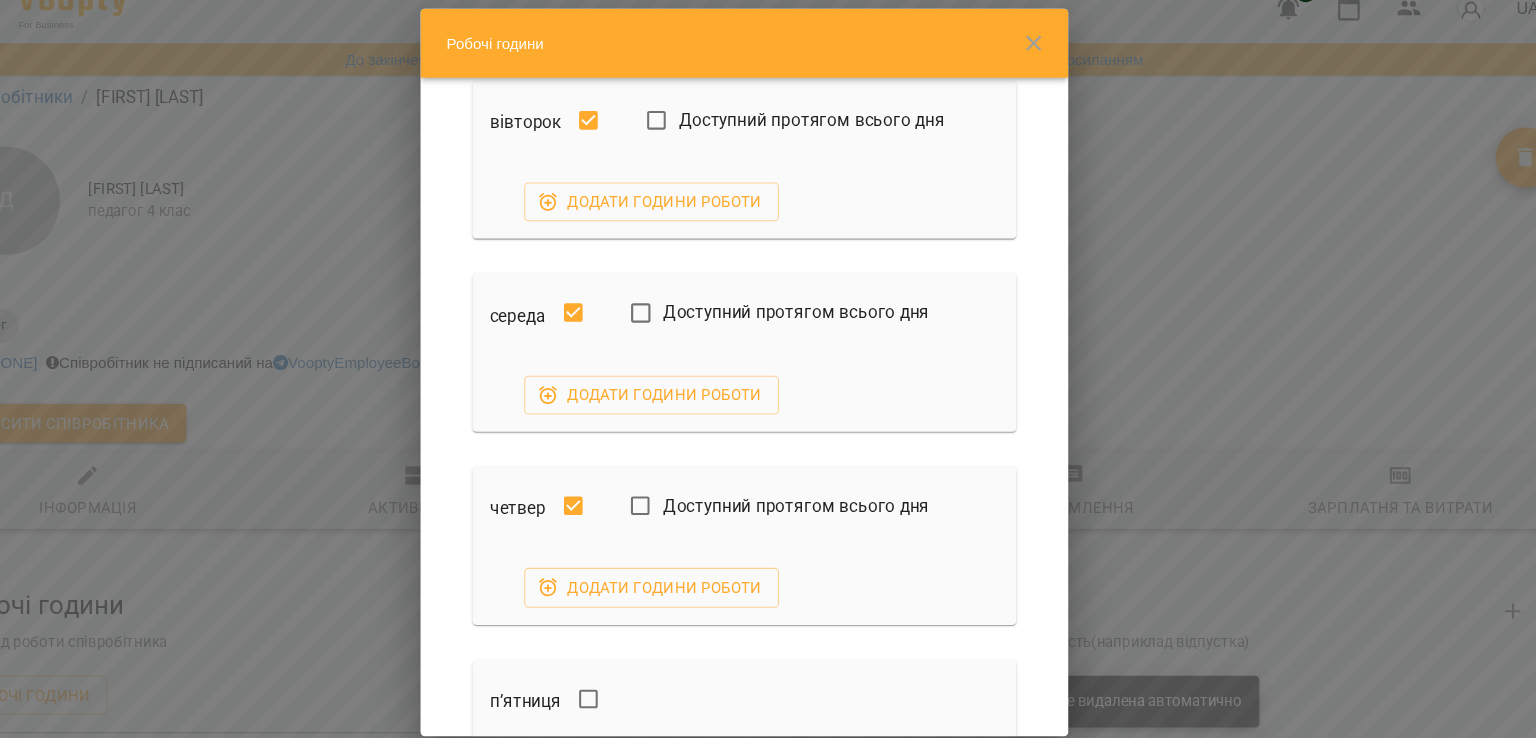 scroll, scrollTop: 245, scrollLeft: 0, axis: vertical 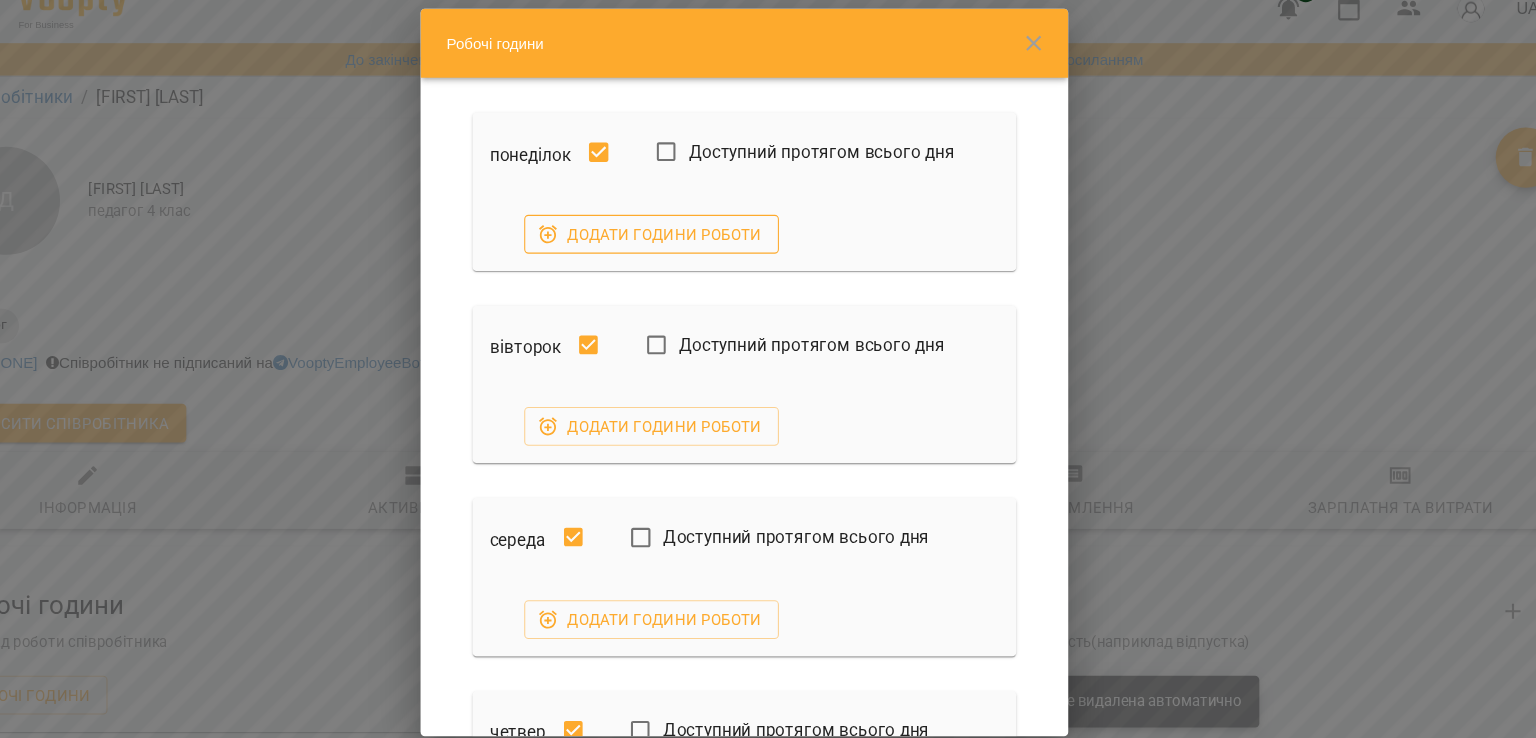 click on "Додати години роботи" at bounding box center (682, 241) 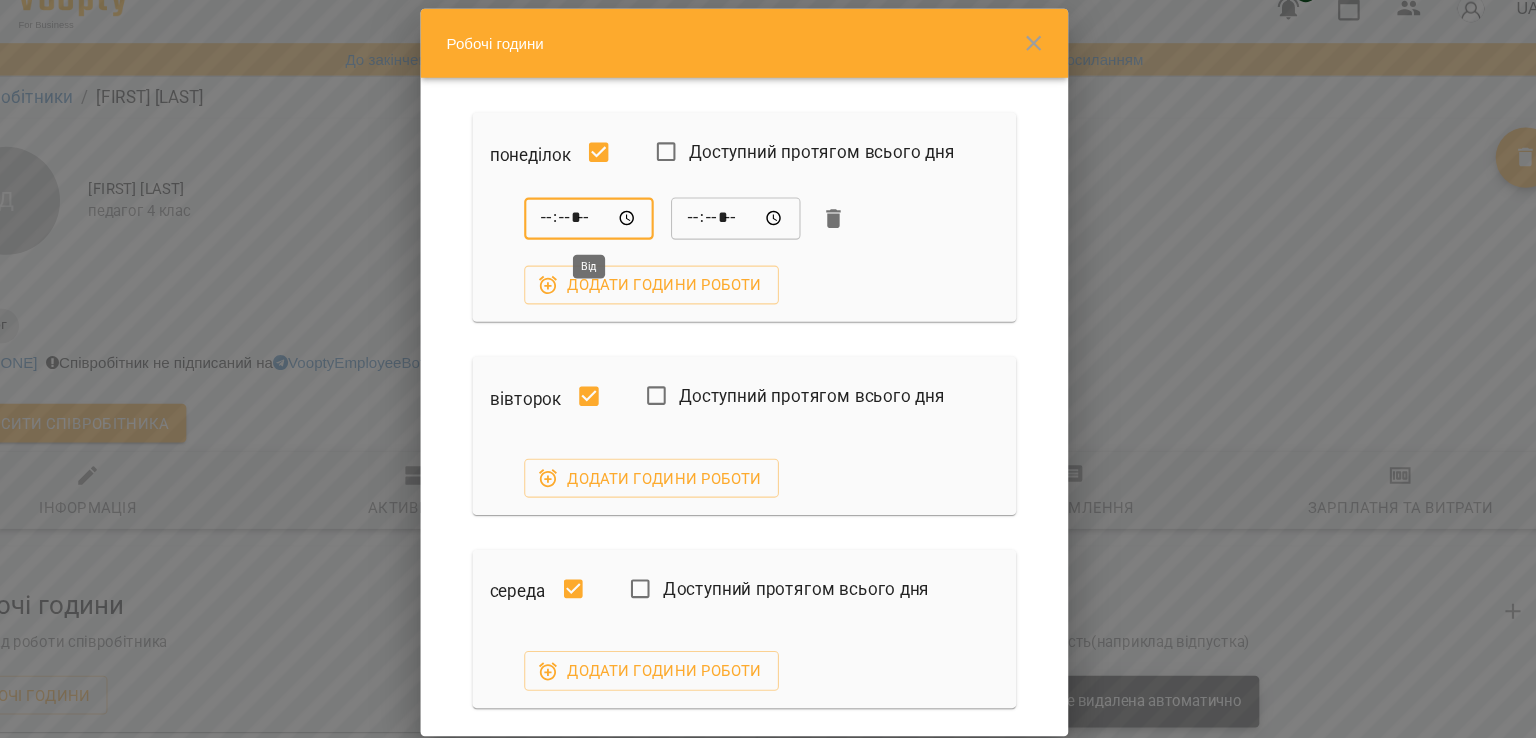 click on "*****" at bounding box center (624, 227) 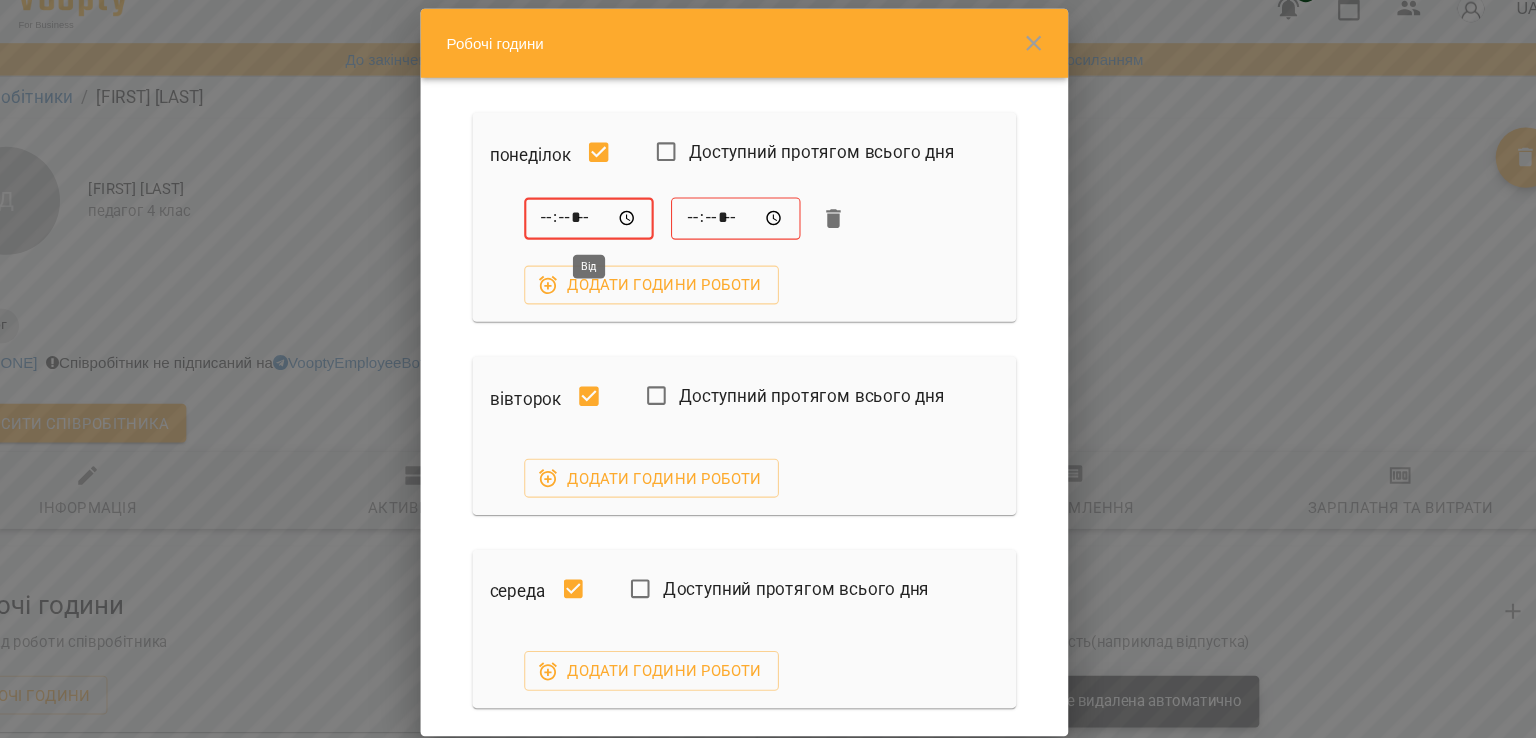 type on "*****" 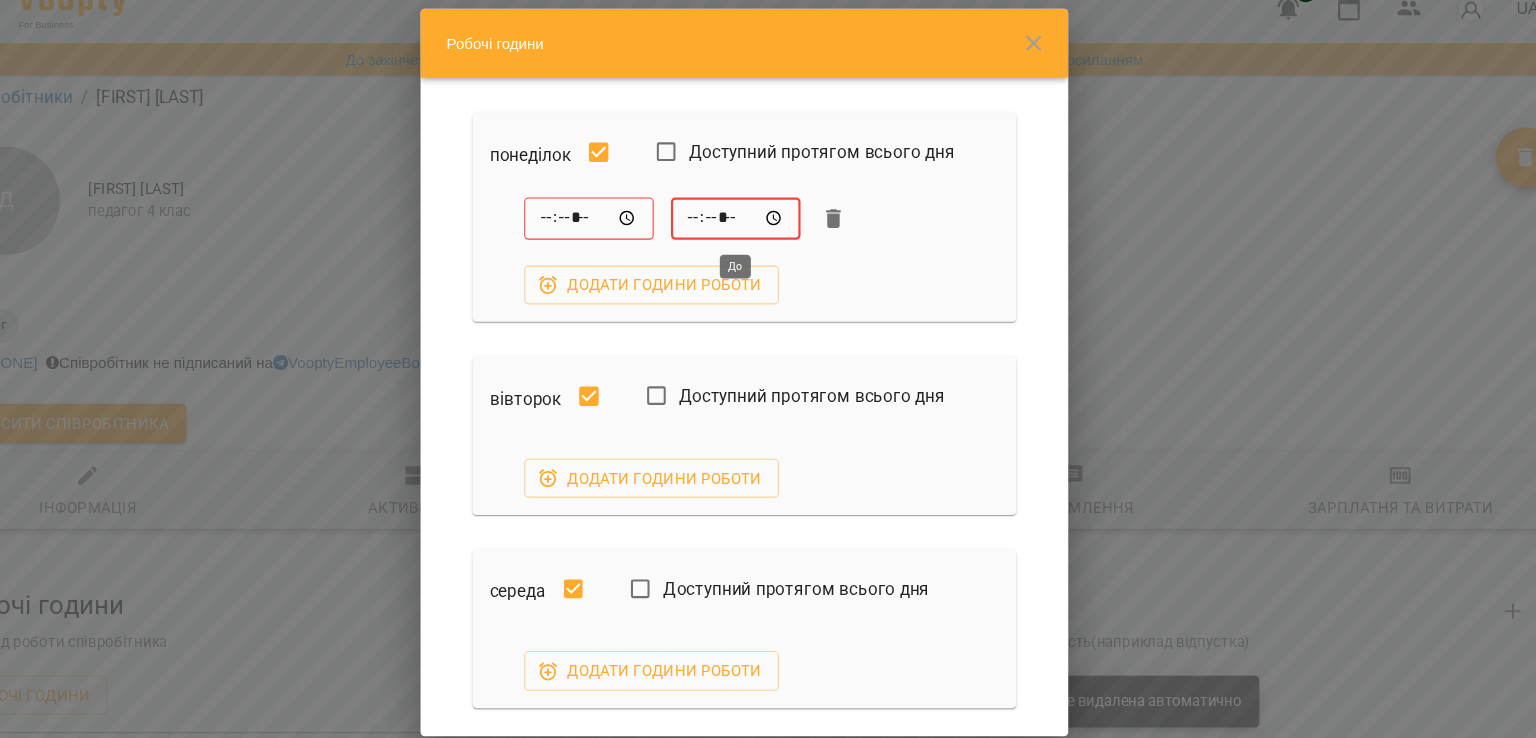 click on "*****" at bounding box center (760, 227) 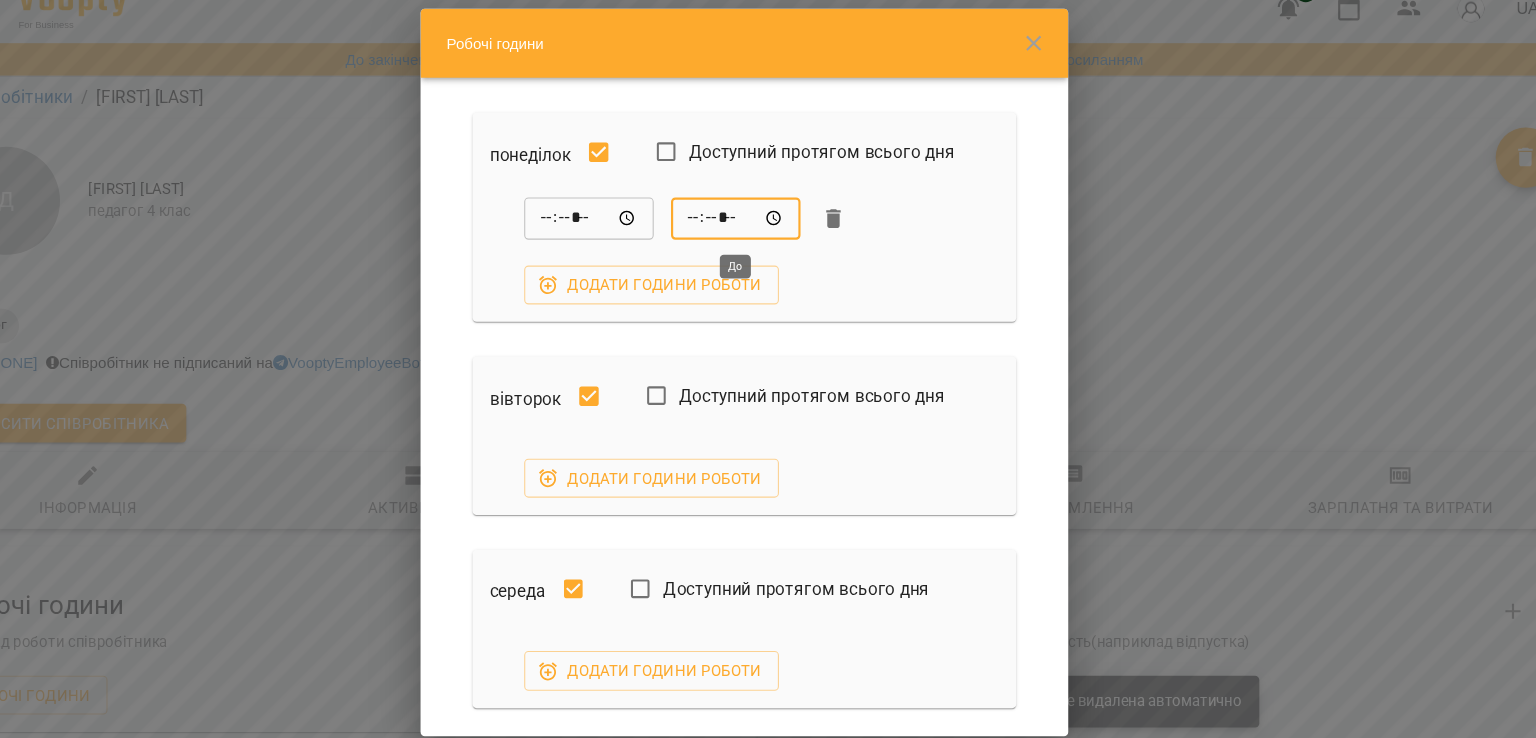 type on "*****" 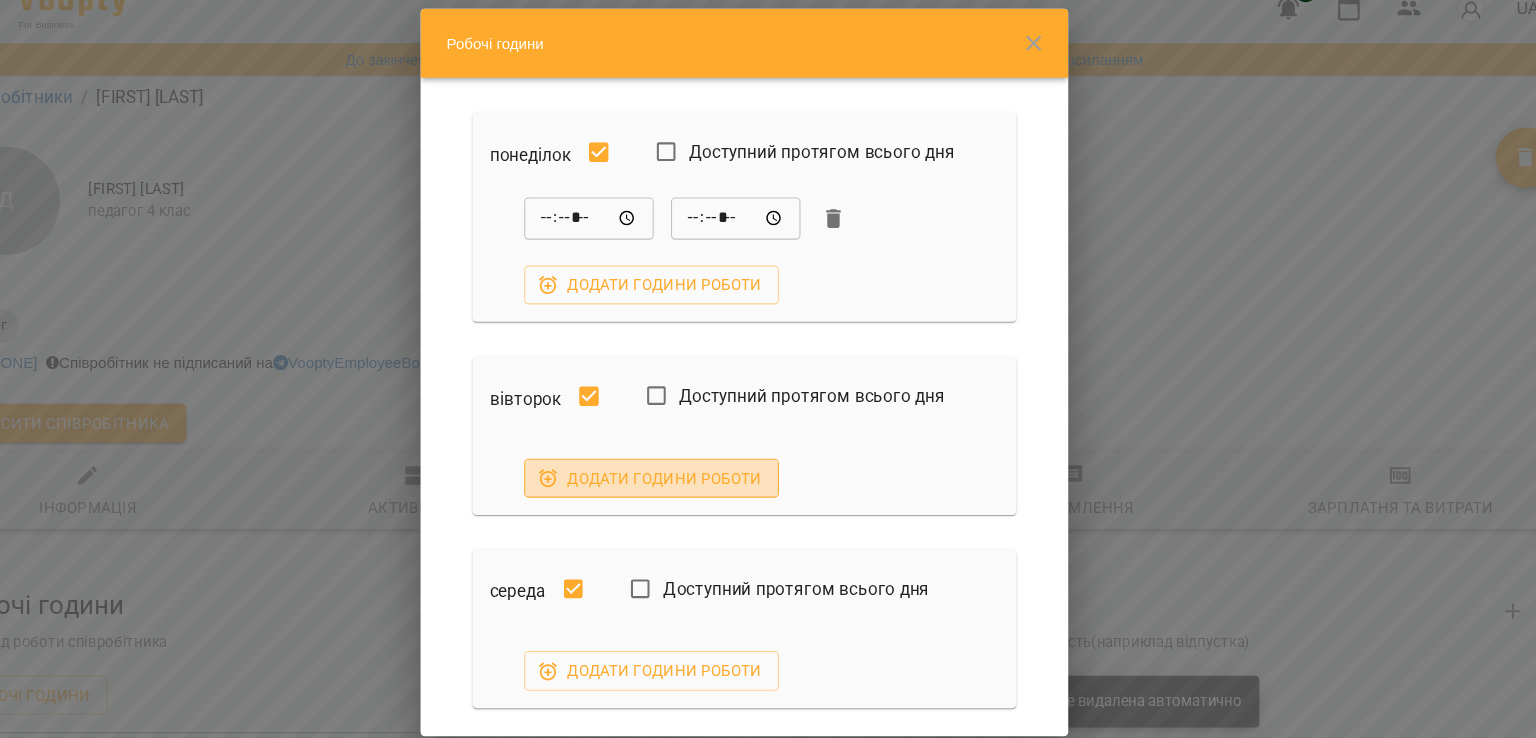 click on "Додати години роботи" at bounding box center [682, 467] 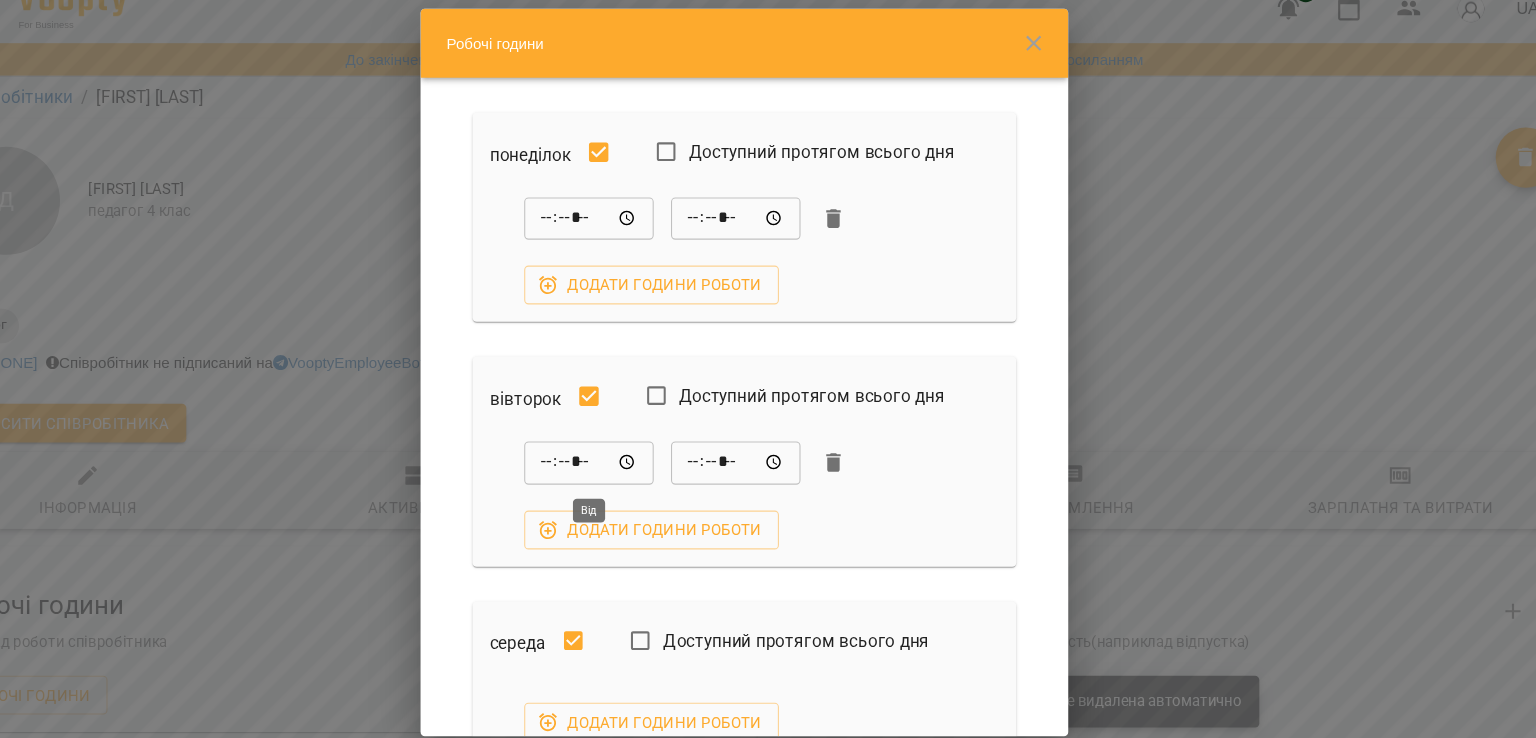 click on "*****" at bounding box center (624, 453) 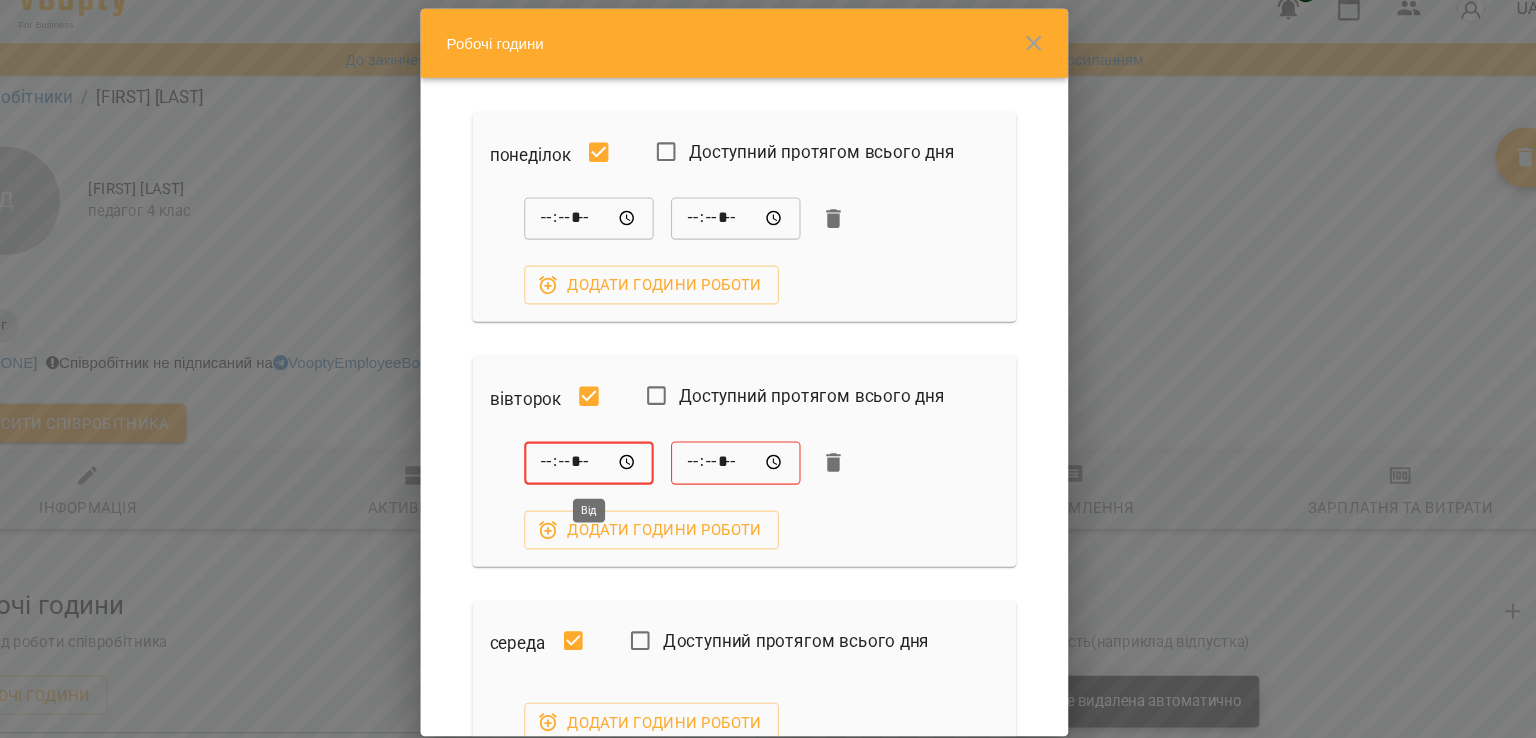 type on "*****" 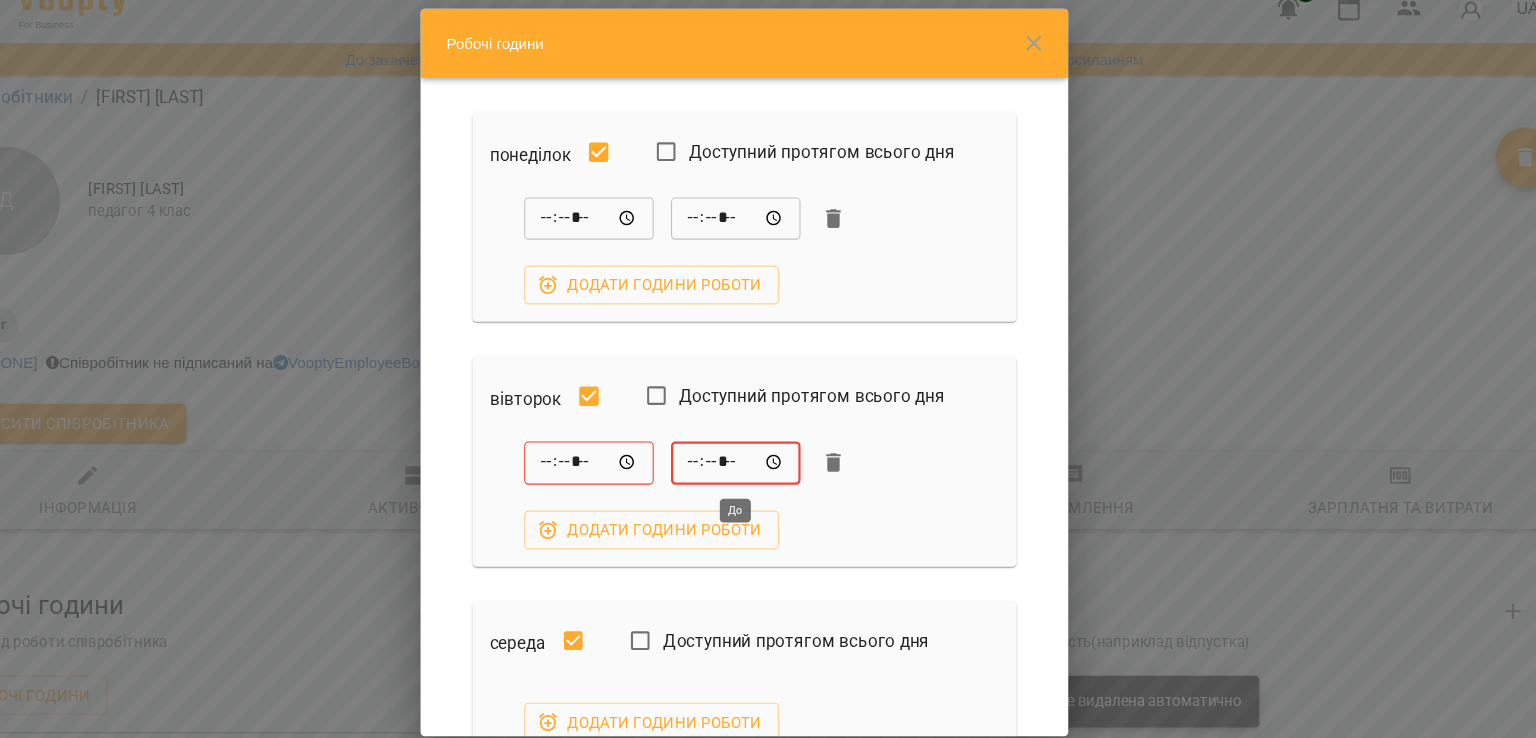 click on "*****" at bounding box center [760, 453] 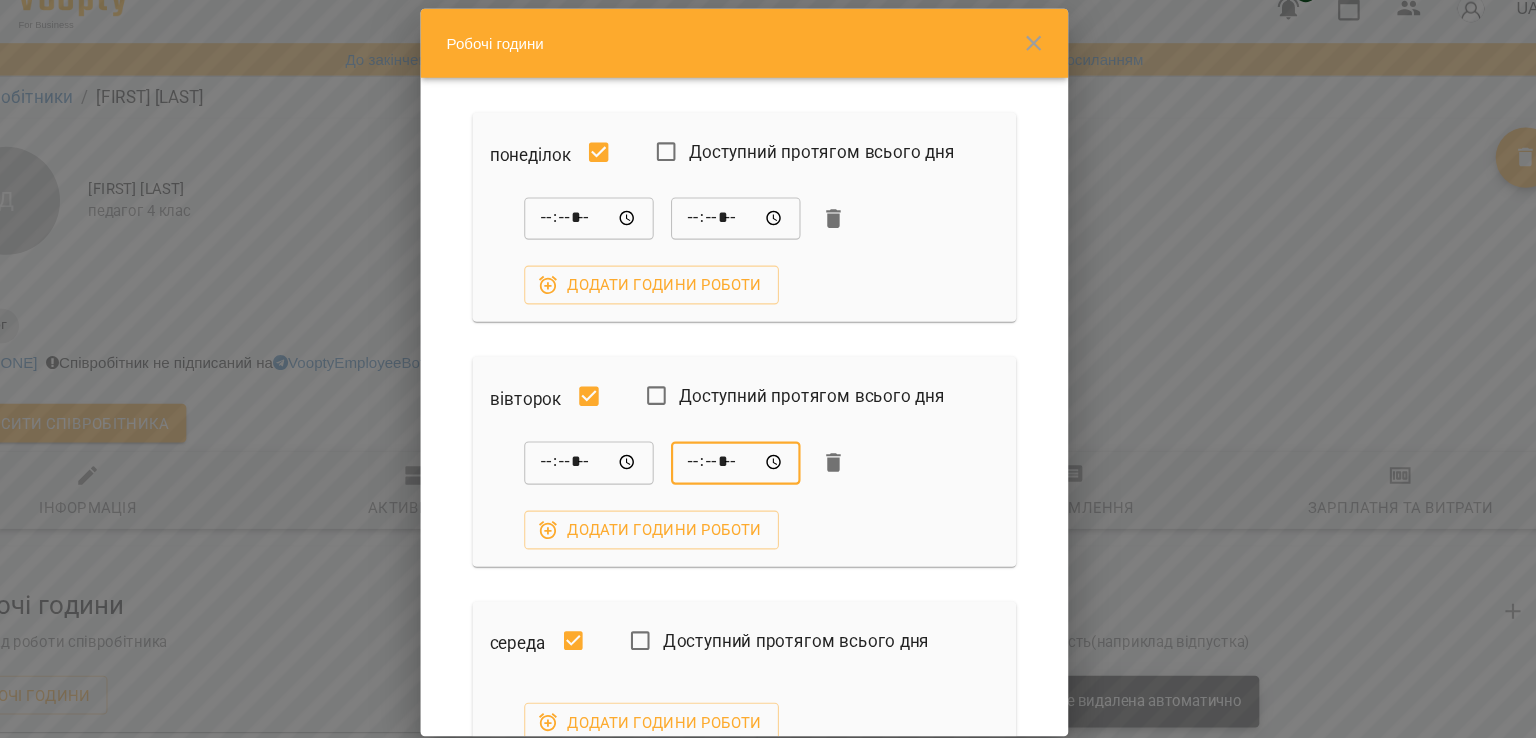 type on "*****" 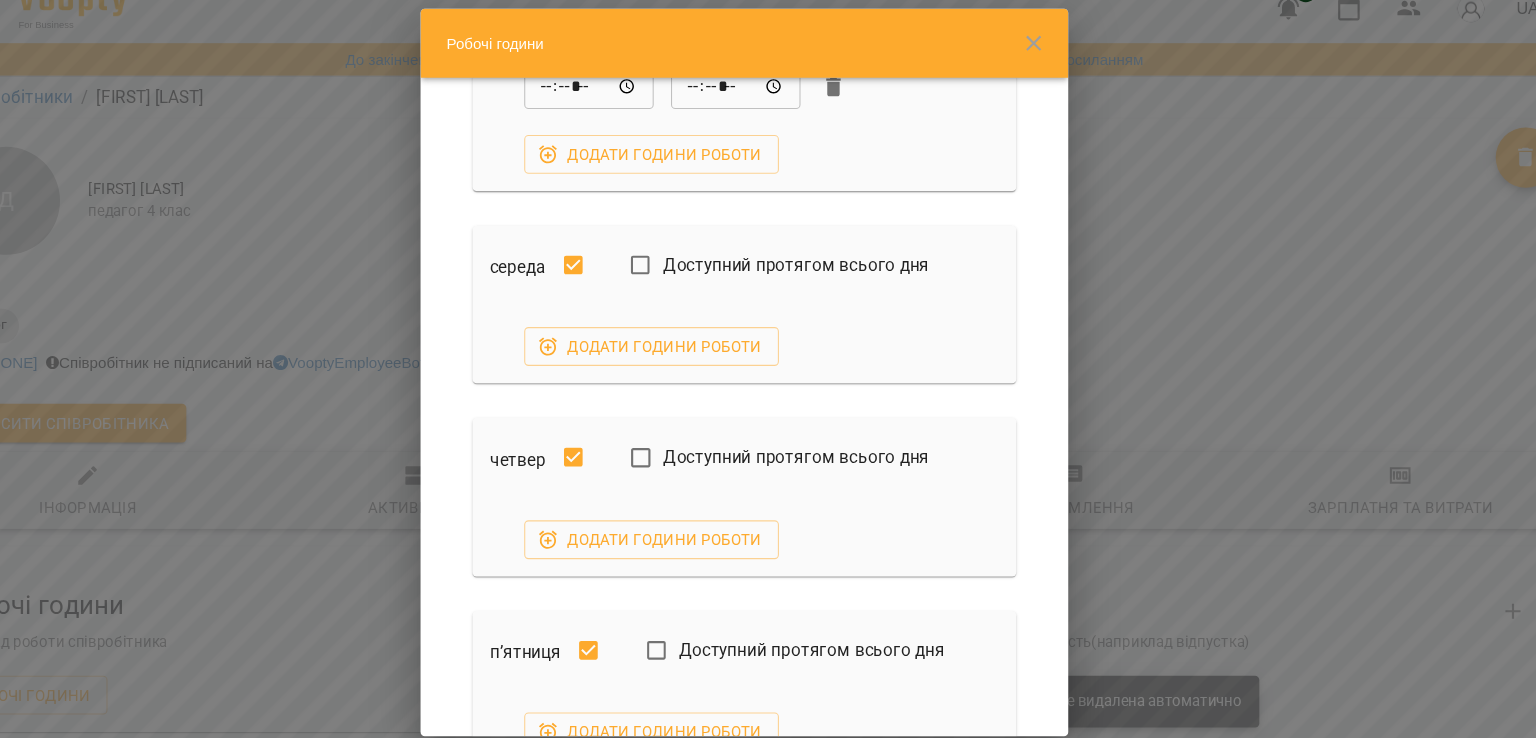 scroll, scrollTop: 352, scrollLeft: 0, axis: vertical 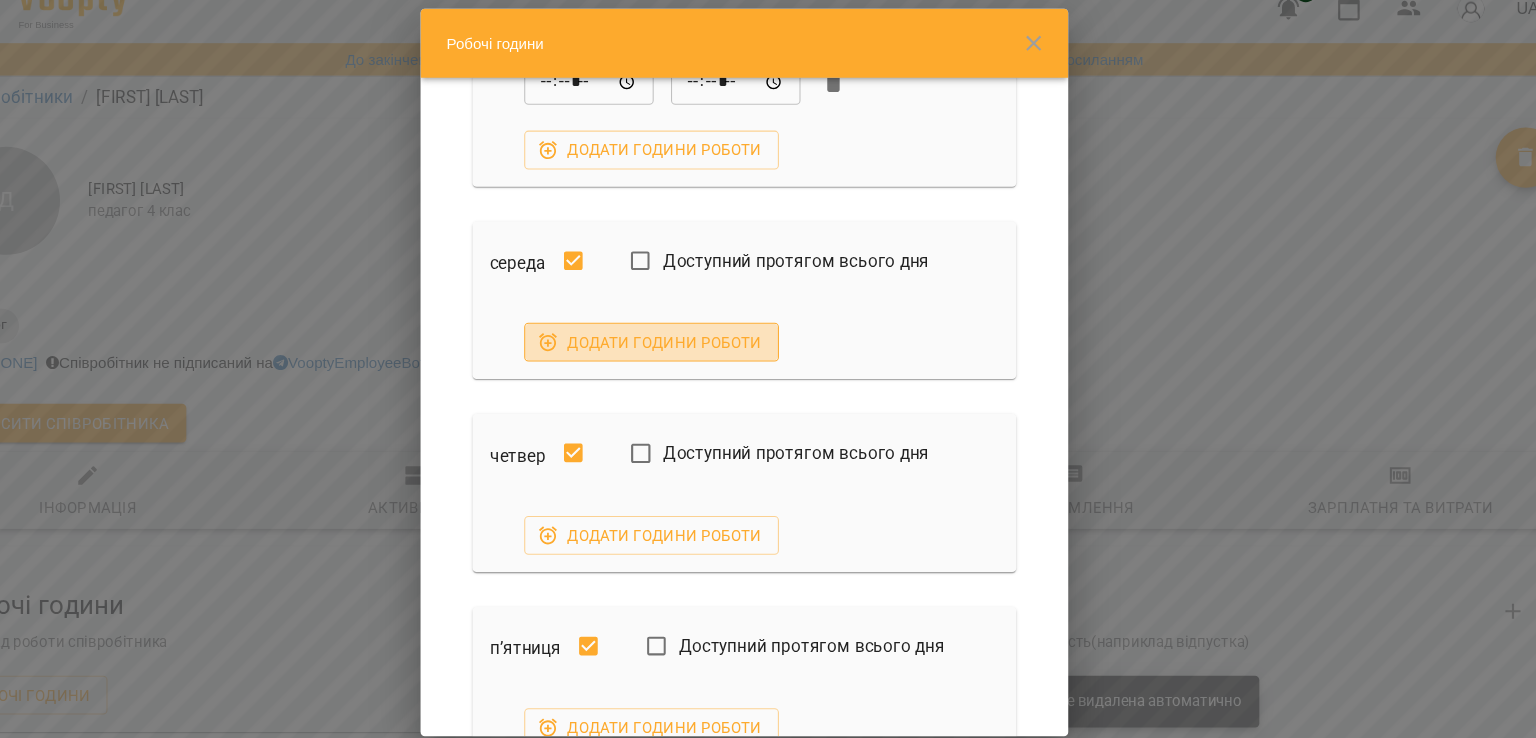 click 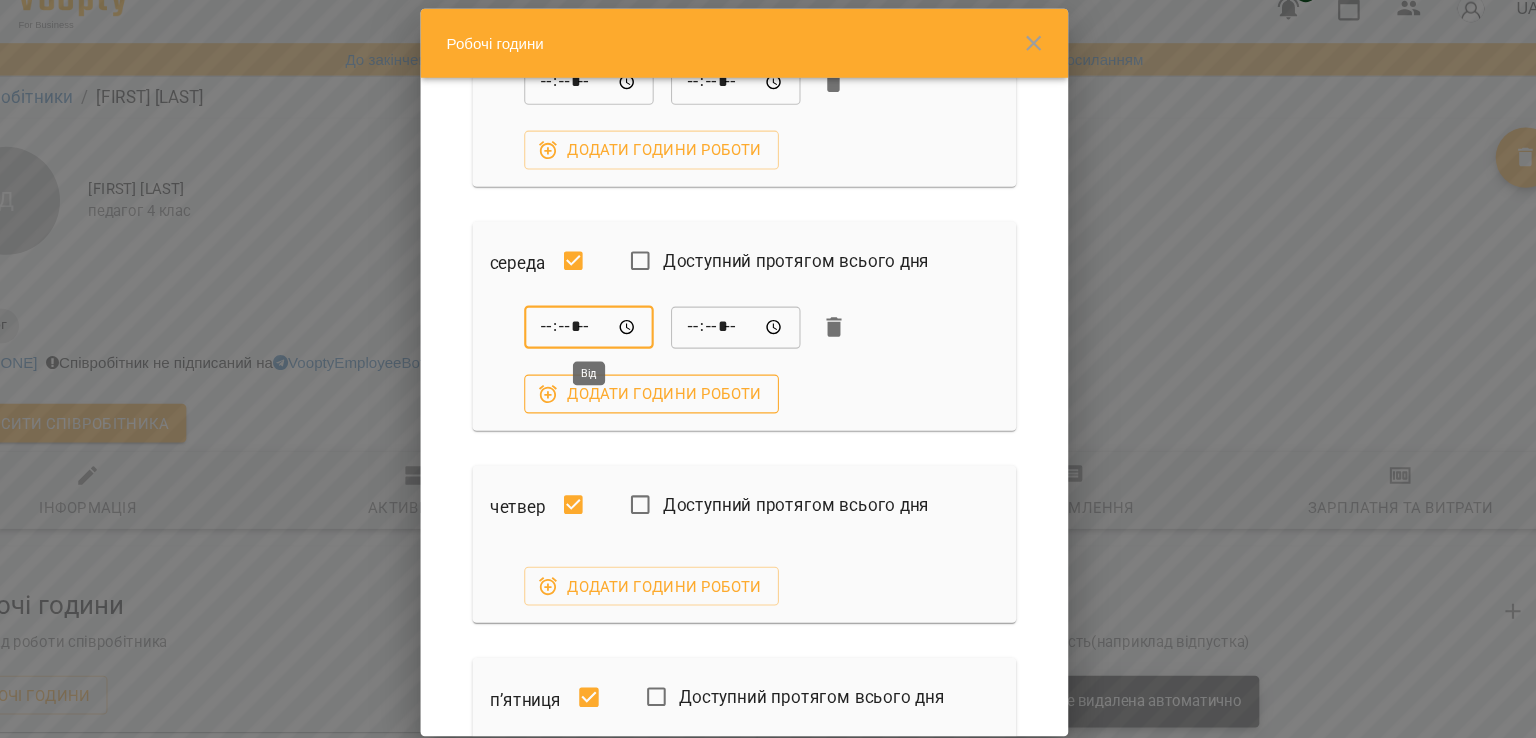 click on "*****" at bounding box center [624, 327] 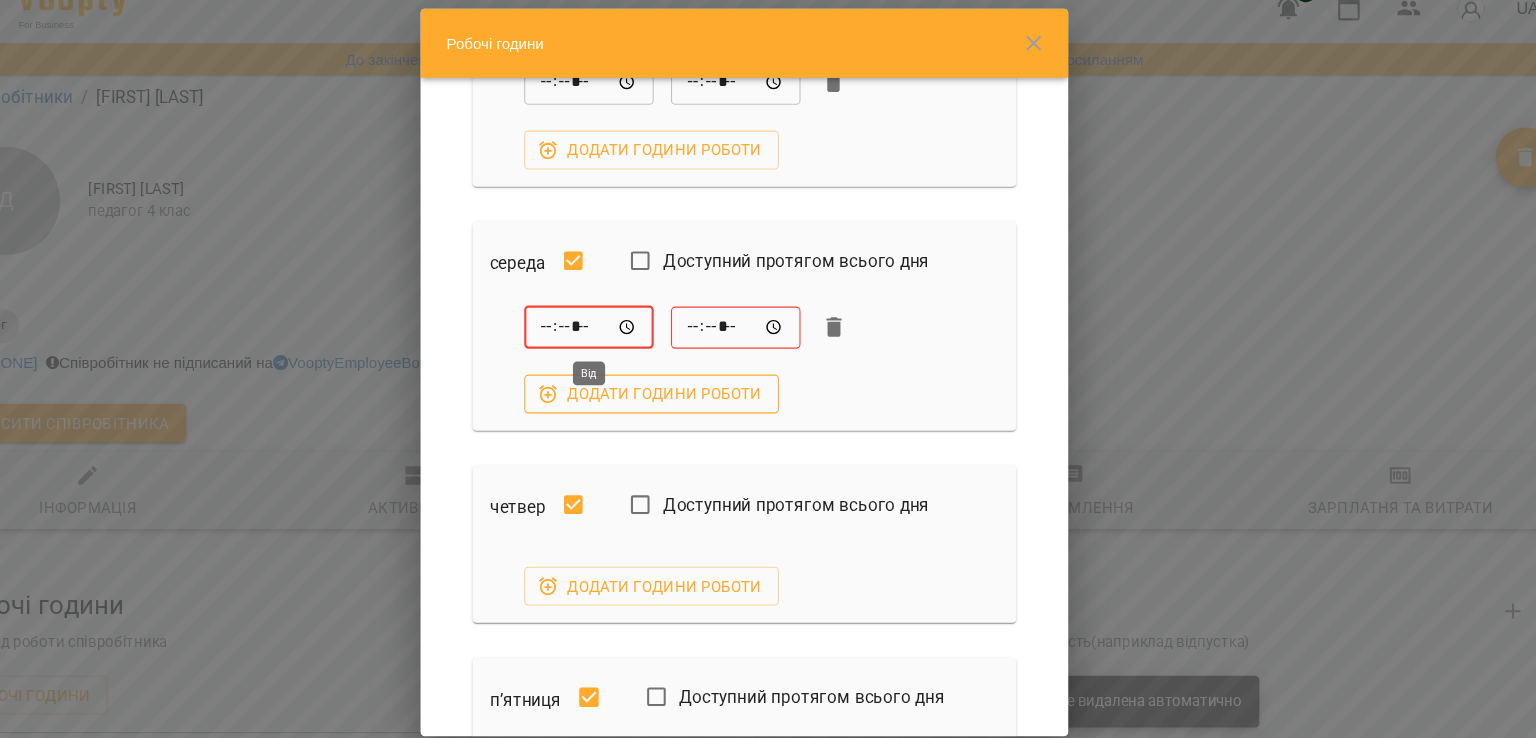 type on "*****" 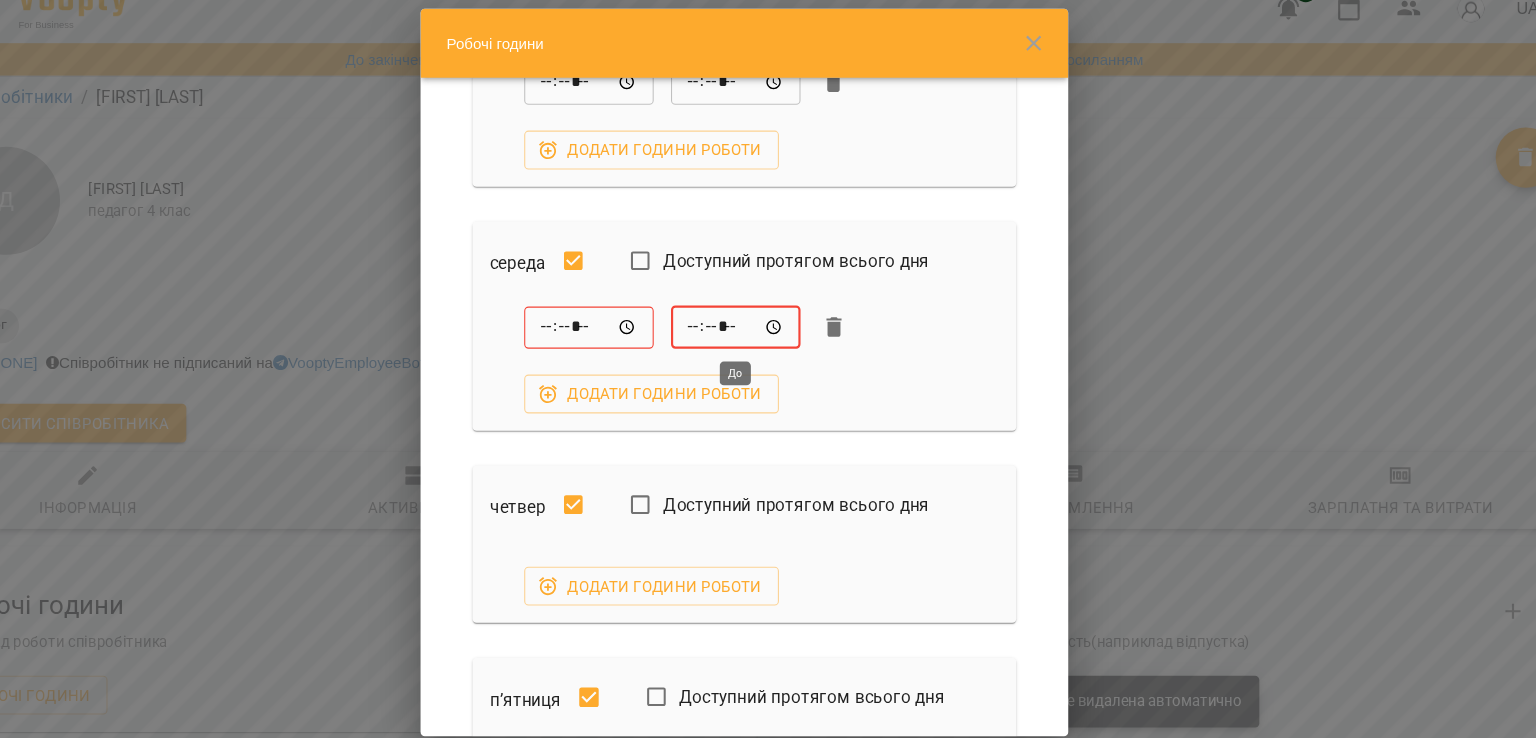 click on "*****" at bounding box center (760, 327) 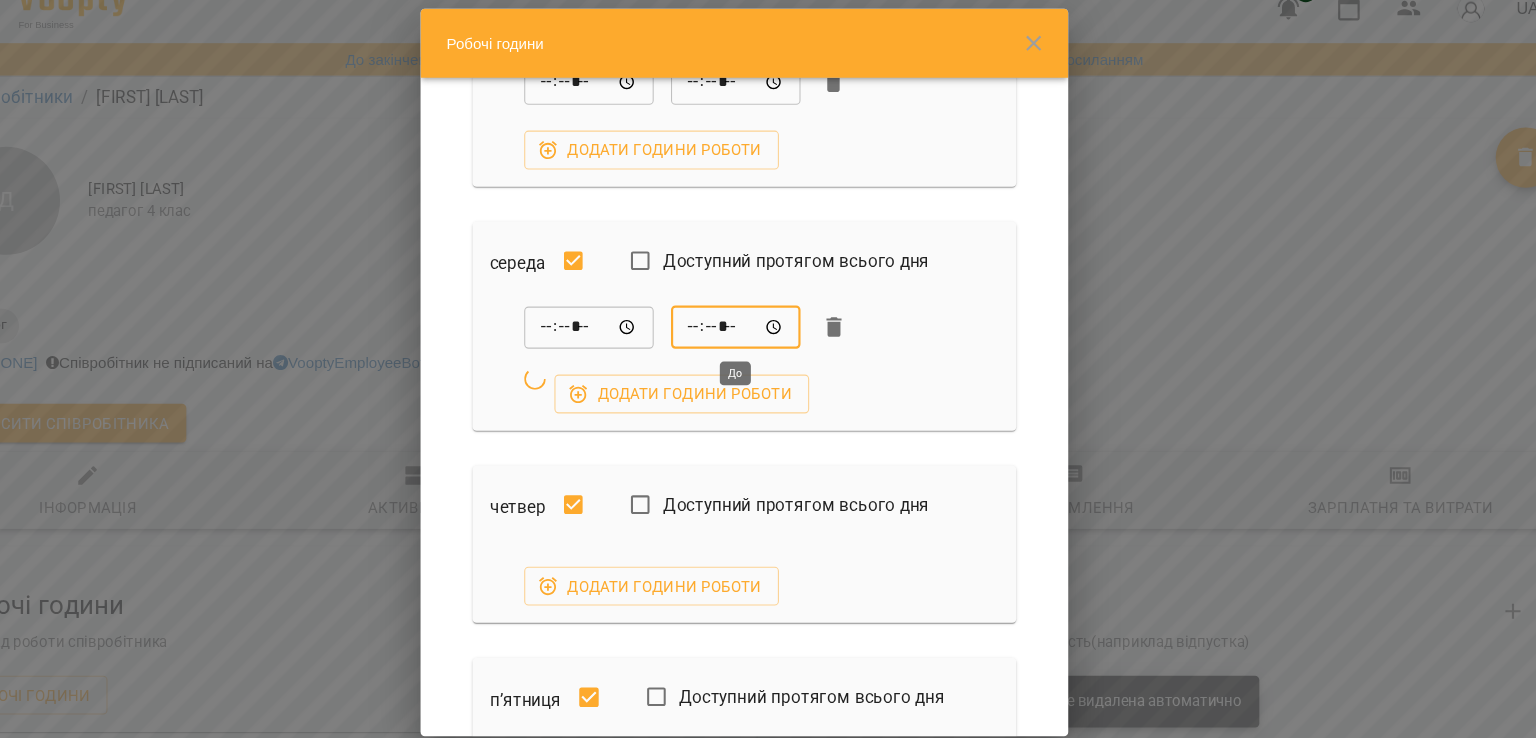 type on "*****" 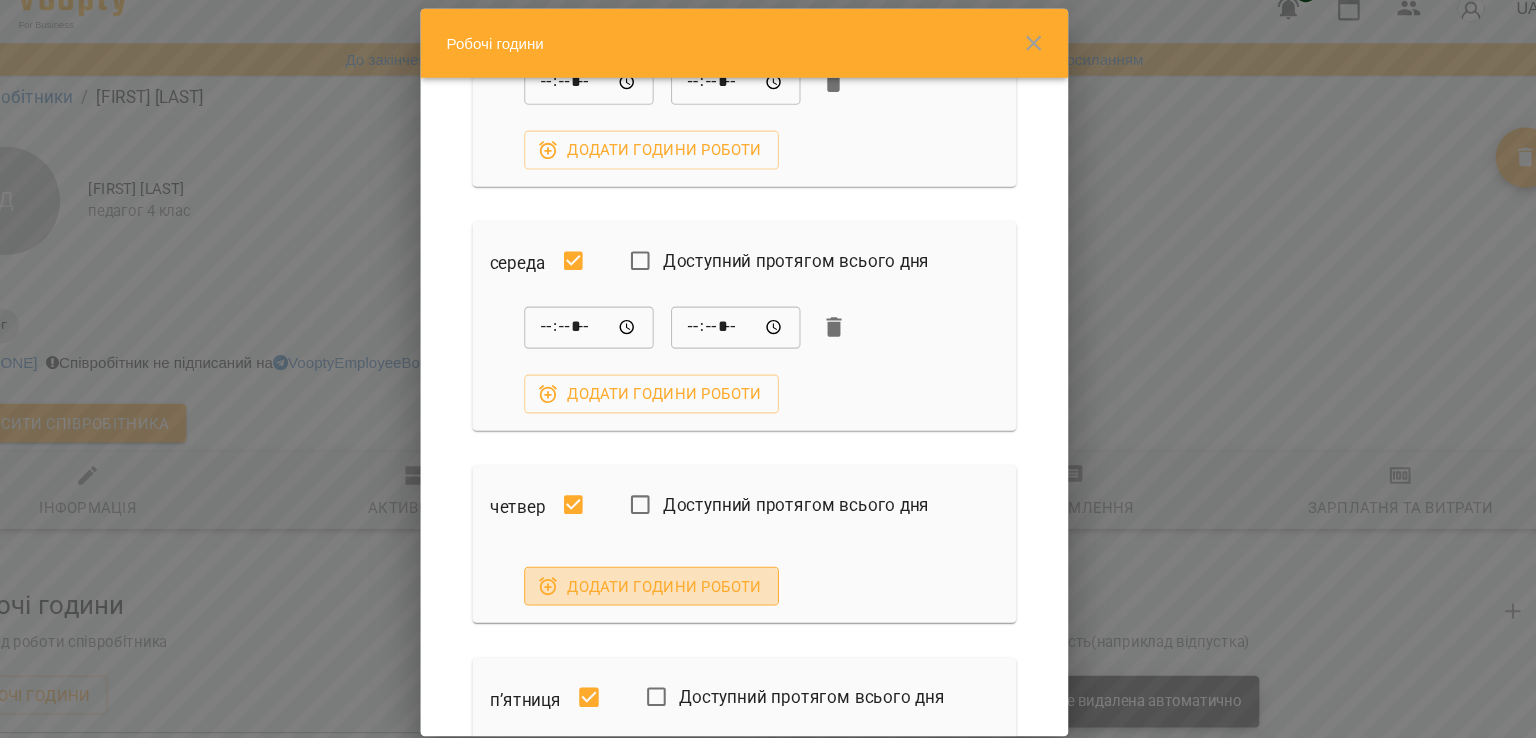 click on "Додати години роботи" at bounding box center (682, 567) 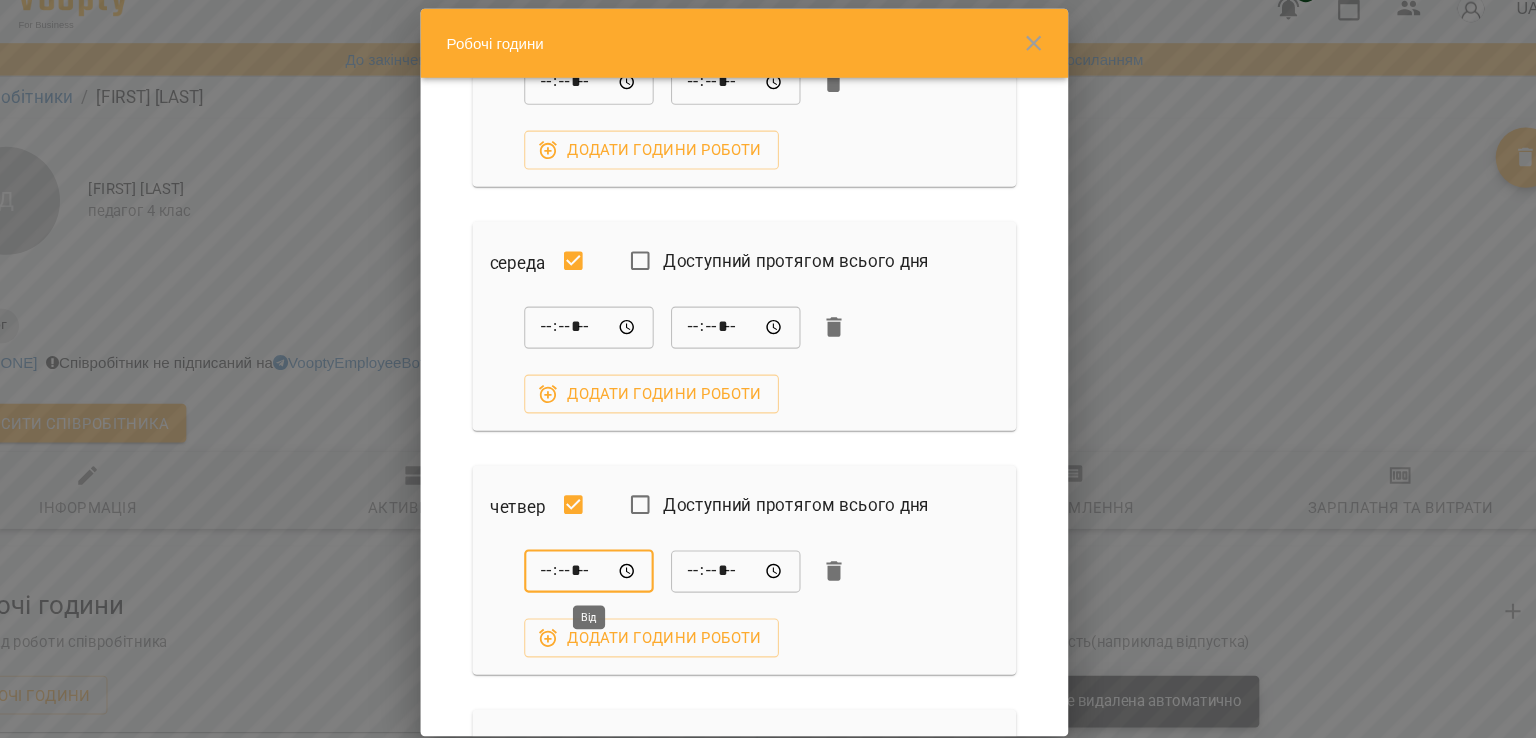 click on "*****" at bounding box center [624, 553] 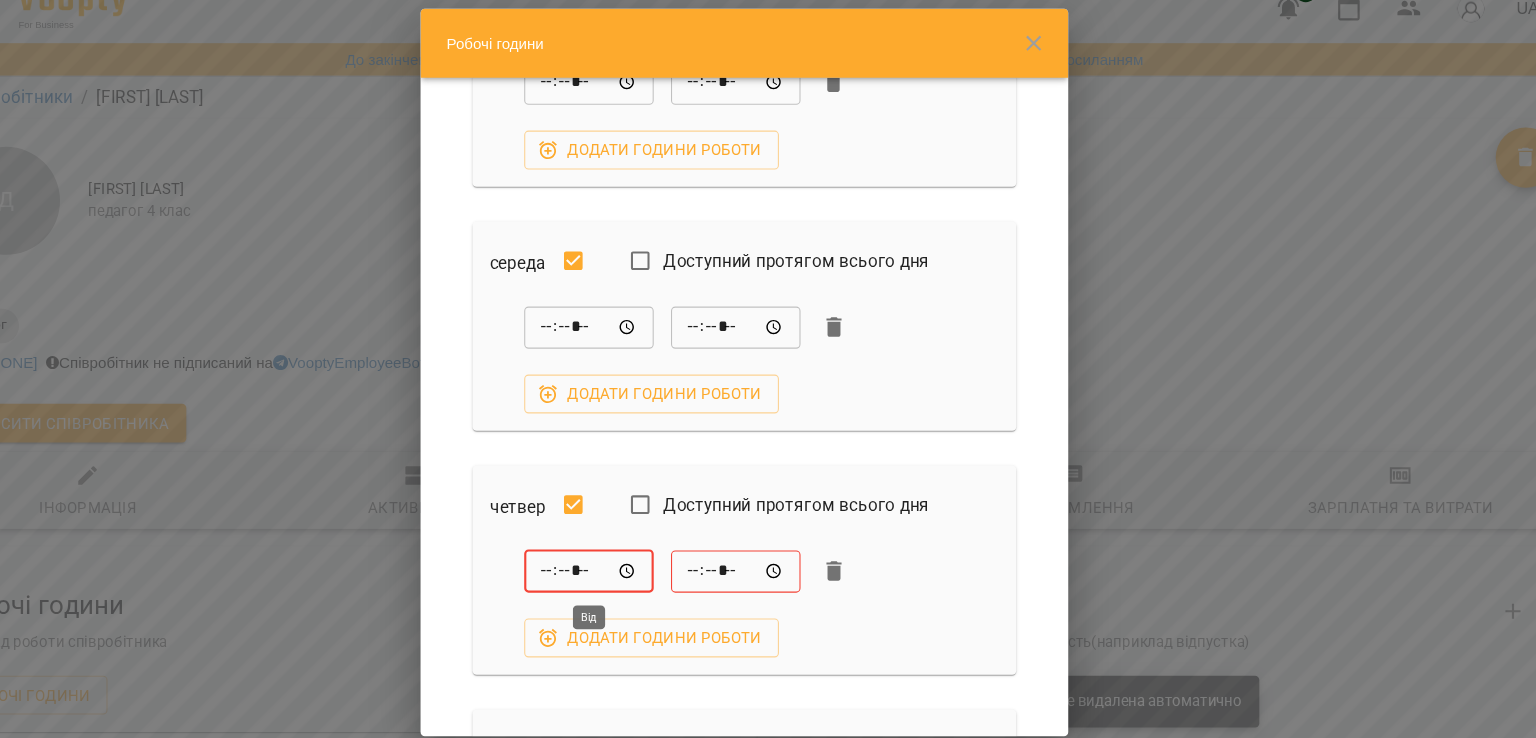 type on "*****" 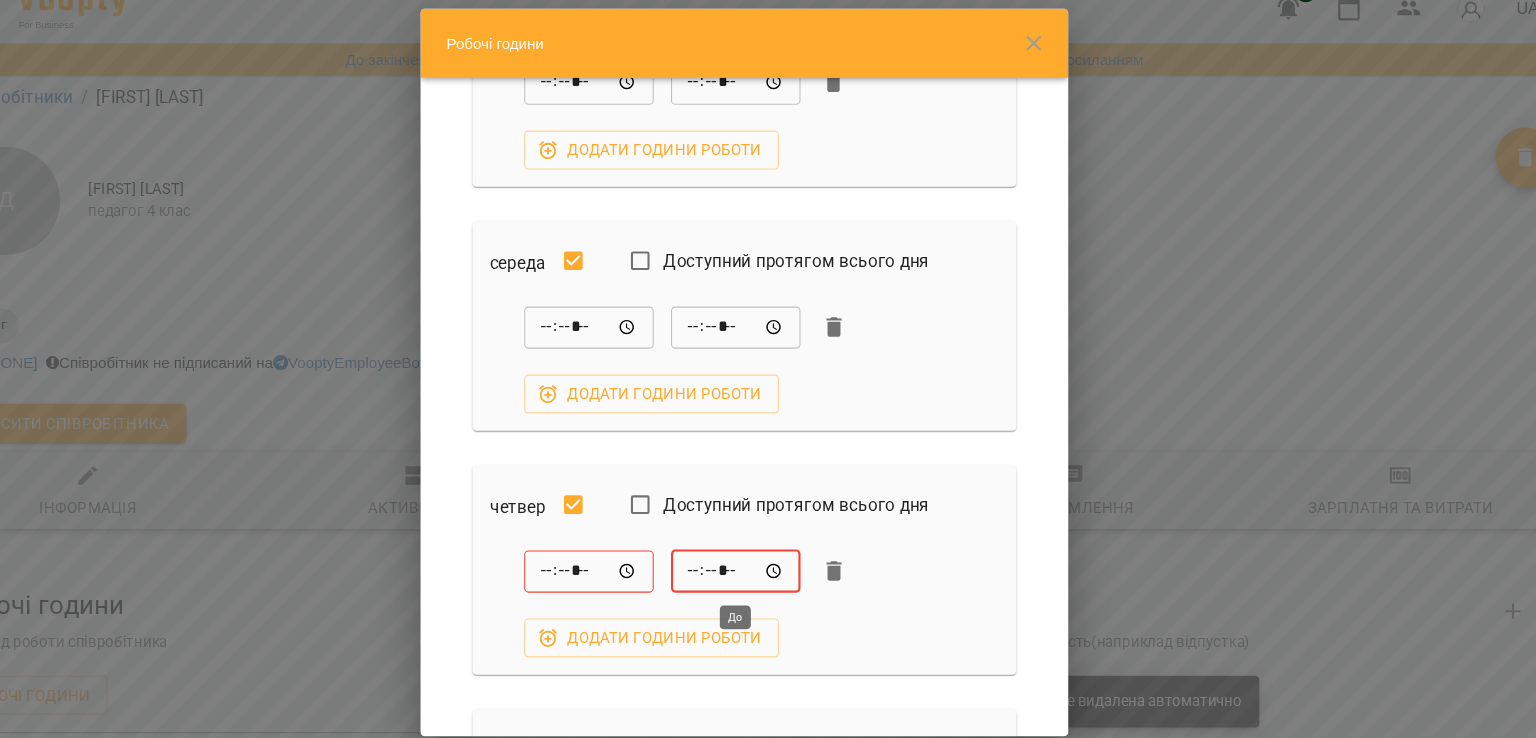 click on "*****" at bounding box center (760, 553) 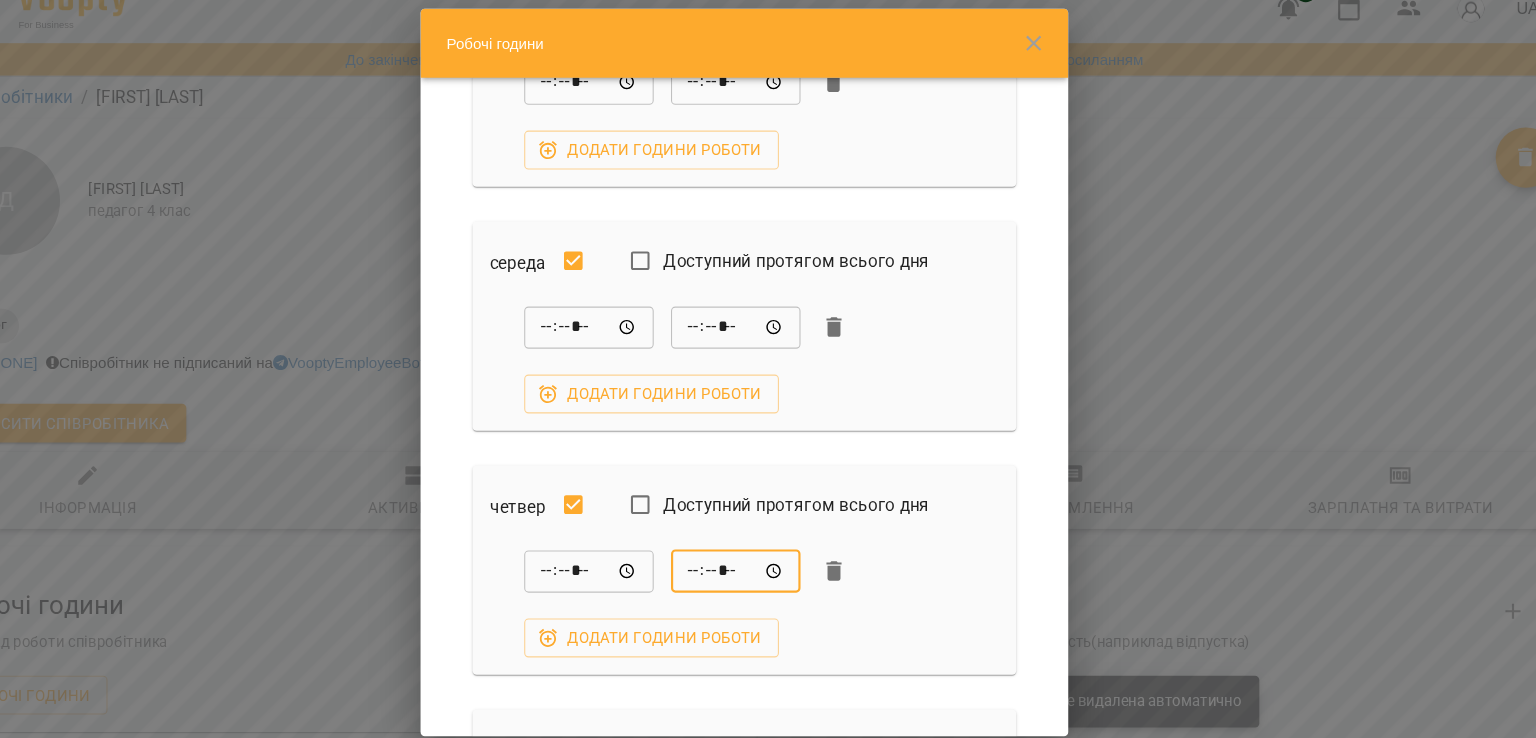 type on "*****" 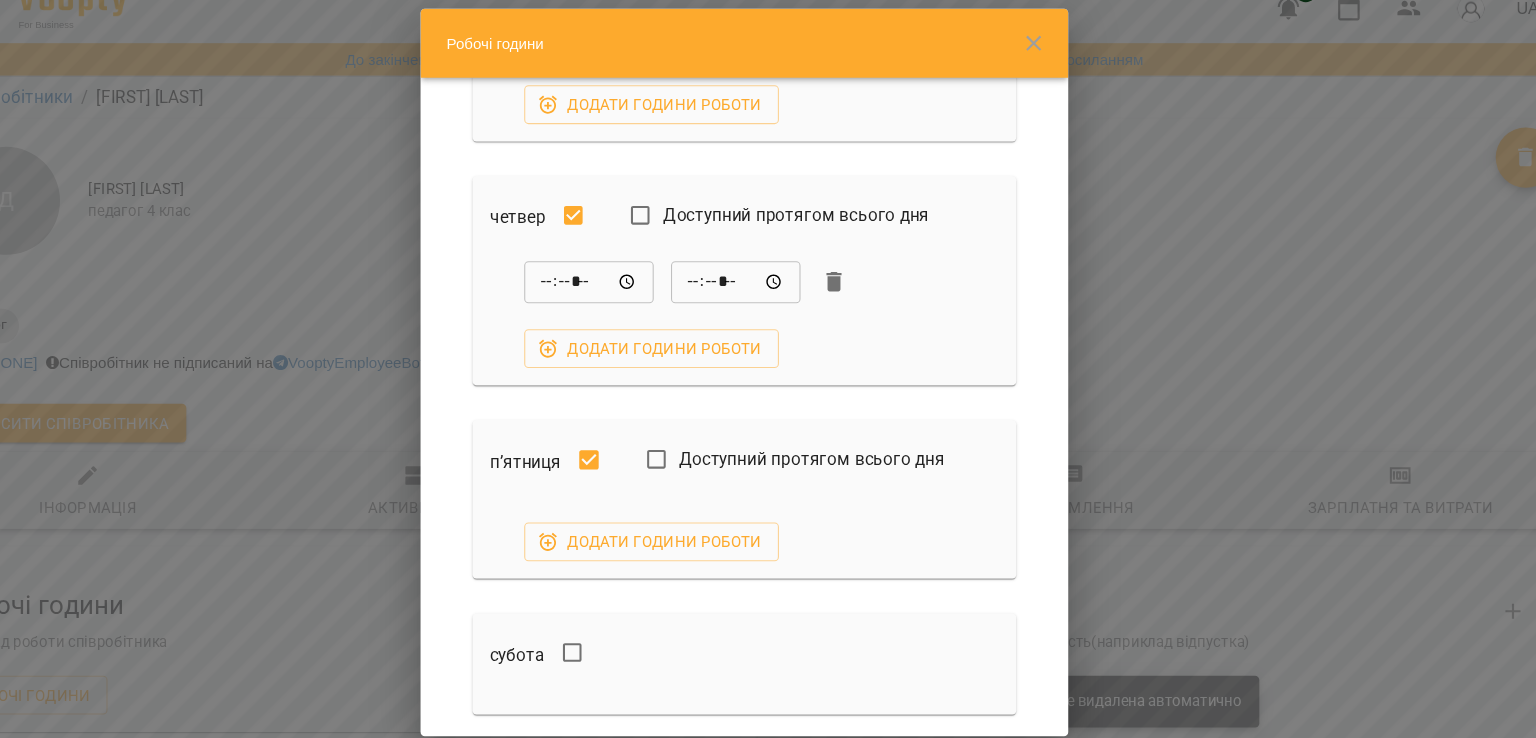 scroll, scrollTop: 657, scrollLeft: 0, axis: vertical 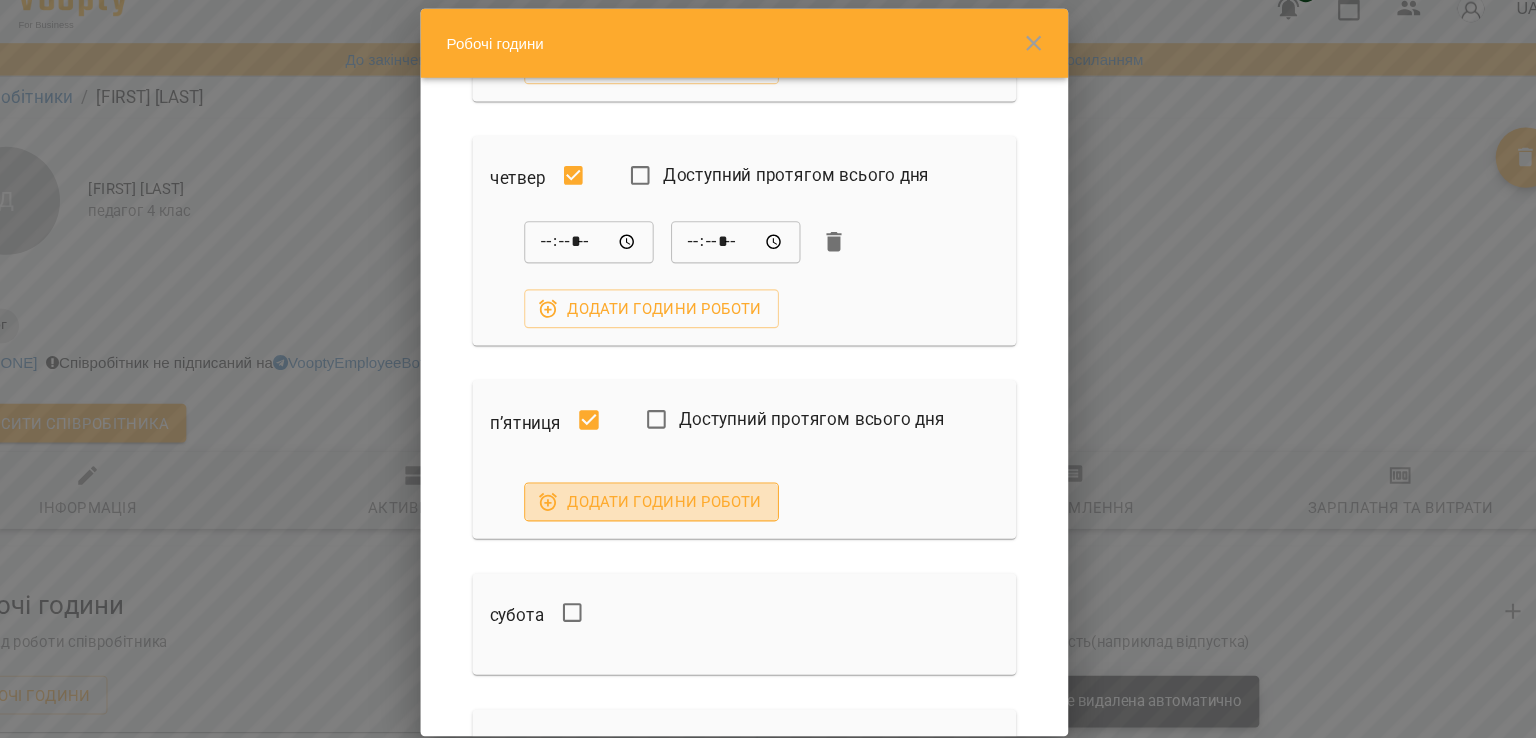 click on "Додати години роботи" at bounding box center (682, 489) 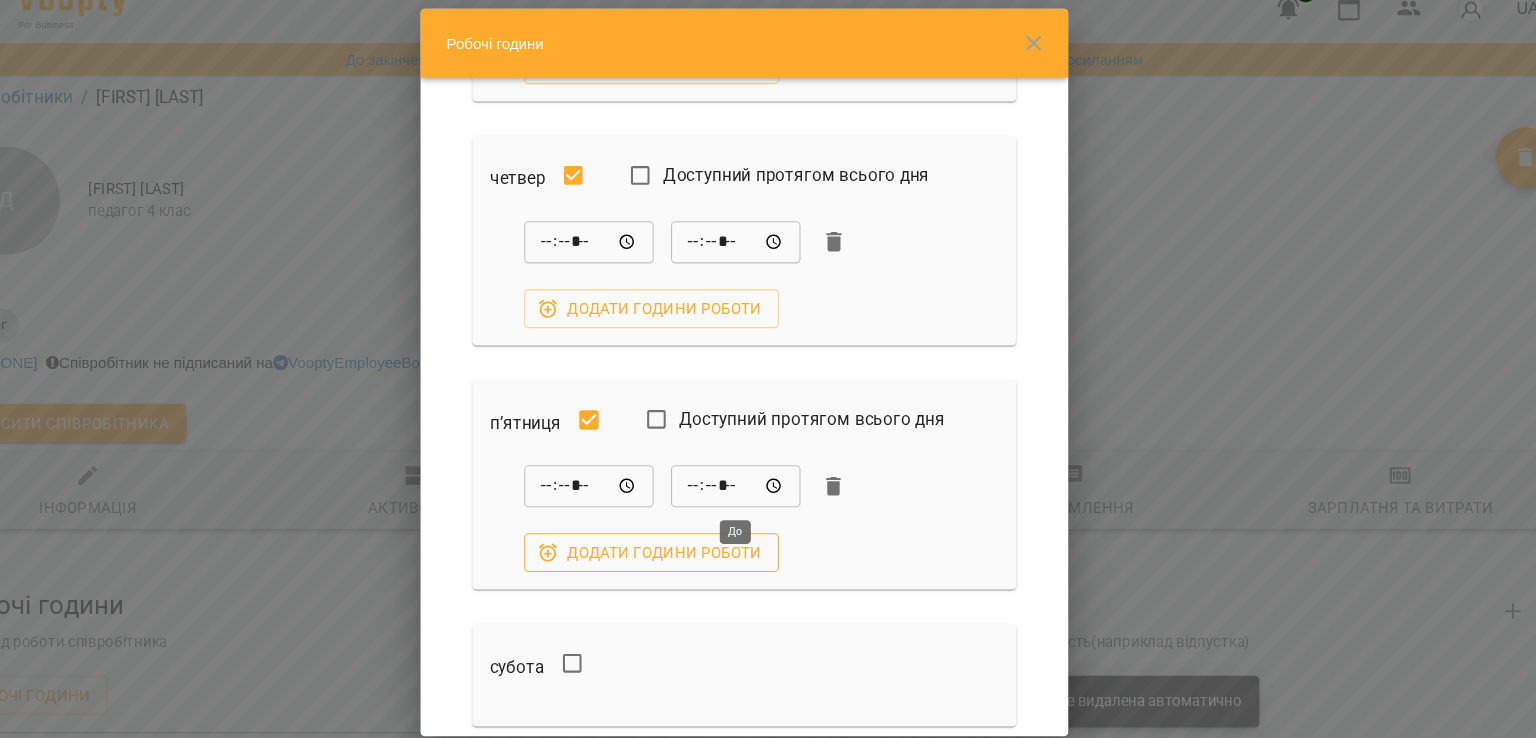 type 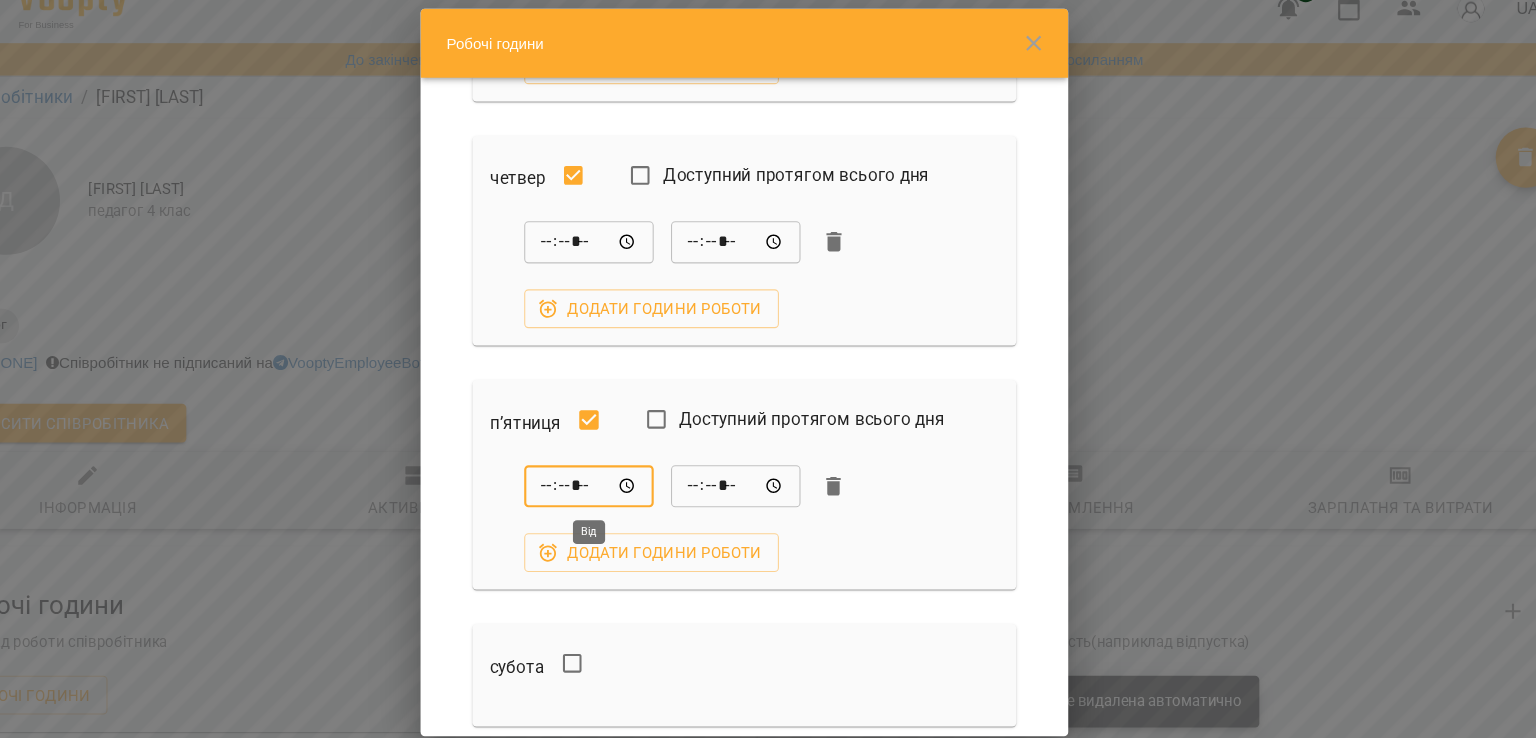 click on "*****" at bounding box center [624, 475] 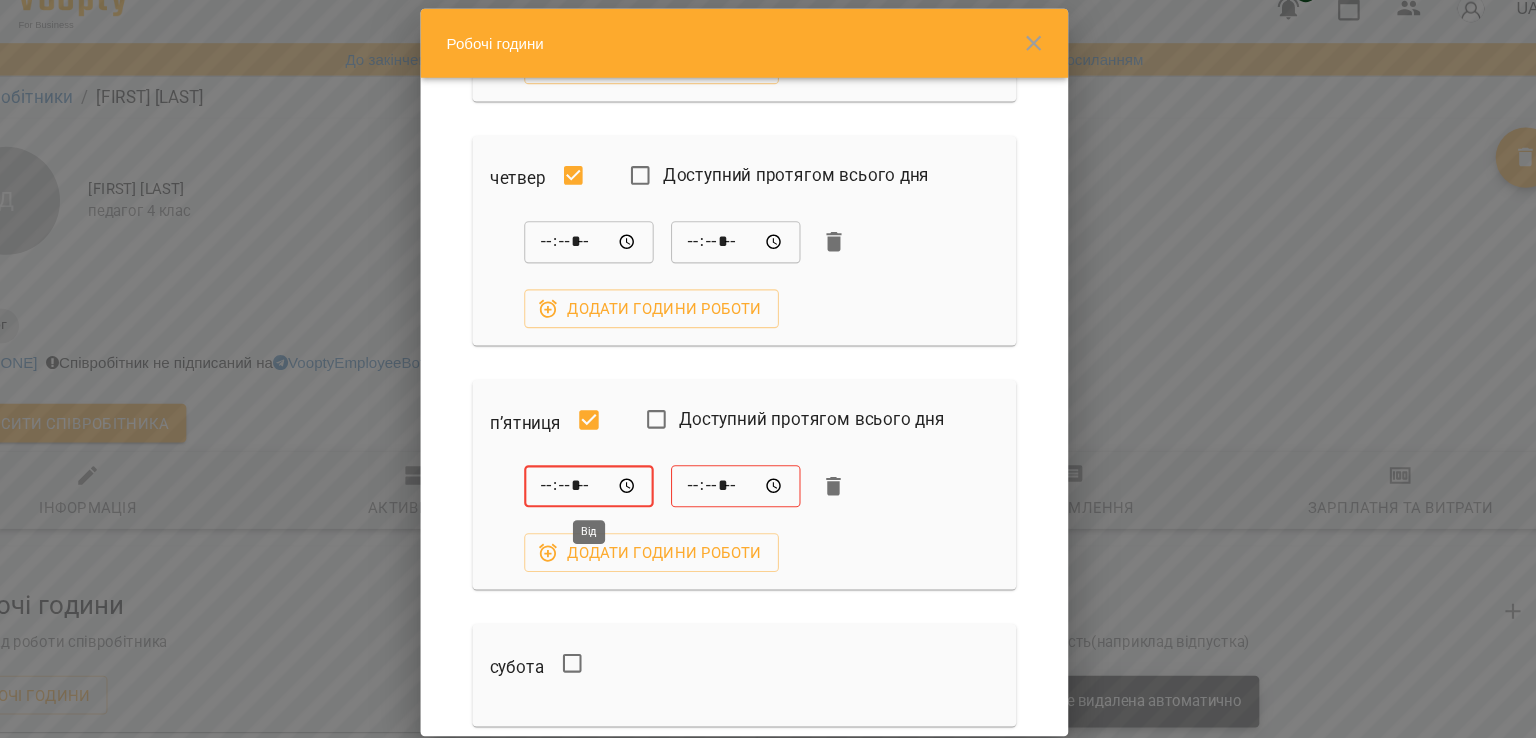 type on "*****" 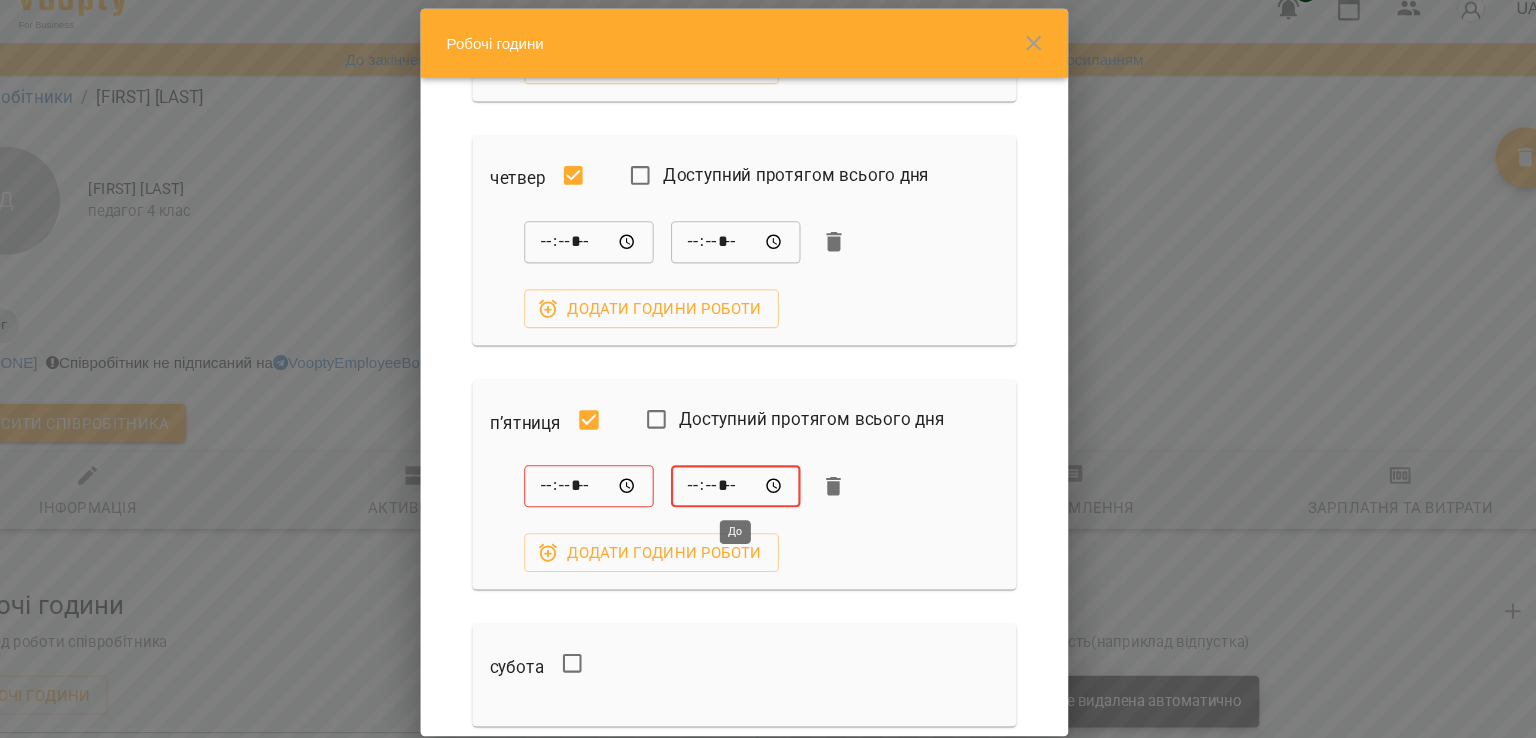 click on "*****" at bounding box center [760, 475] 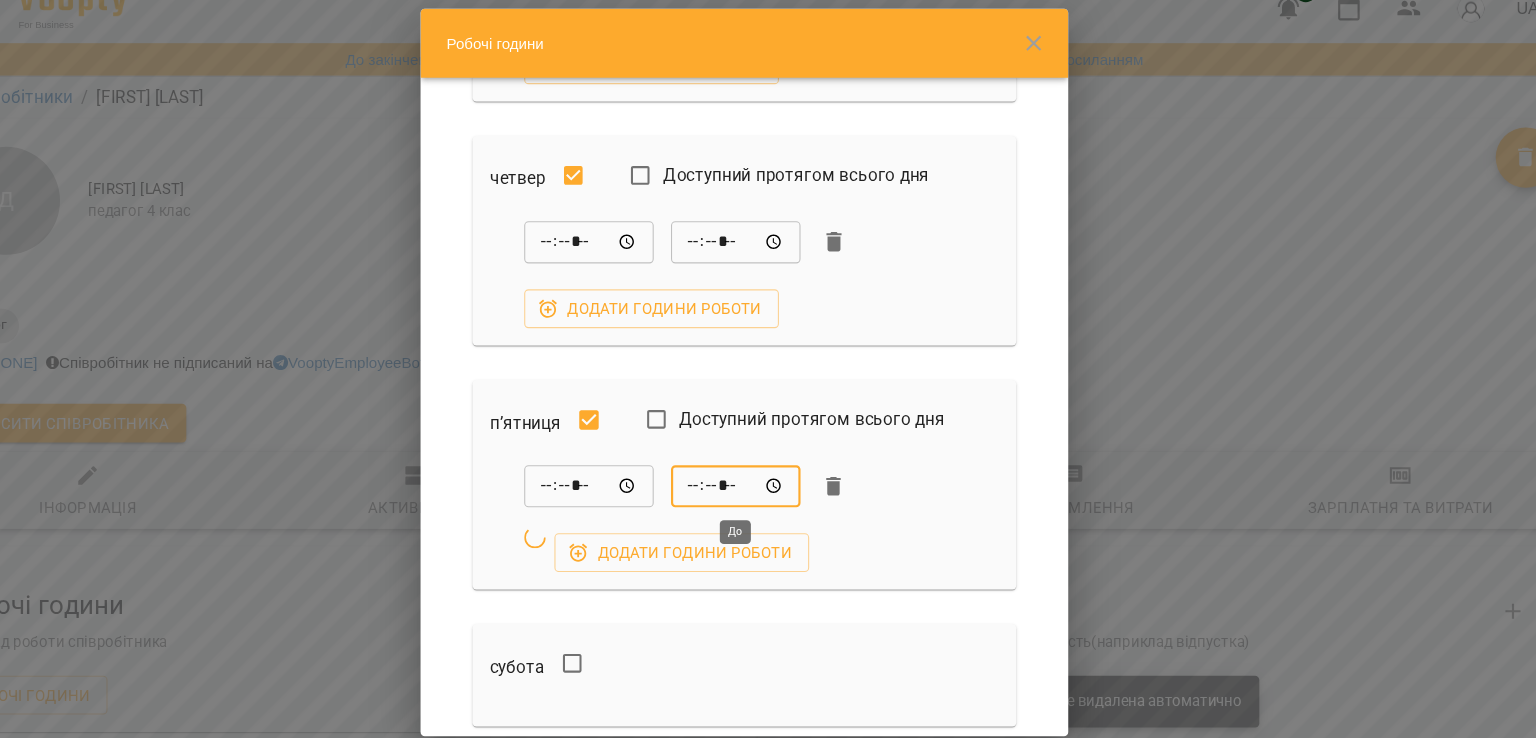 type on "*****" 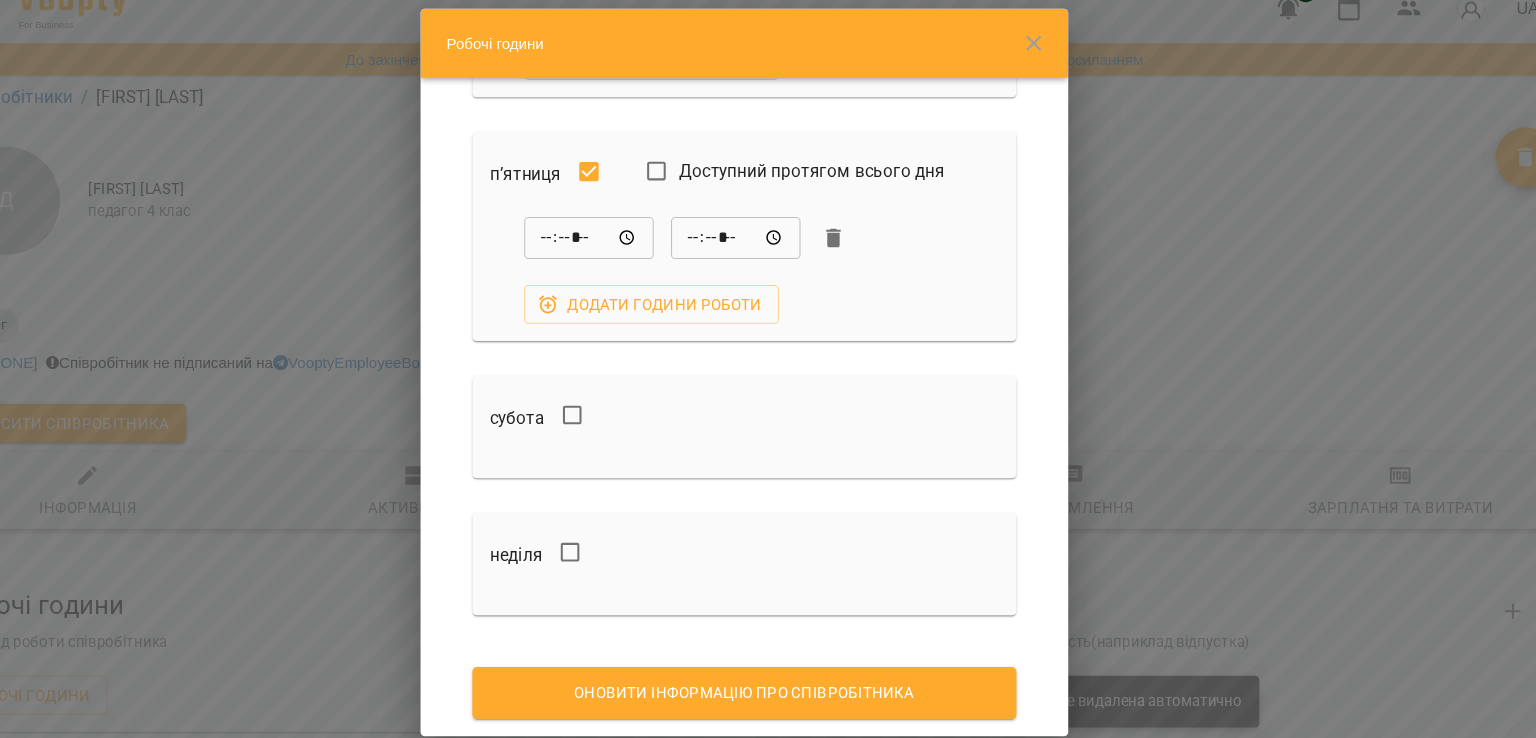 scroll, scrollTop: 932, scrollLeft: 0, axis: vertical 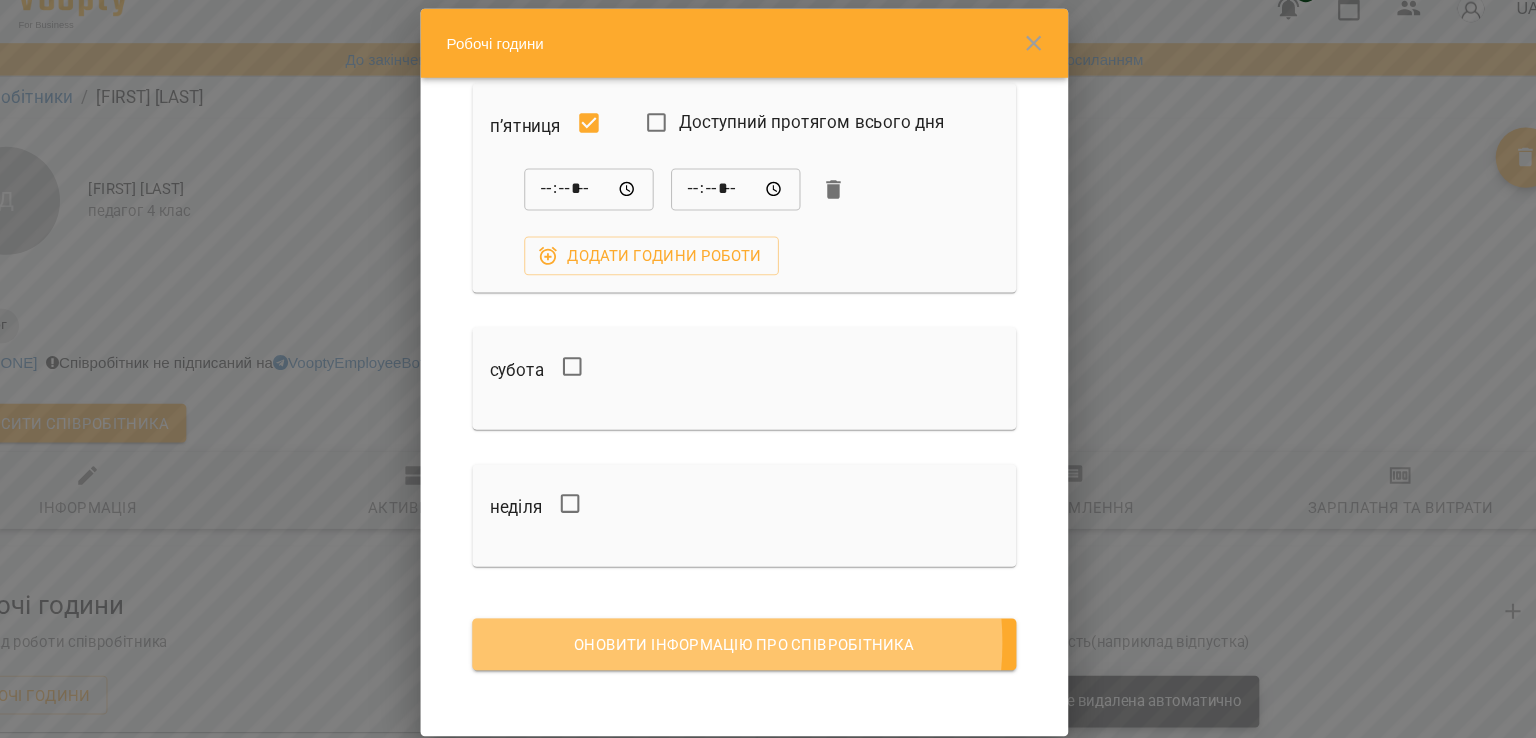 click on "Оновити інформацію про співробітника" at bounding box center [768, 621] 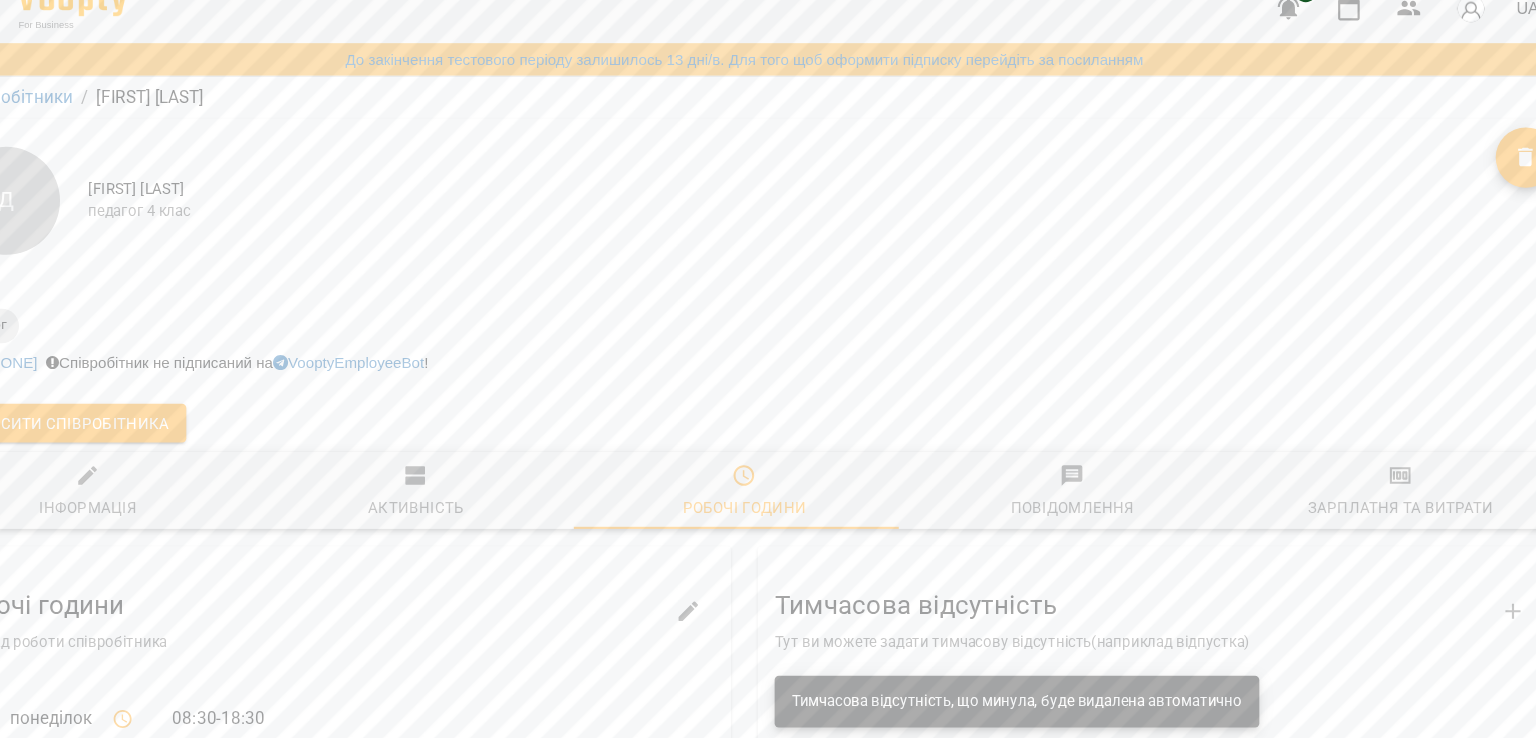 scroll, scrollTop: 613, scrollLeft: 0, axis: vertical 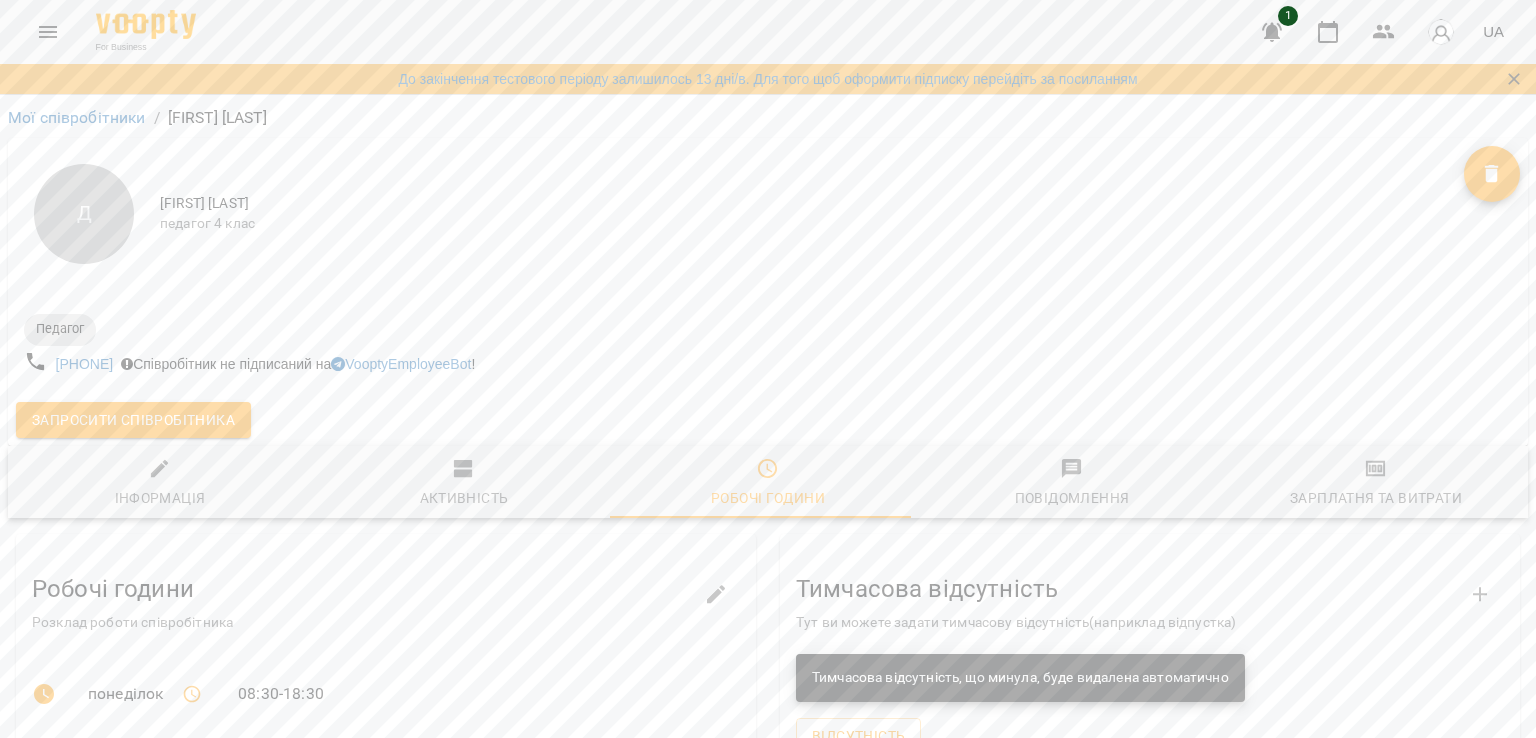 click on "Мої співробітники" at bounding box center [77, 118] 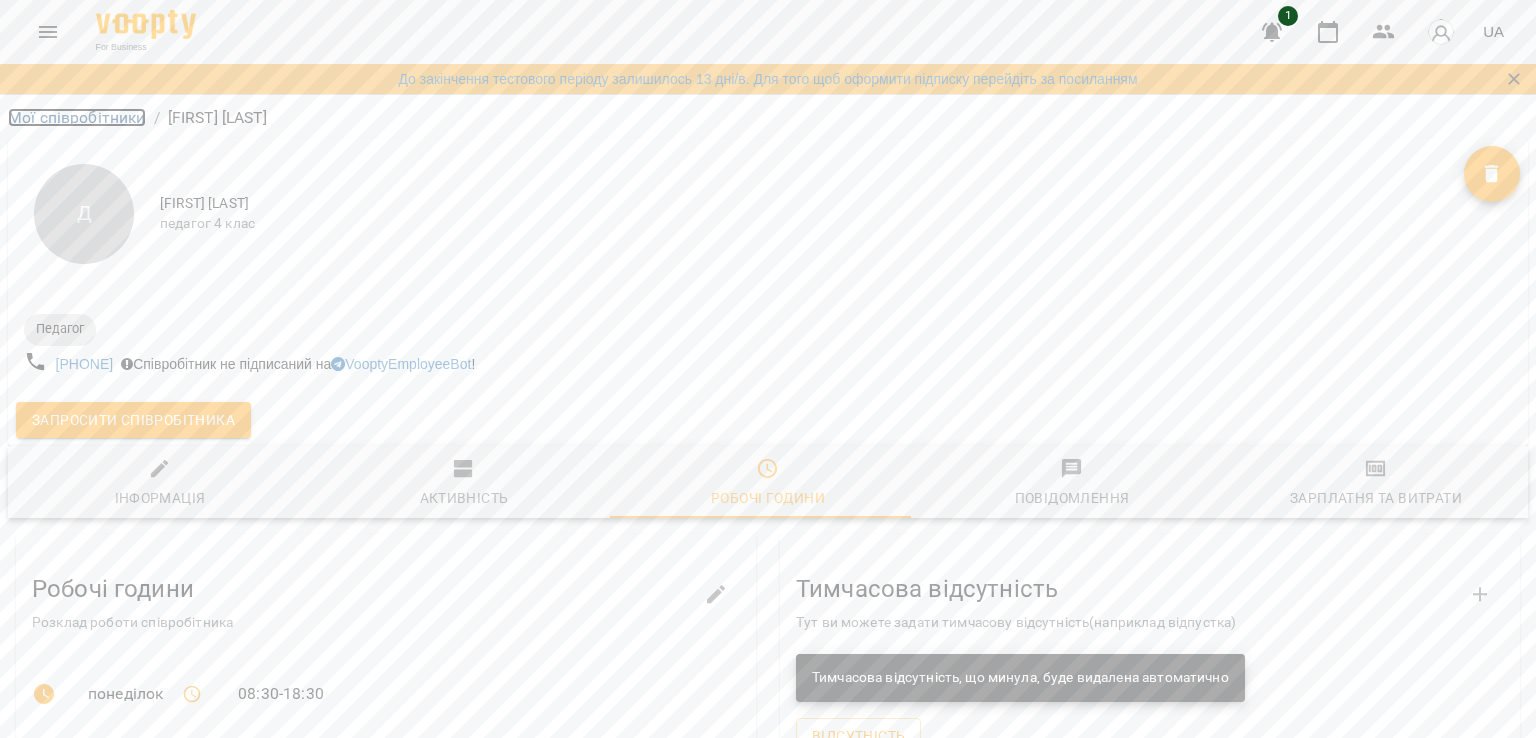 click on "Мої співробітники" at bounding box center (77, 117) 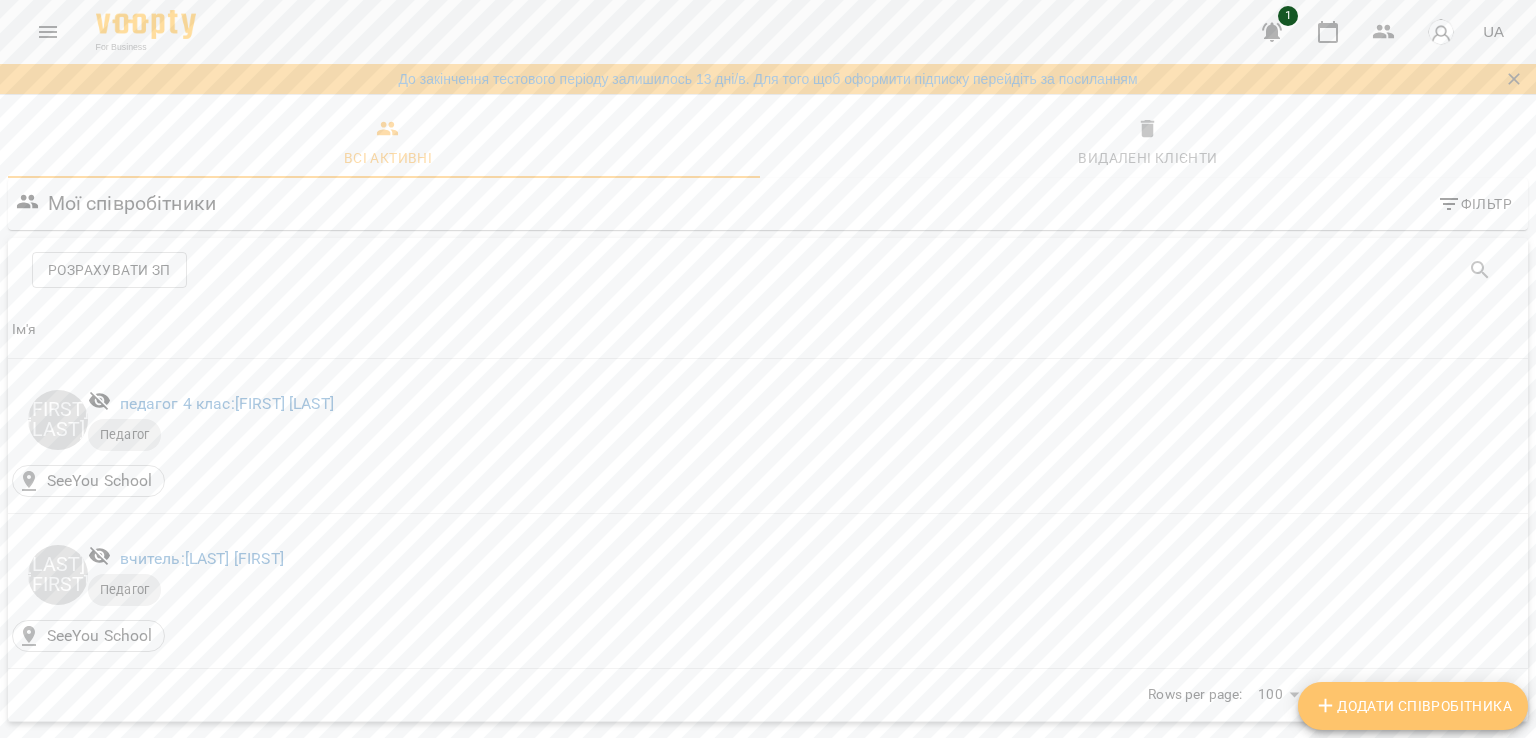 click on "Додати співробітника" at bounding box center [1413, 706] 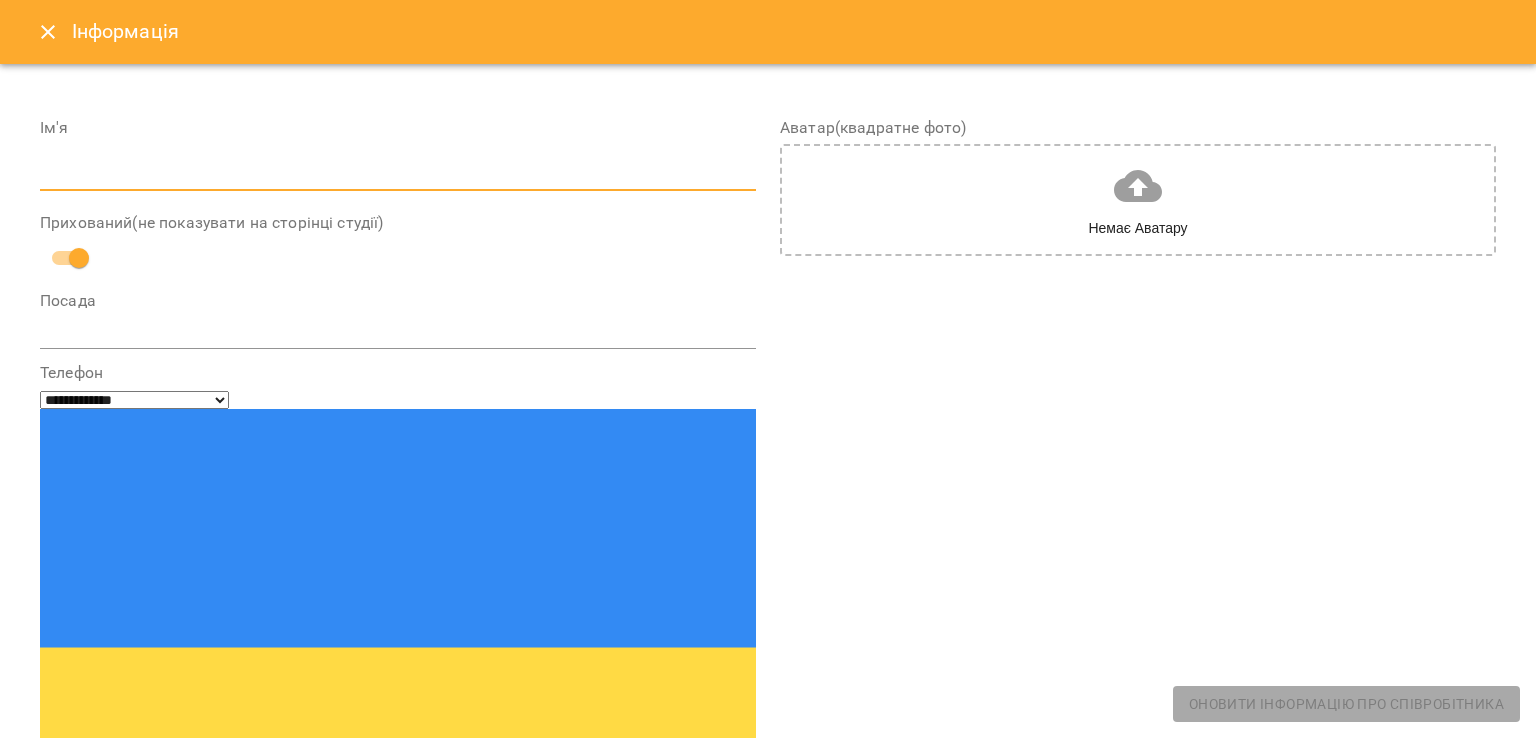 click at bounding box center [398, 176] 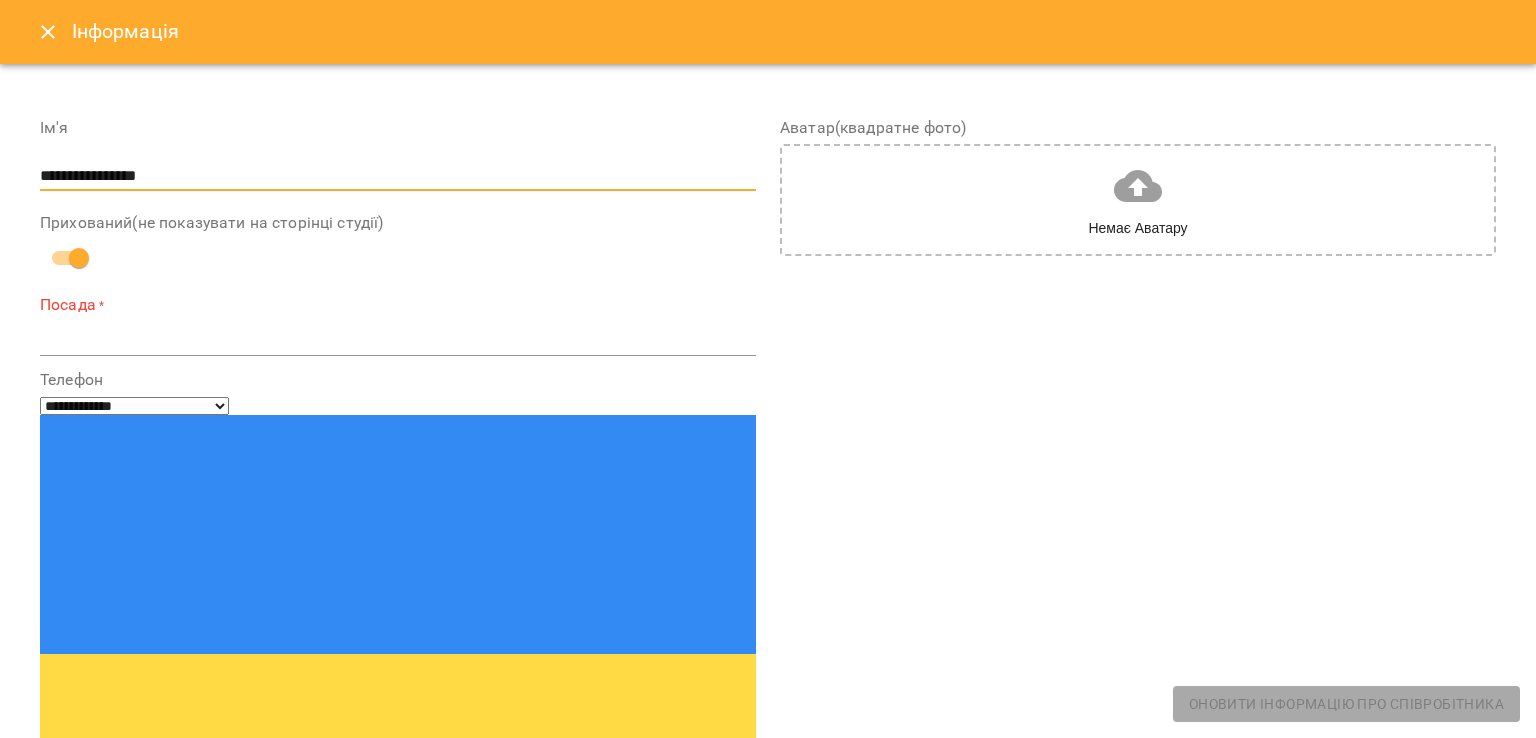 type on "**********" 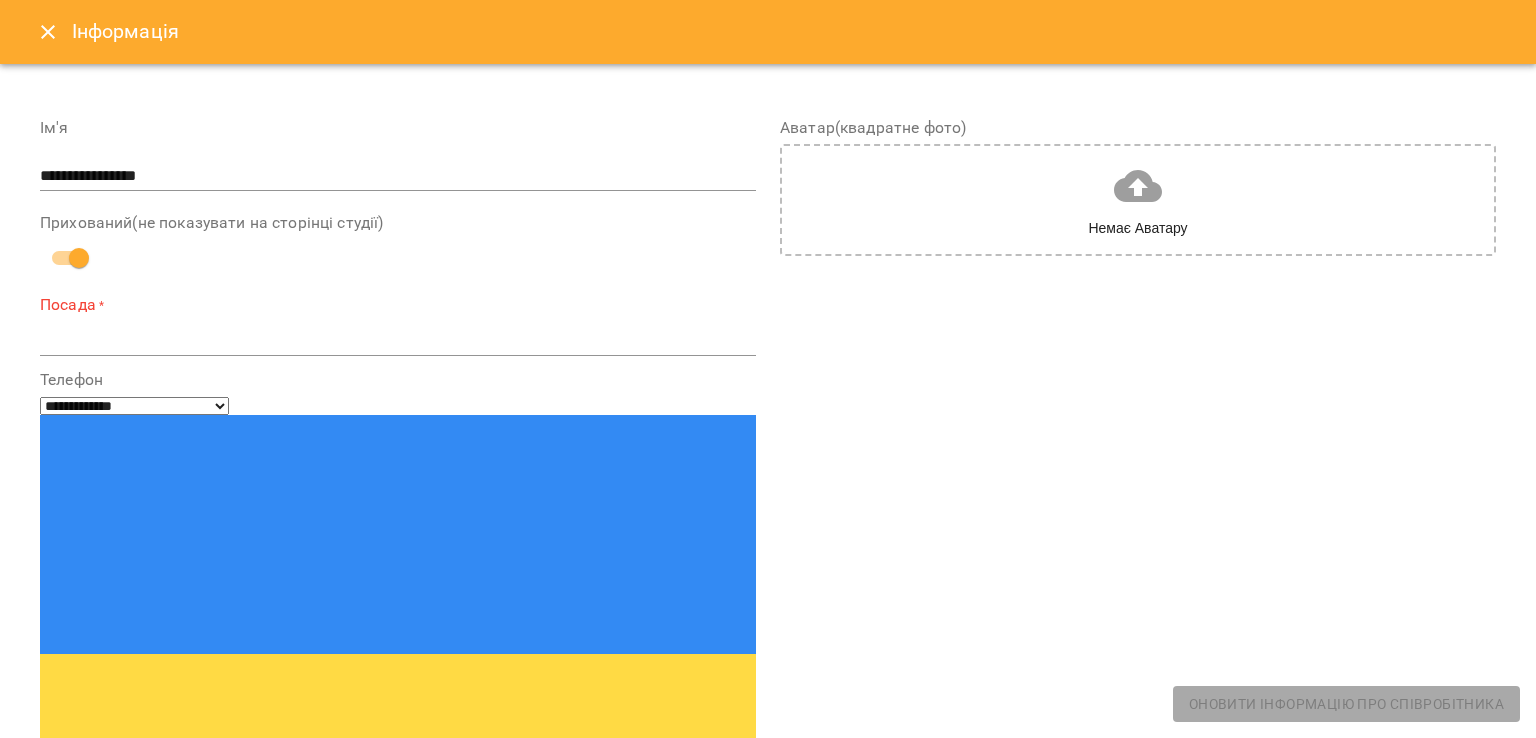 click on "Посада   *" at bounding box center (398, 304) 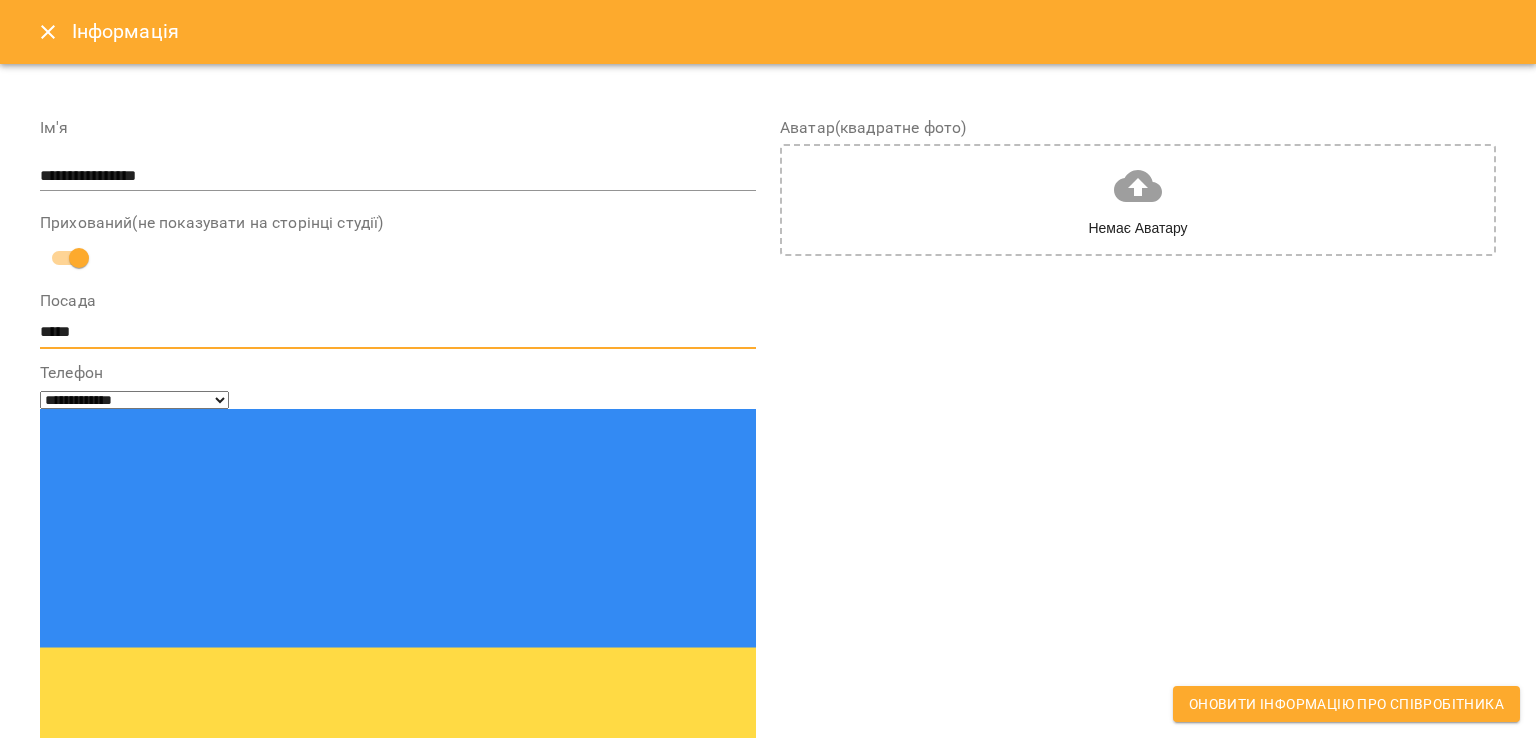 type on "*****" 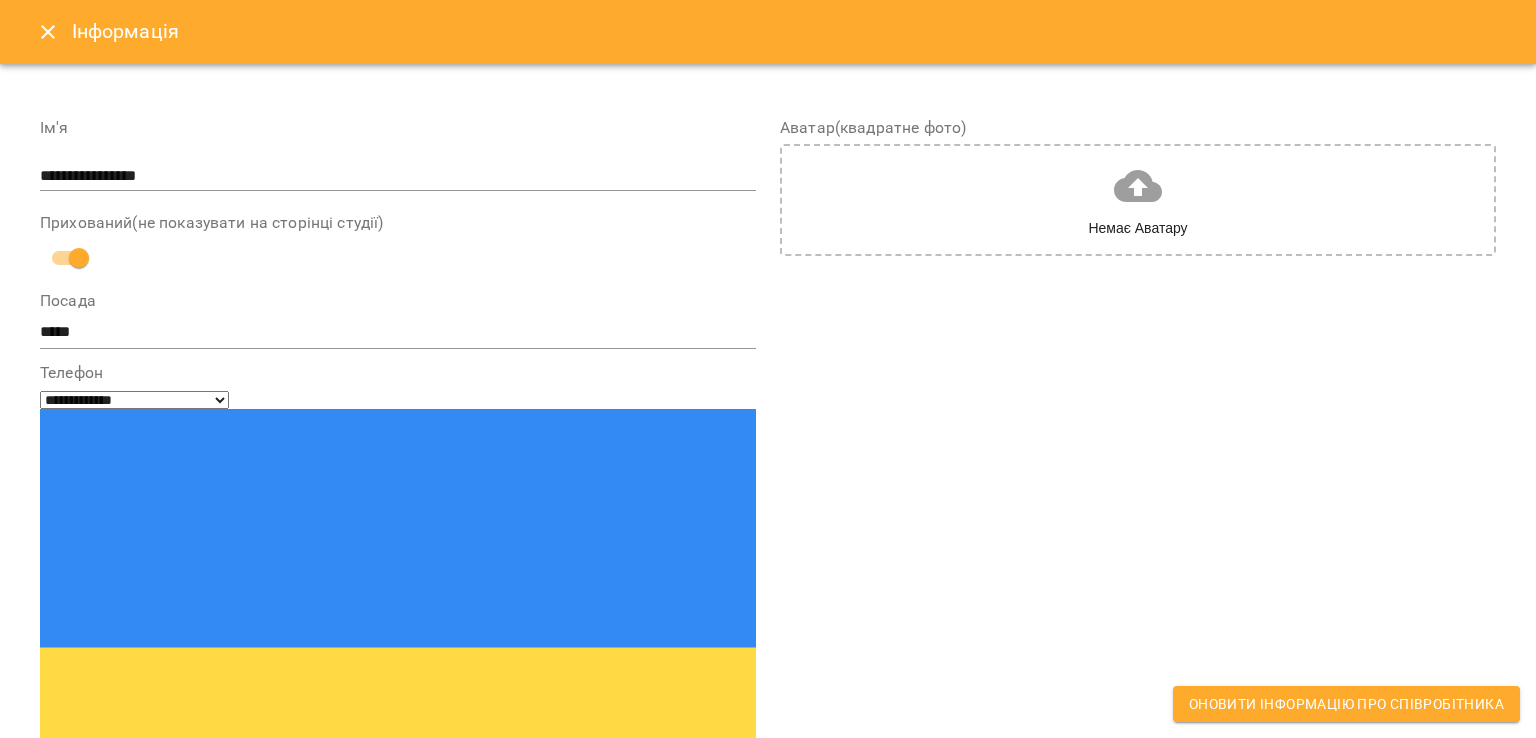 click at bounding box center (114, 899) 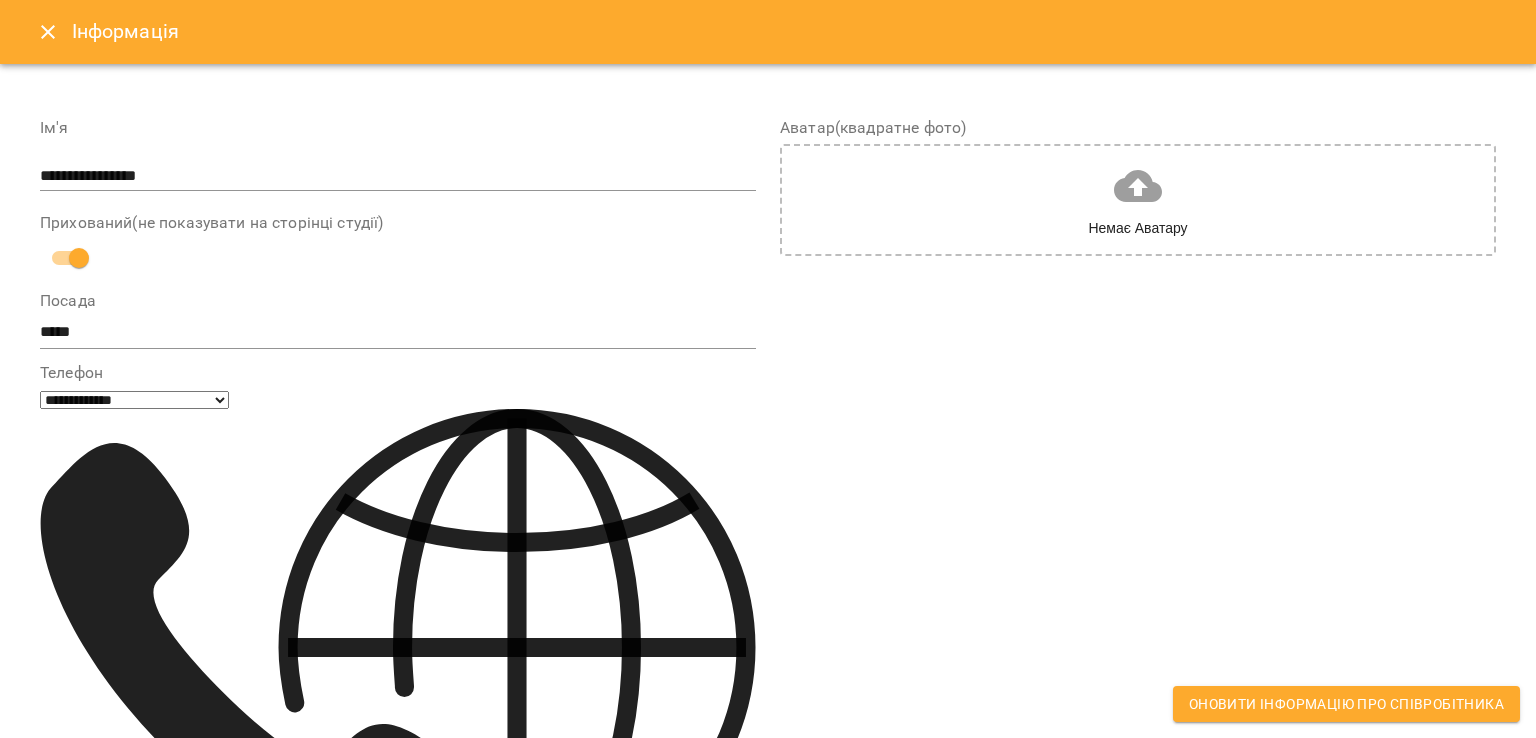 select on "**" 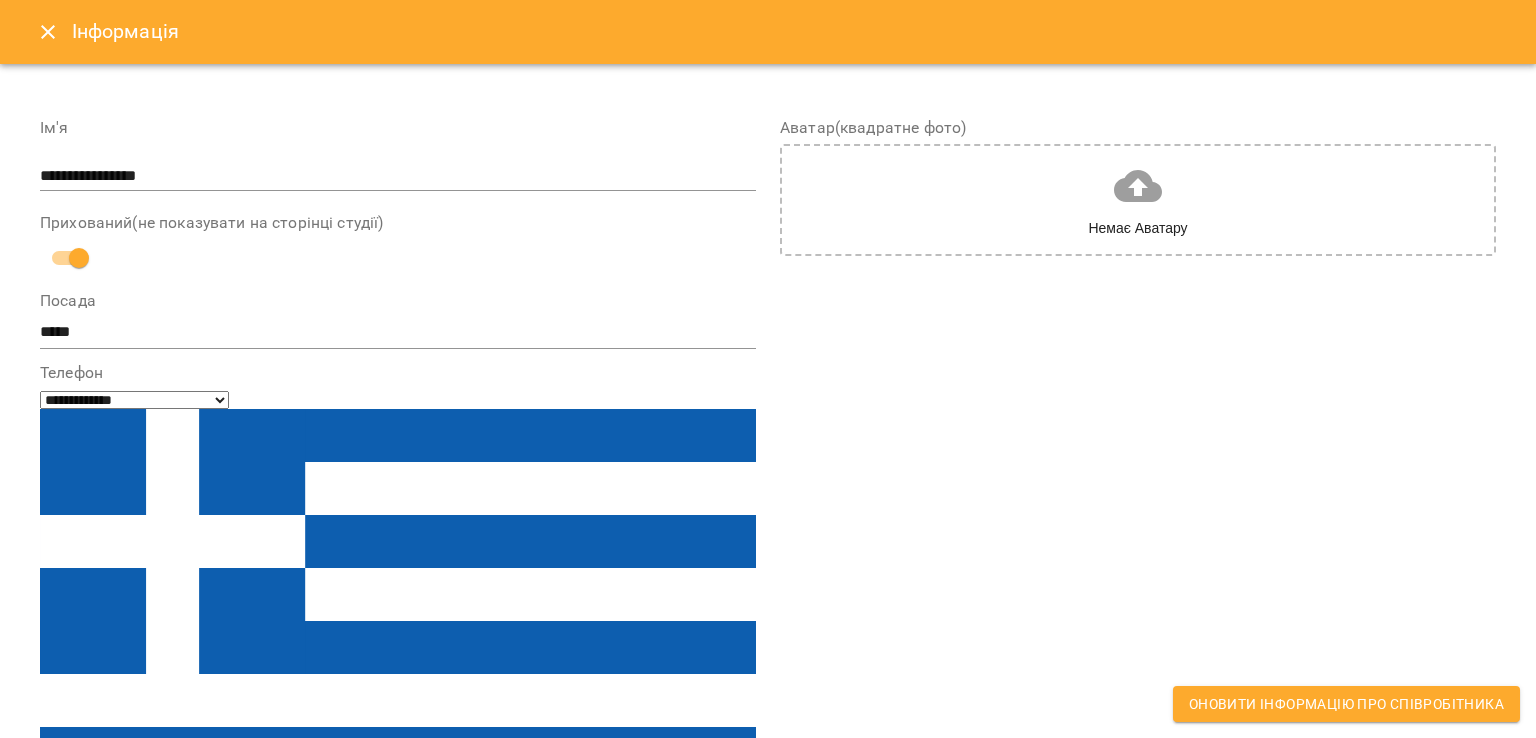 select on "**" 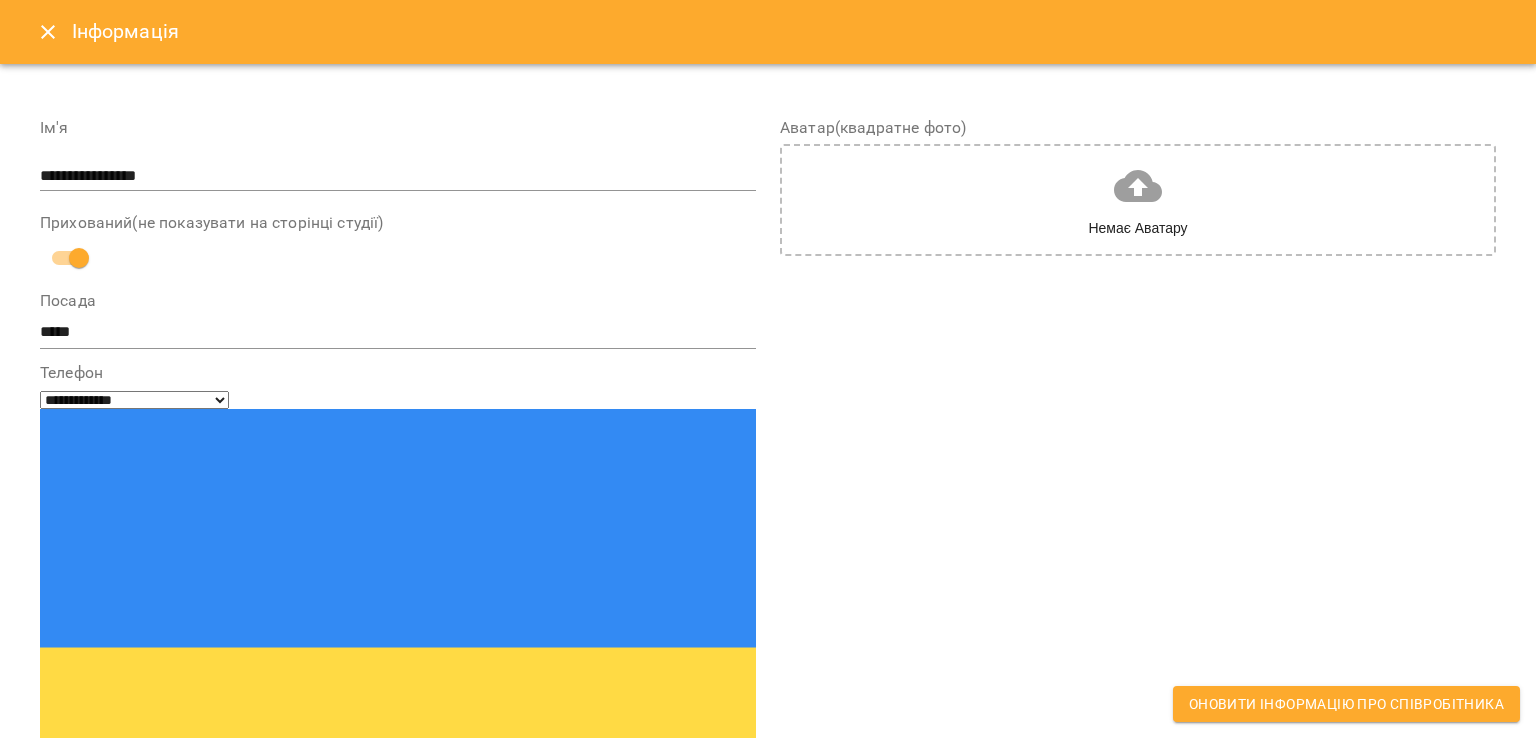type on "**********" 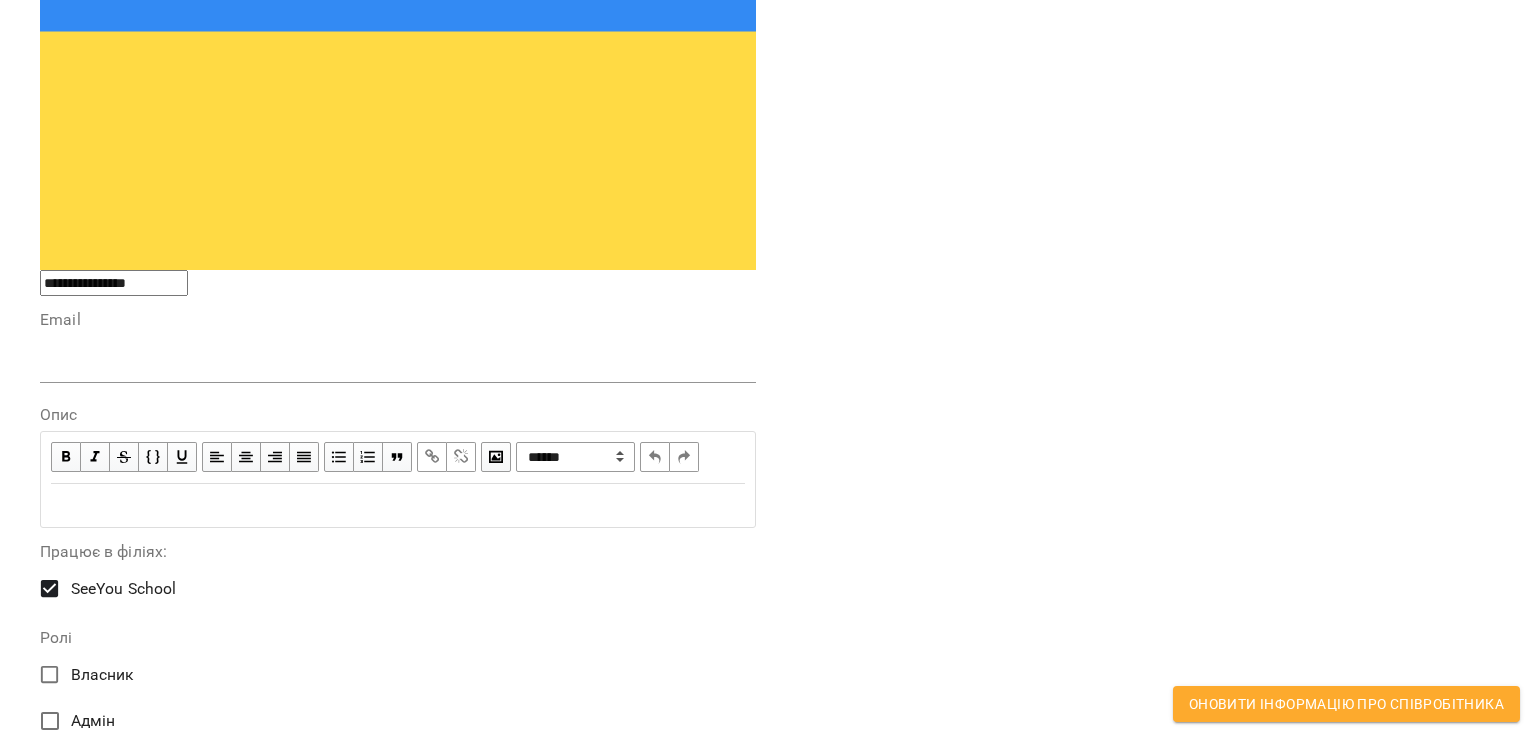 scroll, scrollTop: 609, scrollLeft: 0, axis: vertical 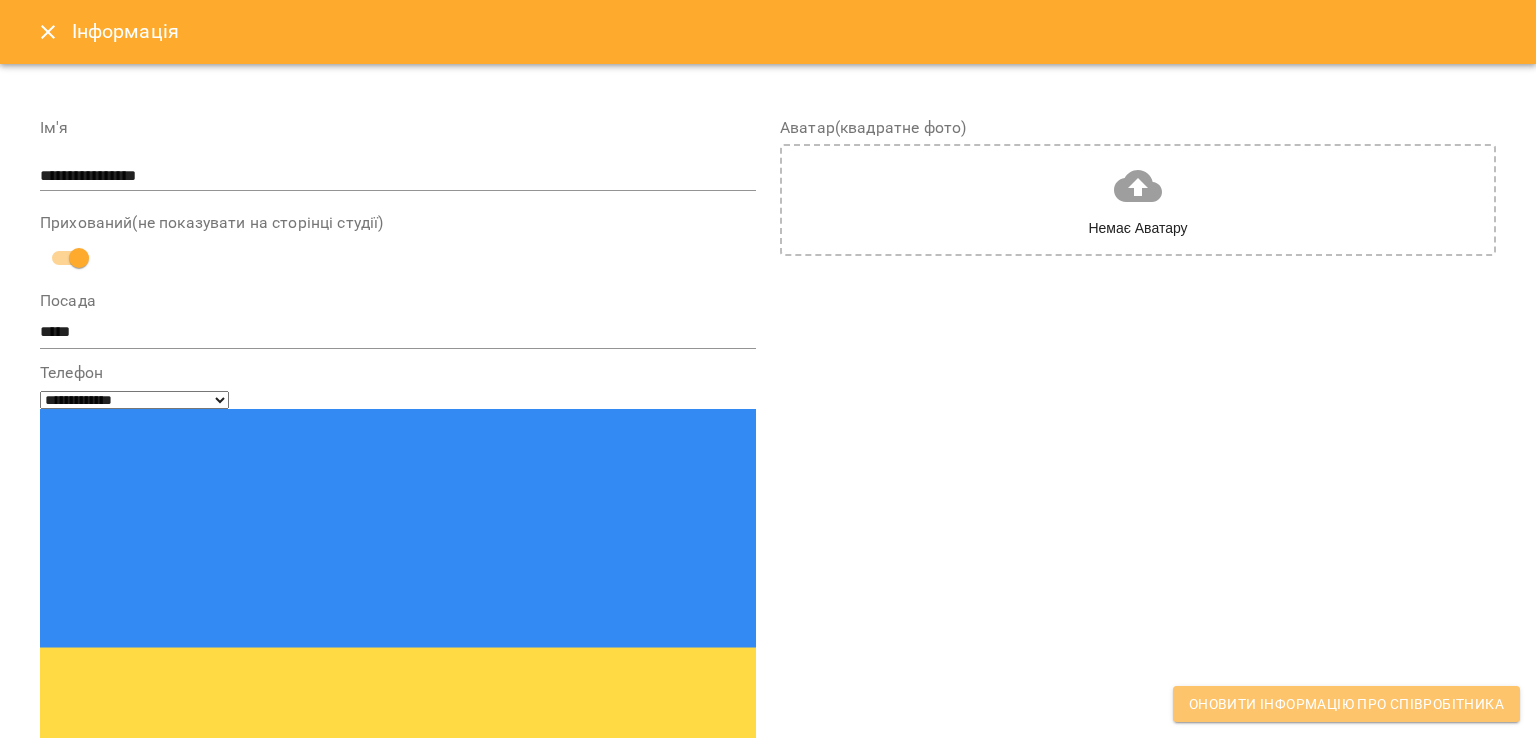 click on "Оновити інформацію про співробітника" at bounding box center [1346, 704] 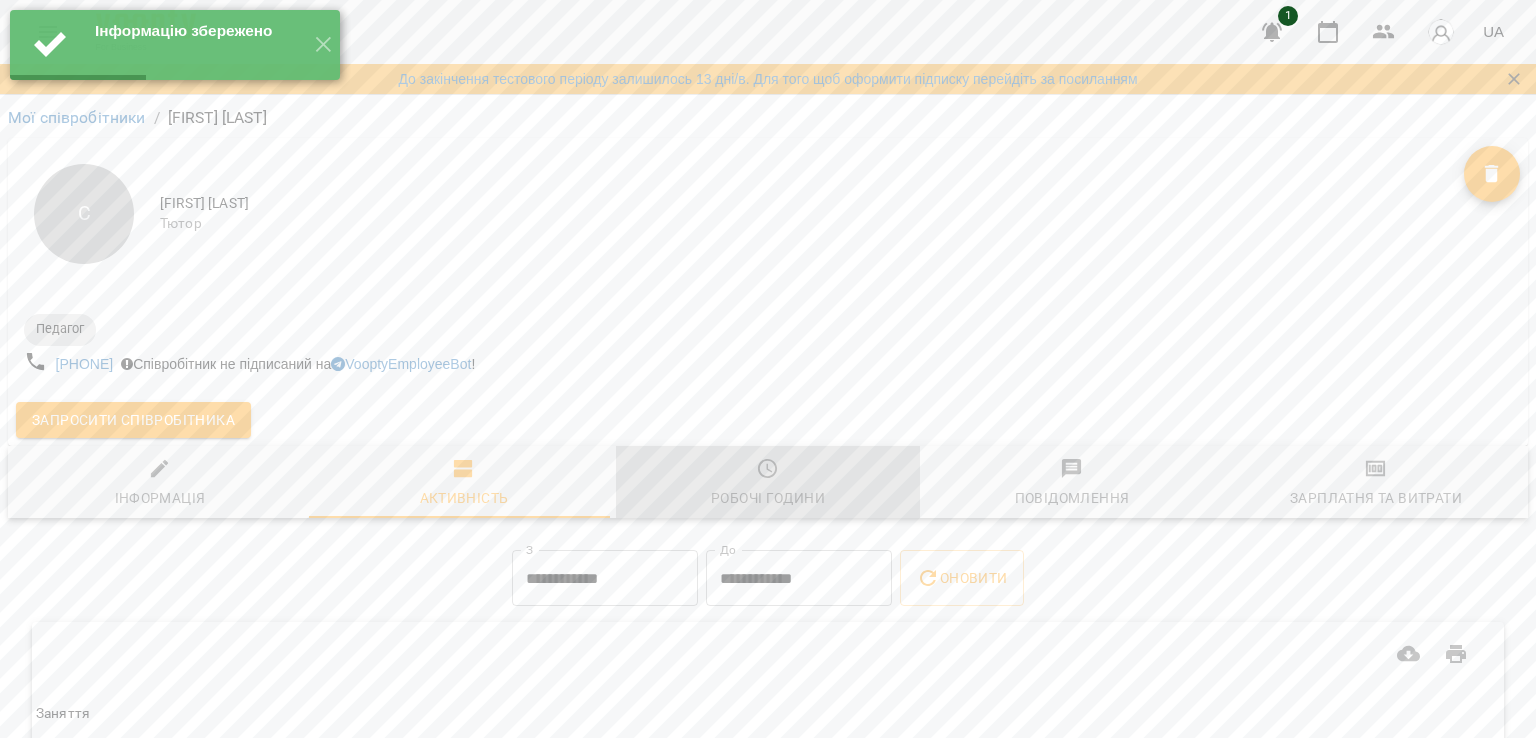 click on "Робочі години" at bounding box center (768, 498) 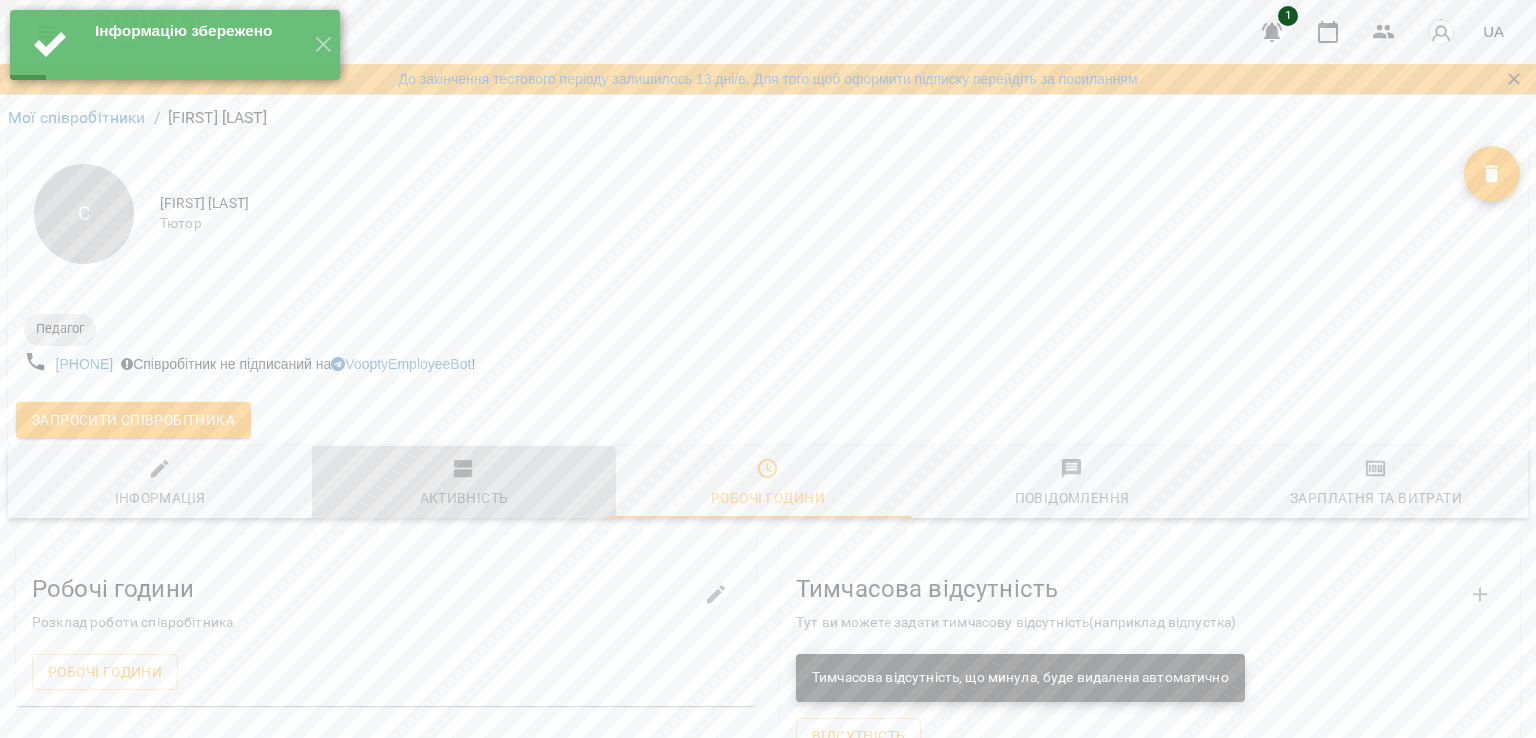 click on "Активність" at bounding box center (464, 498) 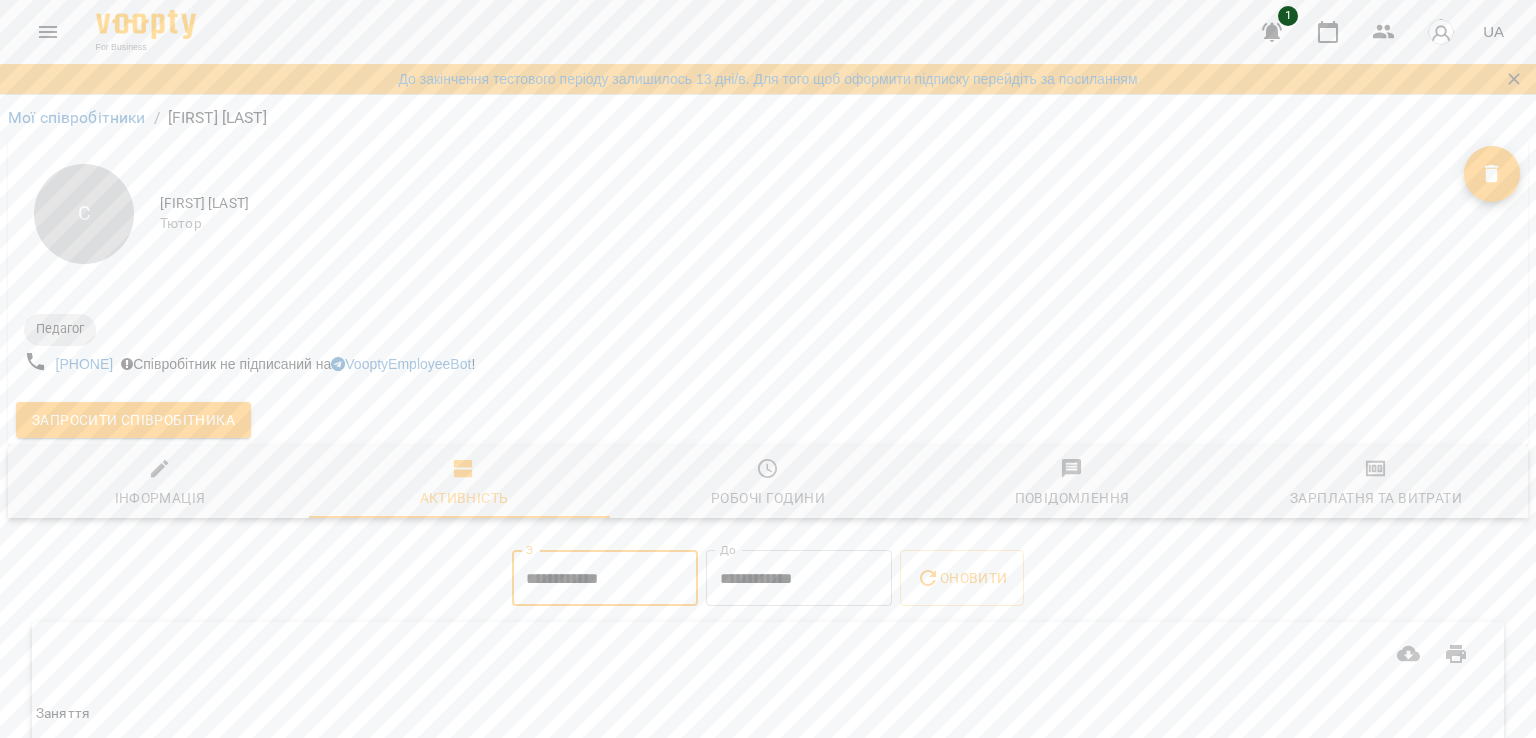 click on "**********" at bounding box center [605, 578] 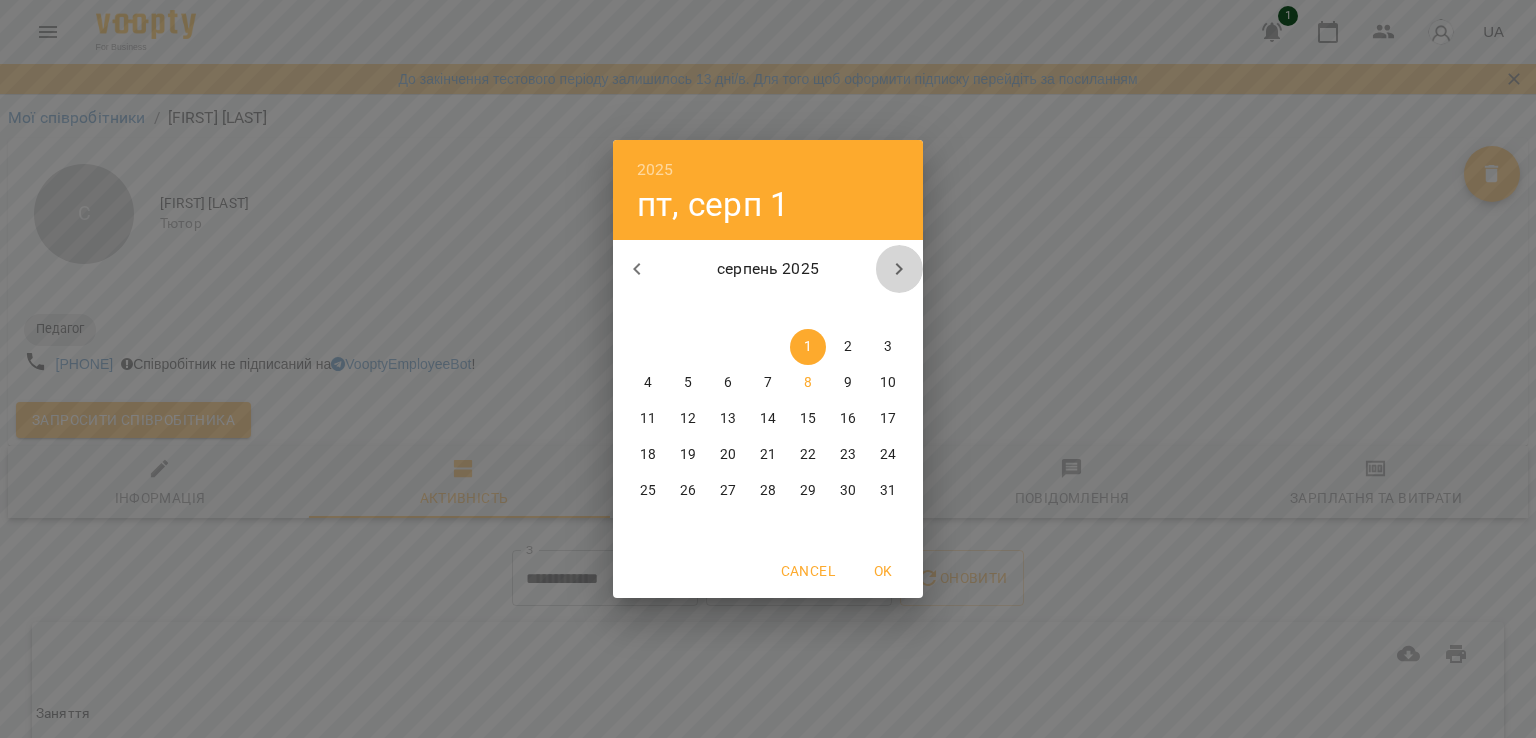 click 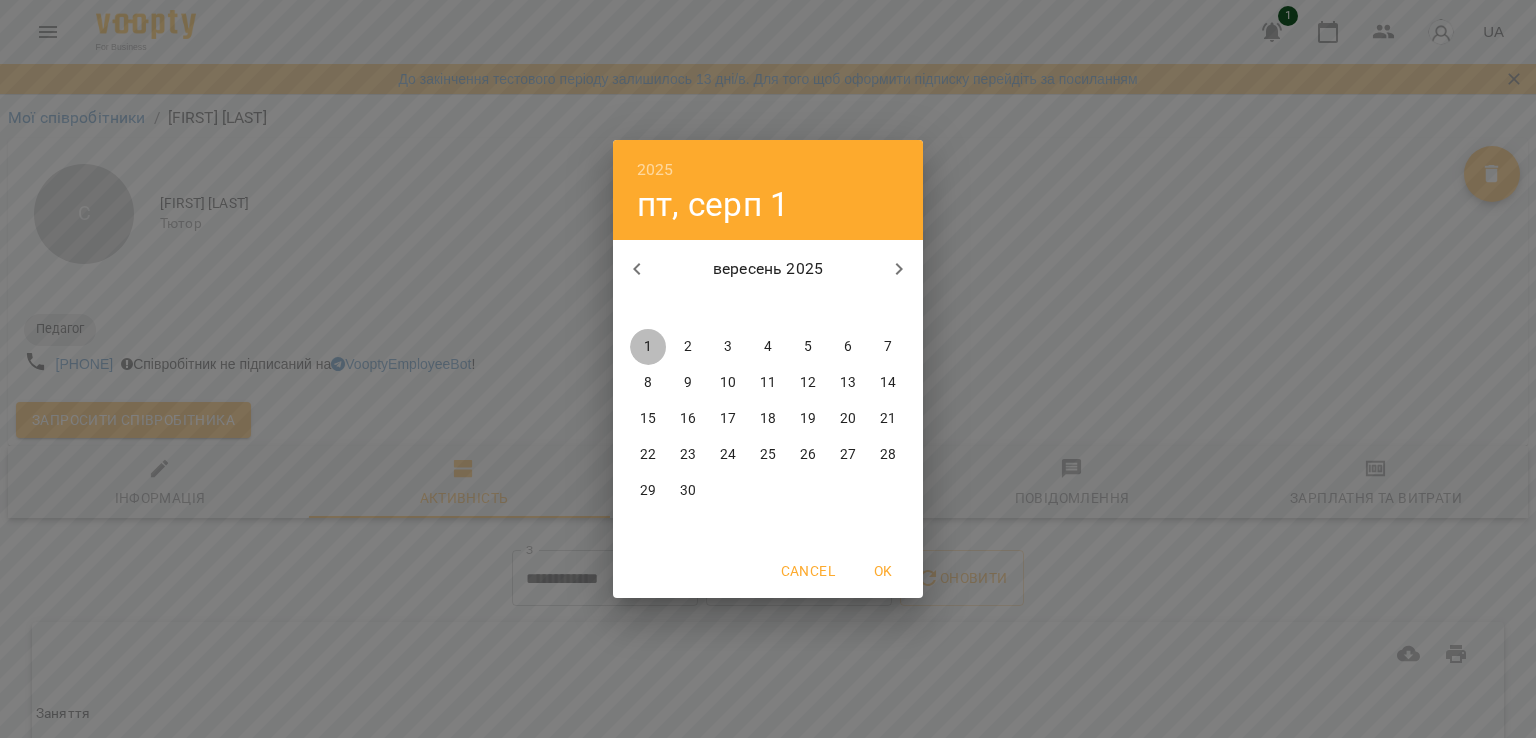 click on "1" at bounding box center (648, 347) 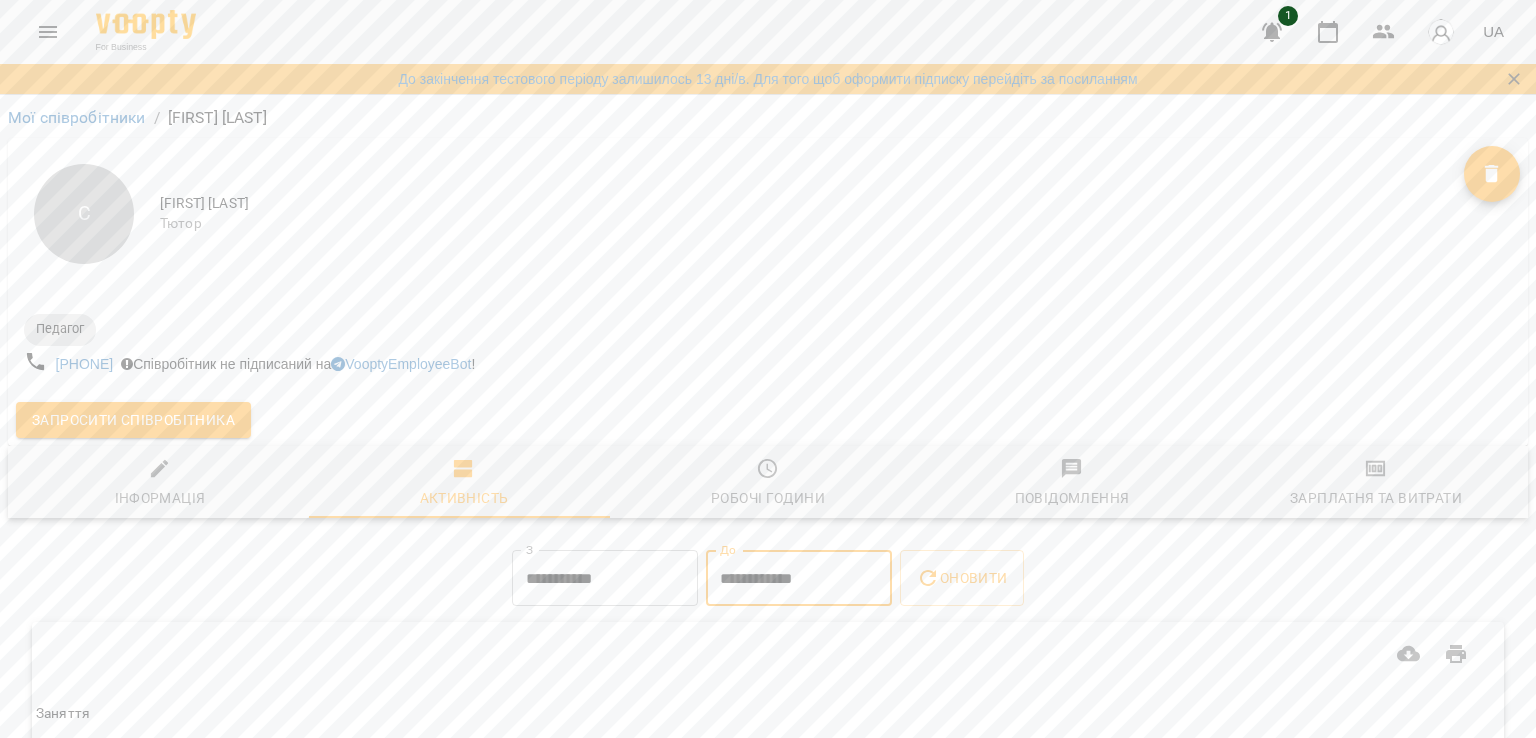 click on "**********" at bounding box center [799, 578] 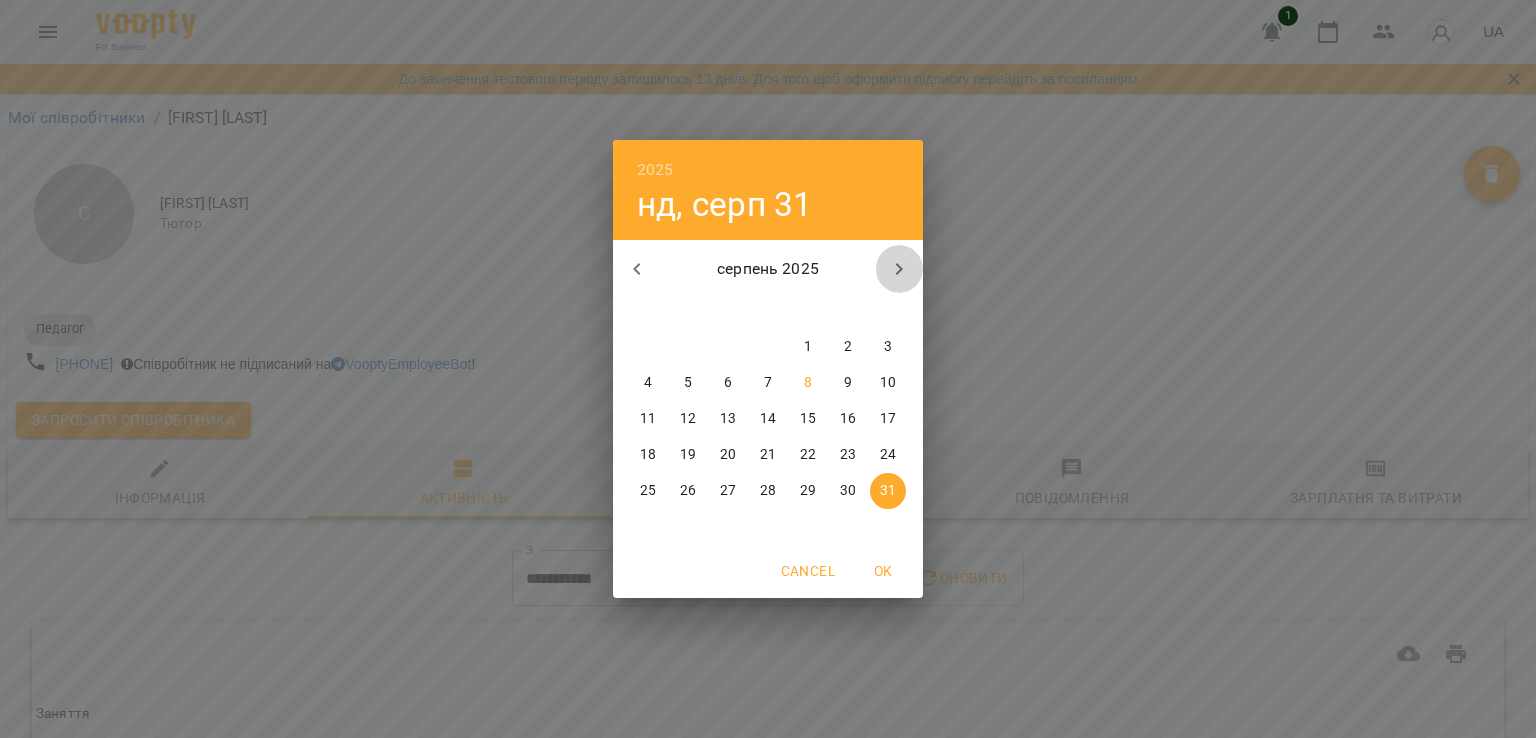 click 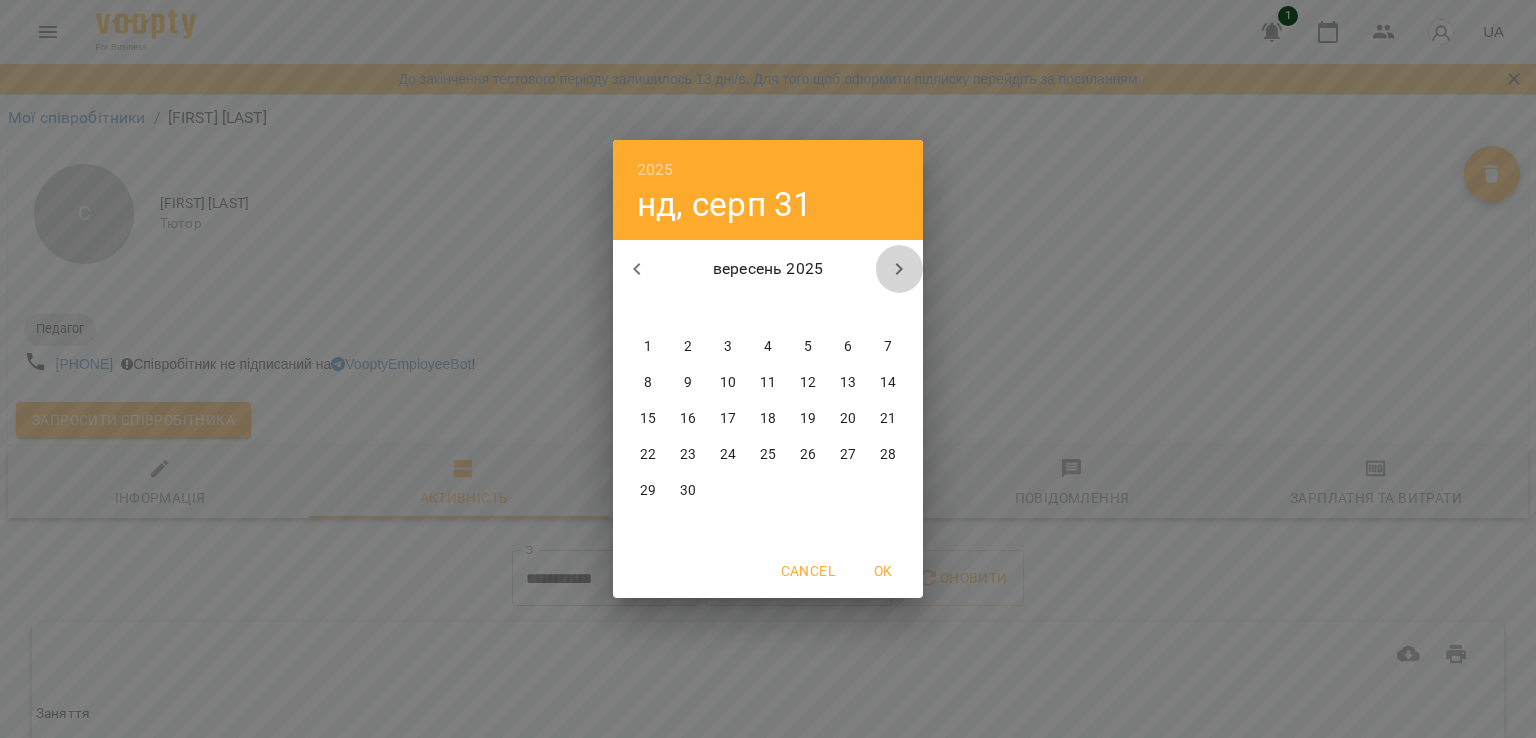 click 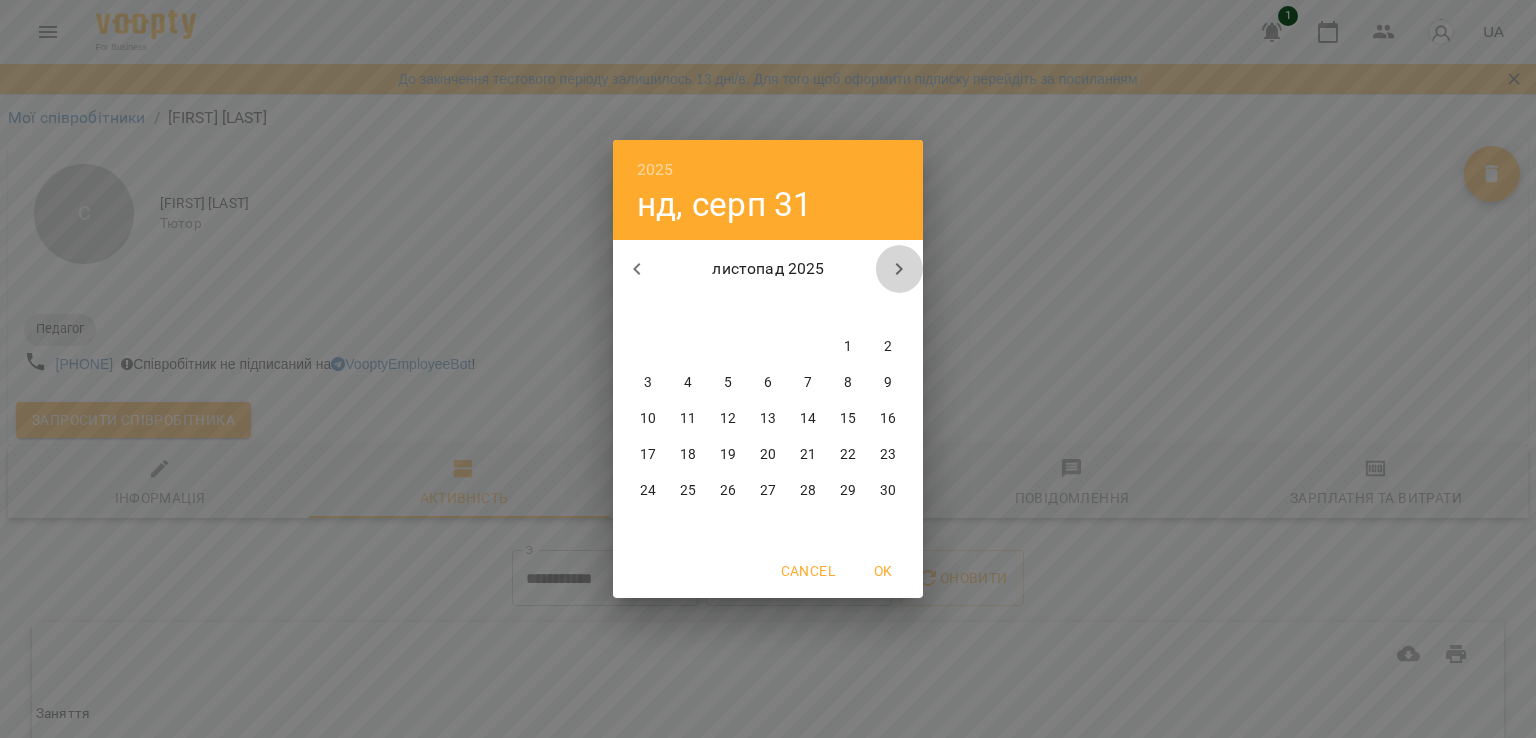 click 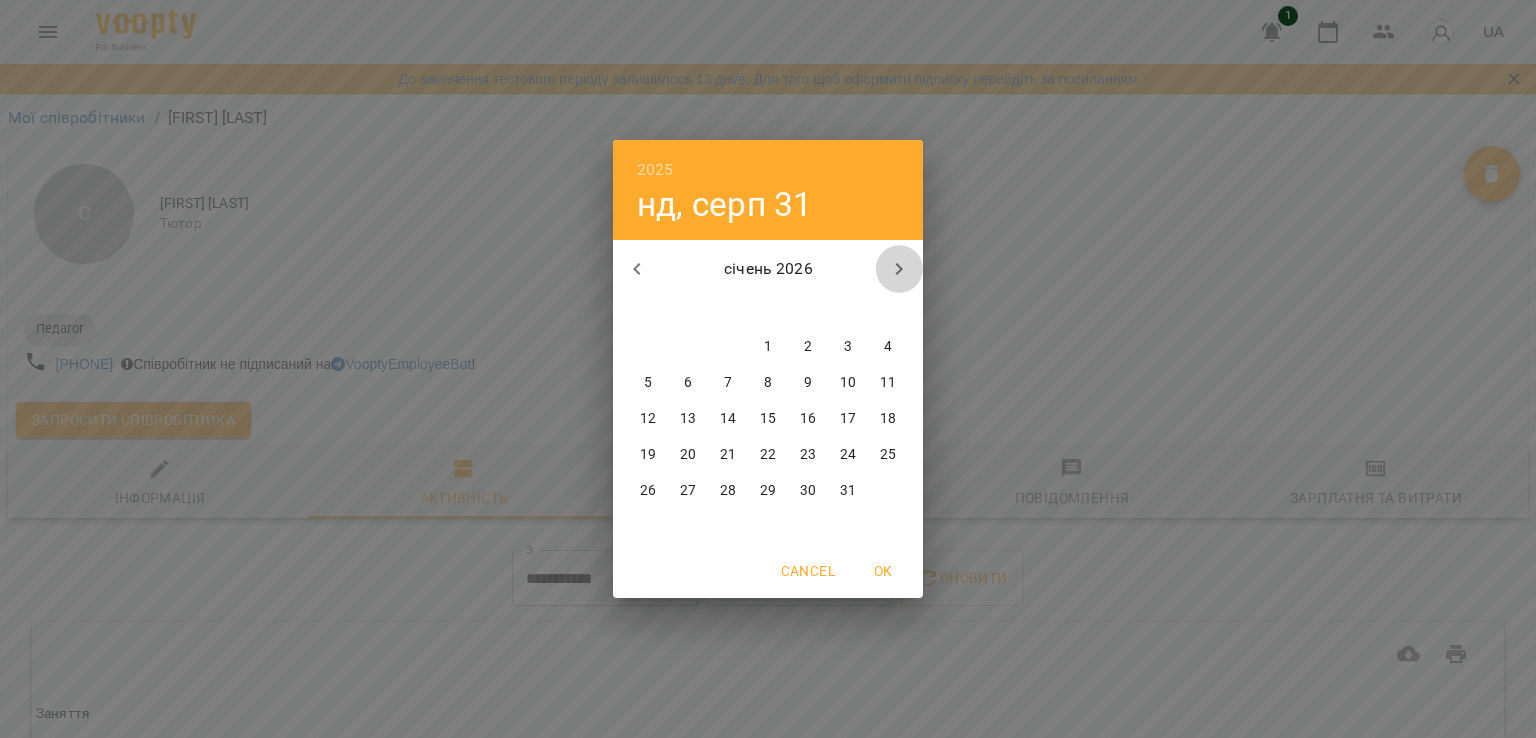 click 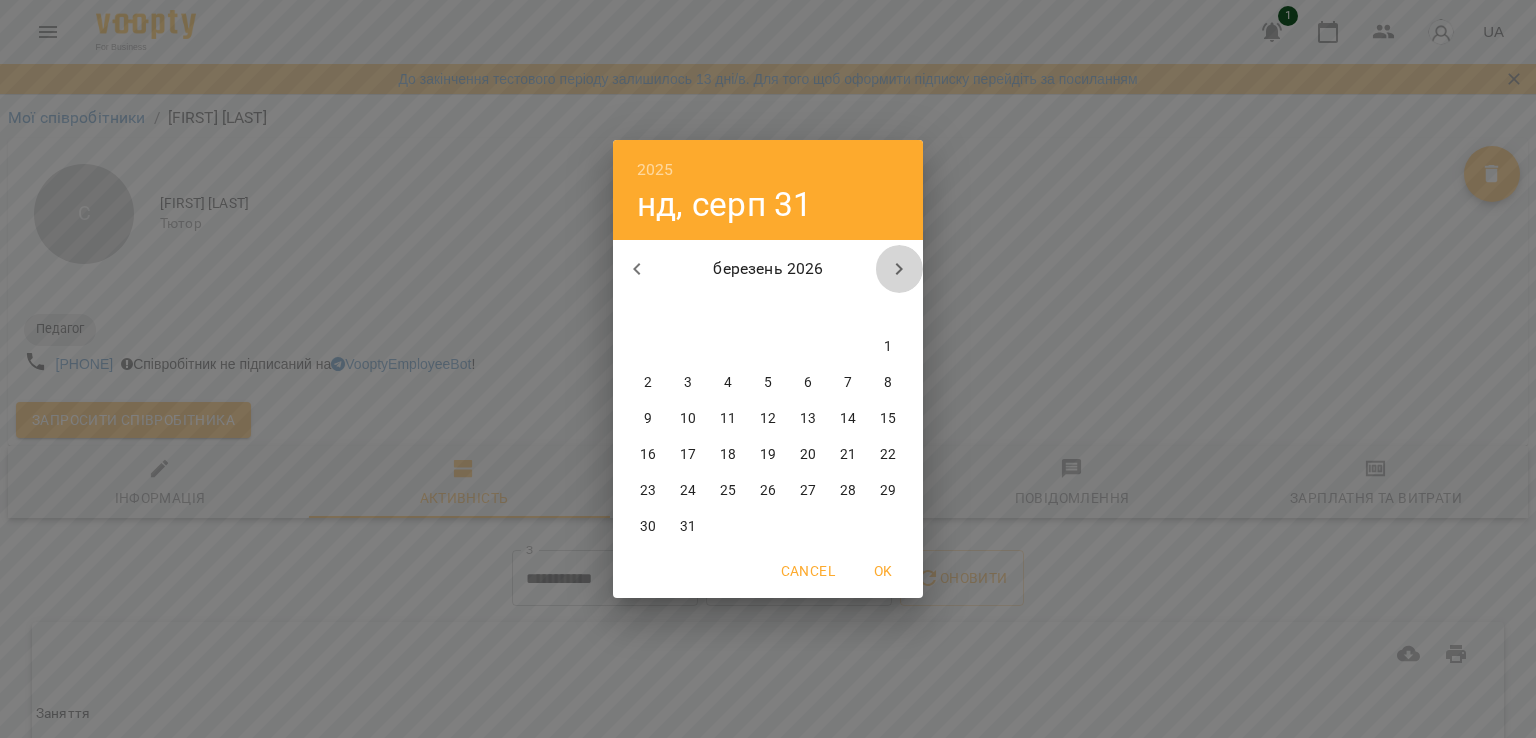 click 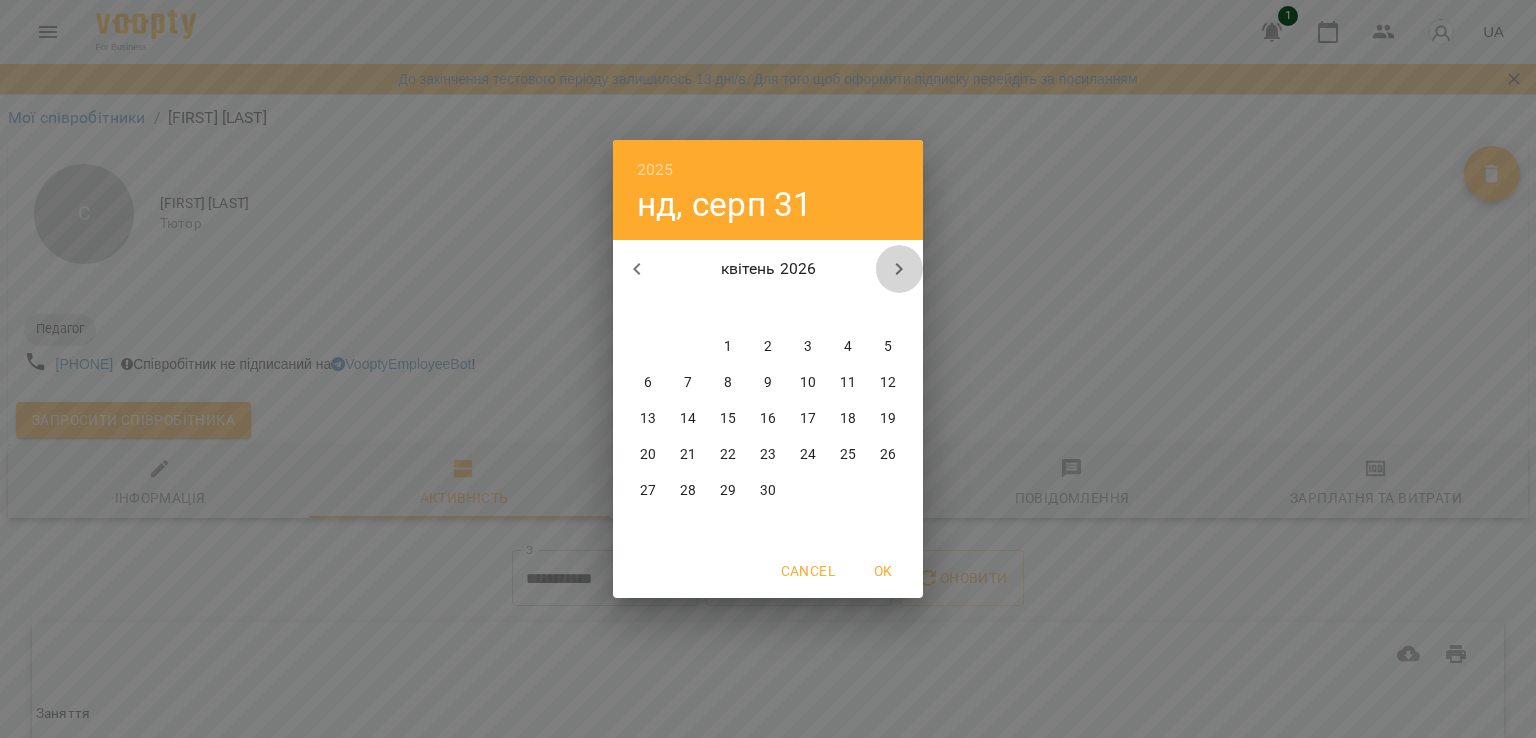 click 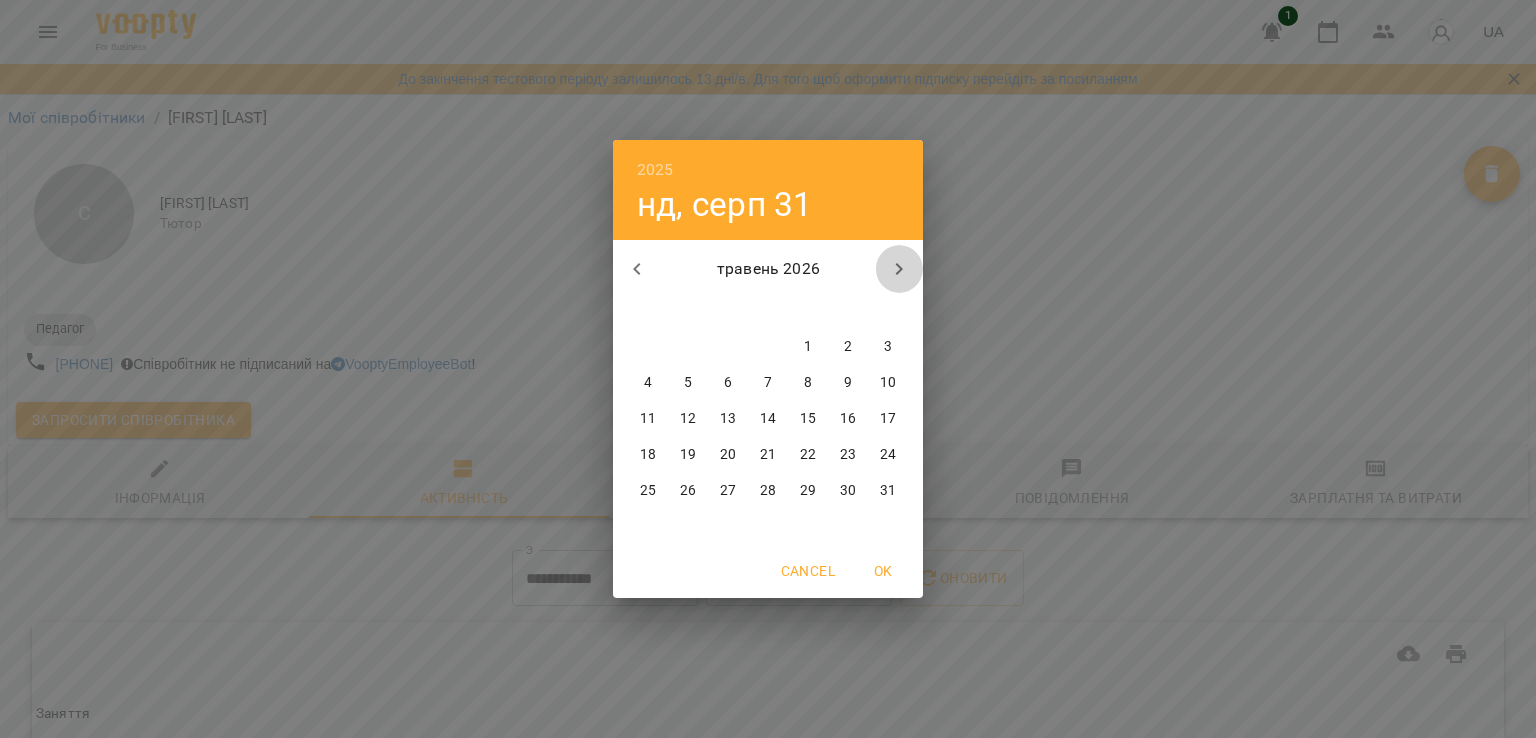 click 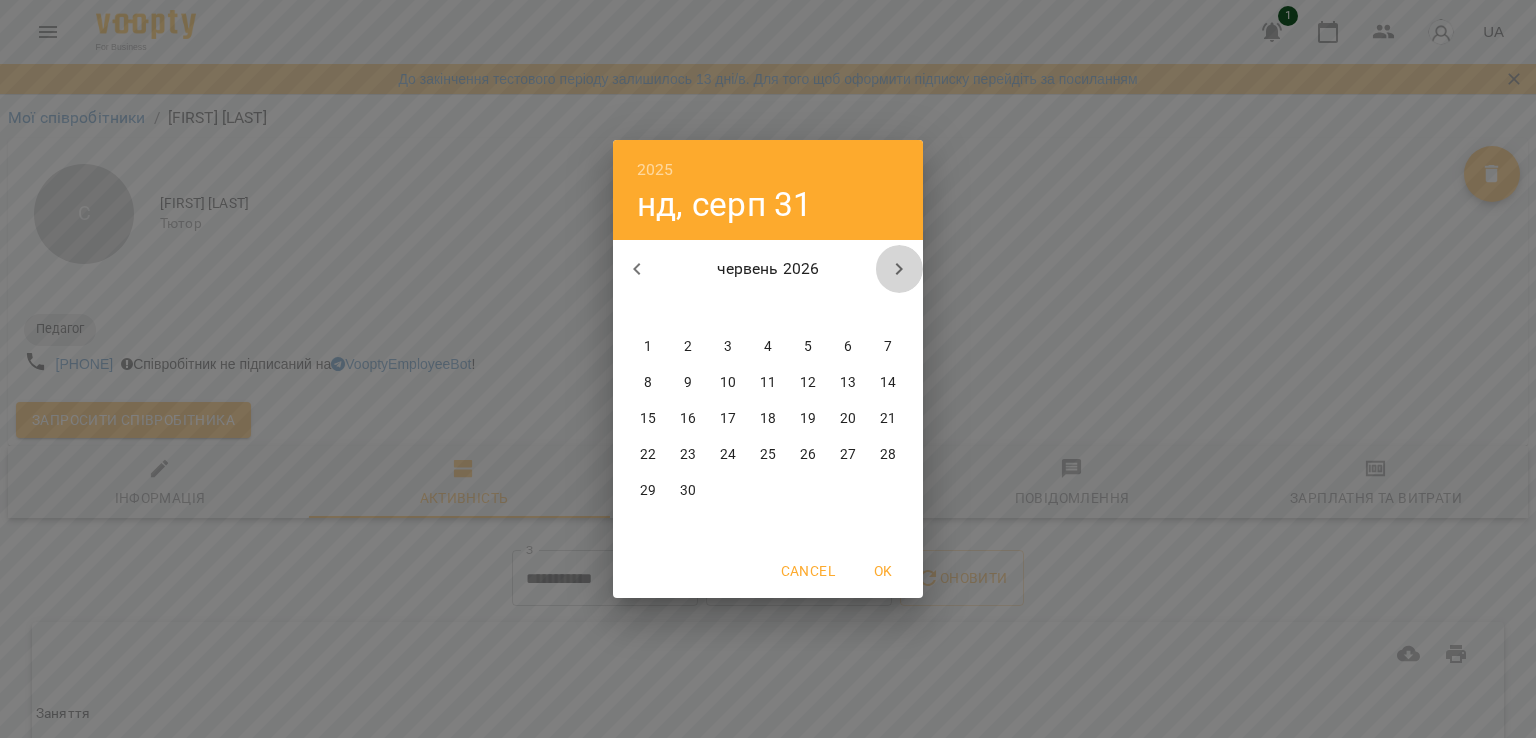 click 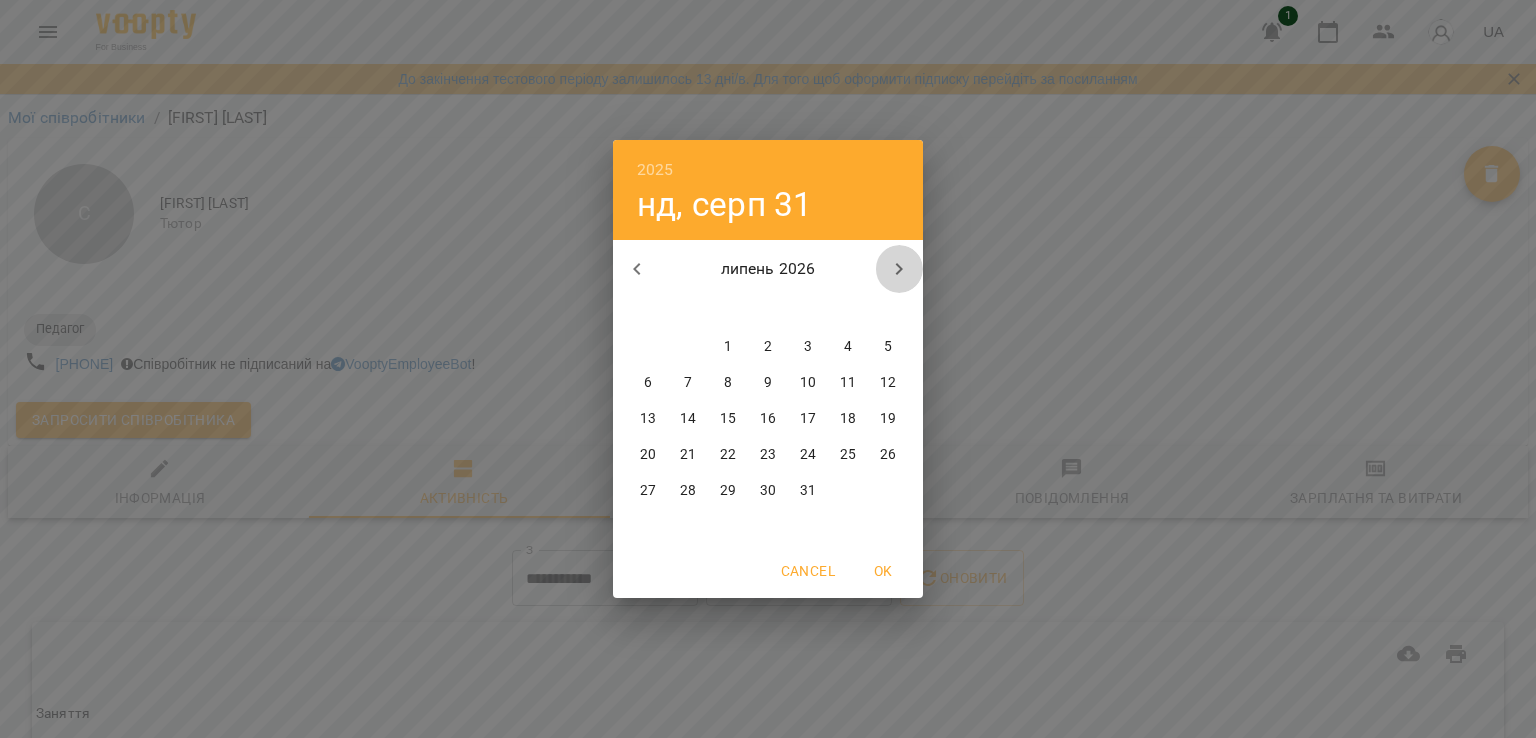 click 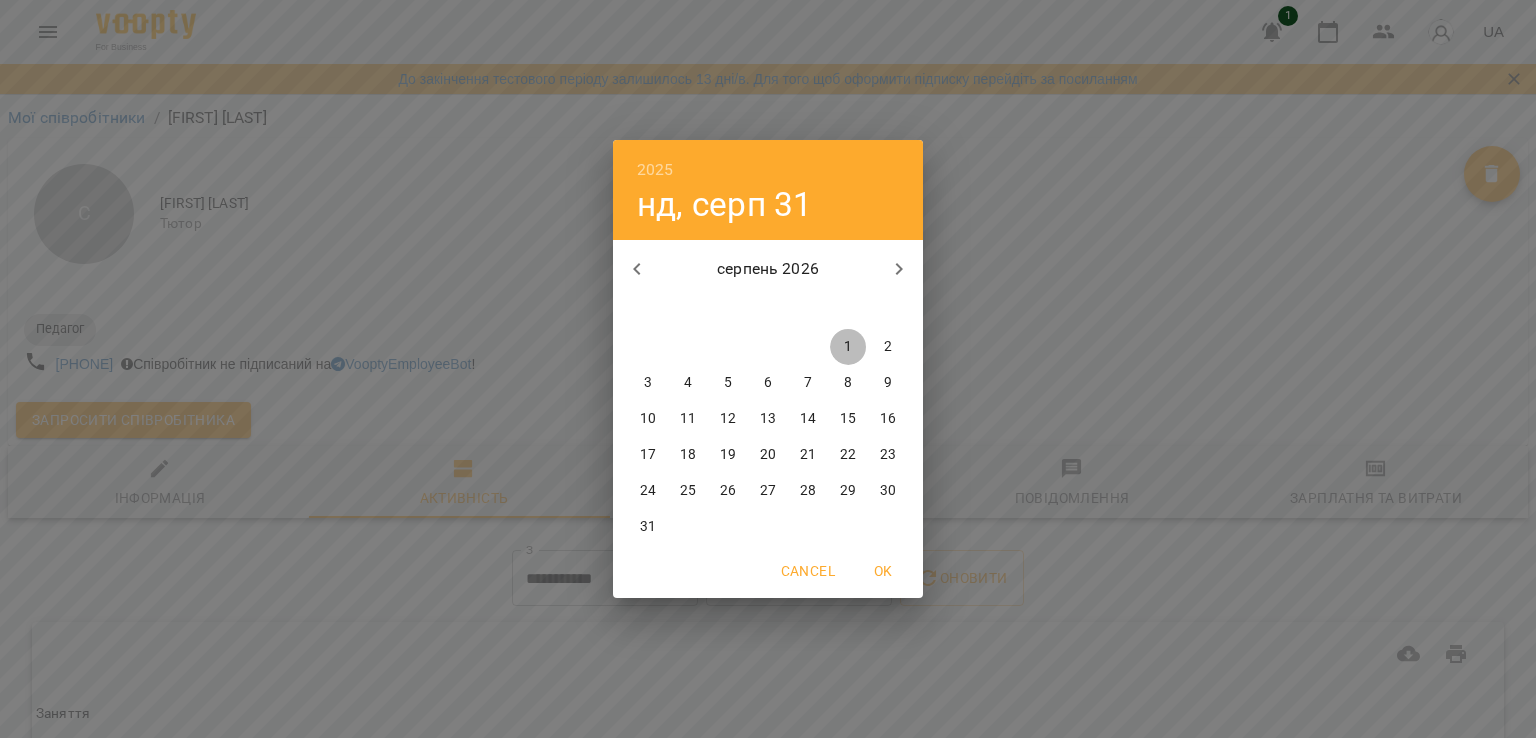click on "1" at bounding box center [848, 347] 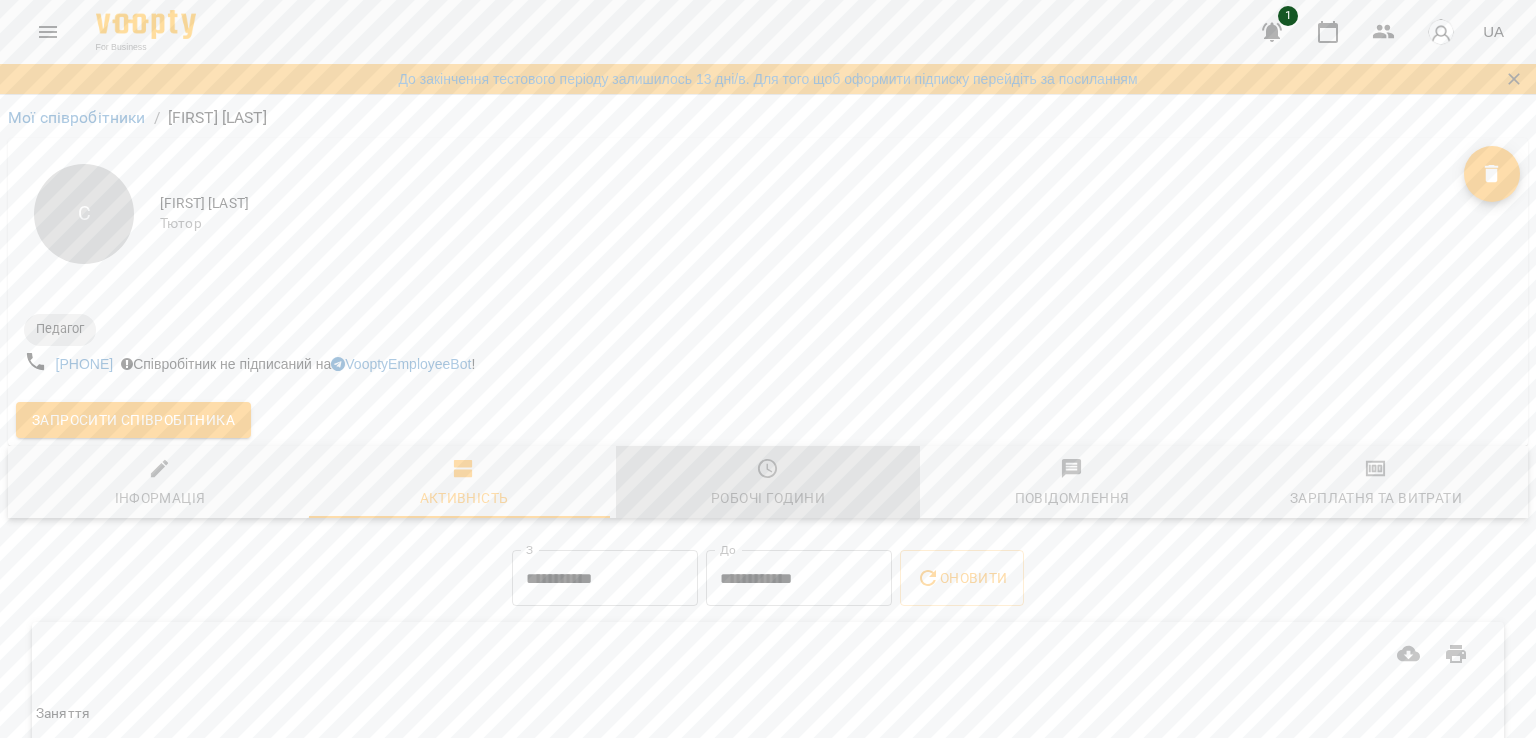 click on "Робочі години" at bounding box center [768, 484] 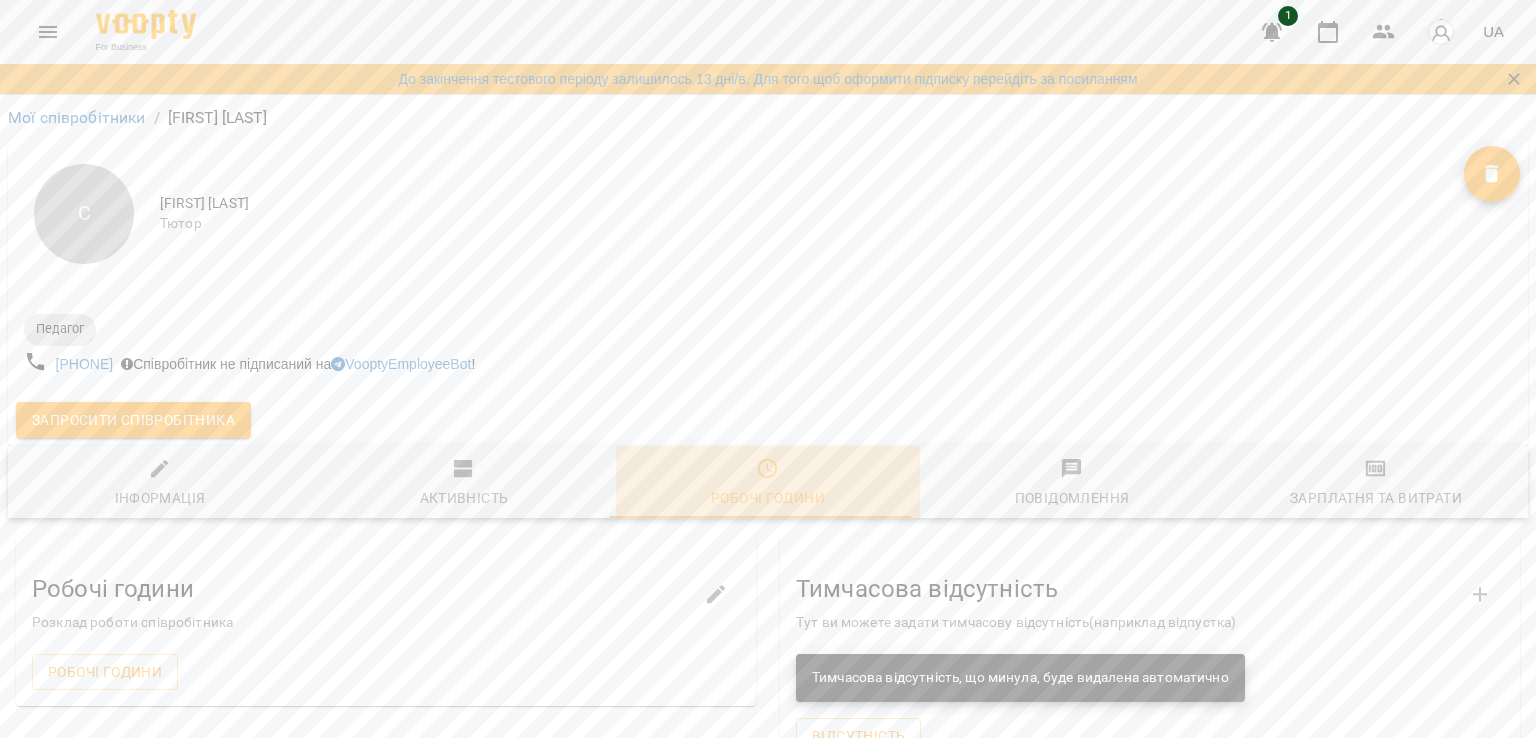 click on "Робочі години" at bounding box center [768, 484] 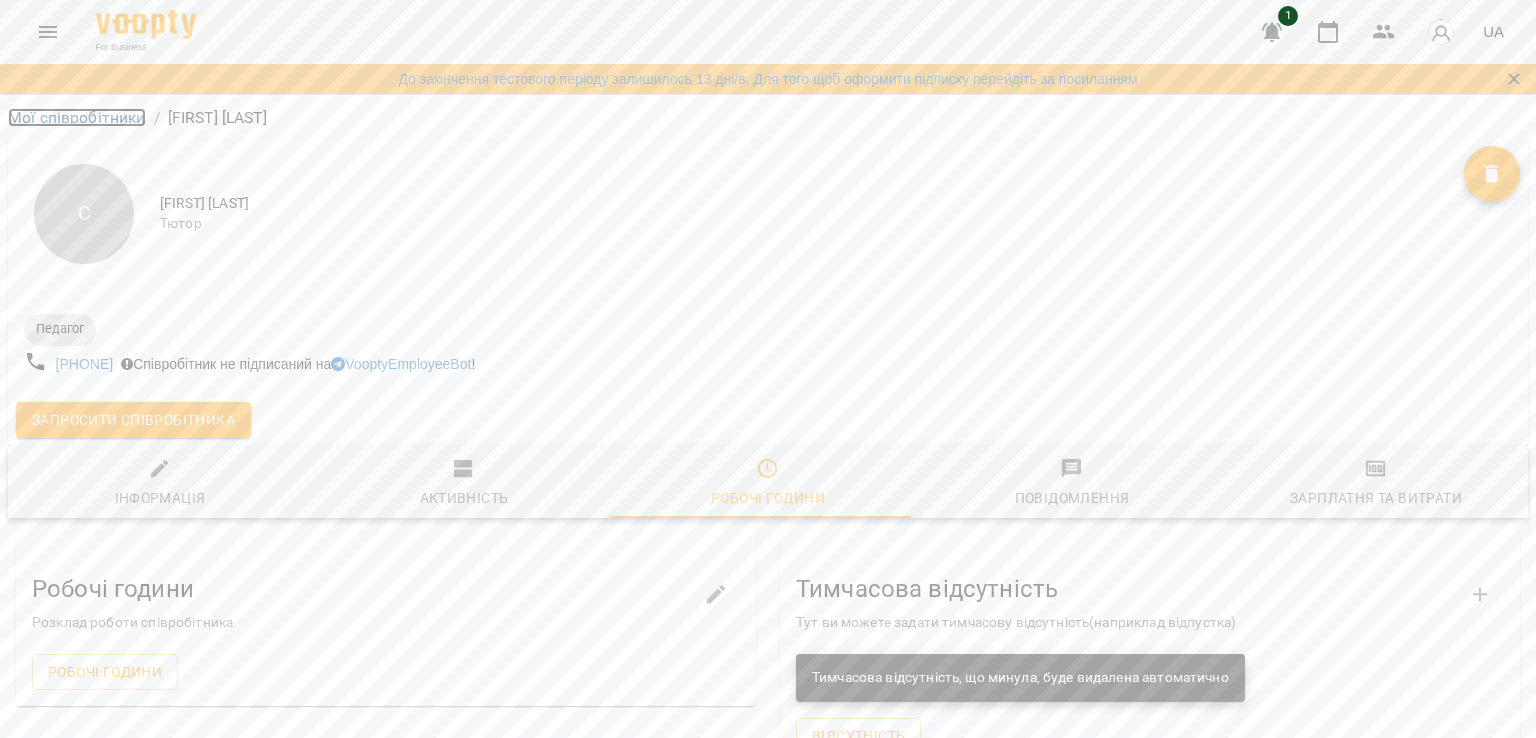 click on "Мої співробітники" at bounding box center [77, 117] 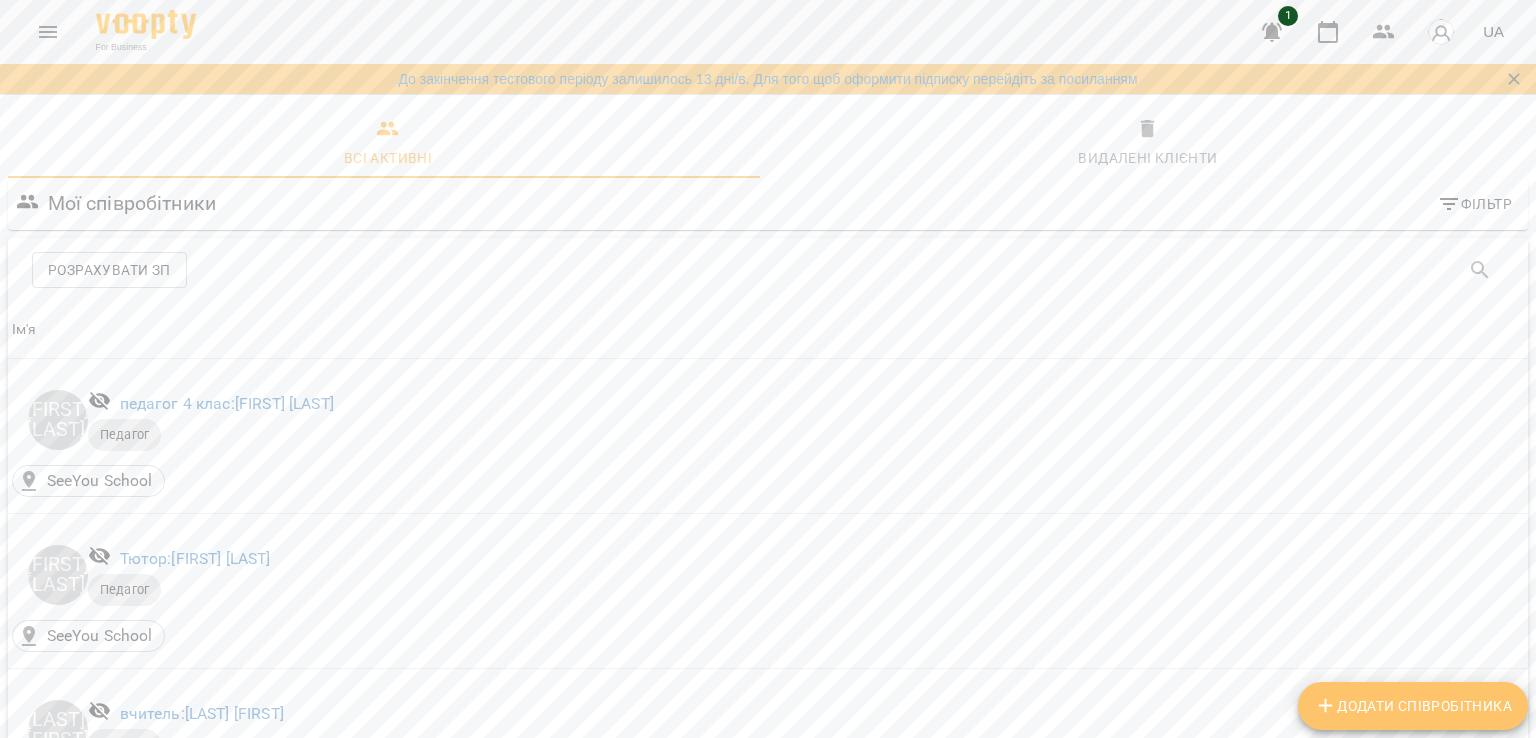 click on "Додати співробітника" at bounding box center [1413, 706] 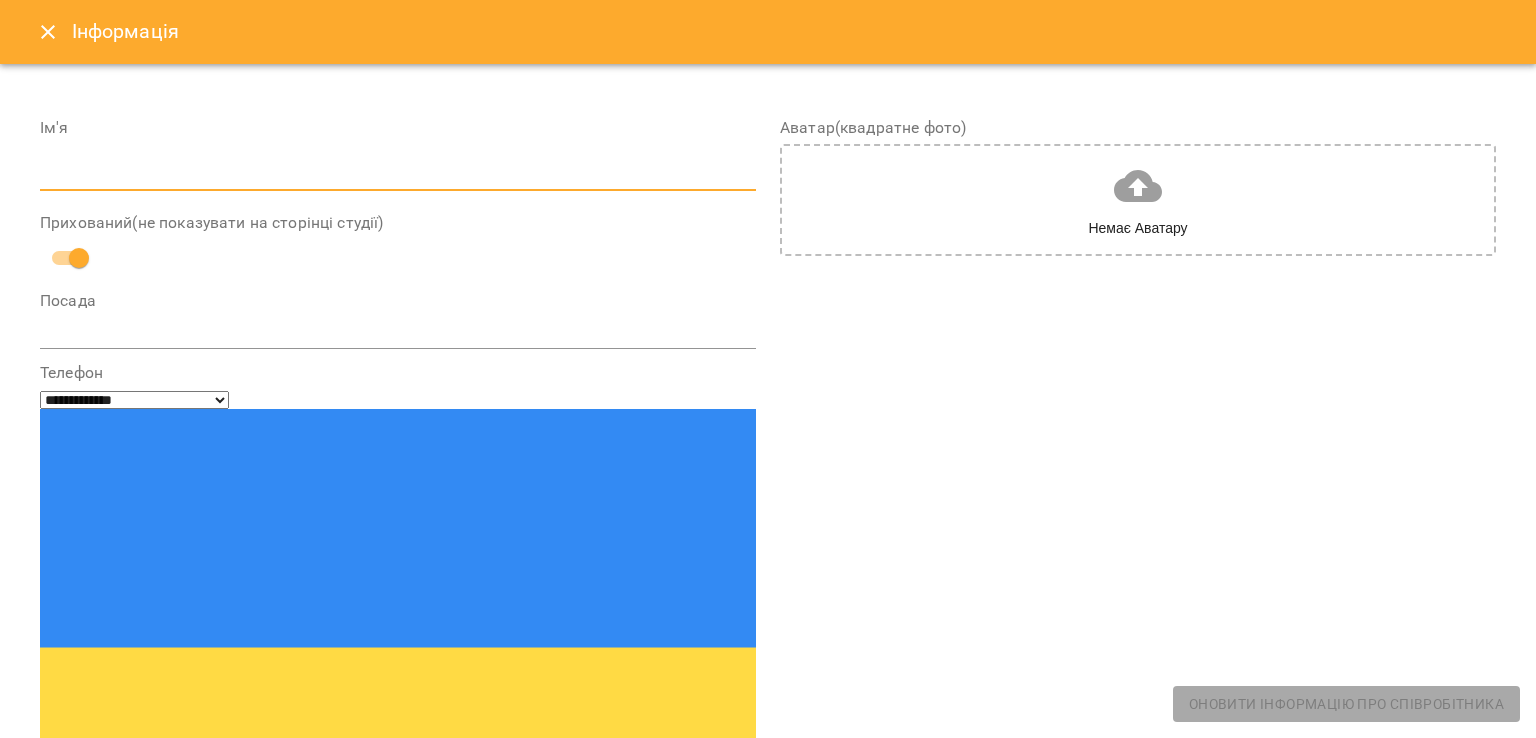 click at bounding box center [398, 176] 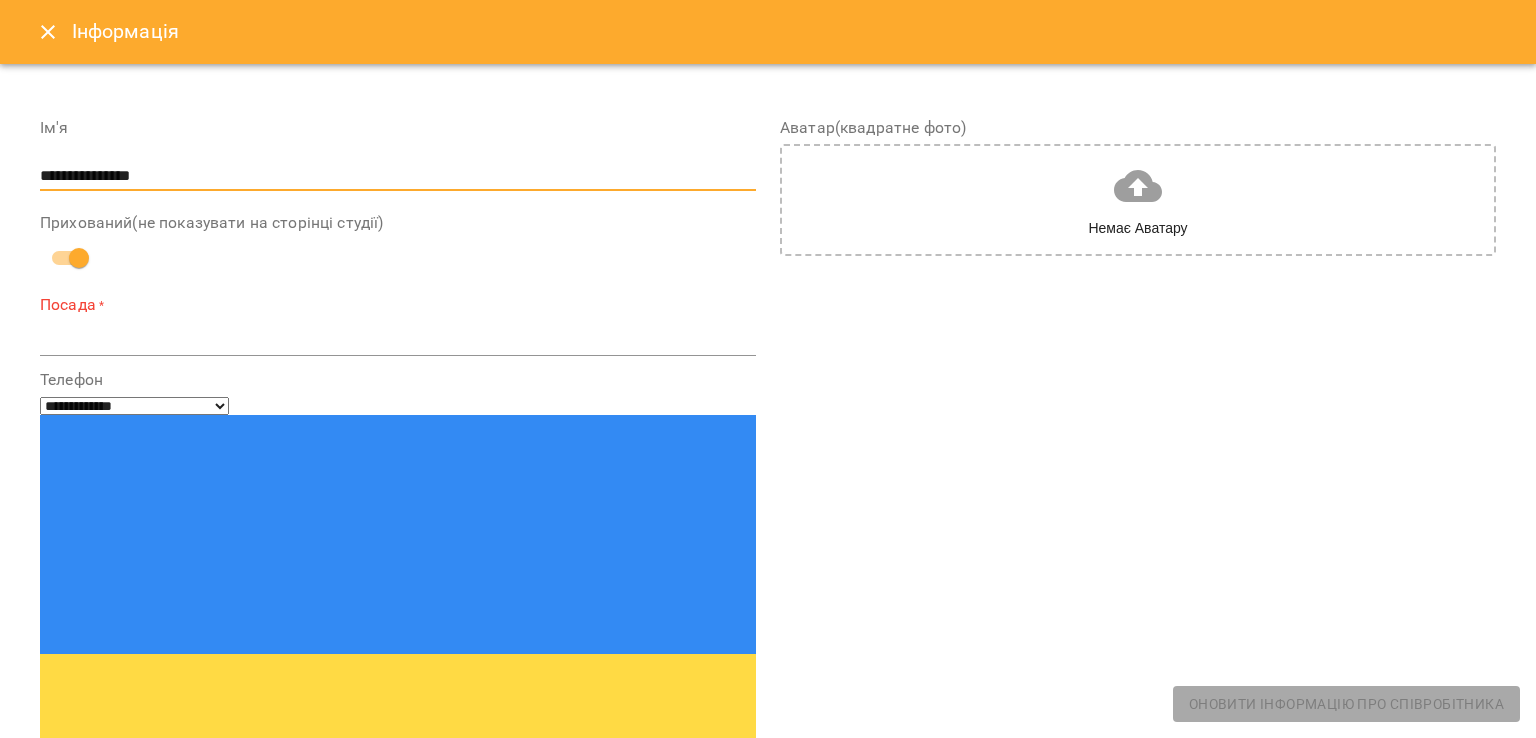 type on "**********" 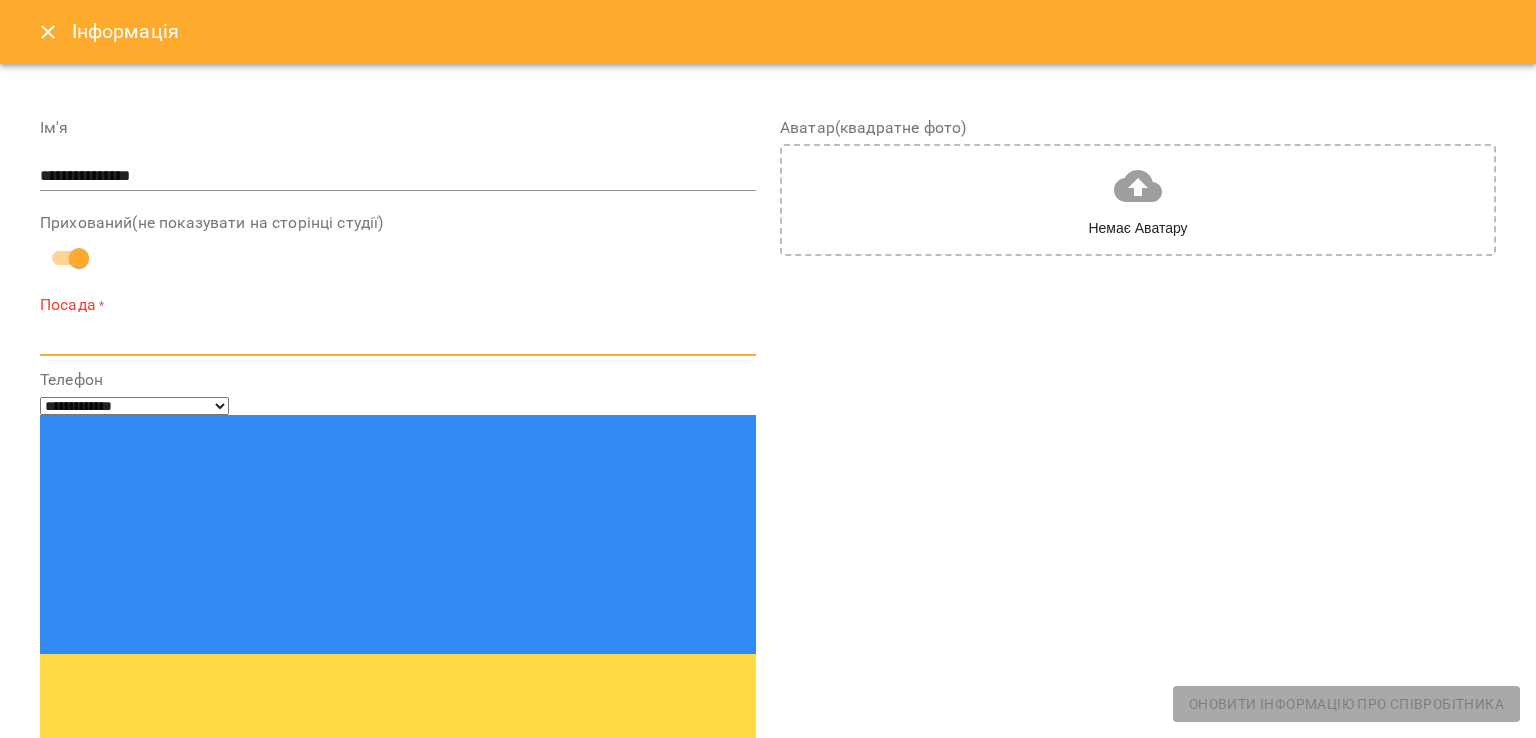 click at bounding box center (398, 339) 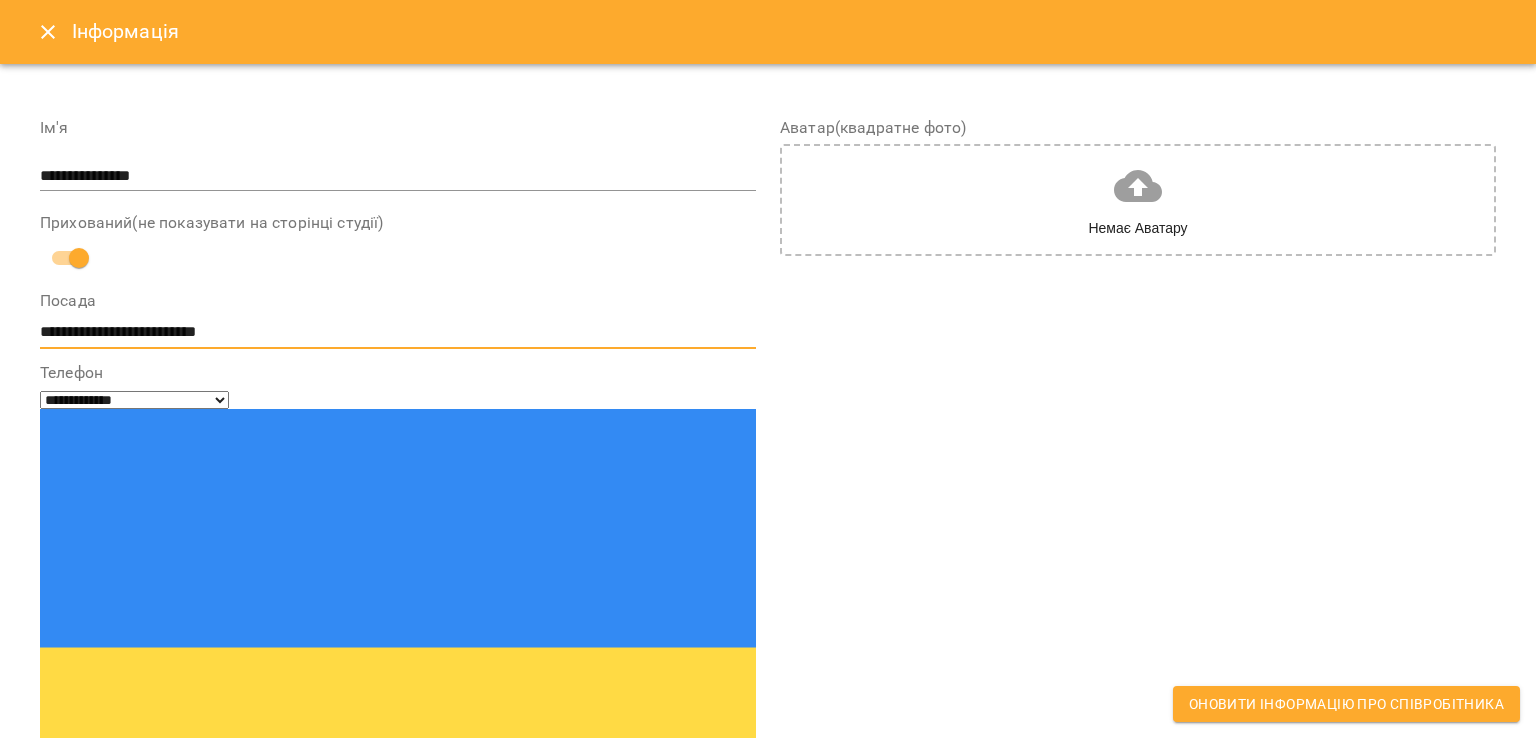 type on "**********" 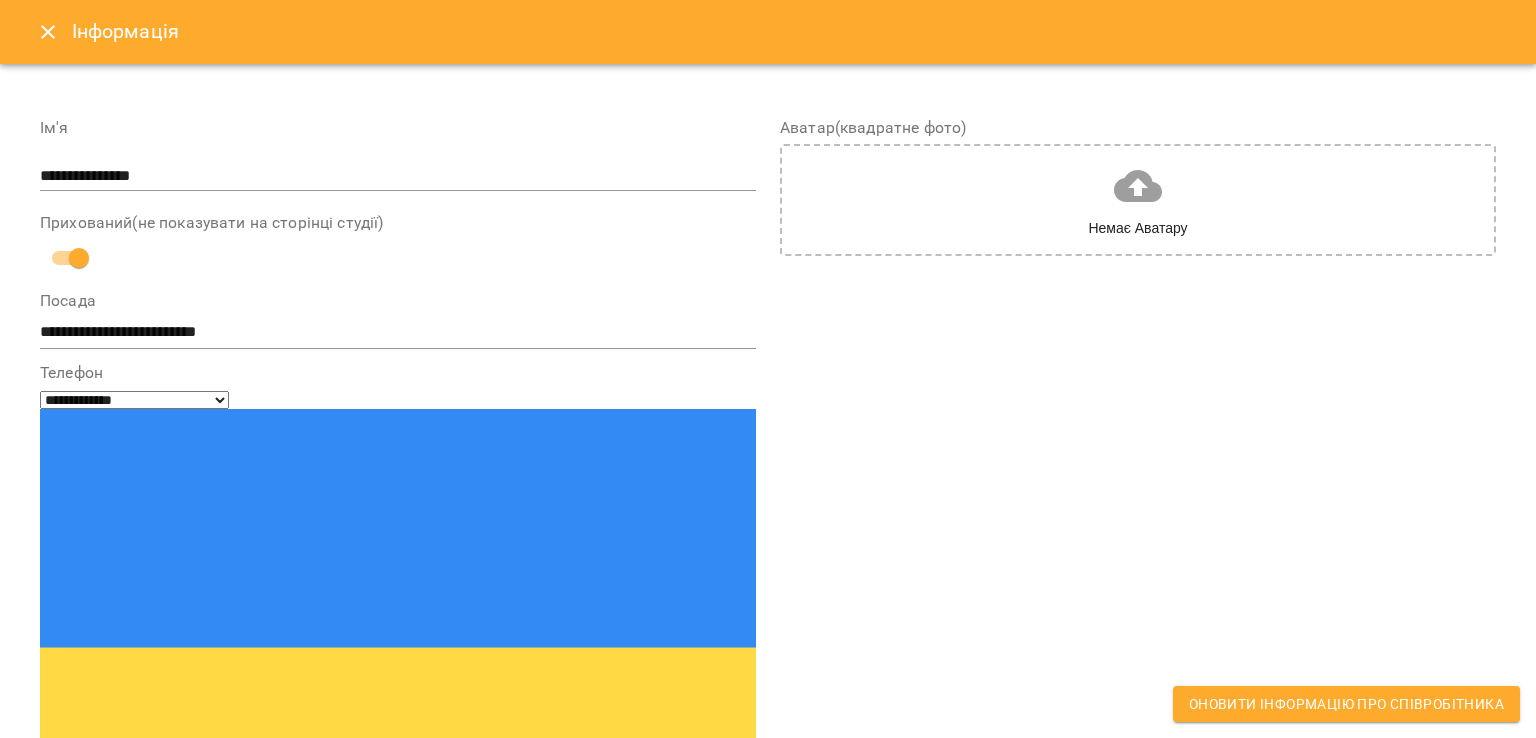 click at bounding box center [114, 899] 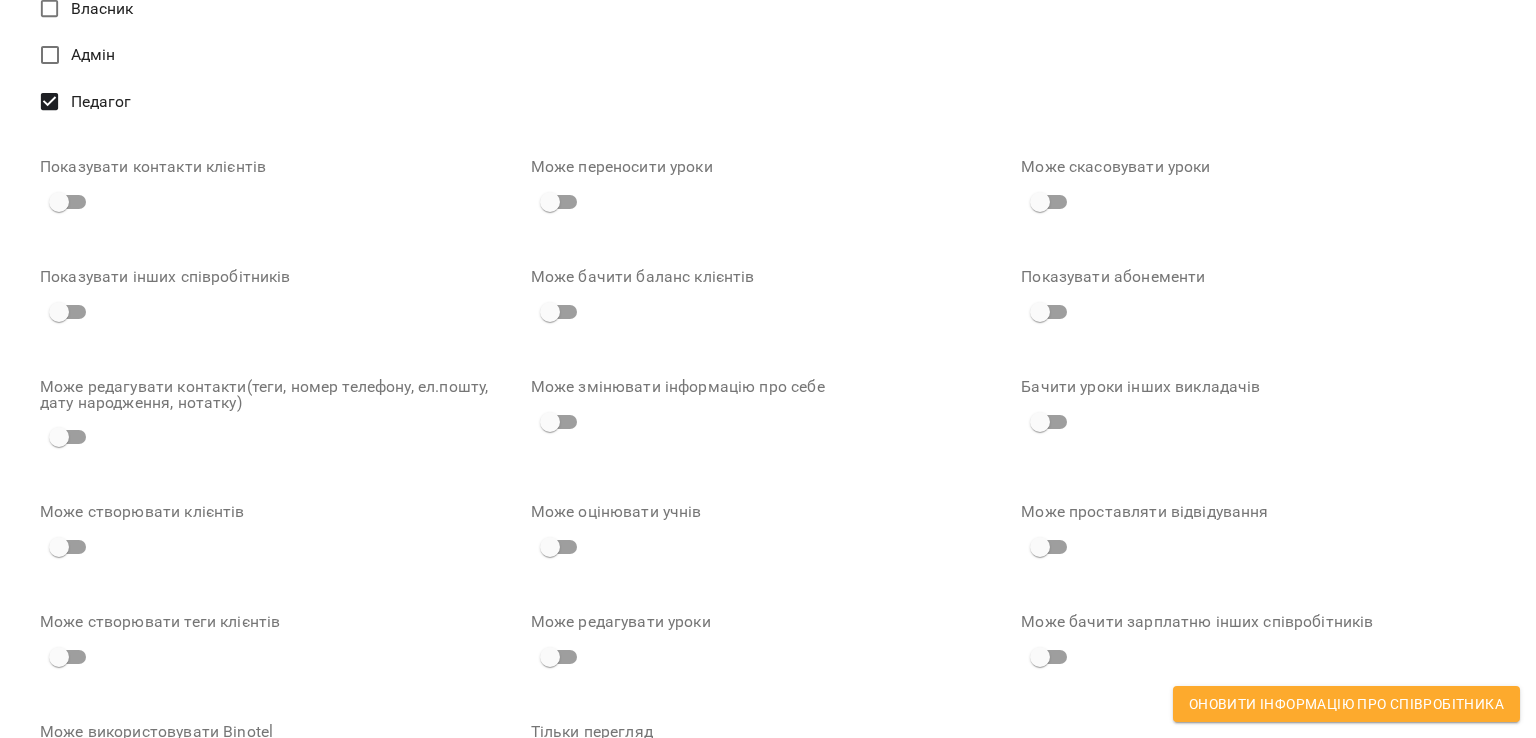 scroll, scrollTop: 1304, scrollLeft: 0, axis: vertical 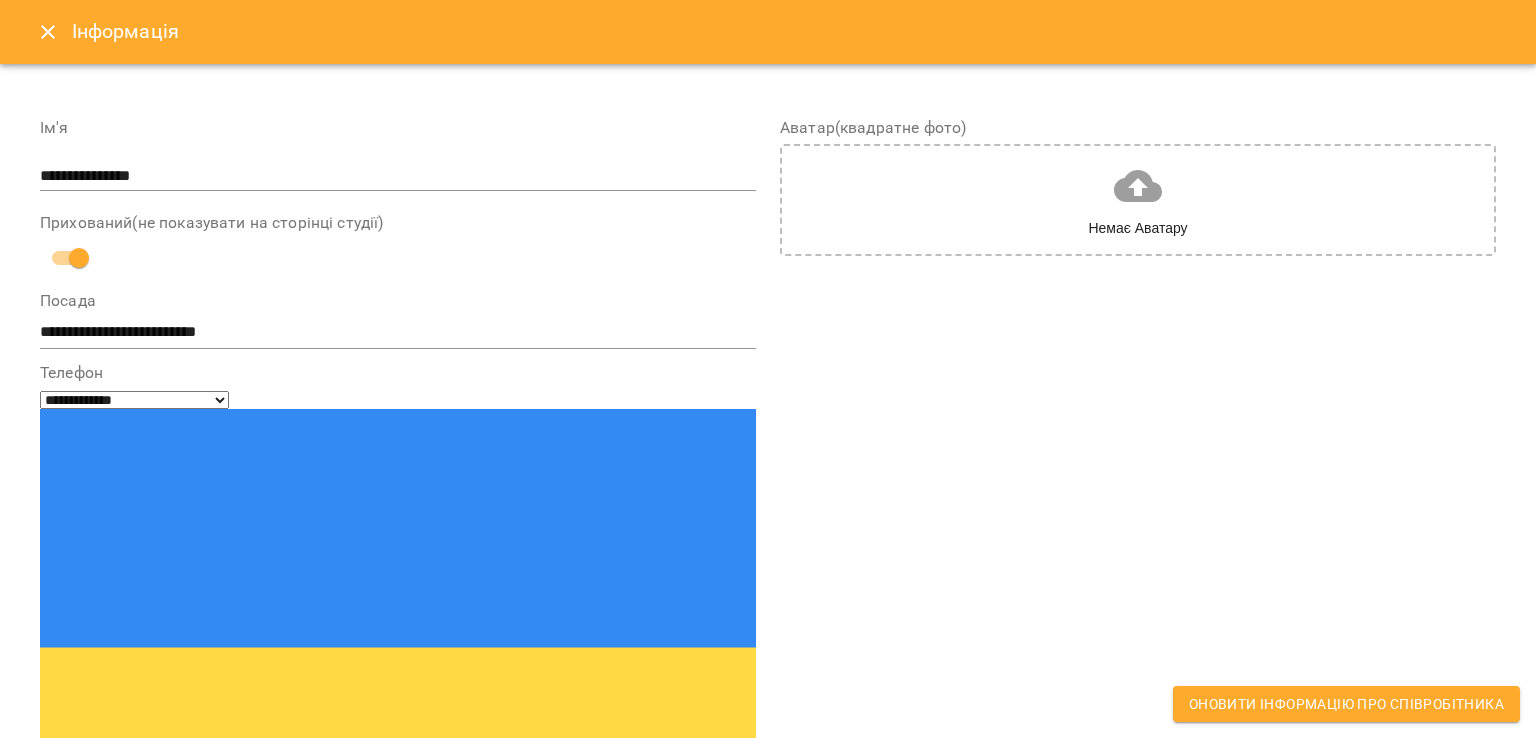 click on "Аватар(квадратне фото) Немає Аватару" at bounding box center (1138, 764) 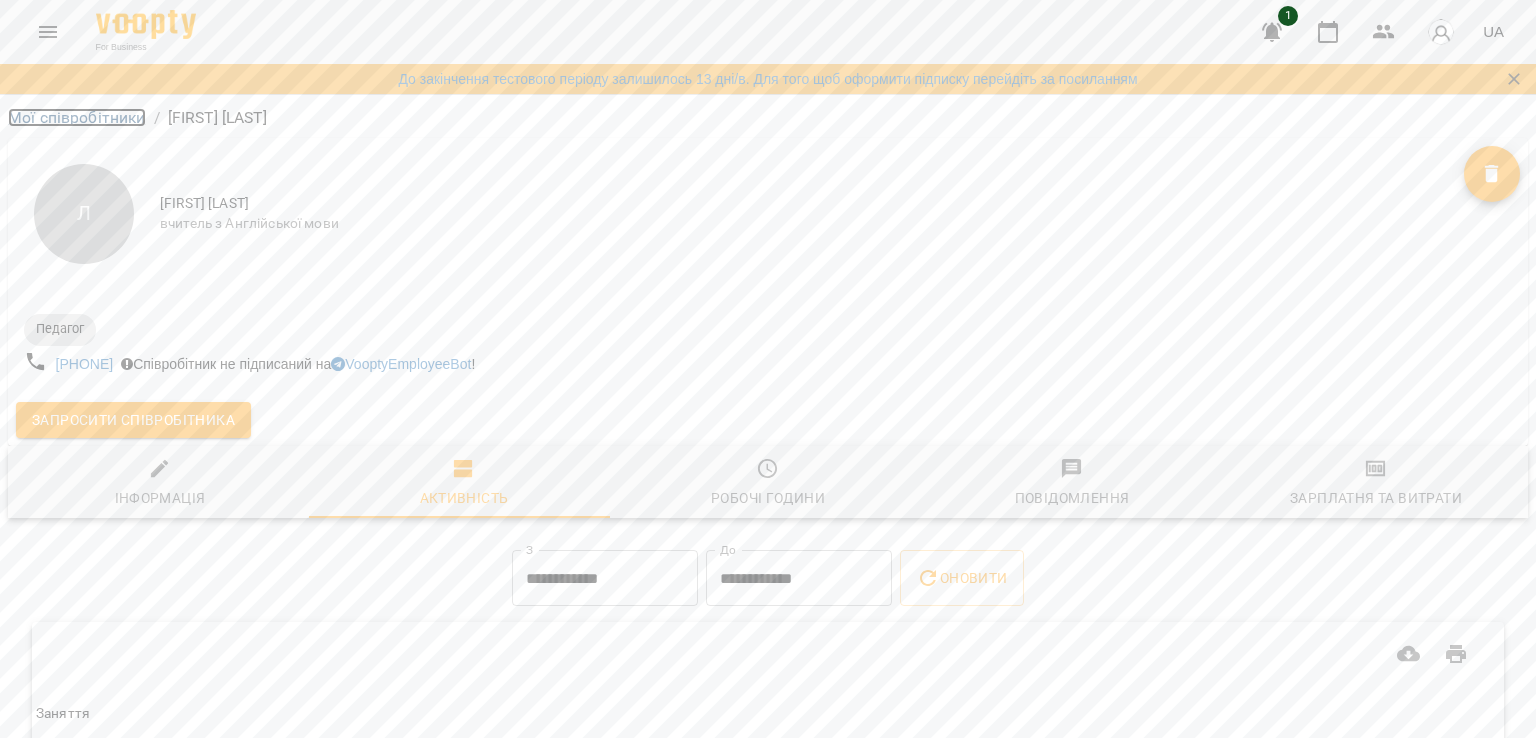 click on "Мої співробітники" at bounding box center (77, 117) 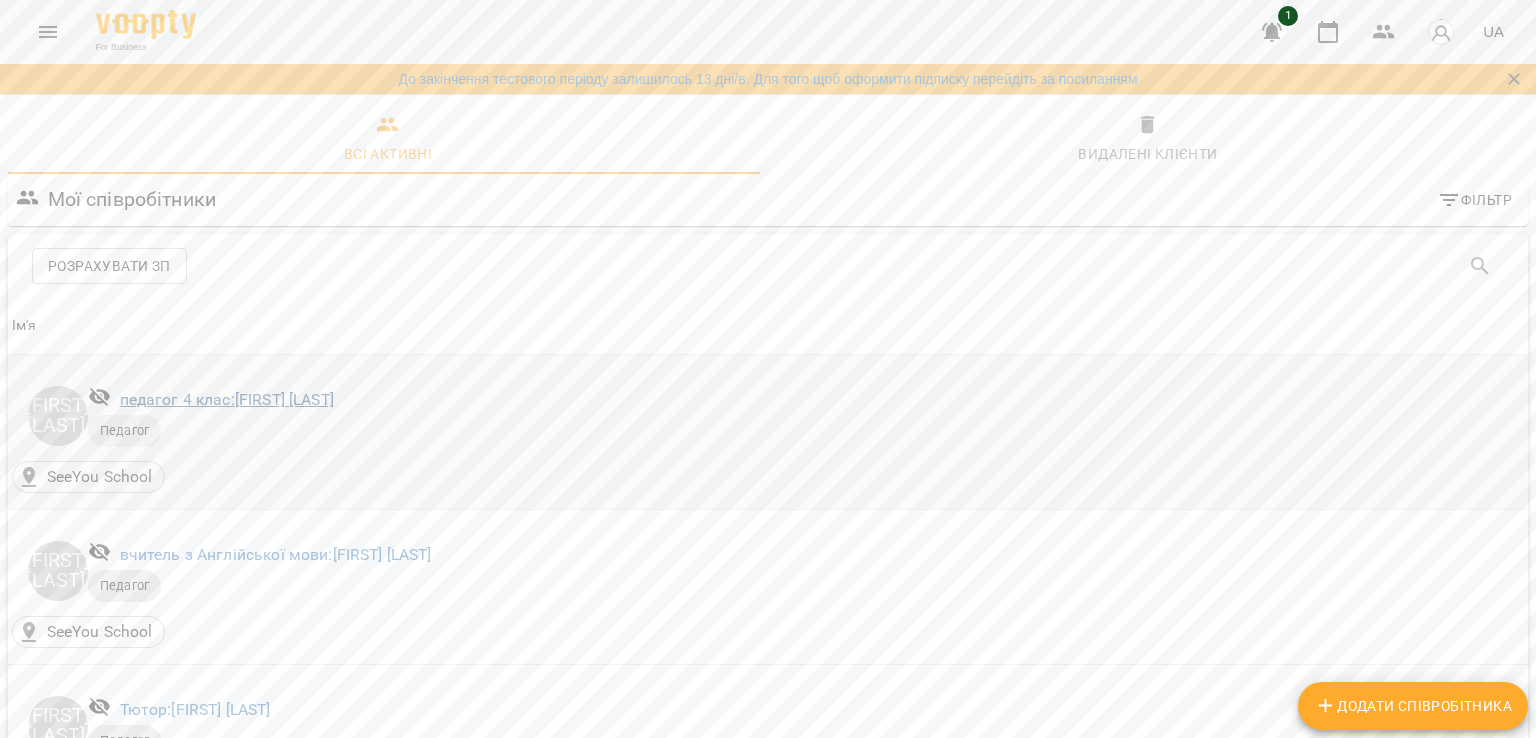 scroll, scrollTop: 0, scrollLeft: 0, axis: both 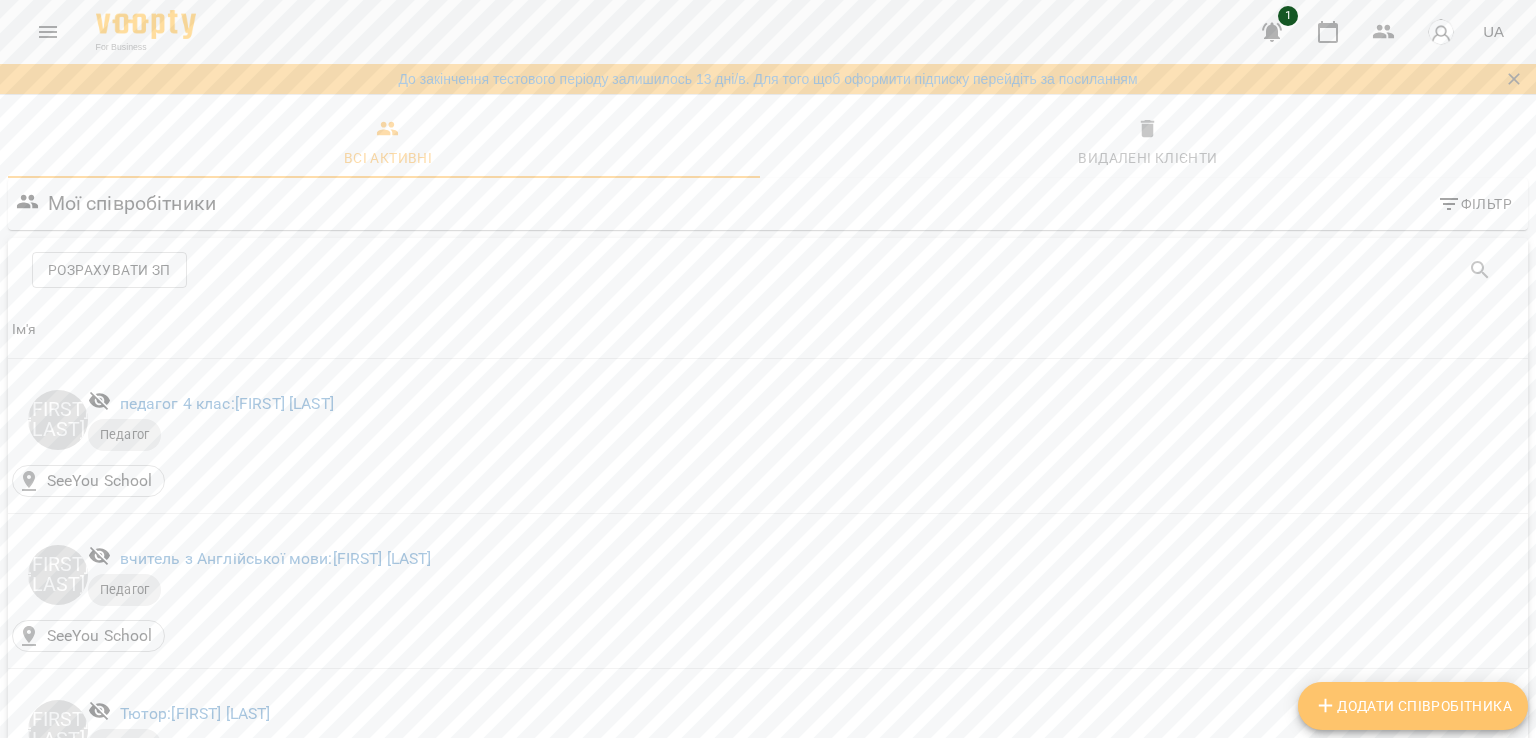 click on "Додати співробітника" at bounding box center [1413, 706] 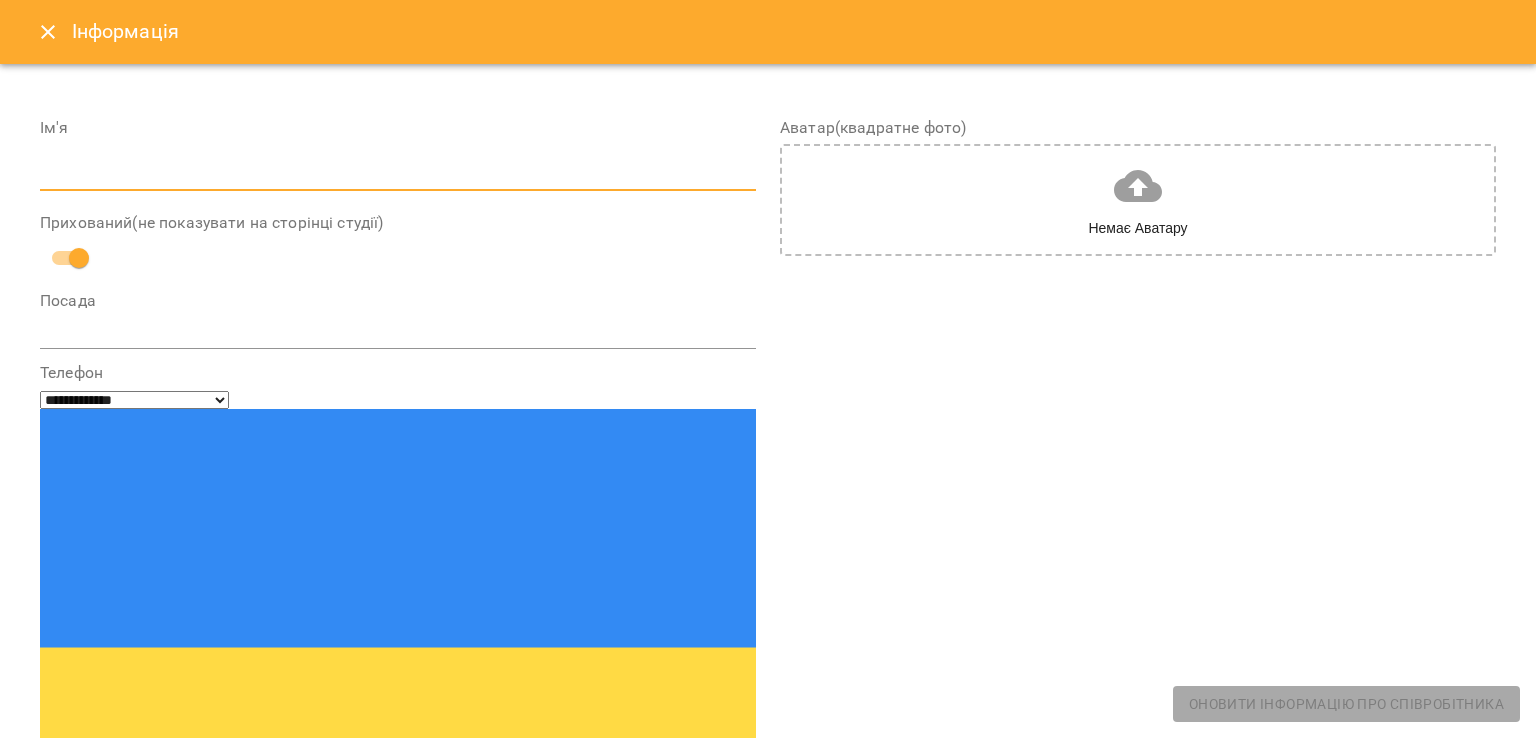 click at bounding box center (398, 176) 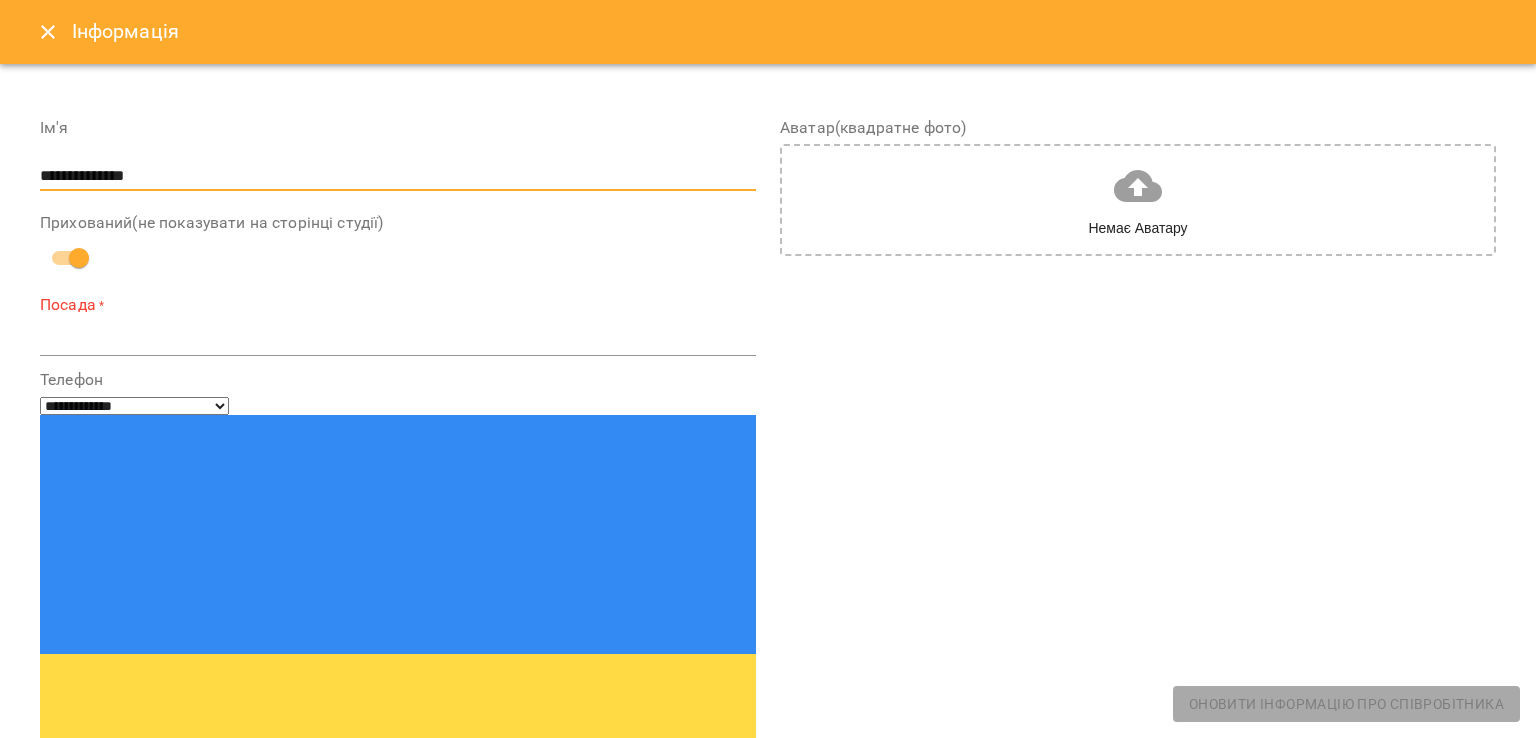 type on "**********" 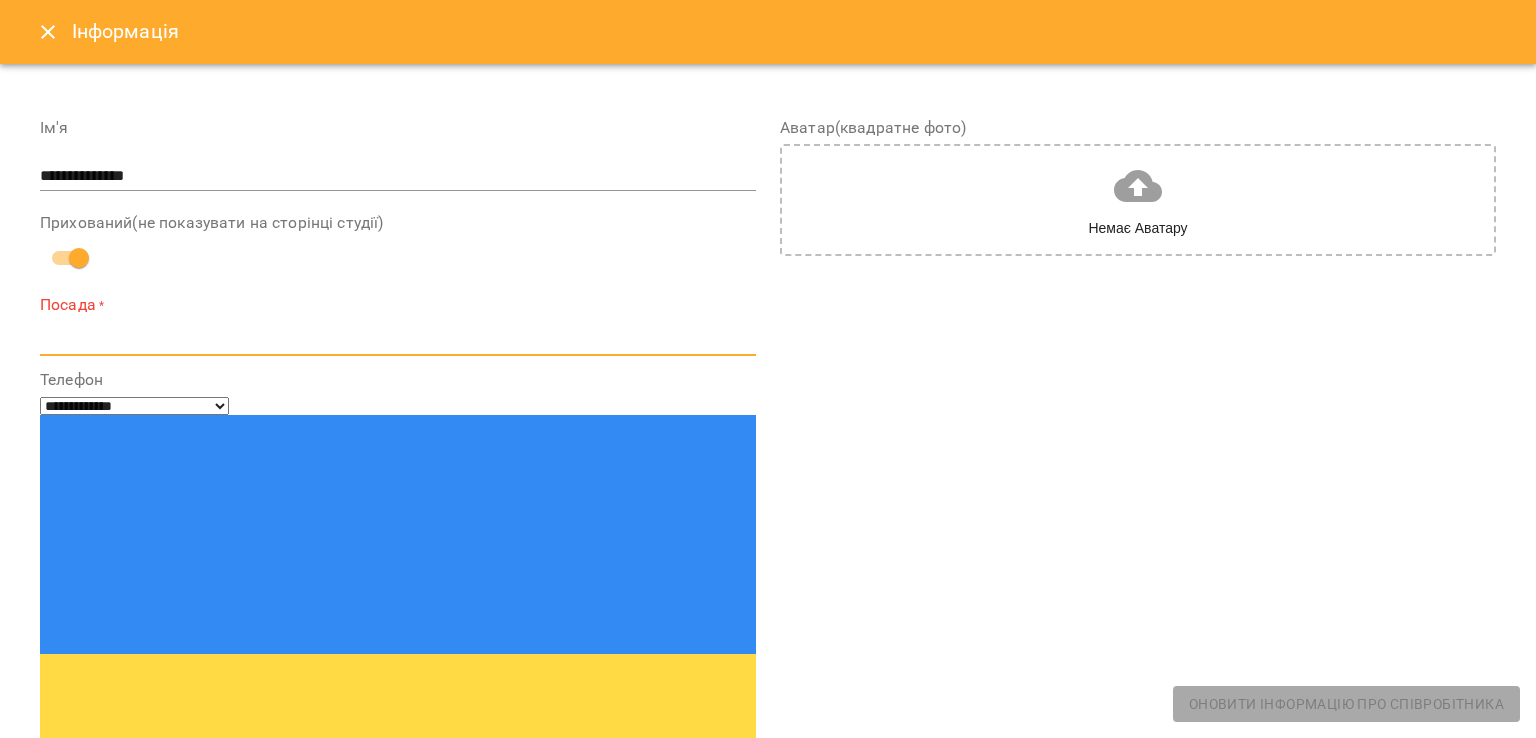 click at bounding box center (398, 339) 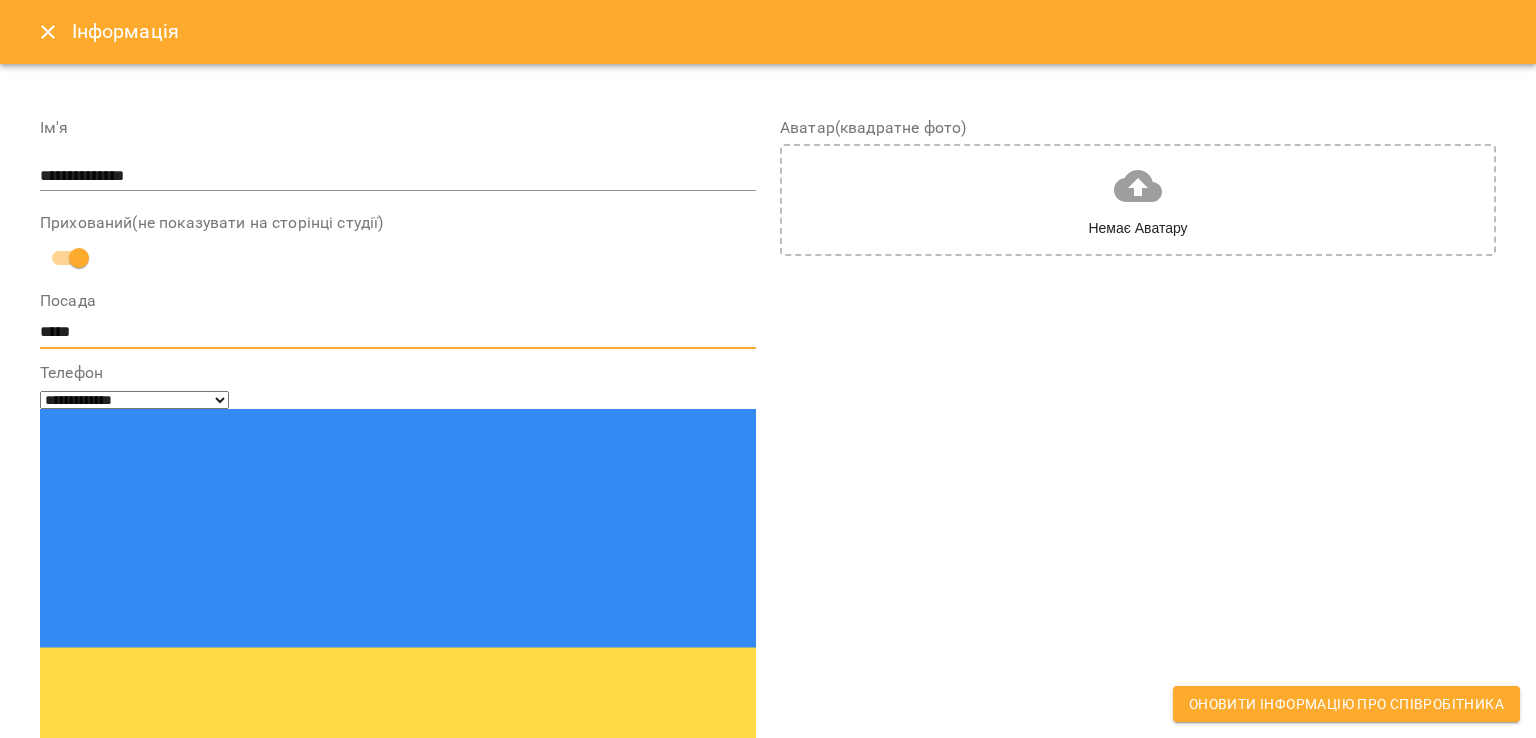 type on "*****" 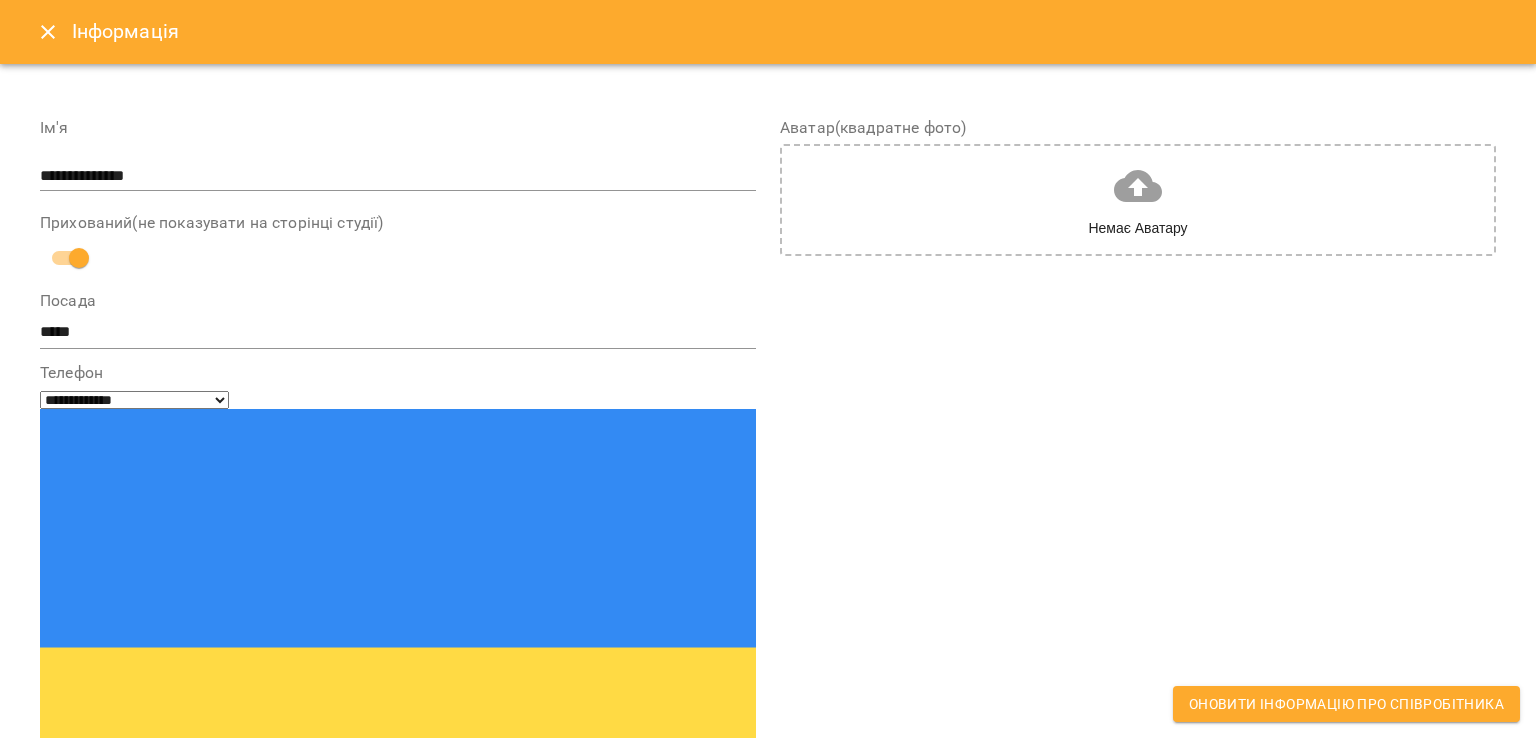 click at bounding box center (114, 899) 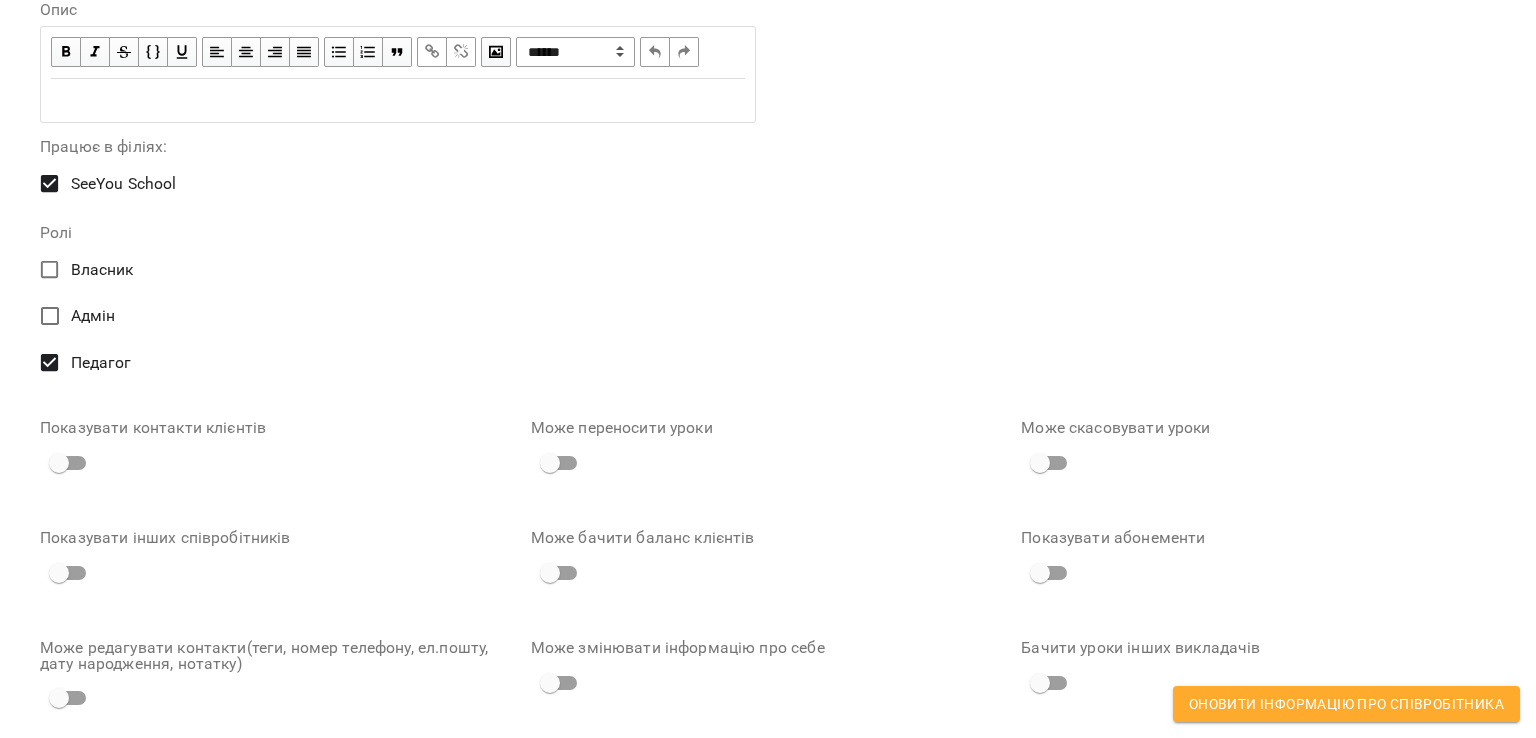 scroll, scrollTop: 965, scrollLeft: 0, axis: vertical 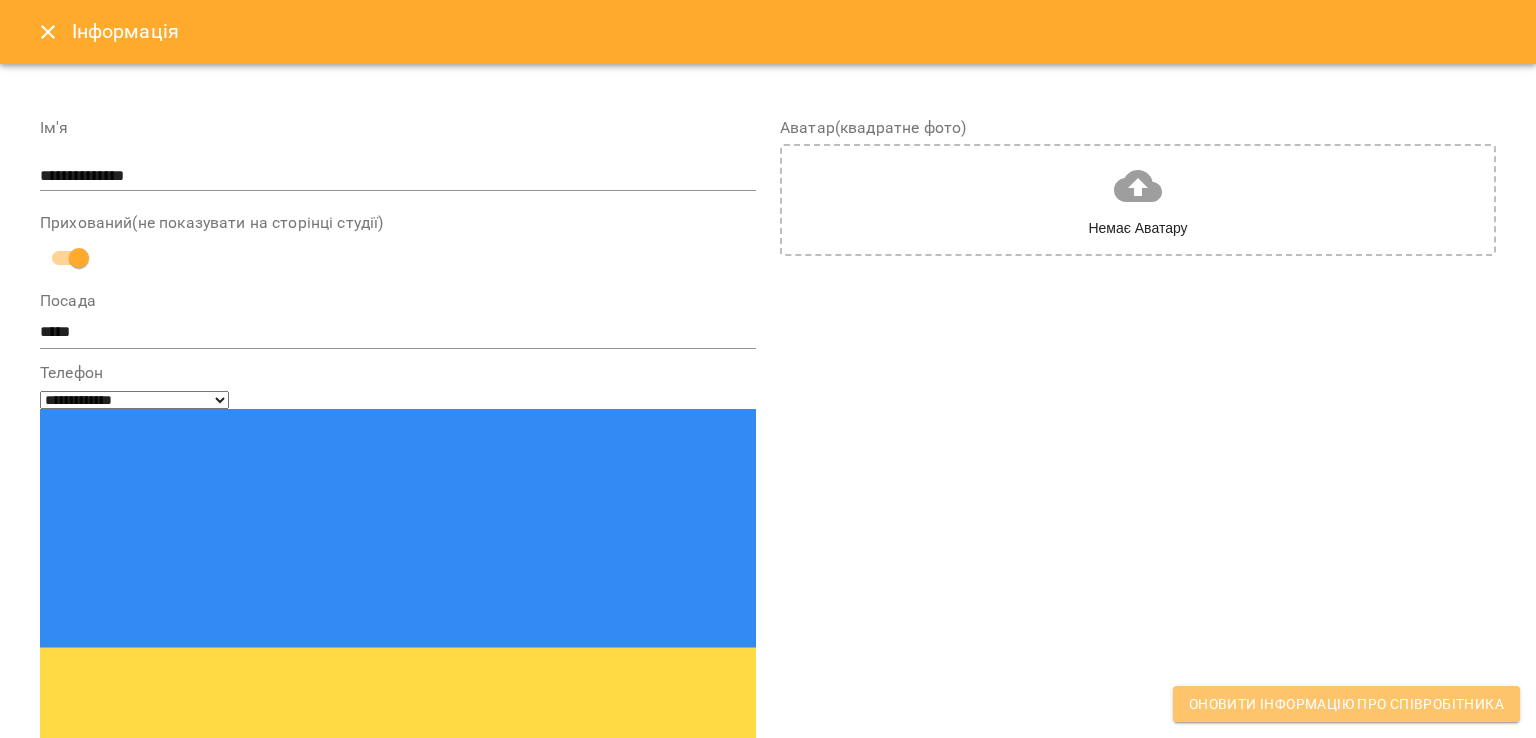 click on "Оновити інформацію про співробітника" at bounding box center (1346, 704) 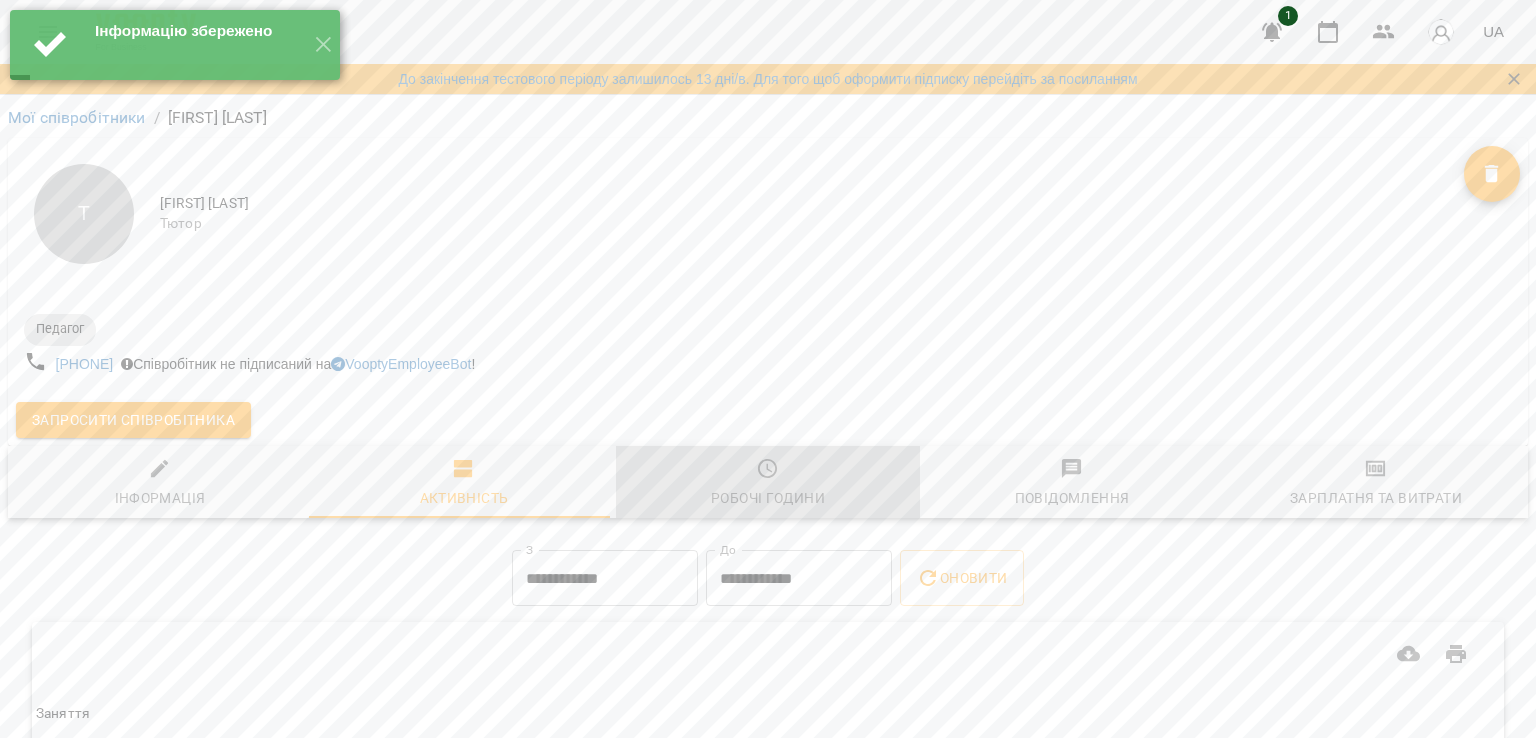 click on "Робочі години" at bounding box center [768, 498] 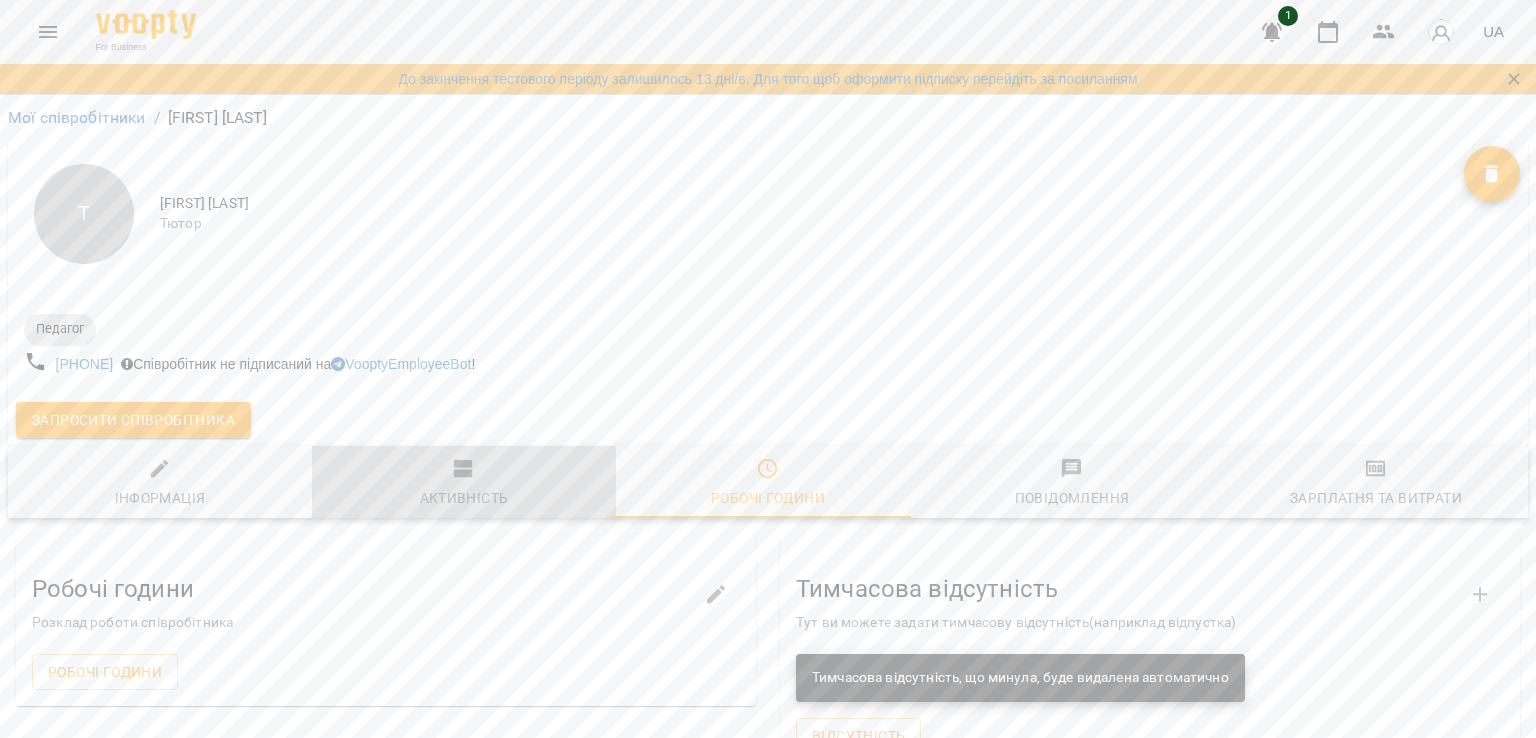 click on "Активність" at bounding box center [464, 498] 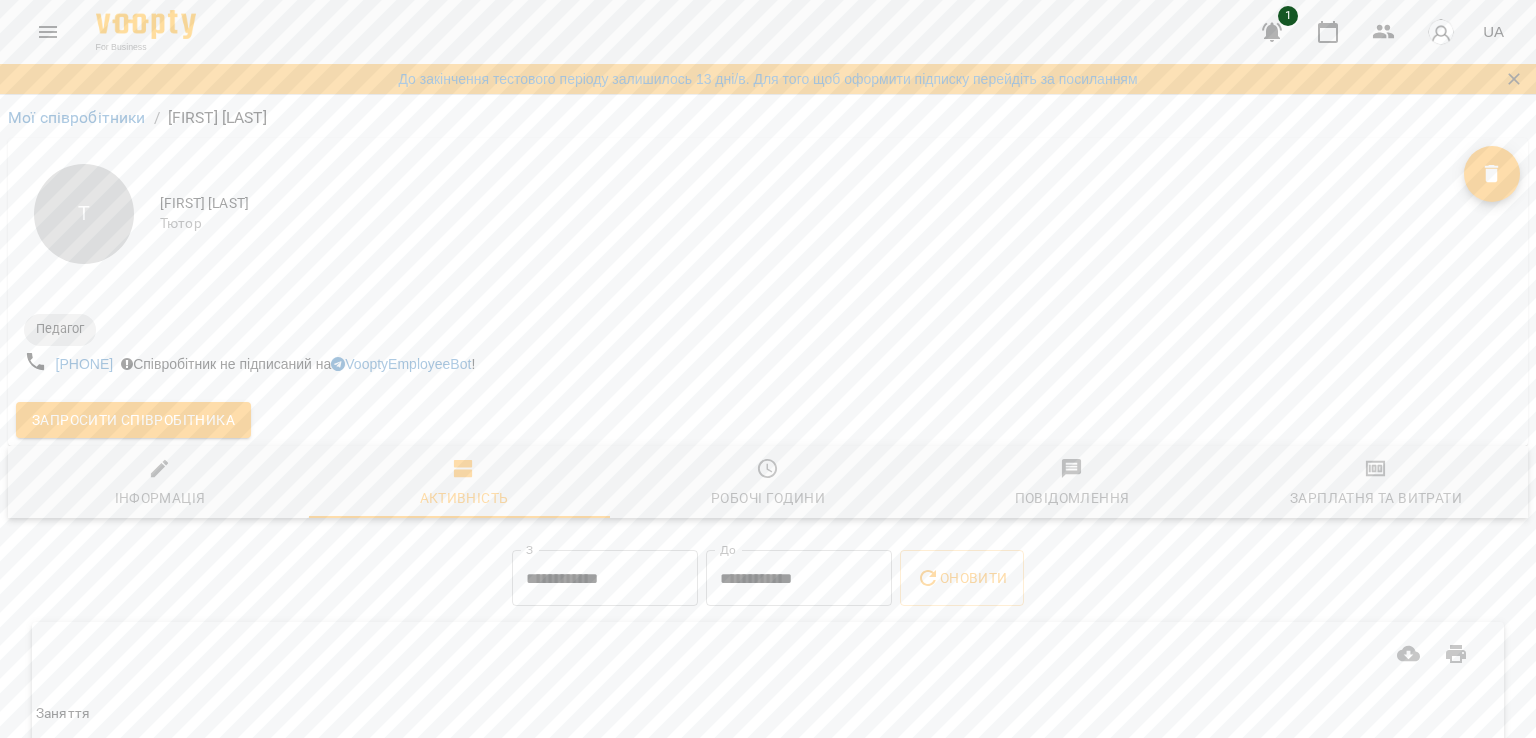 click on "**********" at bounding box center (605, 578) 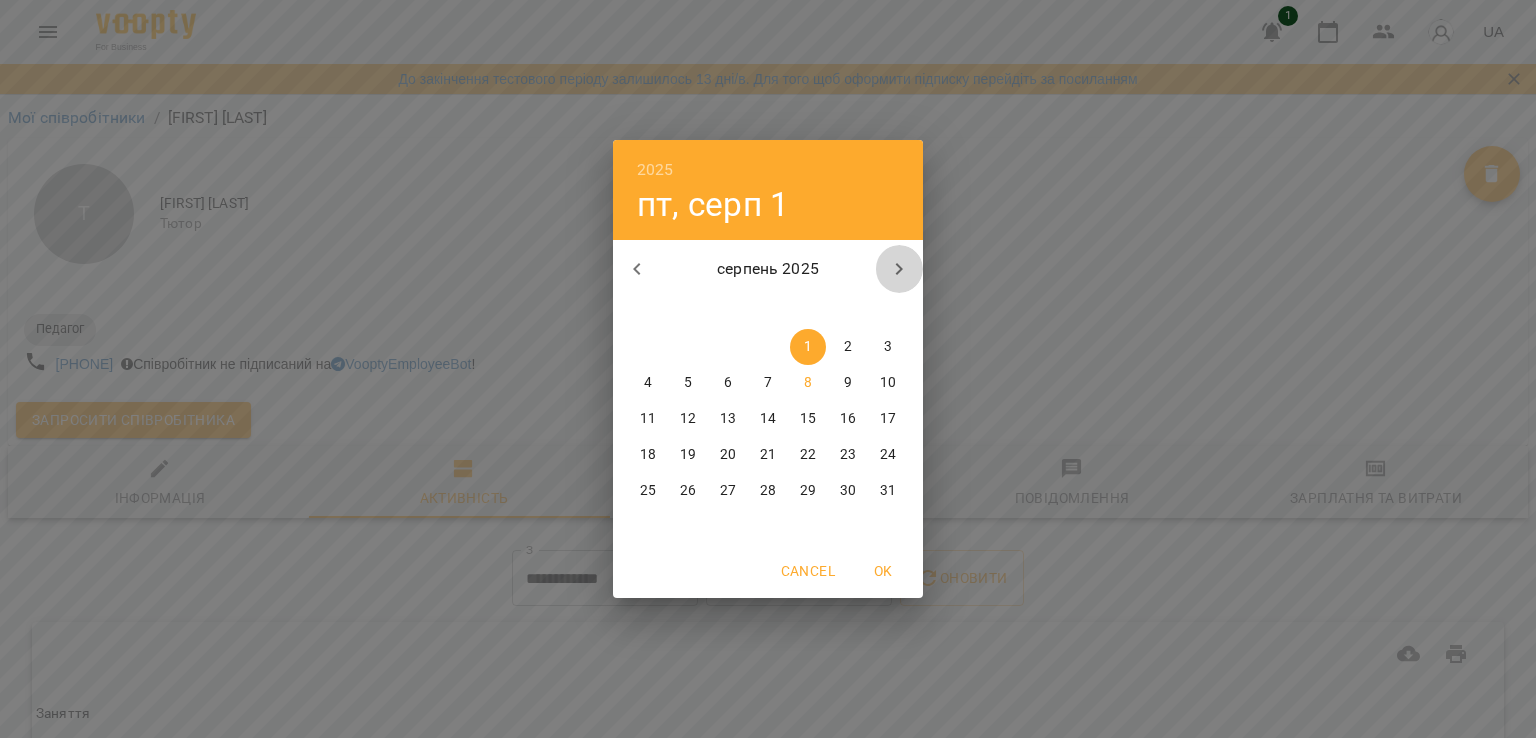 click 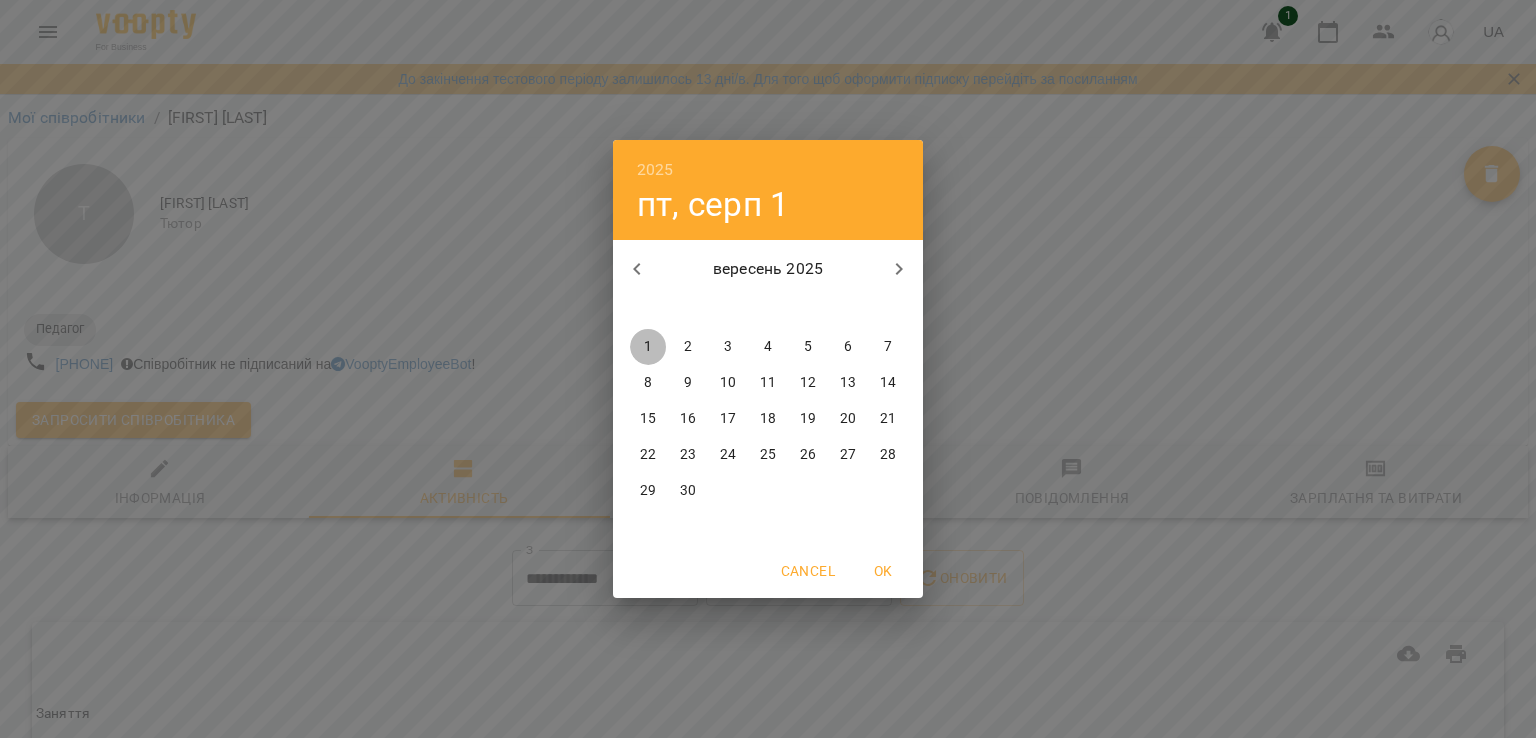 click on "1" at bounding box center (648, 347) 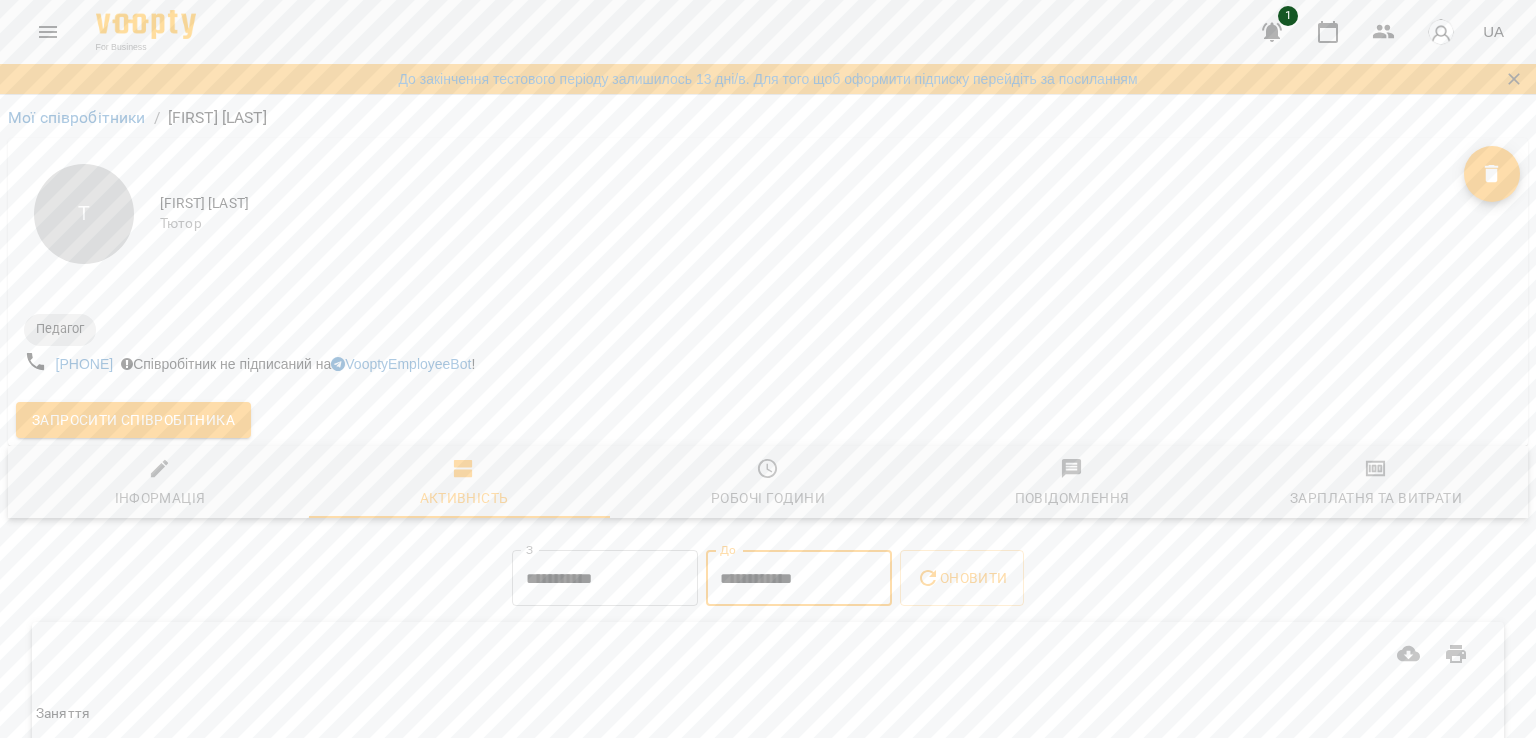 click on "**********" at bounding box center [799, 578] 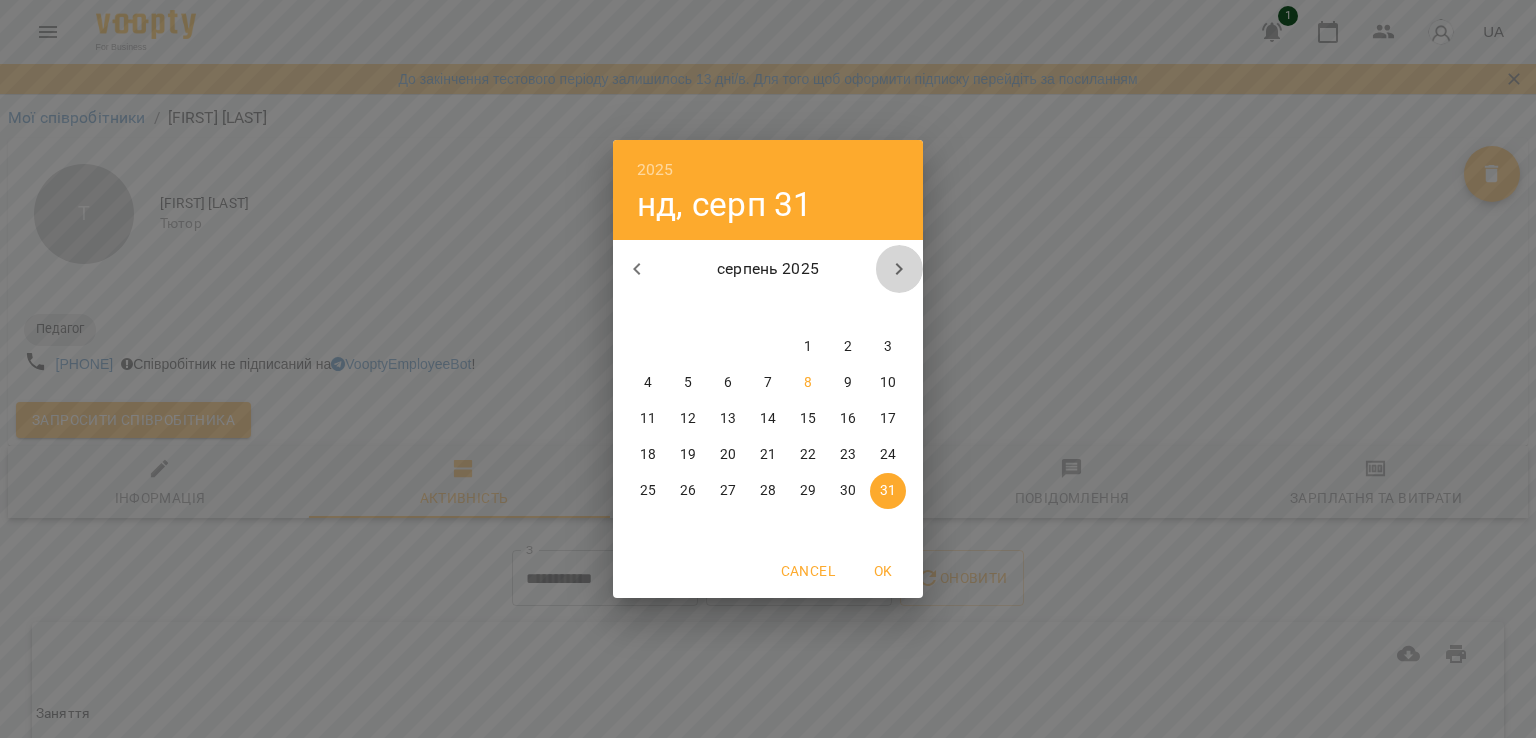 click at bounding box center (899, 269) 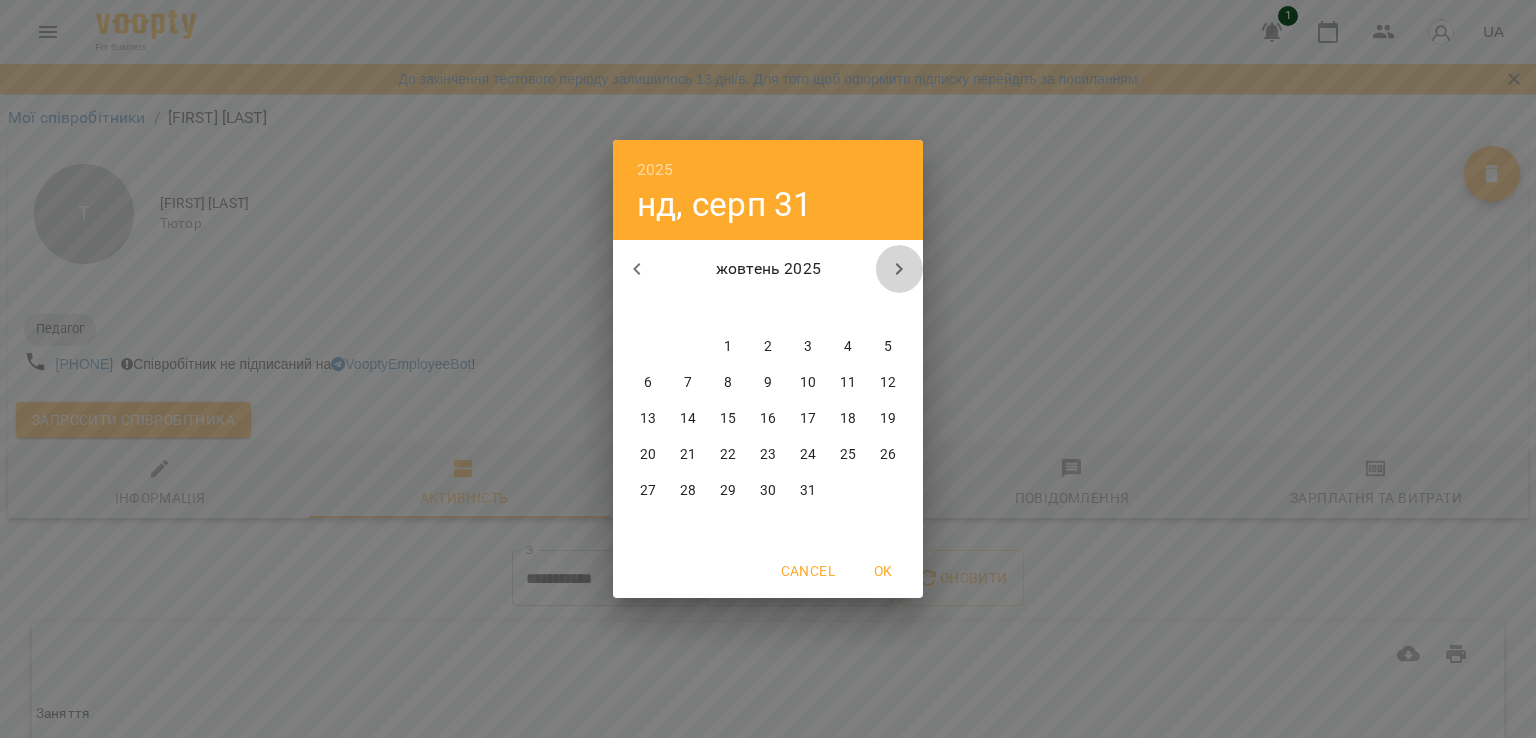 click at bounding box center (899, 269) 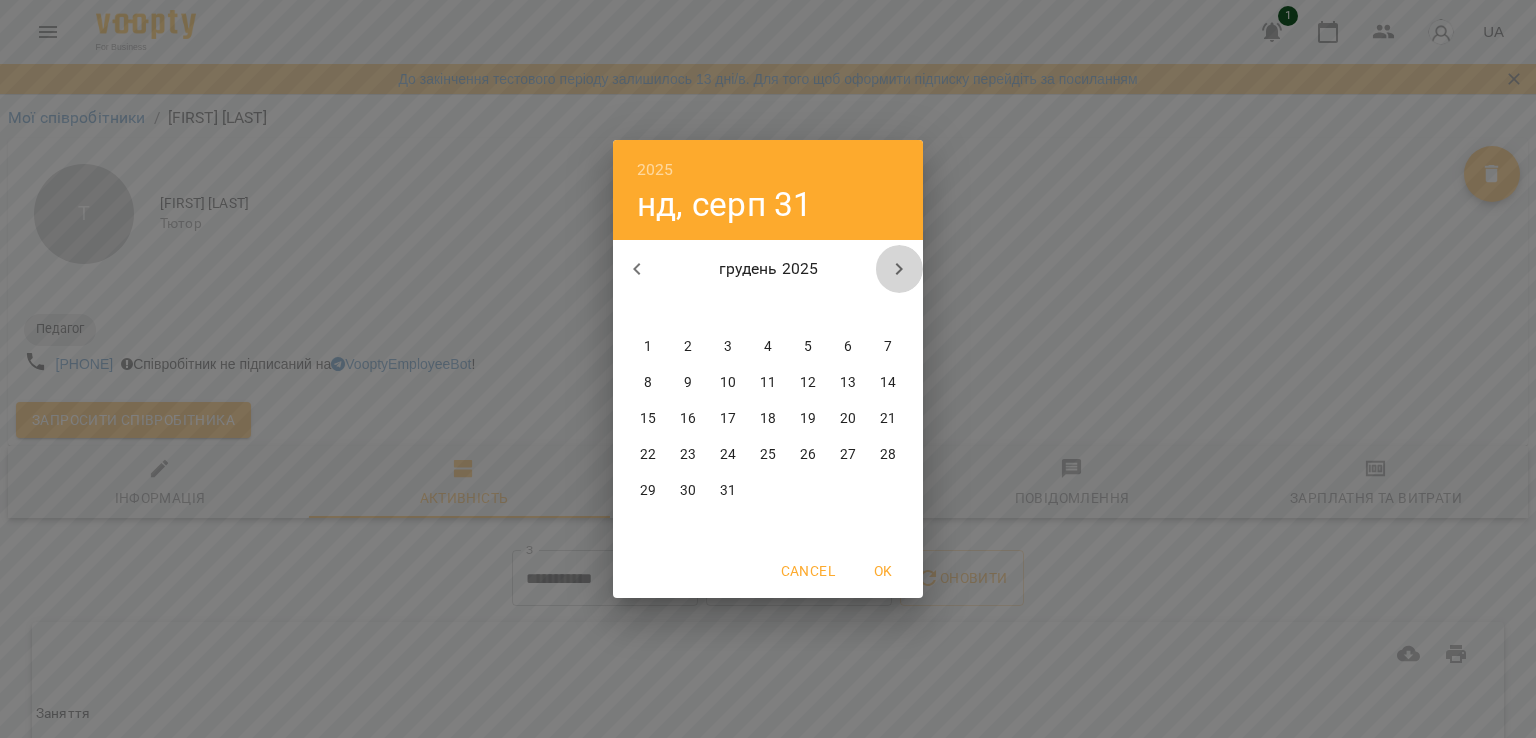 click at bounding box center (899, 269) 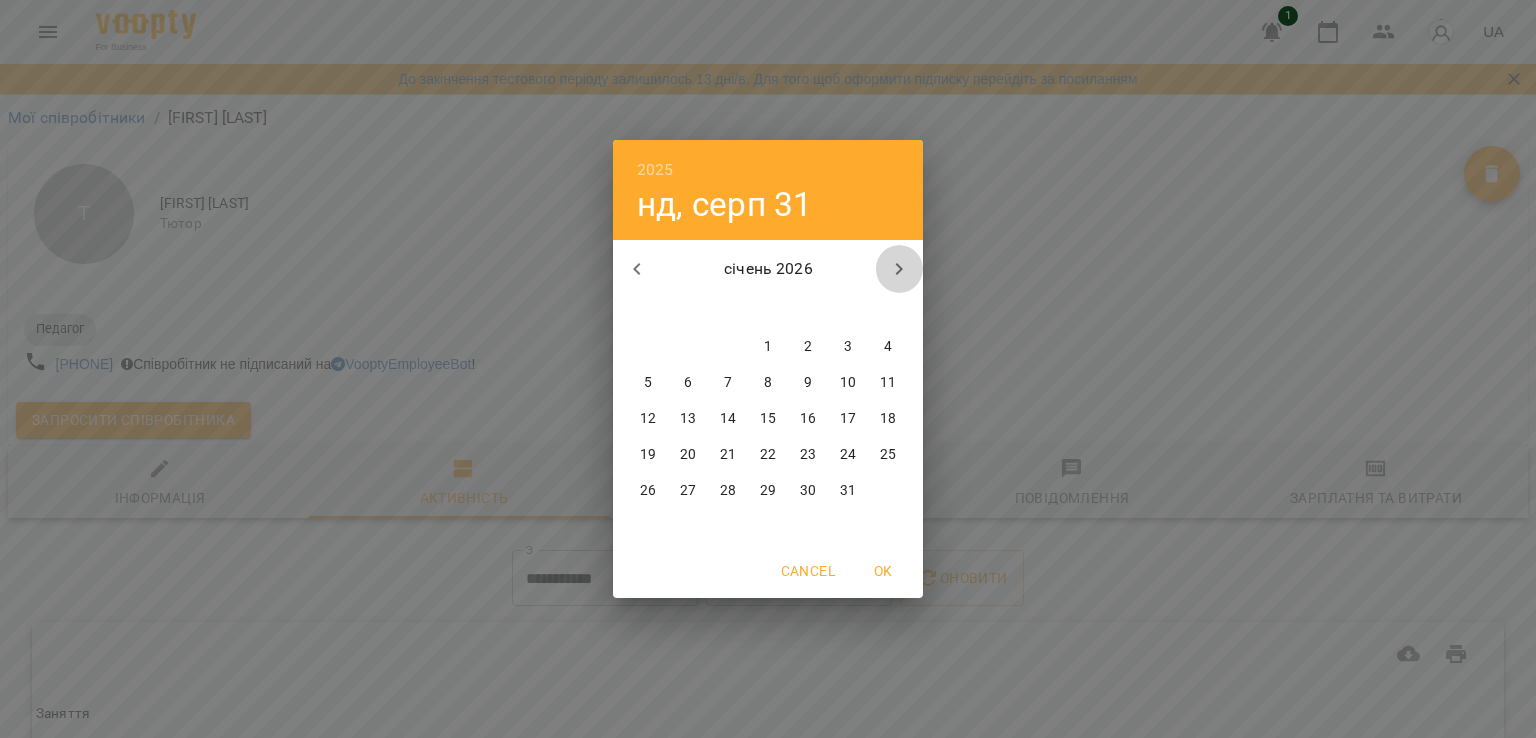 click at bounding box center (899, 269) 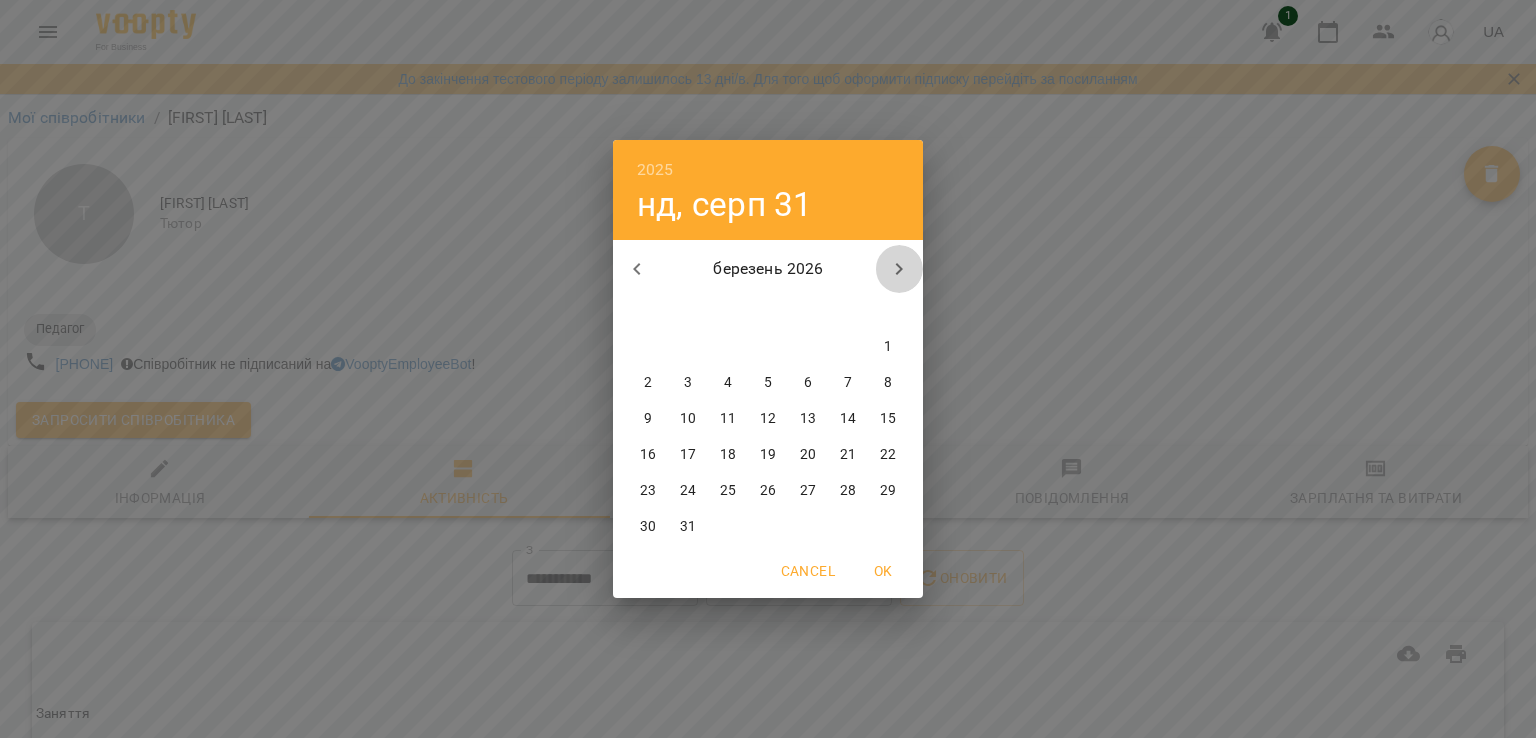 click at bounding box center (899, 269) 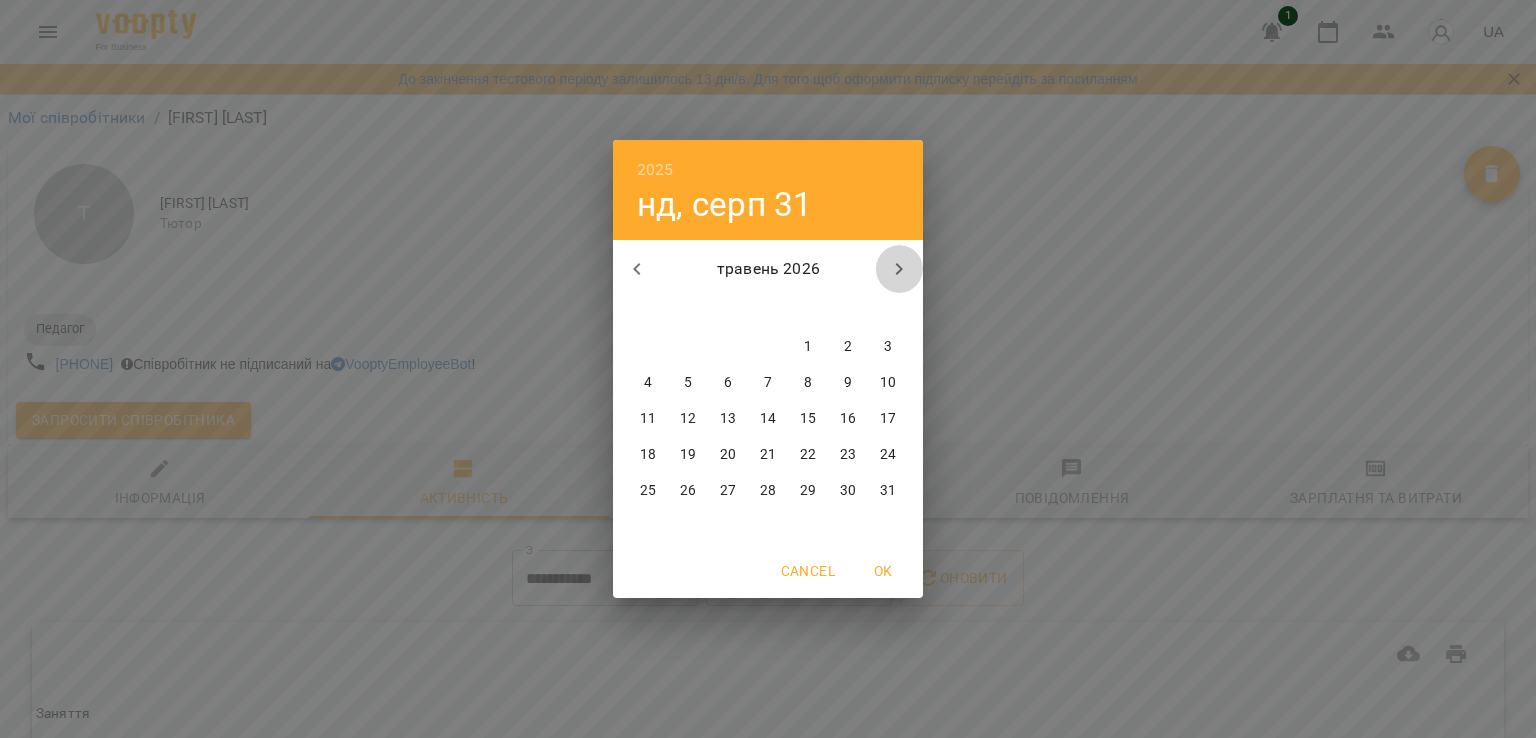 click at bounding box center (899, 269) 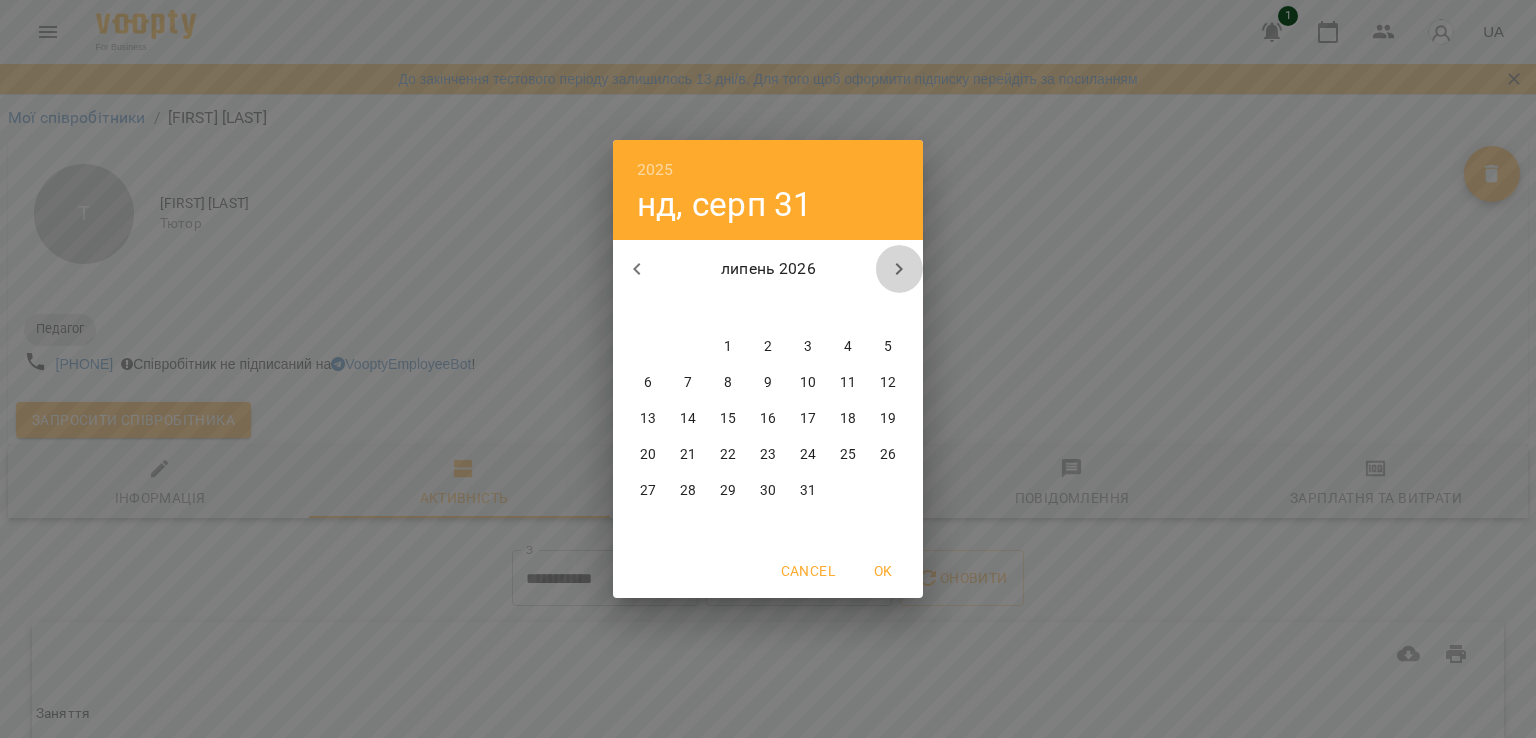 click at bounding box center (899, 269) 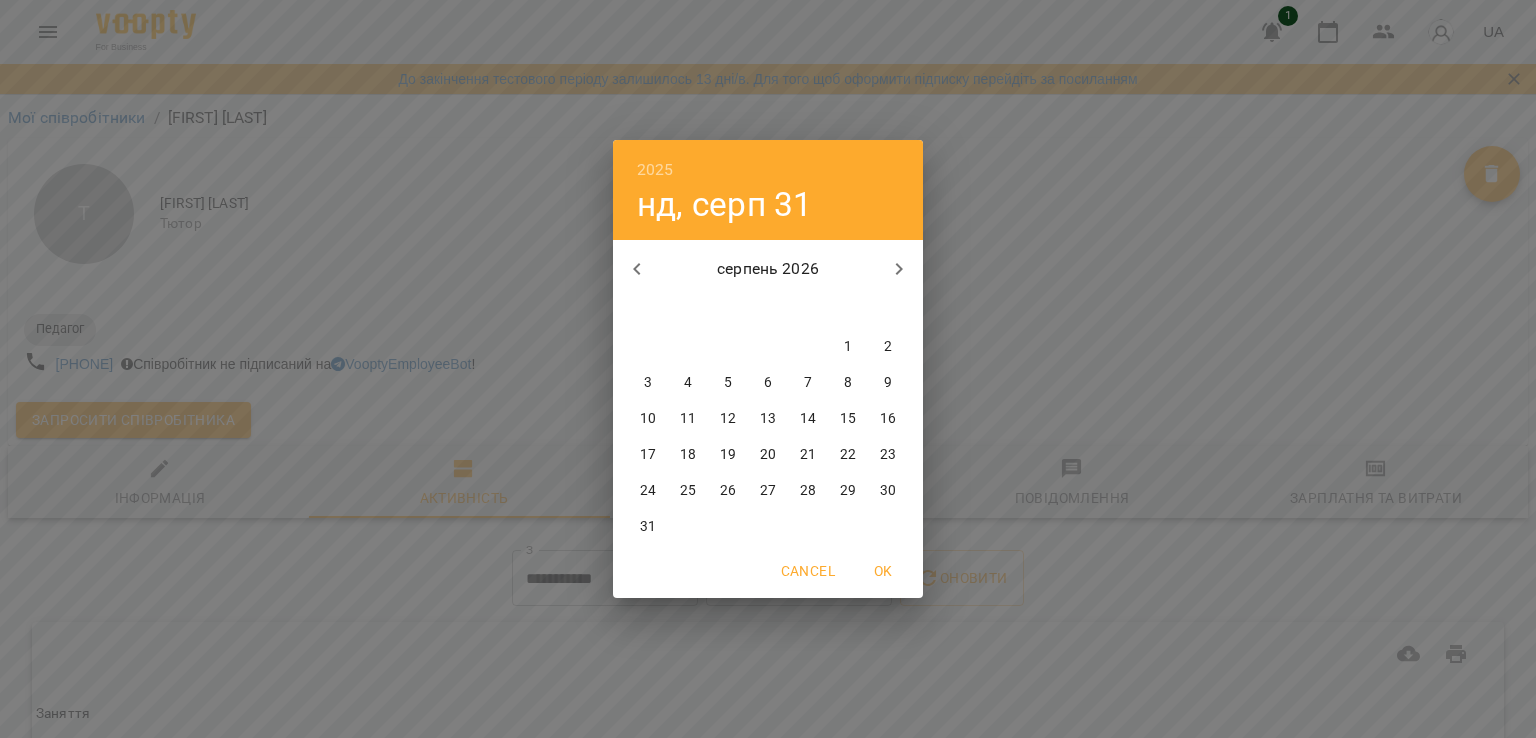 click on "1" at bounding box center (848, 347) 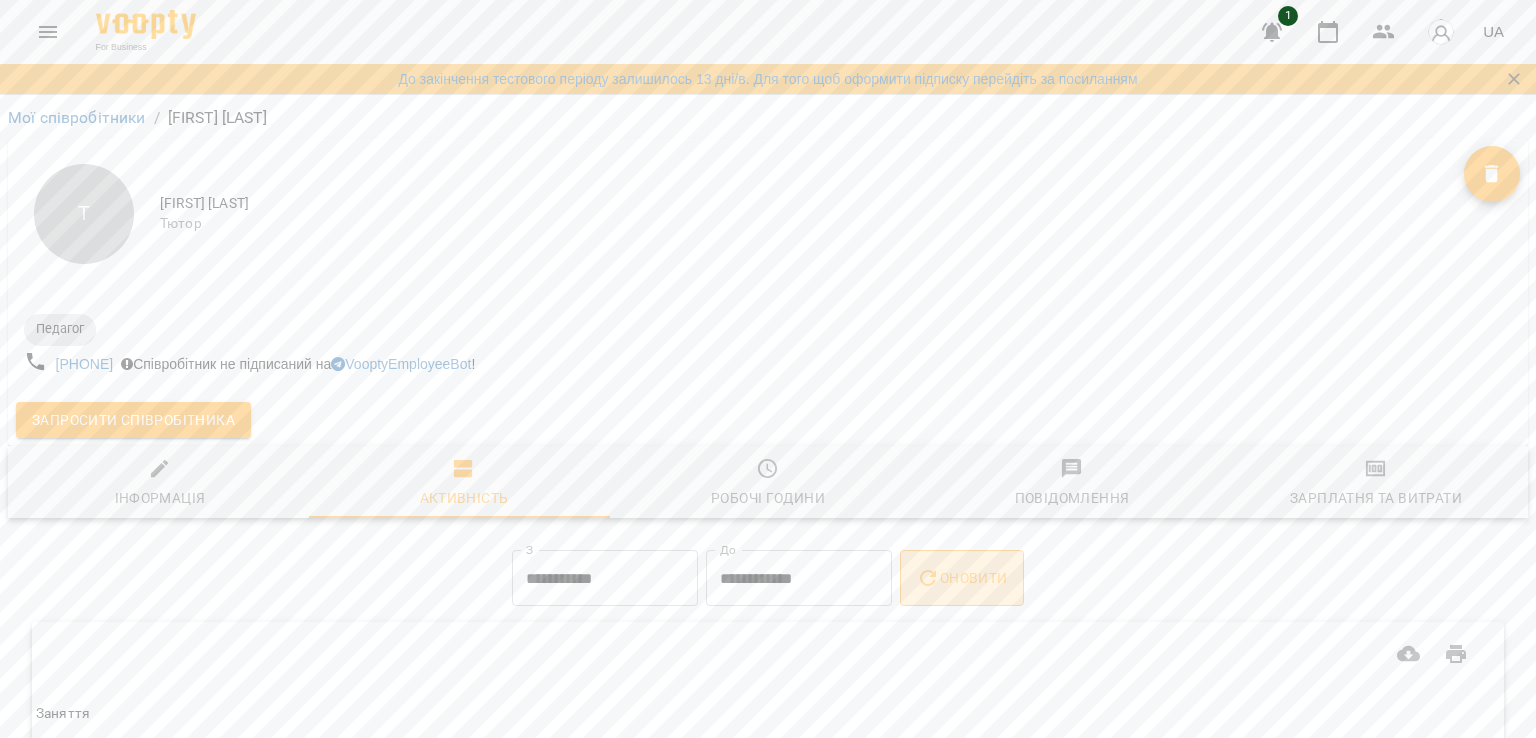 click on "Оновити" at bounding box center (961, 578) 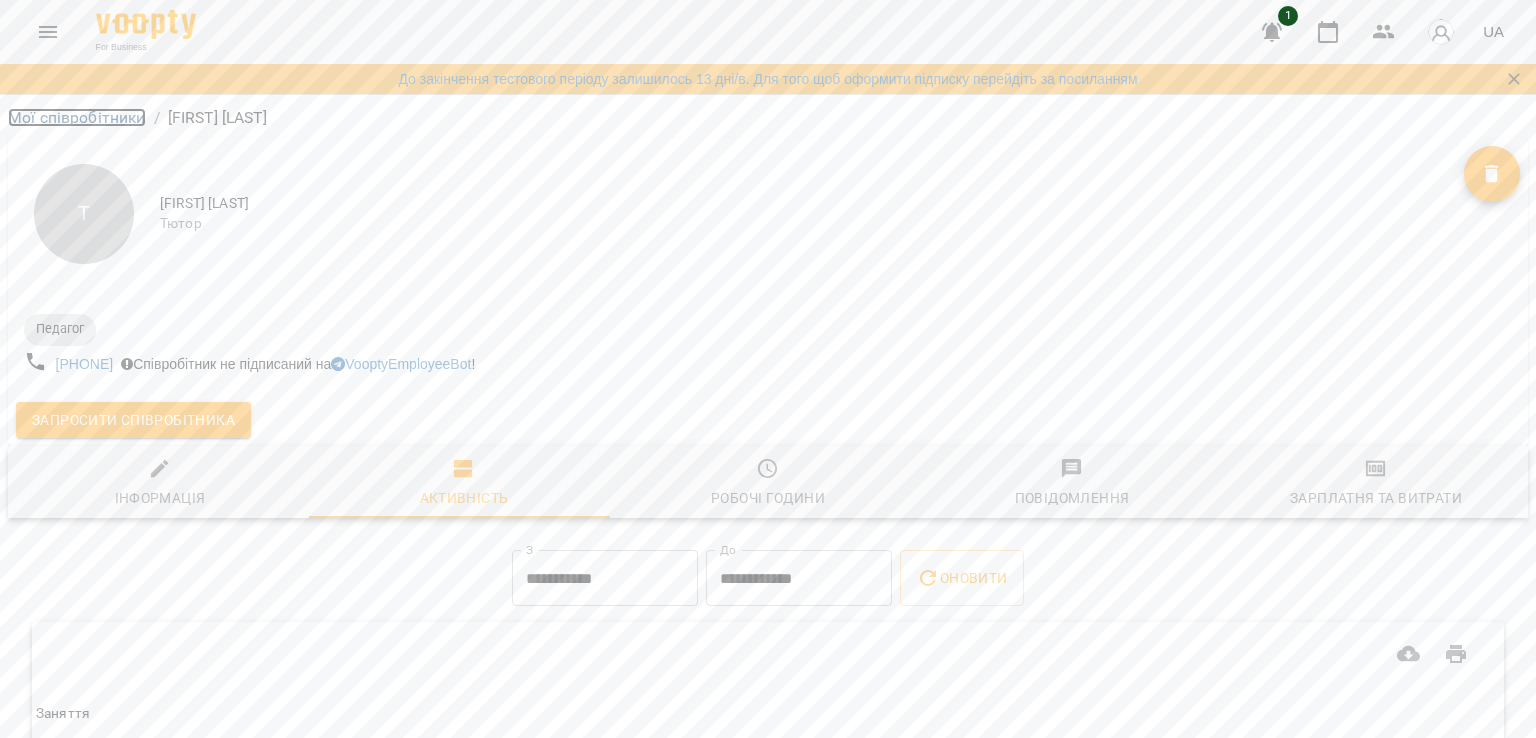 click on "Мої співробітники" at bounding box center [77, 117] 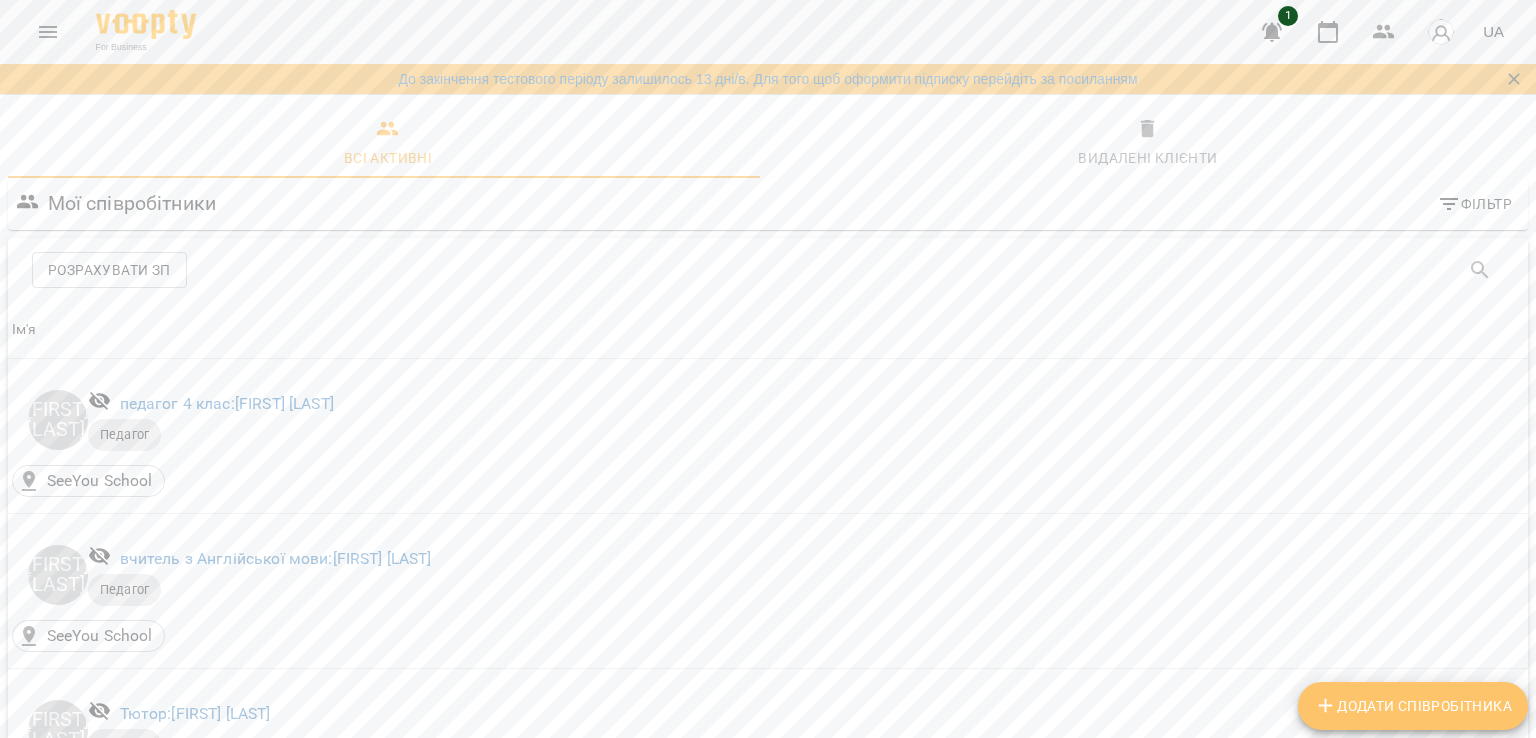 click on "Додати співробітника" at bounding box center (1413, 706) 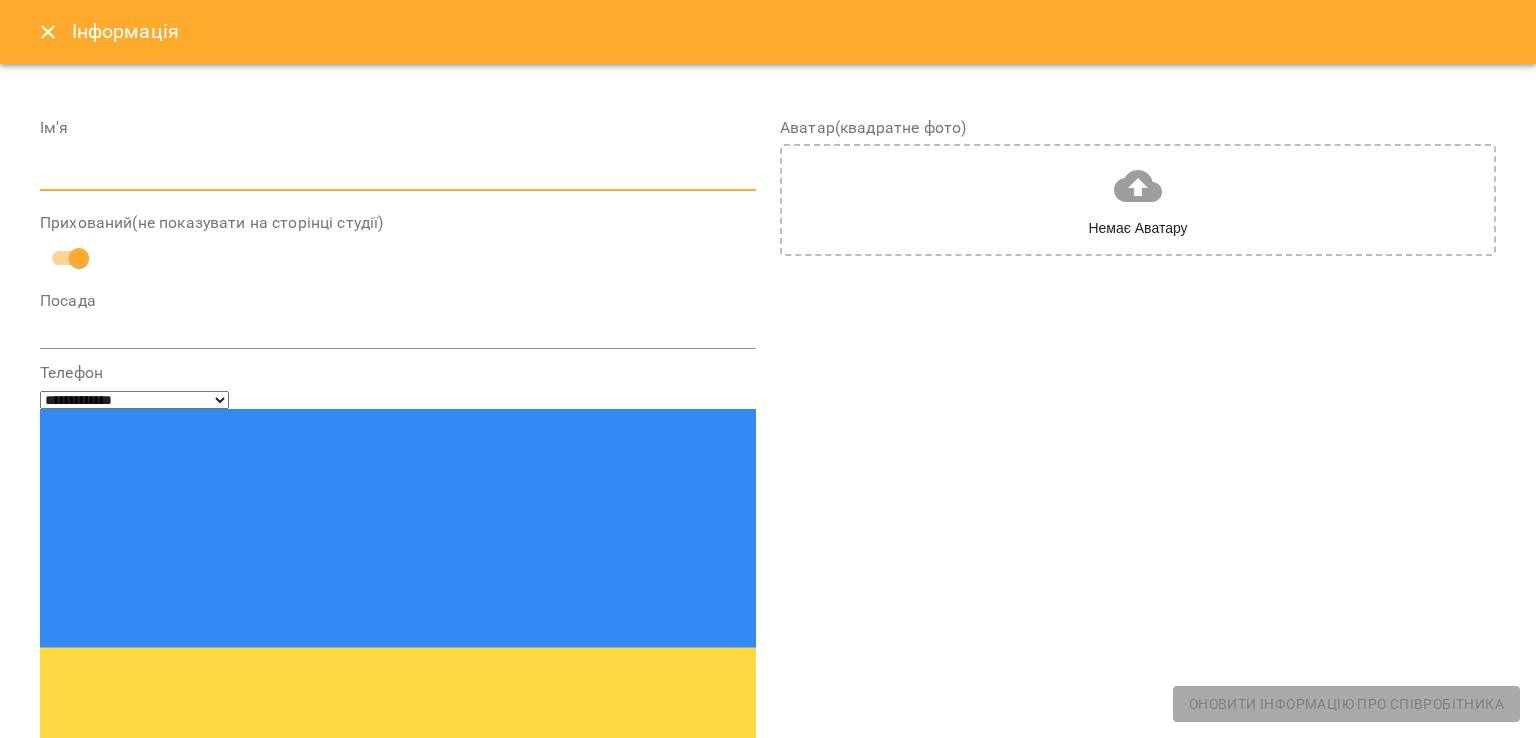 click at bounding box center (398, 176) 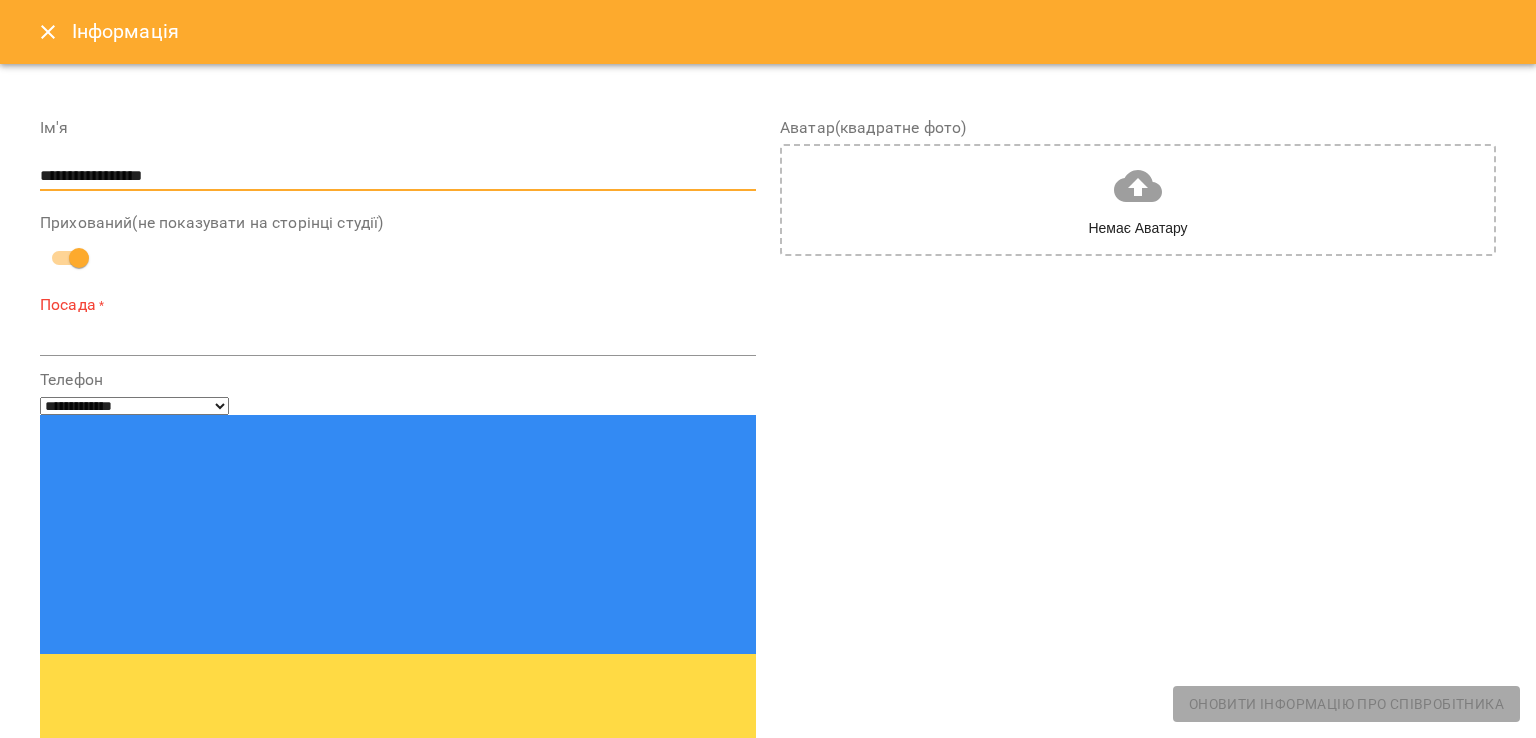 type on "**********" 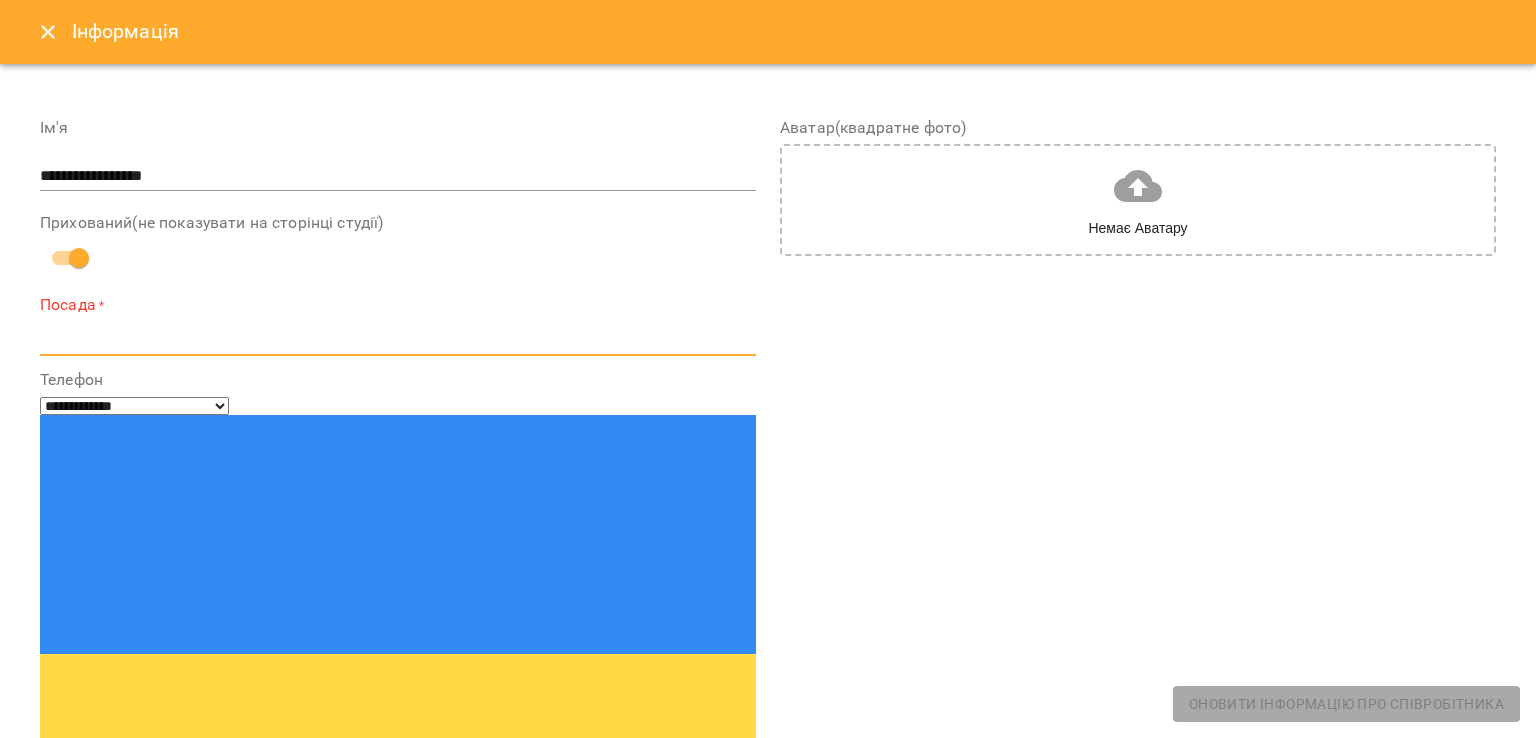 click at bounding box center [398, 339] 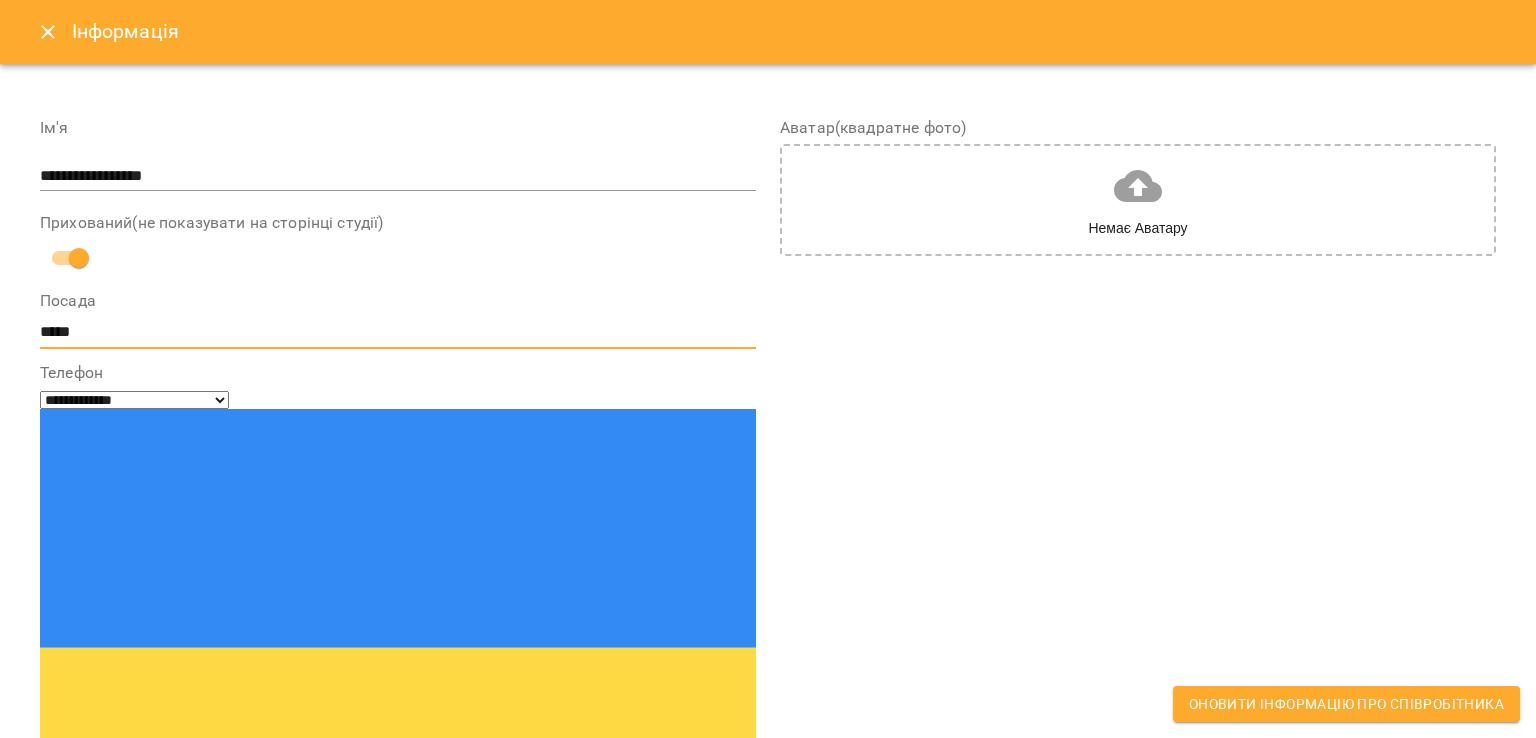 type on "*****" 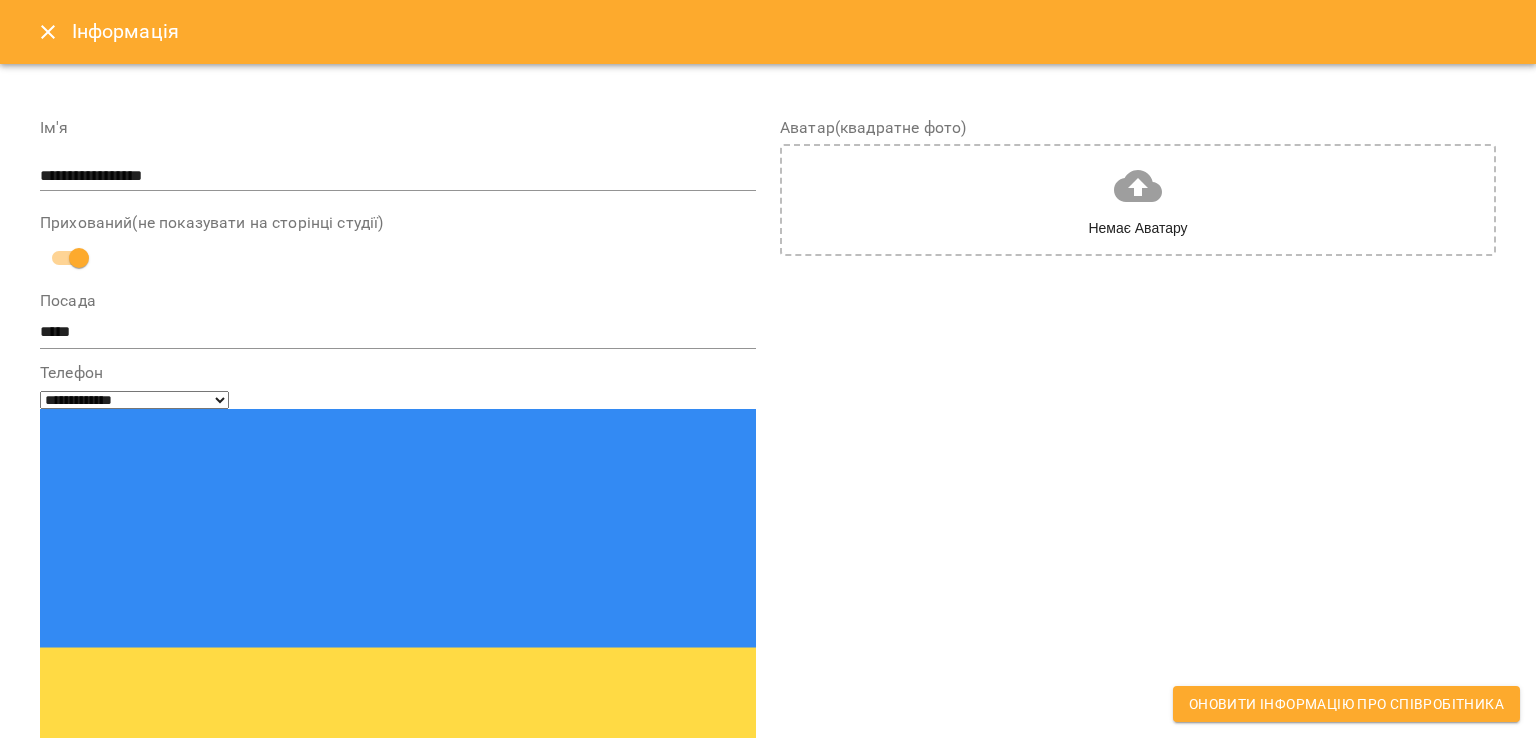 click at bounding box center (114, 899) 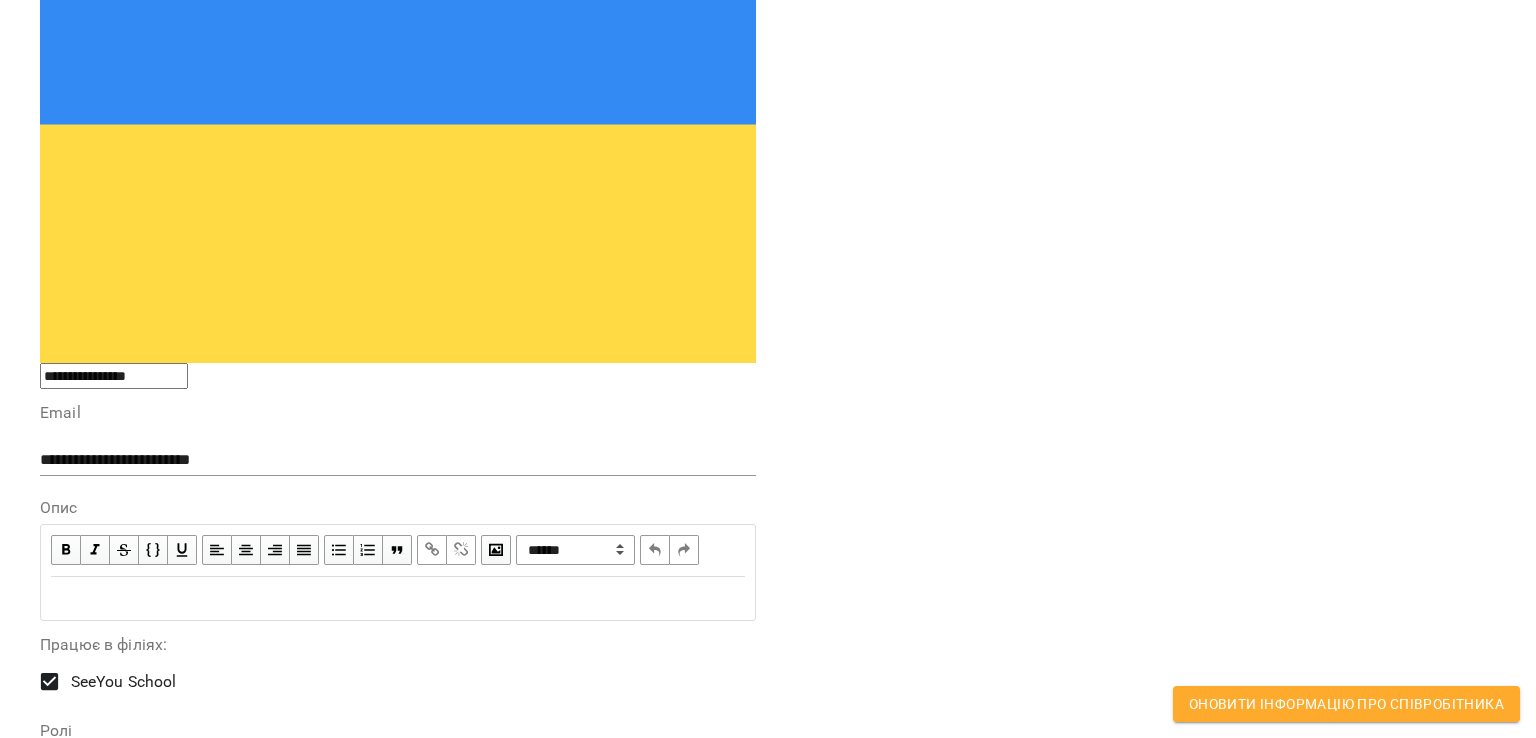 scroll, scrollTop: 525, scrollLeft: 0, axis: vertical 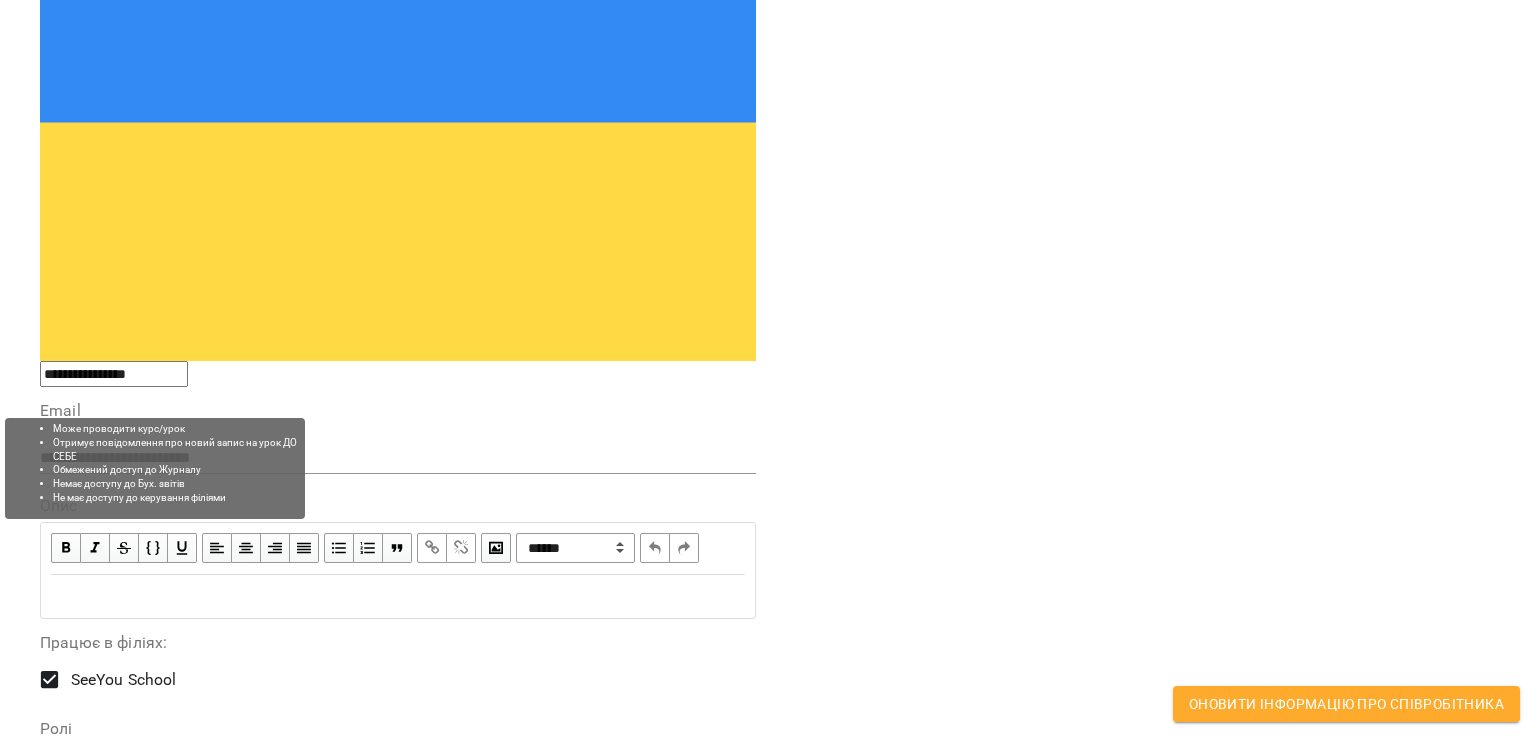 click on "Ролі Власник Адмін Педагог" at bounding box center [398, 802] 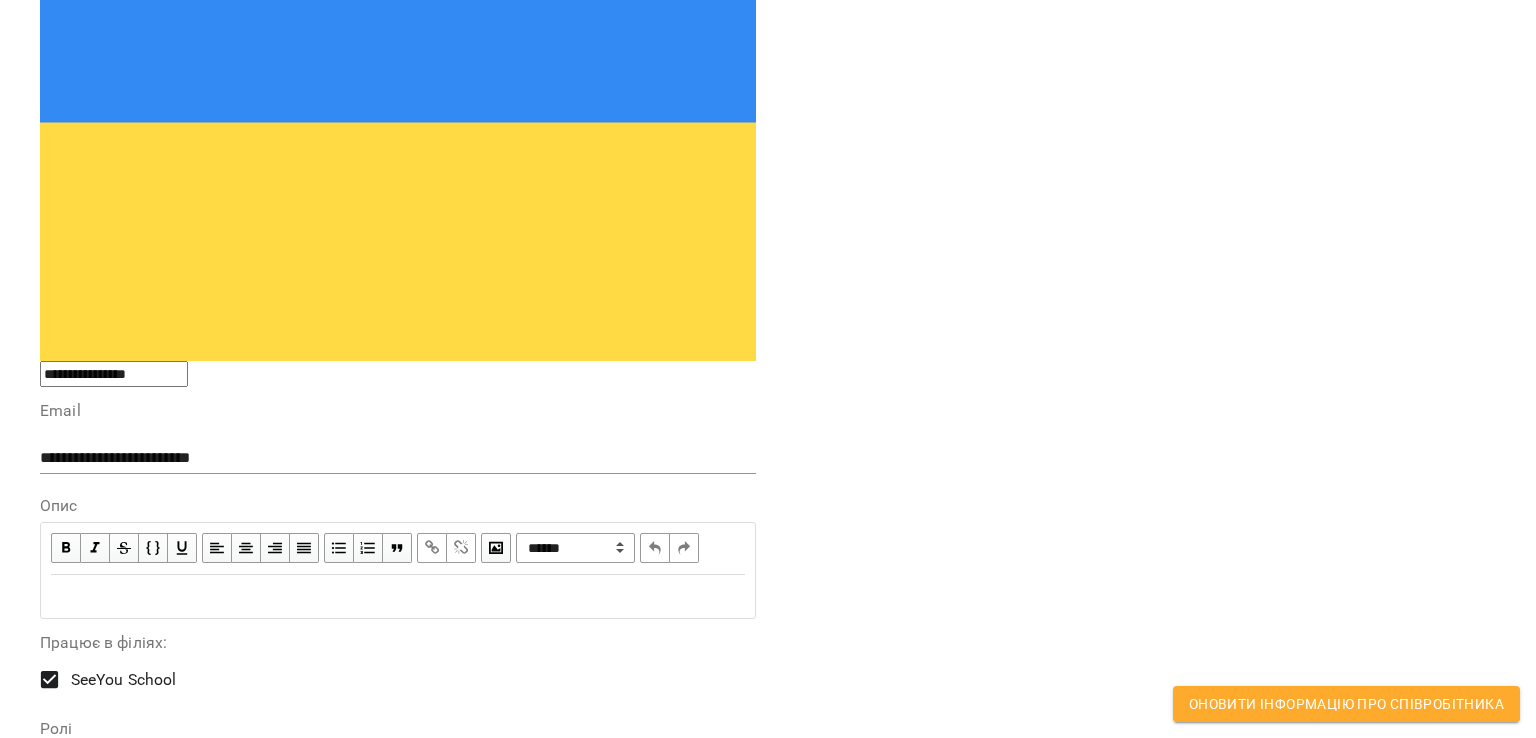 click on "Ролі Власник Адмін Педагог" at bounding box center [398, 802] 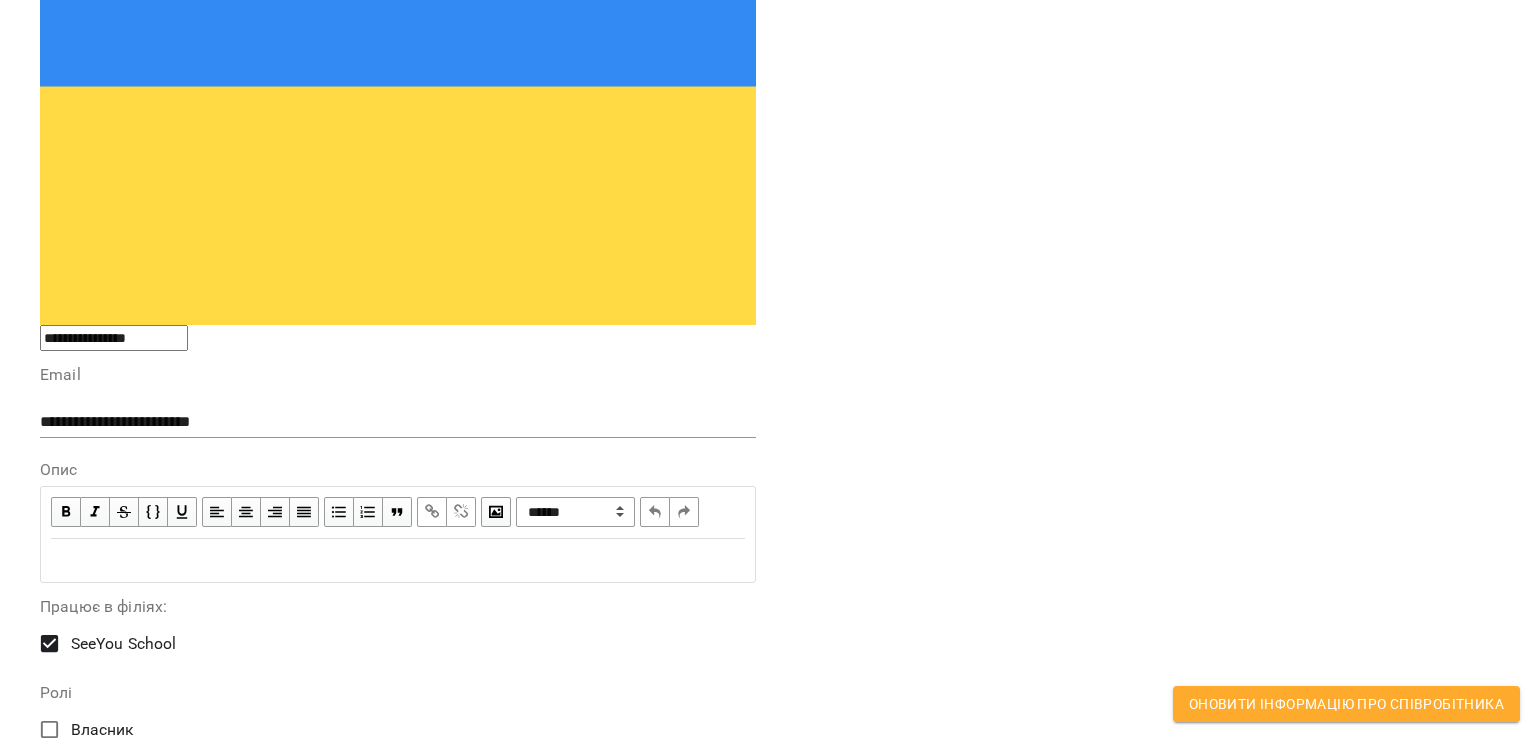 scroll, scrollTop: 565, scrollLeft: 0, axis: vertical 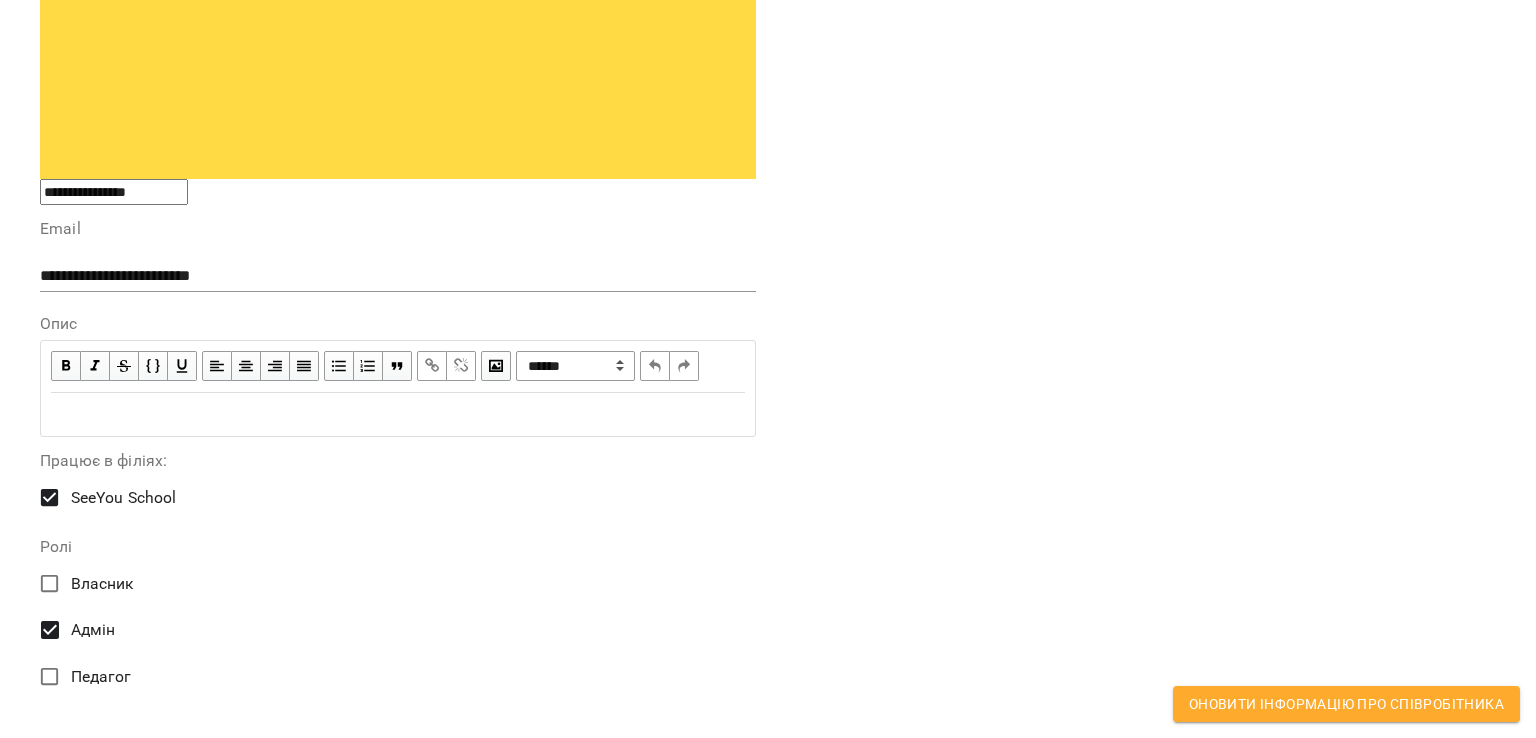 click on "Каса Готівка Безготівковий розрахунок" at bounding box center [768, 1060] 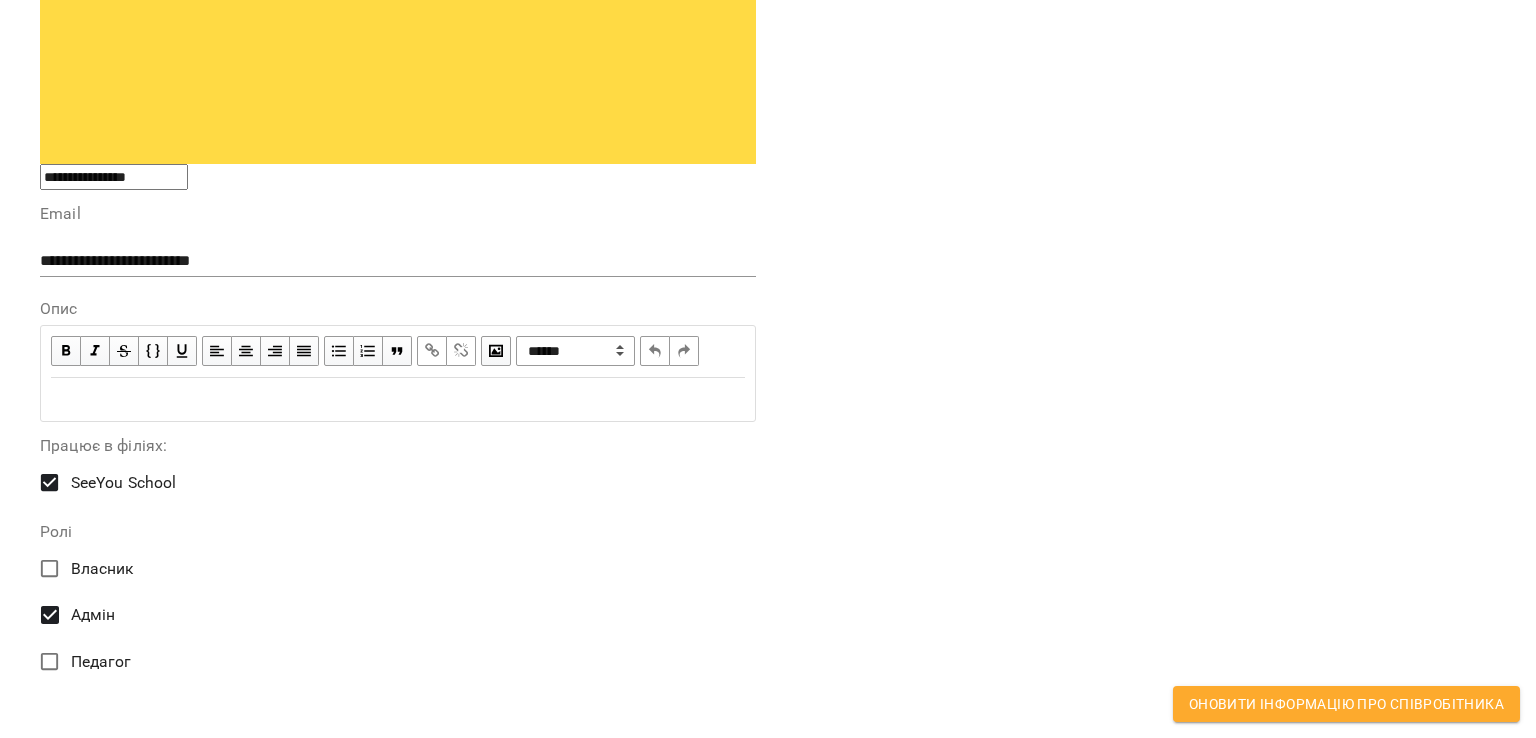 scroll, scrollTop: 721, scrollLeft: 0, axis: vertical 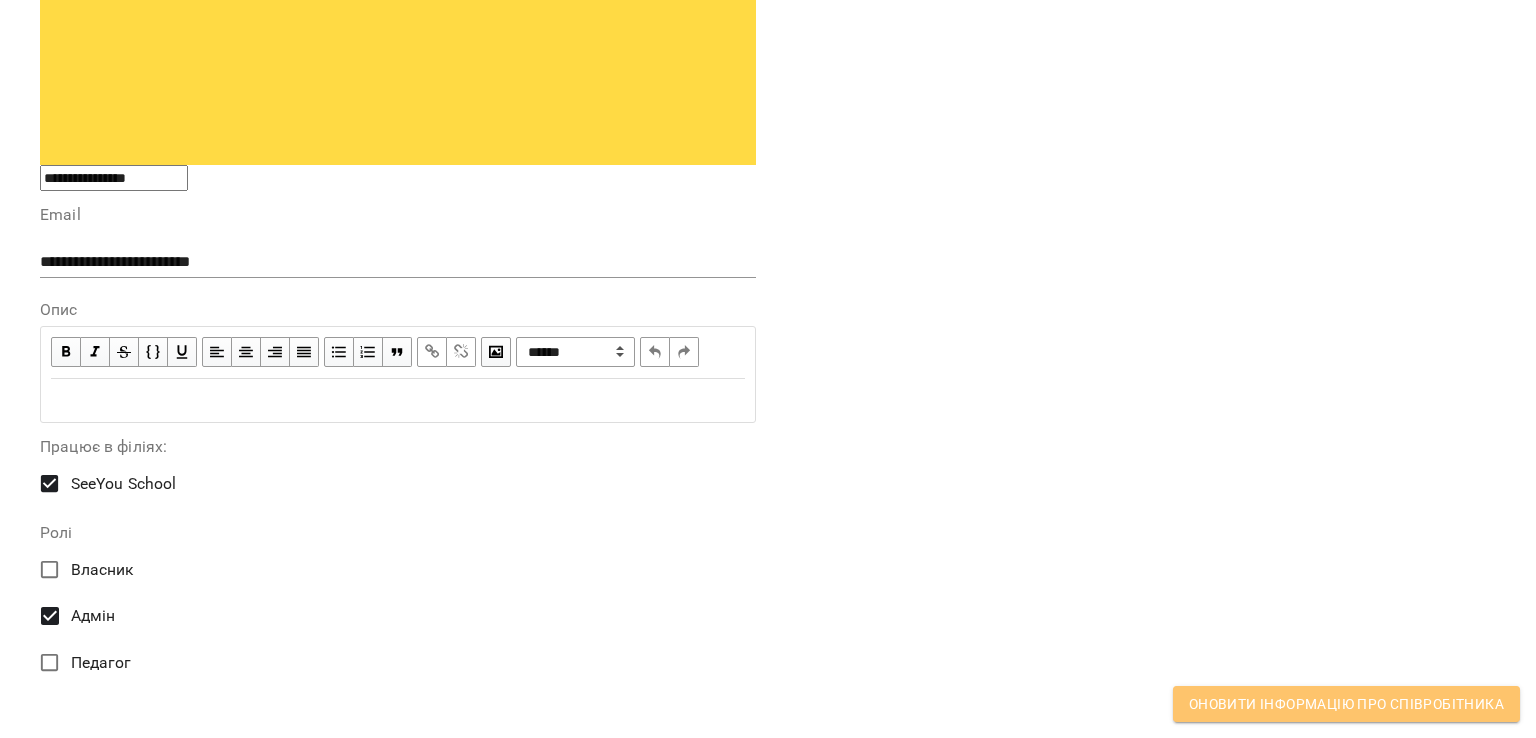 click on "Оновити інформацію про співробітника" at bounding box center (1346, 704) 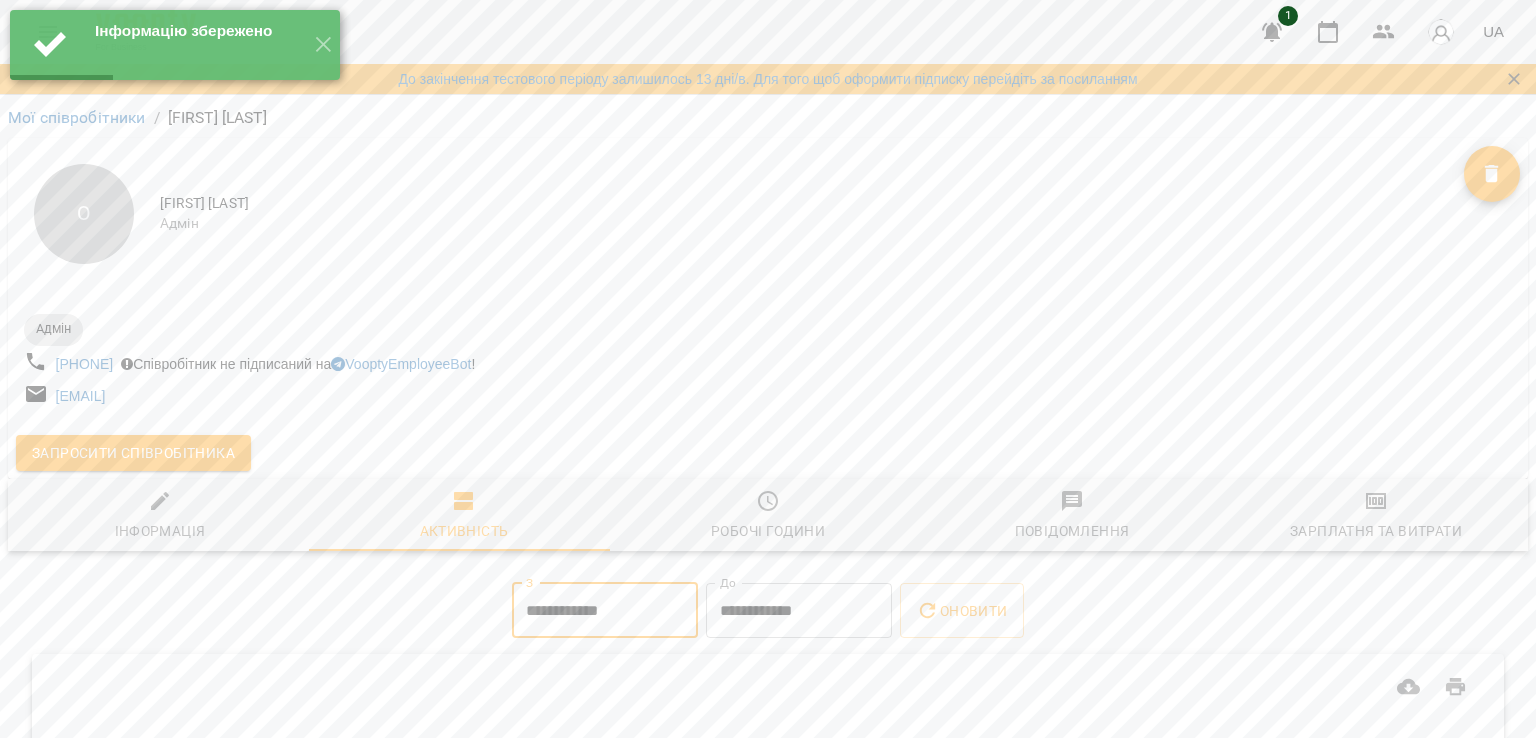 click on "**********" at bounding box center (605, 611) 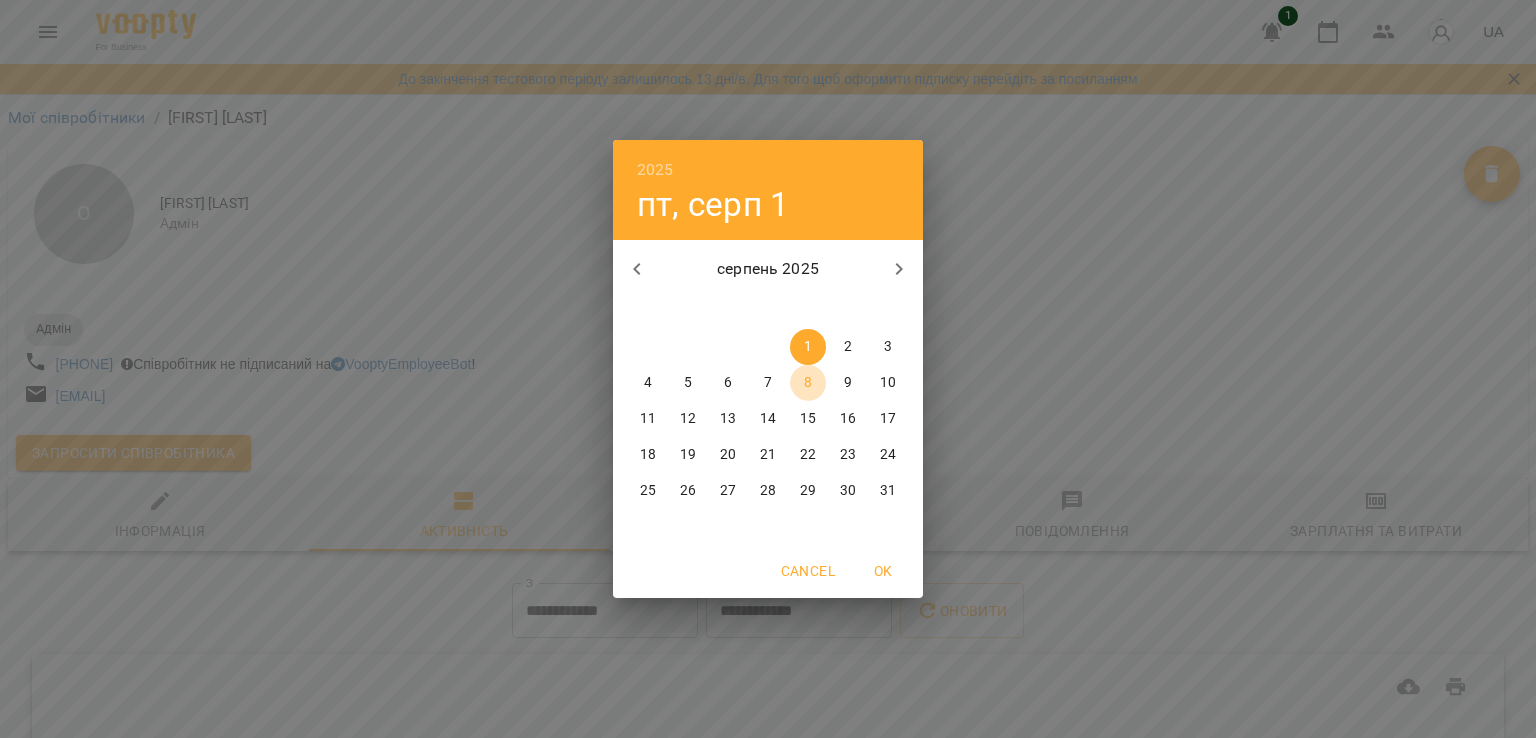 click on "8" at bounding box center (808, 383) 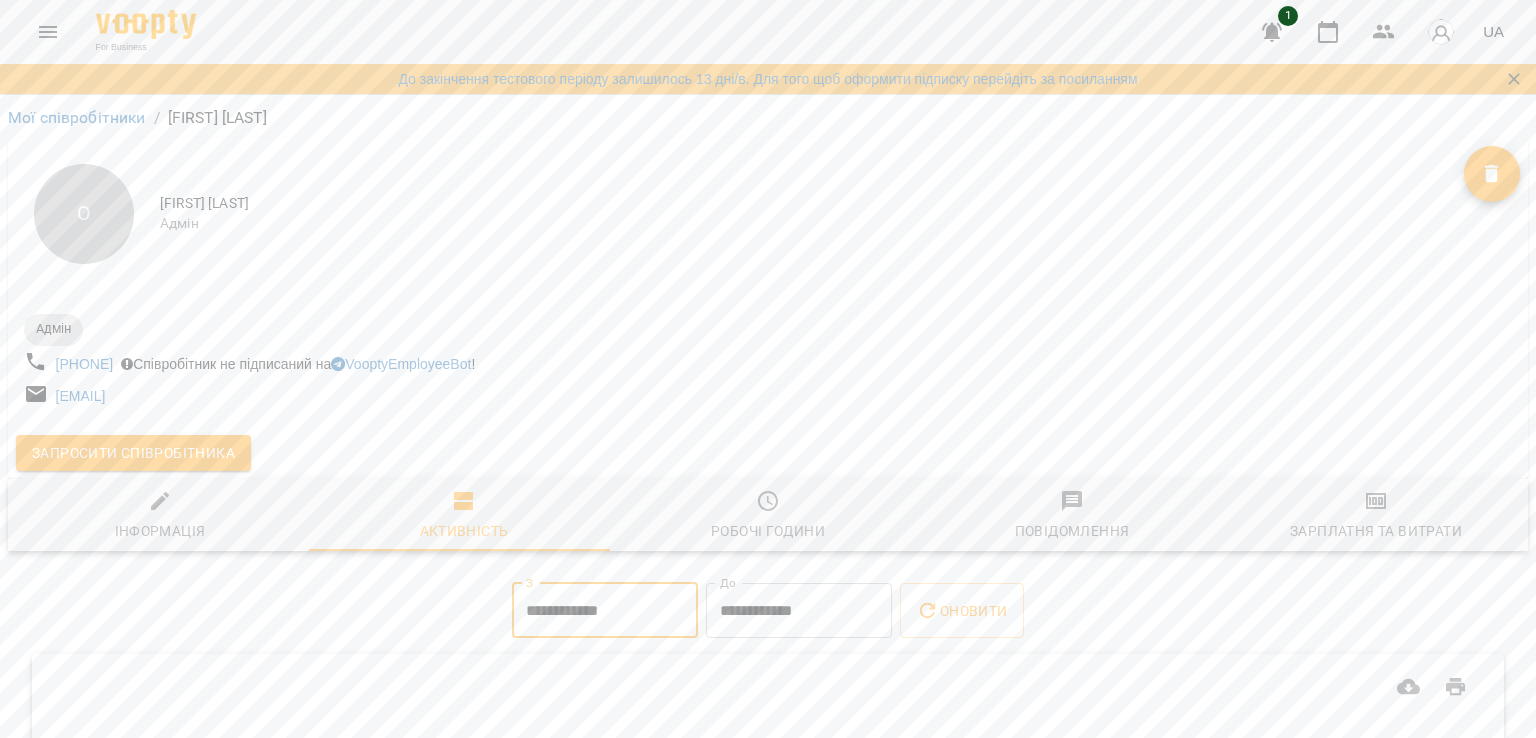 click on "**********" at bounding box center (605, 611) 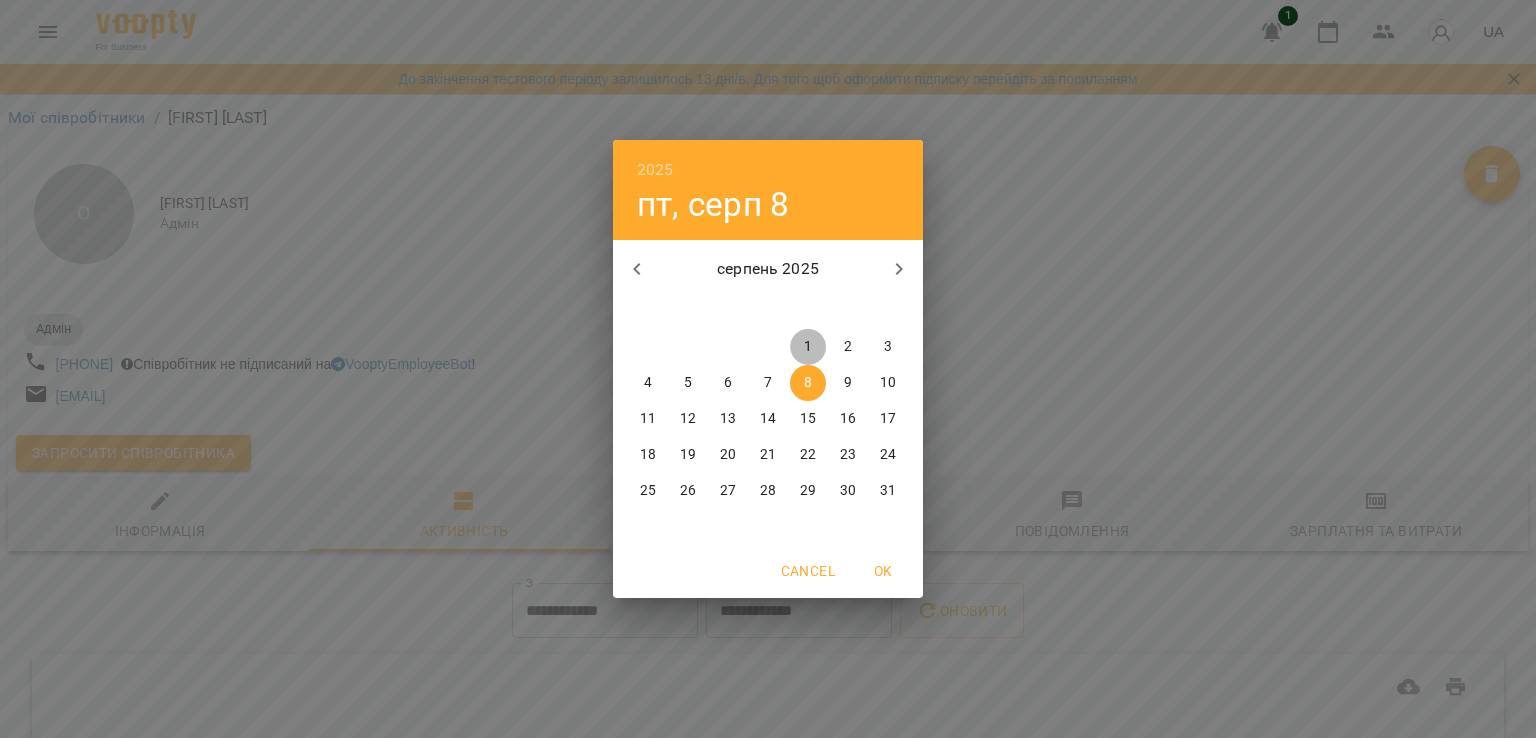 click on "1" at bounding box center [808, 347] 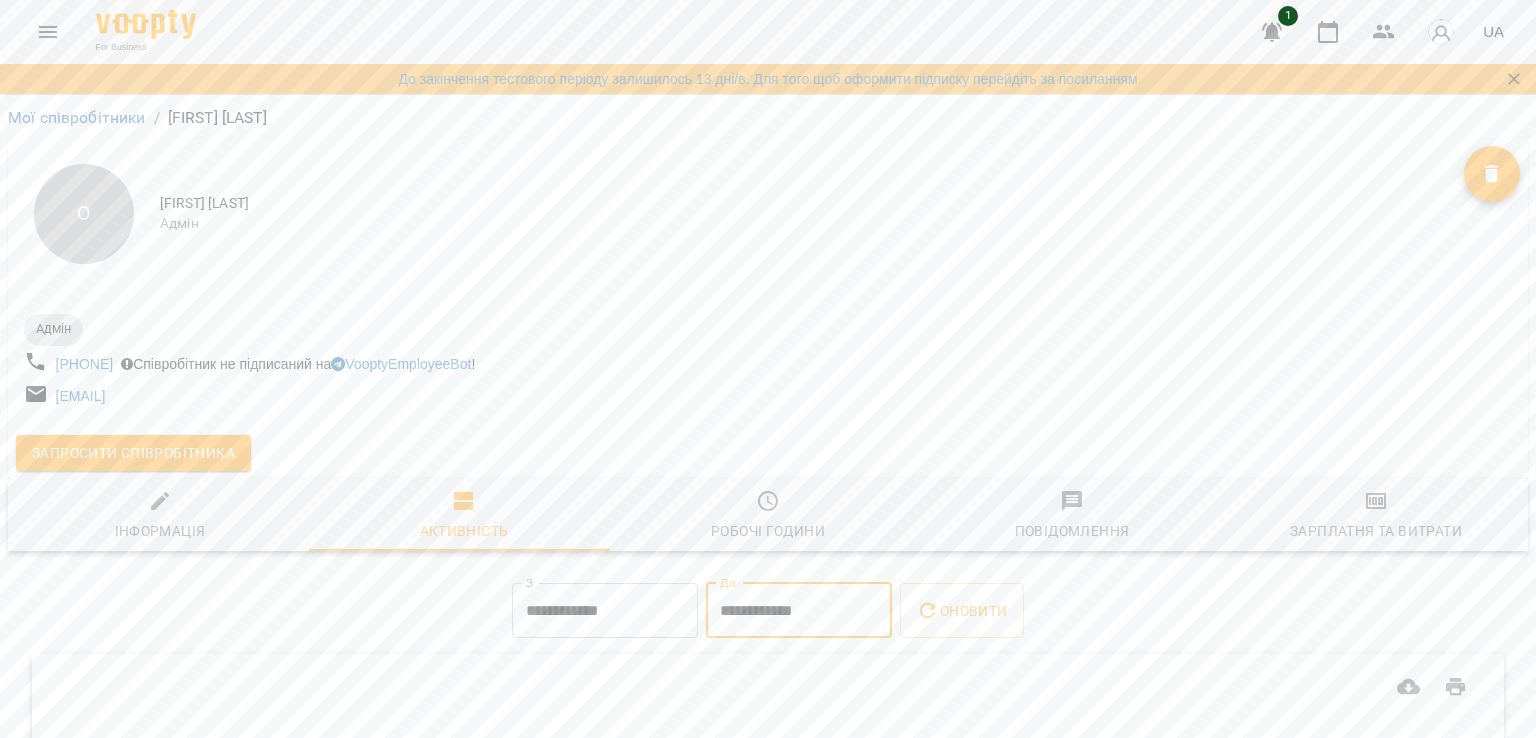click on "**********" at bounding box center [799, 611] 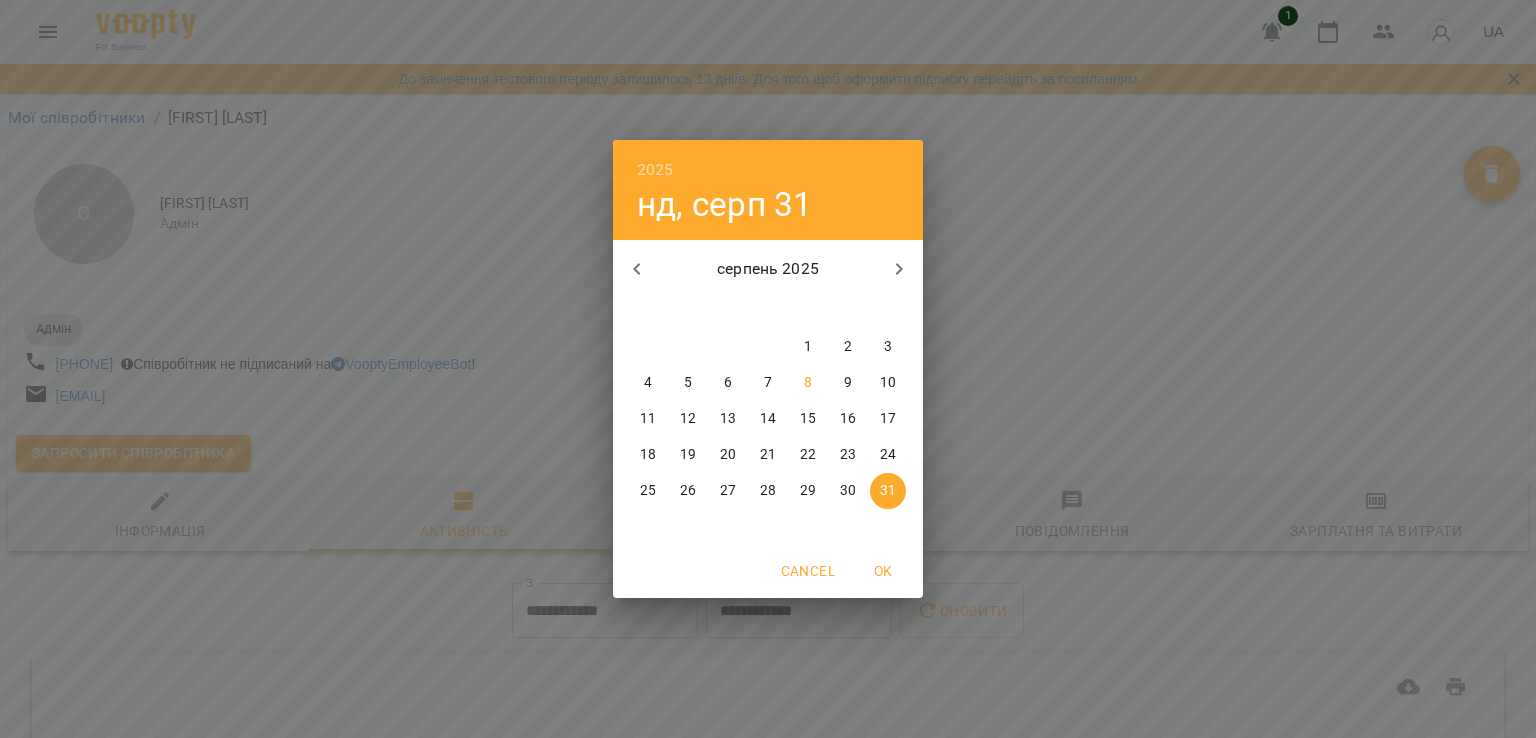 click 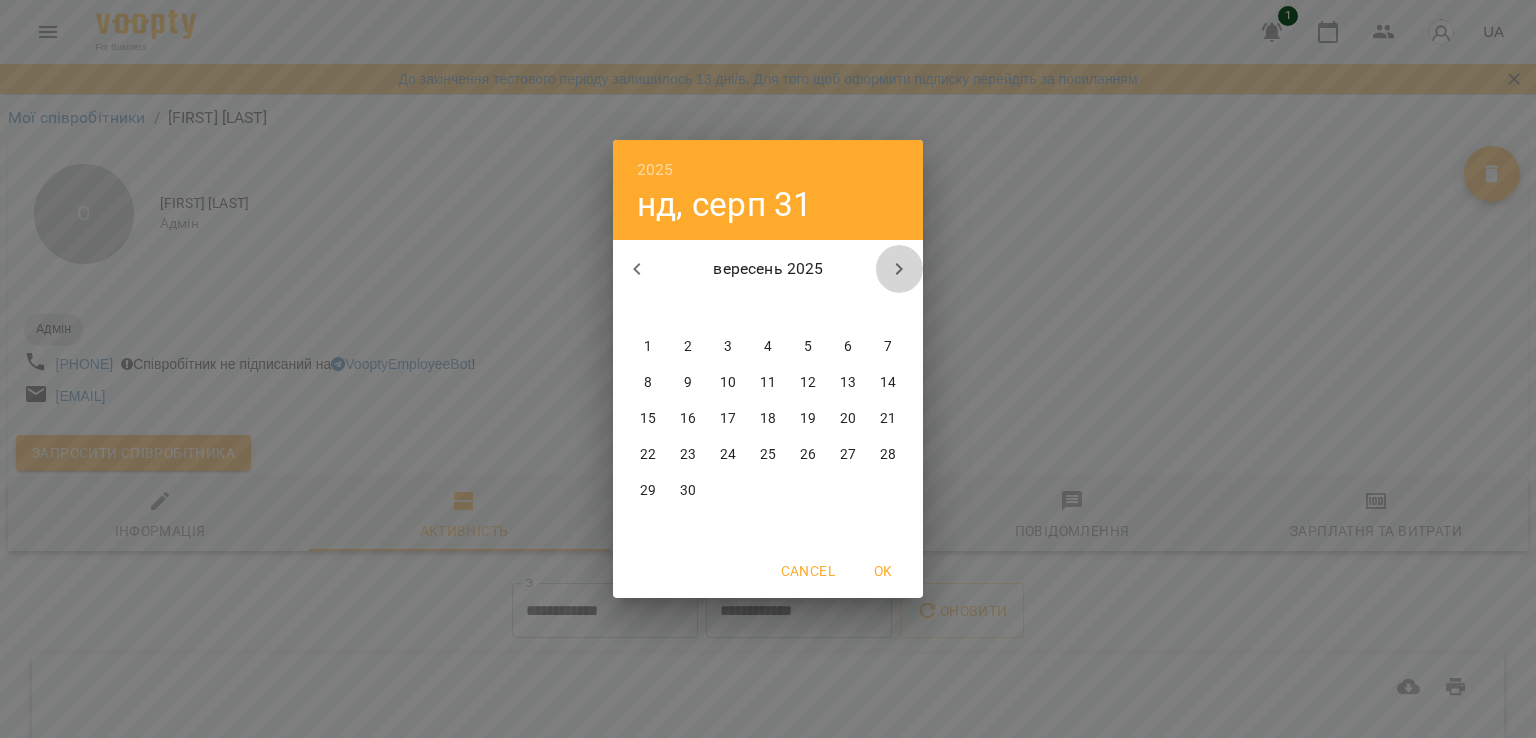 click 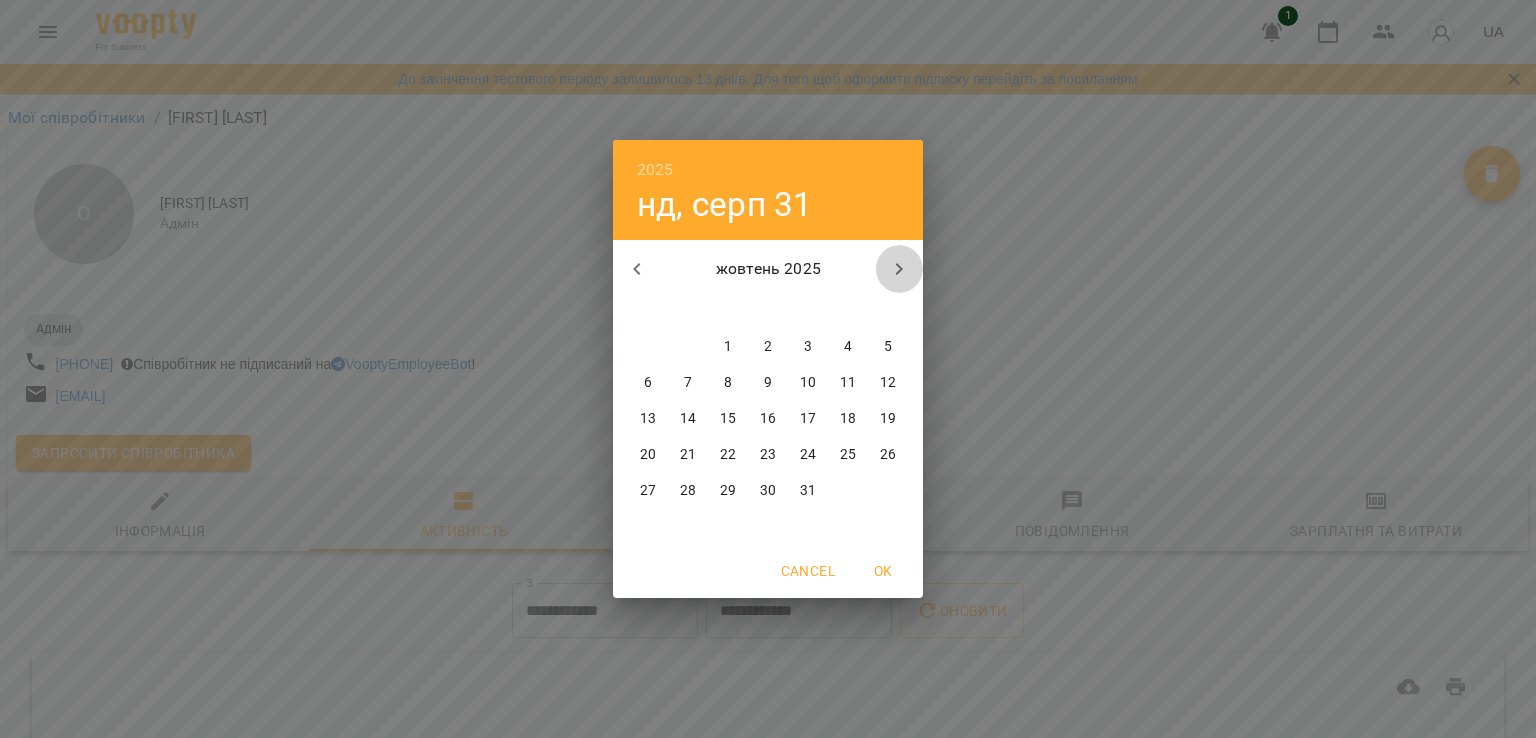 click 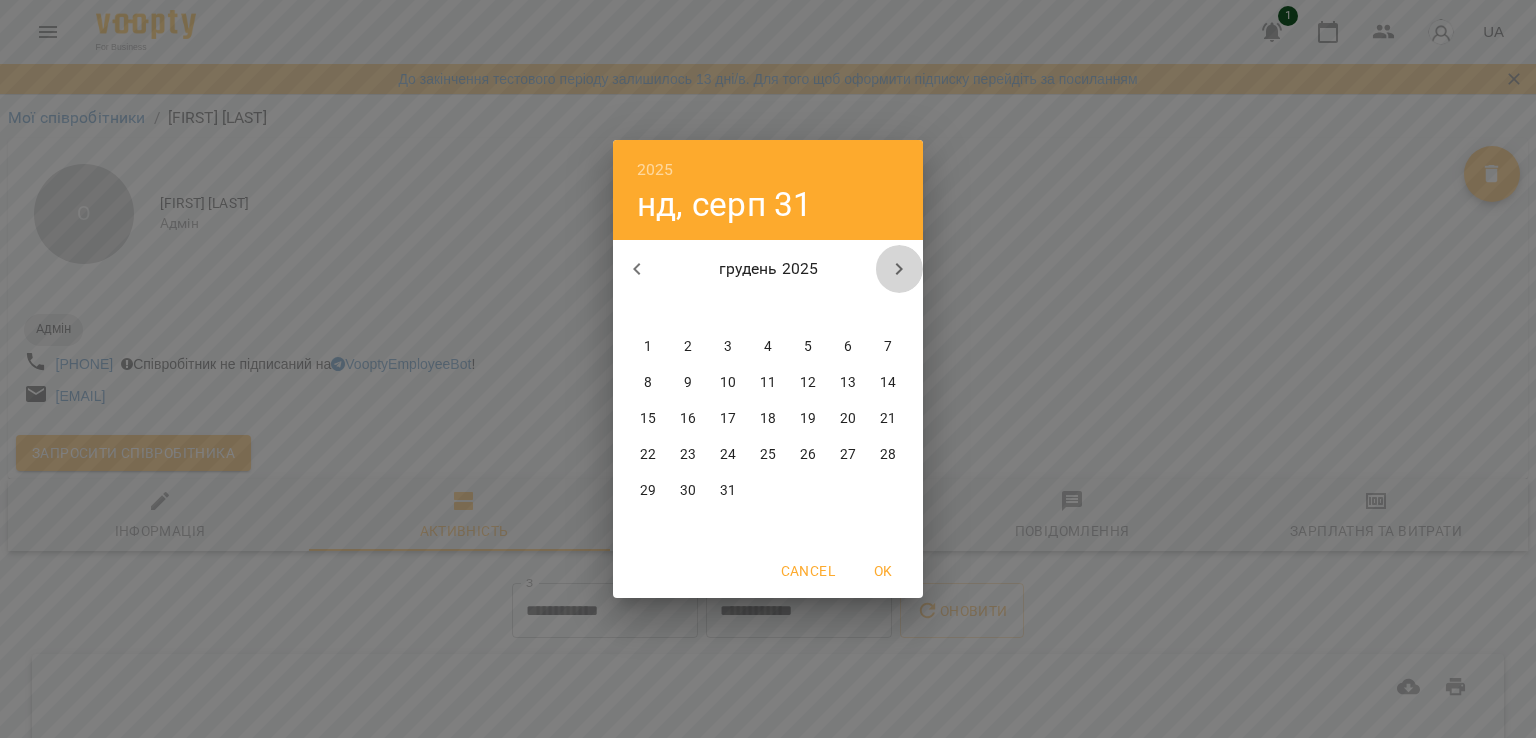 click 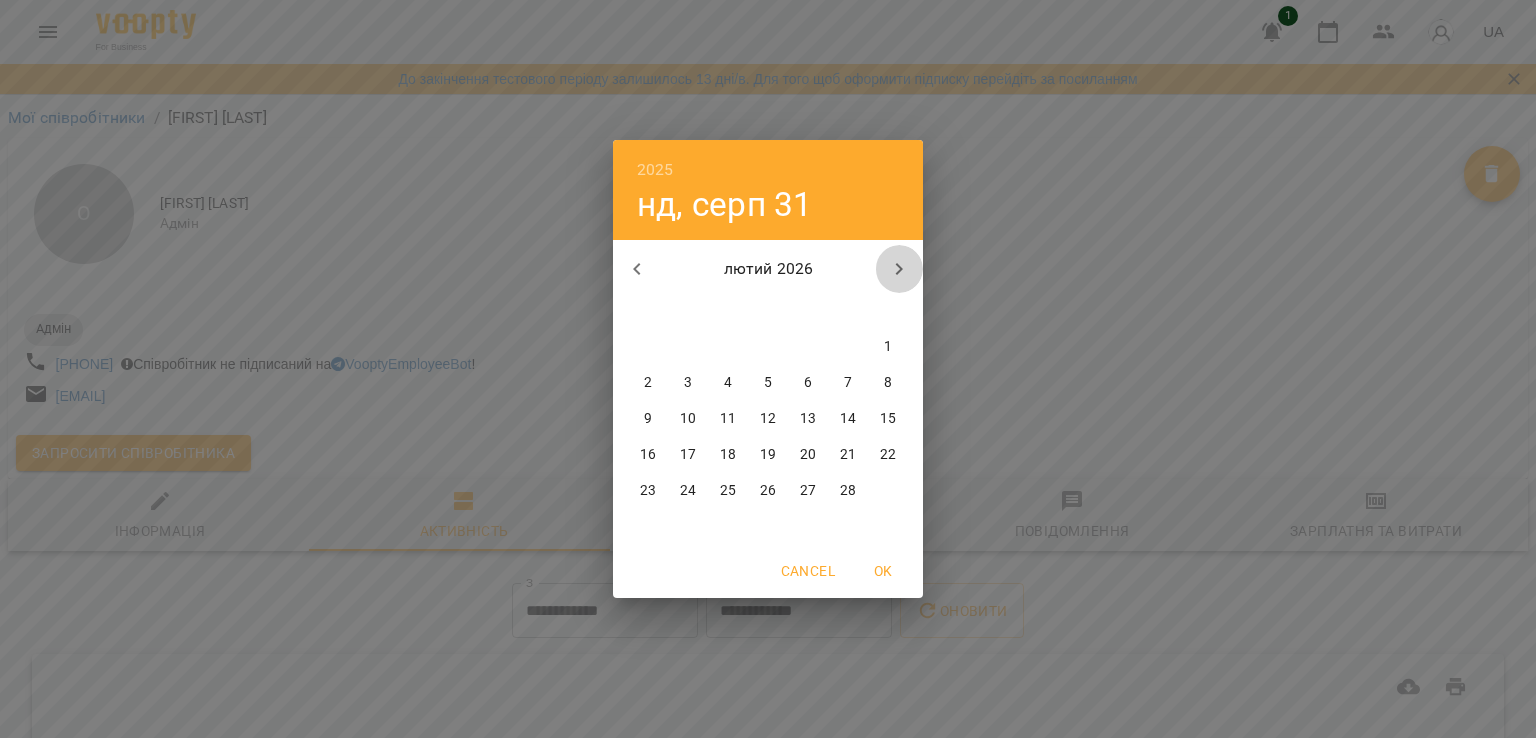click 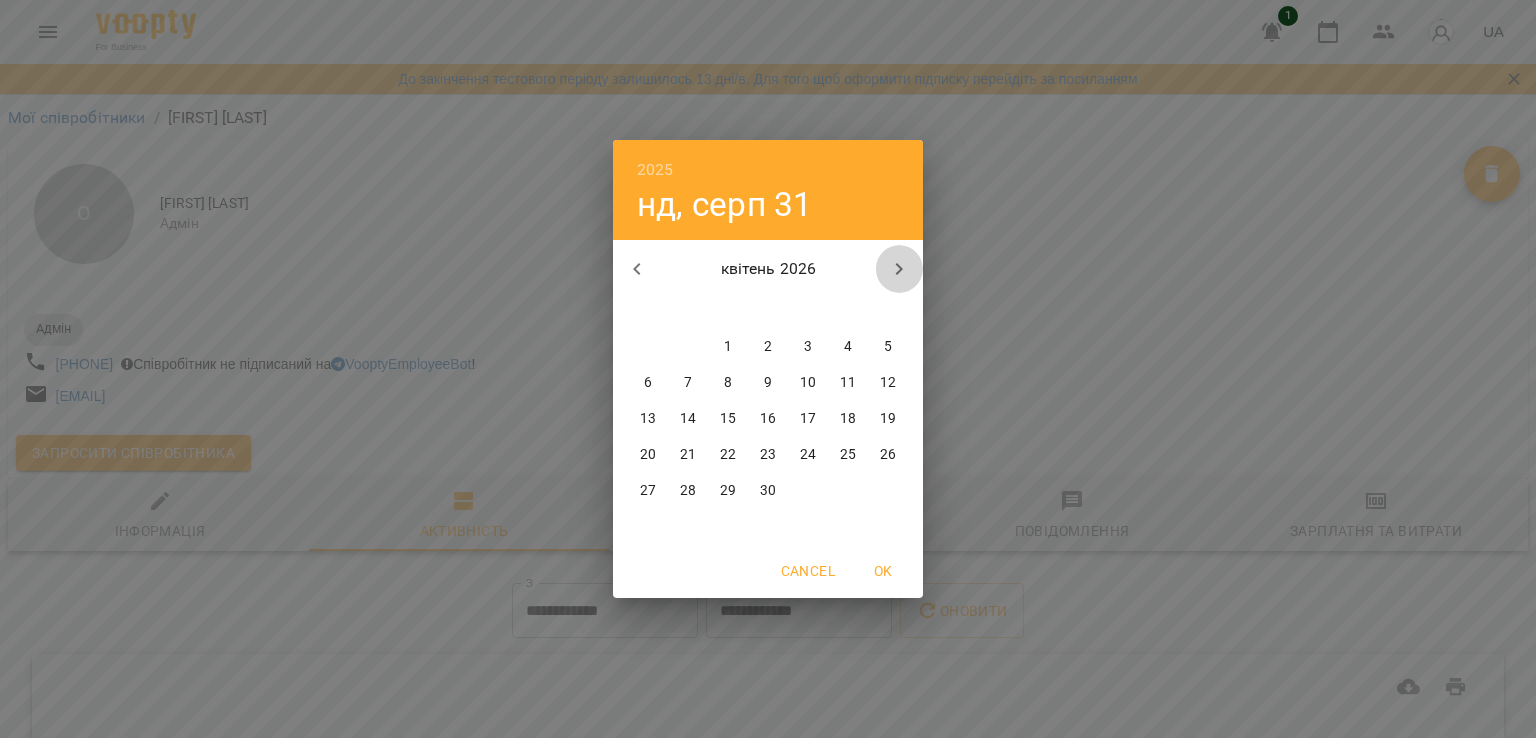 click 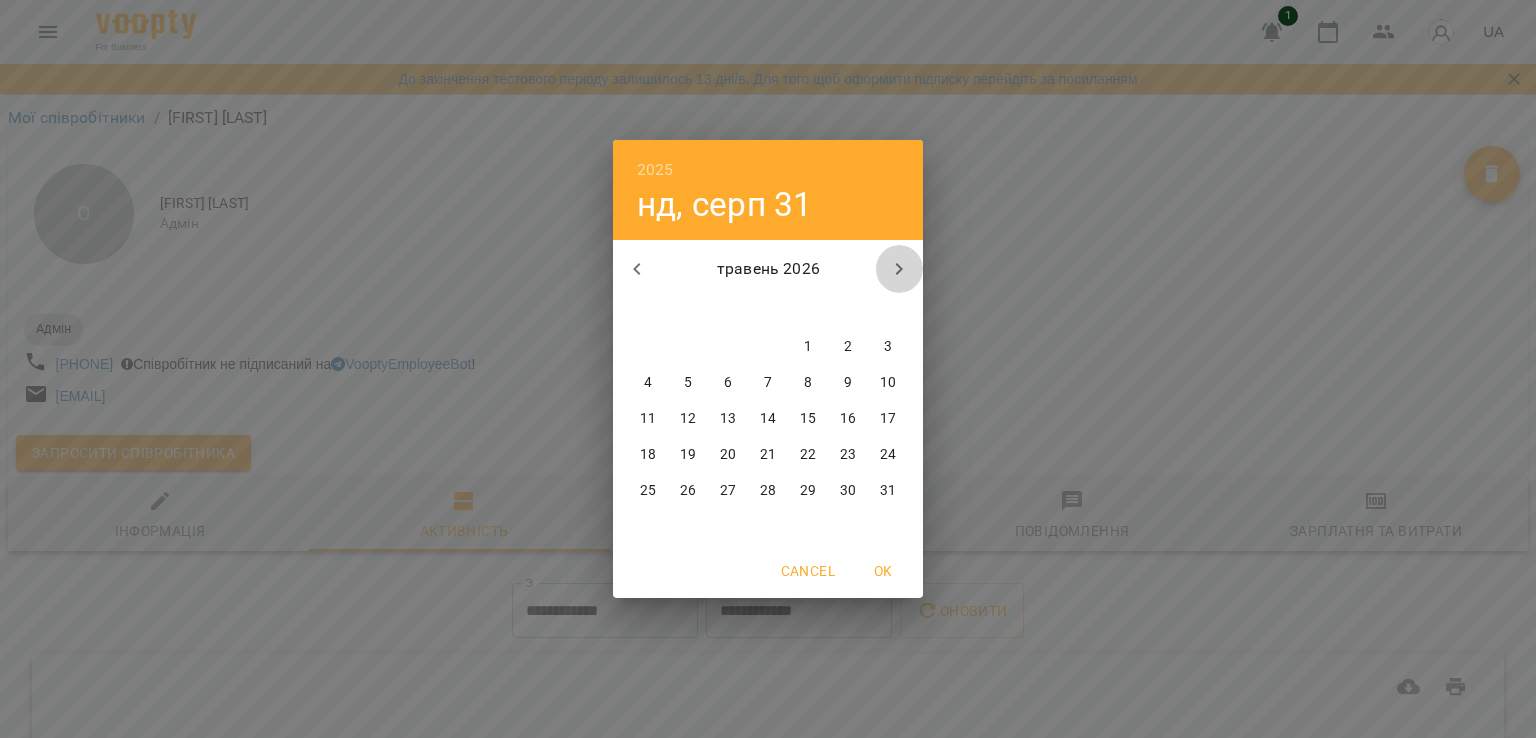 click 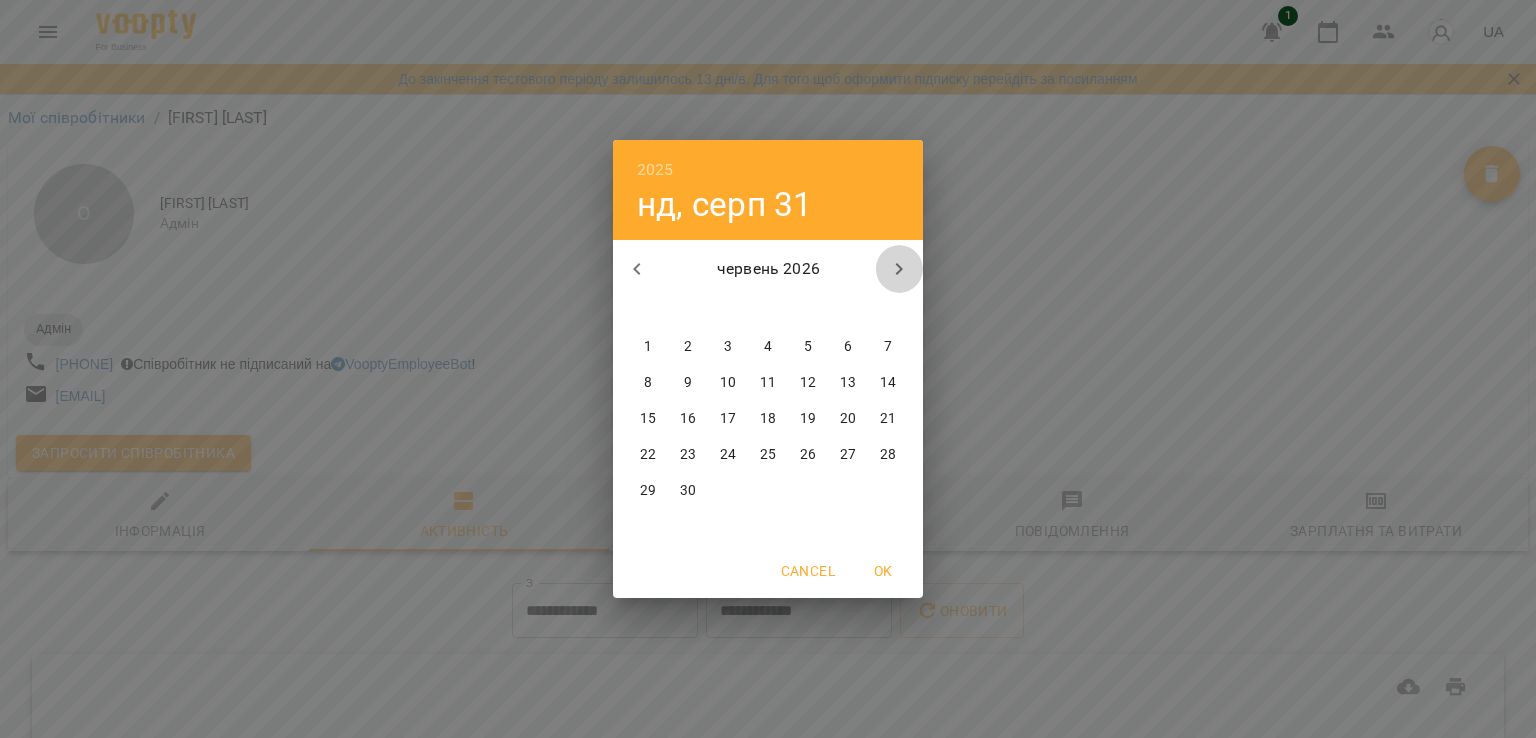 click 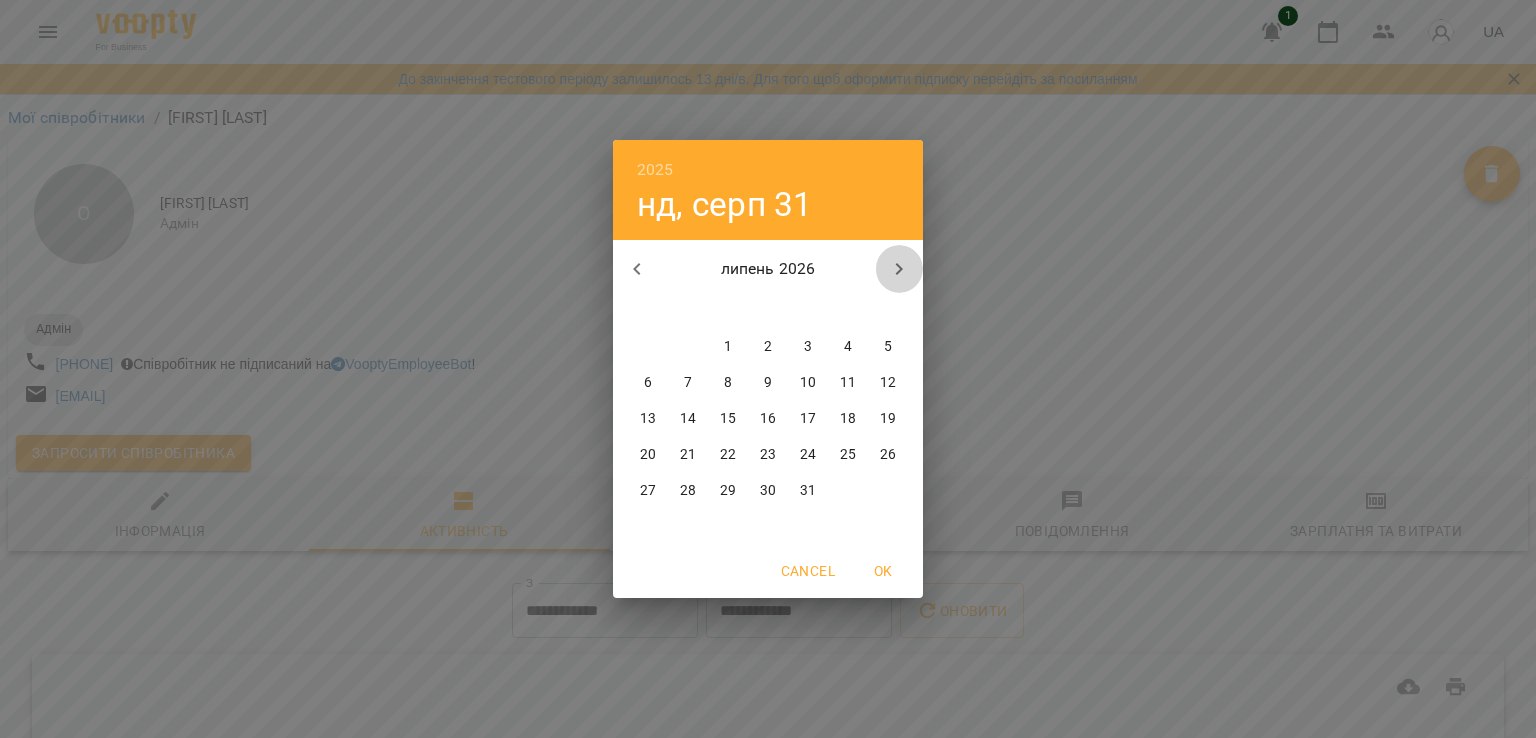 click 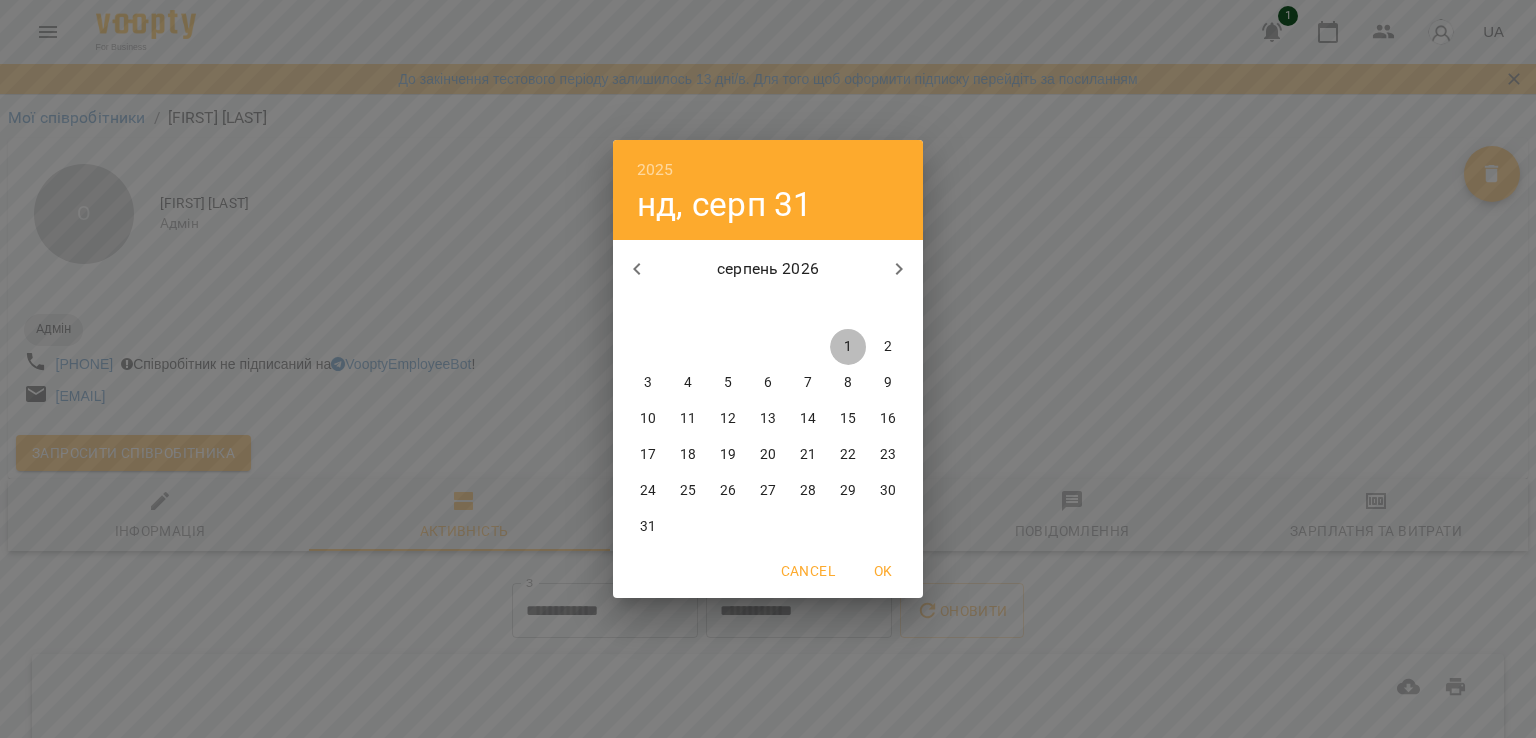click on "1" at bounding box center [848, 347] 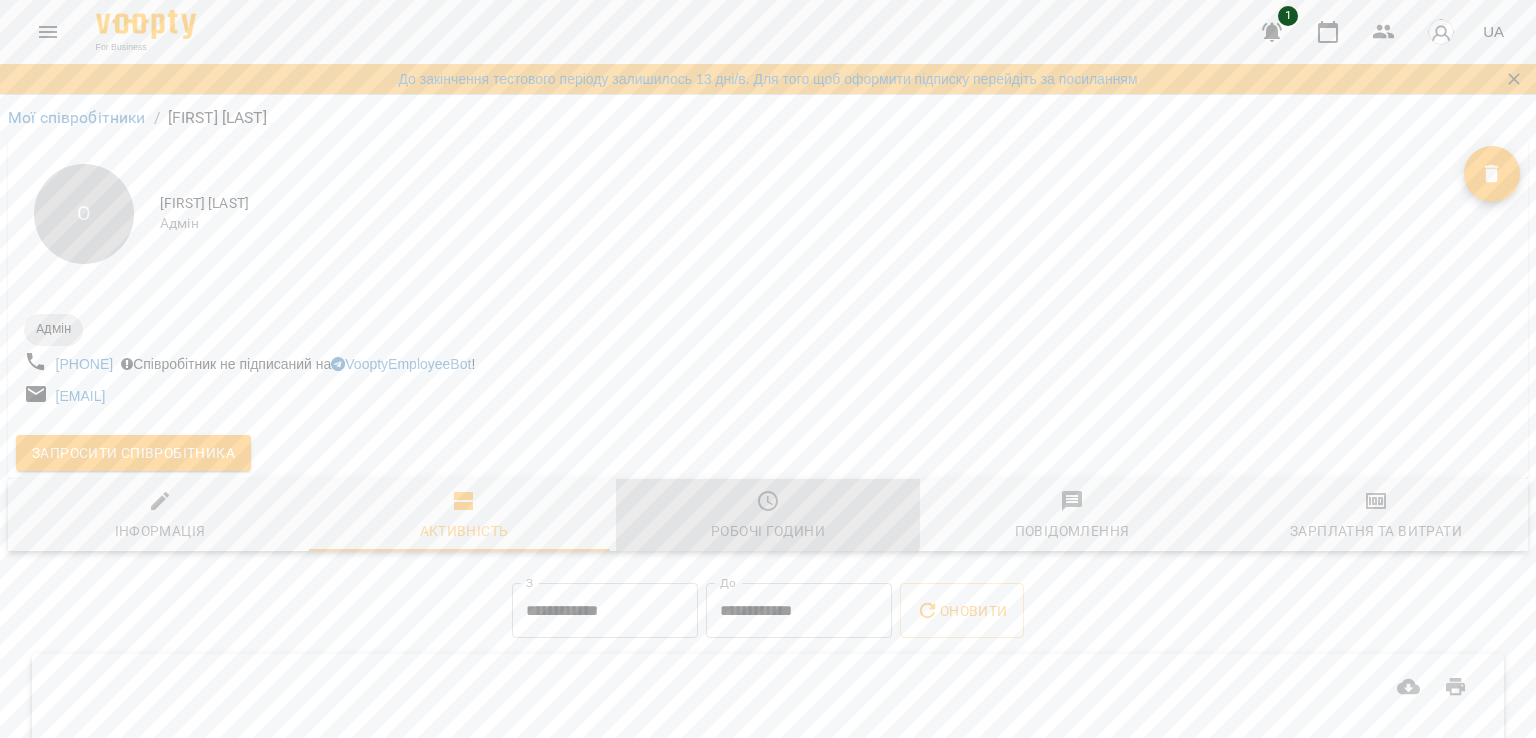 click 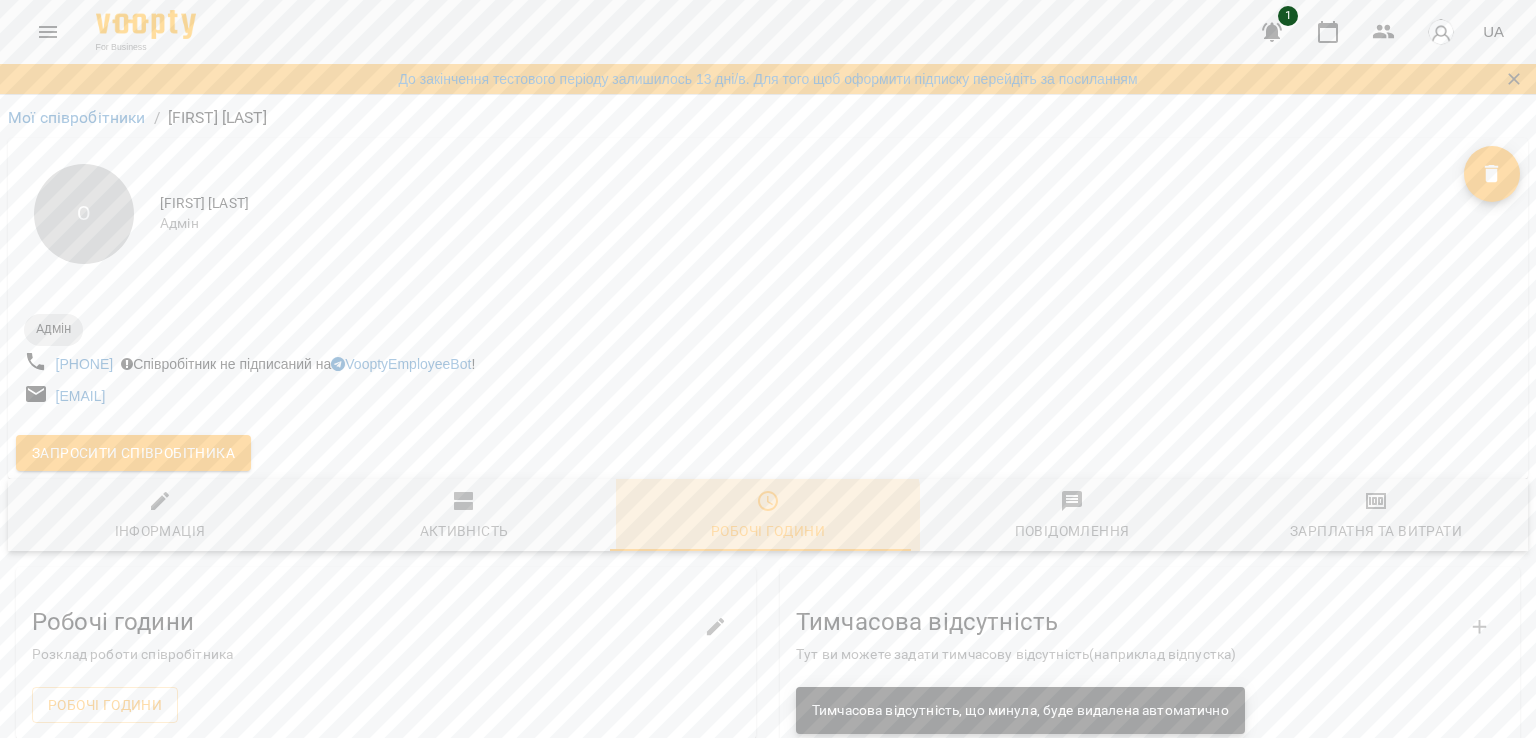 click on "Робочі години" at bounding box center (768, 531) 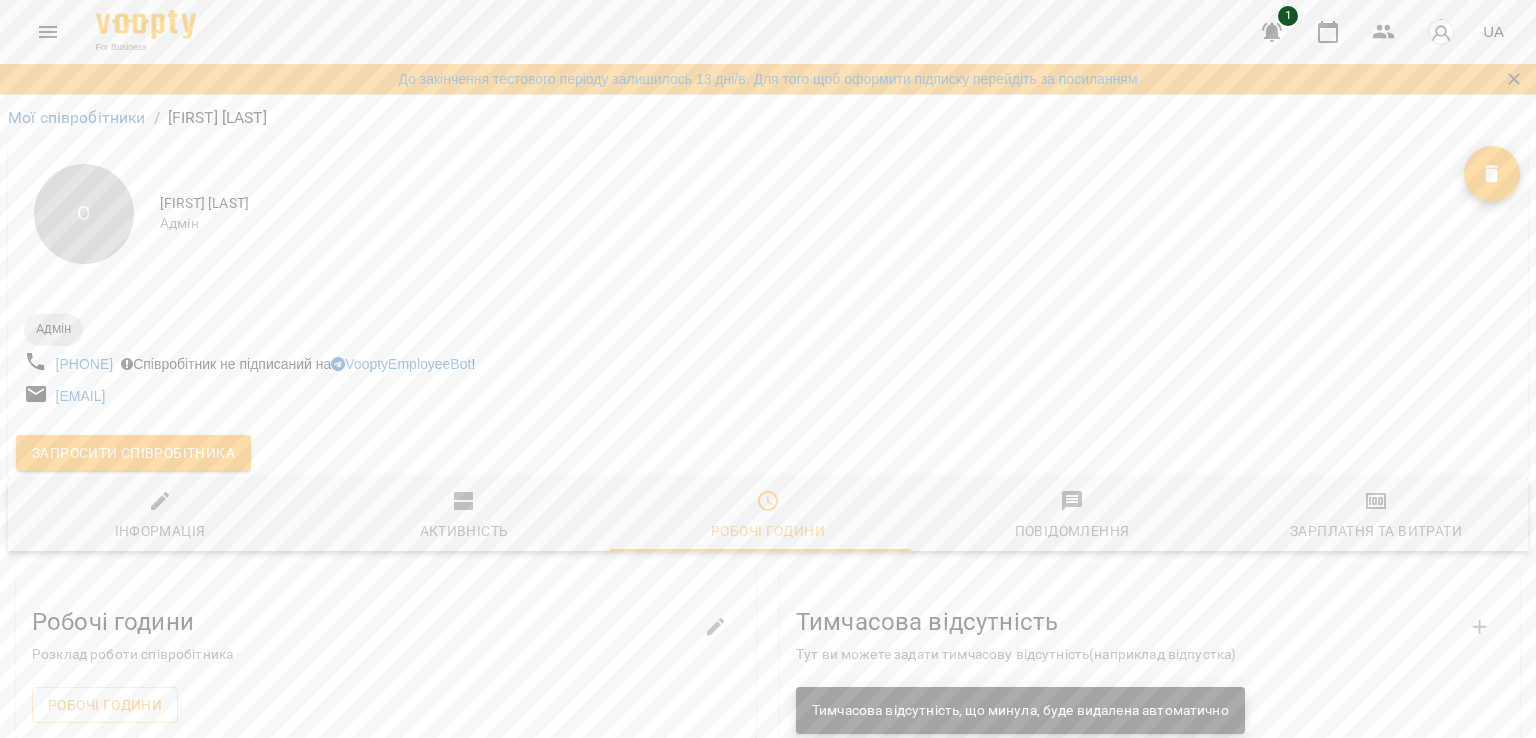 type 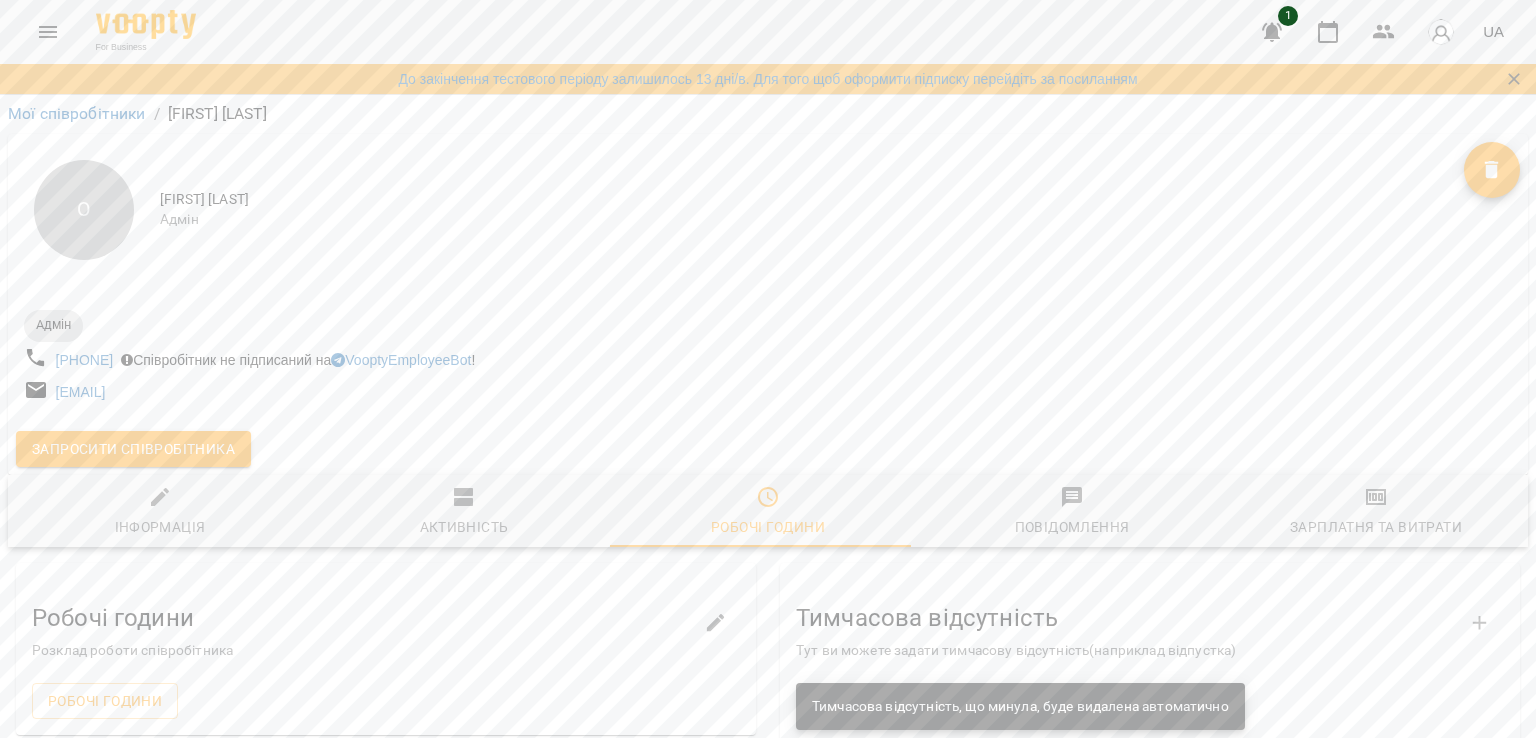scroll, scrollTop: 323, scrollLeft: 0, axis: vertical 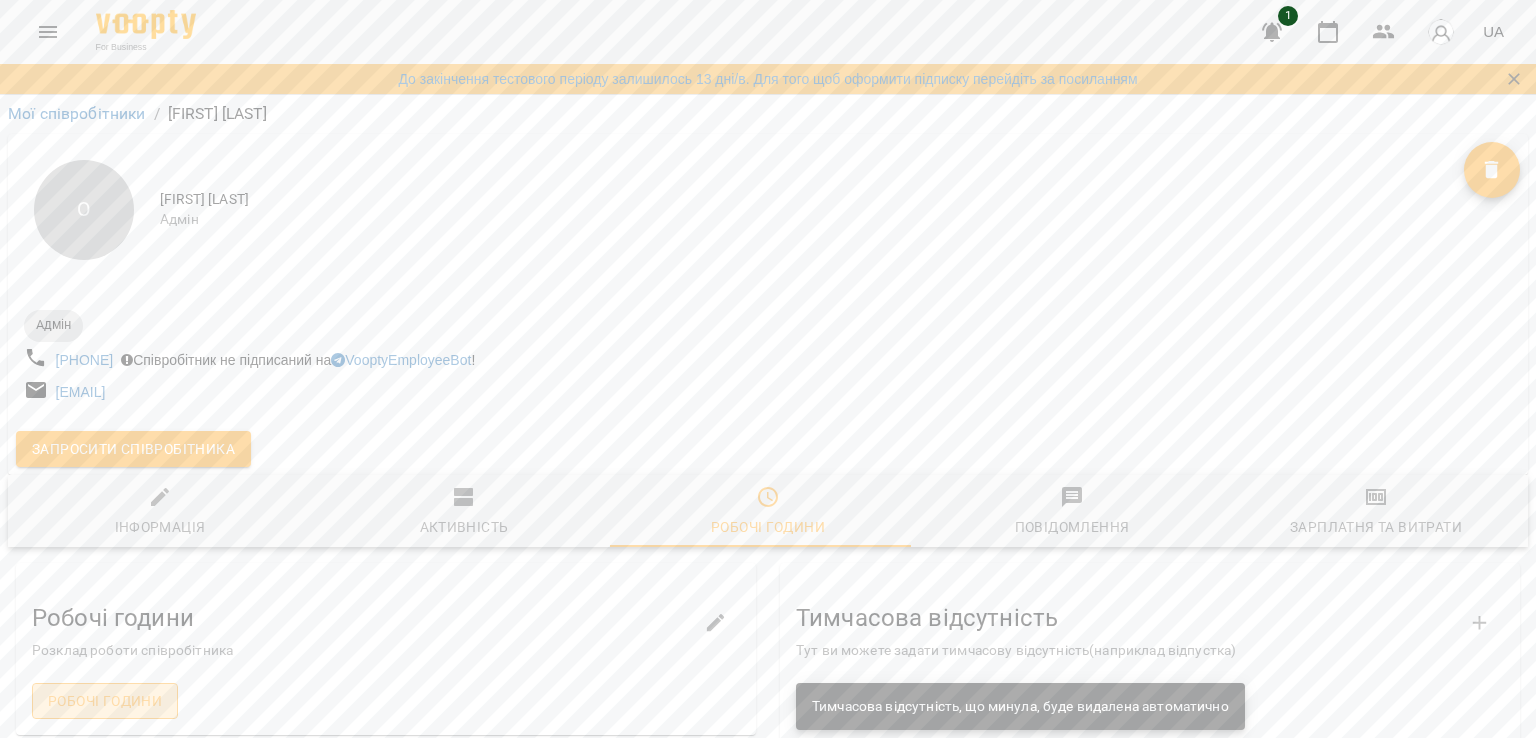 click on "Робочі години" at bounding box center [105, 701] 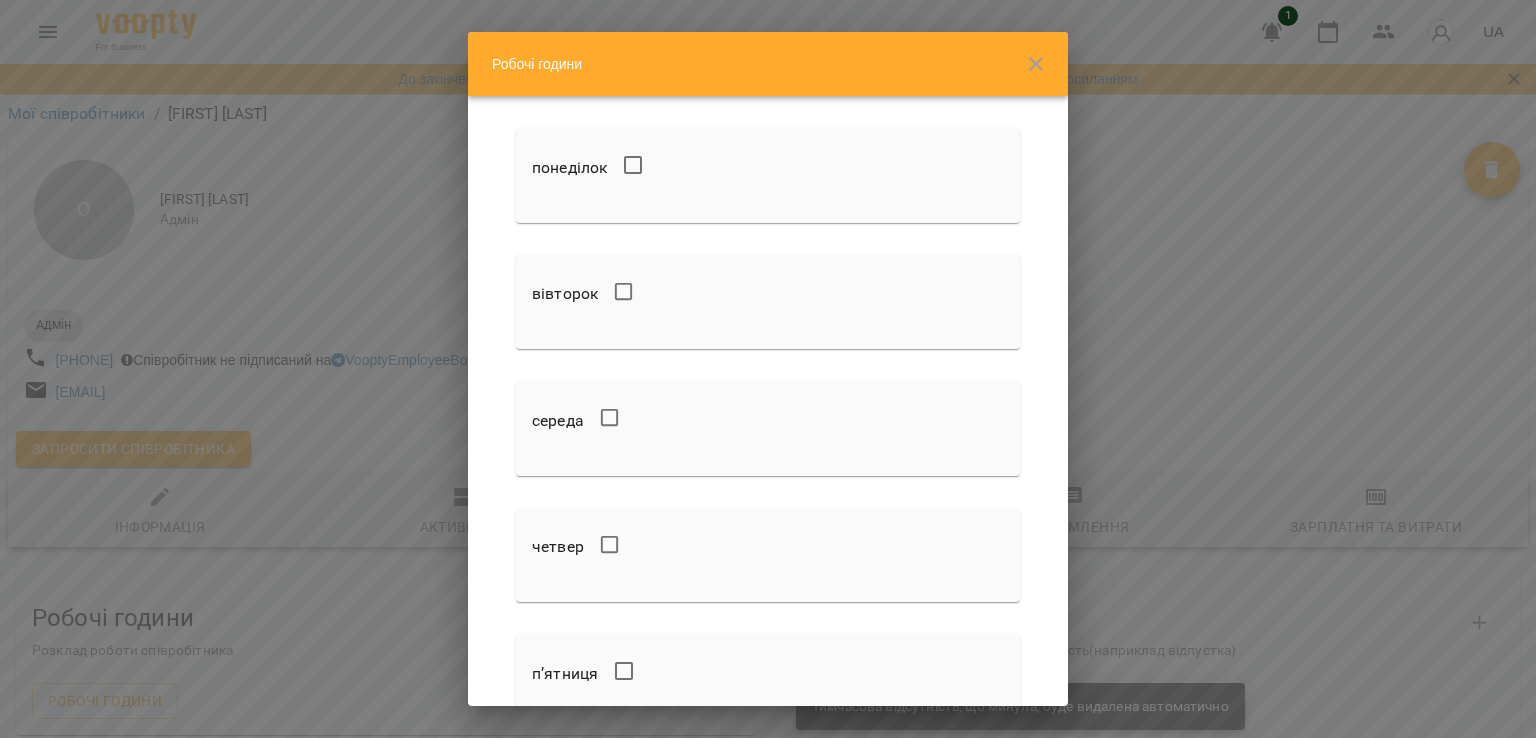 click on "понеділок вівторок середа четвер п’ятниця субота неділя" at bounding box center [768, 563] 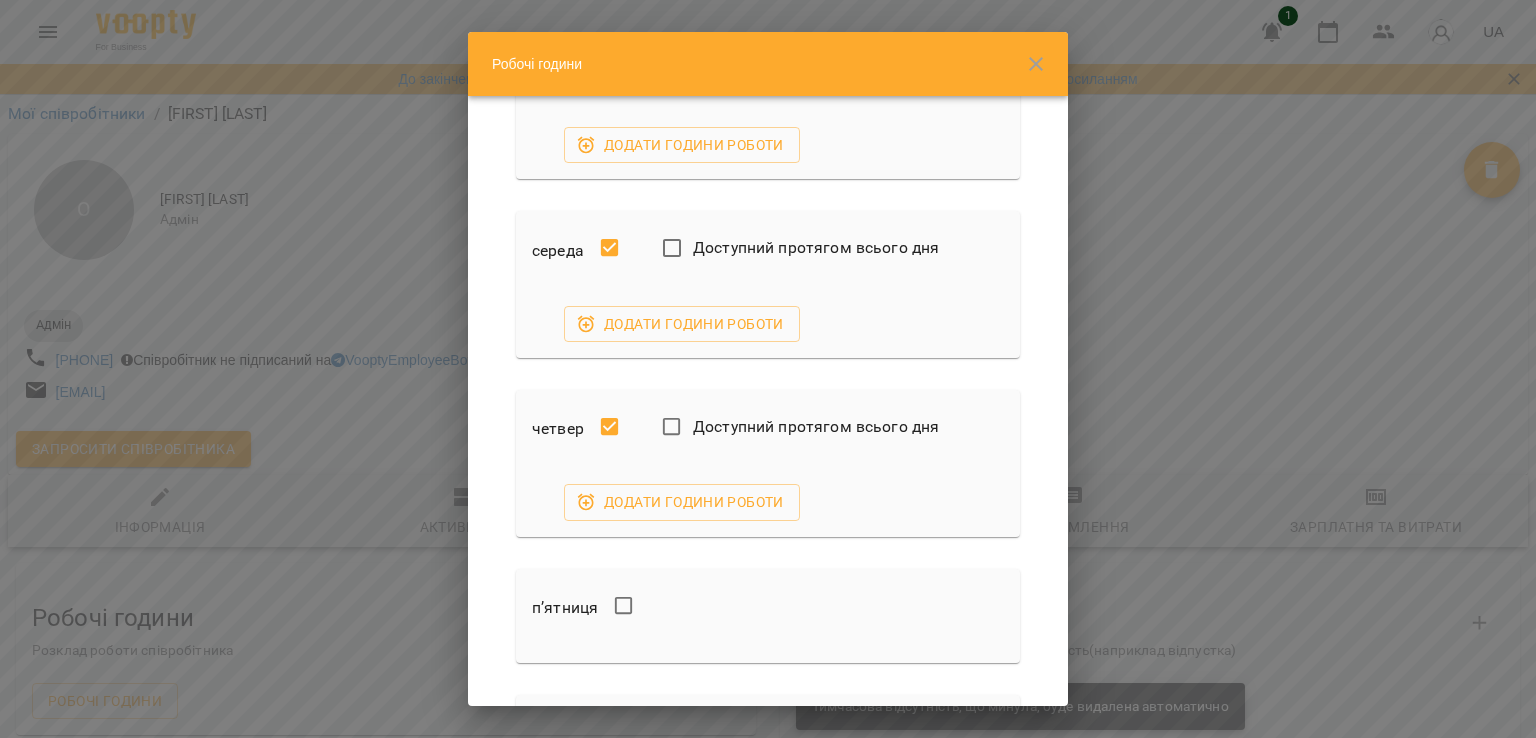 scroll, scrollTop: 320, scrollLeft: 0, axis: vertical 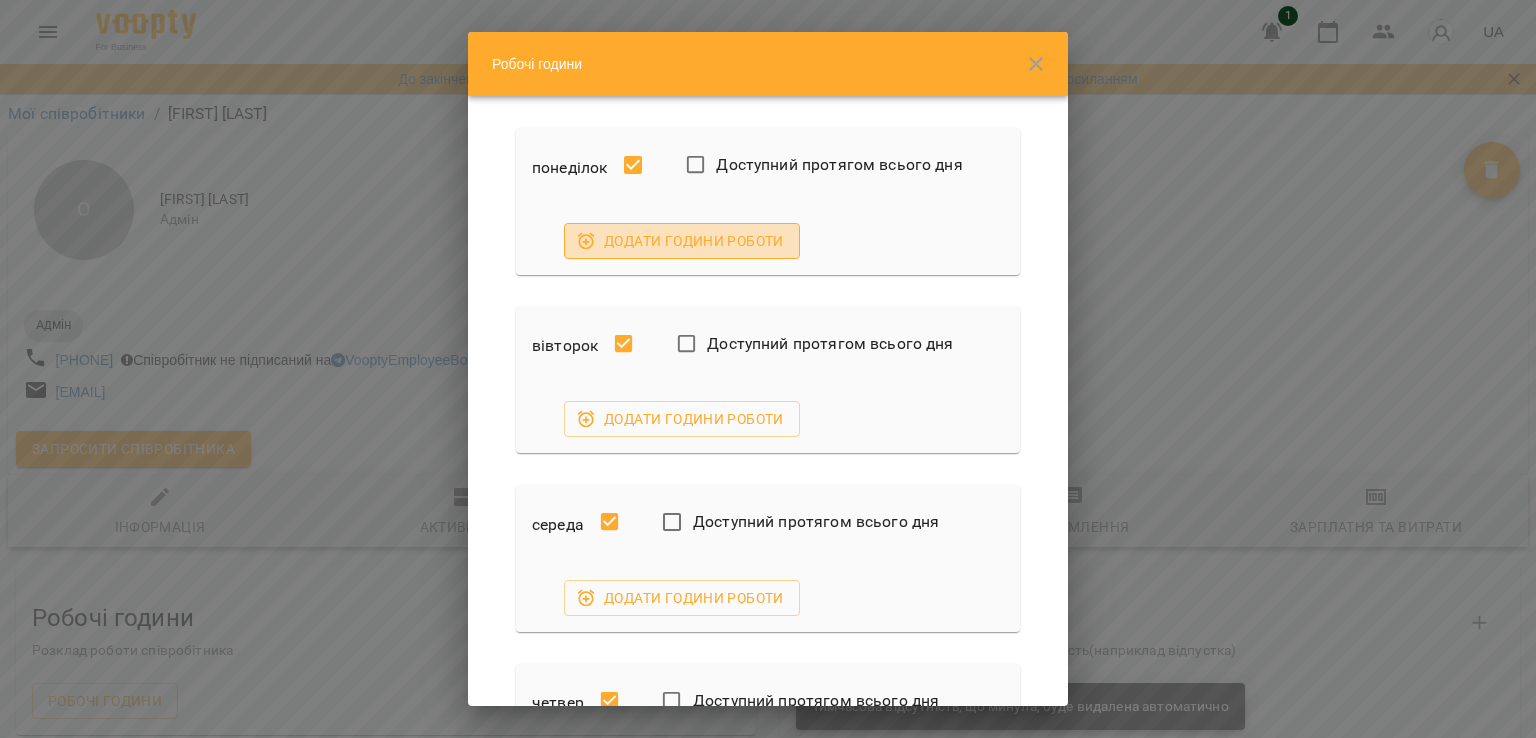click on "Додати години роботи" at bounding box center (682, 241) 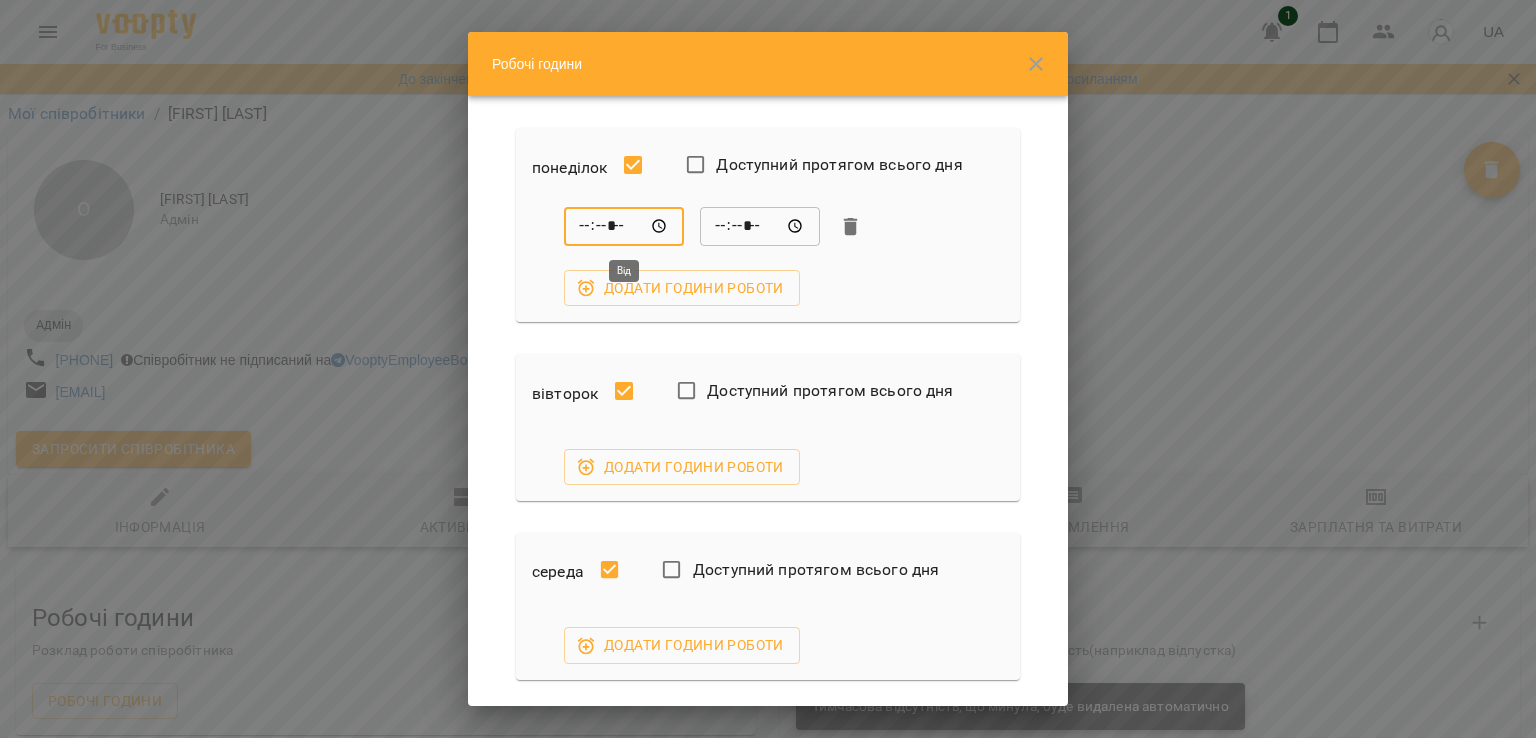 click on "*****" at bounding box center (624, 227) 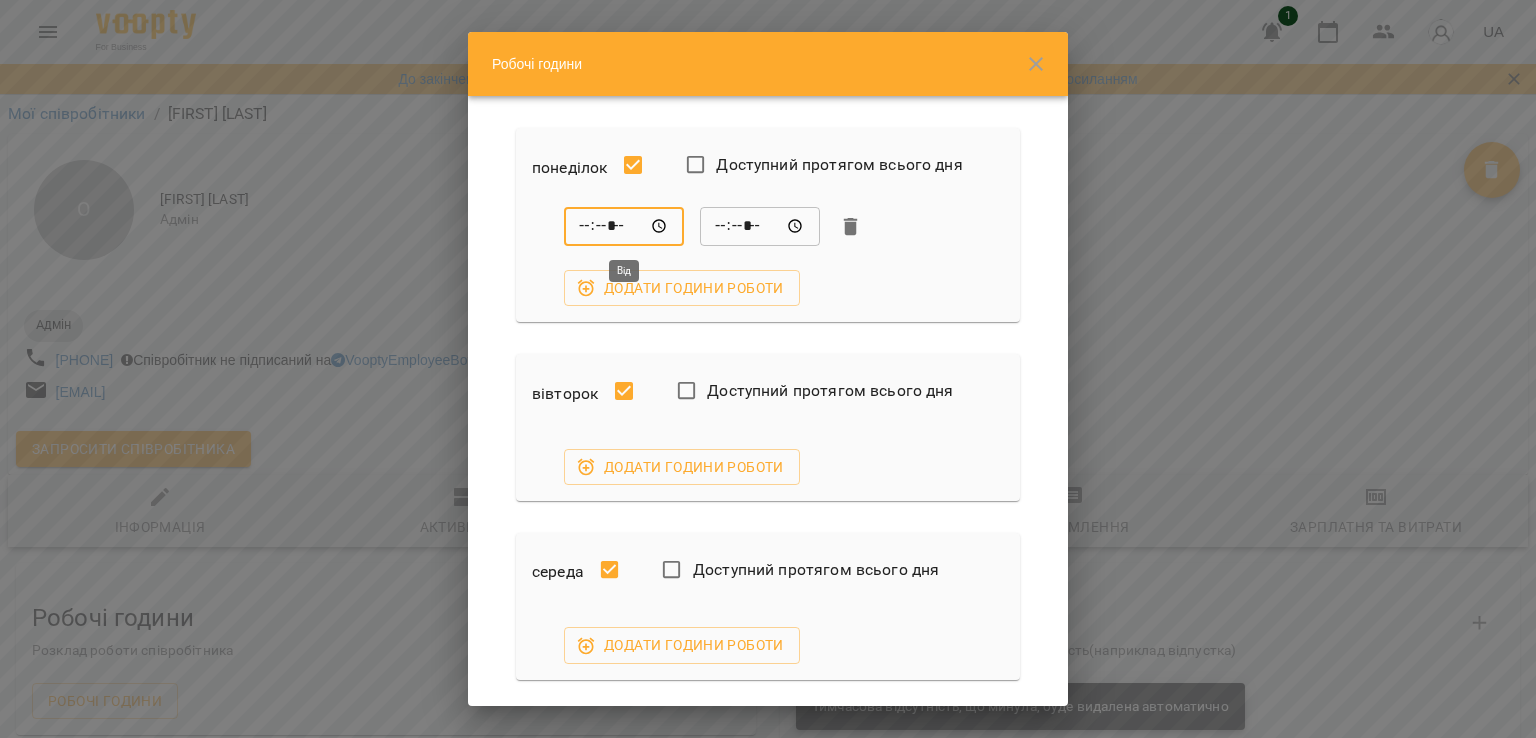 type on "*****" 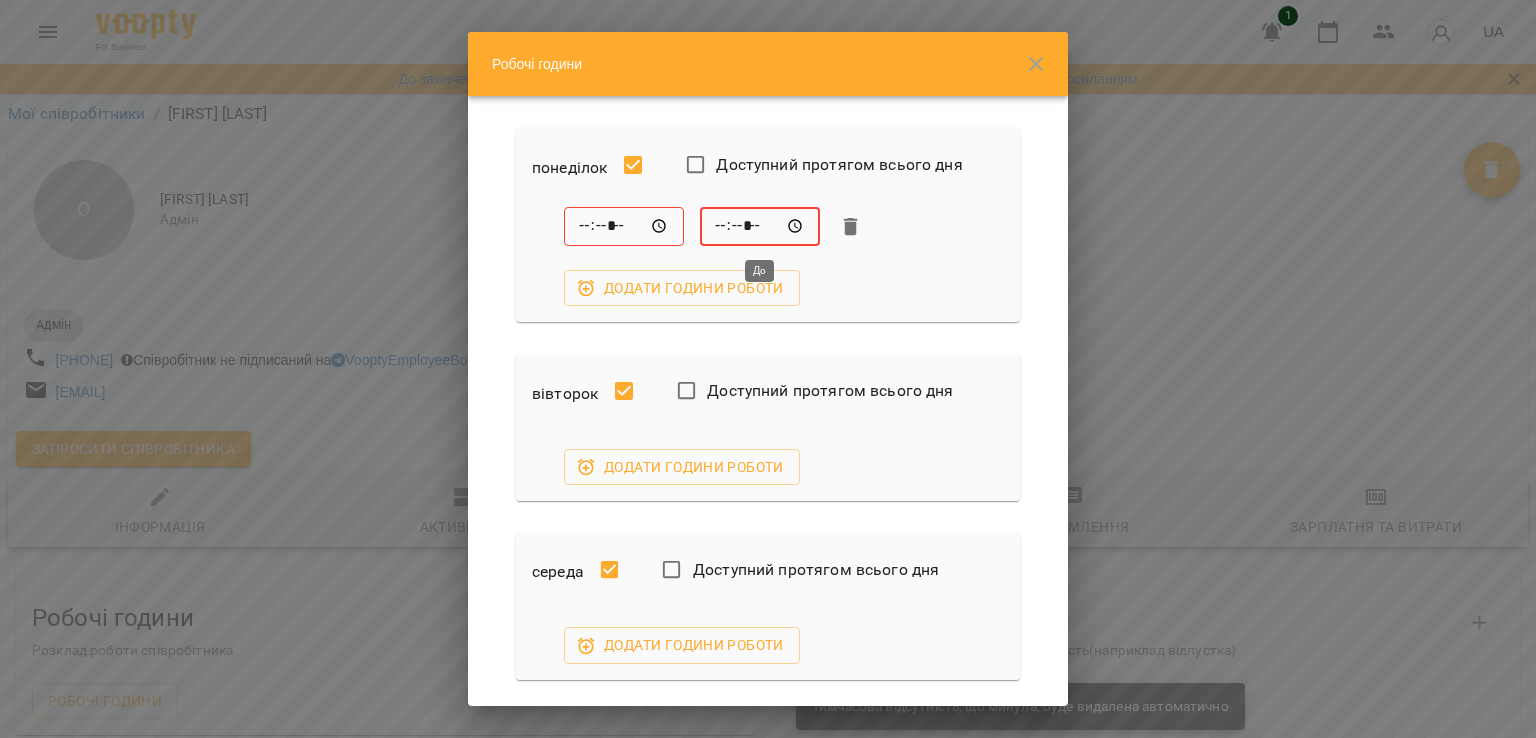 click on "*****" at bounding box center (760, 227) 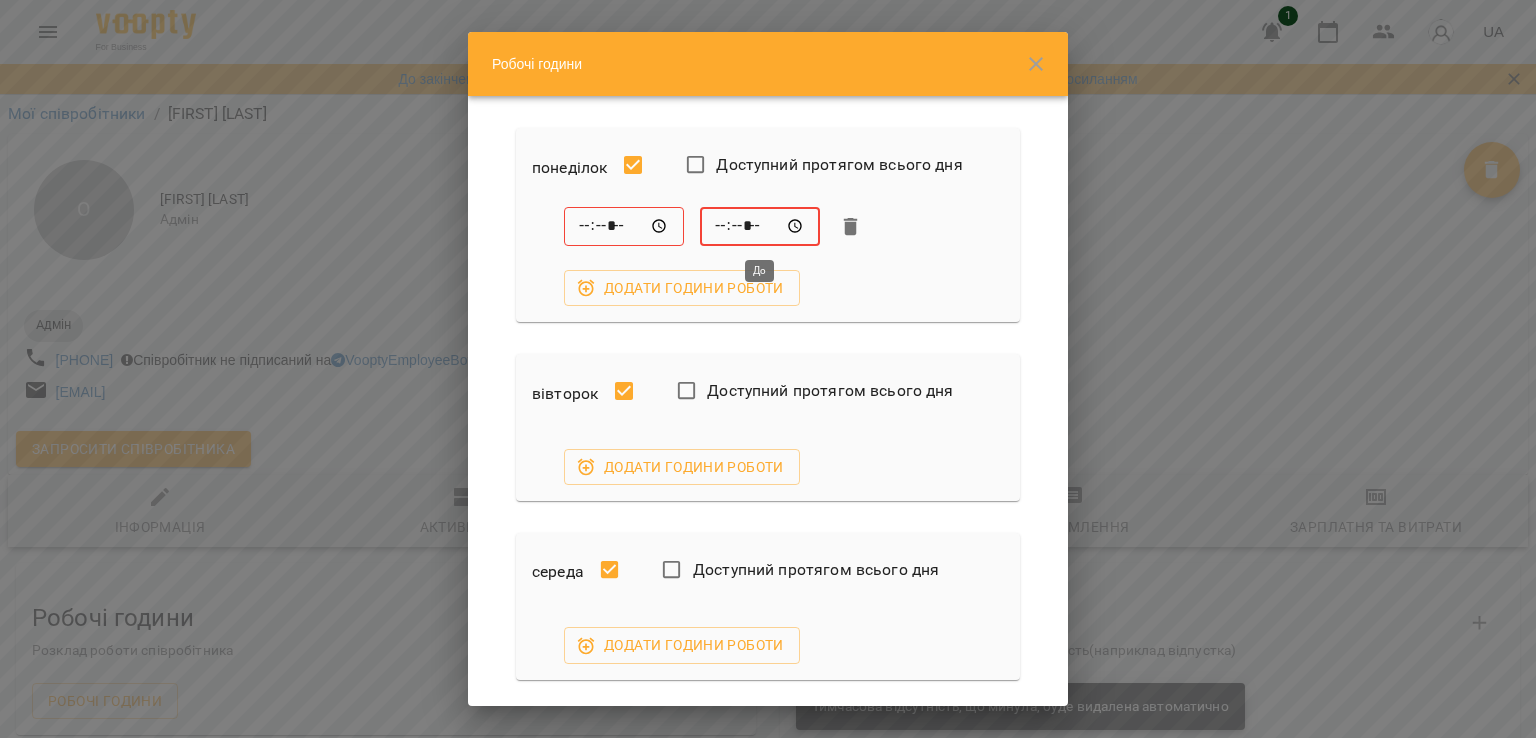 type on "*****" 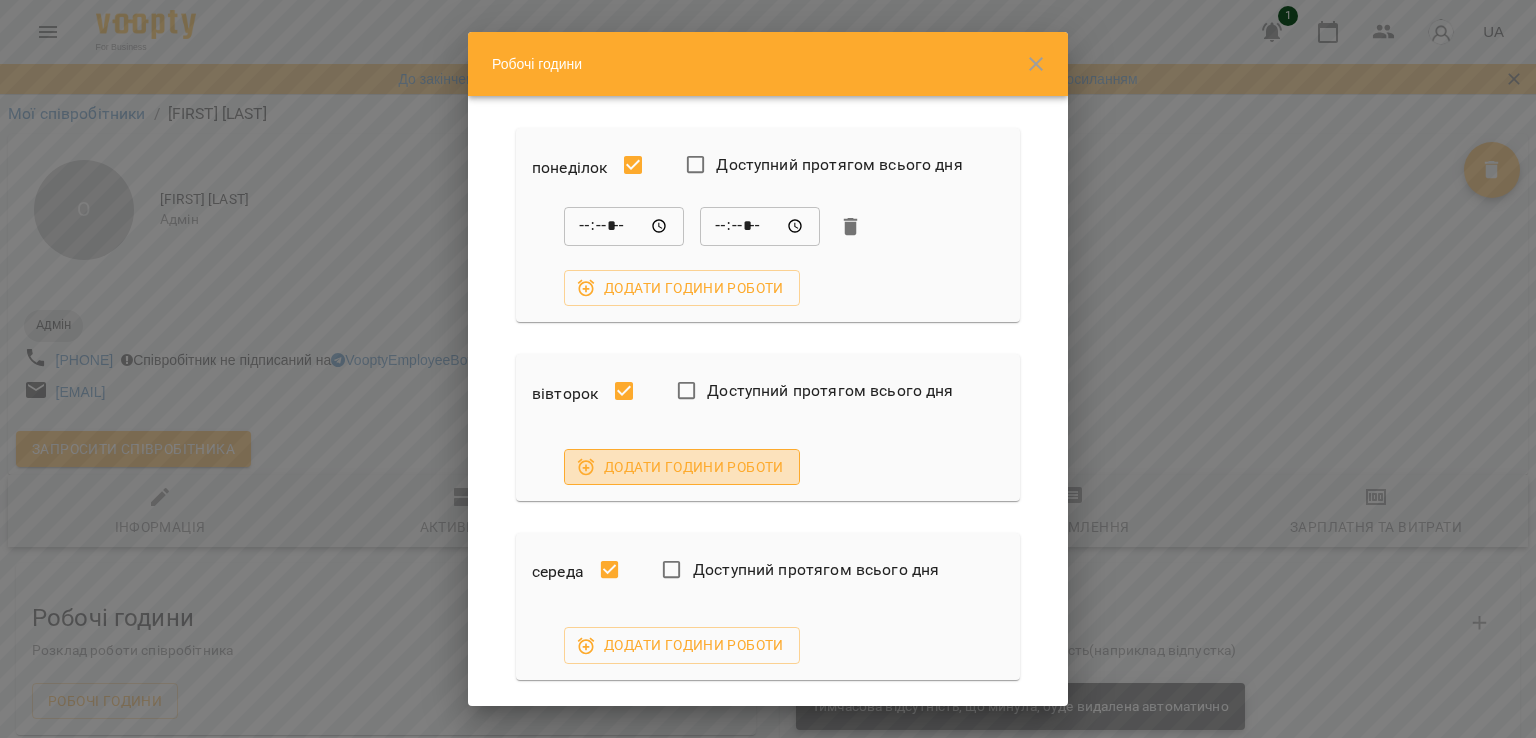 click on "Додати години роботи" at bounding box center (682, 467) 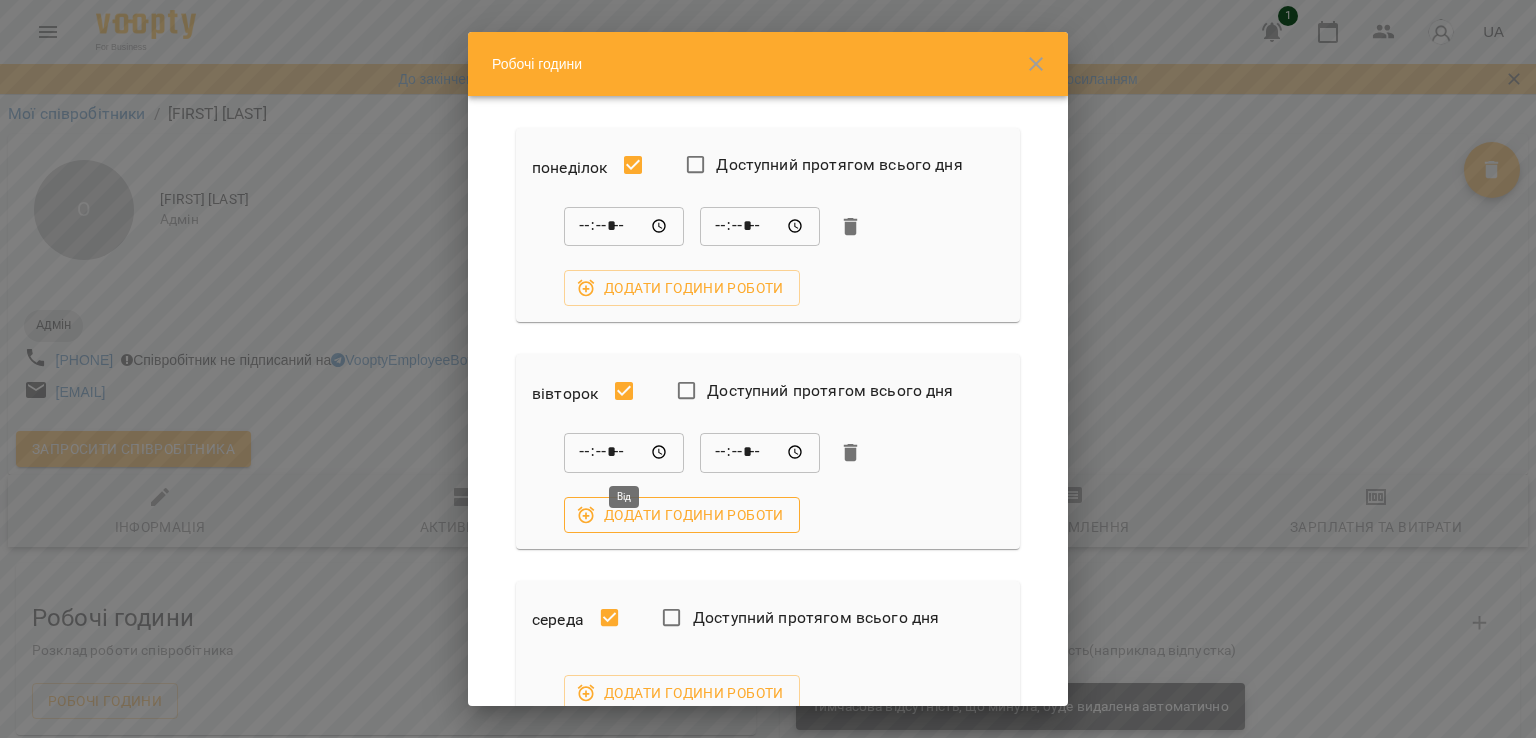 type 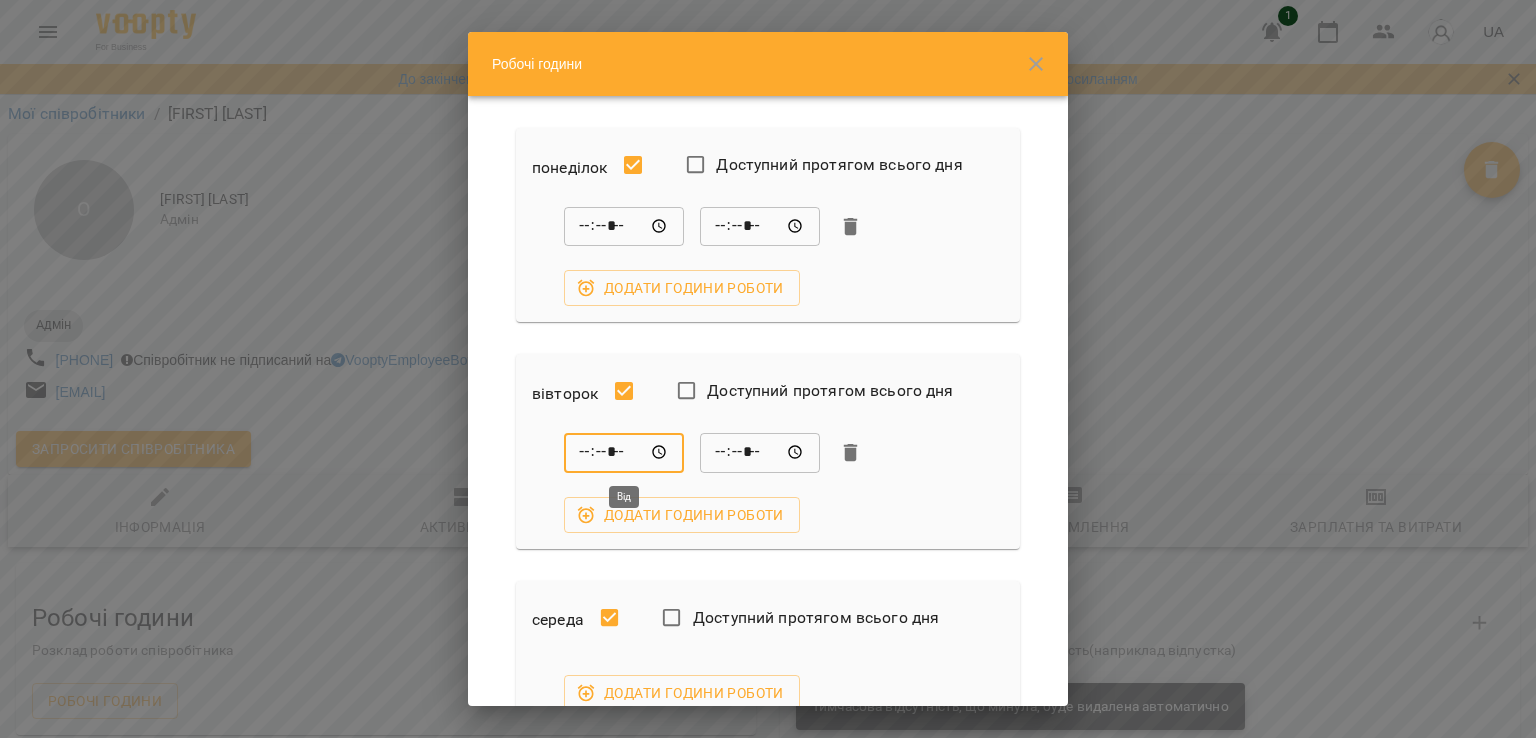 click on "*****" at bounding box center (624, 453) 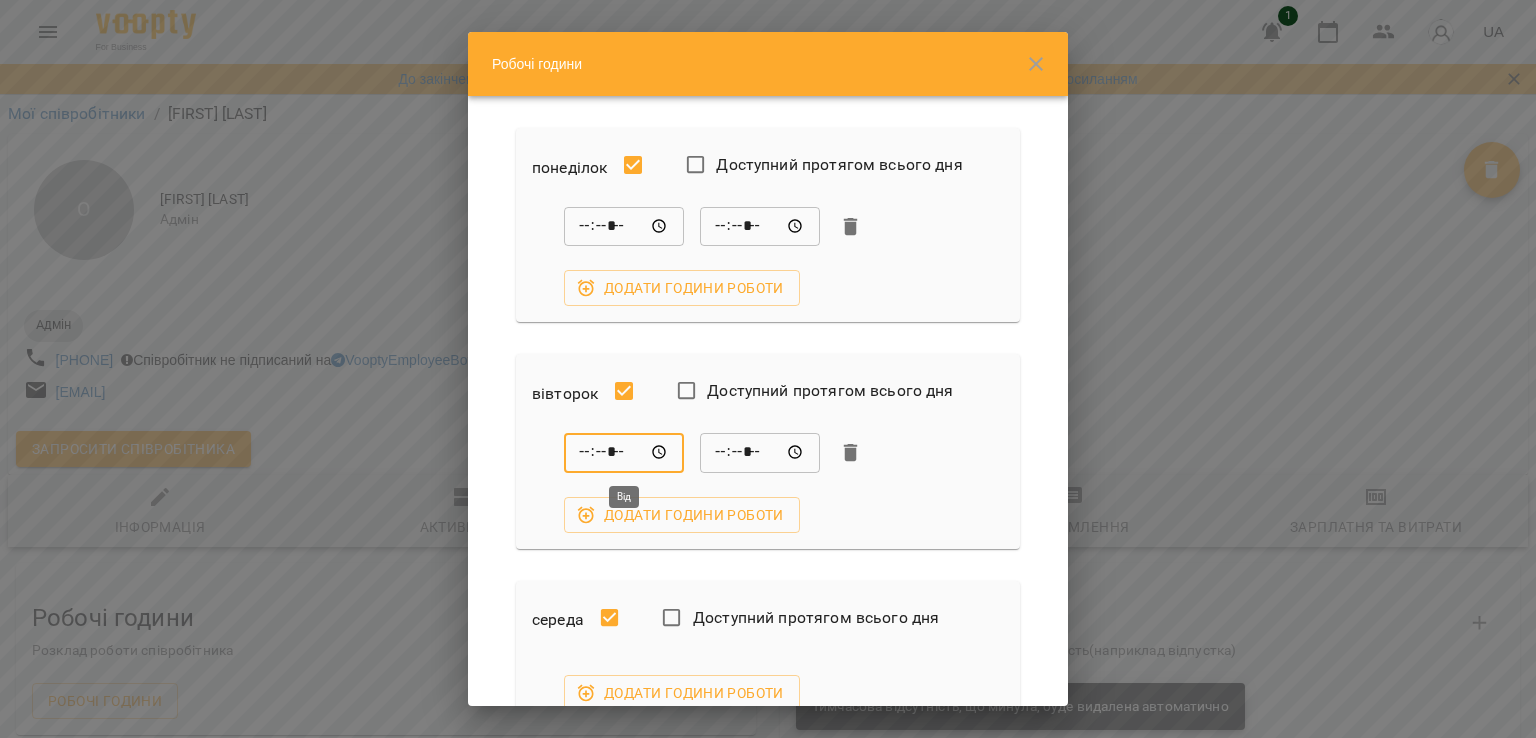 type on "*****" 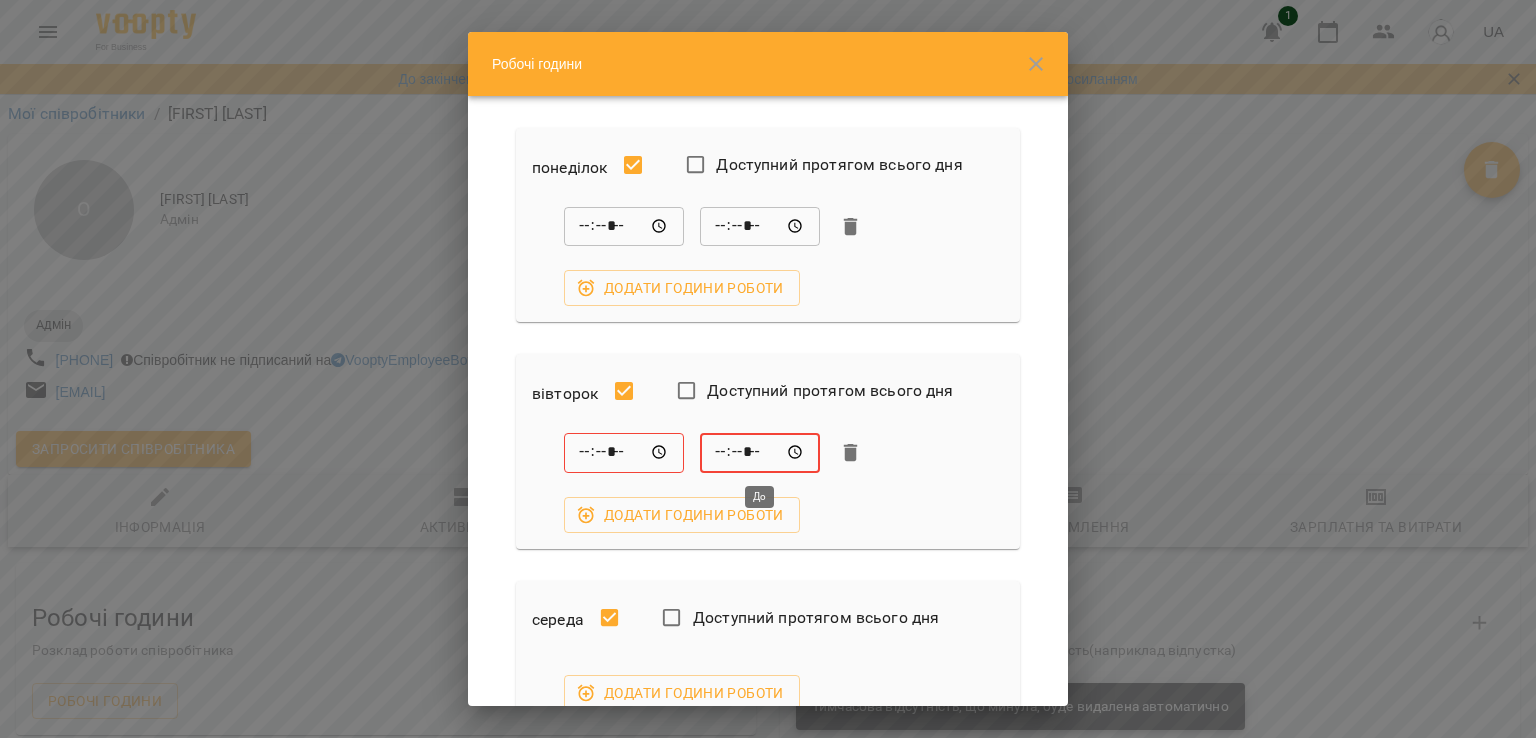 click on "*****" at bounding box center [760, 453] 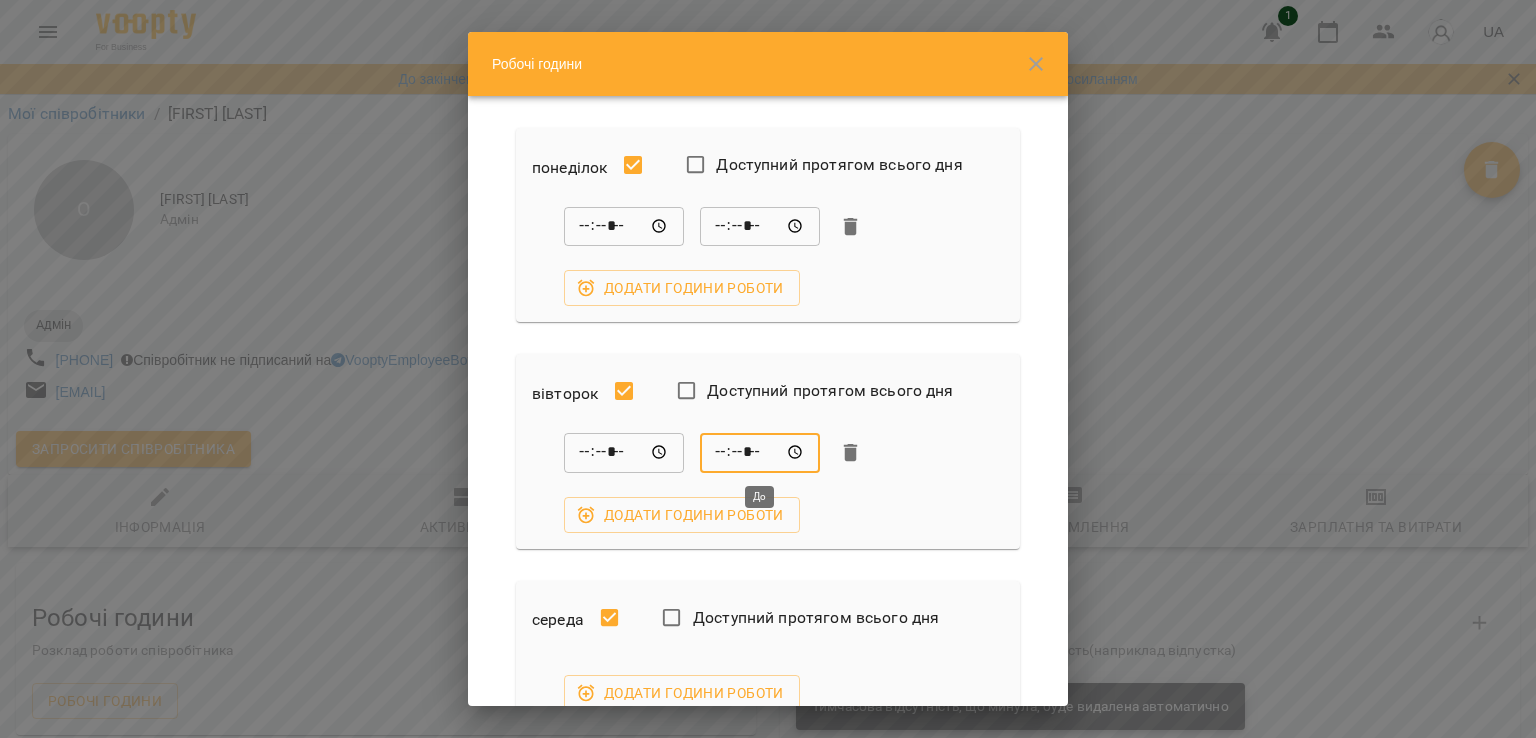 type on "*****" 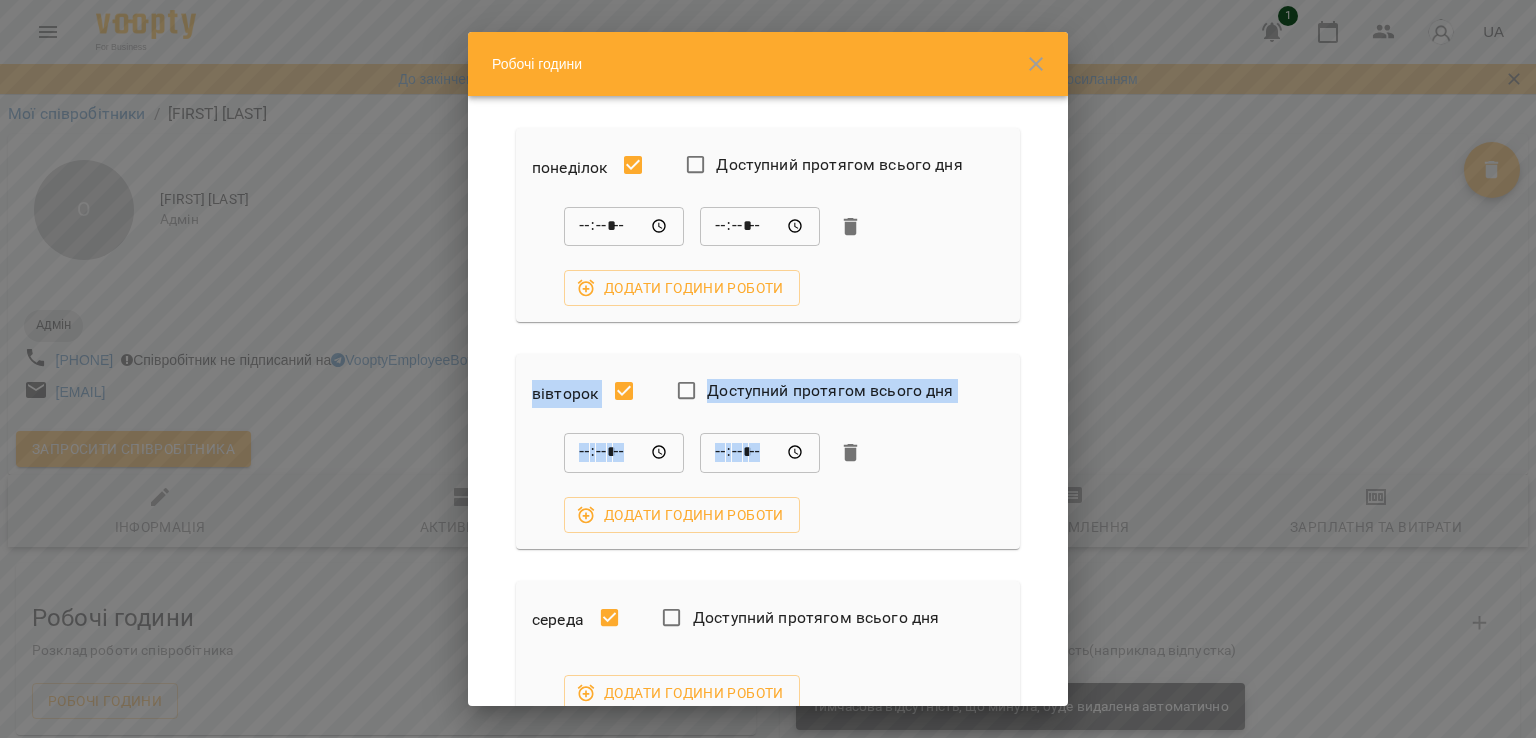 drag, startPoint x: 1068, startPoint y: 333, endPoint x: 1050, endPoint y: 417, distance: 85.90693 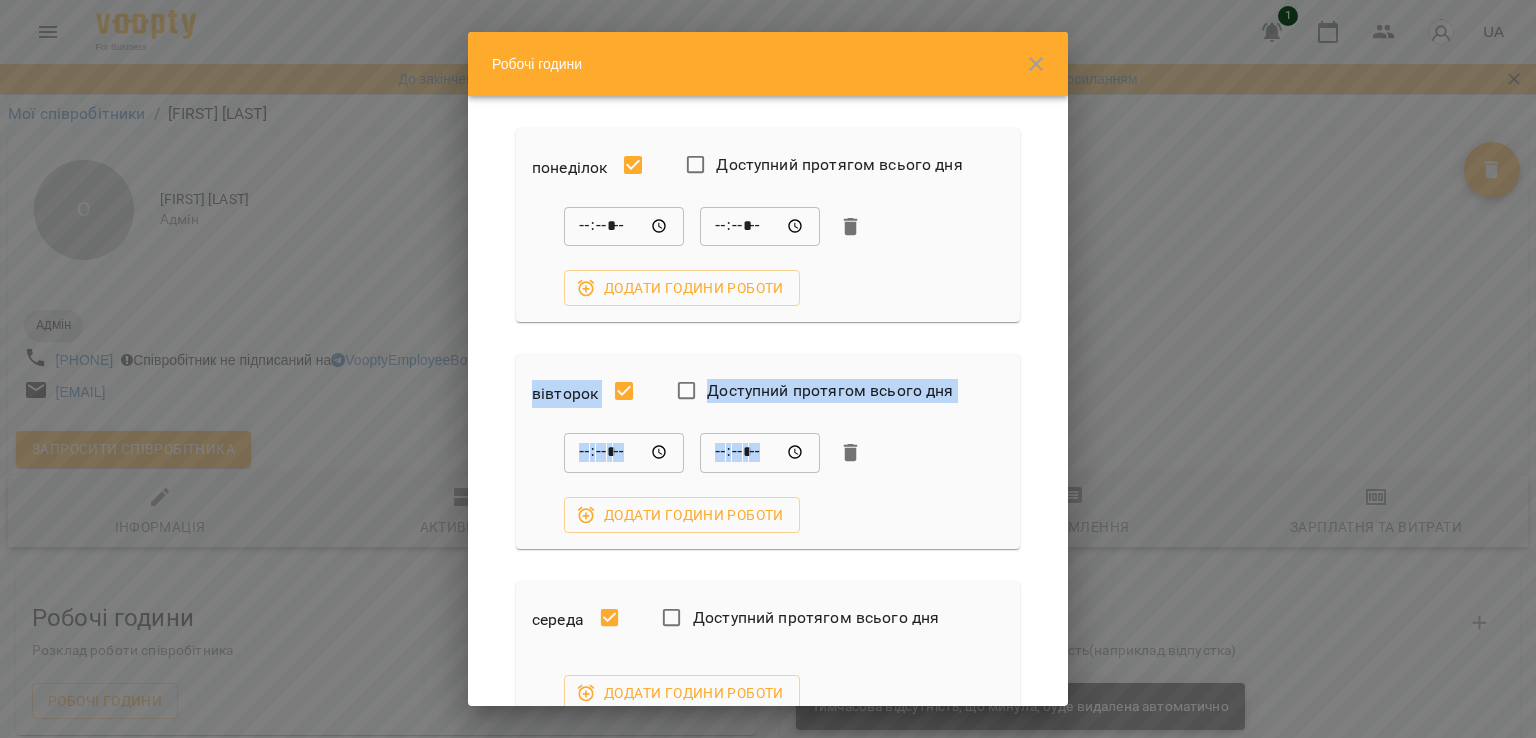 click on "Робочі години понеділок Доступний протягом всього дня ***** ​ ***** ​ Додати години роботи вівторок Доступний протягом всього дня ***** ​ ***** ​ Додати години роботи середа Доступний протягом всього дня Додати години роботи четвер Доступний протягом всього дня Додати години роботи п’ятниця Доступний протягом всього дня Додати години роботи субота неділя Оновити інформацію про співробітника" at bounding box center [768, 369] 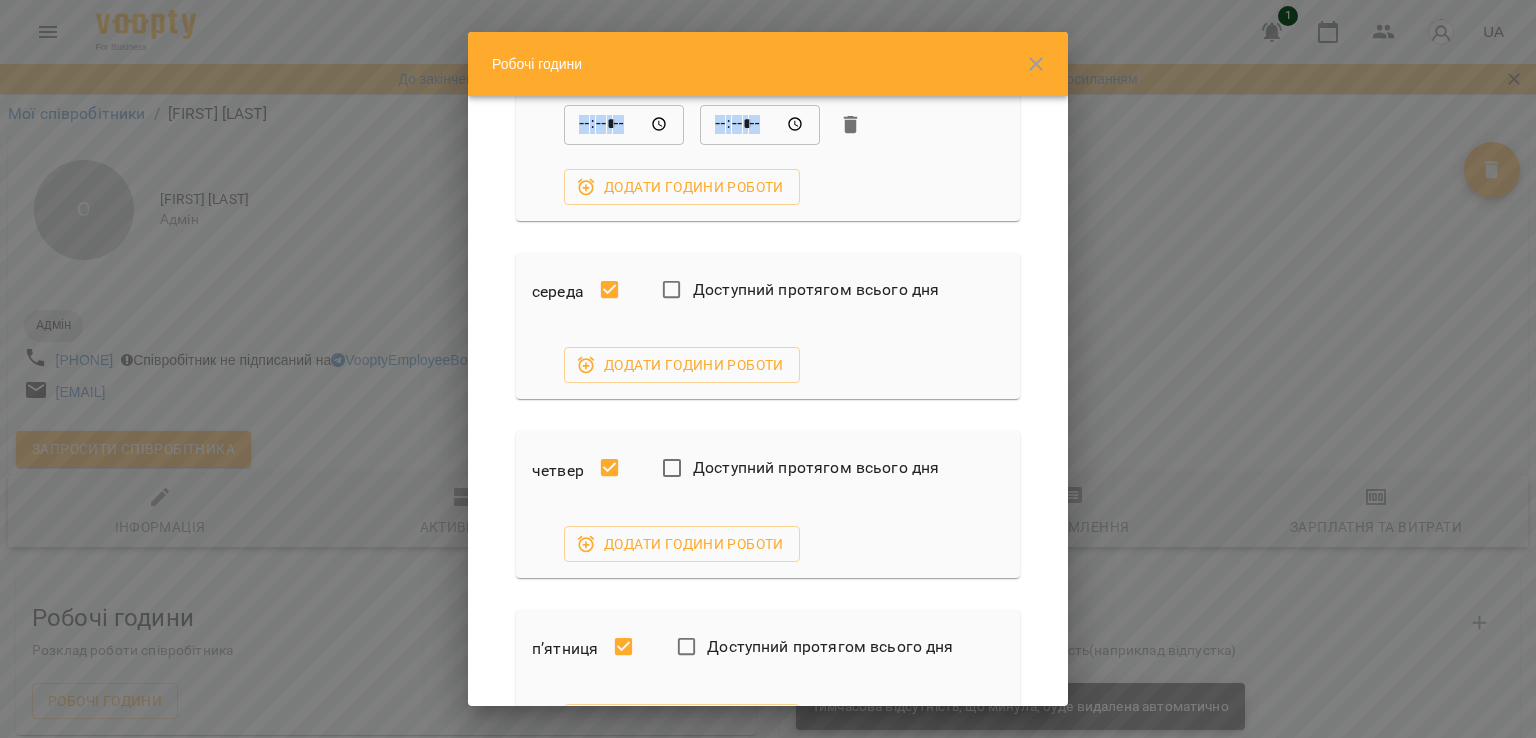 scroll, scrollTop: 339, scrollLeft: 0, axis: vertical 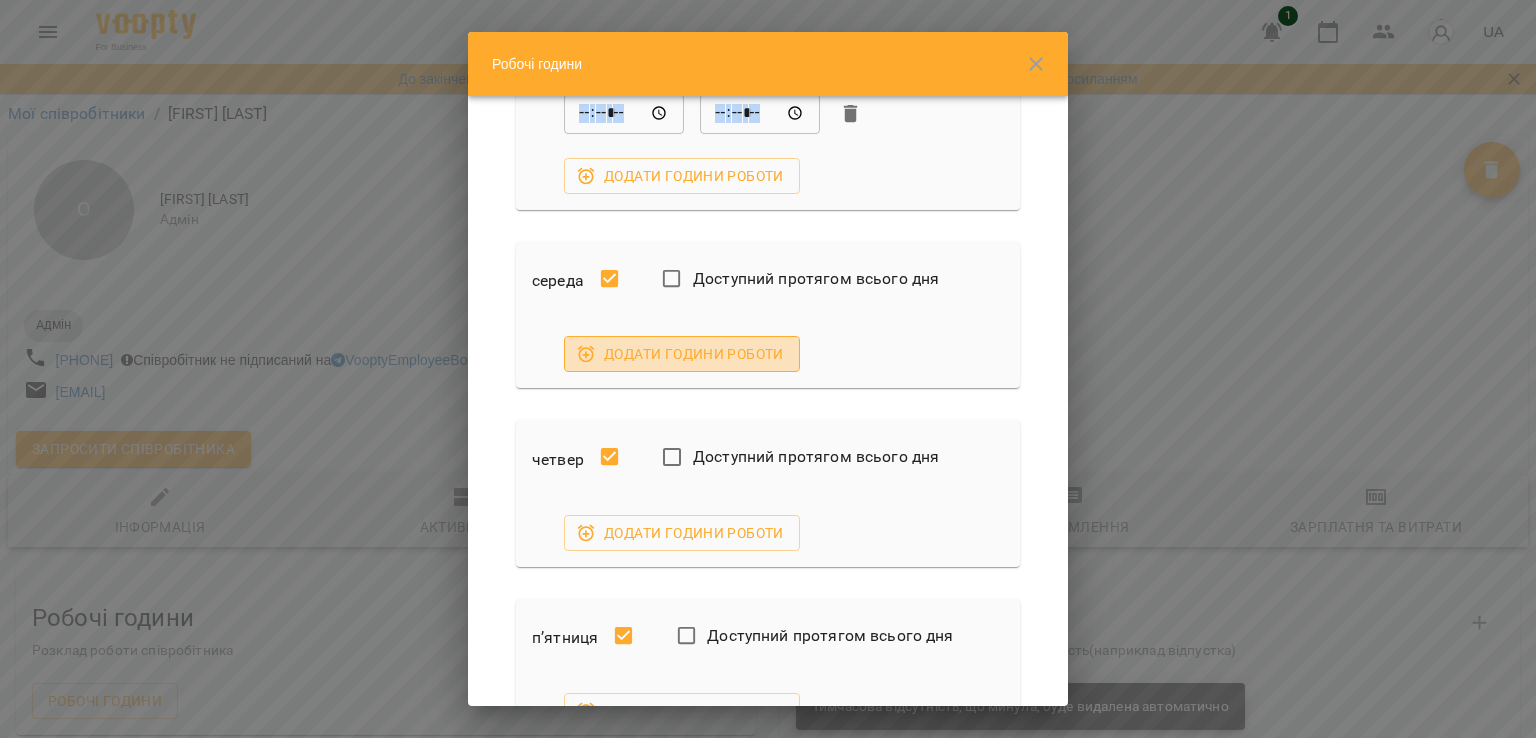 click on "Додати години роботи" at bounding box center [682, 354] 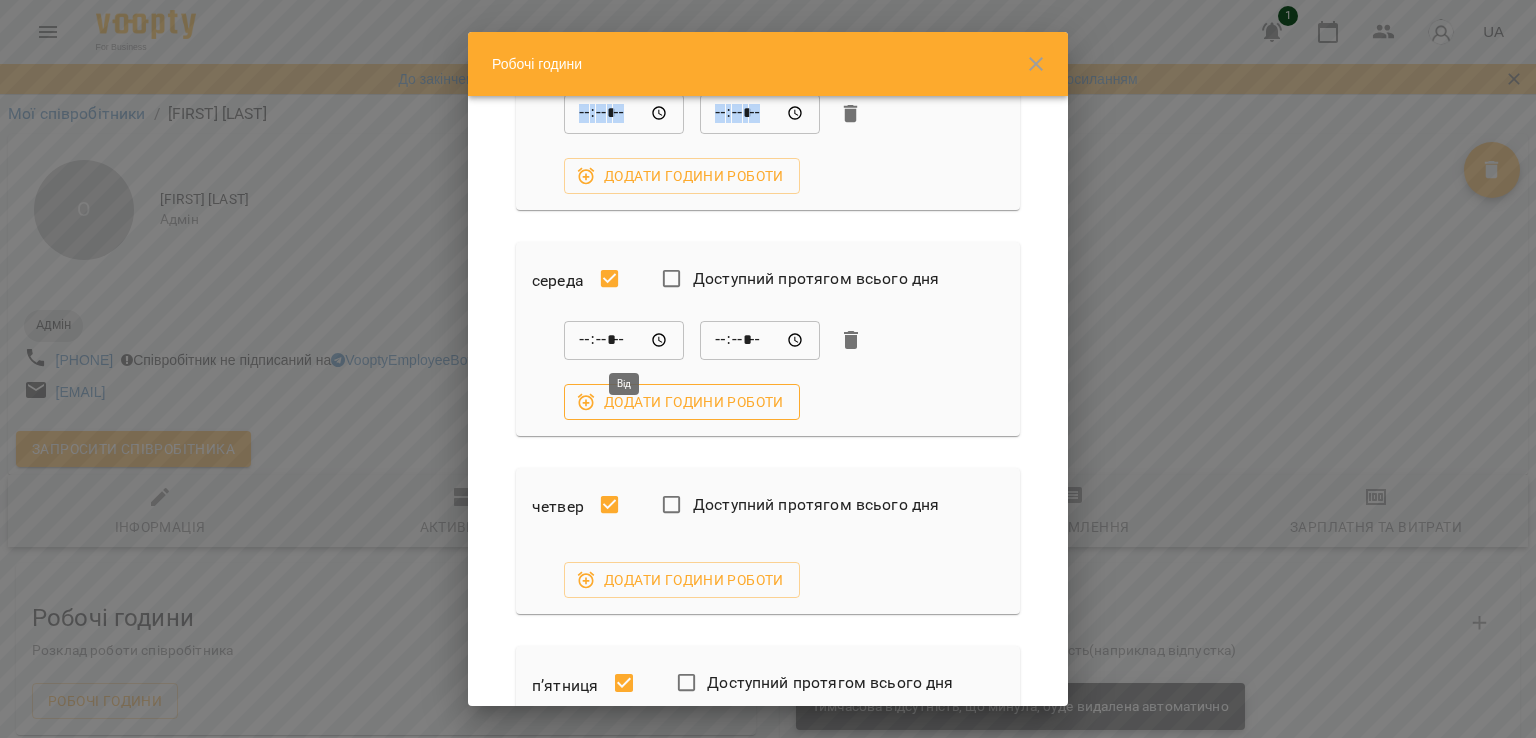 type 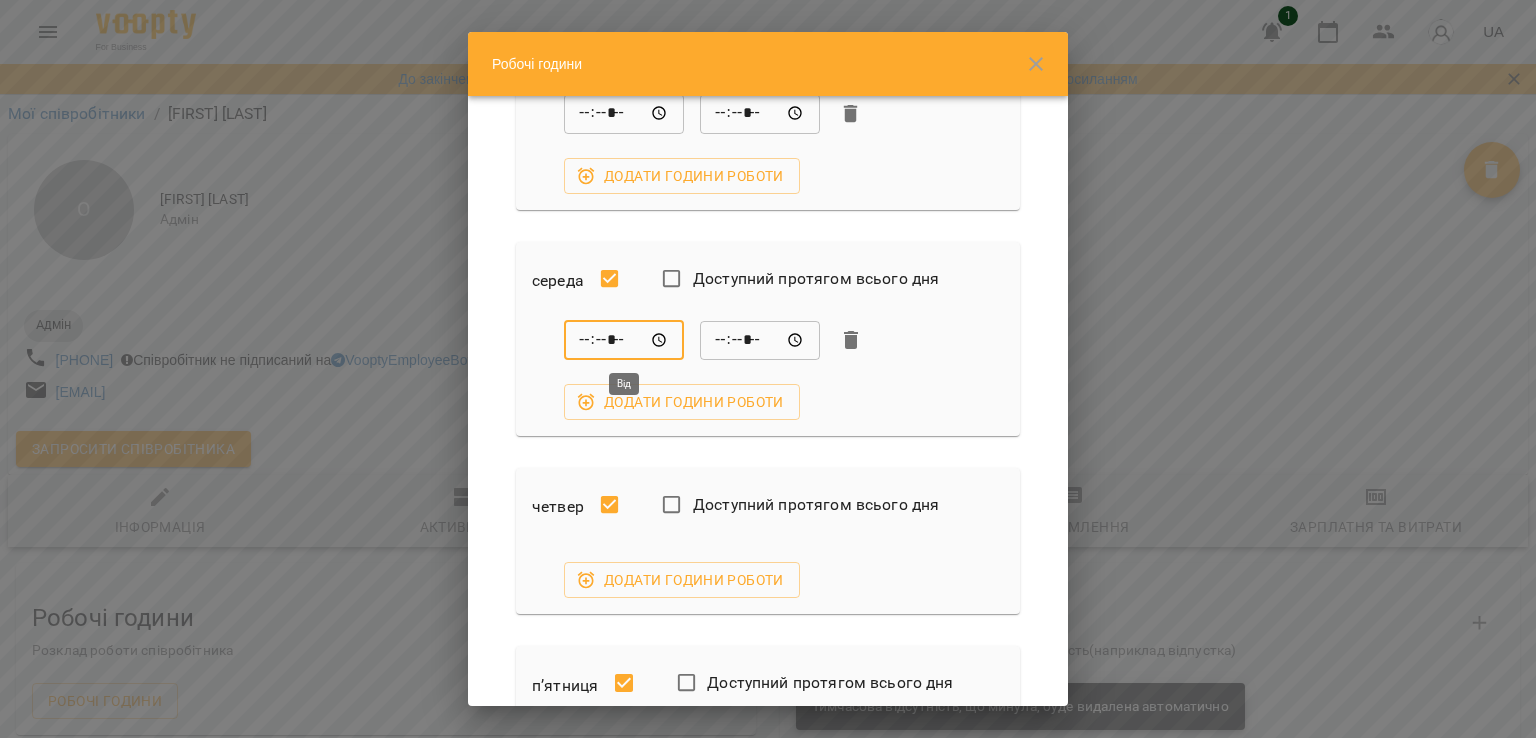 click on "*****" at bounding box center (624, 340) 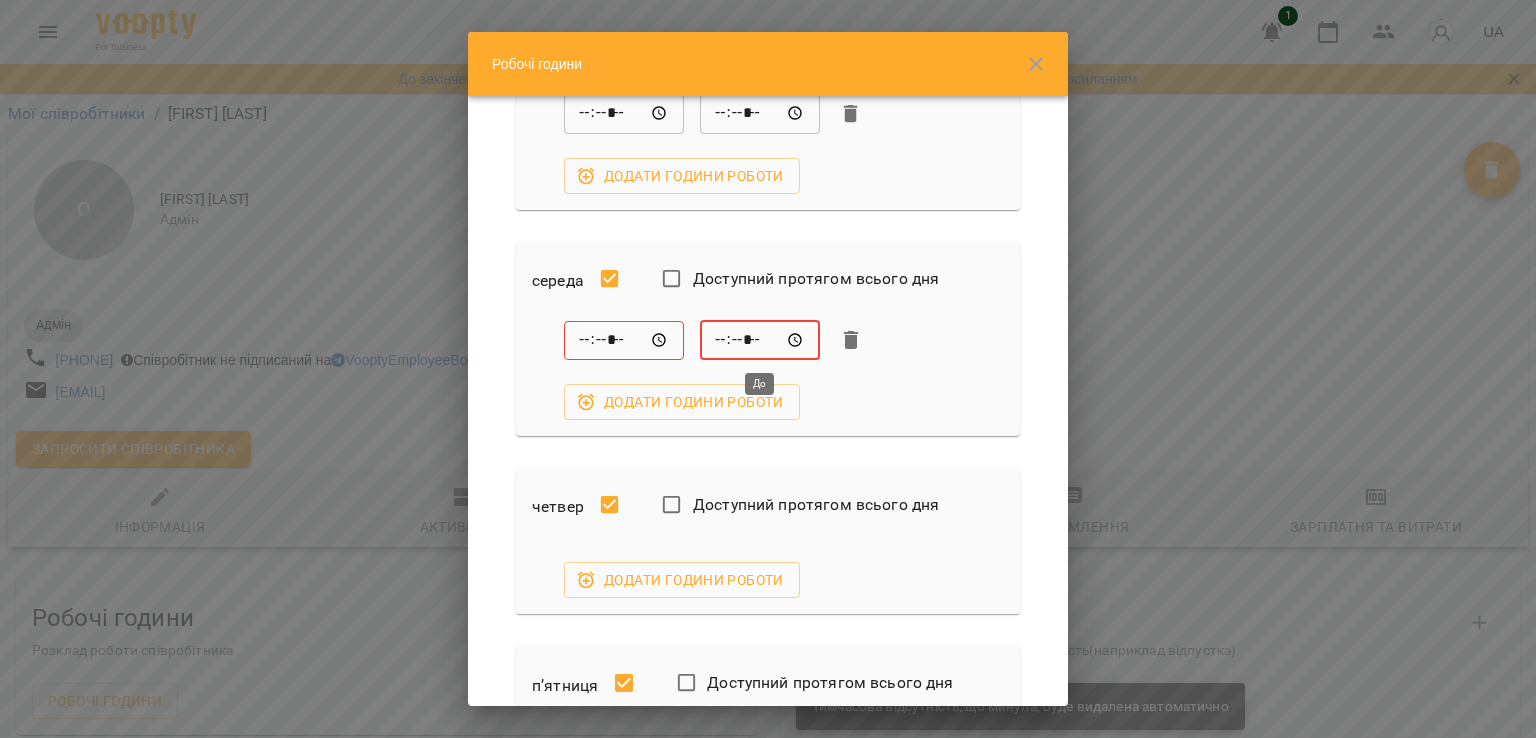 click on "*****" at bounding box center (760, 340) 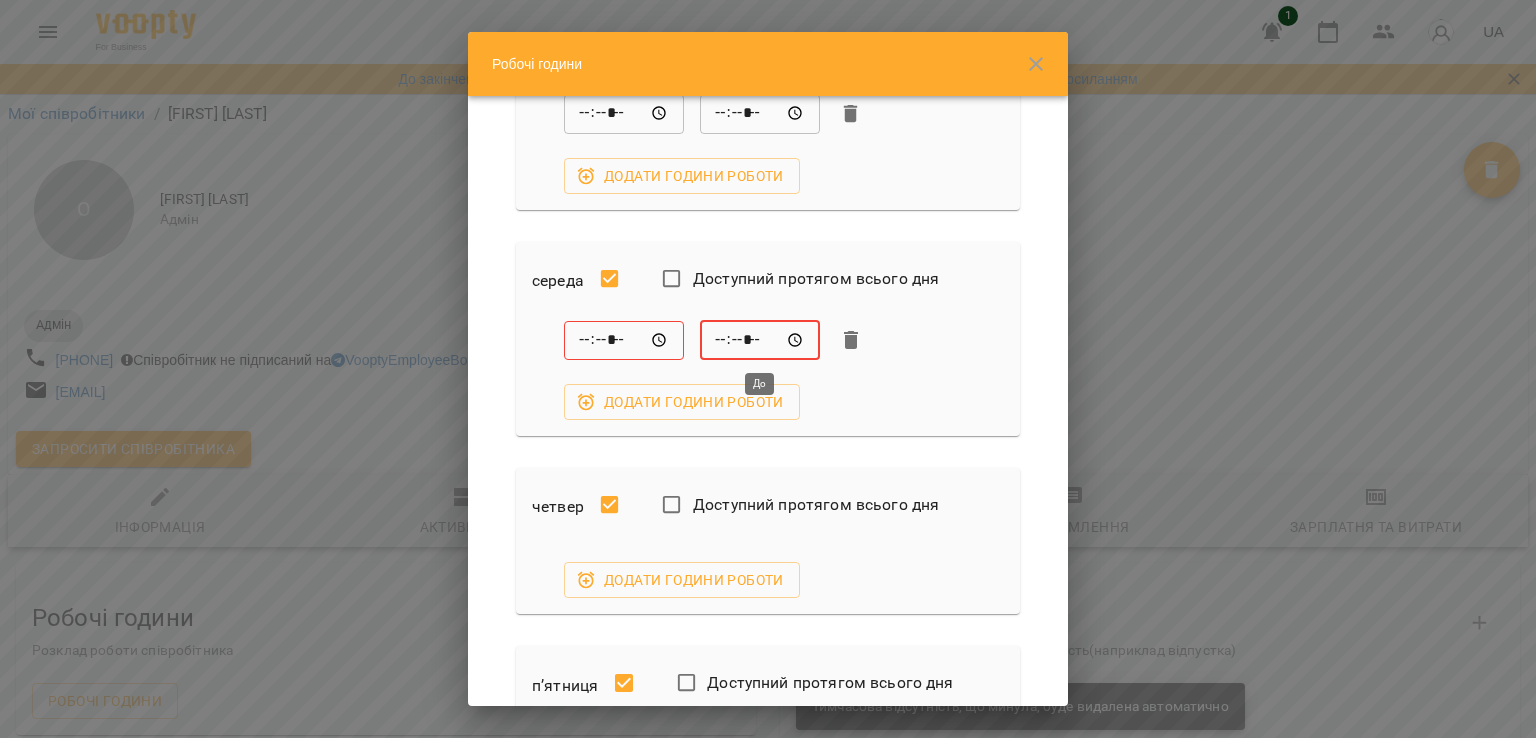 click on "*****" at bounding box center [760, 340] 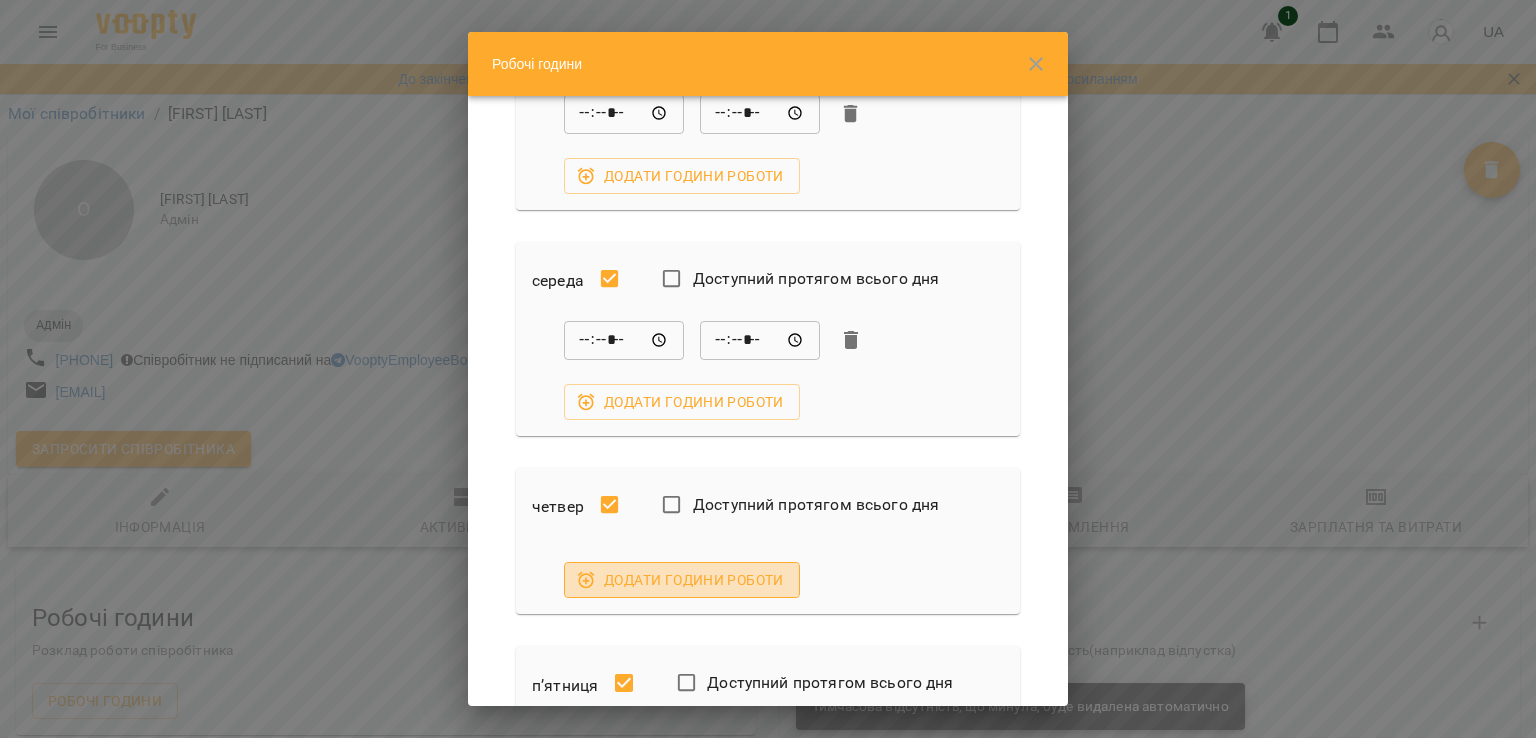 click on "Додати години роботи" at bounding box center [682, 580] 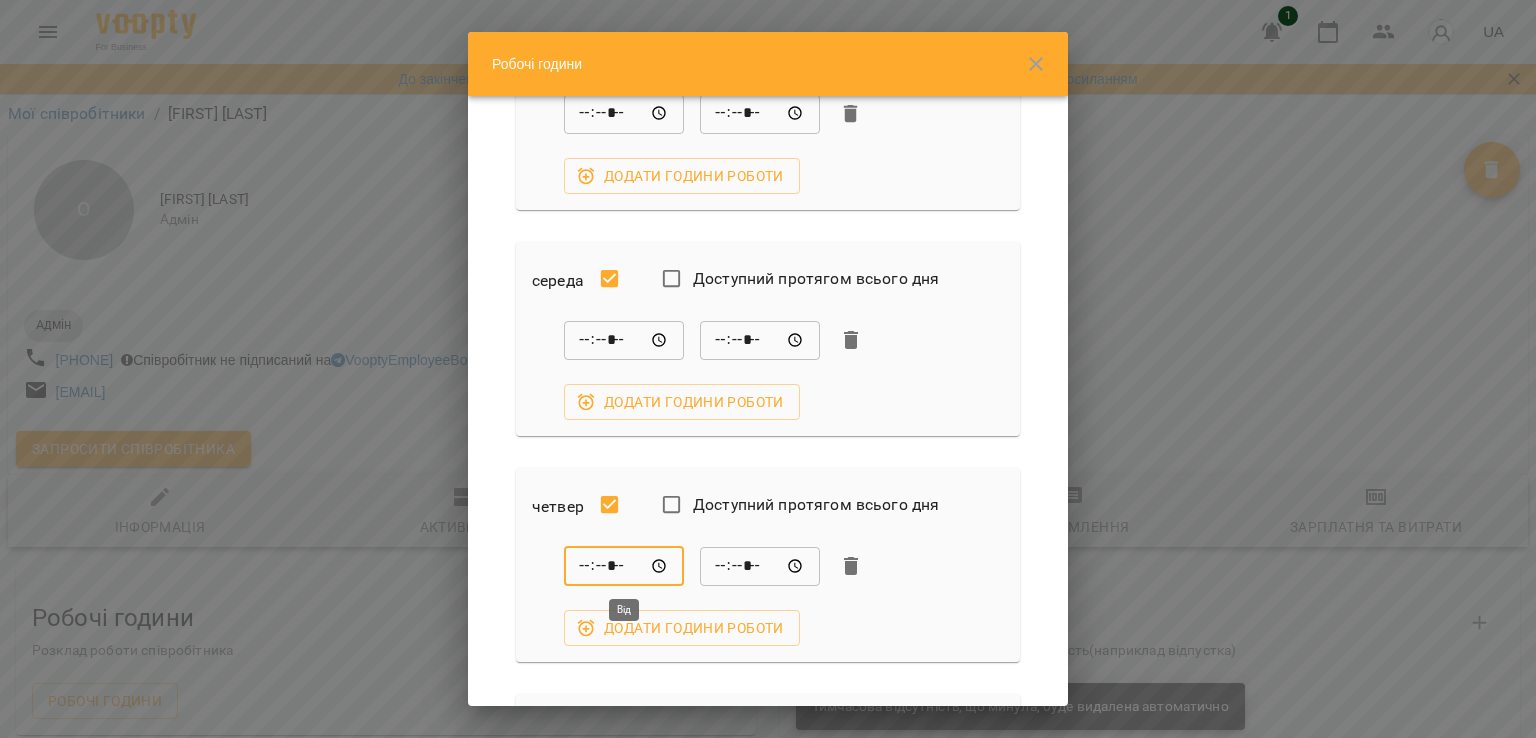 click on "*****" at bounding box center (624, 566) 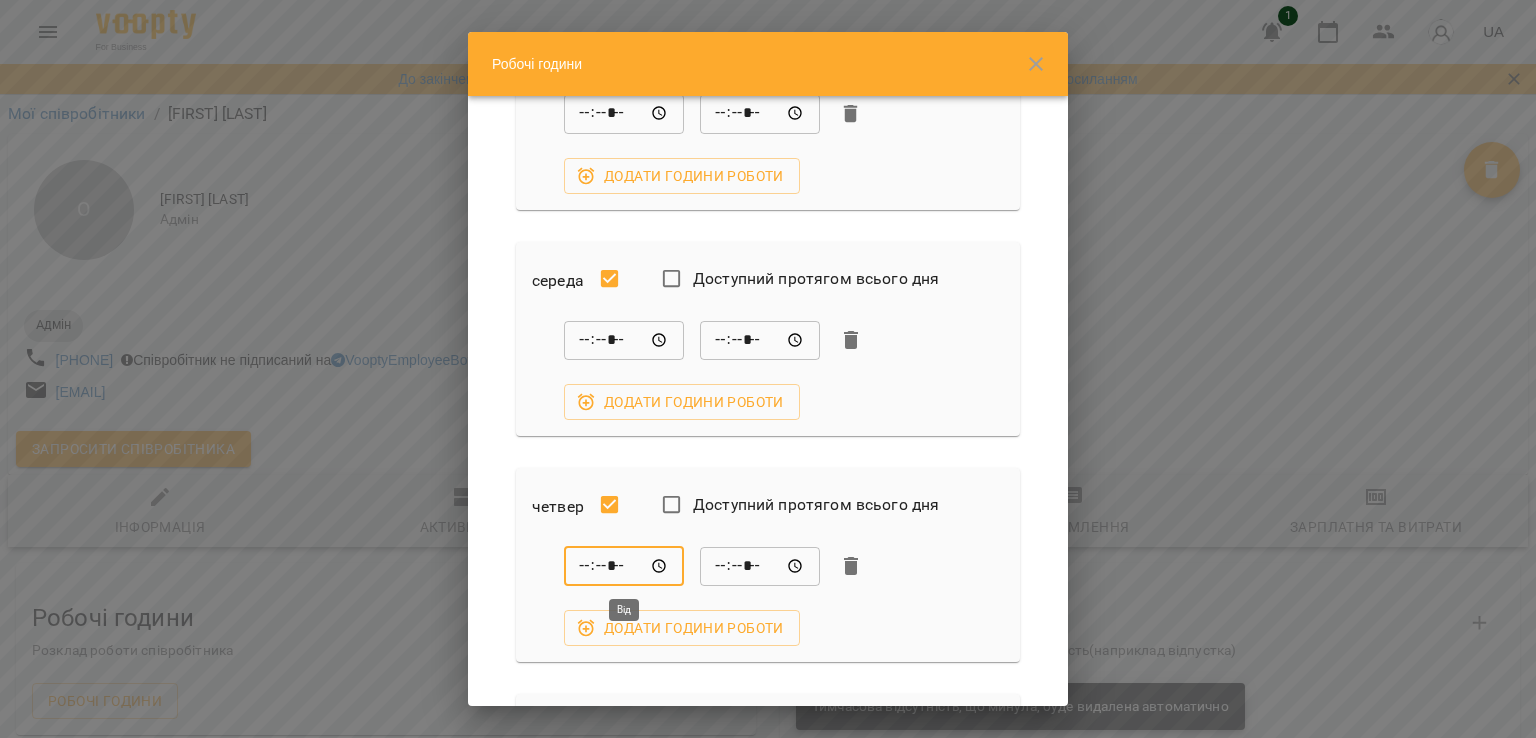 type on "*****" 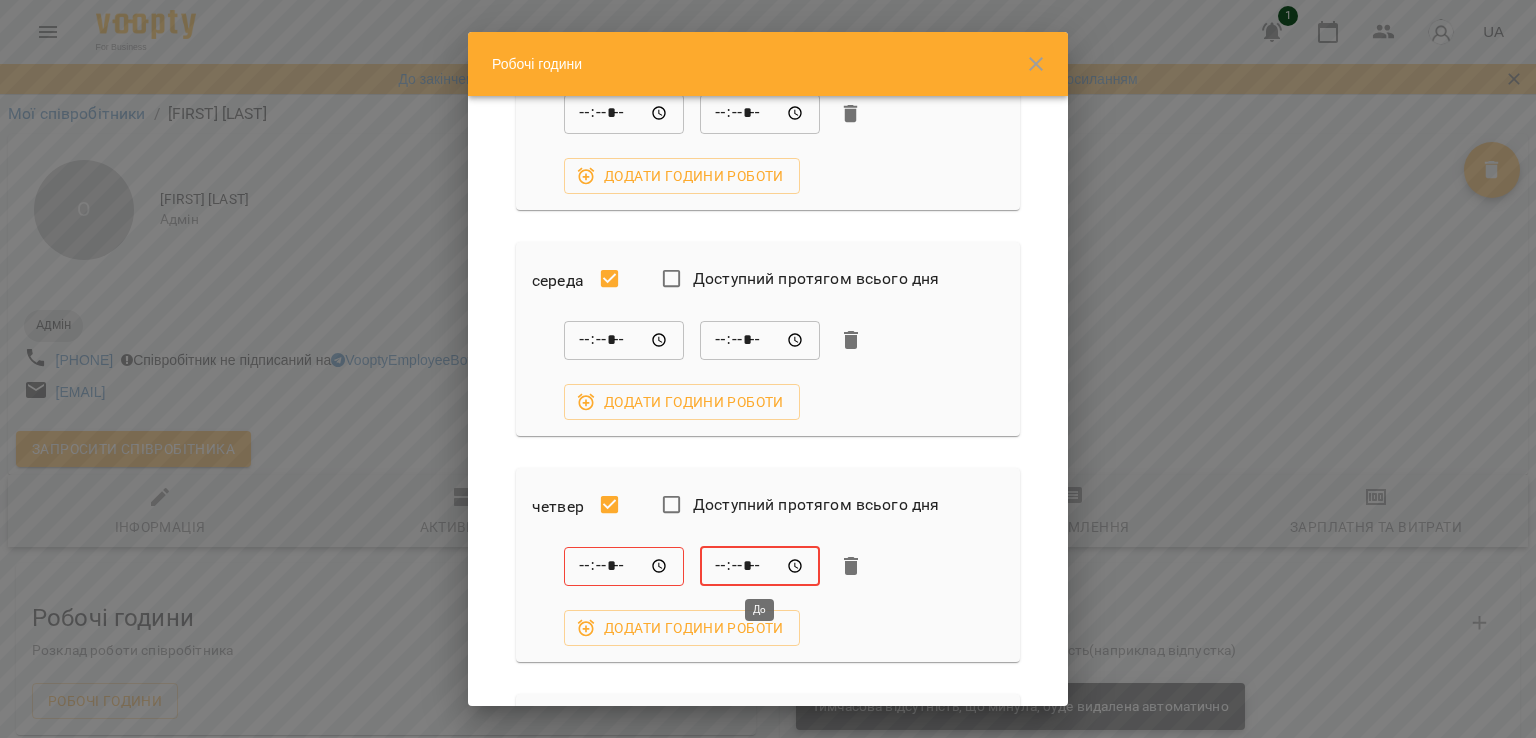 click on "*****" at bounding box center (760, 566) 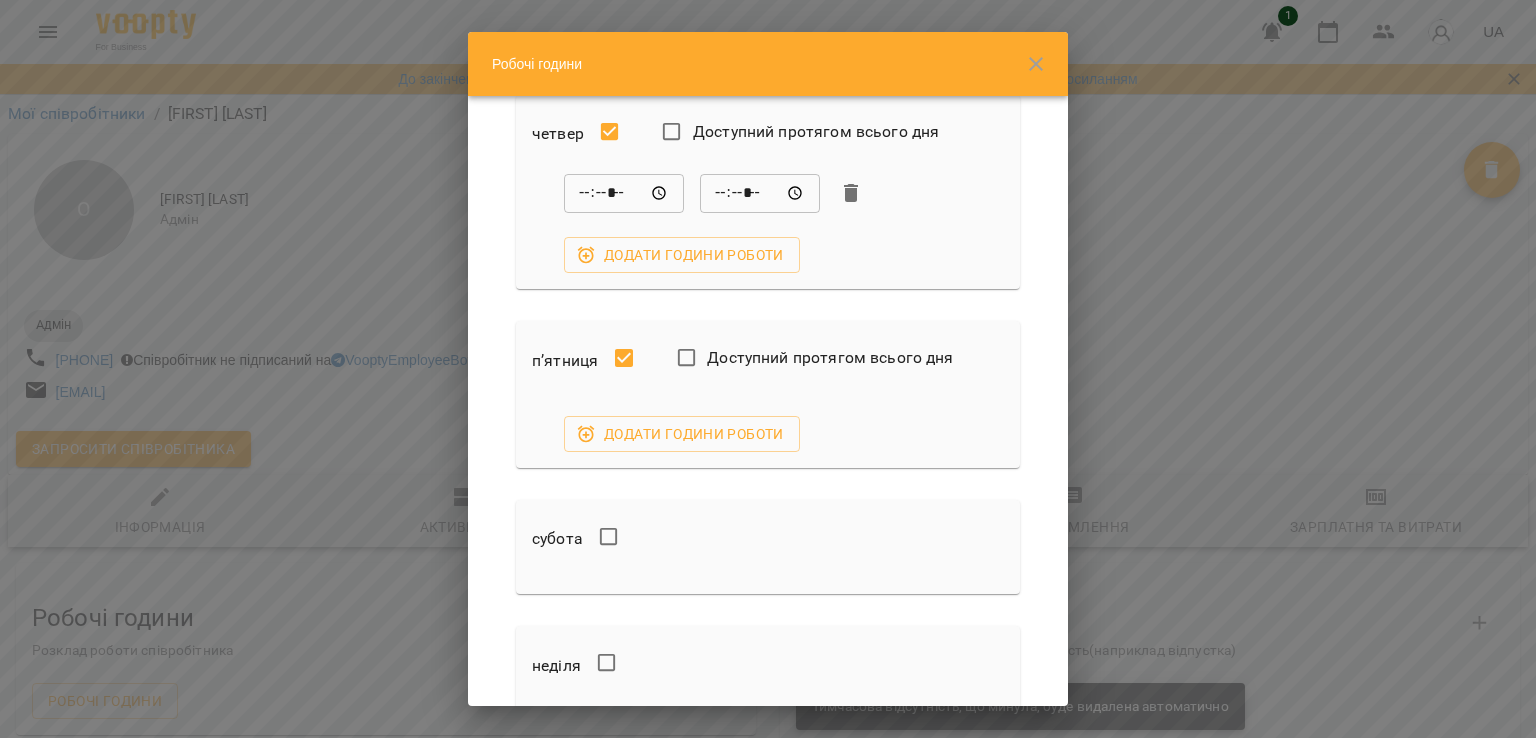scroll, scrollTop: 719, scrollLeft: 0, axis: vertical 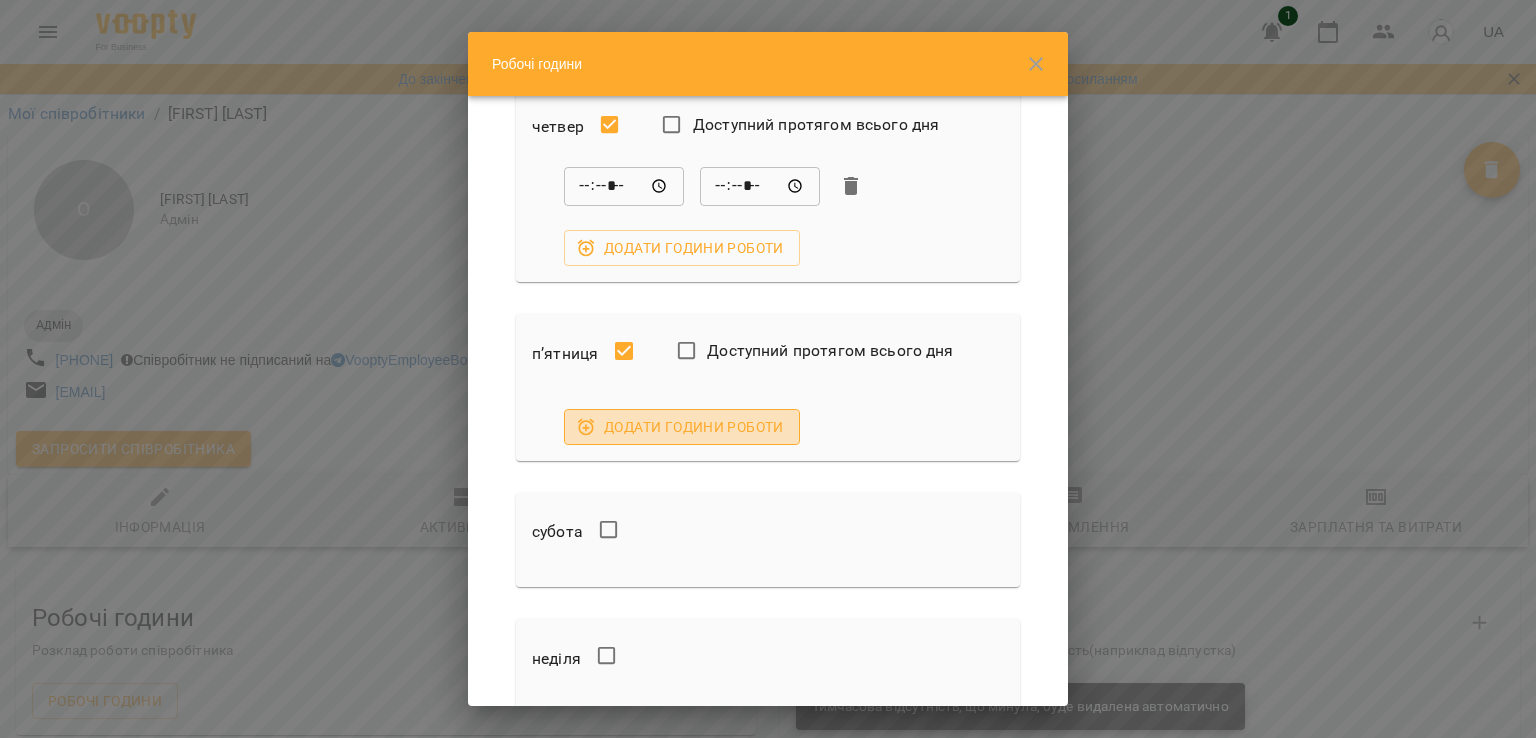 click on "Додати години роботи" at bounding box center (682, 427) 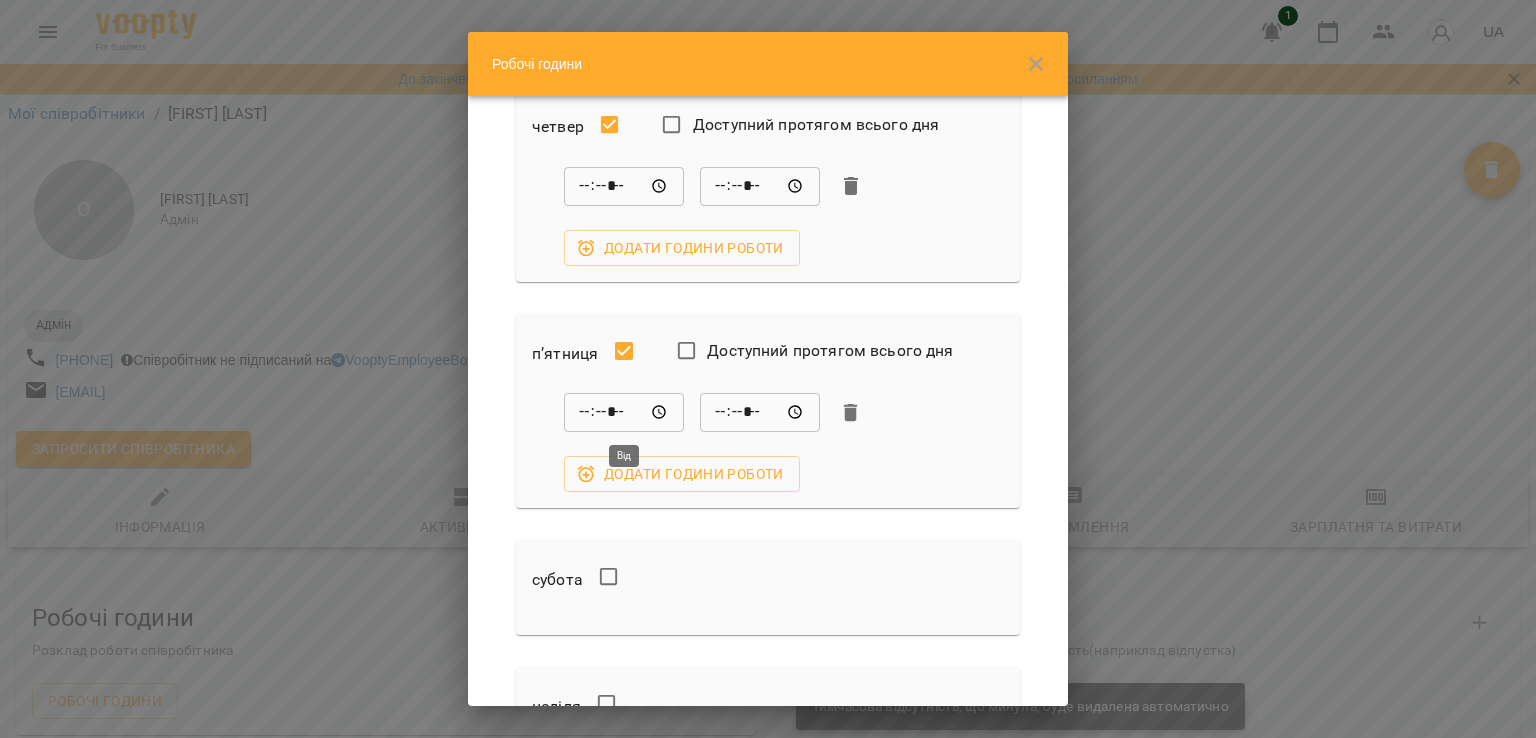 click on "*****" at bounding box center [624, 413] 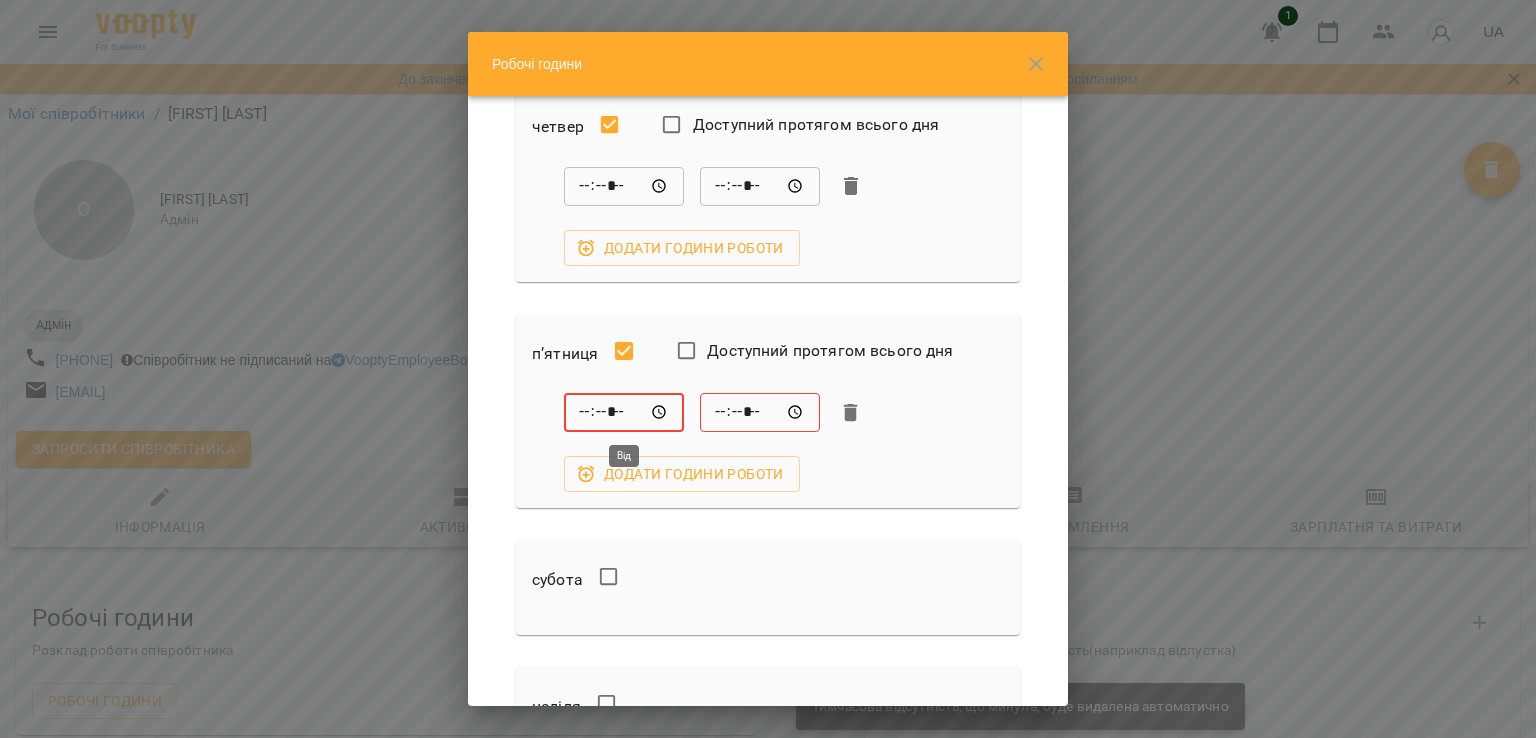 click on "*****" at bounding box center (624, 413) 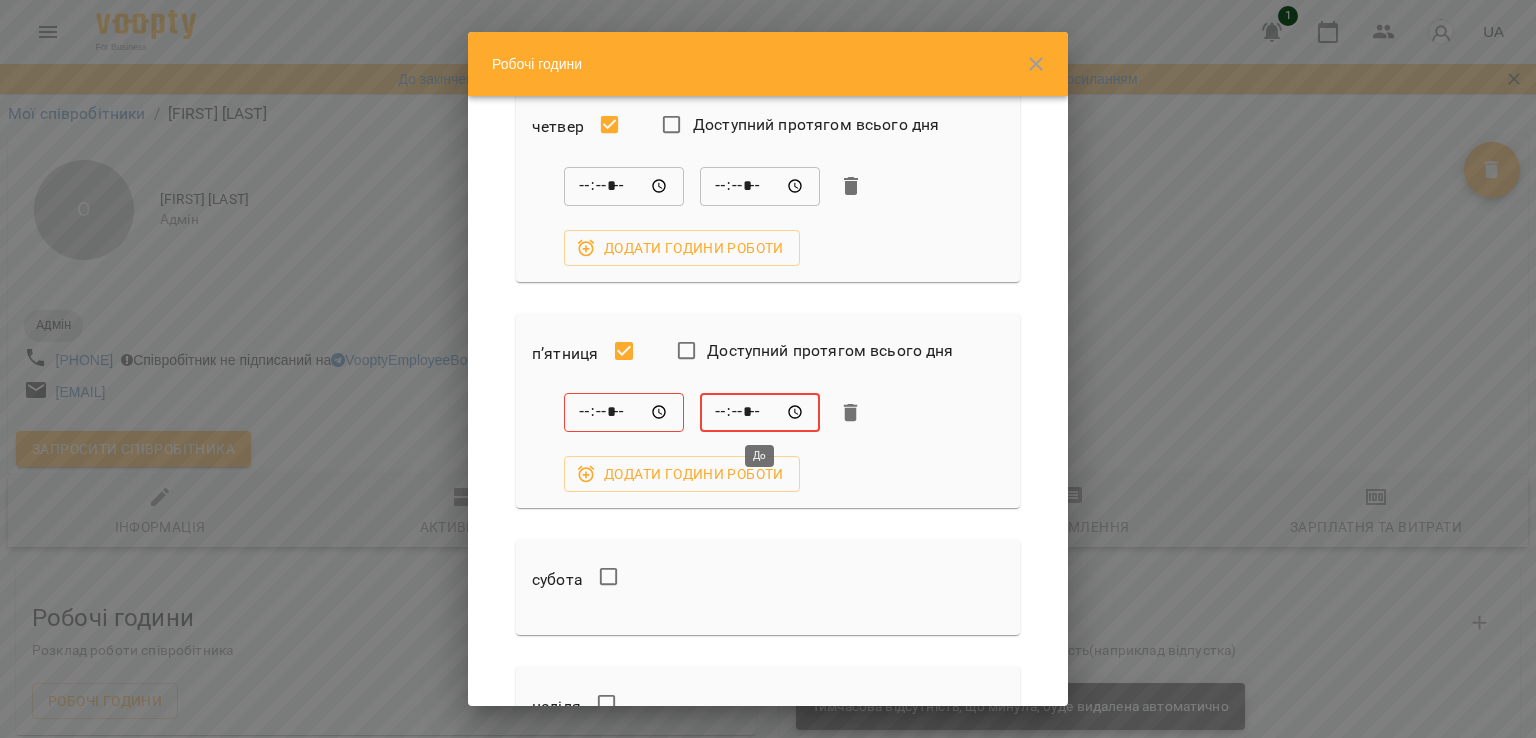 click on "*****" at bounding box center [760, 413] 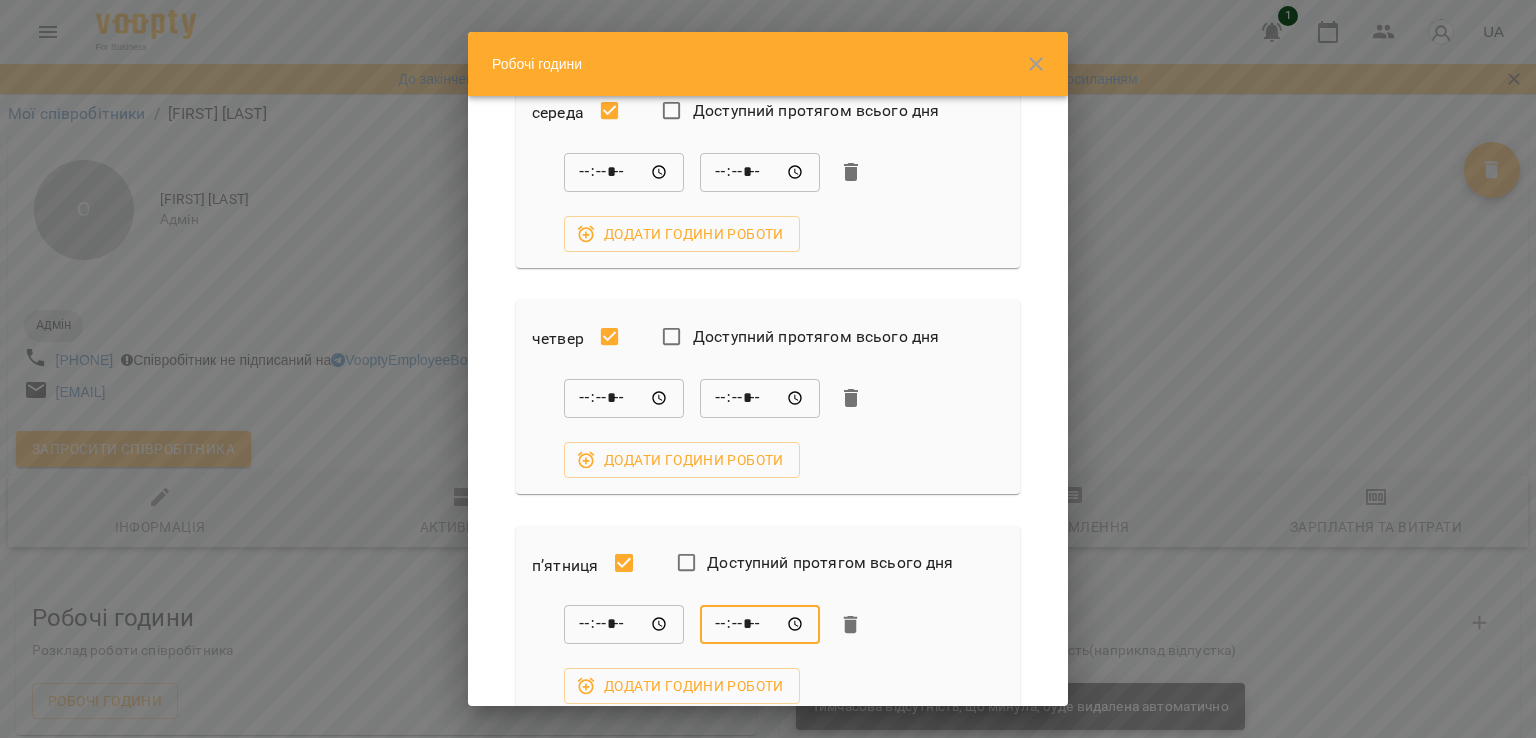scroll, scrollTop: 495, scrollLeft: 0, axis: vertical 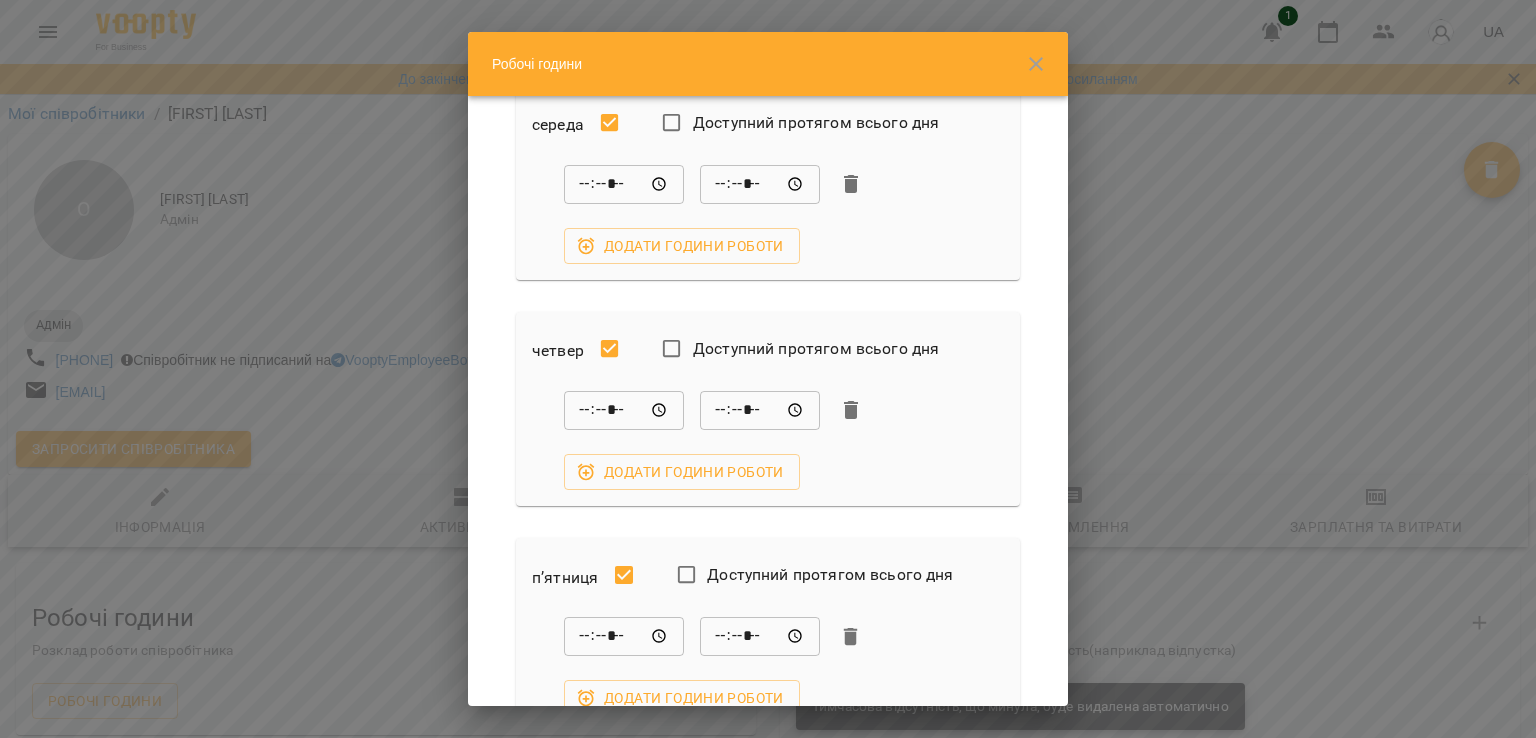 click on "Робочі години понеділок Доступний протягом всього дня ***** ​ ***** ​ Додати години роботи вівторок Доступний протягом всього дня ***** ​ ***** ​ Додати години роботи середа Доступний протягом всього дня ***** ​ ***** ​ Додати години роботи четвер Доступний протягом всього дня ***** ​ ***** ​ Додати години роботи п’ятниця Доступний протягом всього дня ***** ​ ***** ​ Додати години роботи субота неділя Оновити інформацію про співробітника" at bounding box center (768, 369) 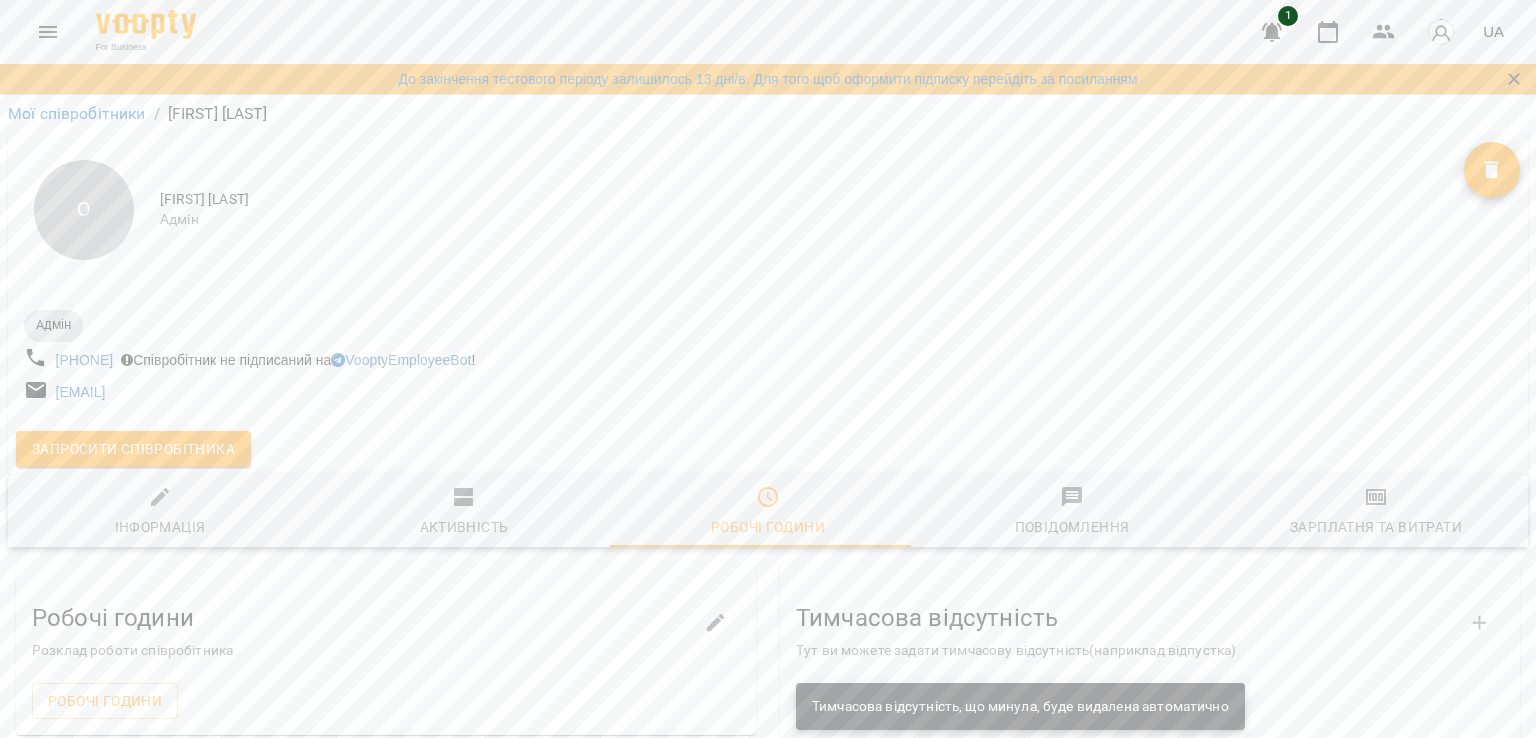 click on "Робочі години" at bounding box center (768, 511) 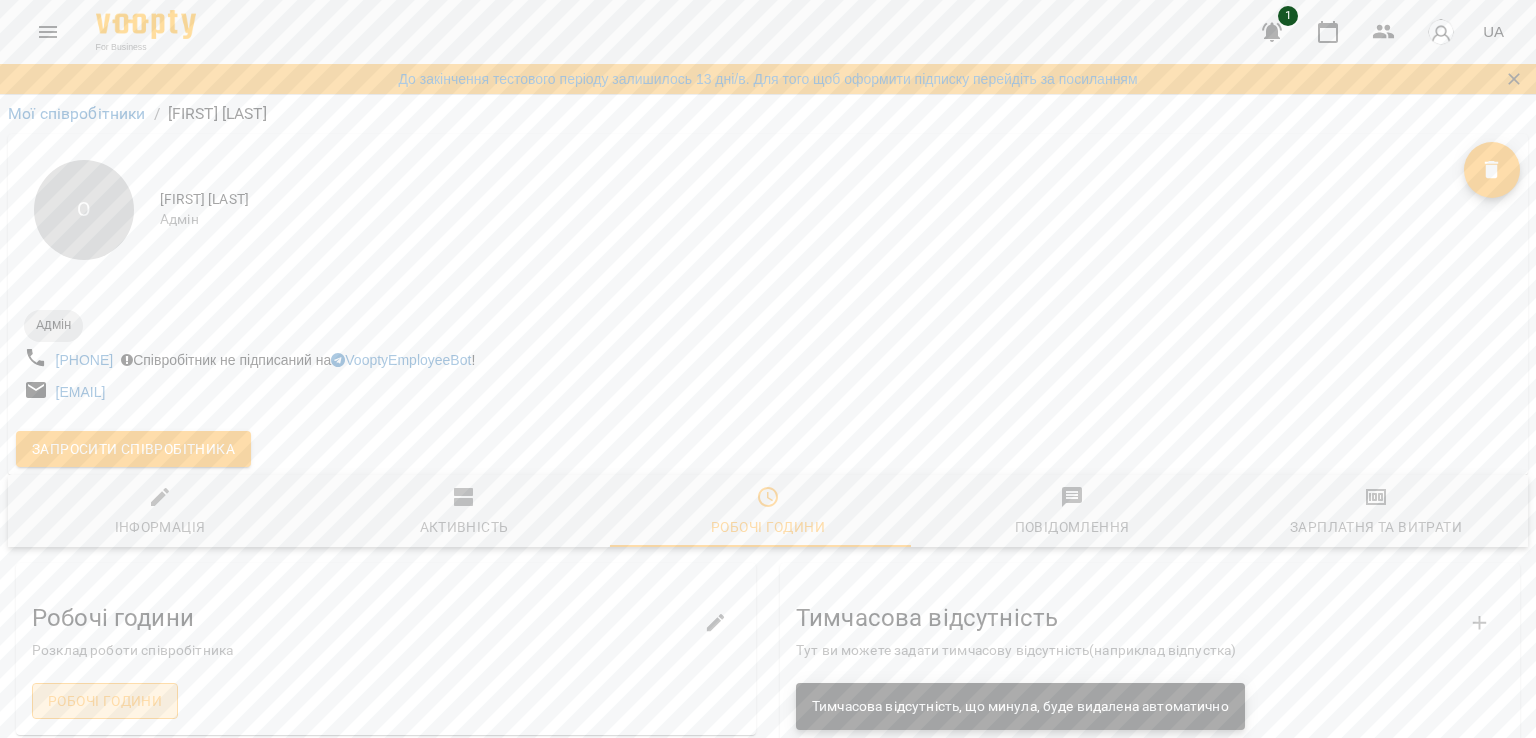 click on "Робочі години" at bounding box center [105, 701] 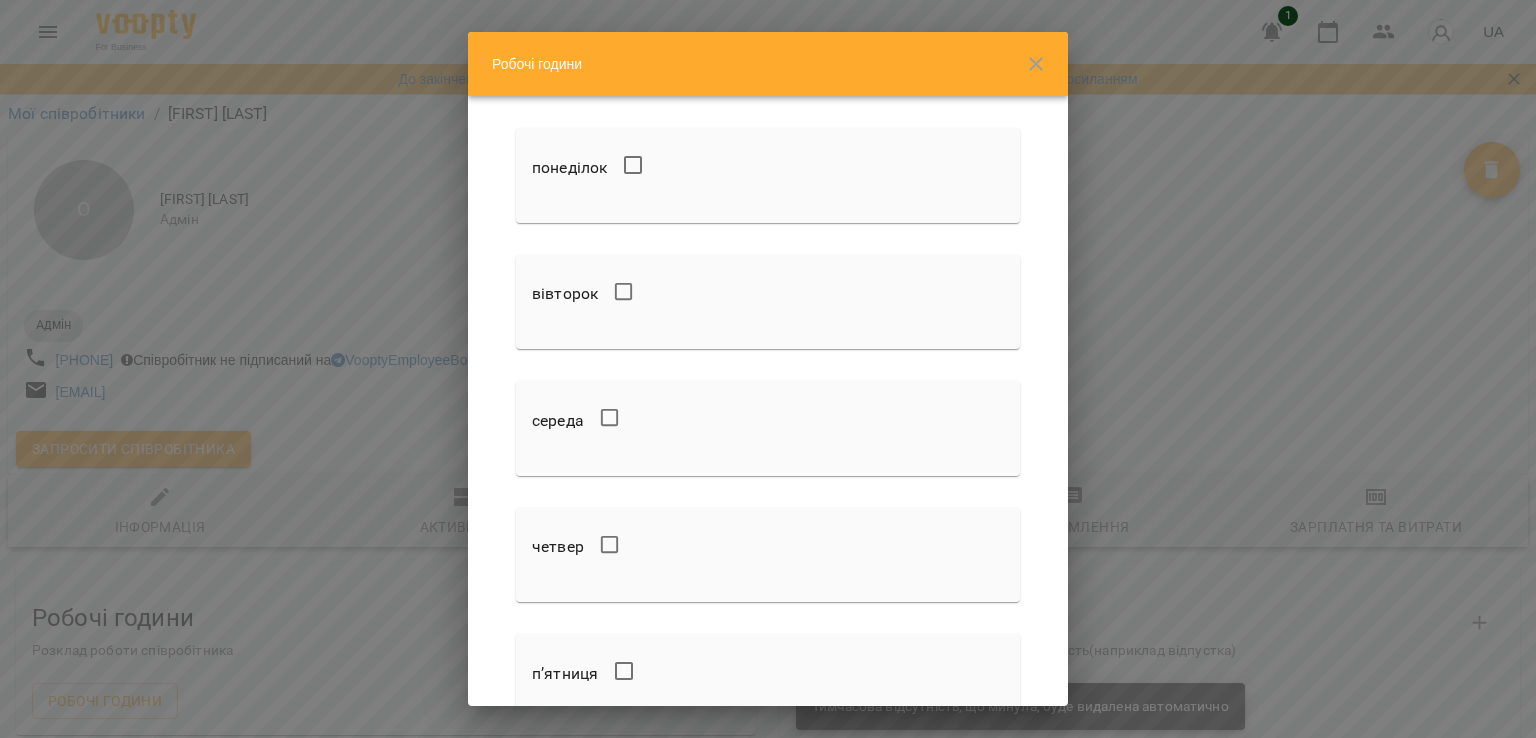 click on "Робочі години понеділок вівторок середа четвер п’ятниця субота неділя Оновити інформацію про співробітника" at bounding box center (768, 369) 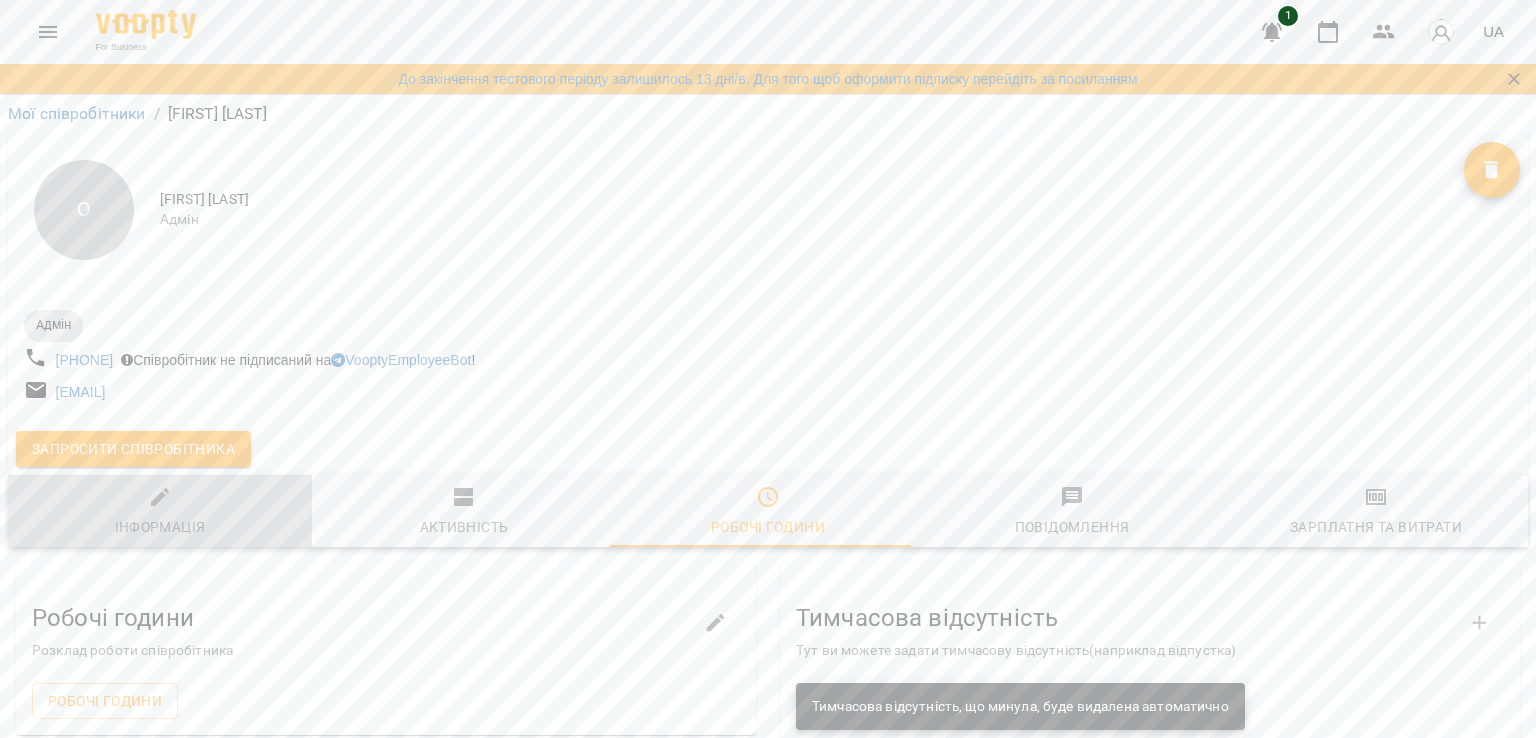 click on "Інформація" at bounding box center [160, 511] 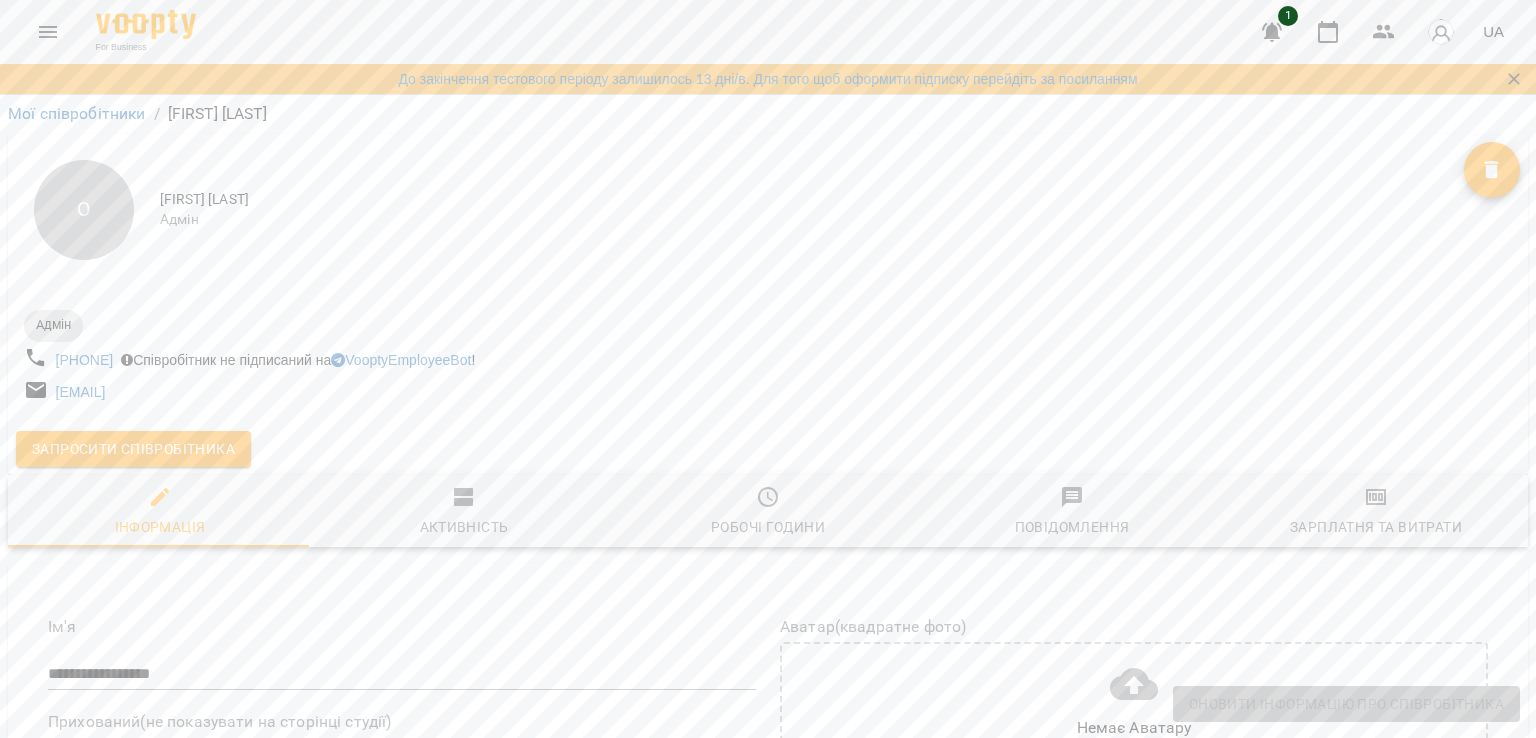 scroll, scrollTop: 1255, scrollLeft: 0, axis: vertical 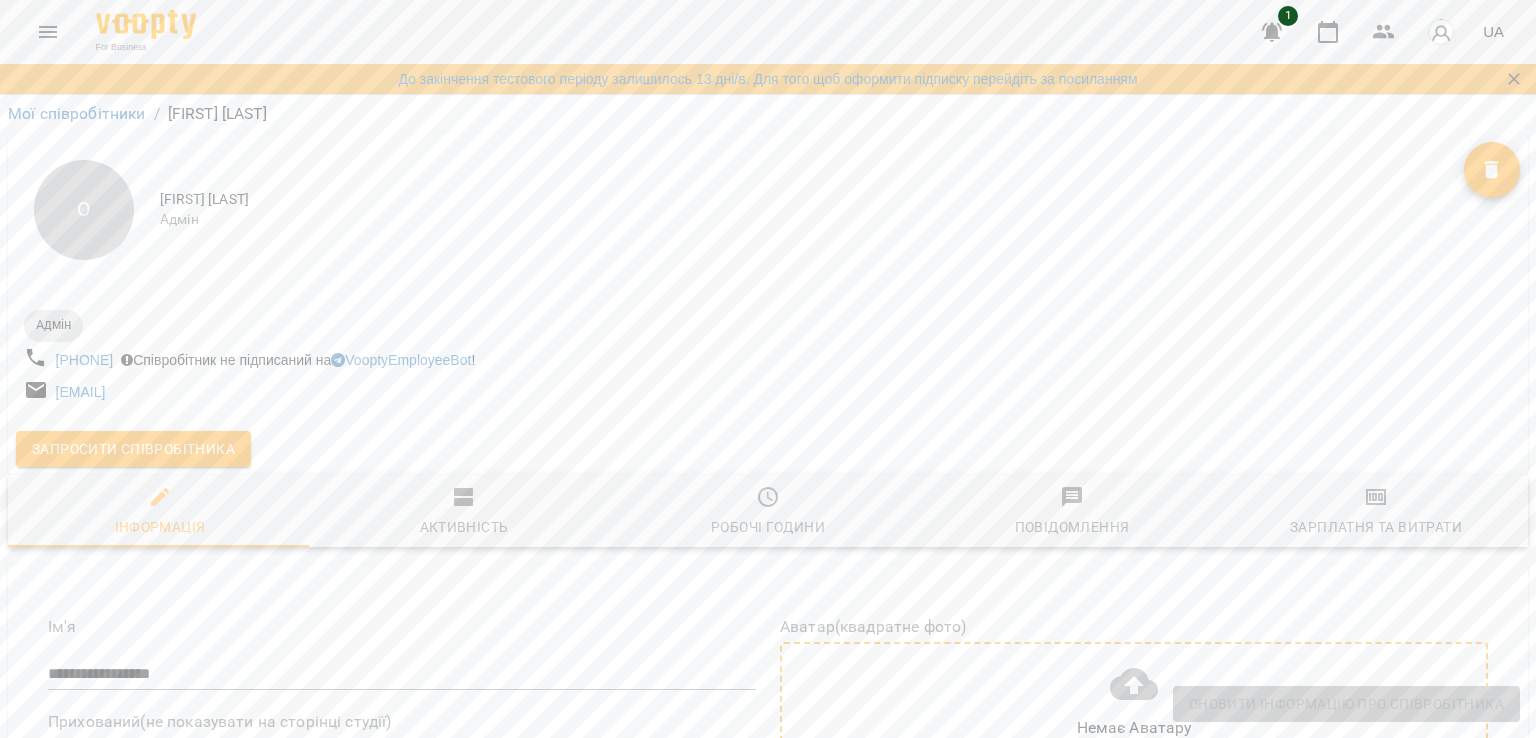 click on "Немає Аватару" at bounding box center [1134, 728] 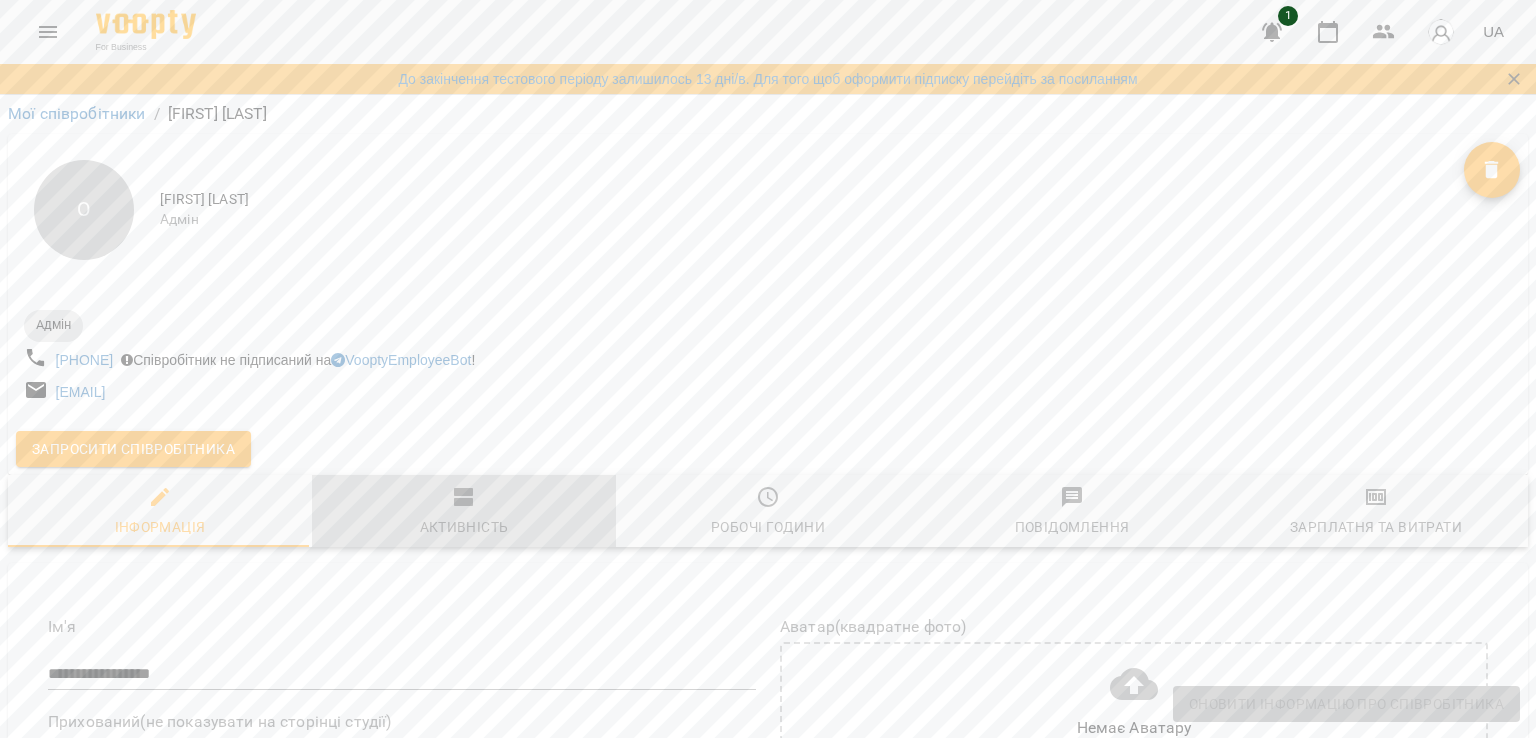 click on "Активність" at bounding box center [464, 512] 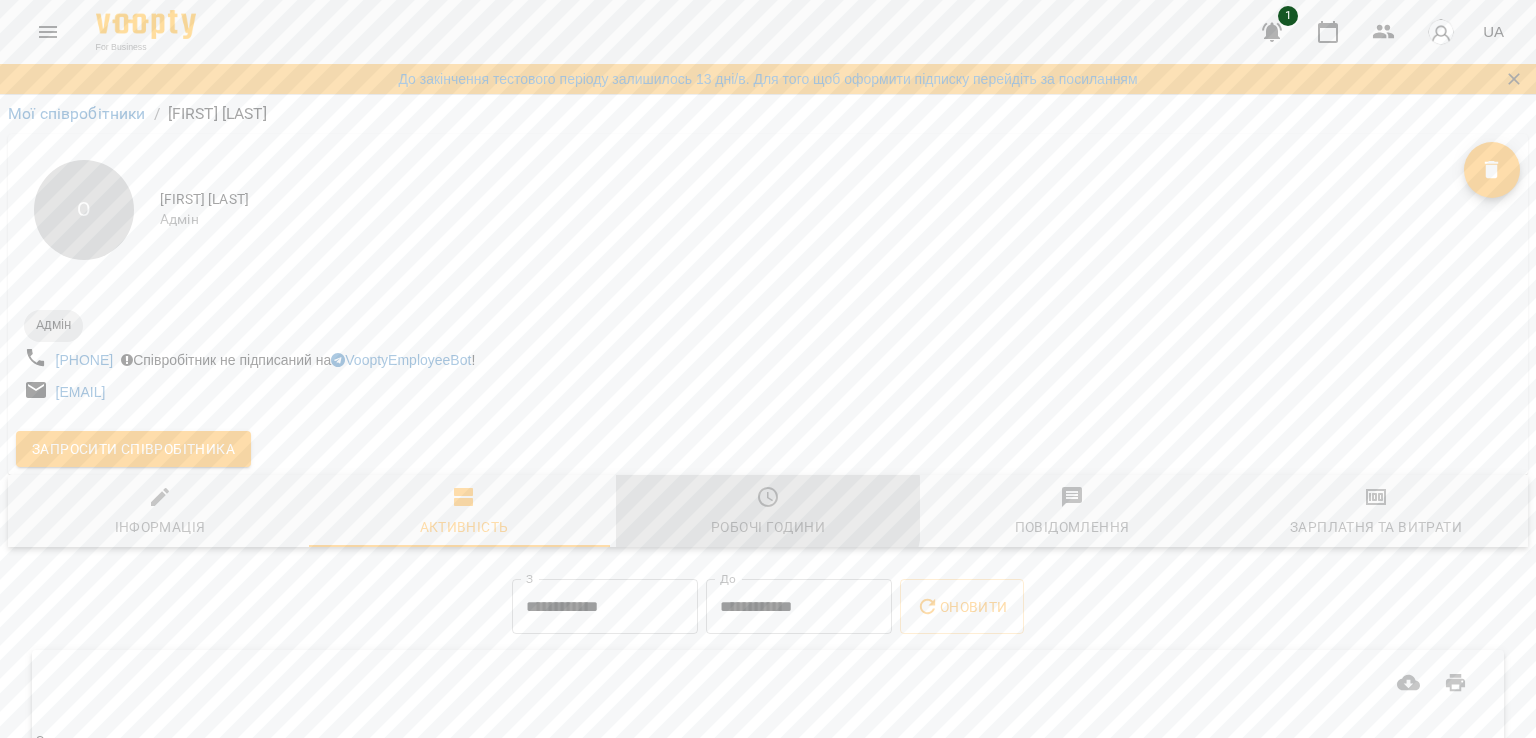click on "Робочі години" at bounding box center [768, 512] 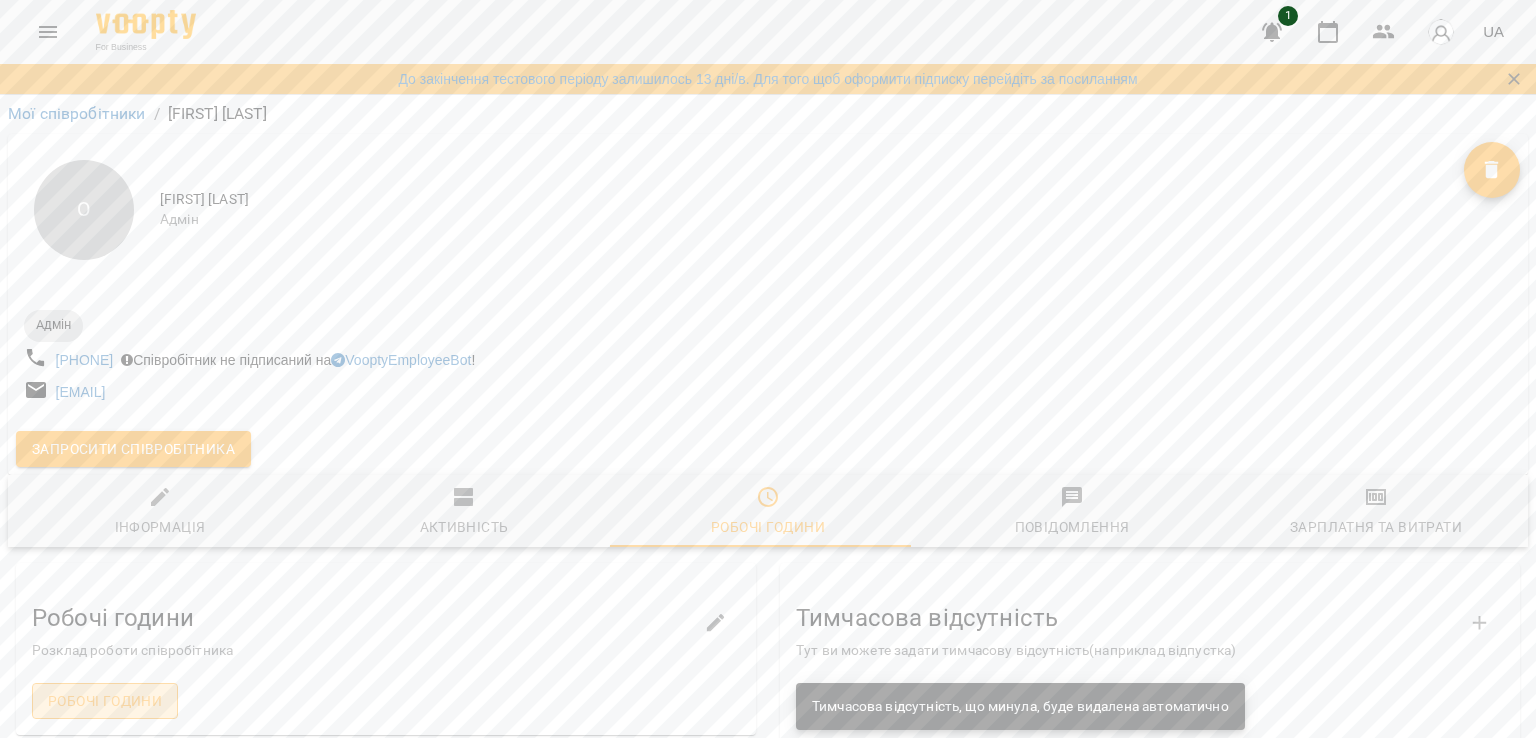 click on "Робочі години" at bounding box center [105, 701] 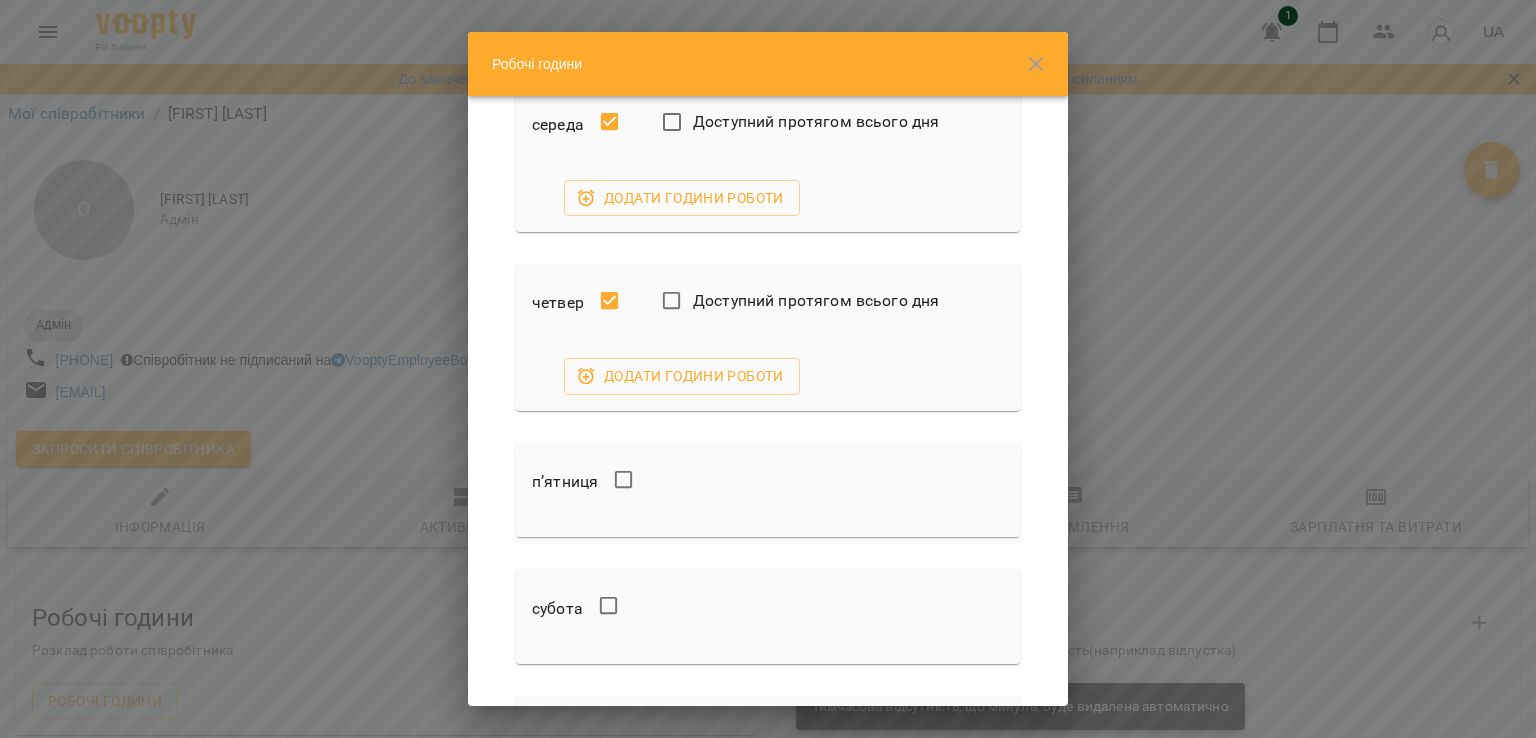 scroll, scrollTop: 412, scrollLeft: 0, axis: vertical 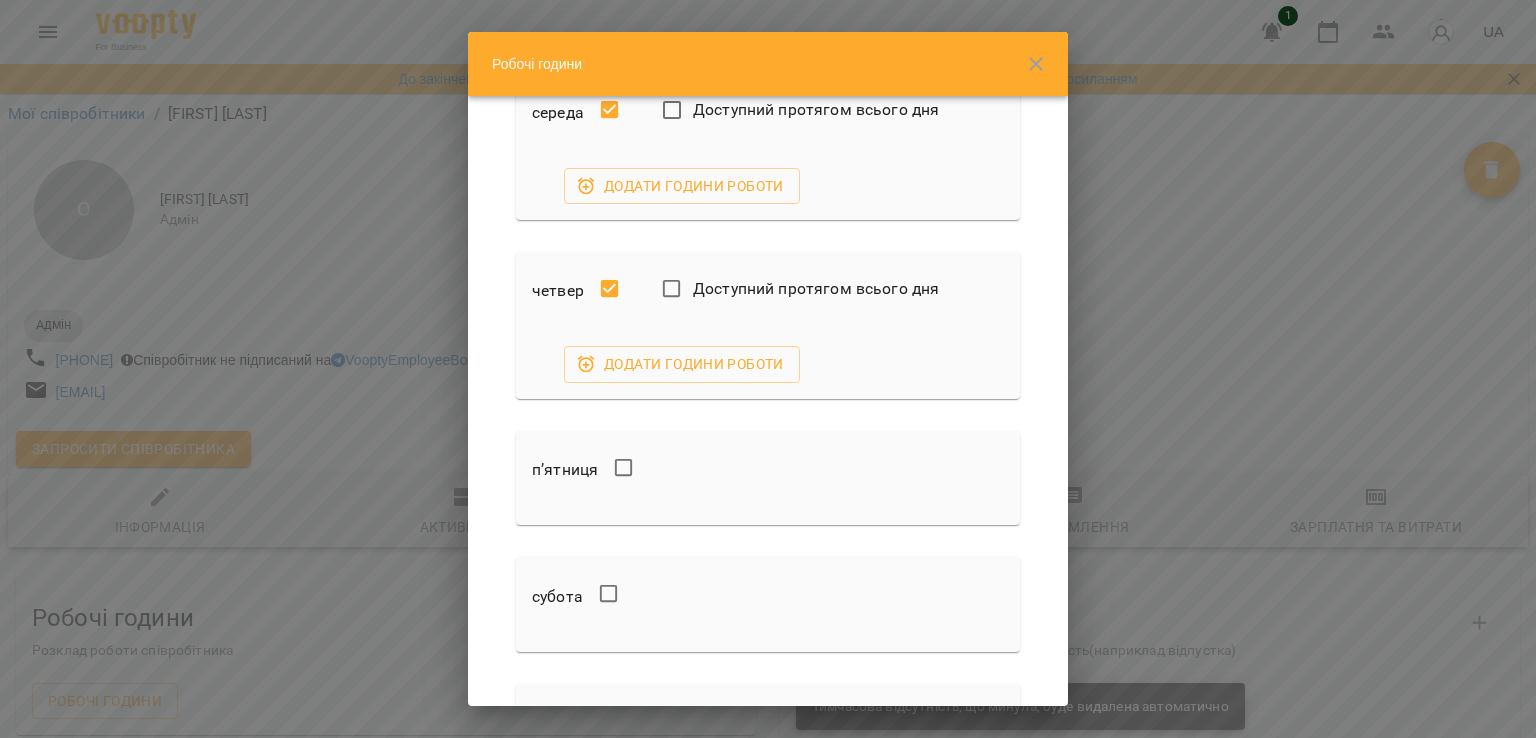 click on "понеділок Доступний протягом всього дня Додати години роботи вівторок Доступний протягом всього дня Додати години роботи середа Доступний протягом всього дня Додати години роботи четвер Доступний протягом всього дня Додати години роботи п’ятниця субота неділя Оновити інформацію про співробітника" at bounding box center [768, 401] 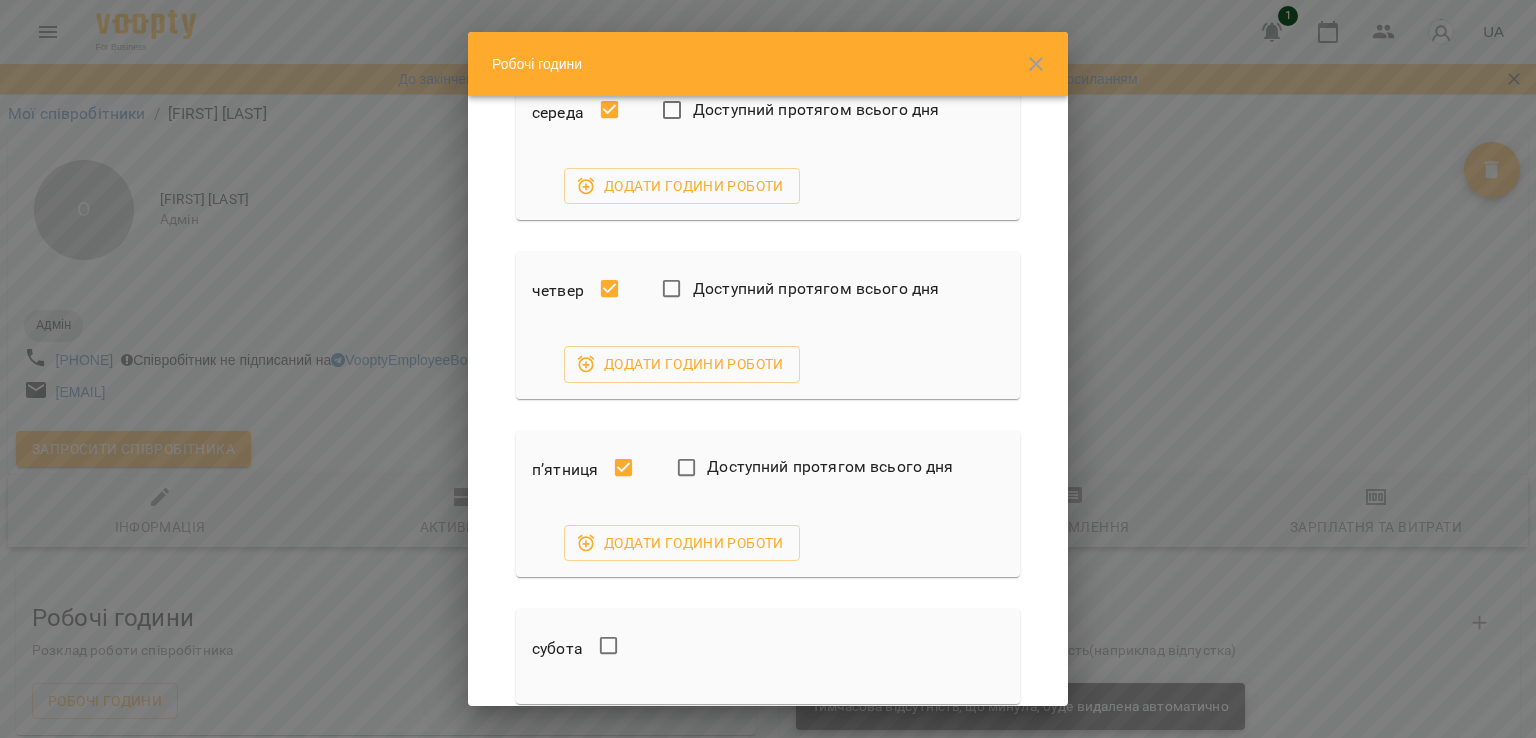 scroll, scrollTop: 694, scrollLeft: 0, axis: vertical 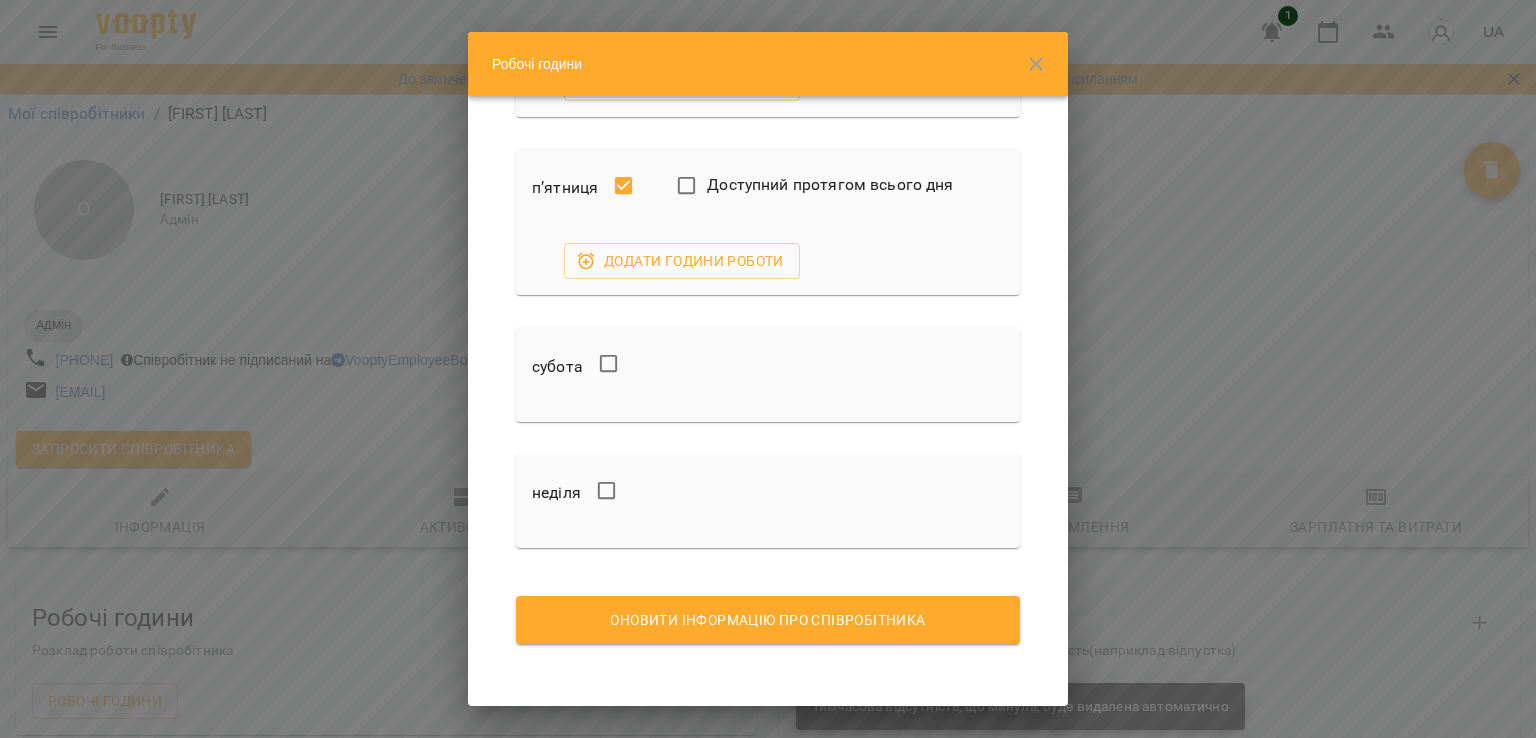 click on "Оновити інформацію про співробітника" at bounding box center (768, 620) 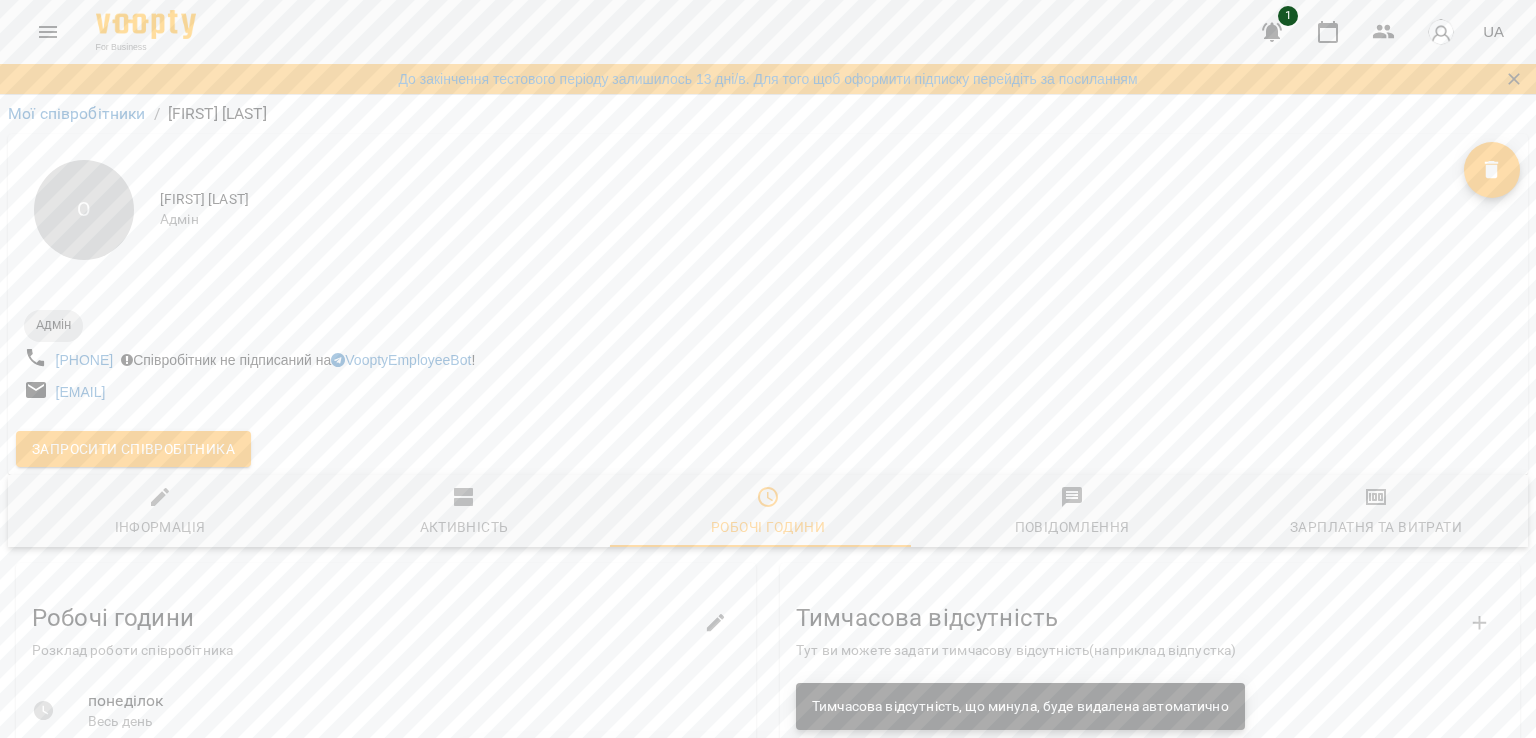 scroll, scrollTop: 525, scrollLeft: 0, axis: vertical 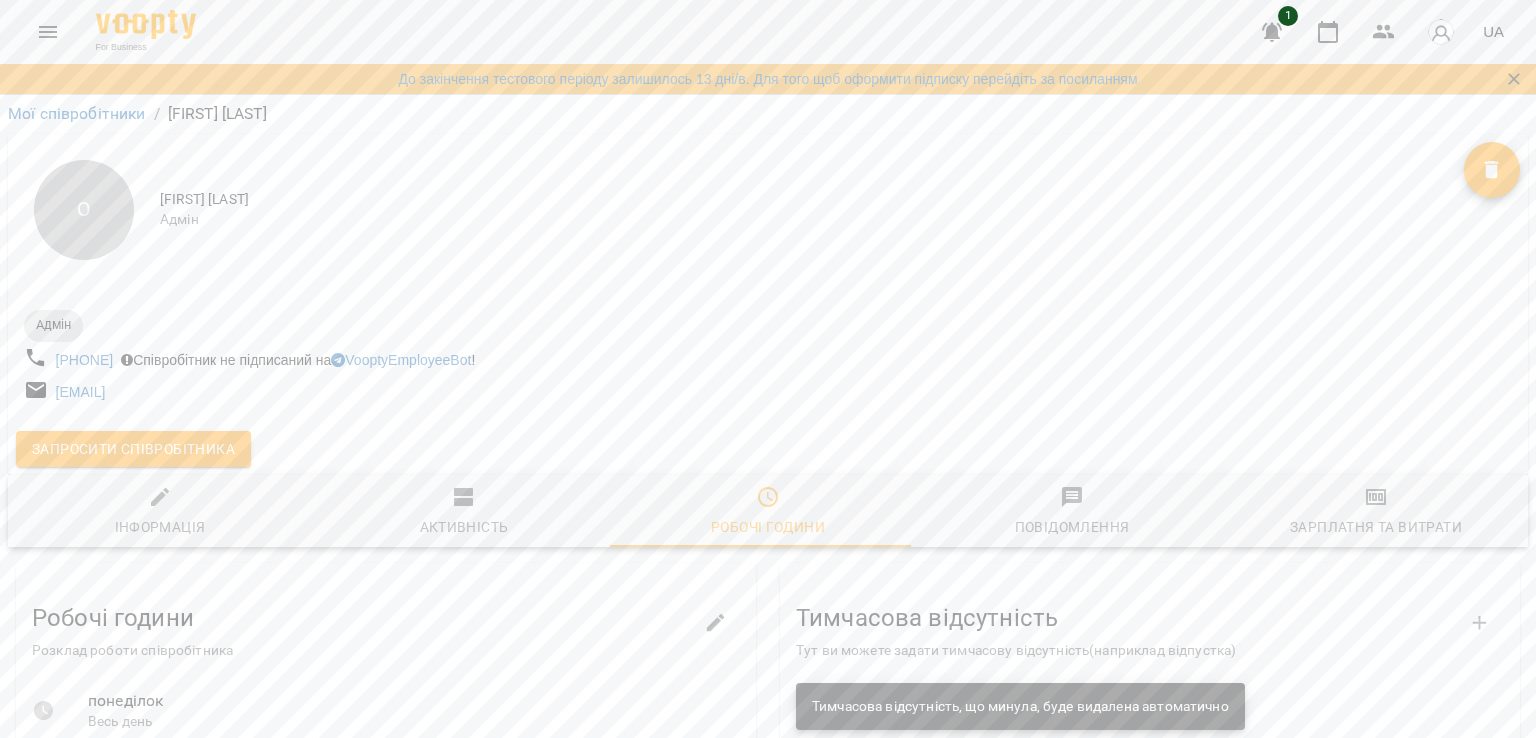click on "понеділок" at bounding box center [414, 701] 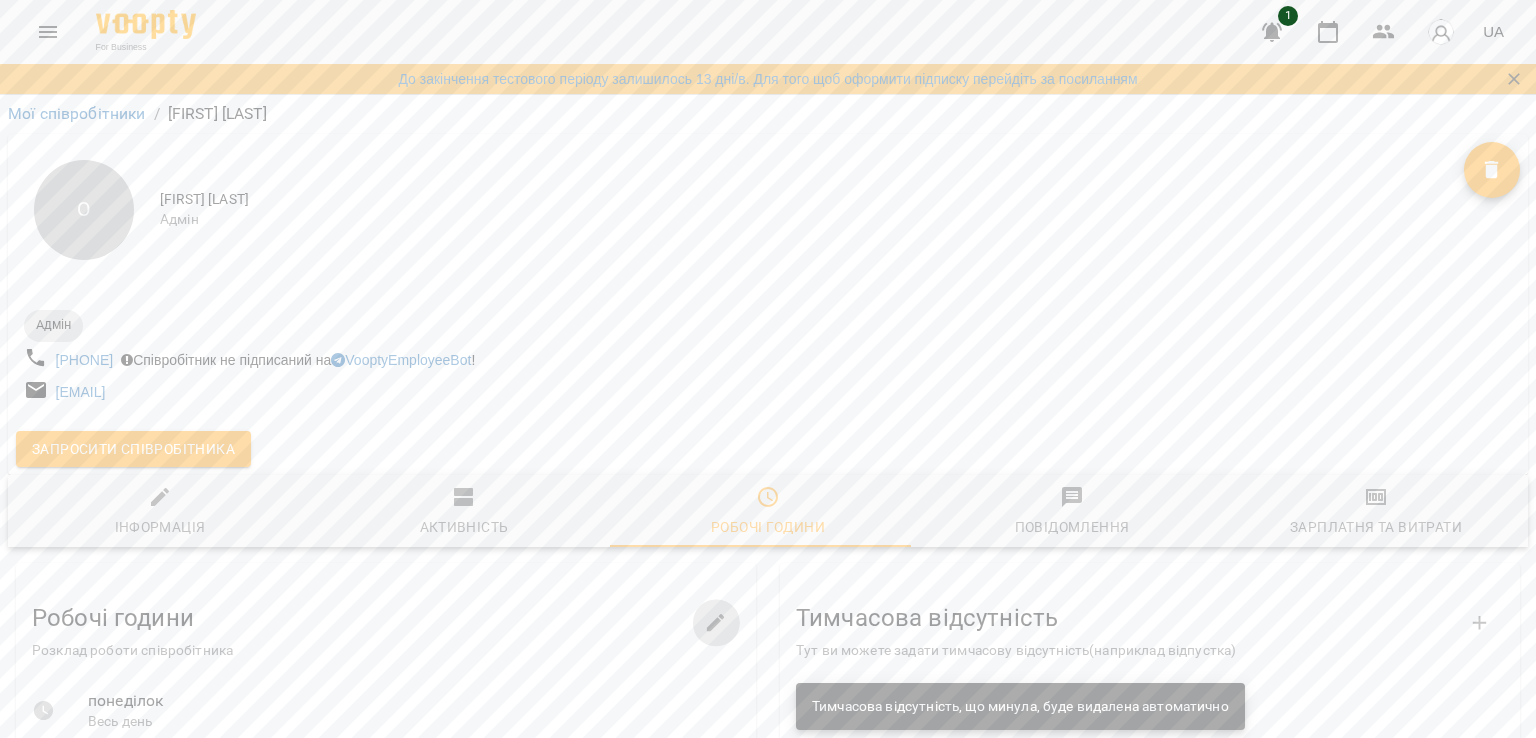 click 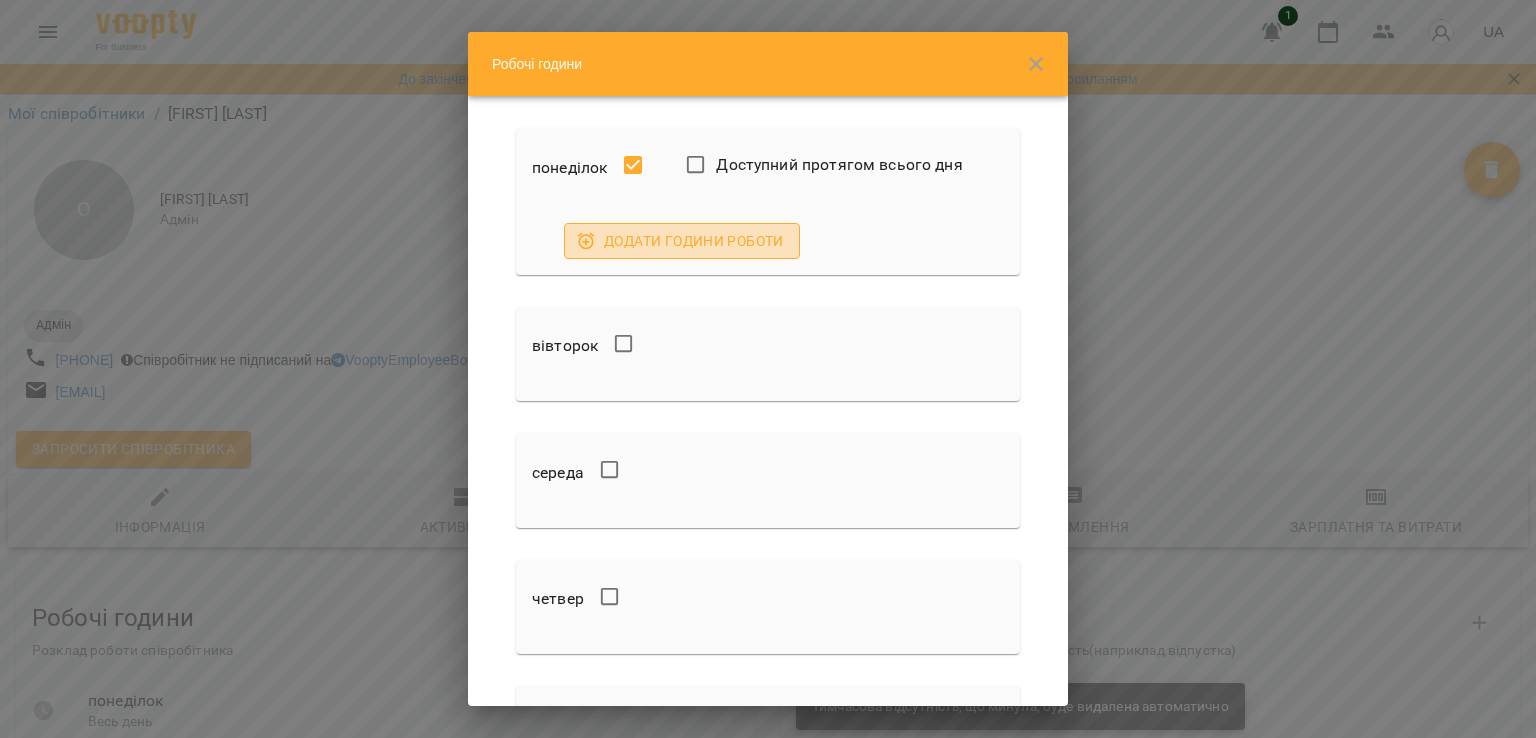 click on "Додати години роботи" at bounding box center [682, 241] 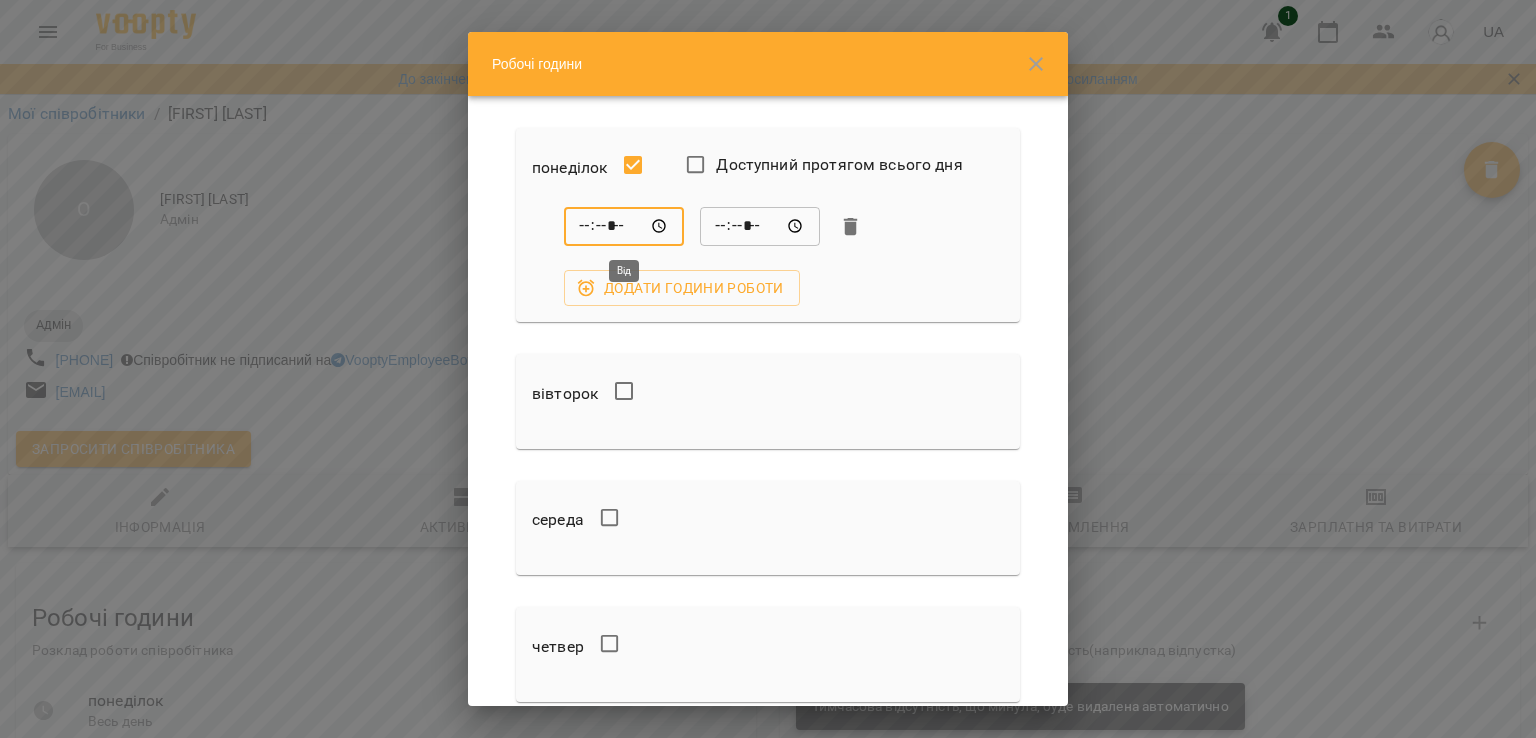 click on "*****" at bounding box center (624, 227) 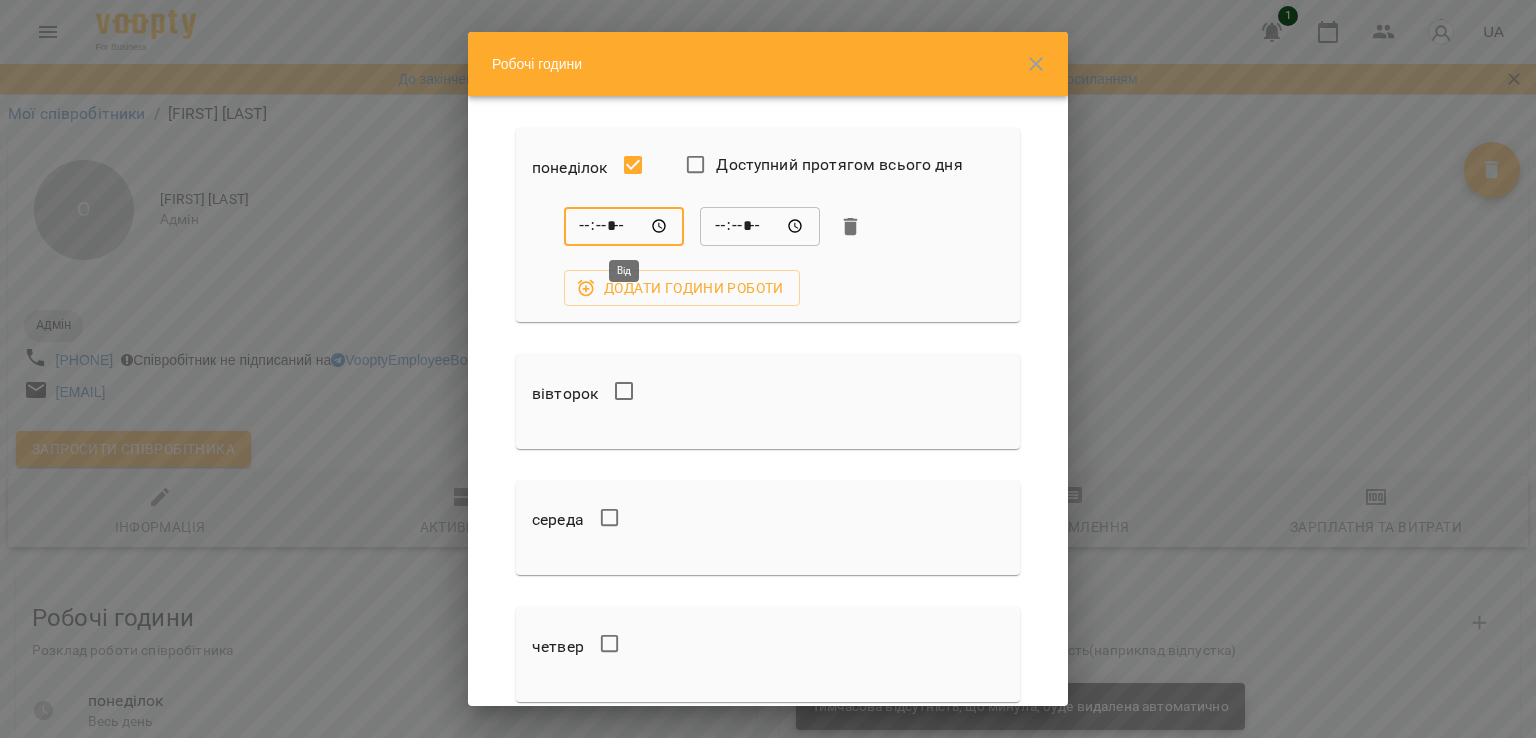 type on "*****" 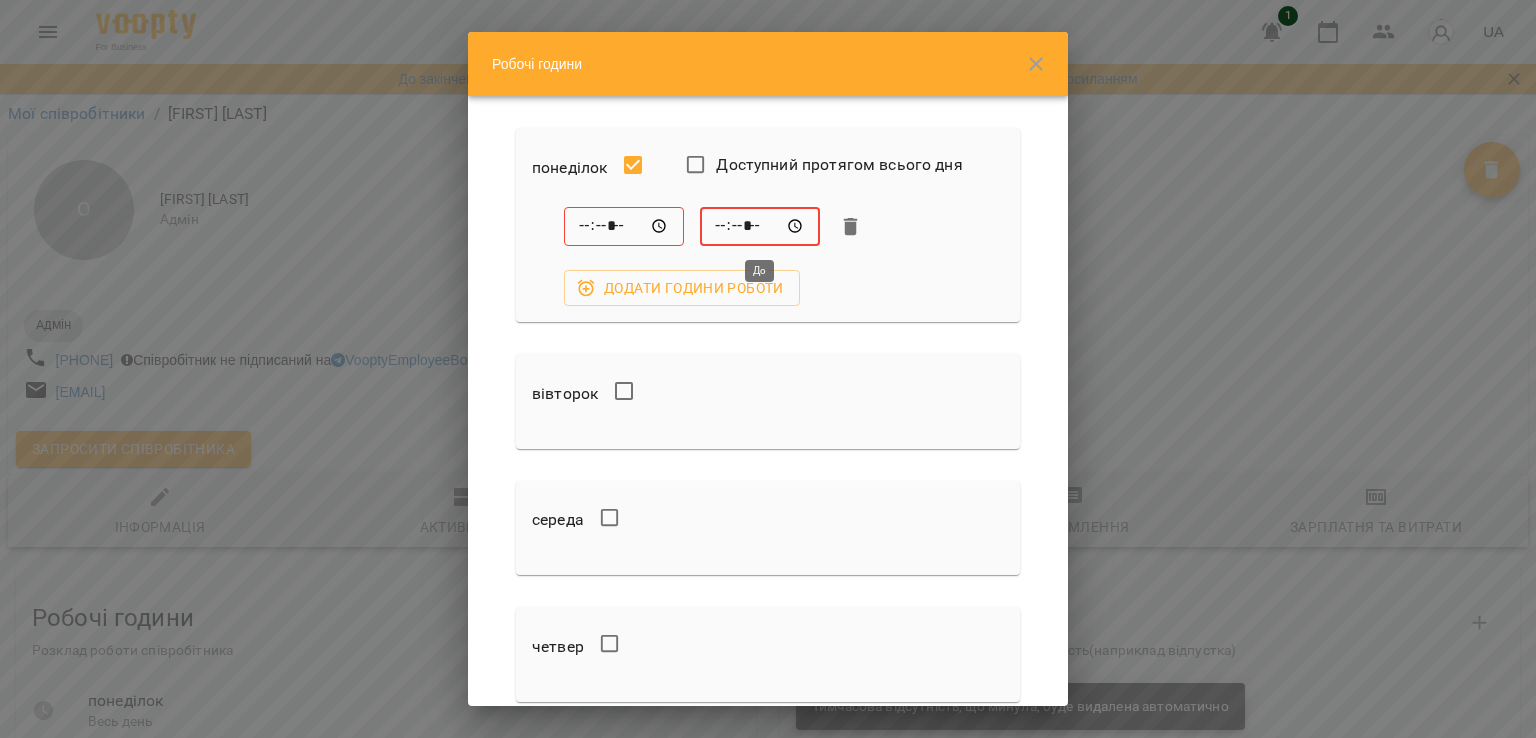 click on "*****" at bounding box center [760, 227] 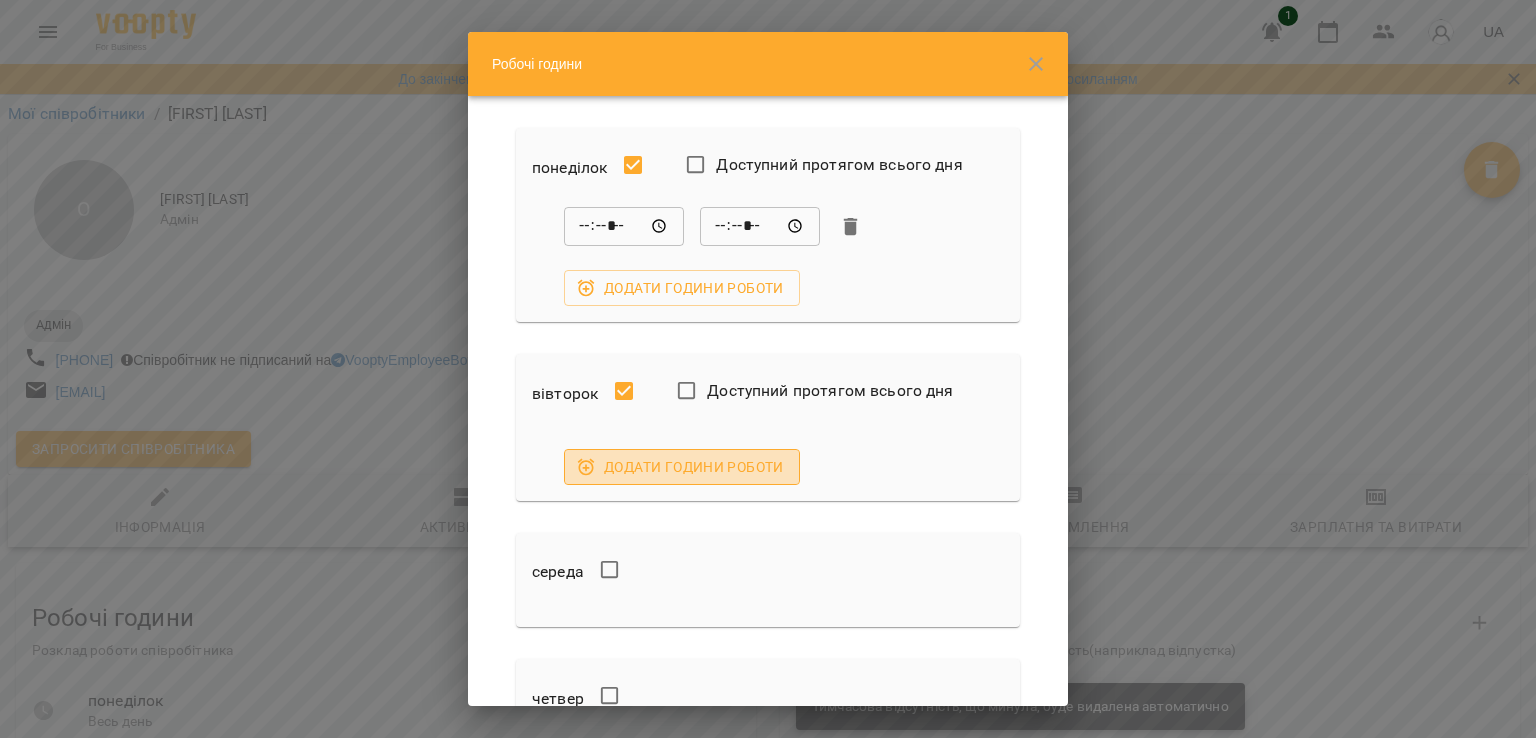 click 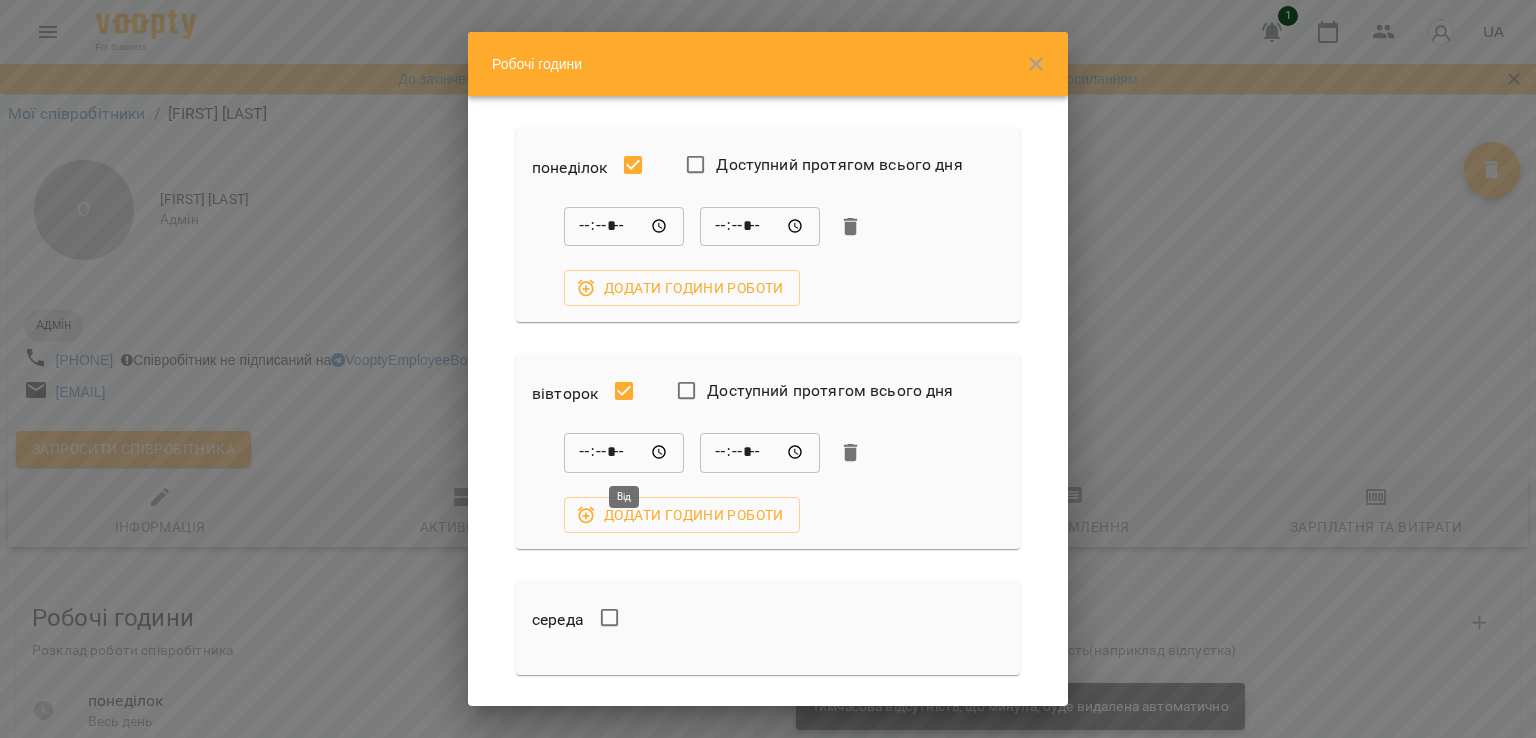 click on "*****" at bounding box center (624, 453) 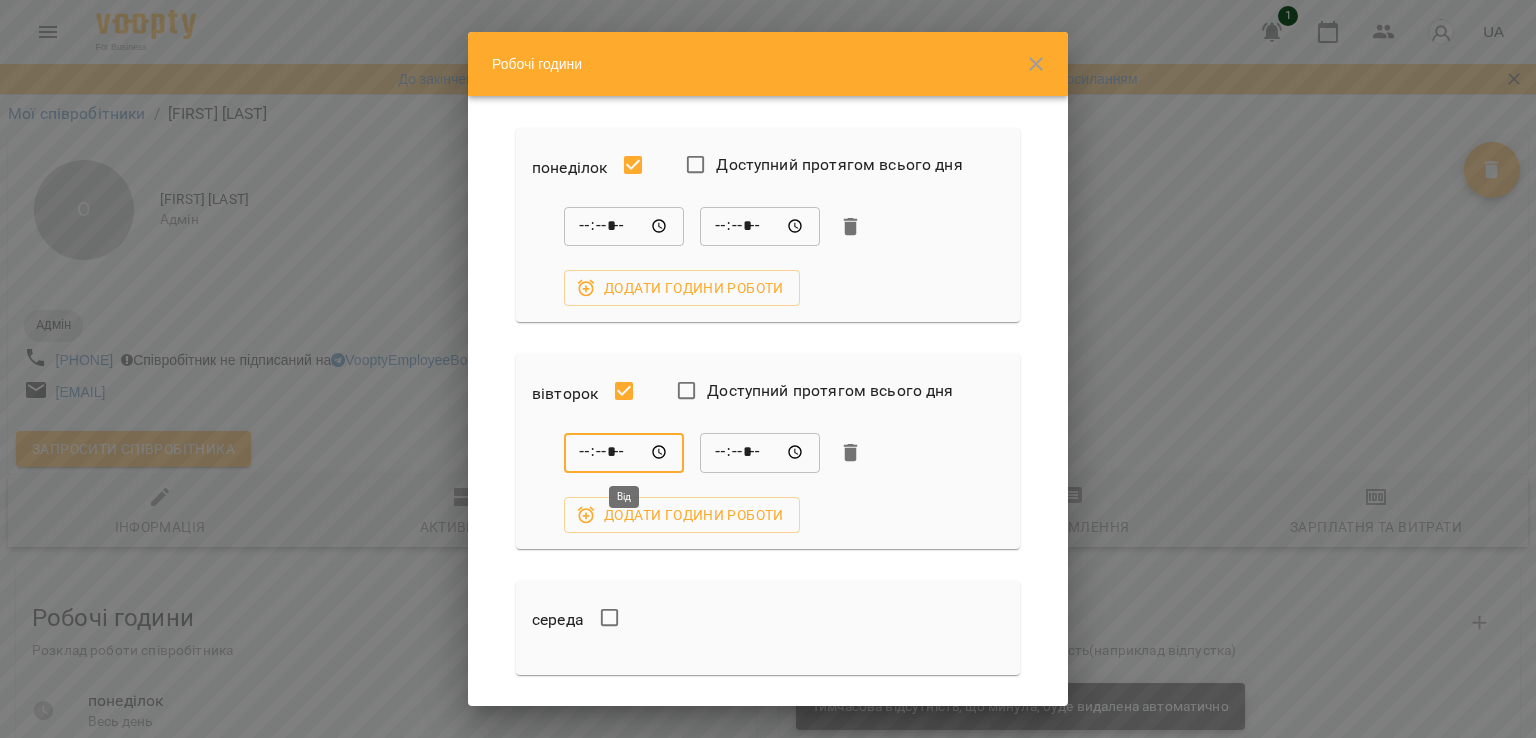type on "*****" 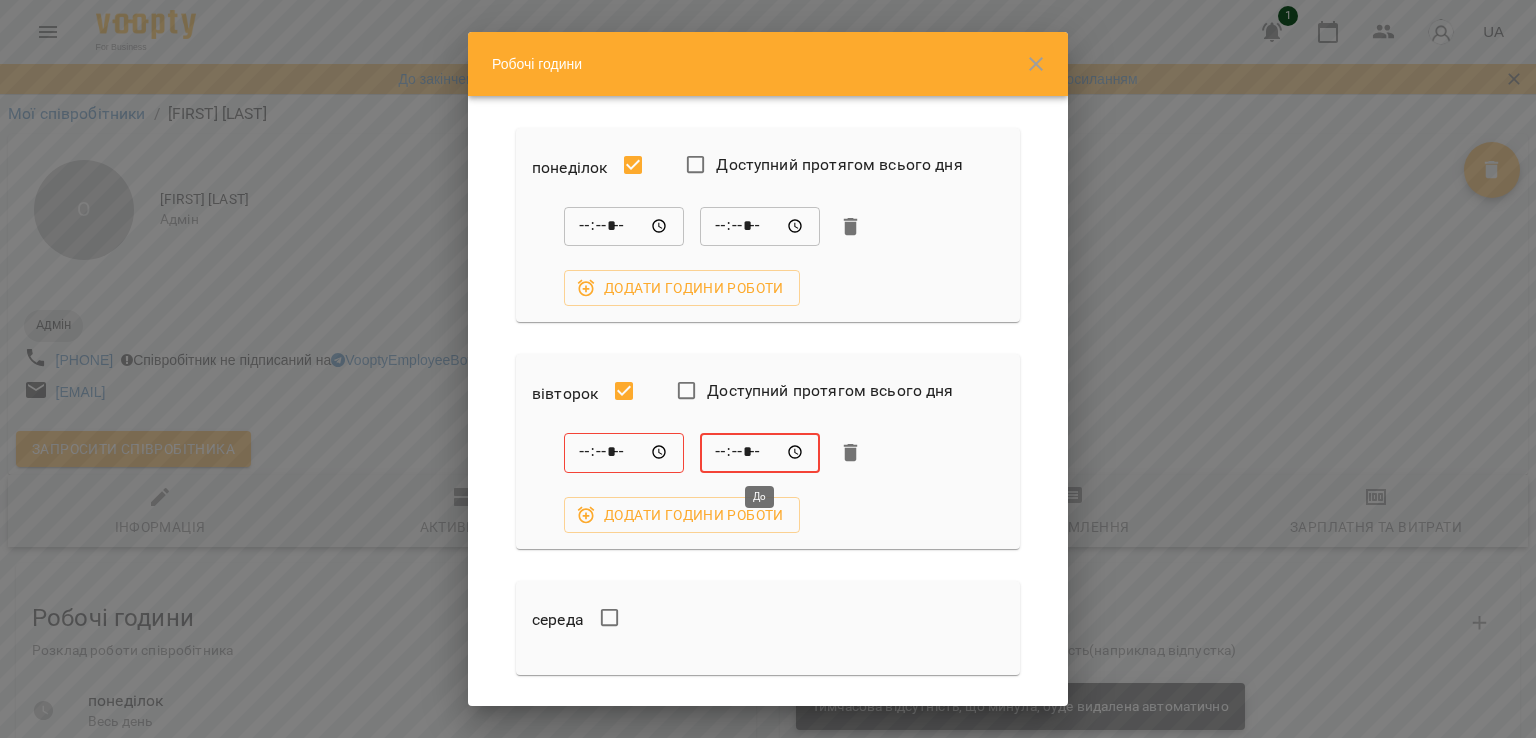 click on "*****" at bounding box center [760, 453] 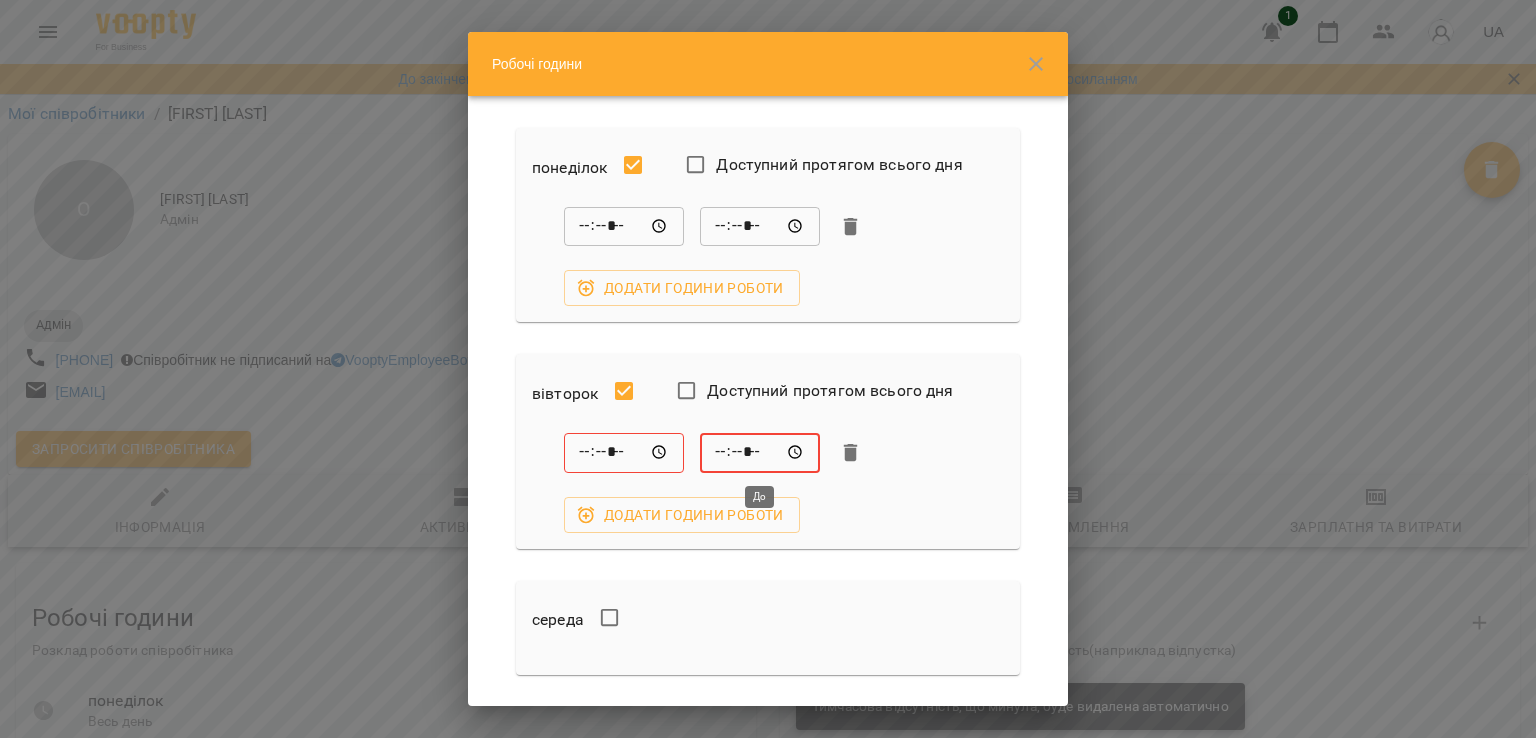 type on "*****" 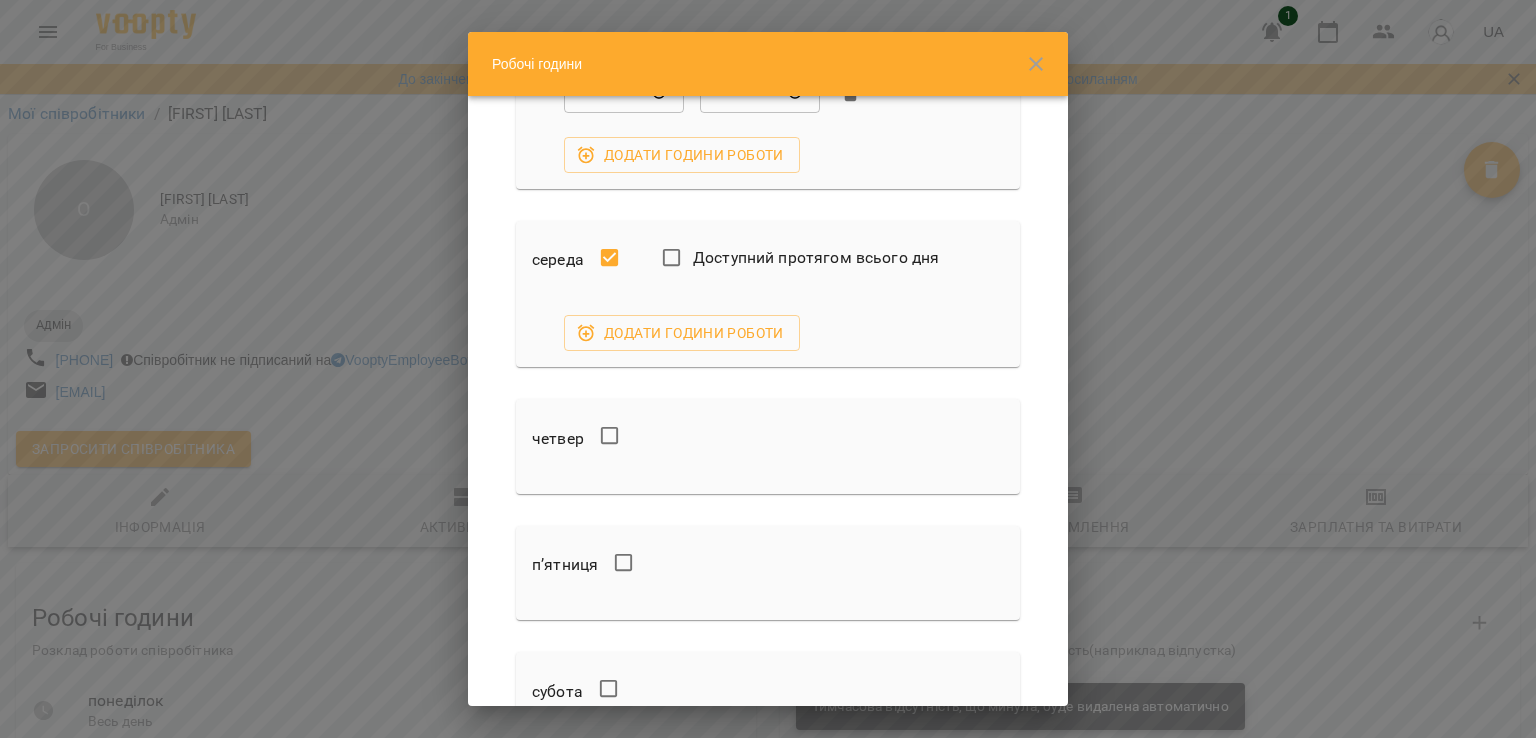 scroll, scrollTop: 430, scrollLeft: 0, axis: vertical 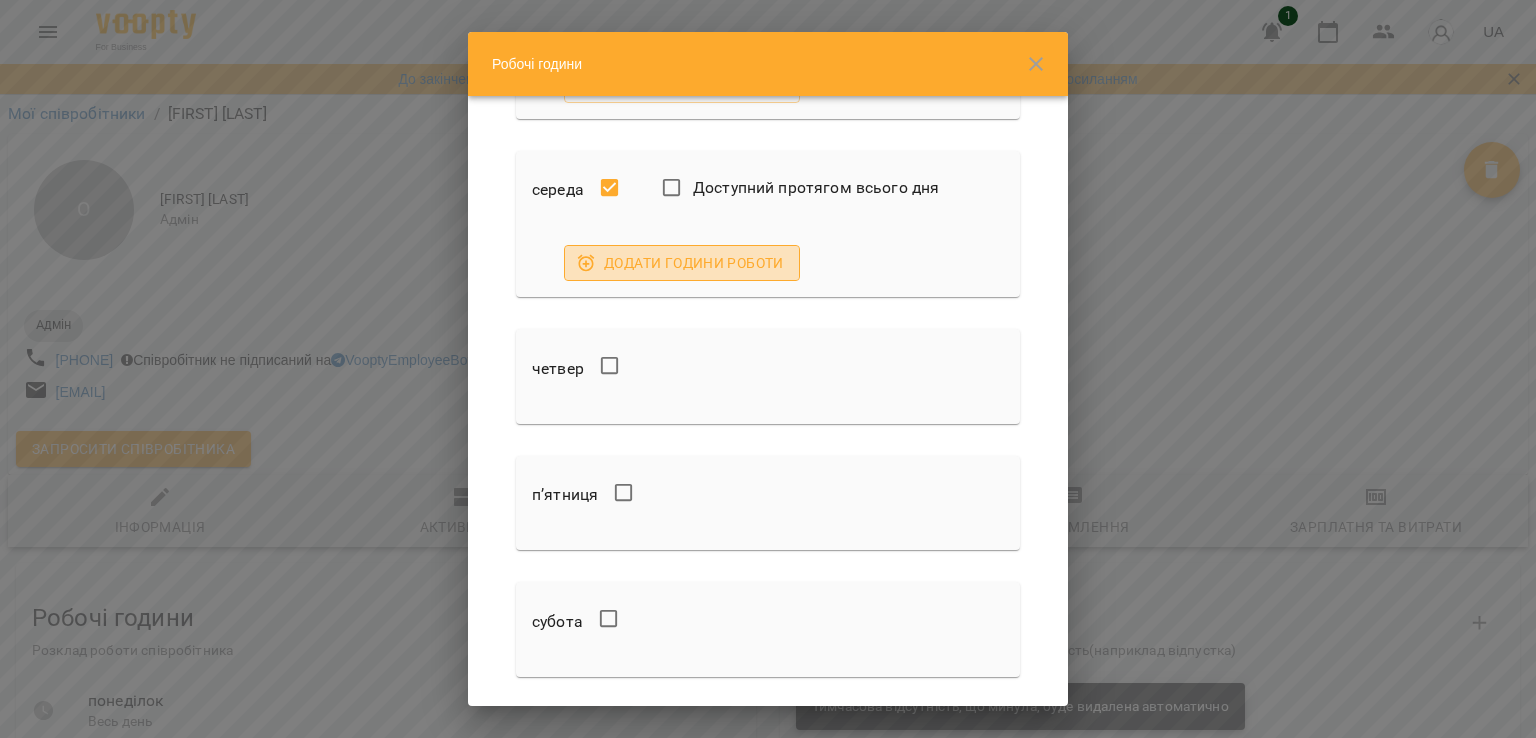 click on "Додати години роботи" at bounding box center [682, 263] 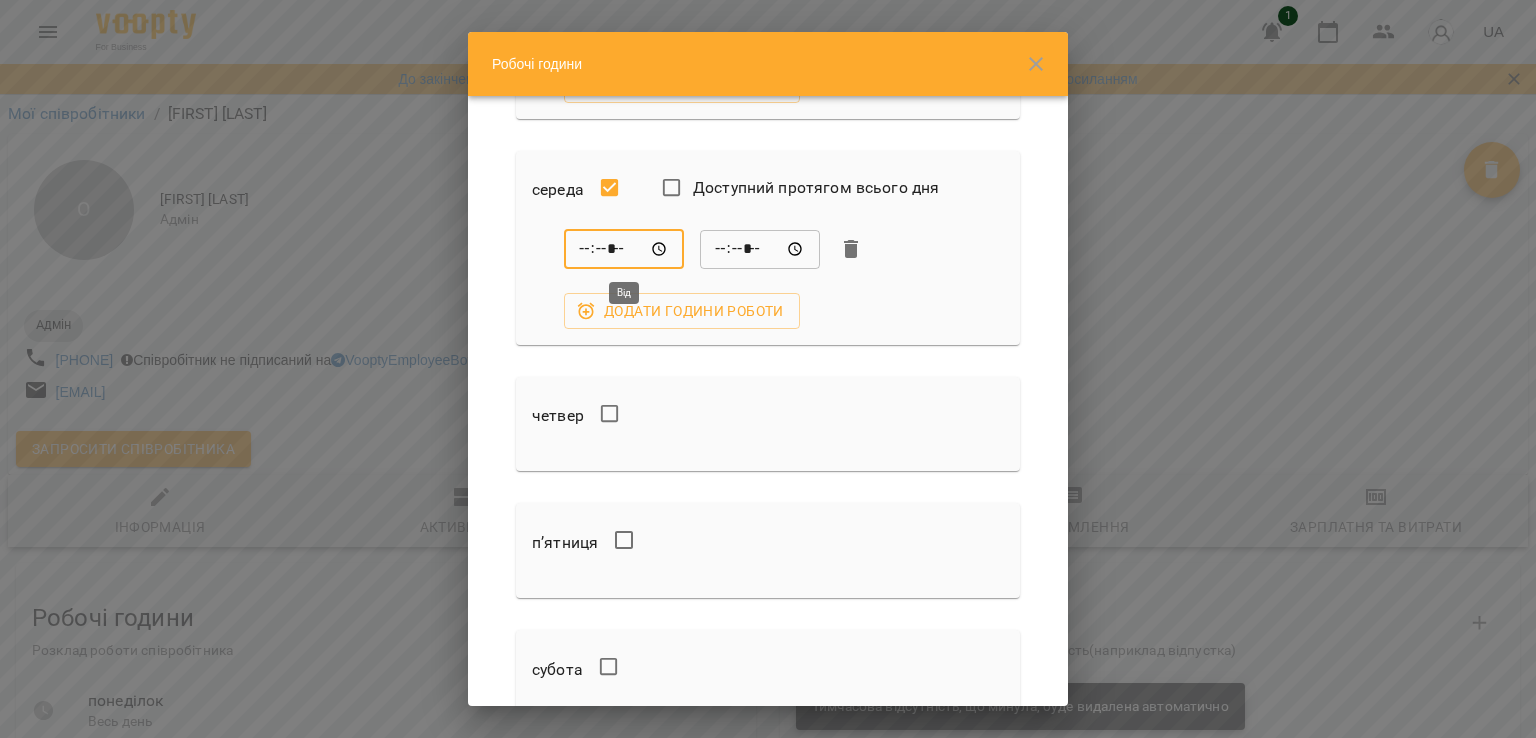 click on "*****" at bounding box center [624, 249] 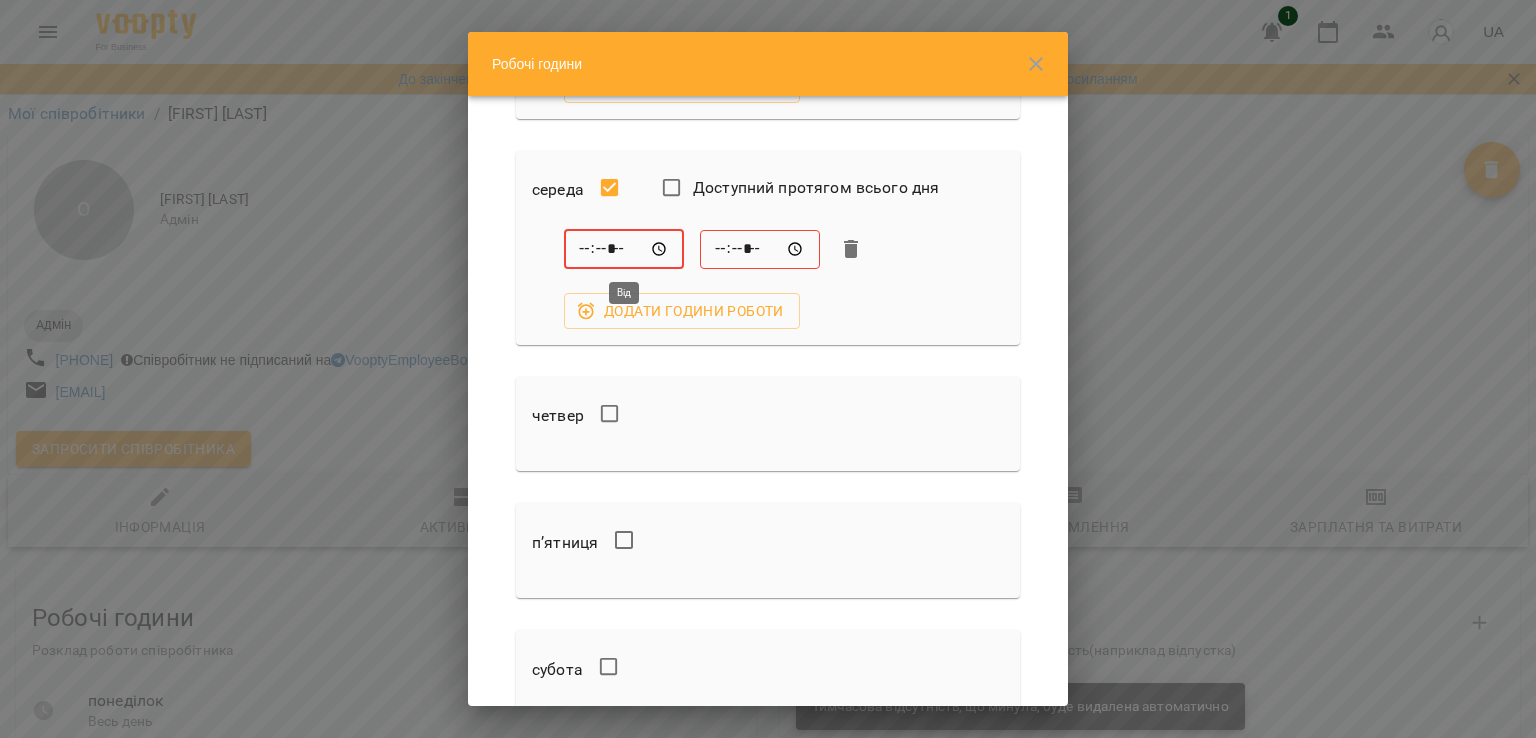 type on "*****" 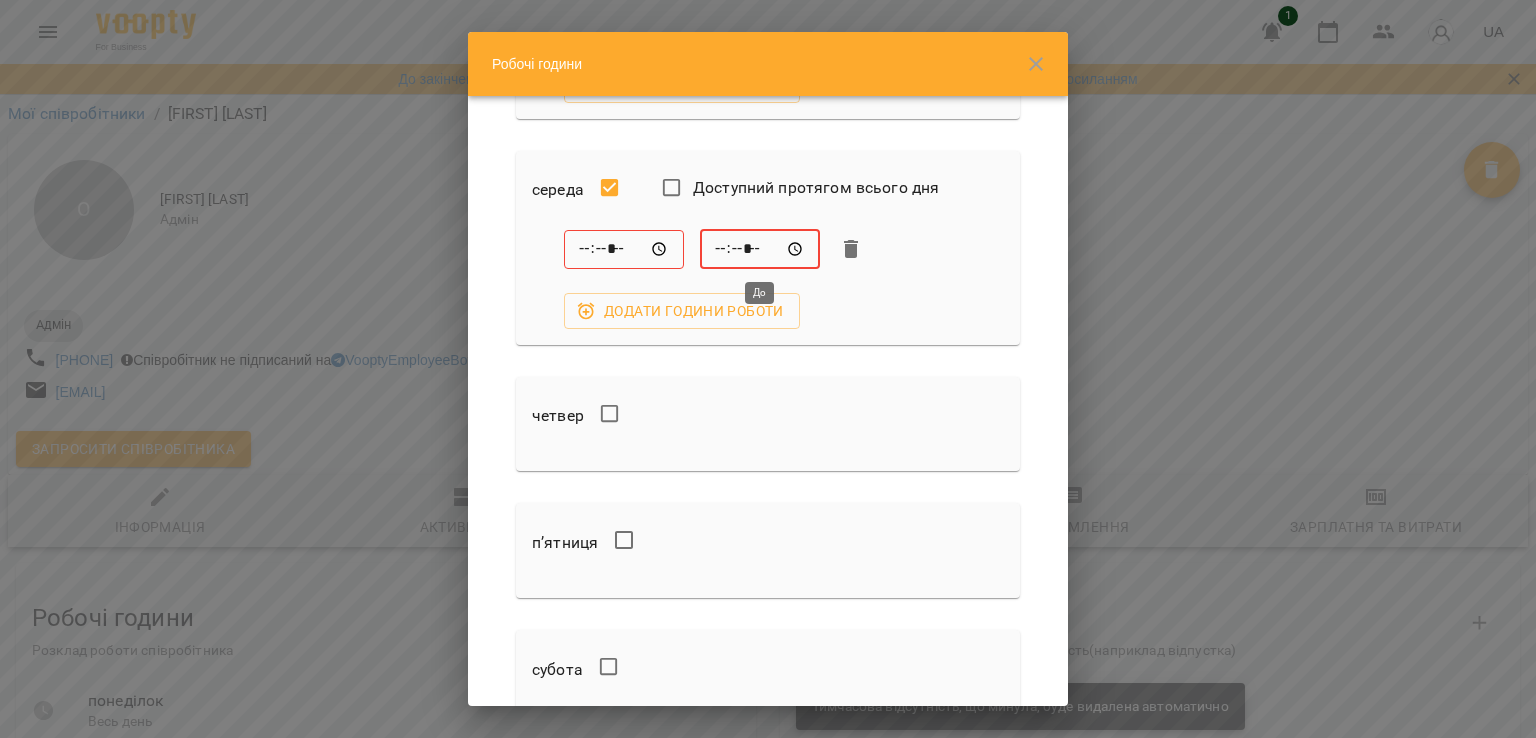 click on "*****" at bounding box center (760, 249) 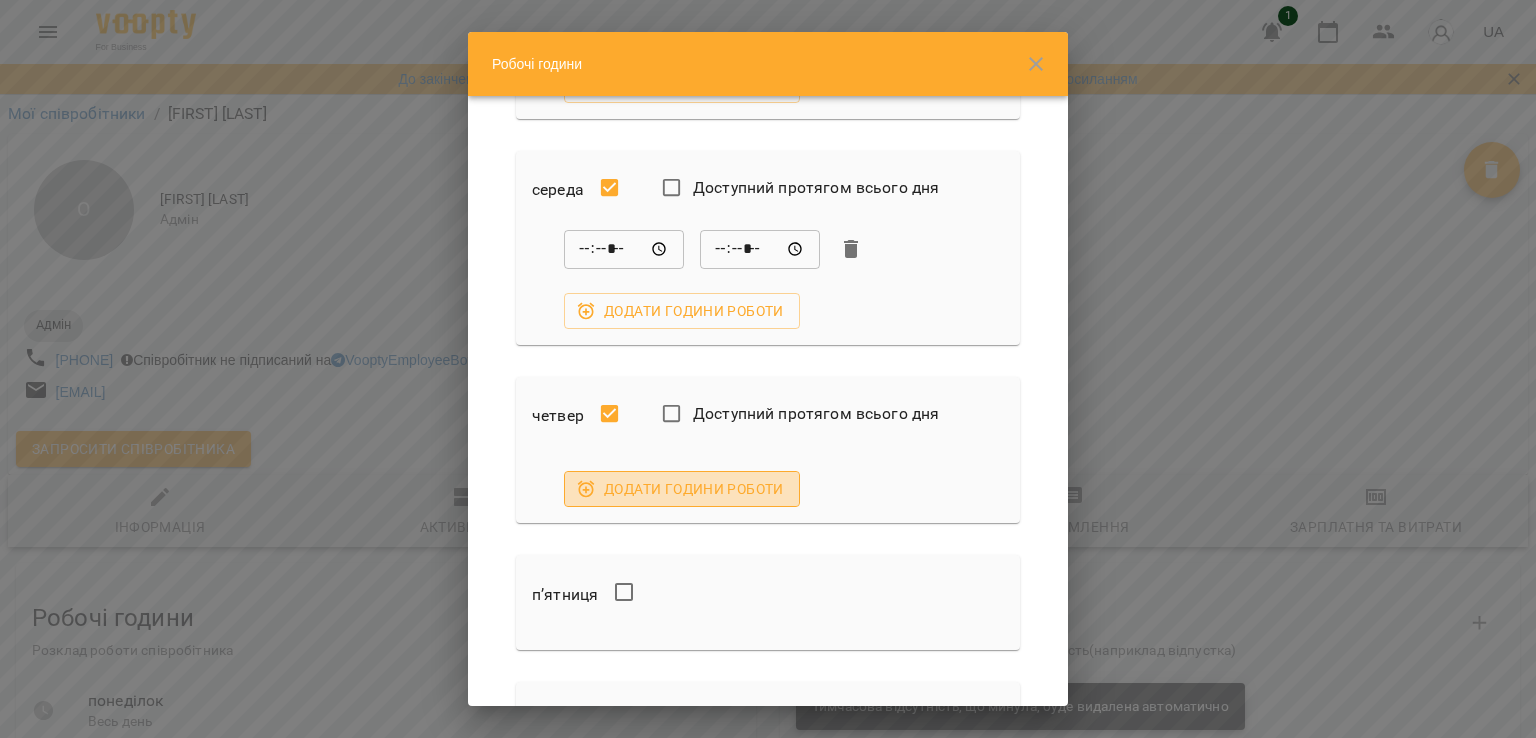 click on "Додати години роботи" at bounding box center [682, 489] 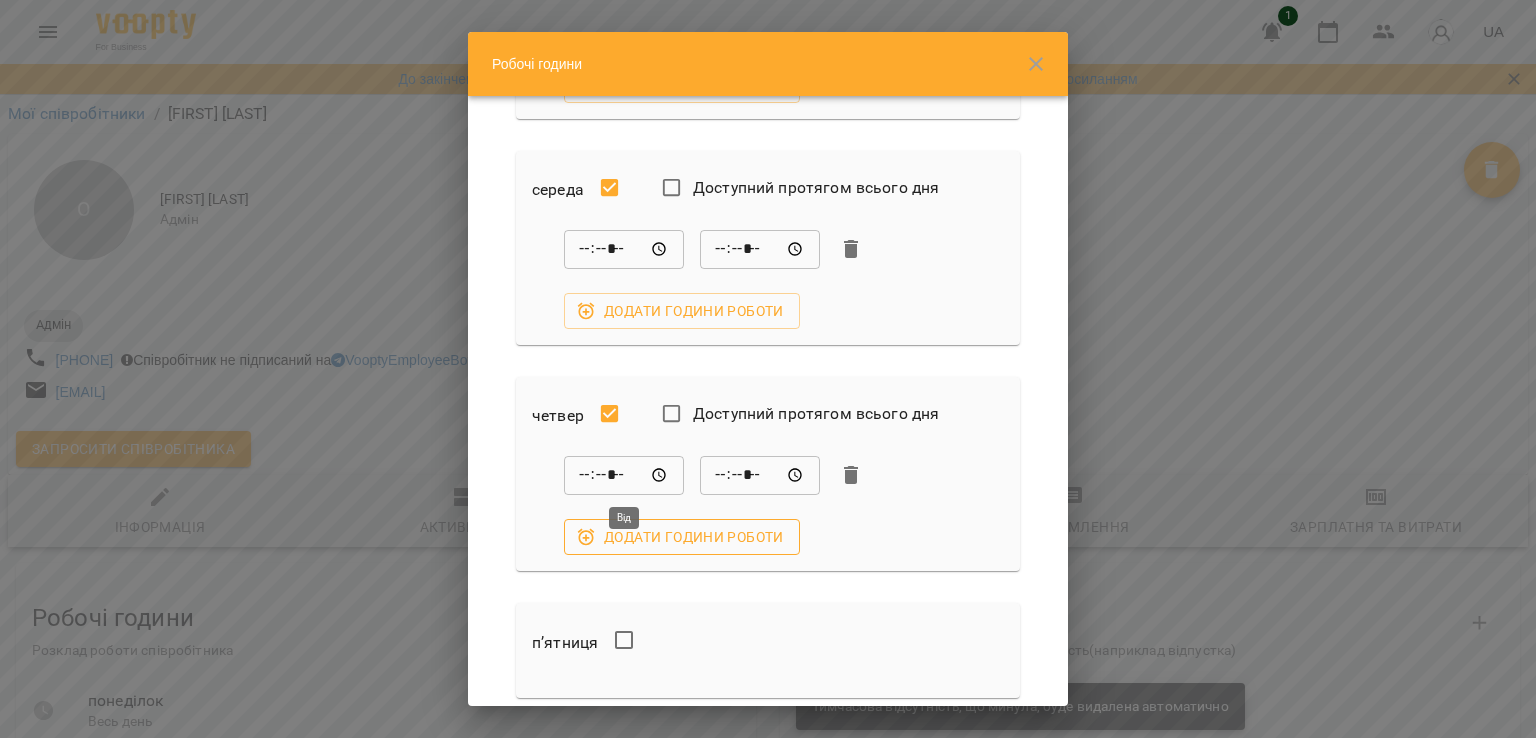 type 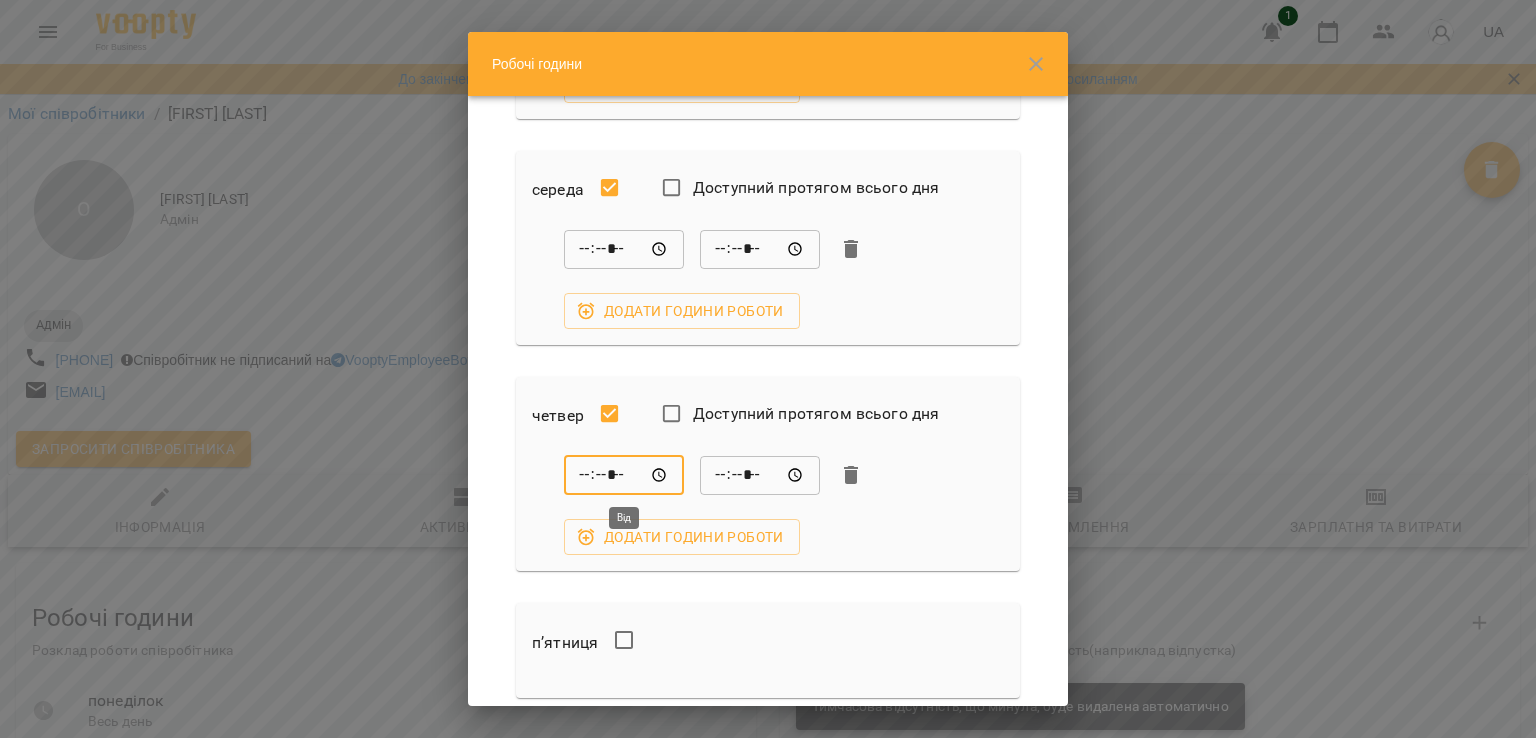 click on "*****" at bounding box center (624, 475) 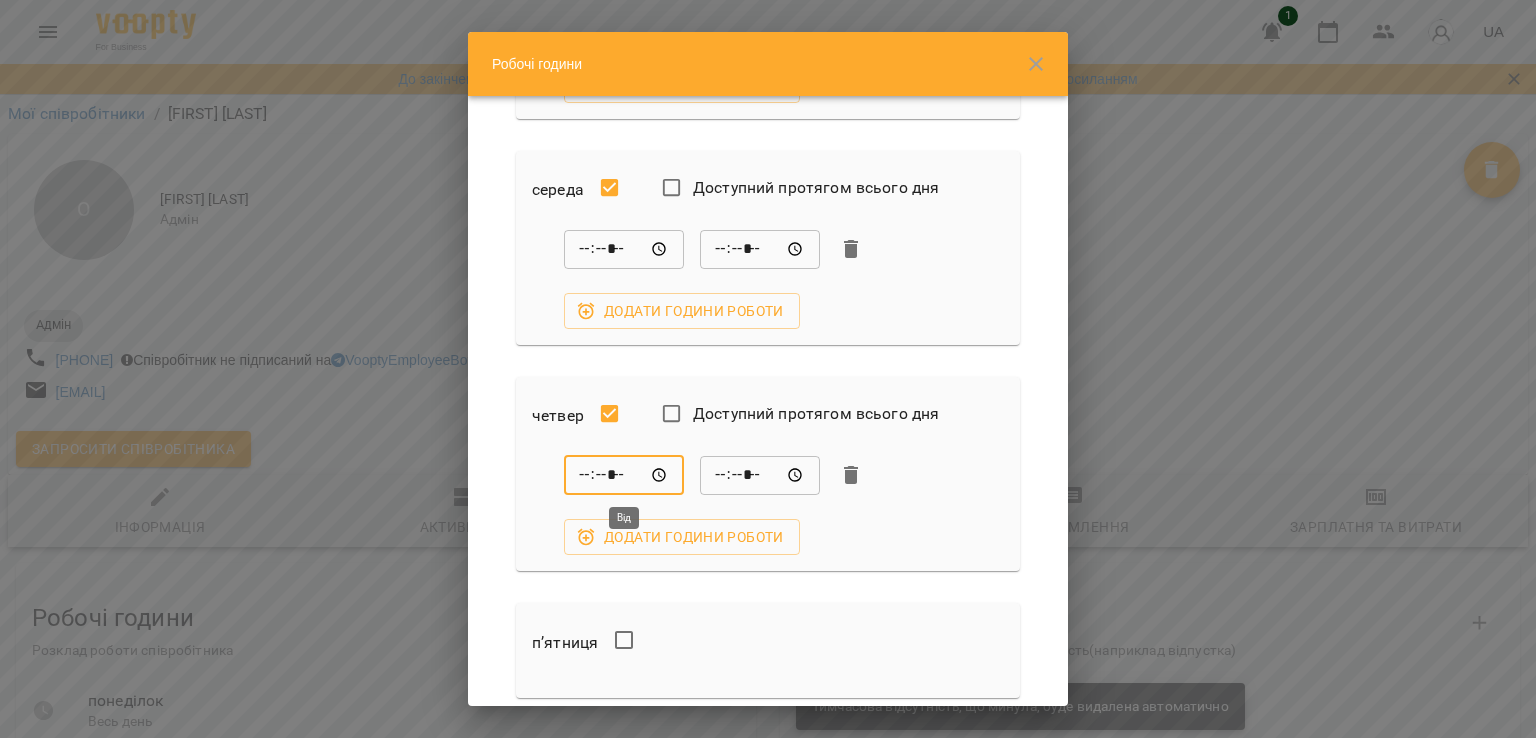 type on "*****" 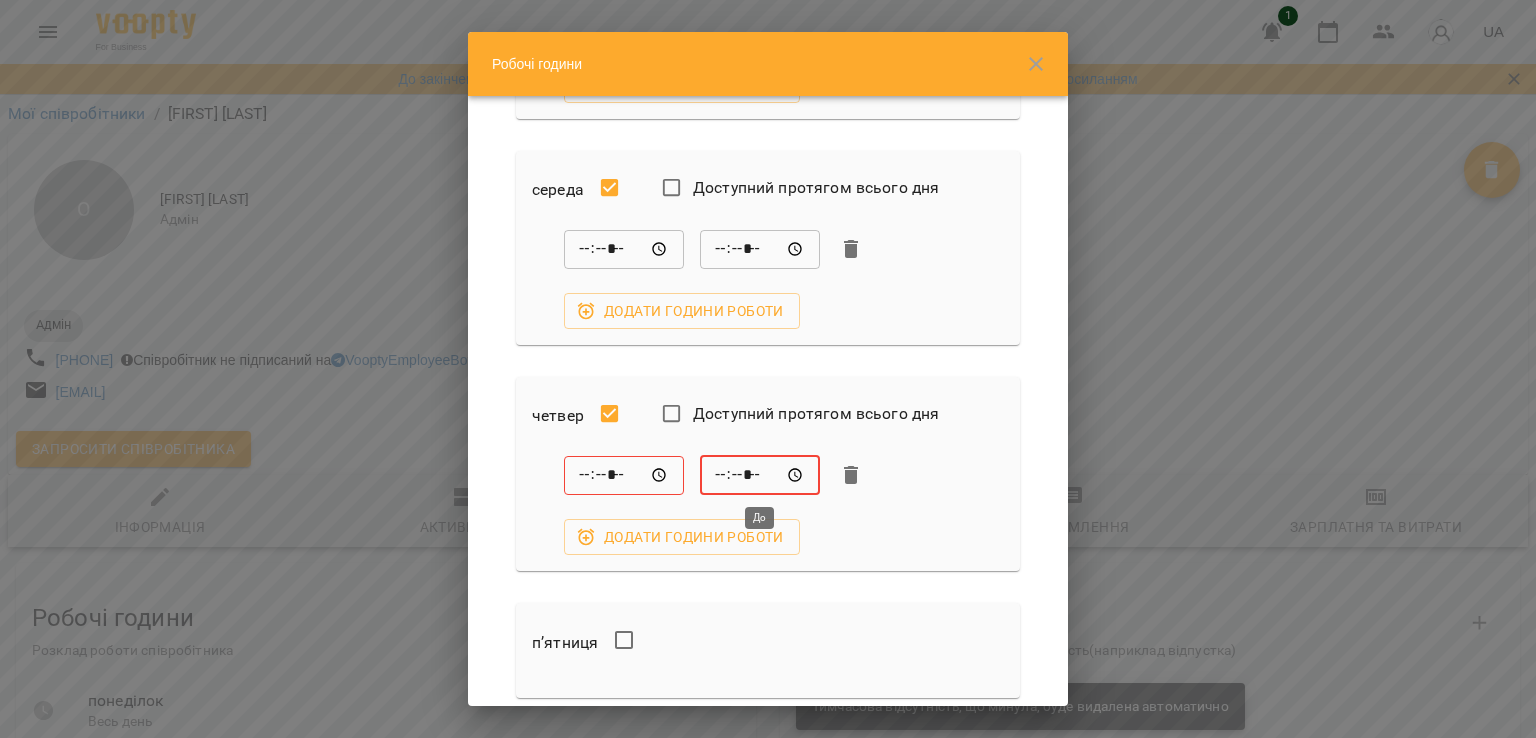 click on "*****" at bounding box center (760, 475) 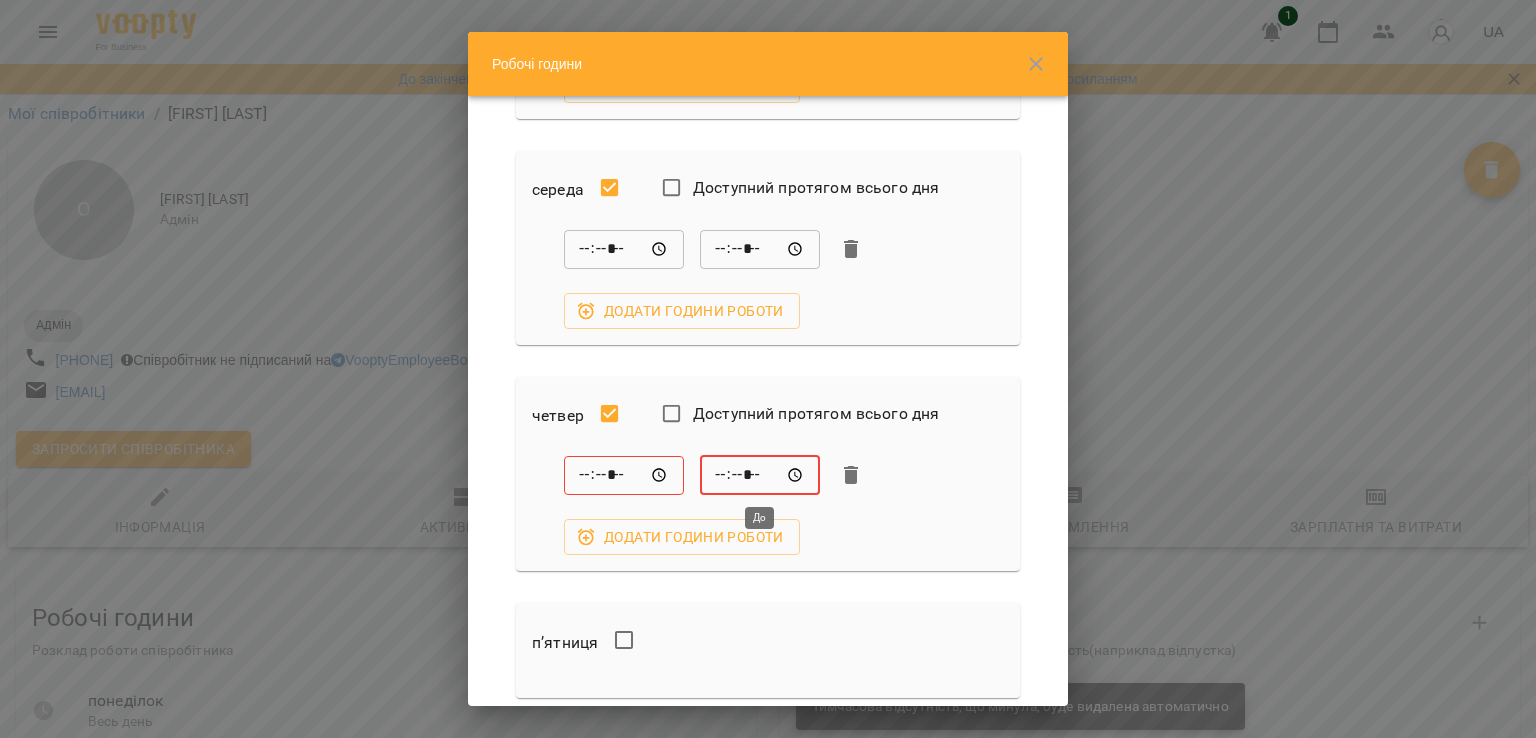 type on "*****" 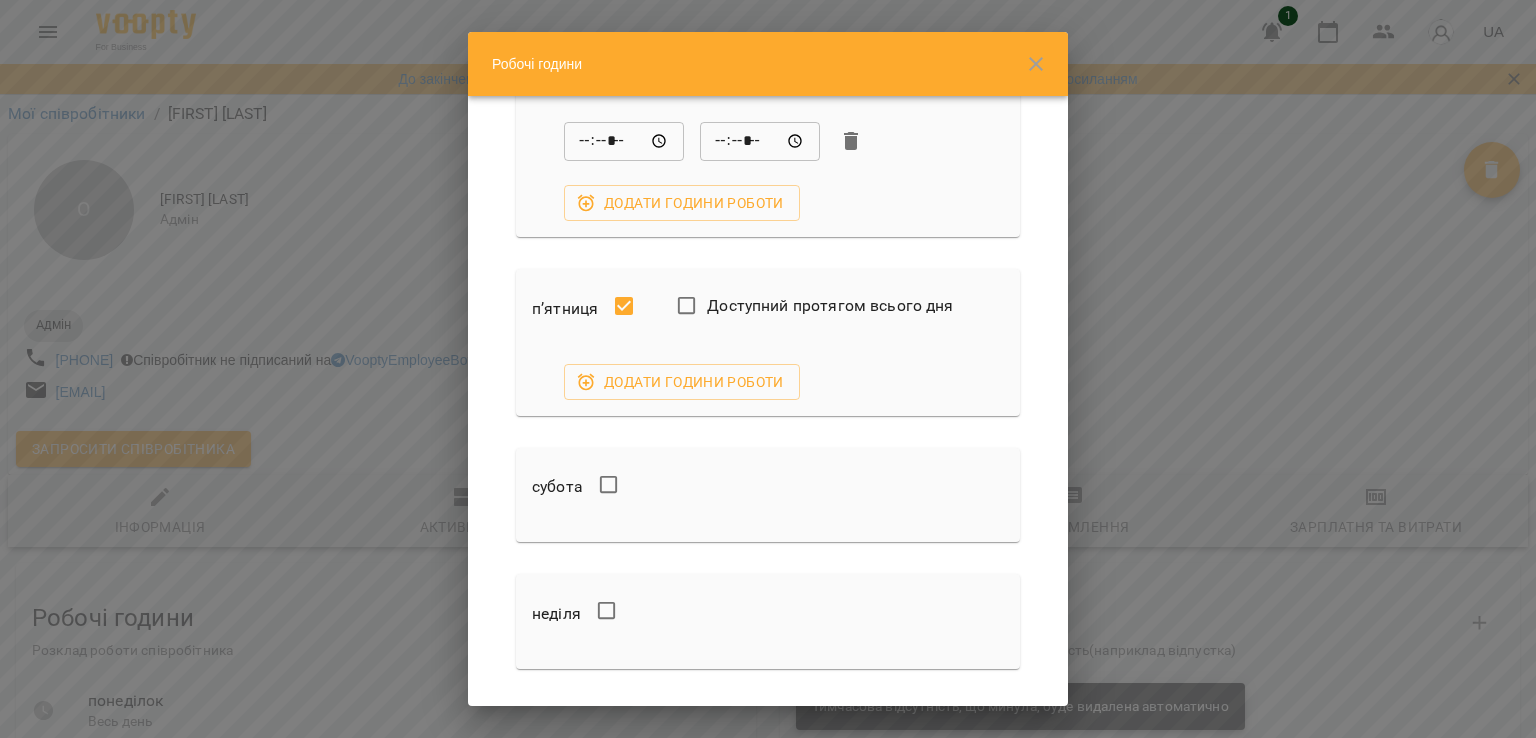 scroll, scrollTop: 770, scrollLeft: 0, axis: vertical 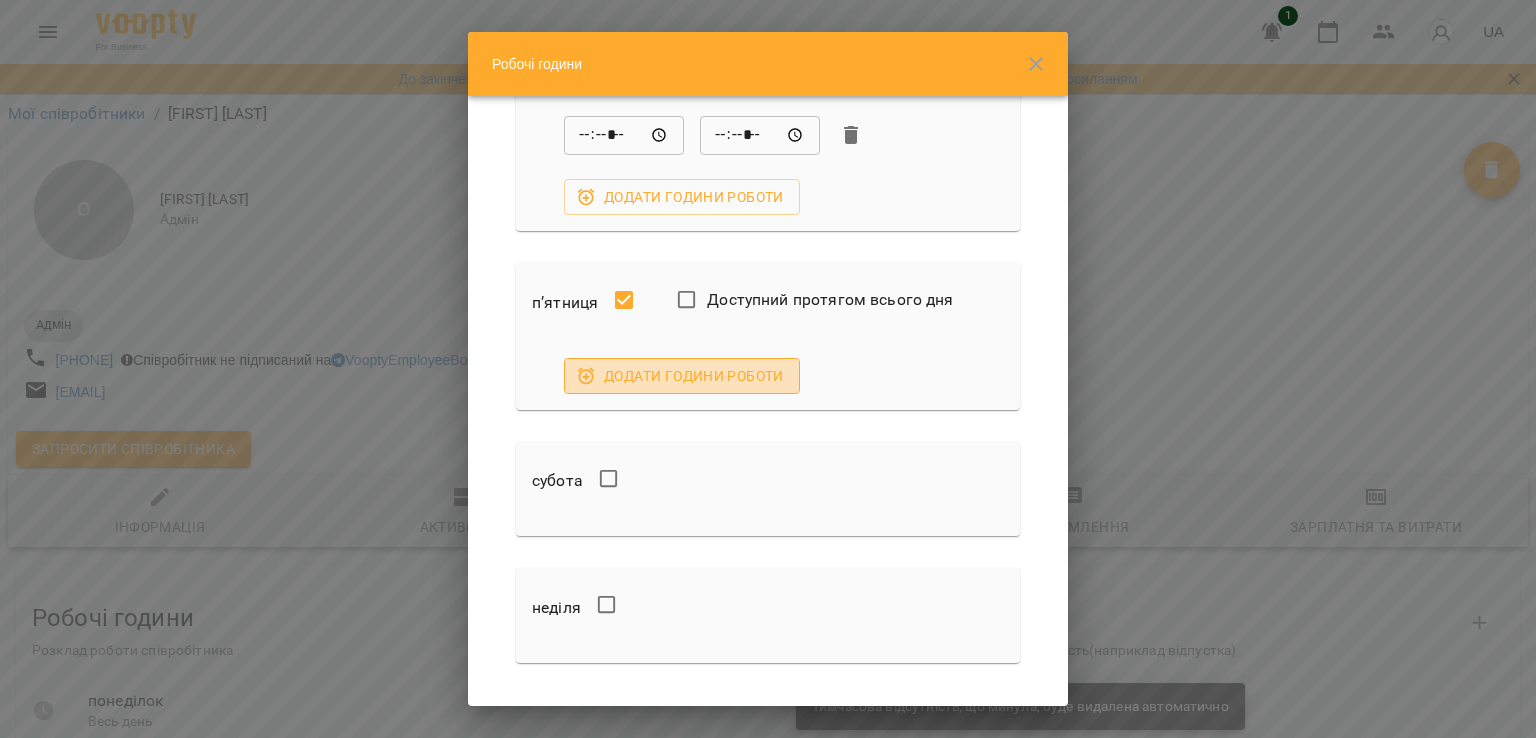 click on "Додати години роботи" at bounding box center [682, 376] 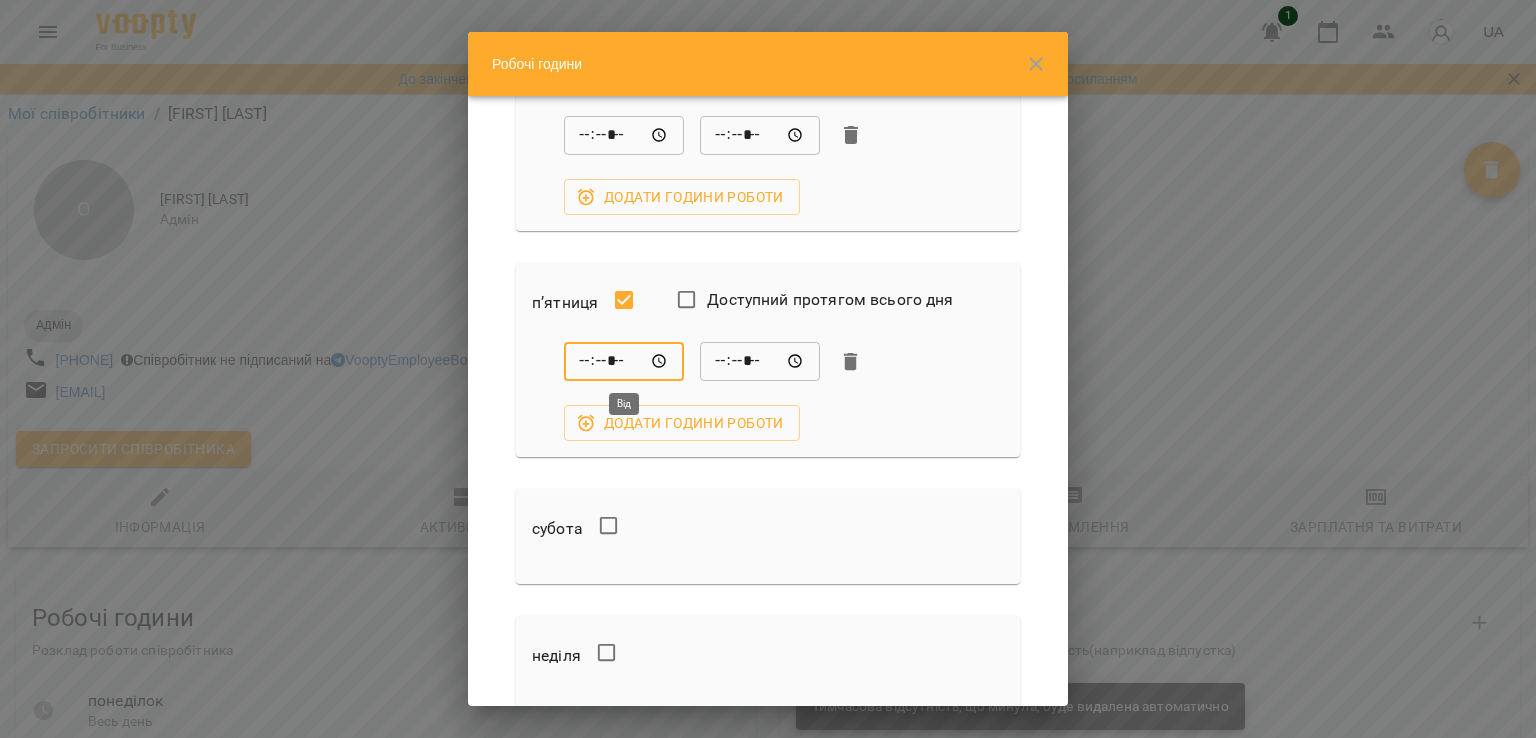 click on "*****" at bounding box center (624, 362) 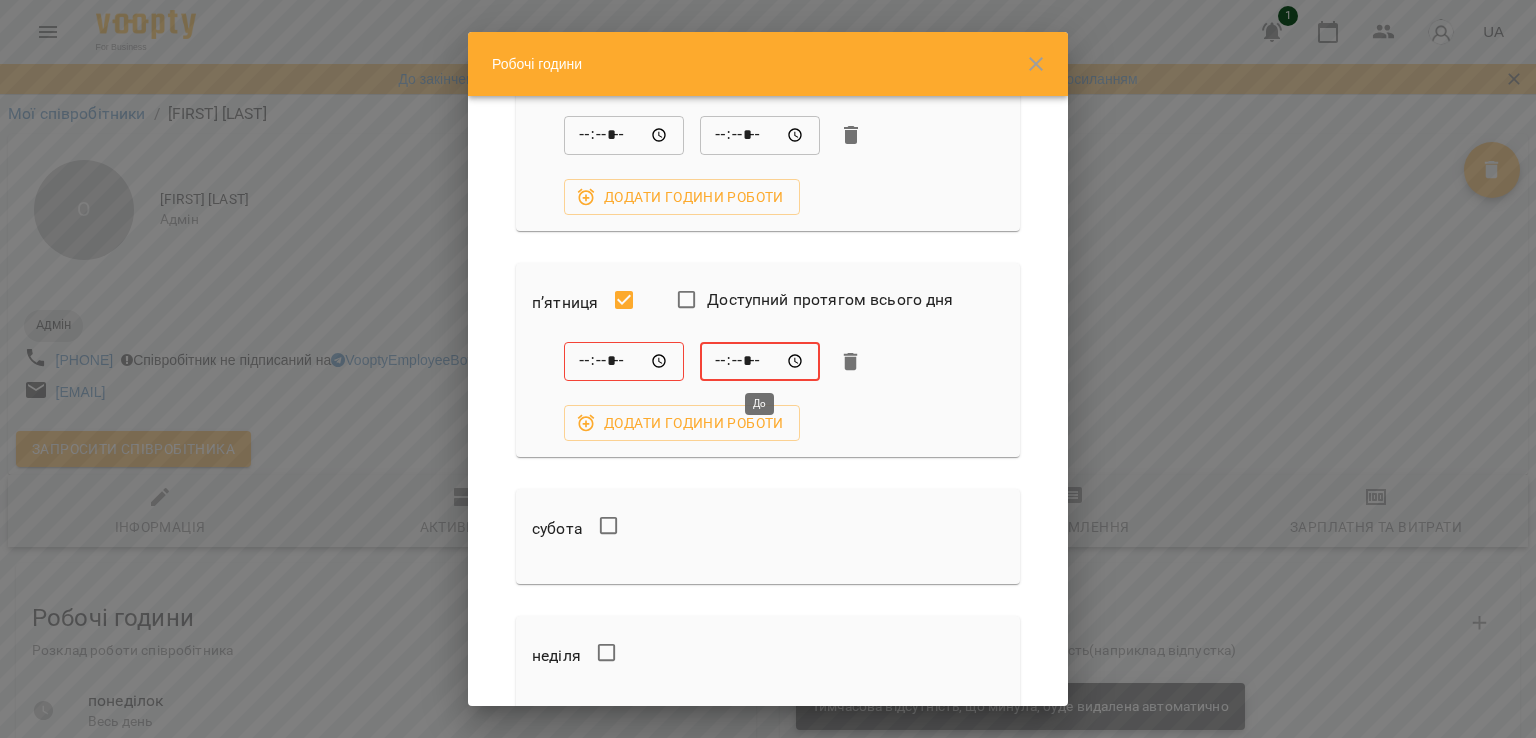 click on "*****" at bounding box center (760, 362) 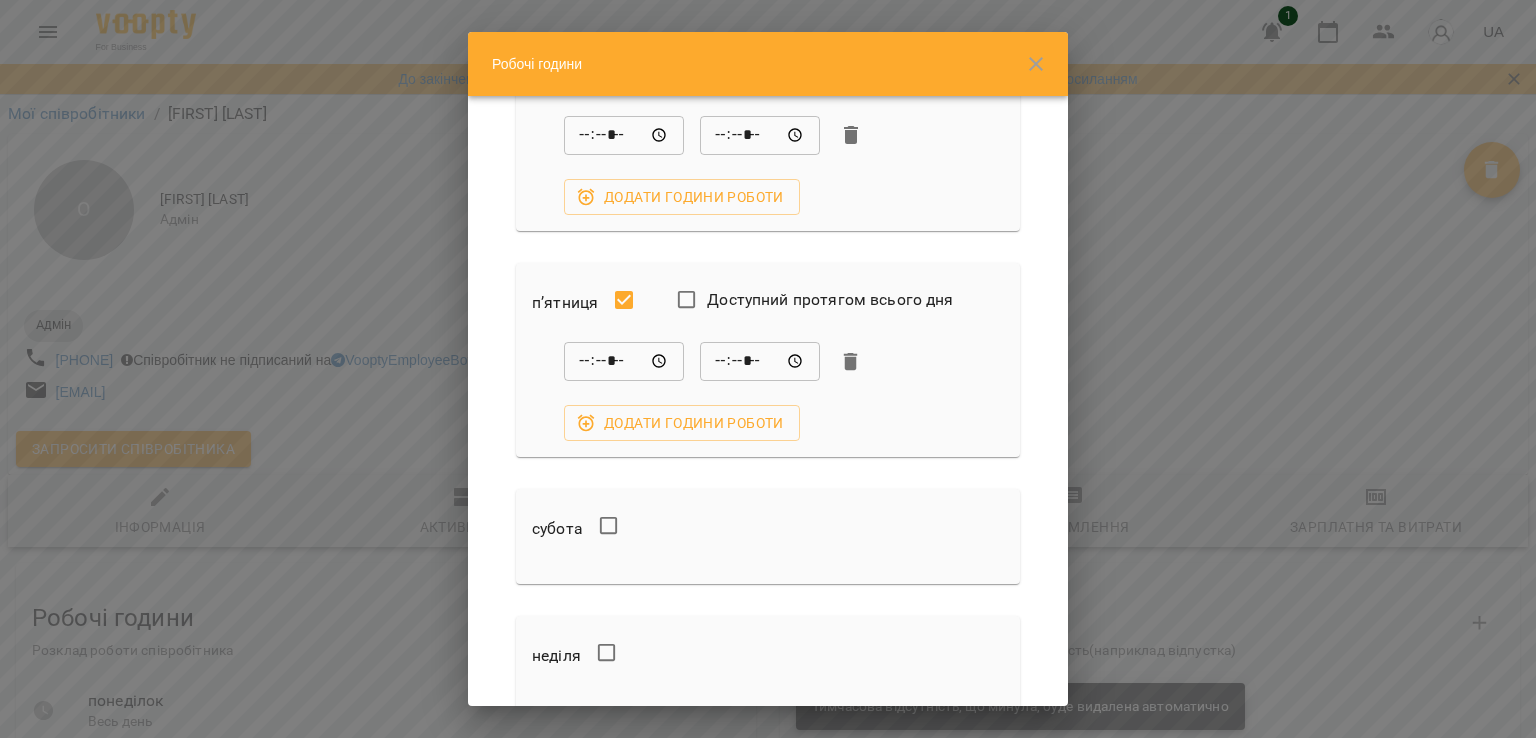 scroll, scrollTop: 932, scrollLeft: 0, axis: vertical 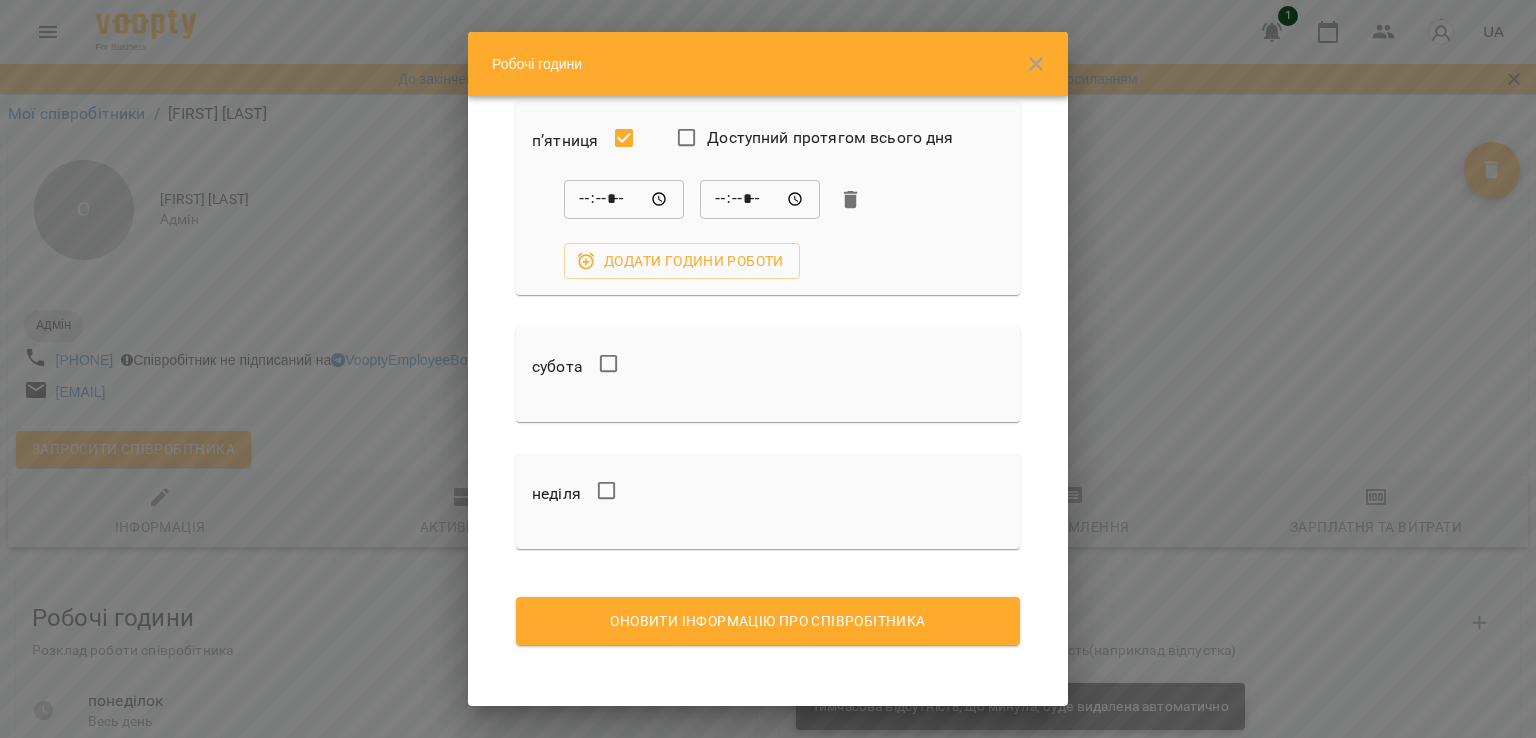 click on "Оновити інформацію про співробітника" at bounding box center (768, 621) 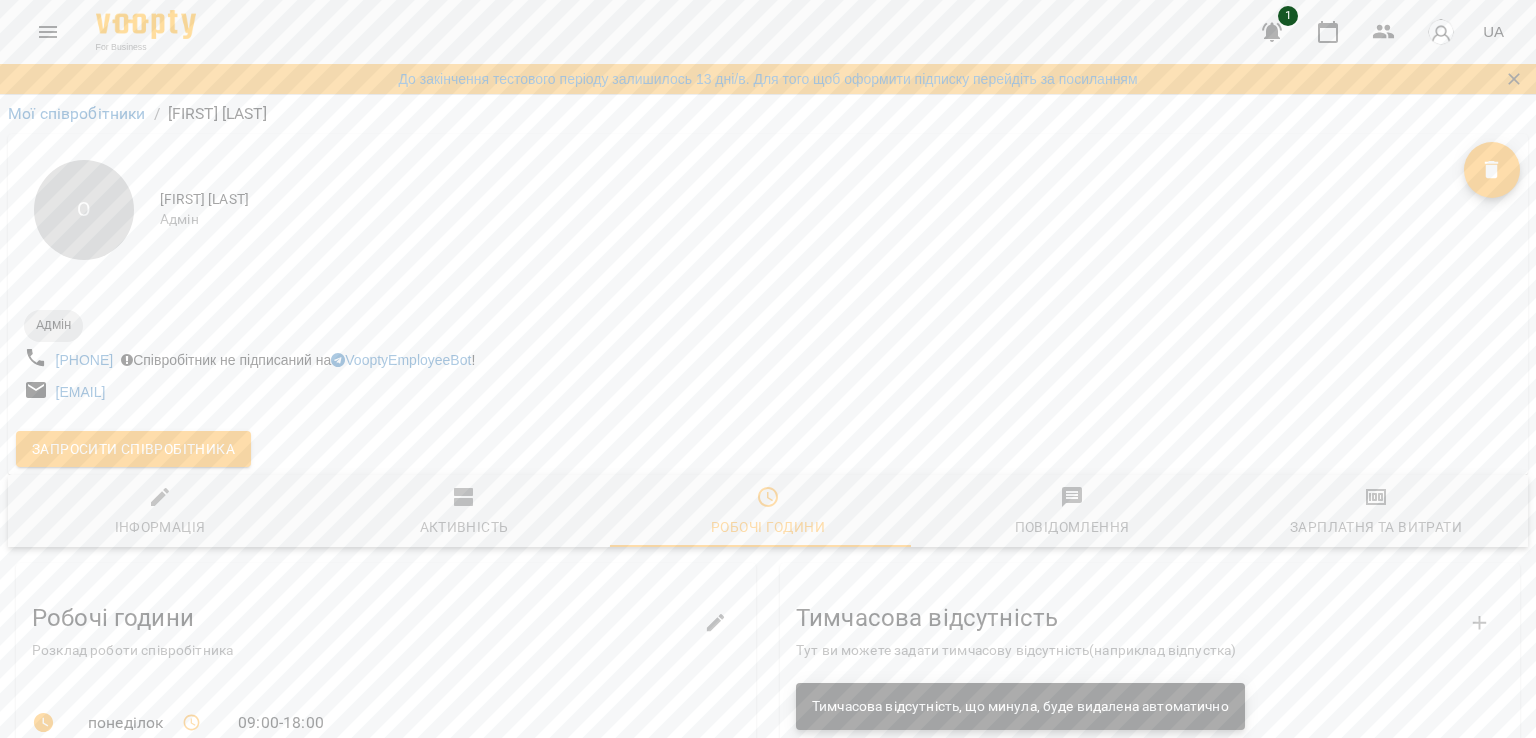 scroll, scrollTop: 0, scrollLeft: 0, axis: both 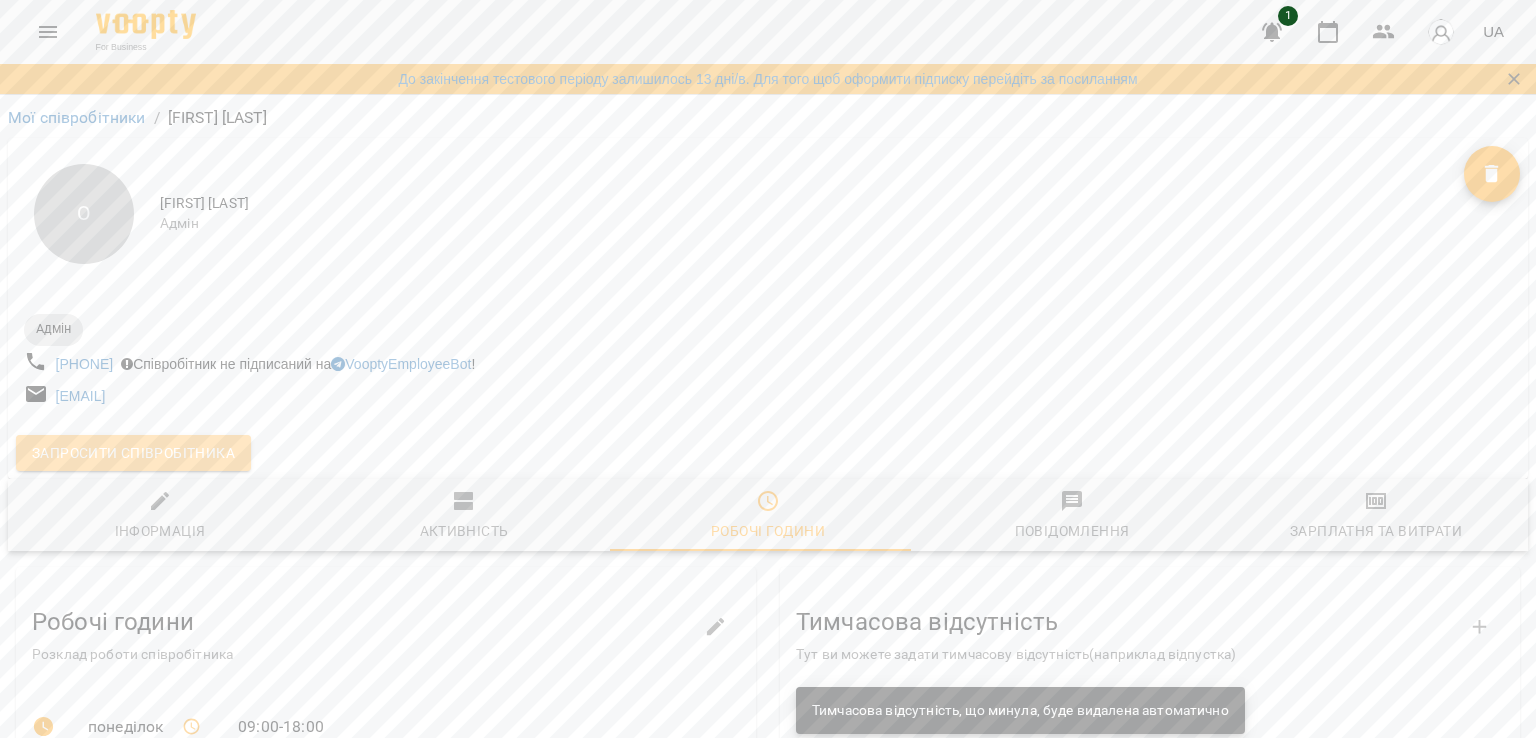 click on "Запросити співробітника" at bounding box center (133, 453) 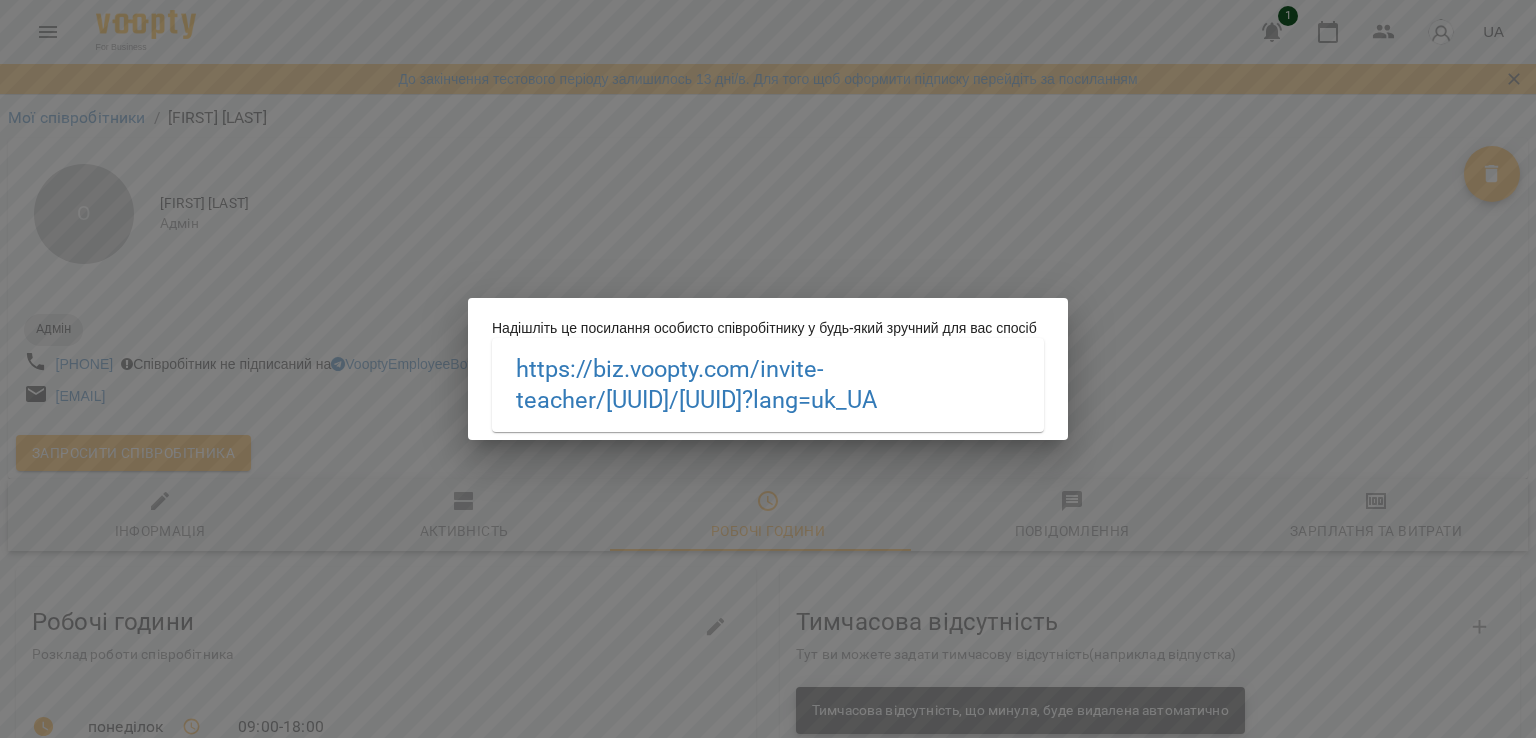 click on "Надішліть це посилання особисто співробітнику у будь-який зручний для вас спосіб https://biz.voopty.com /invite-teacher/6895bcc994d3f6a24341cd22/6895cbf094d3f6a24357001c?lang=uk_UA" at bounding box center [768, 369] 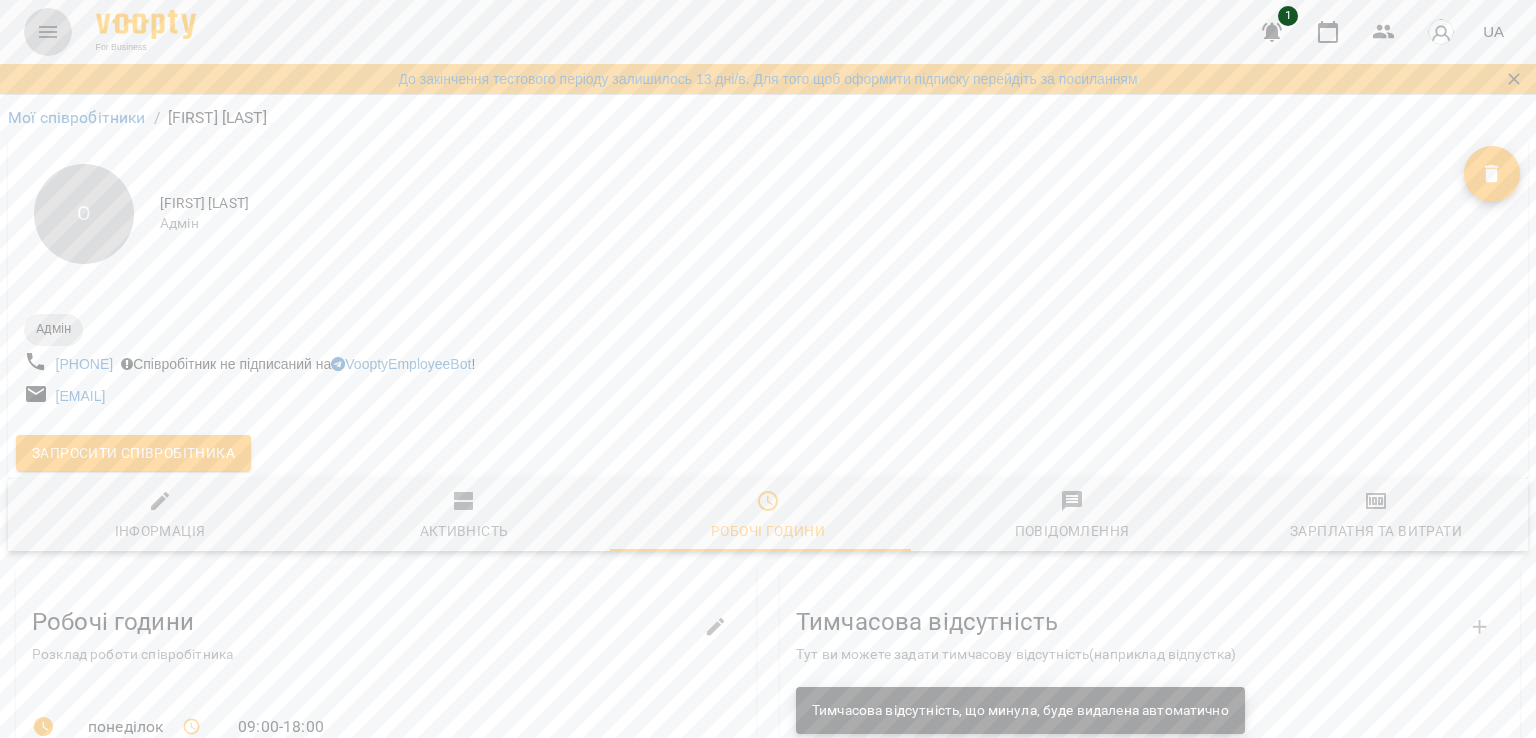click 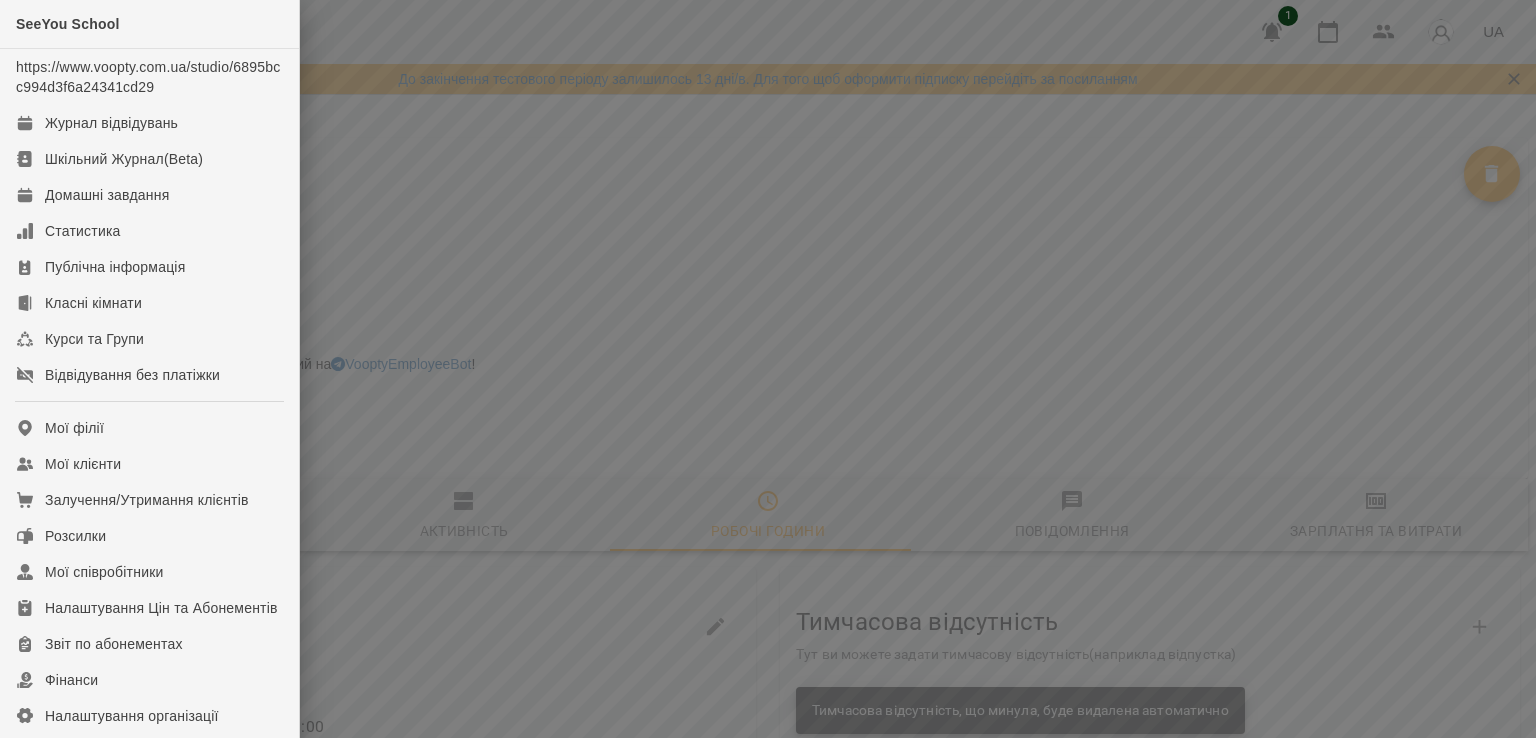 click at bounding box center [768, 369] 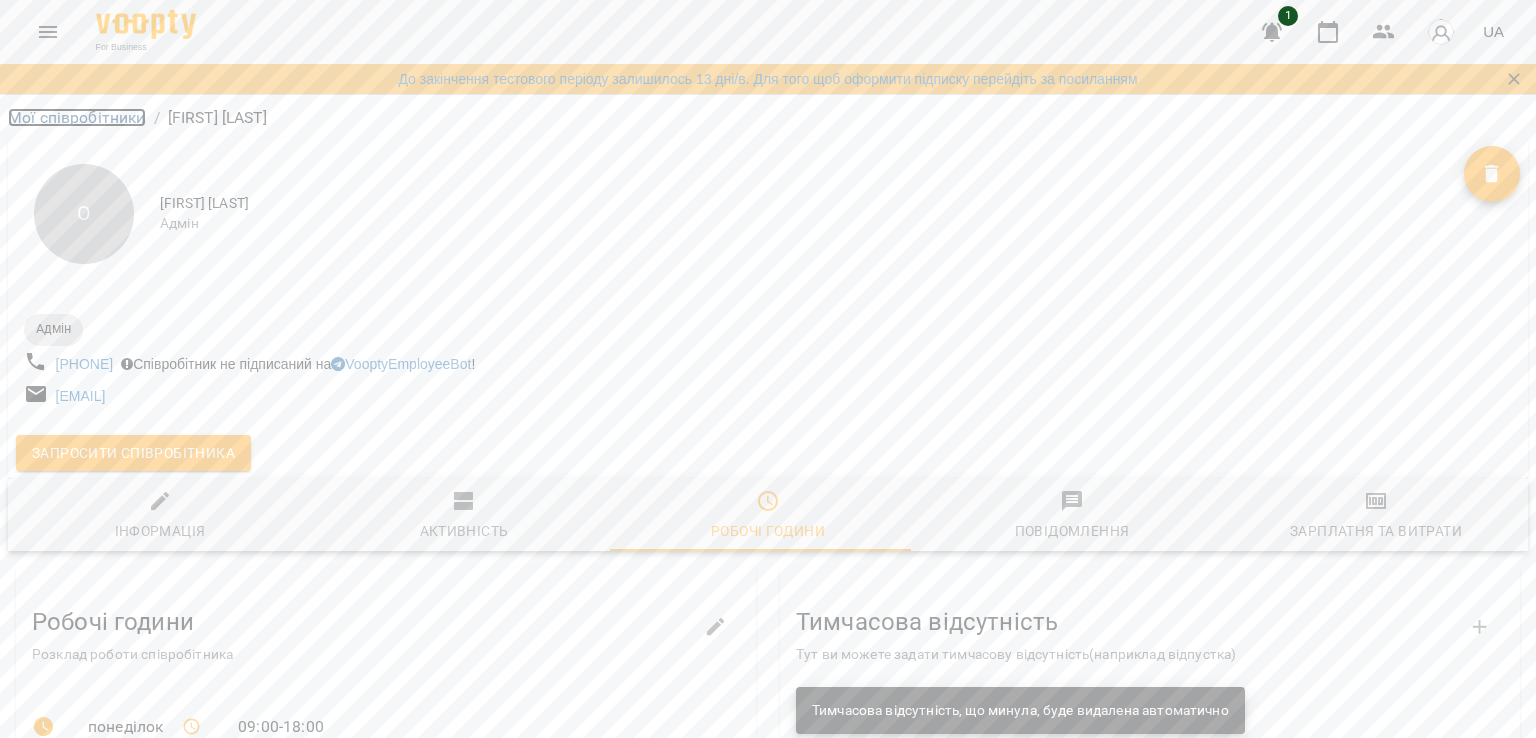 click on "Мої співробітники" at bounding box center (77, 117) 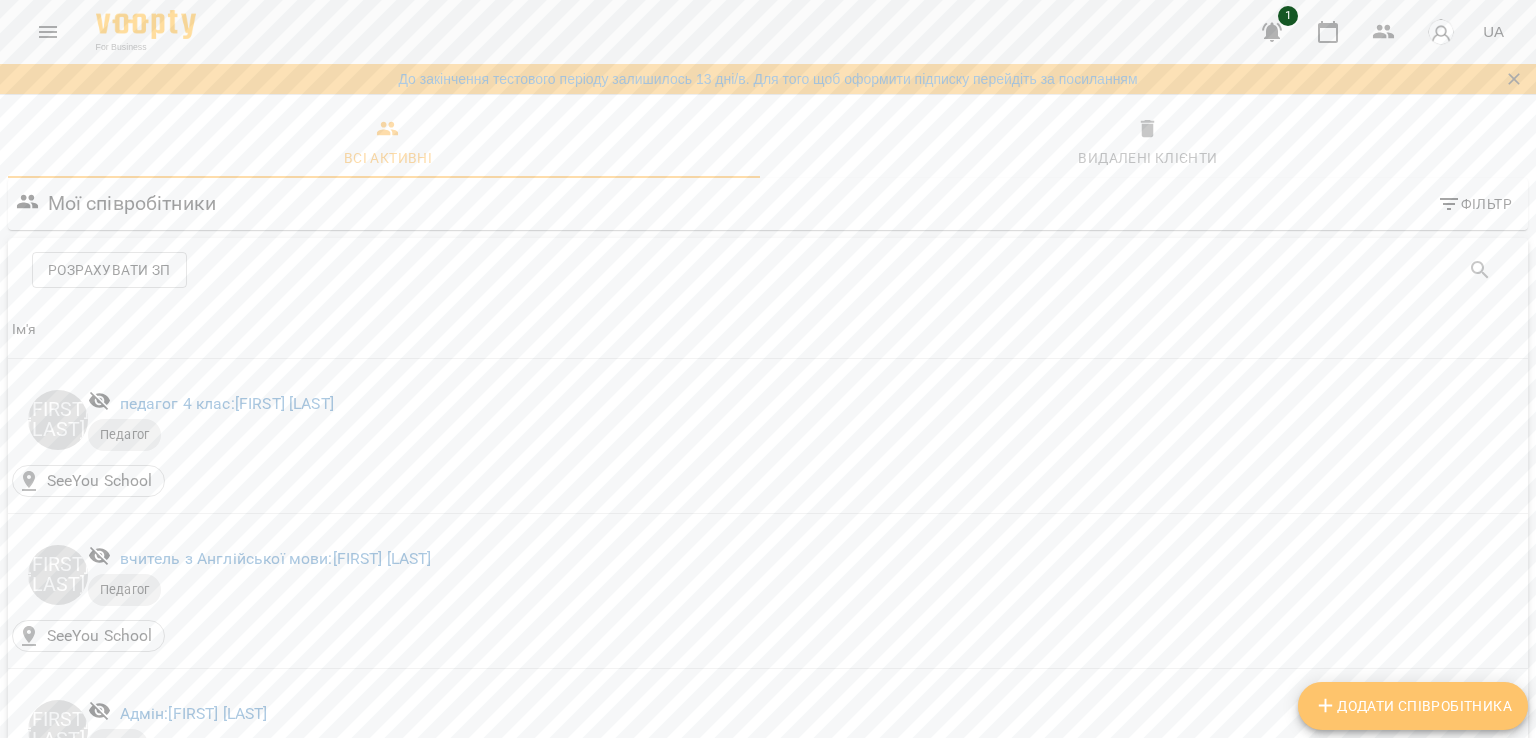 click on "Додати співробітника" at bounding box center [1413, 706] 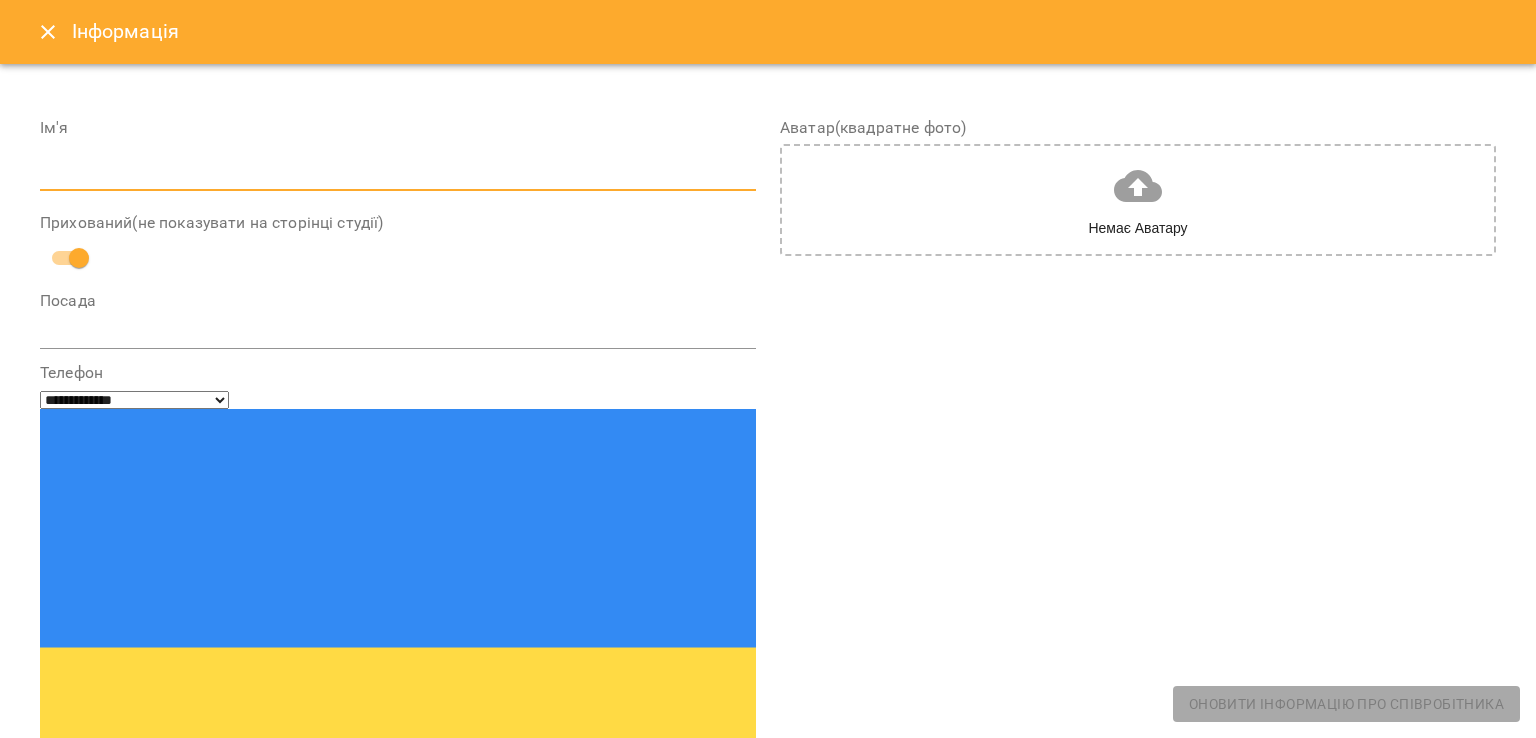 click at bounding box center (398, 176) 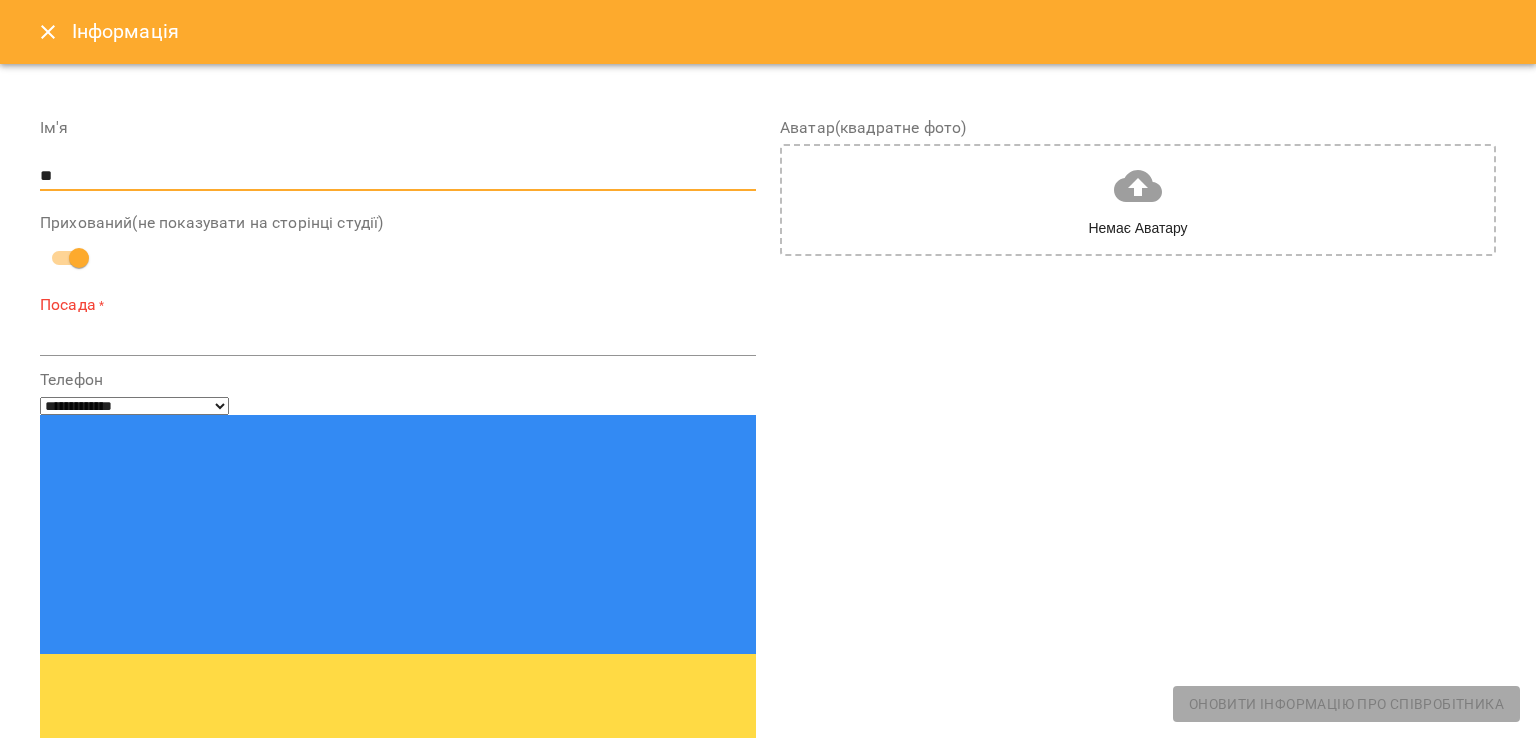 type on "*" 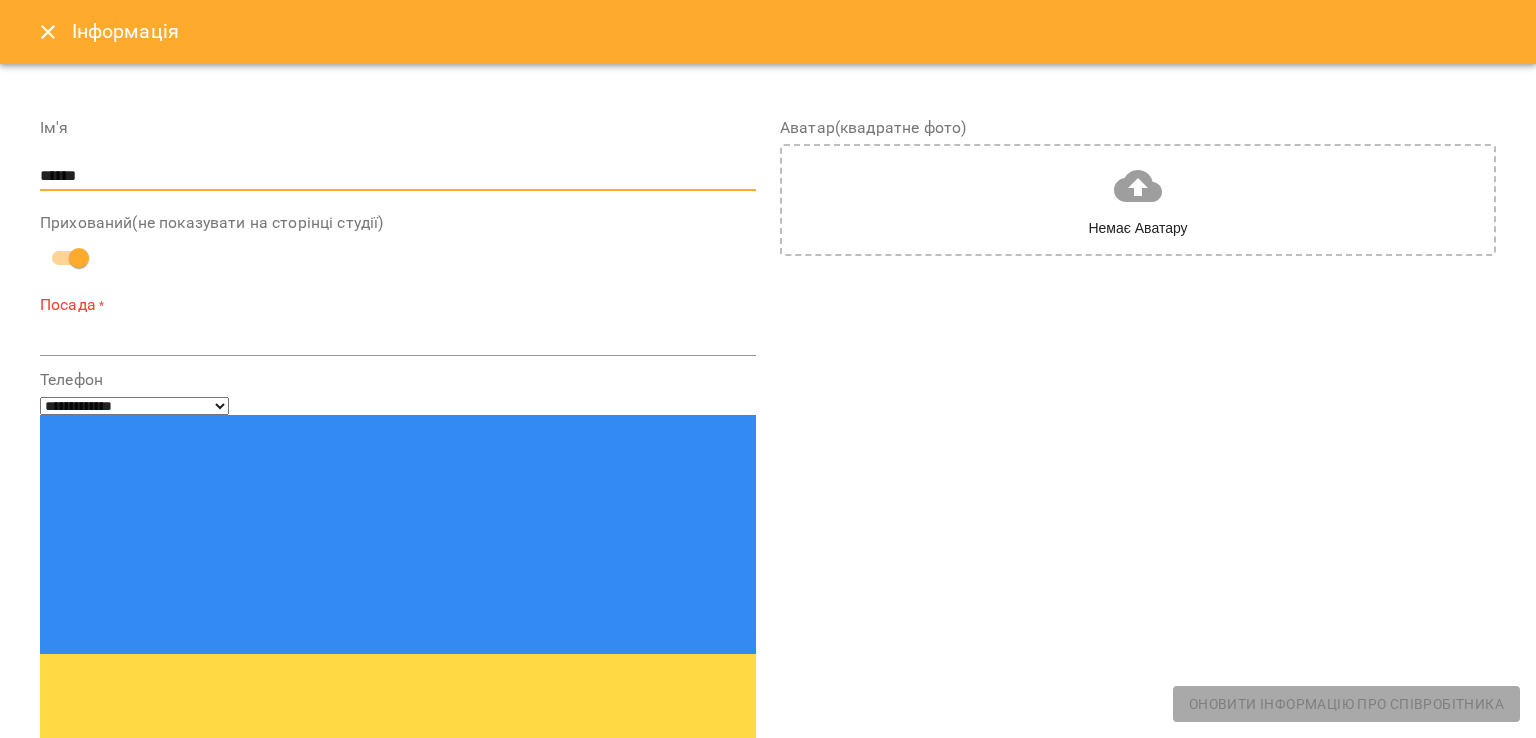 type on "******" 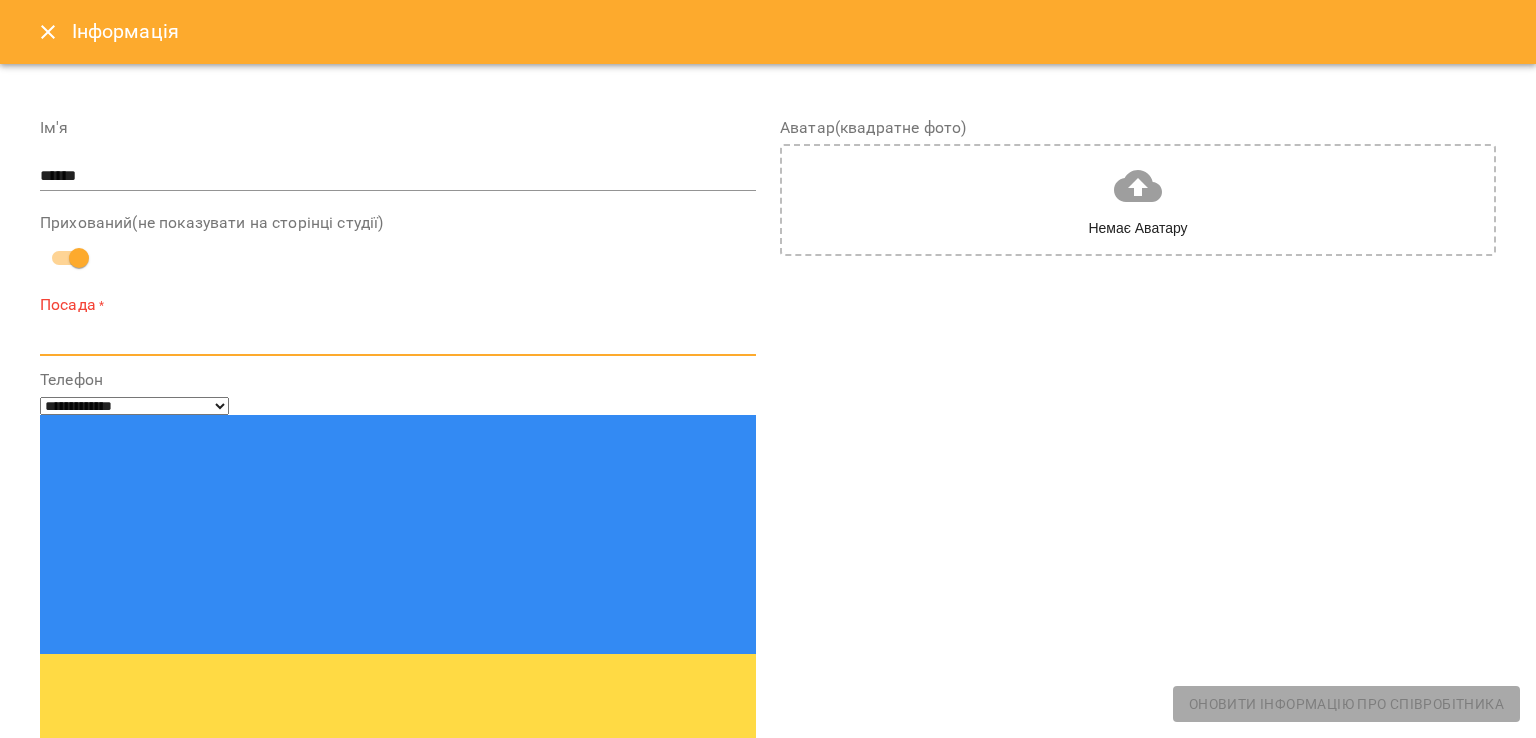 click at bounding box center [398, 339] 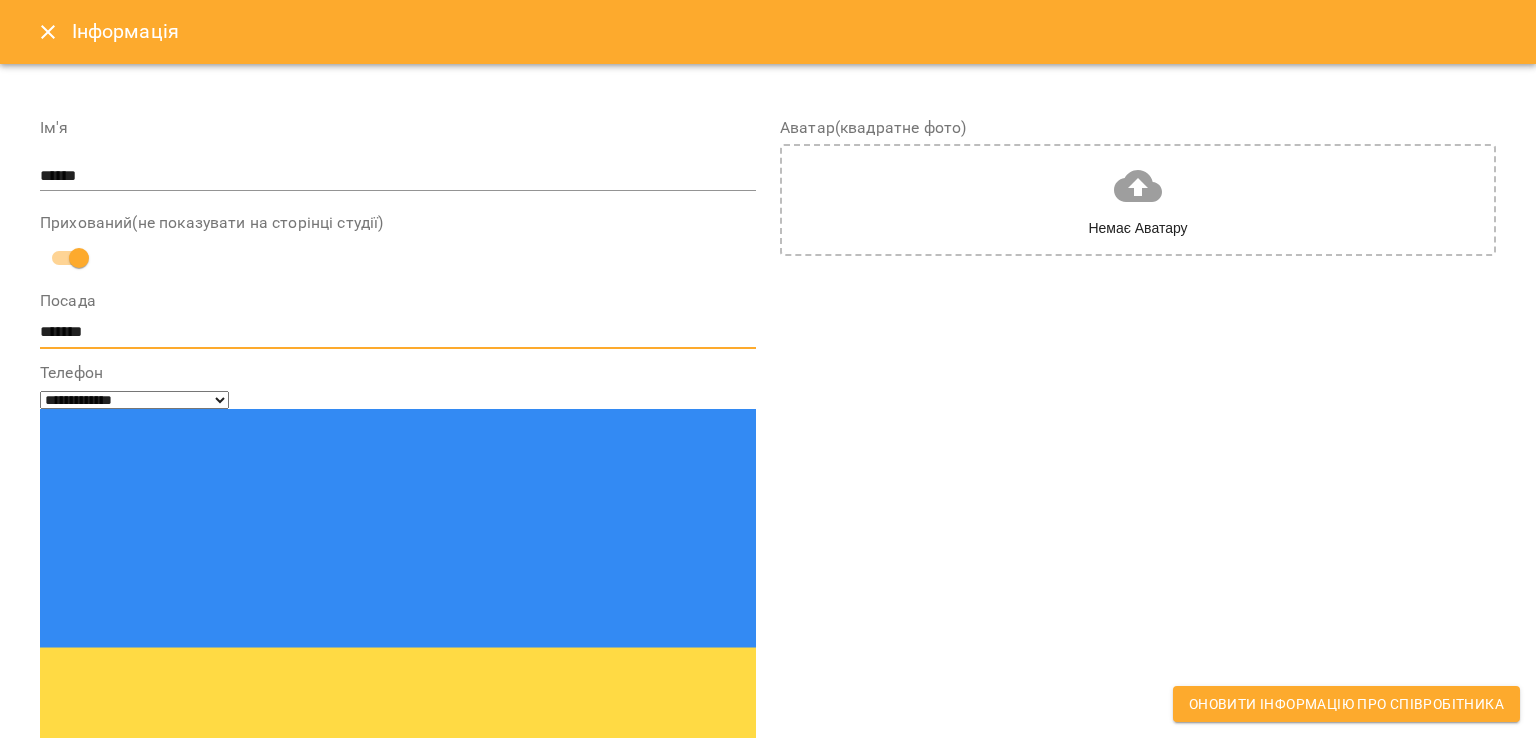 type on "*******" 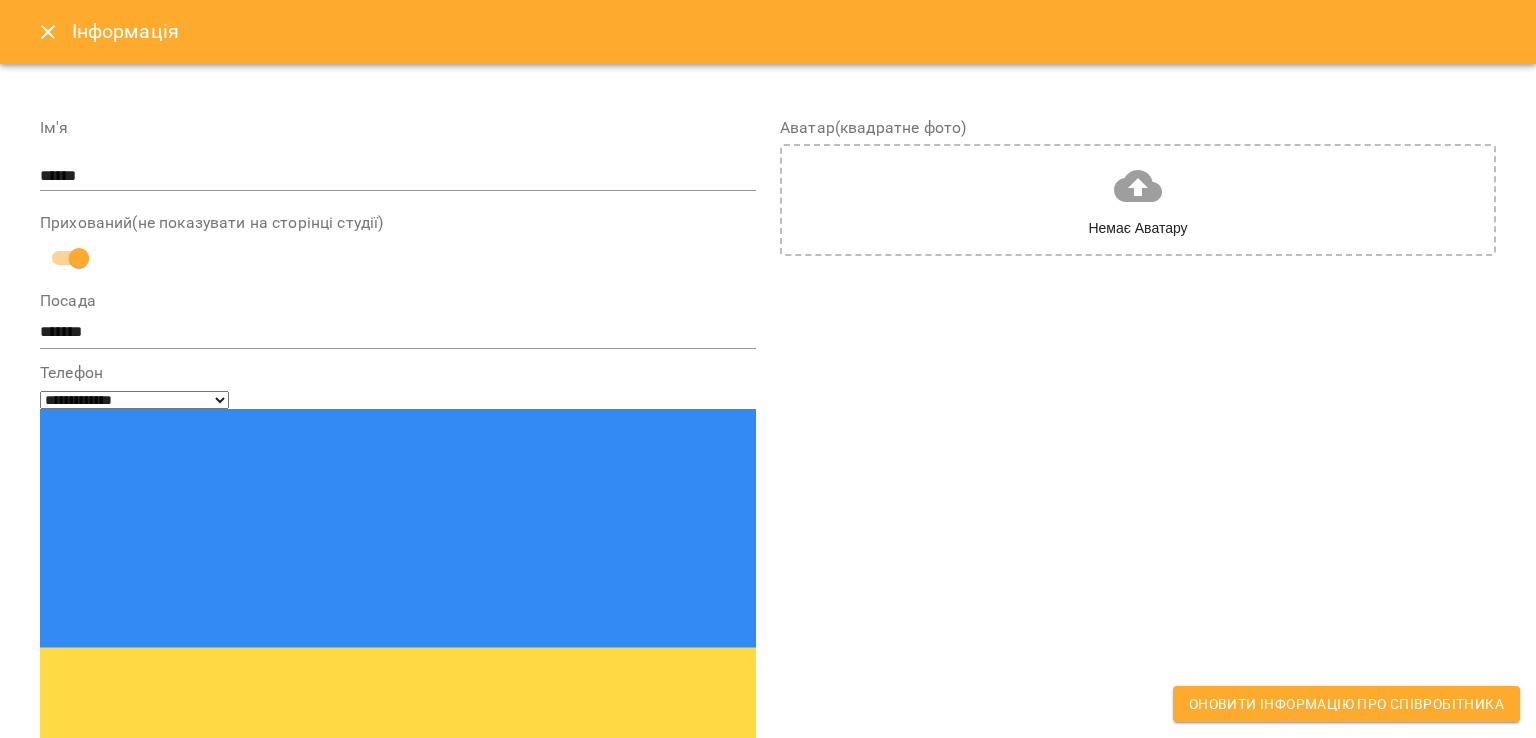 click at bounding box center (114, 899) 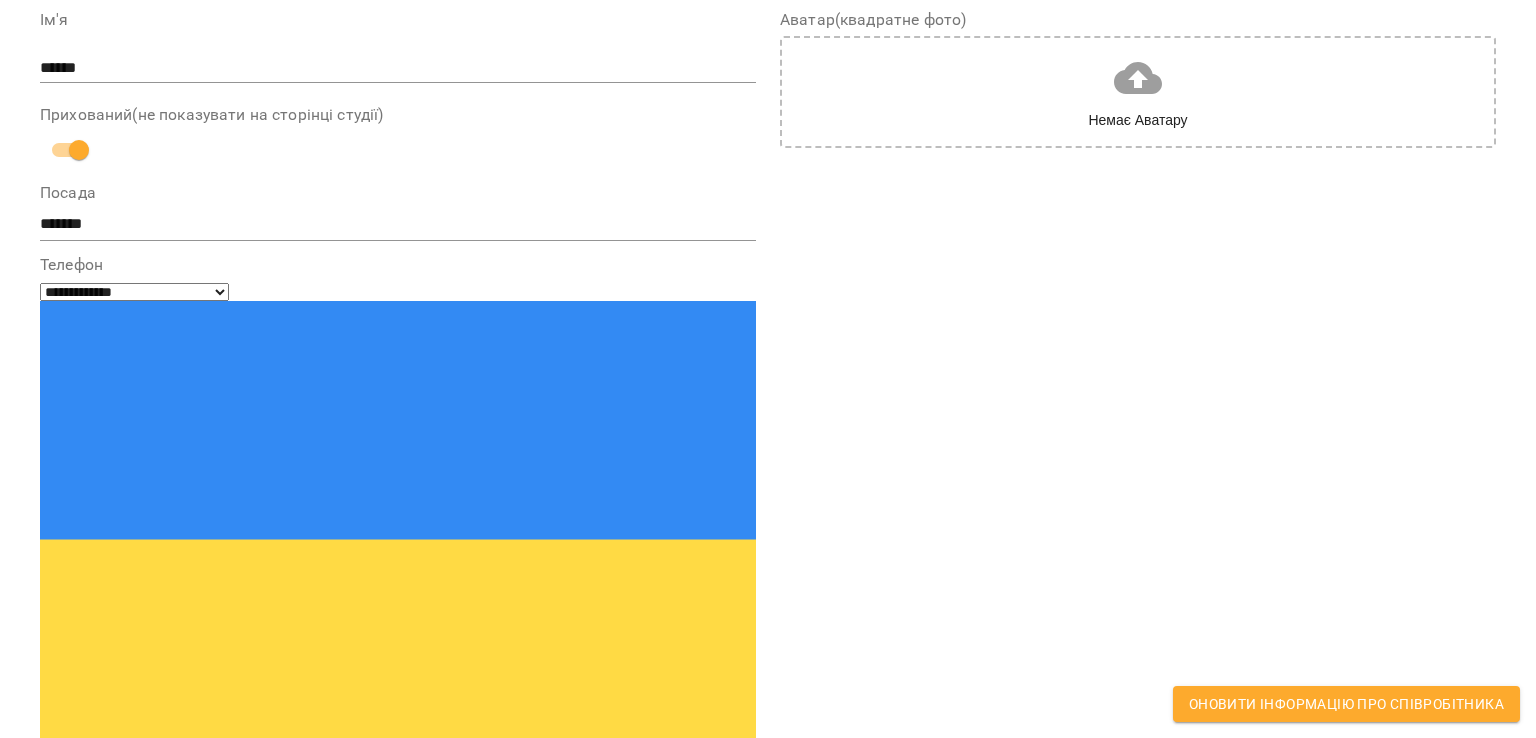 scroll, scrollTop: 83, scrollLeft: 0, axis: vertical 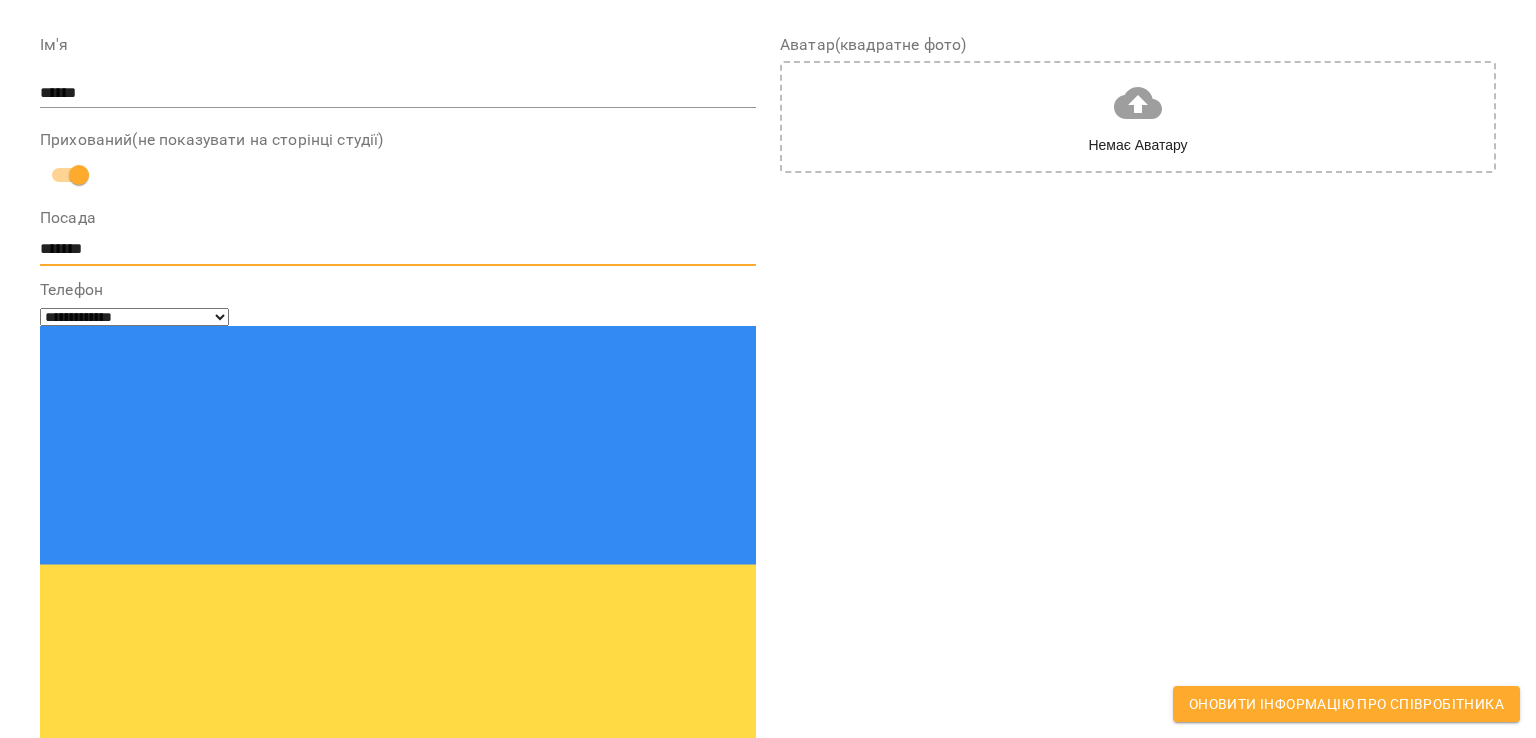 click on "*******" at bounding box center (394, 249) 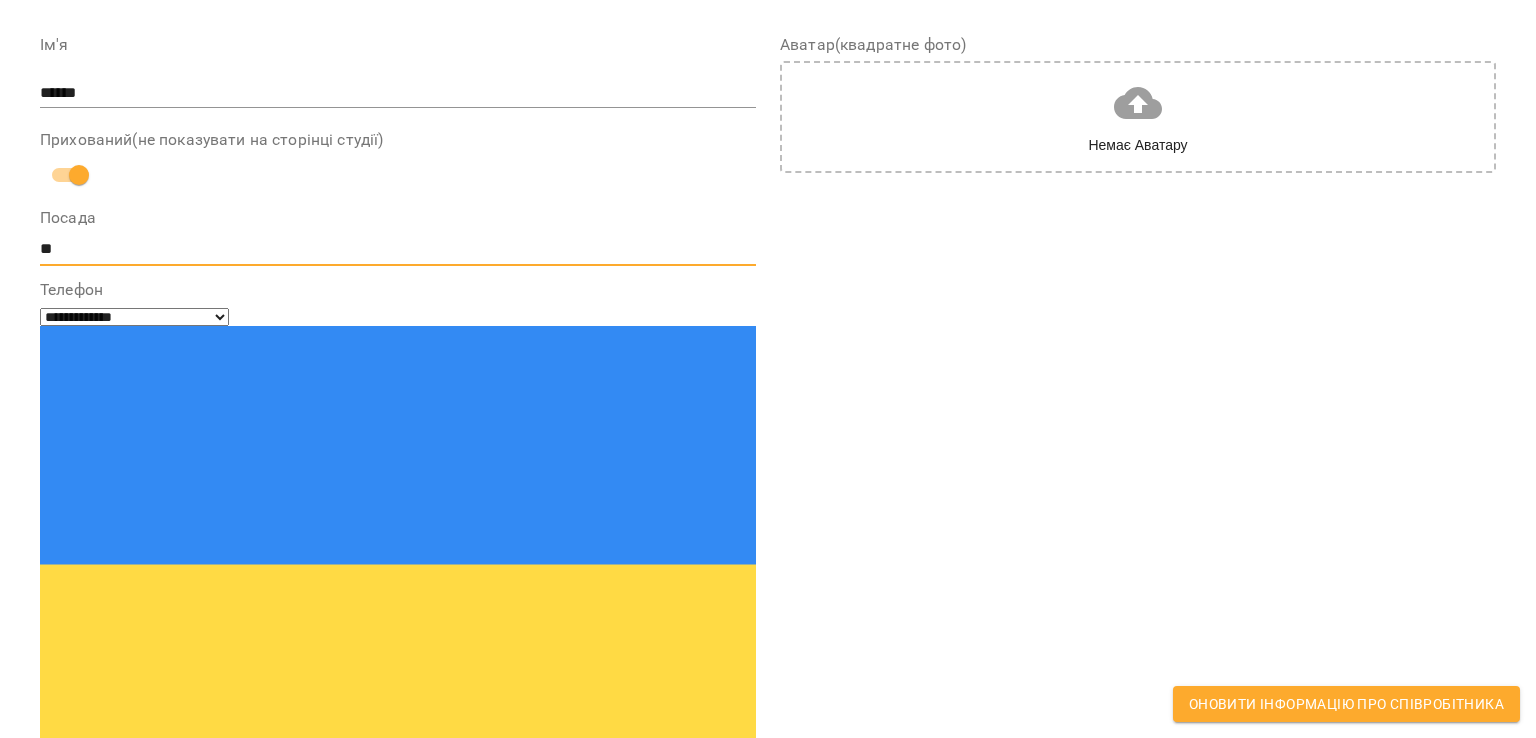 type on "*" 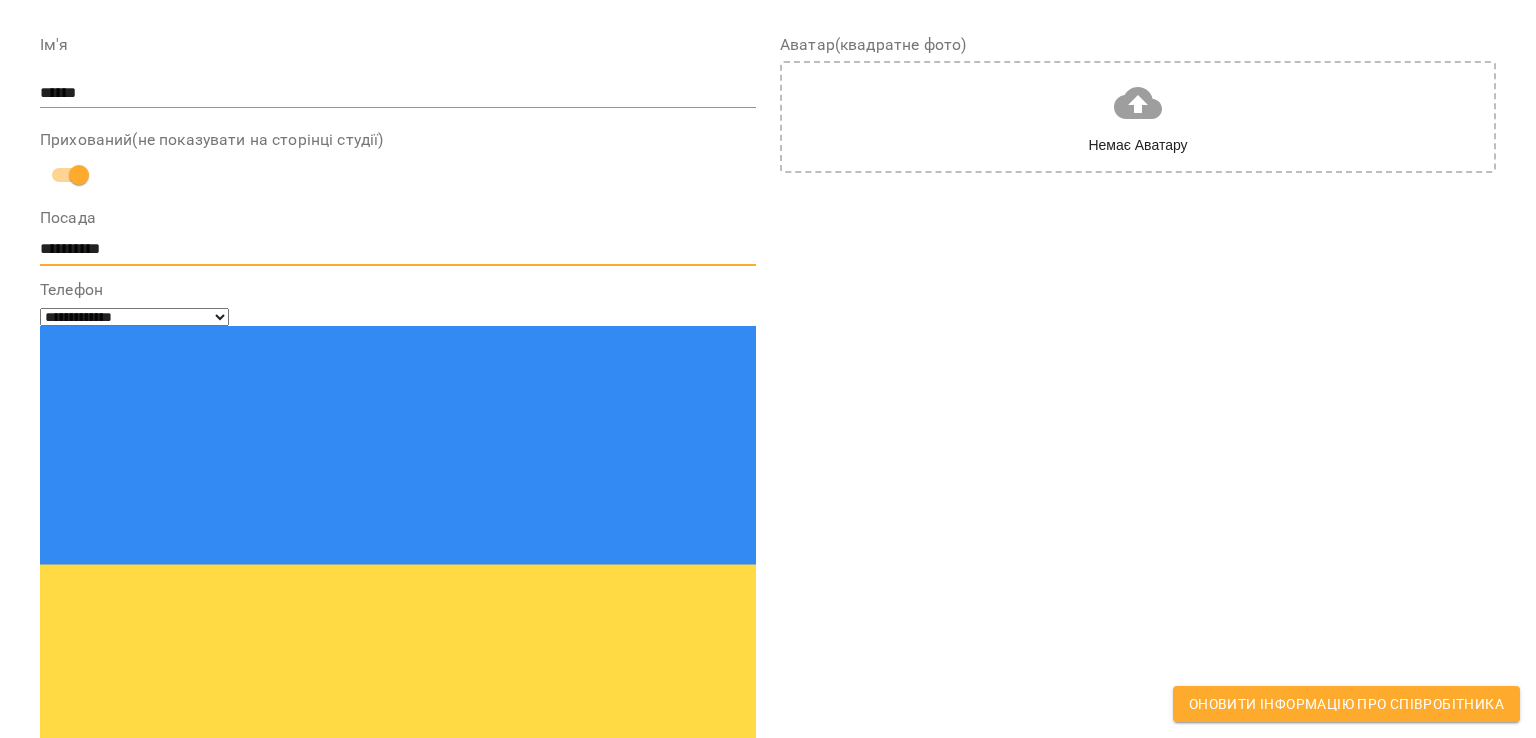 type on "**********" 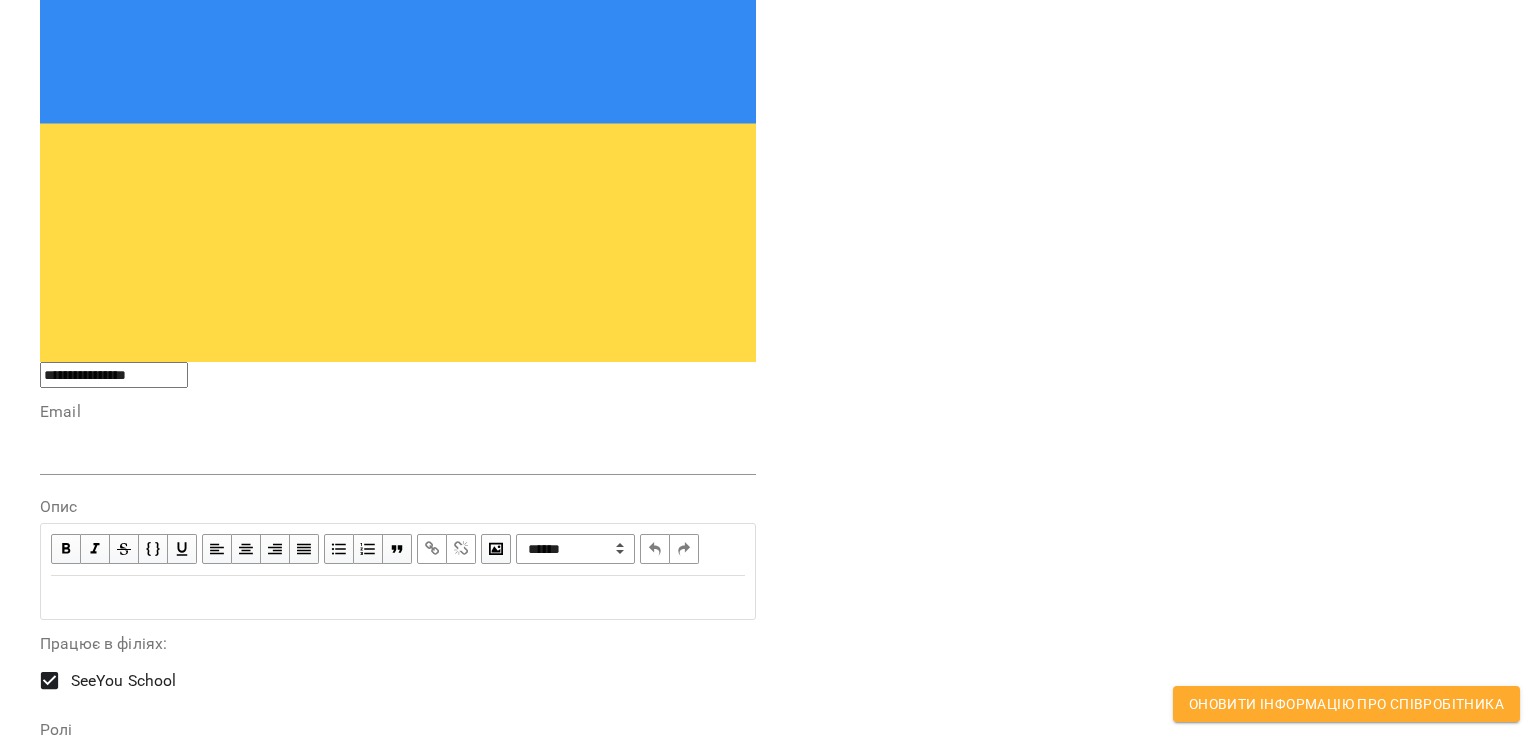 scroll, scrollTop: 541, scrollLeft: 0, axis: vertical 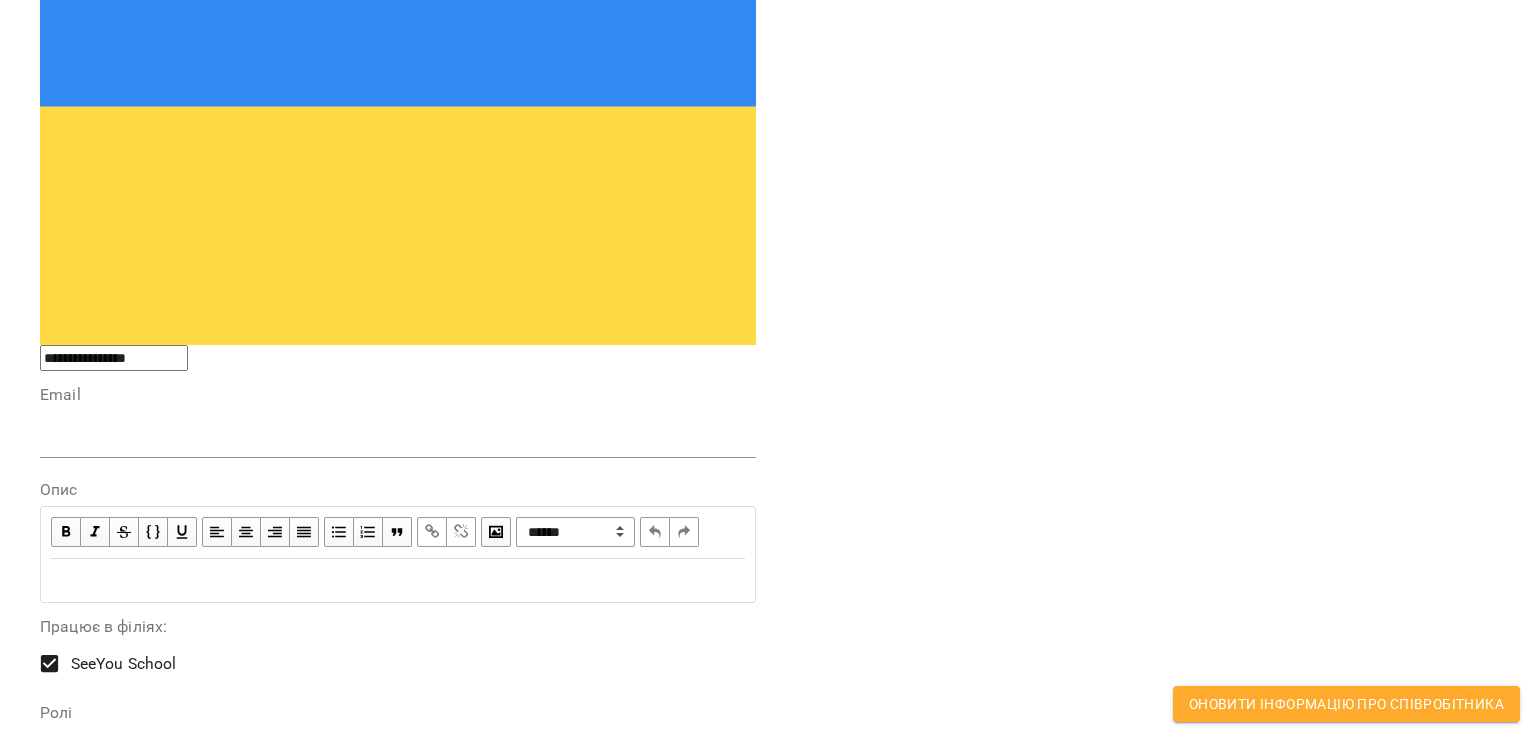 click on "Власник" at bounding box center [102, 750] 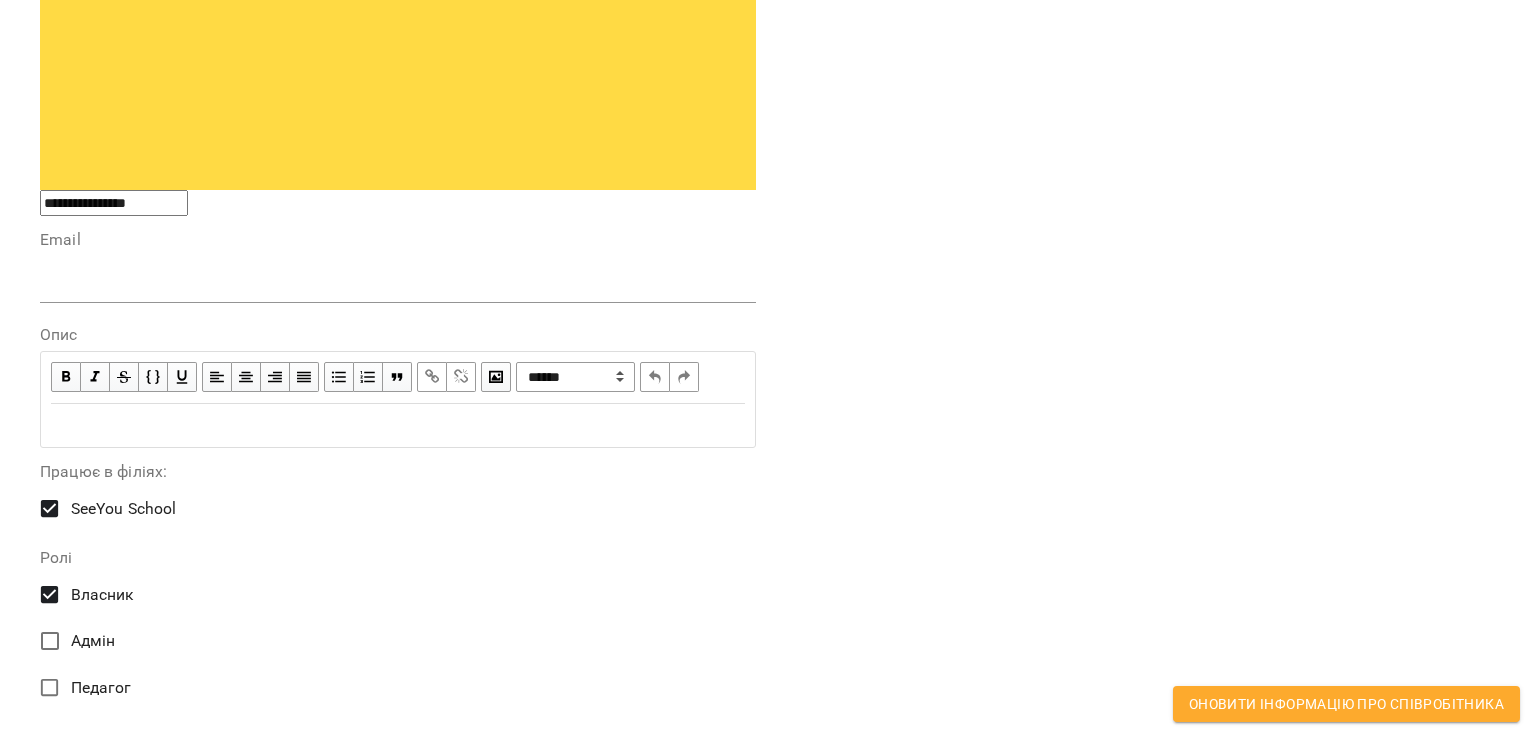 scroll, scrollTop: 707, scrollLeft: 0, axis: vertical 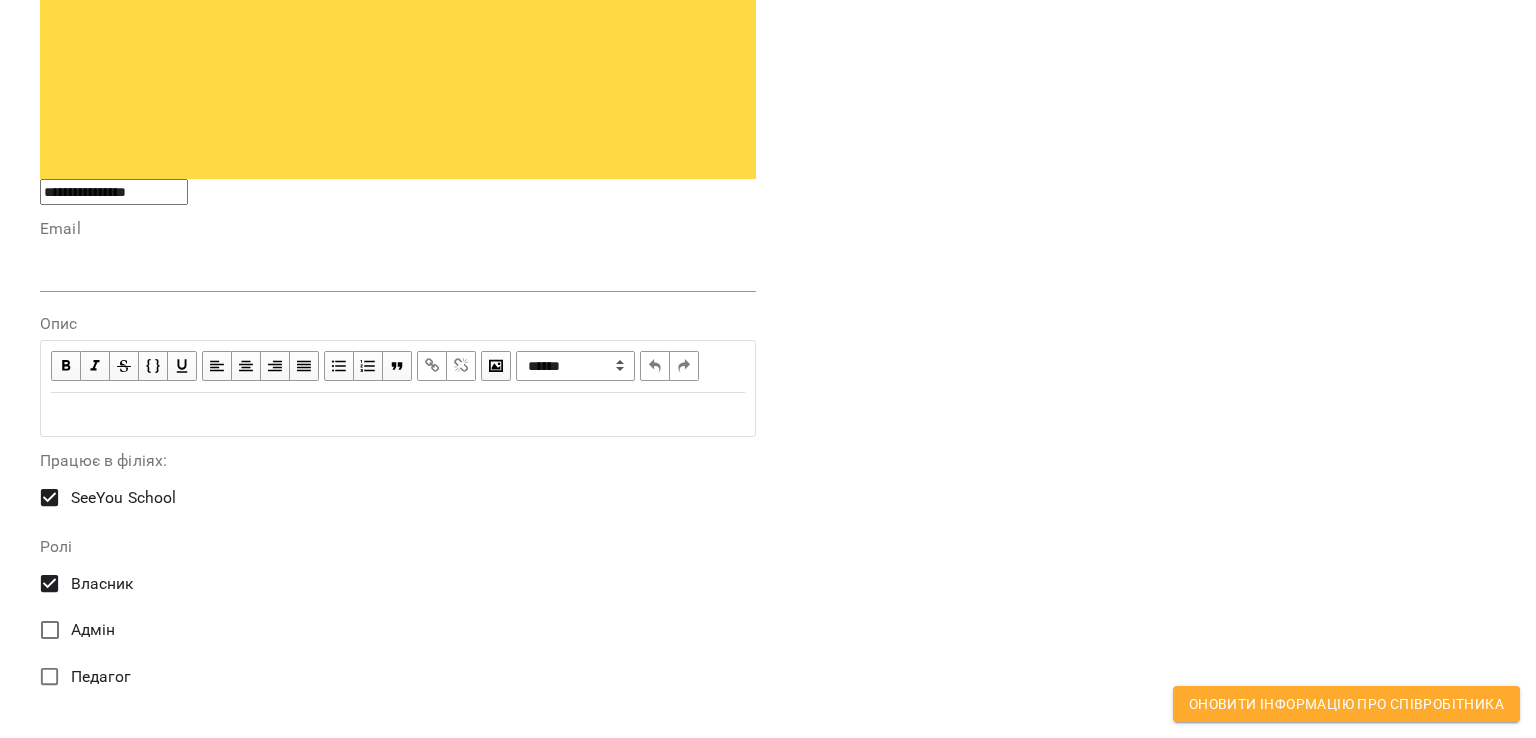 click on "Оновити інформацію про співробітника" at bounding box center (1346, 704) 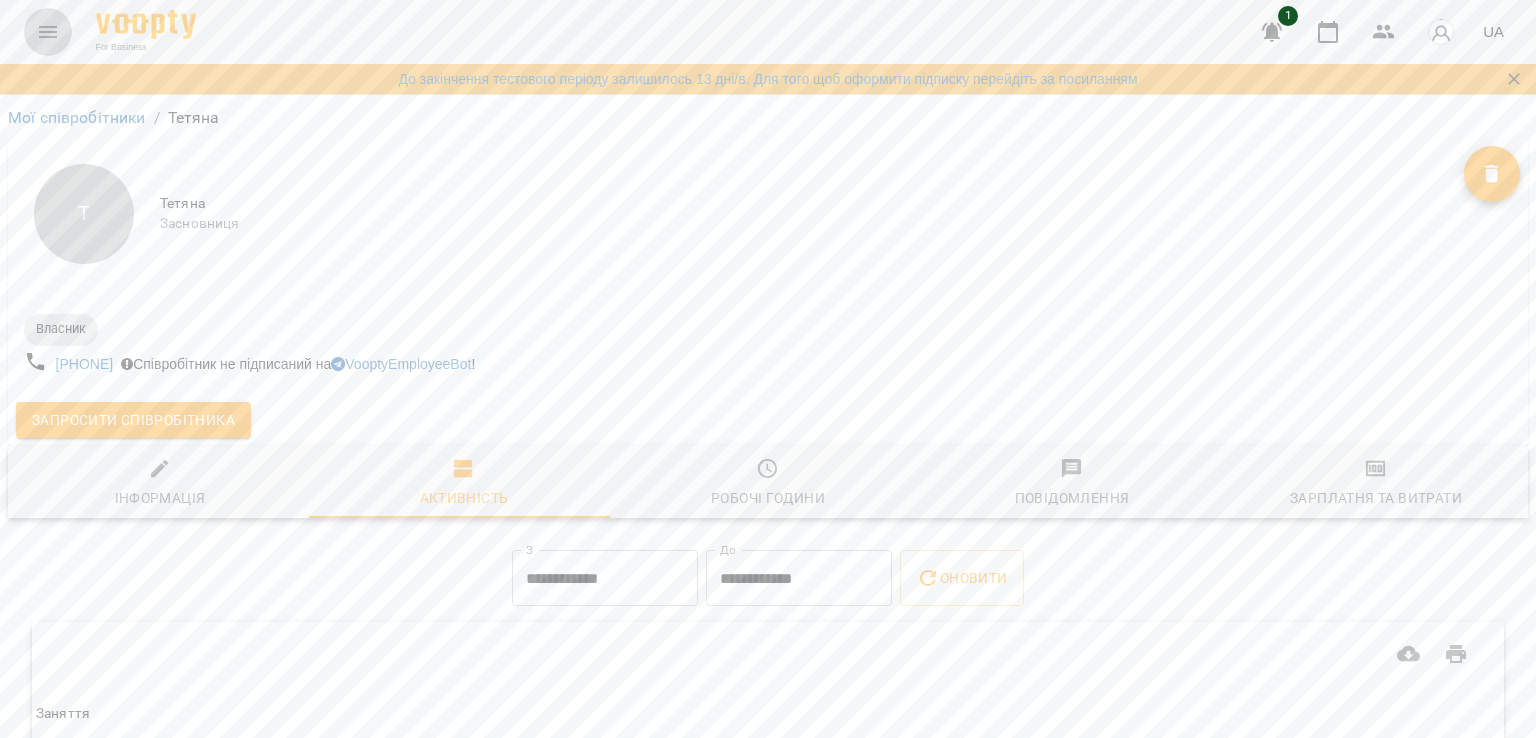 click 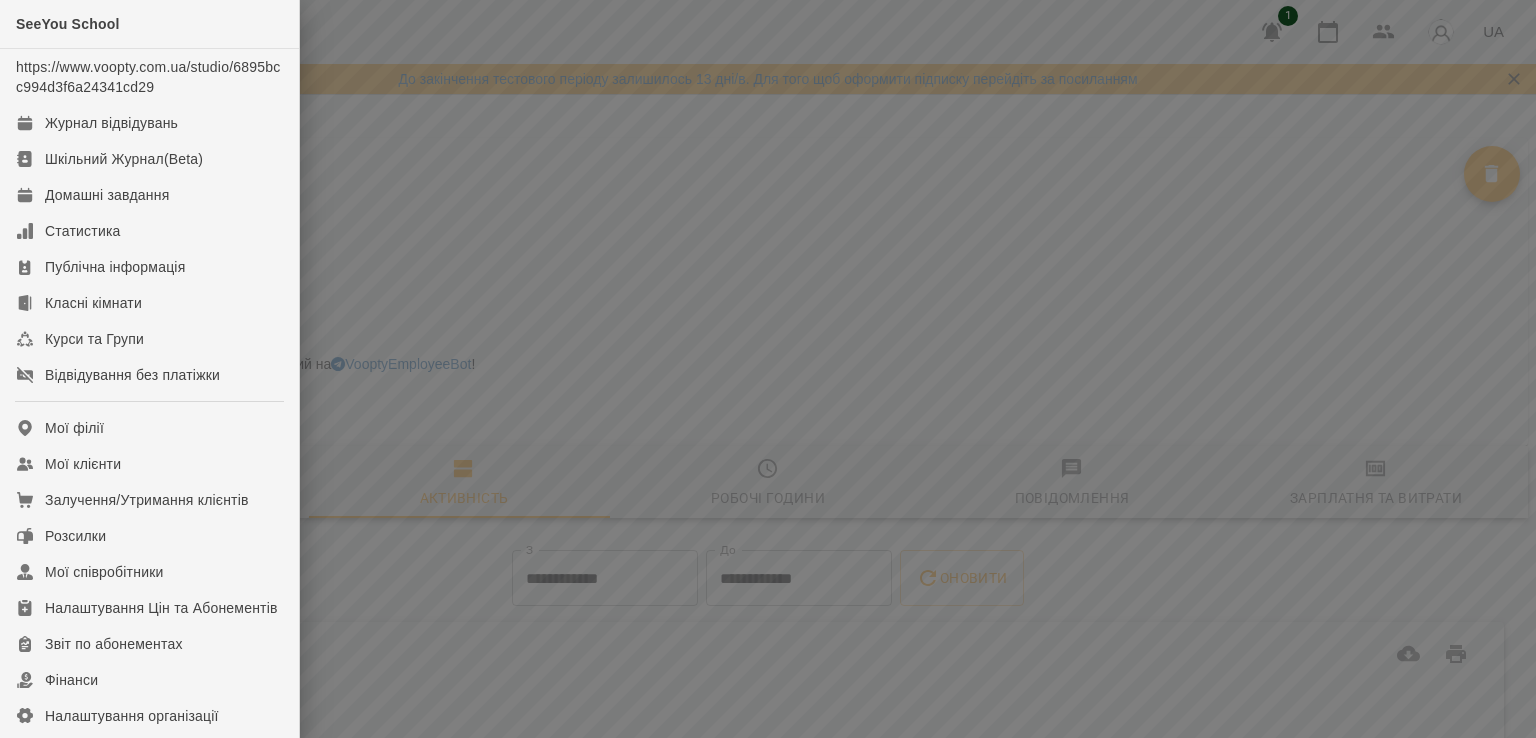 click at bounding box center [768, 369] 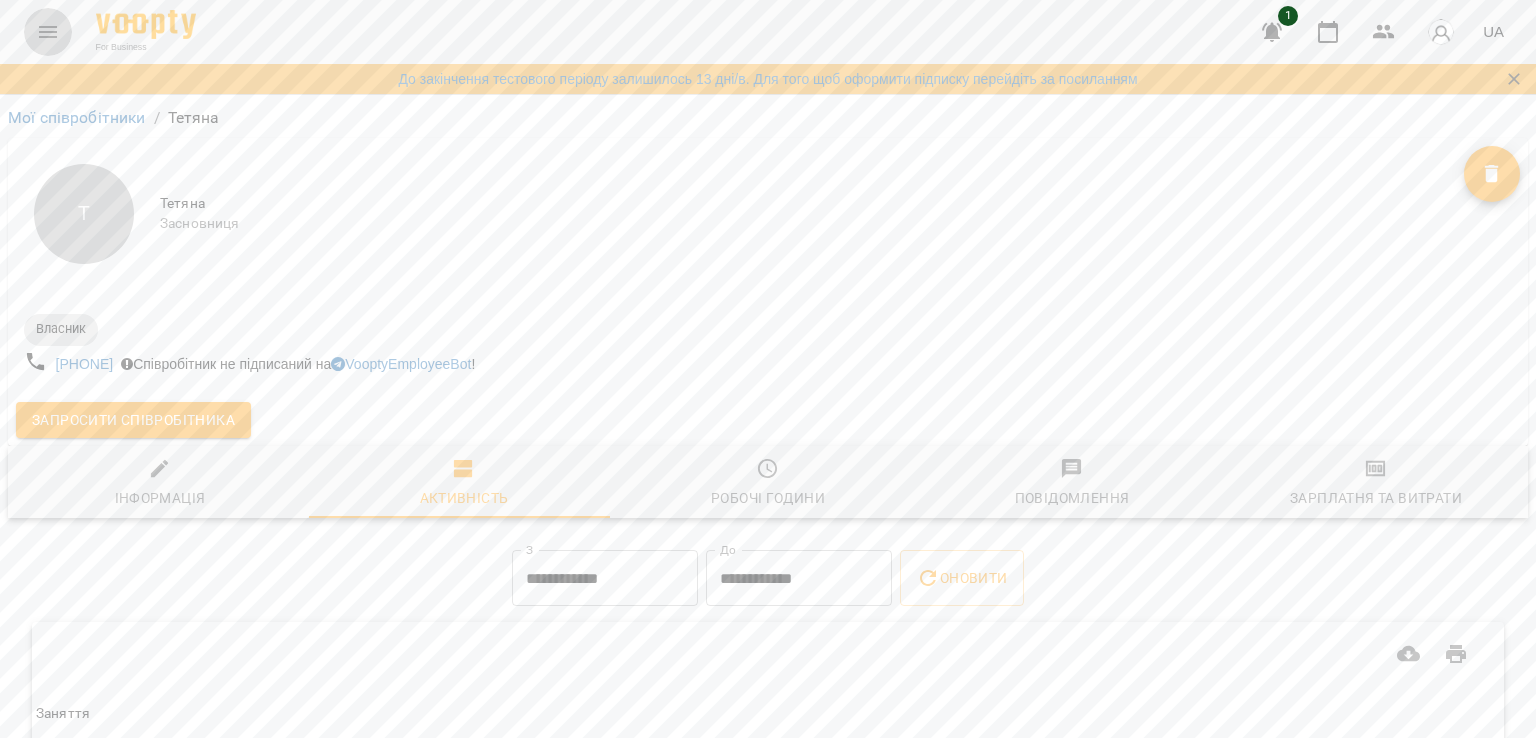 click 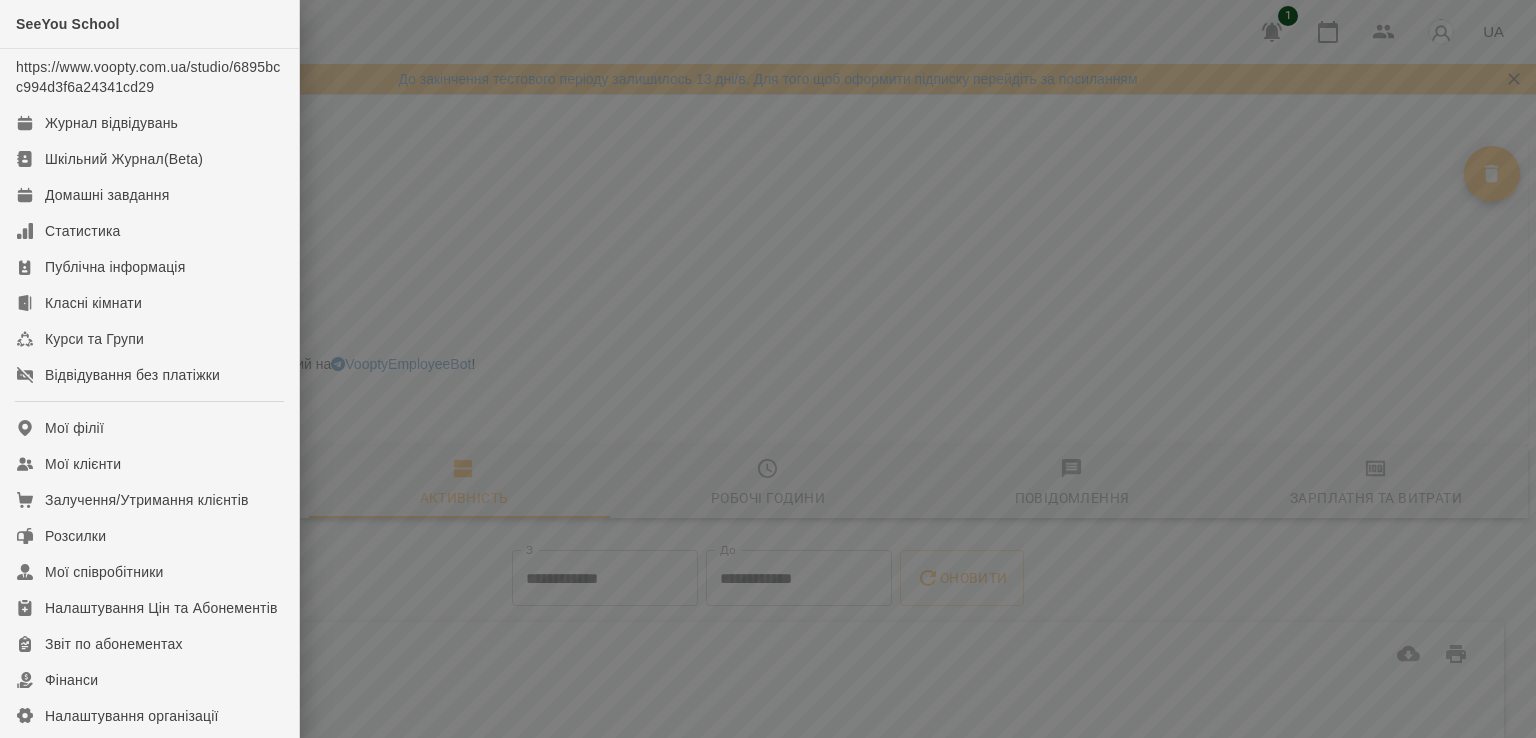 click at bounding box center [768, 369] 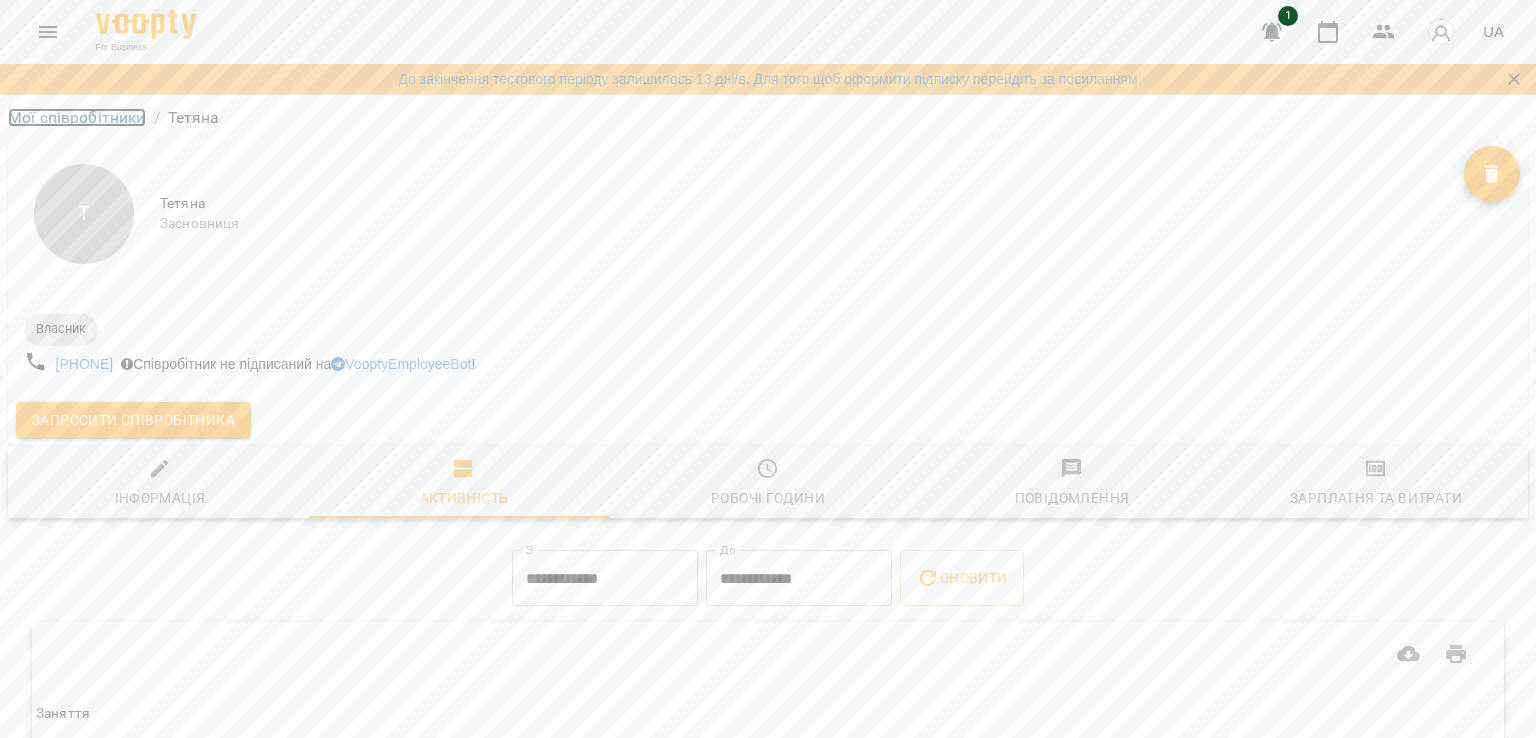 click on "Мої співробітники" at bounding box center (77, 117) 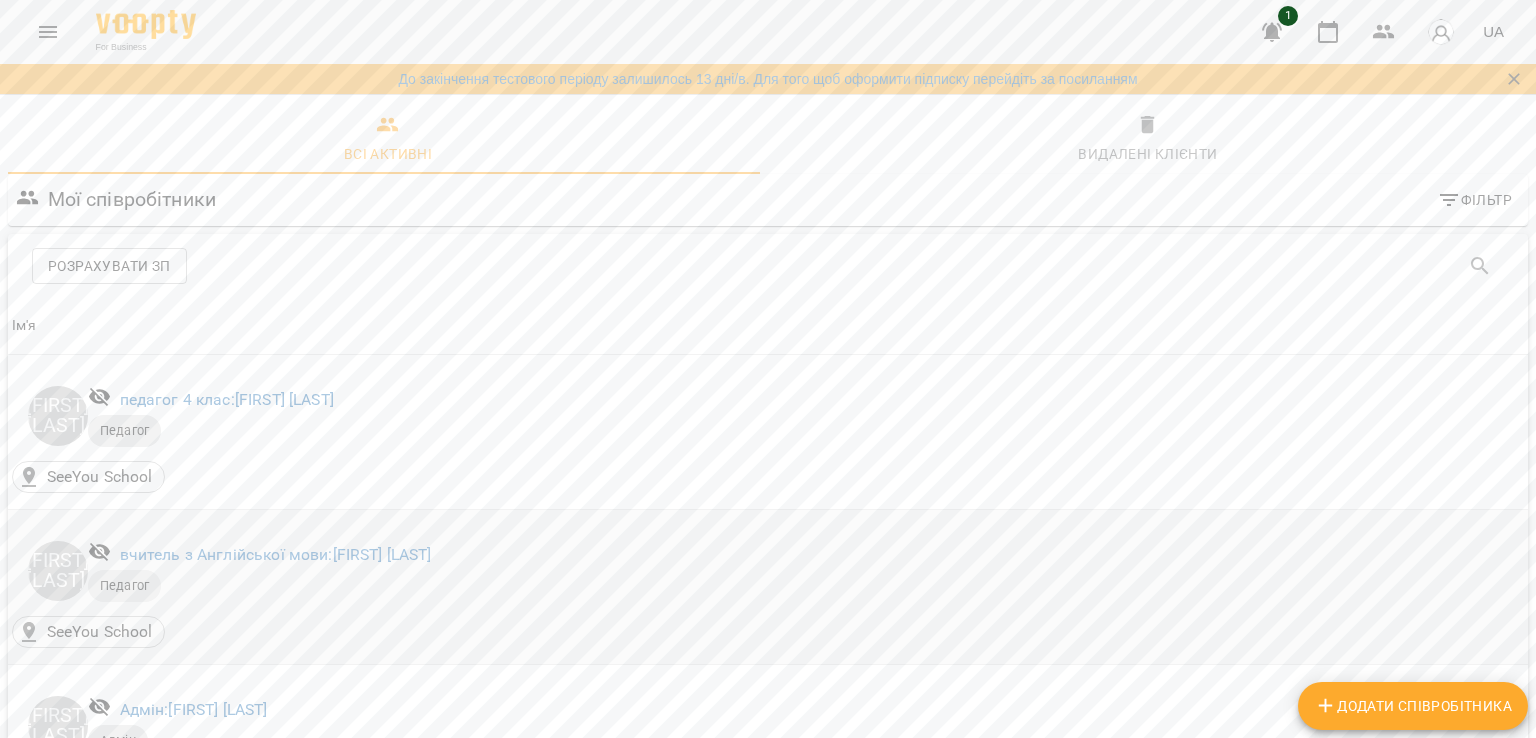 scroll, scrollTop: 858, scrollLeft: 0, axis: vertical 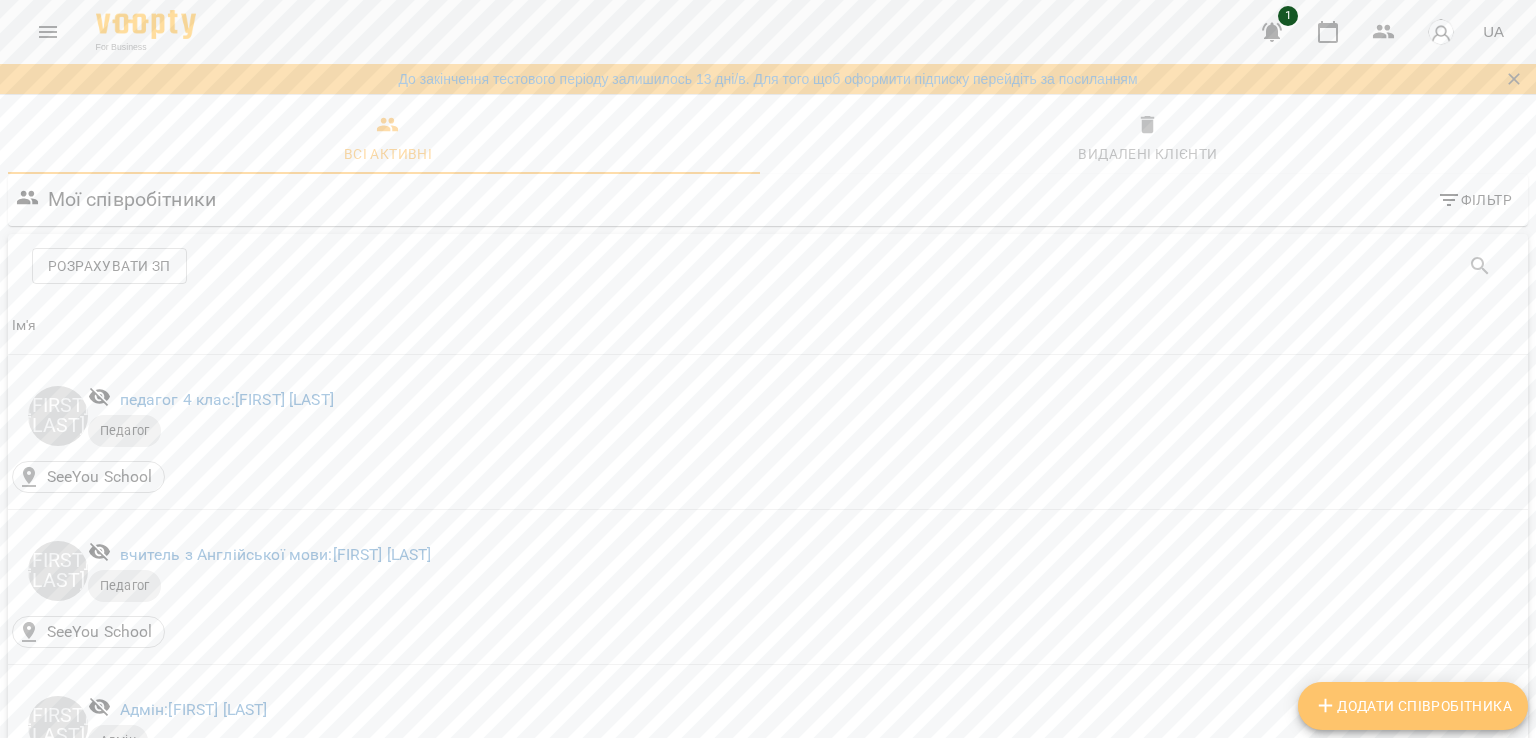 click on "Додати співробітника" at bounding box center (1413, 706) 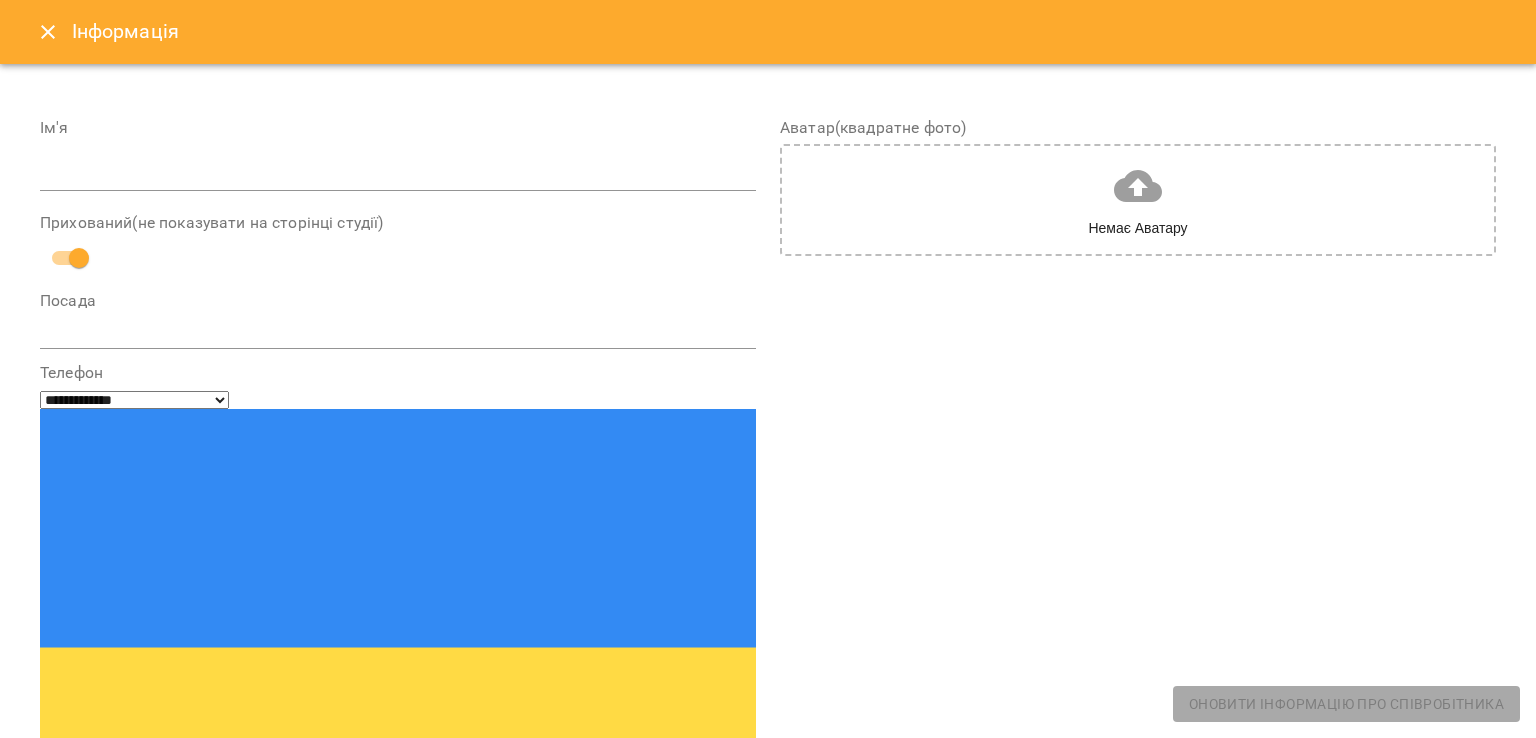 click on "Ім'я" at bounding box center [398, 159] 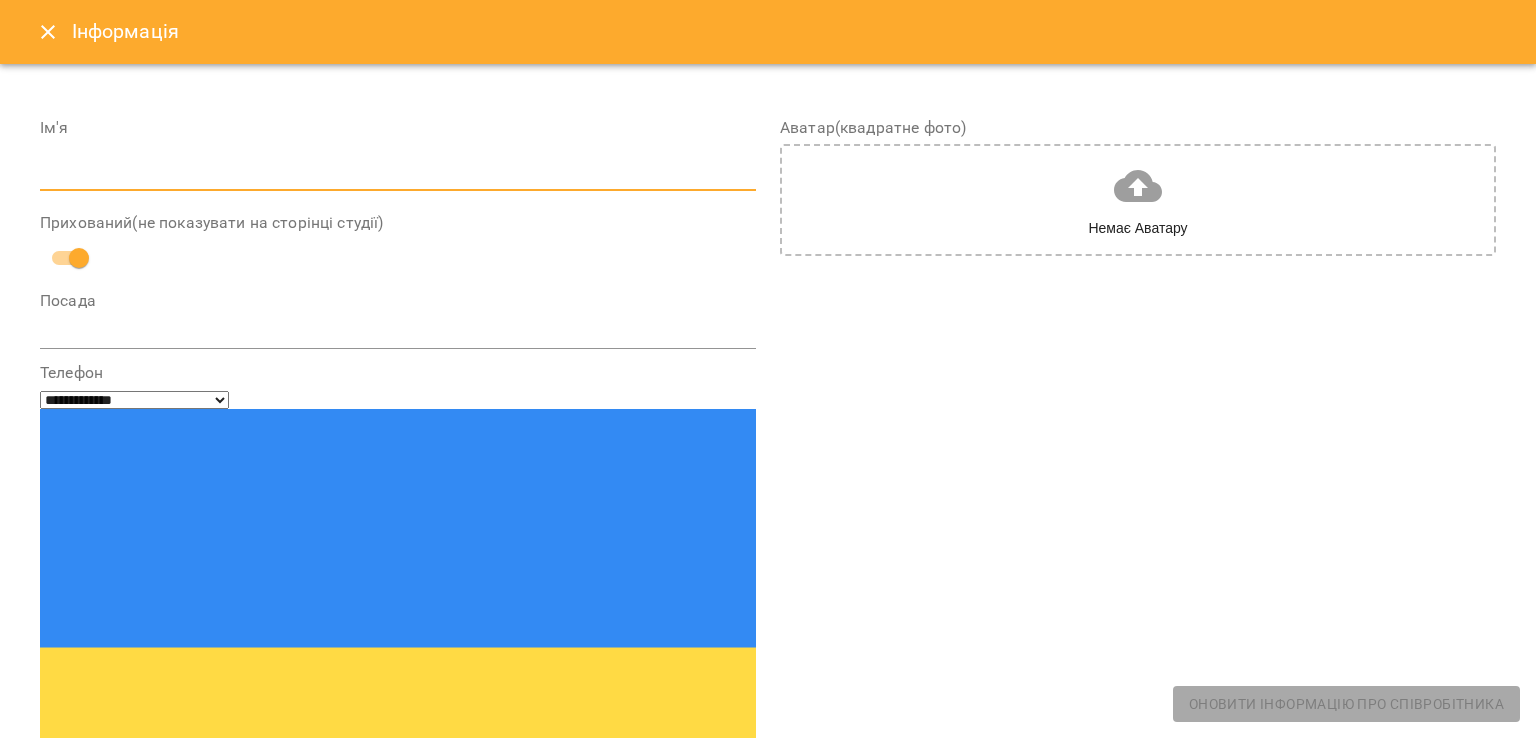 click at bounding box center (398, 176) 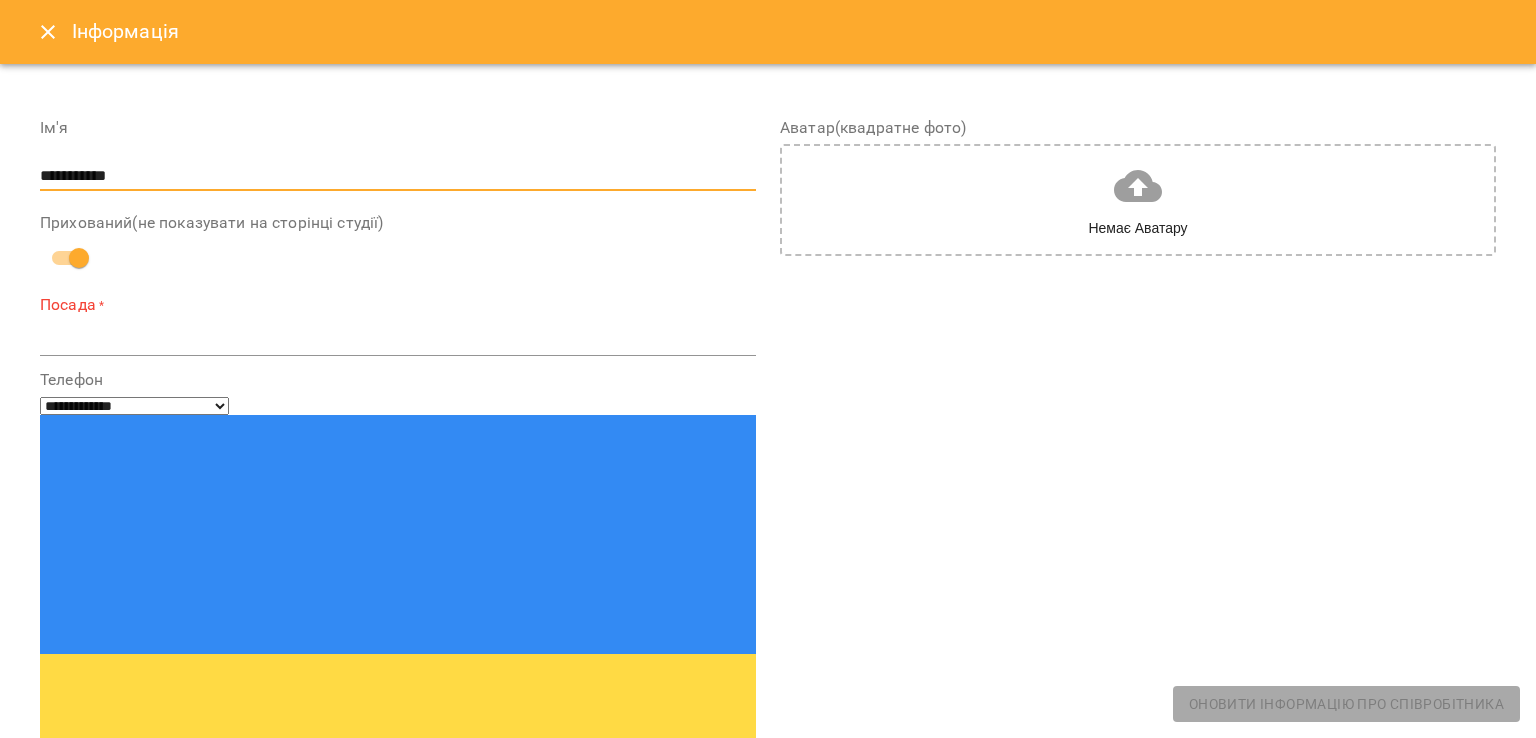 type on "**********" 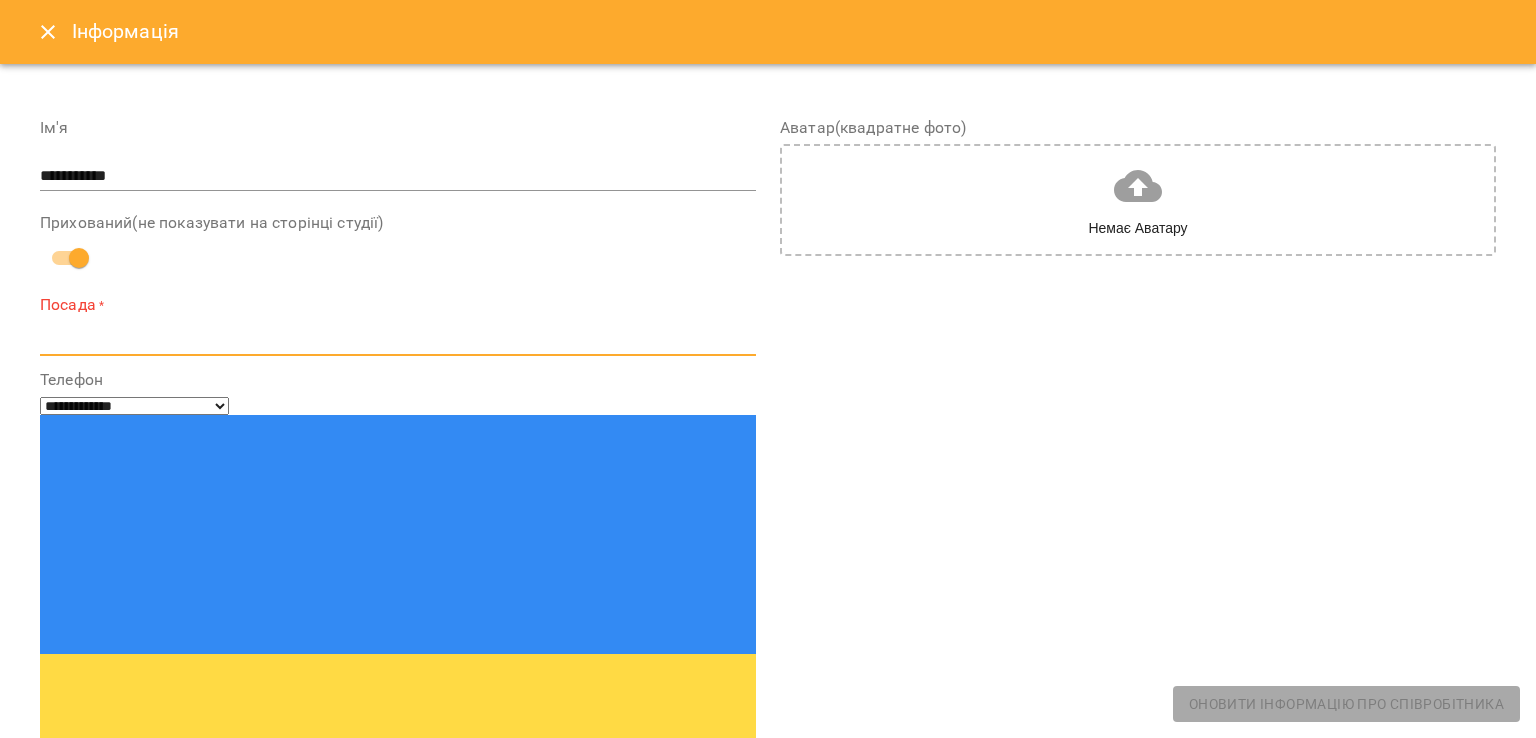 click at bounding box center [398, 339] 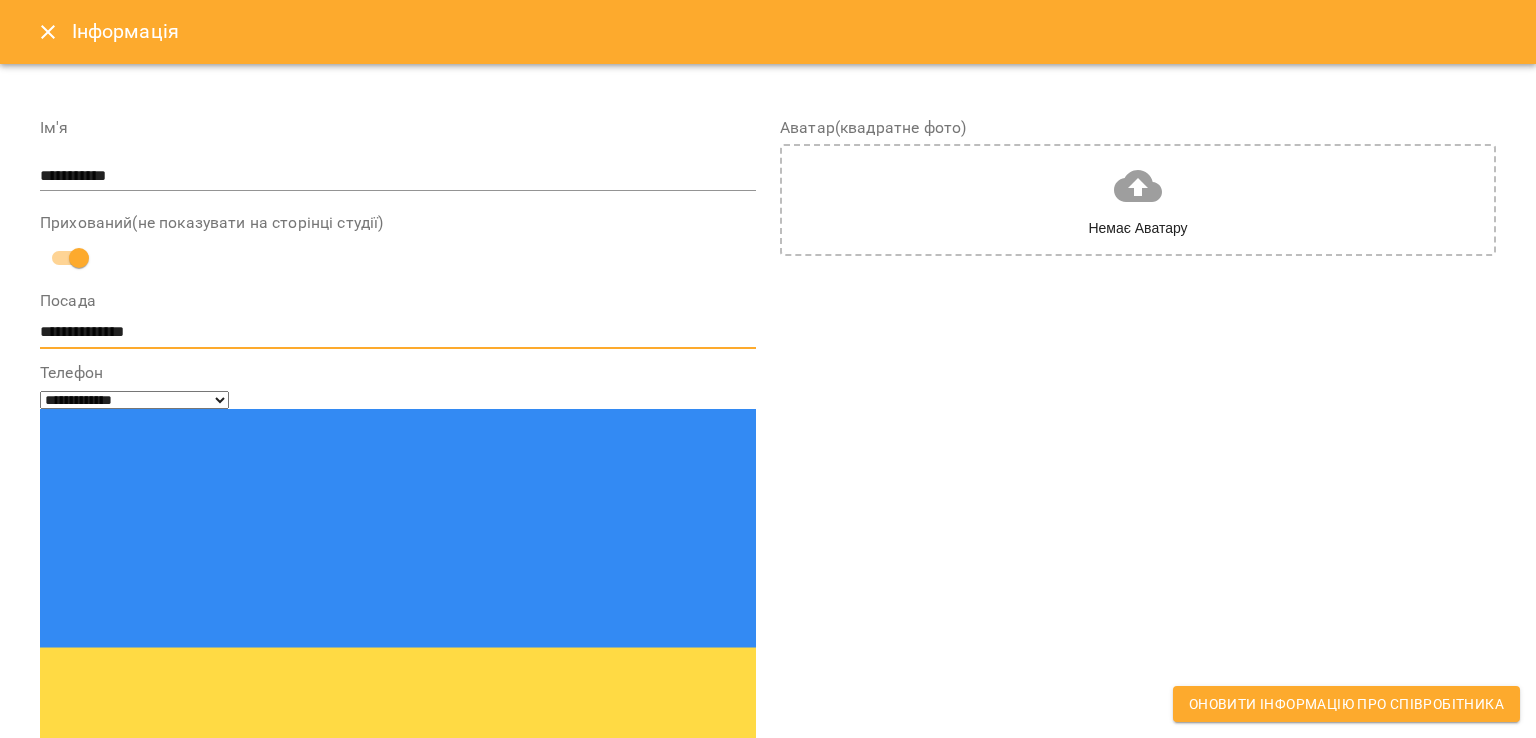 type on "**********" 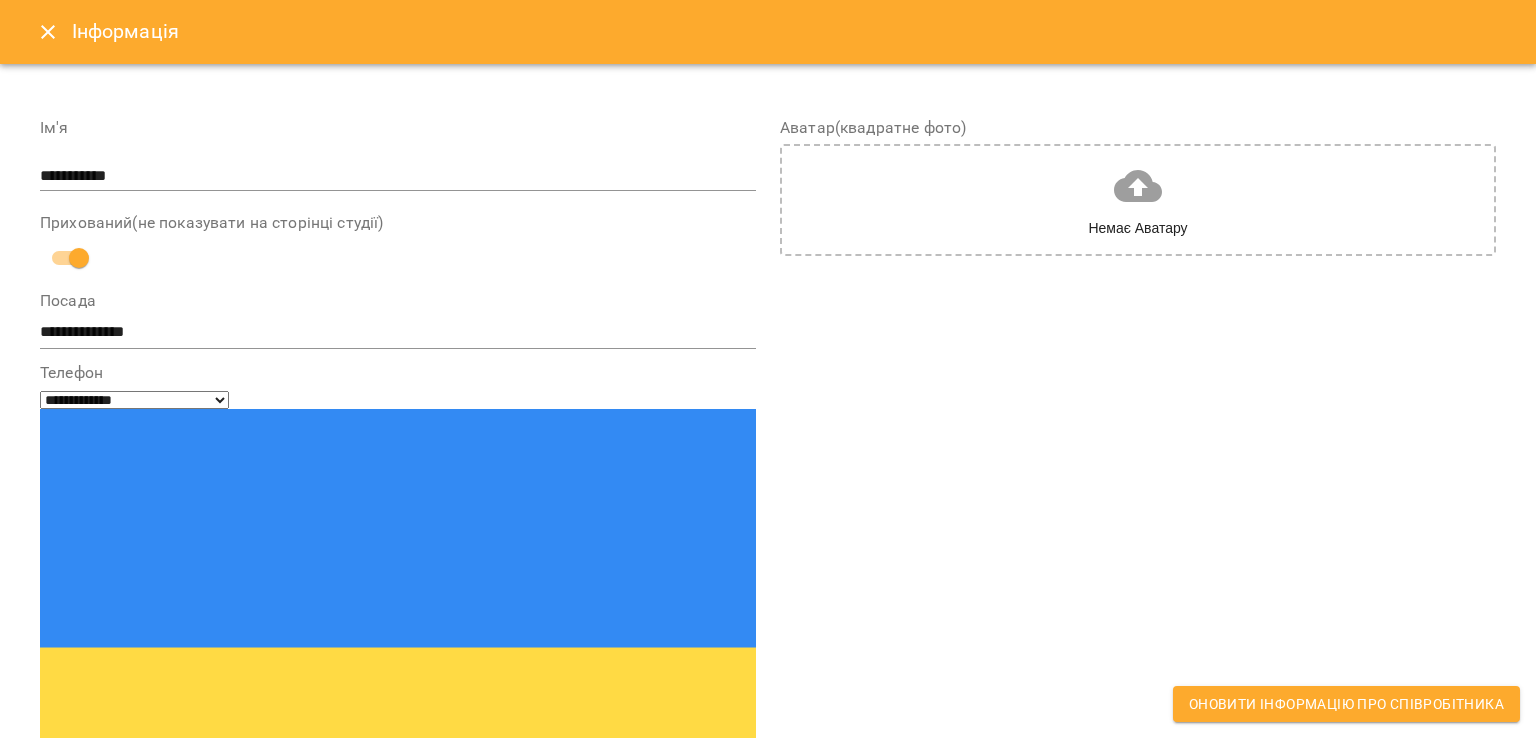 click at bounding box center [114, 899] 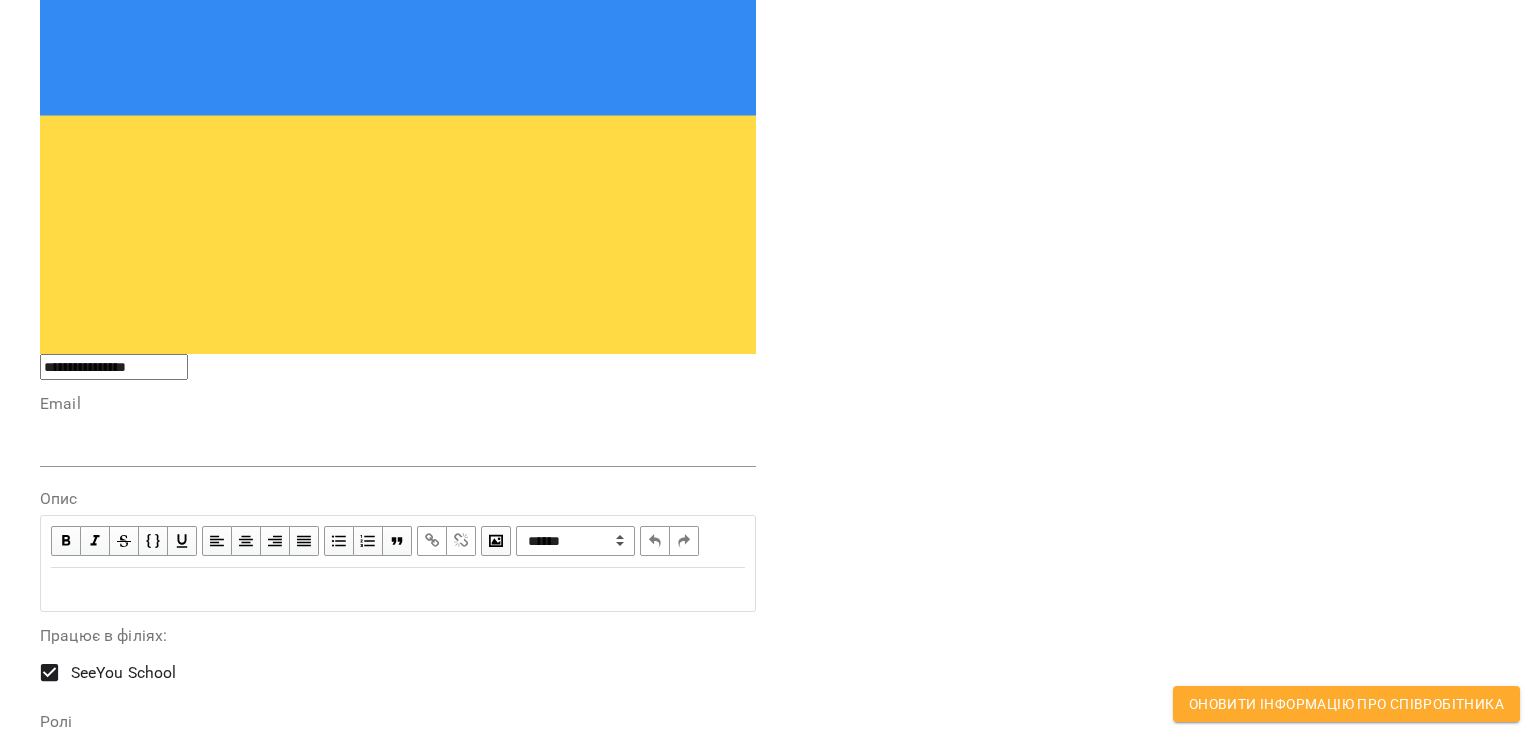 scroll, scrollTop: 548, scrollLeft: 0, axis: vertical 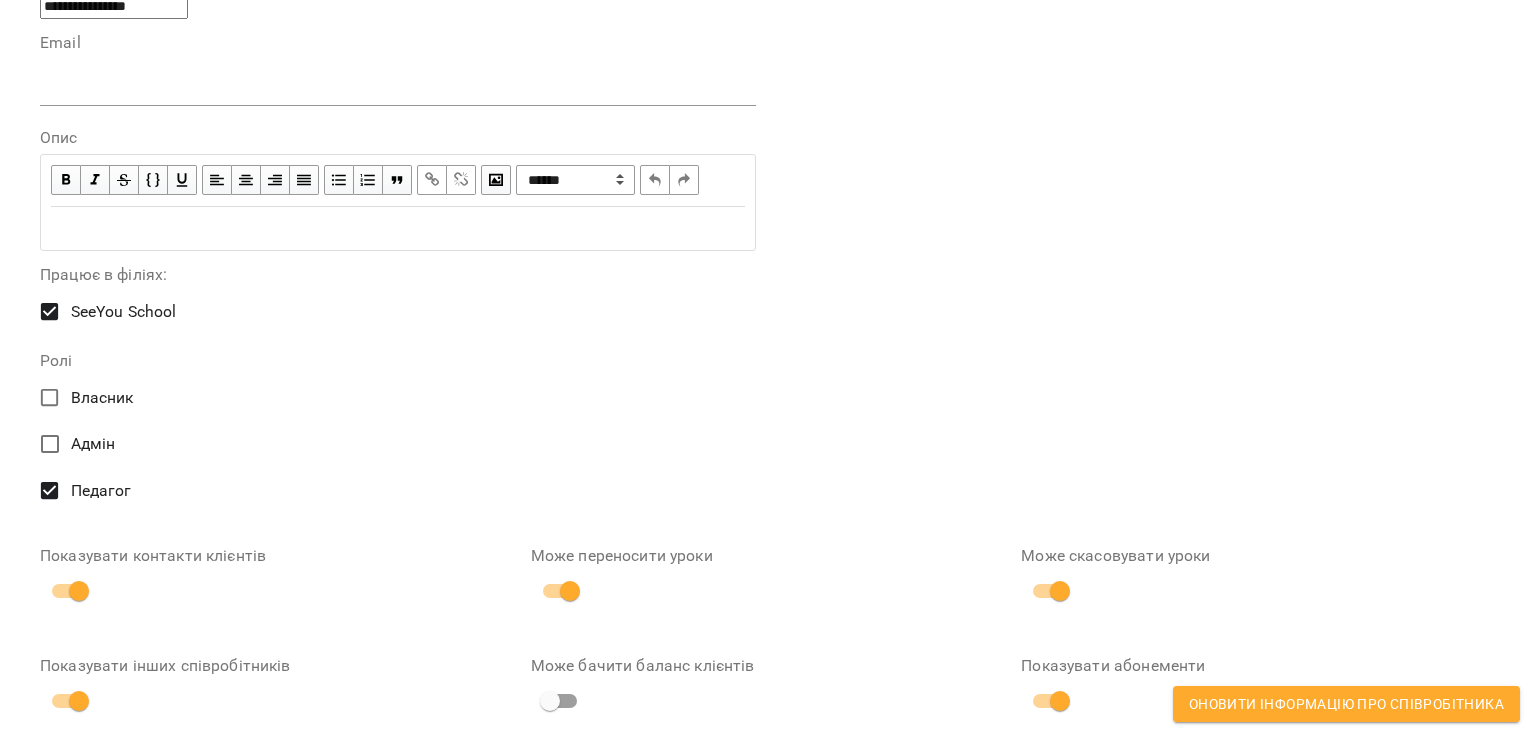 click on "Оновити інформацію про співробітника" at bounding box center (1346, 704) 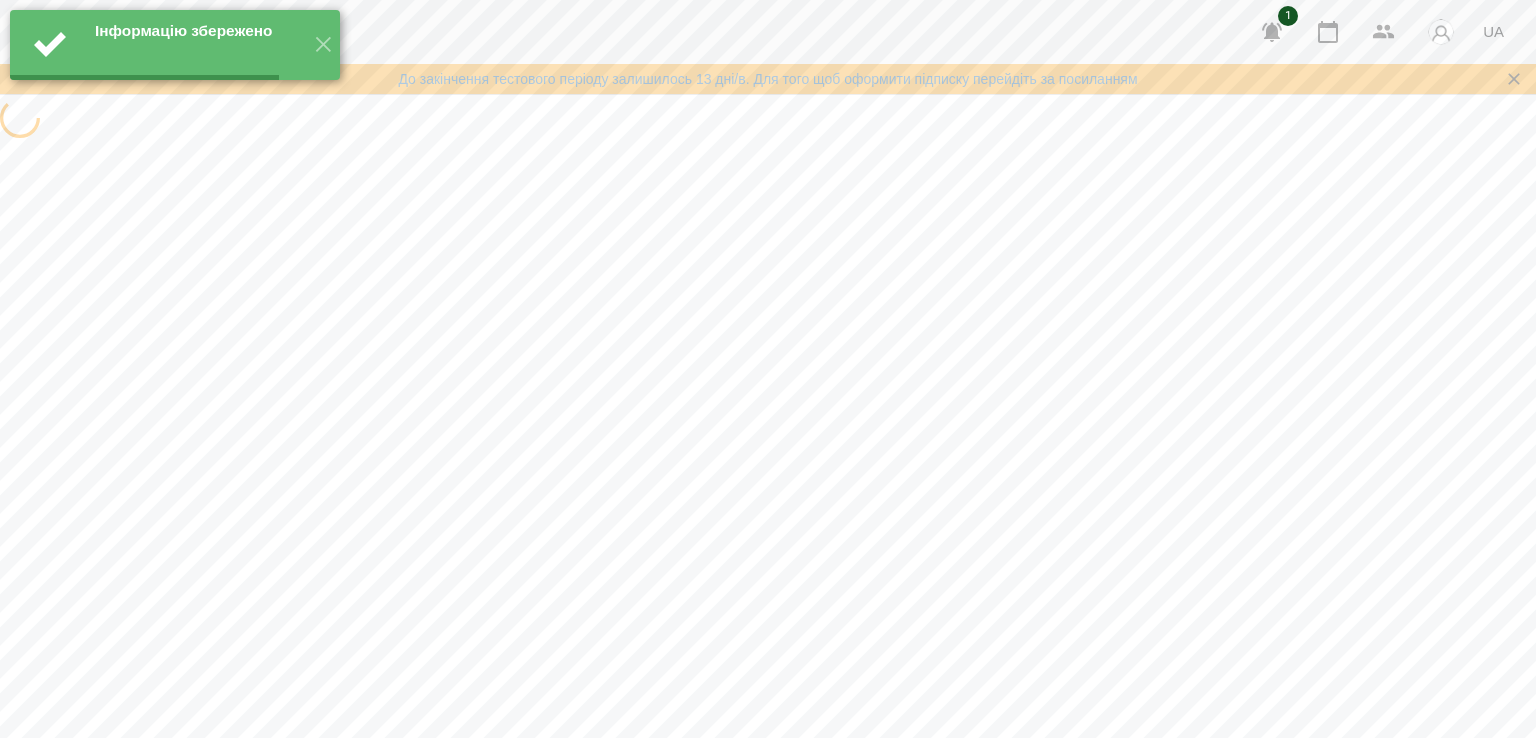scroll, scrollTop: 0, scrollLeft: 0, axis: both 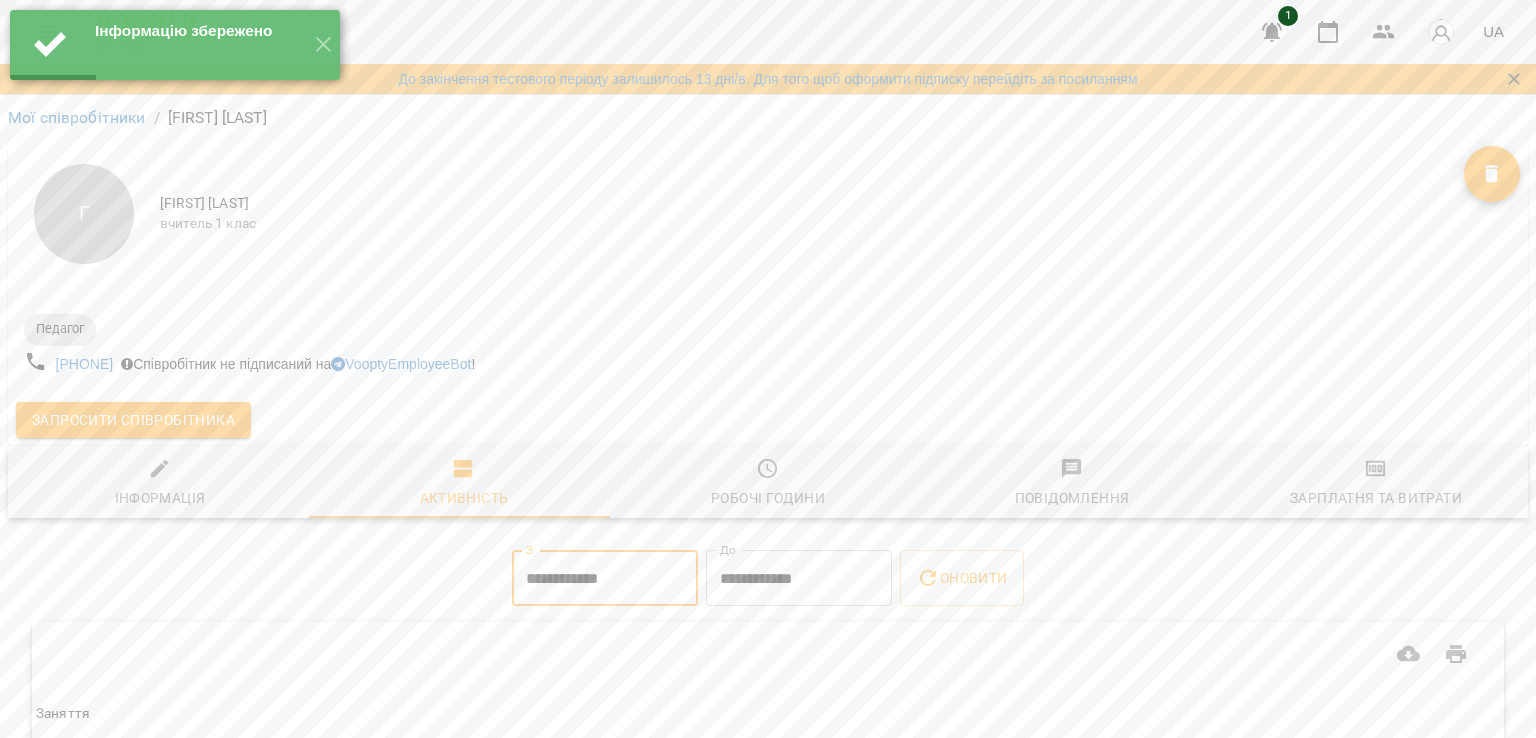 click on "**********" at bounding box center (605, 578) 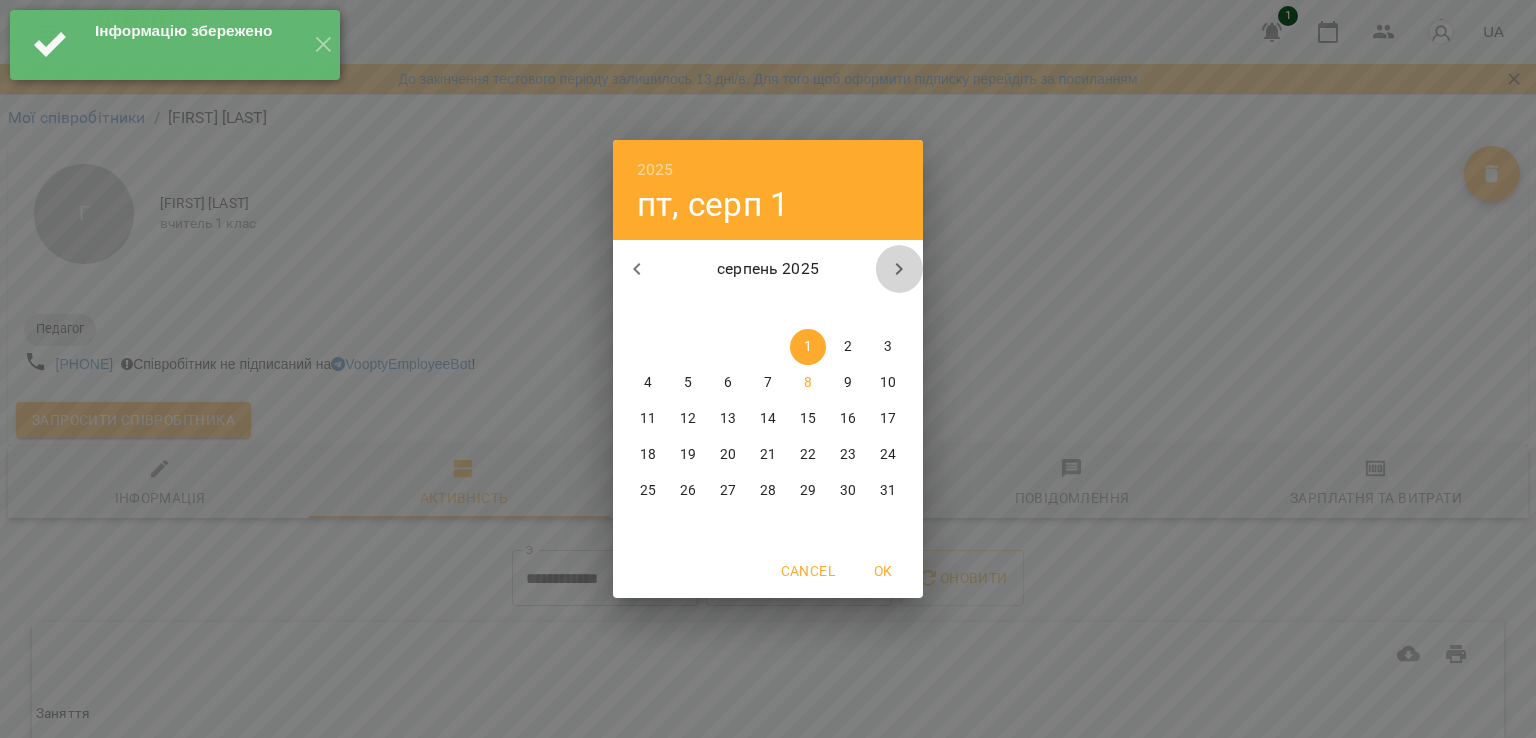 click 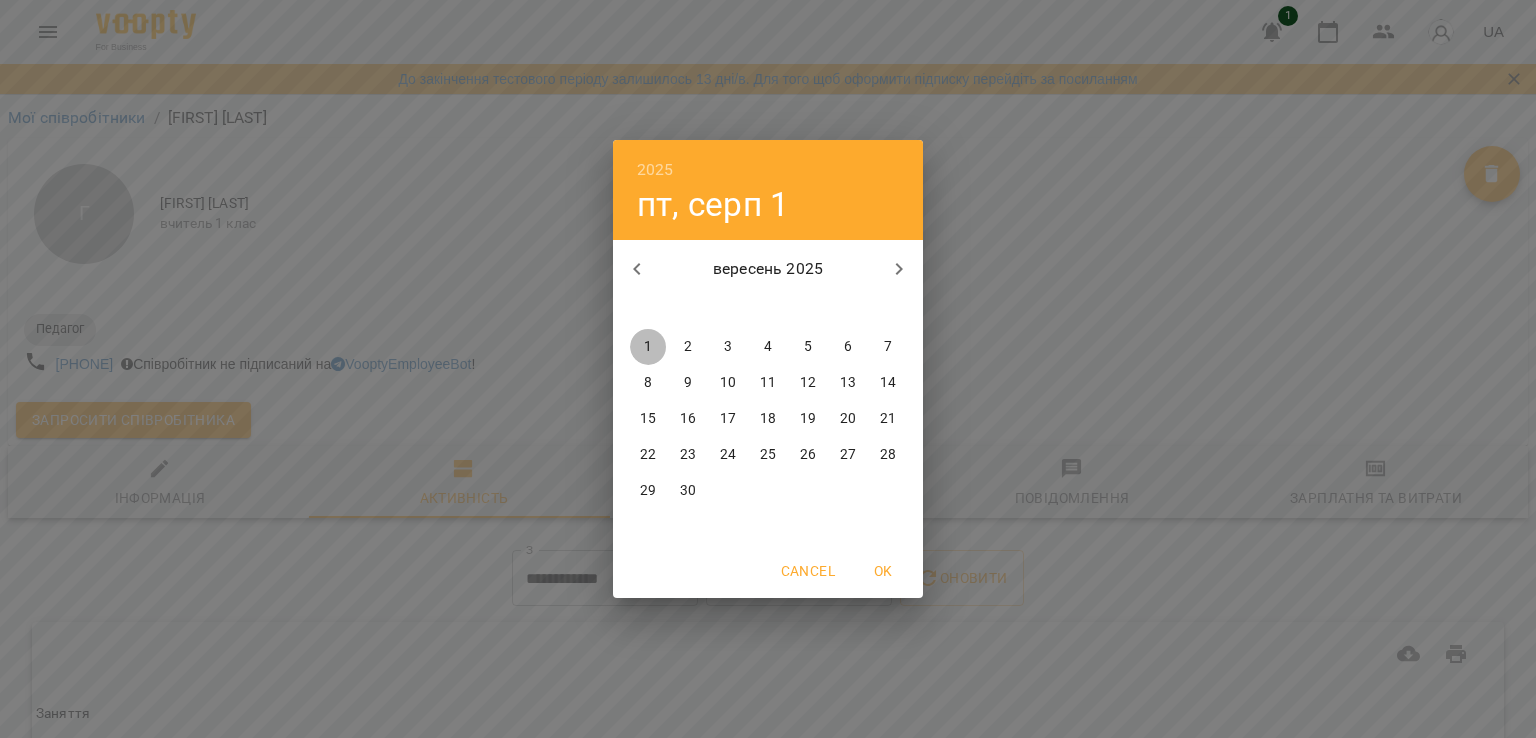 click on "1" at bounding box center (648, 347) 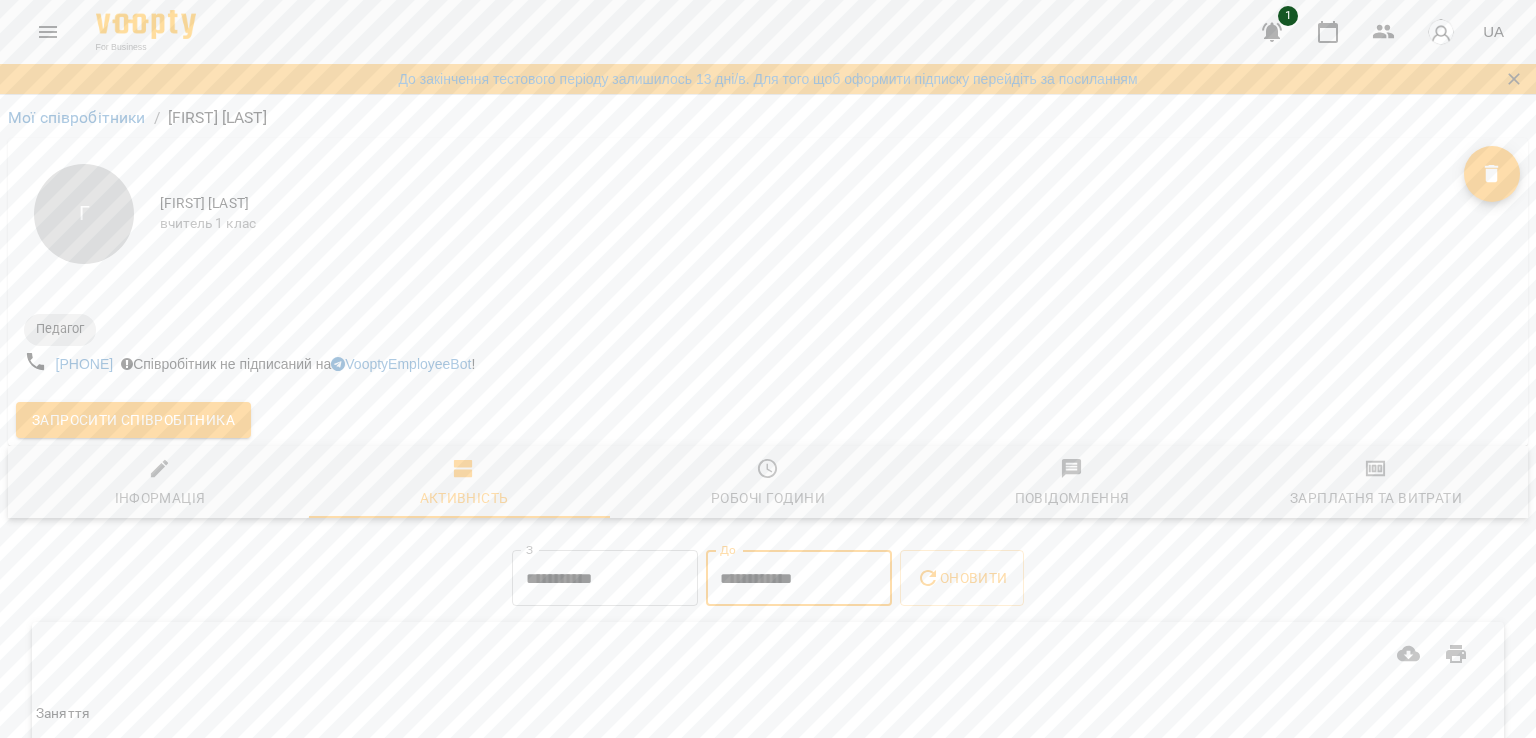 click on "**********" at bounding box center (799, 578) 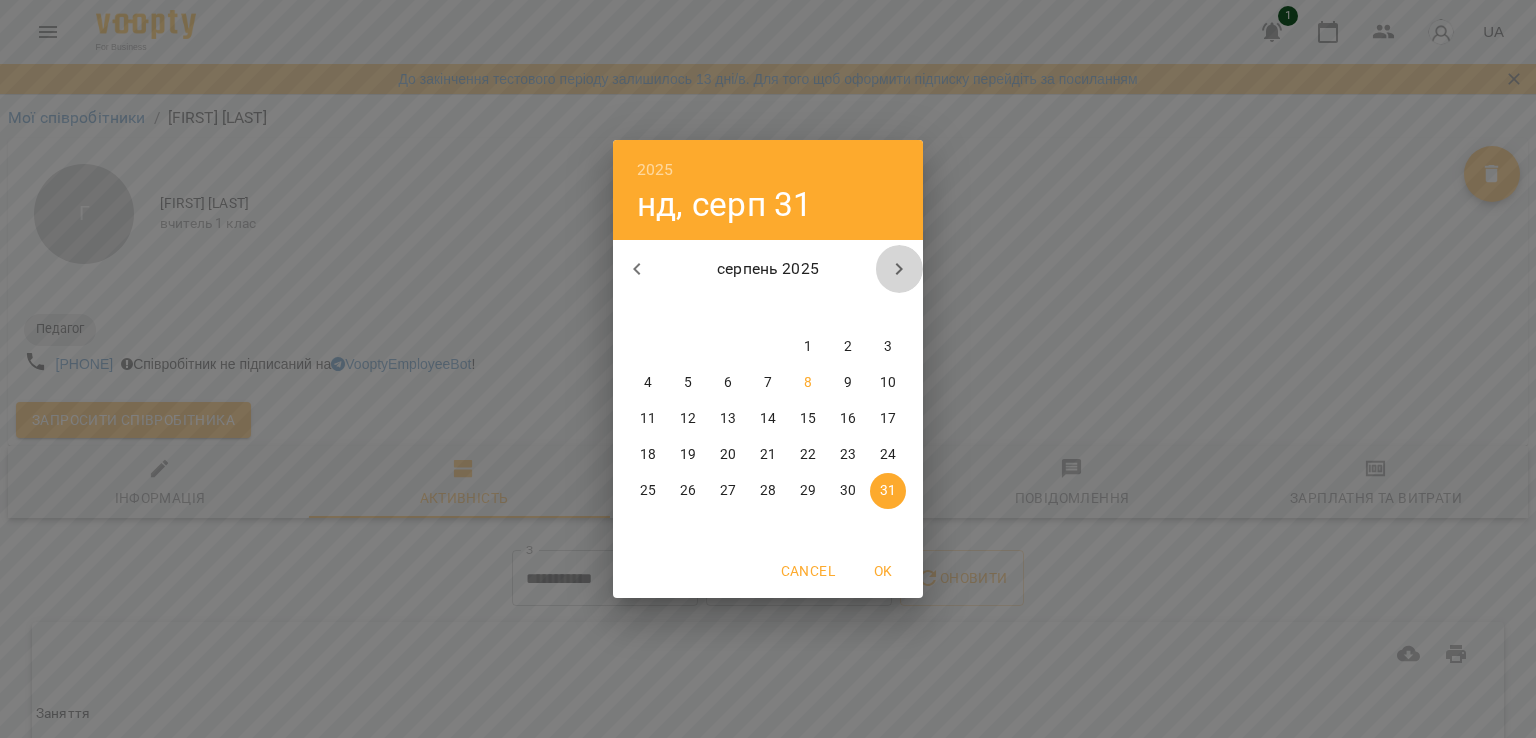 click 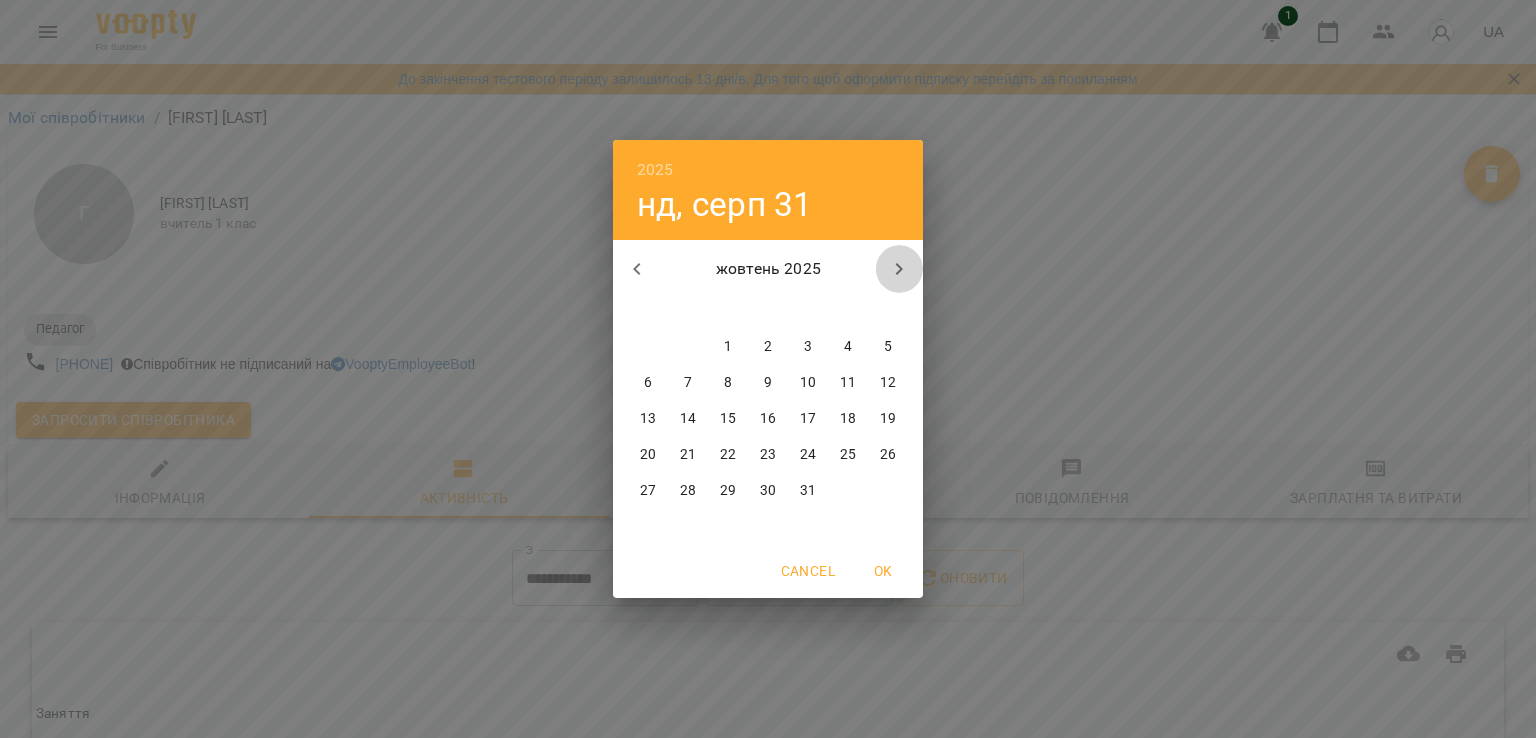 click 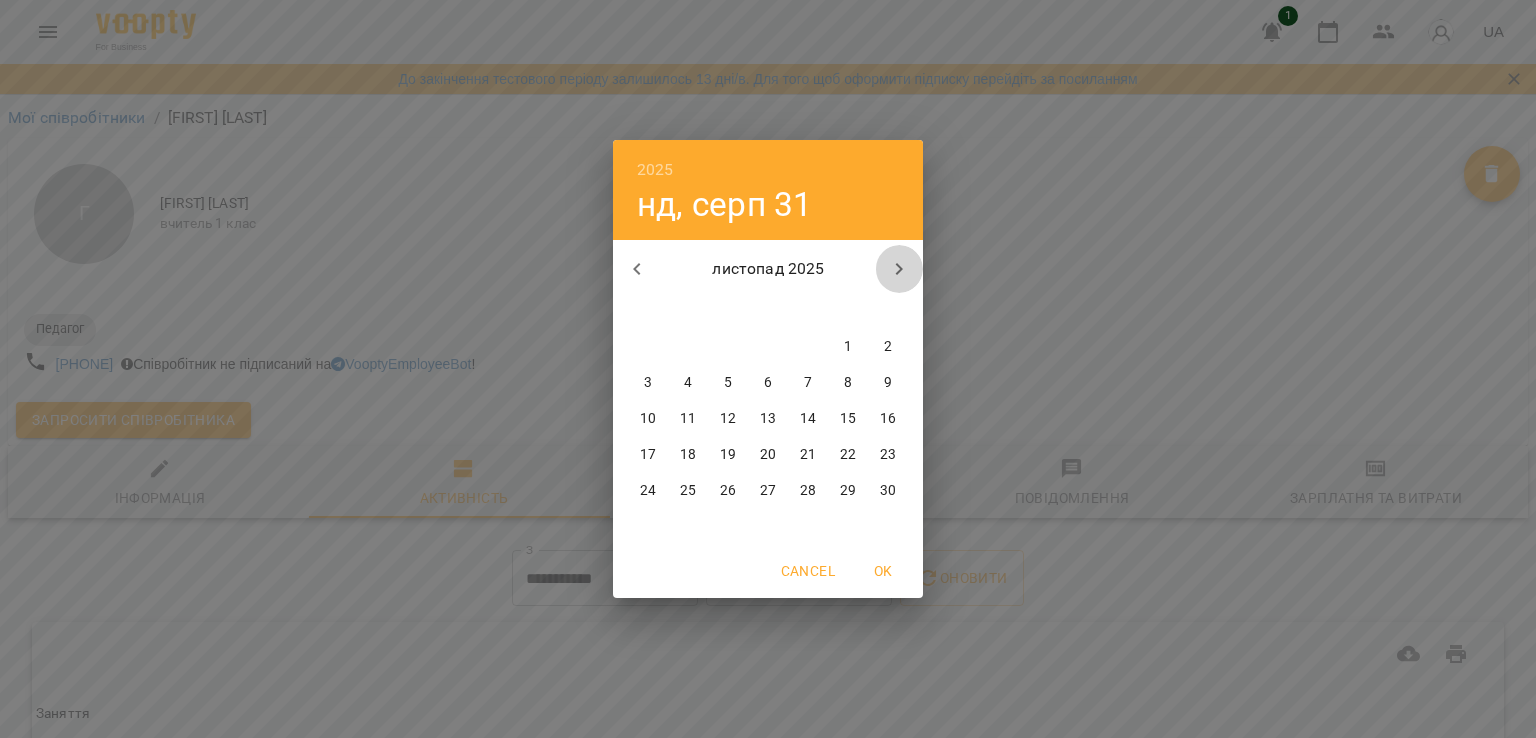 click 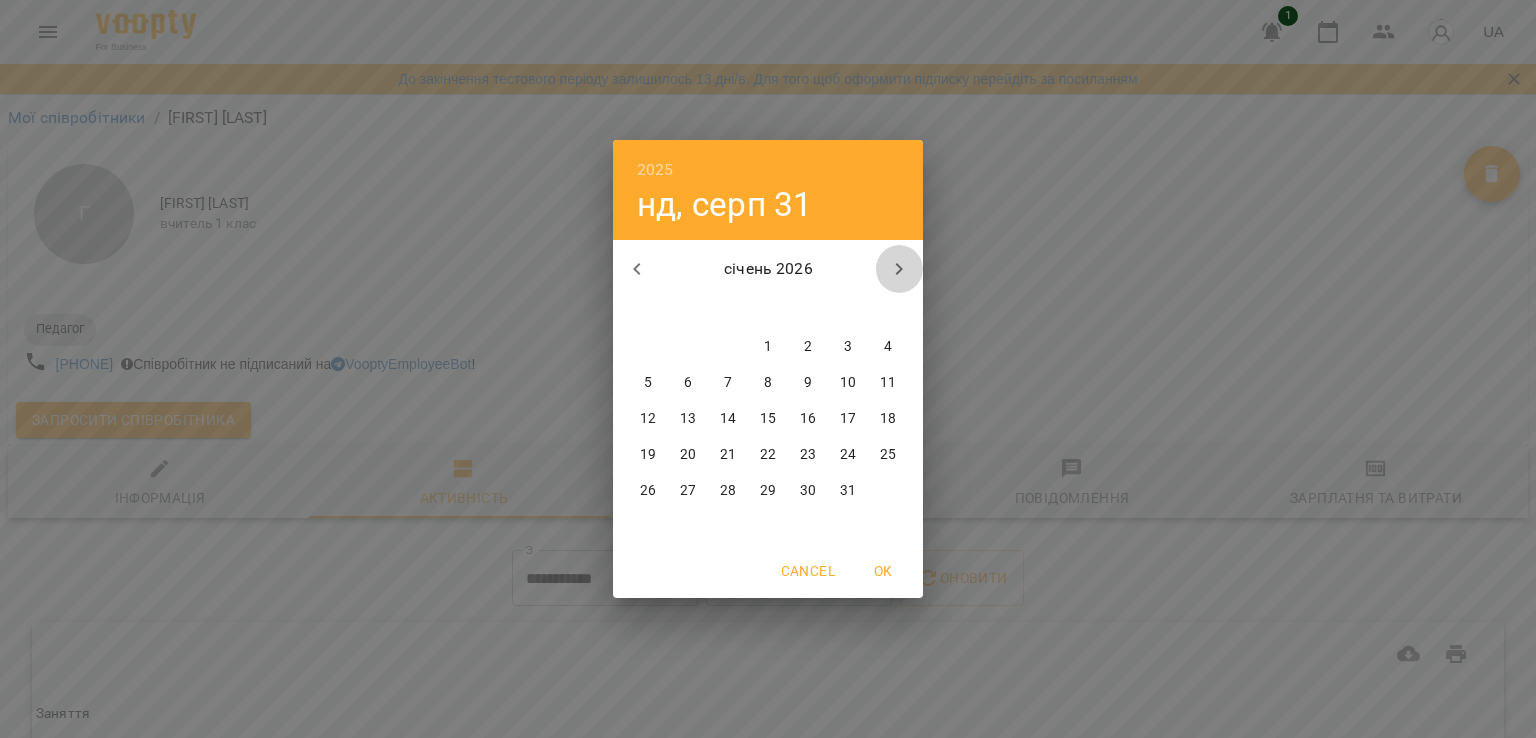 click 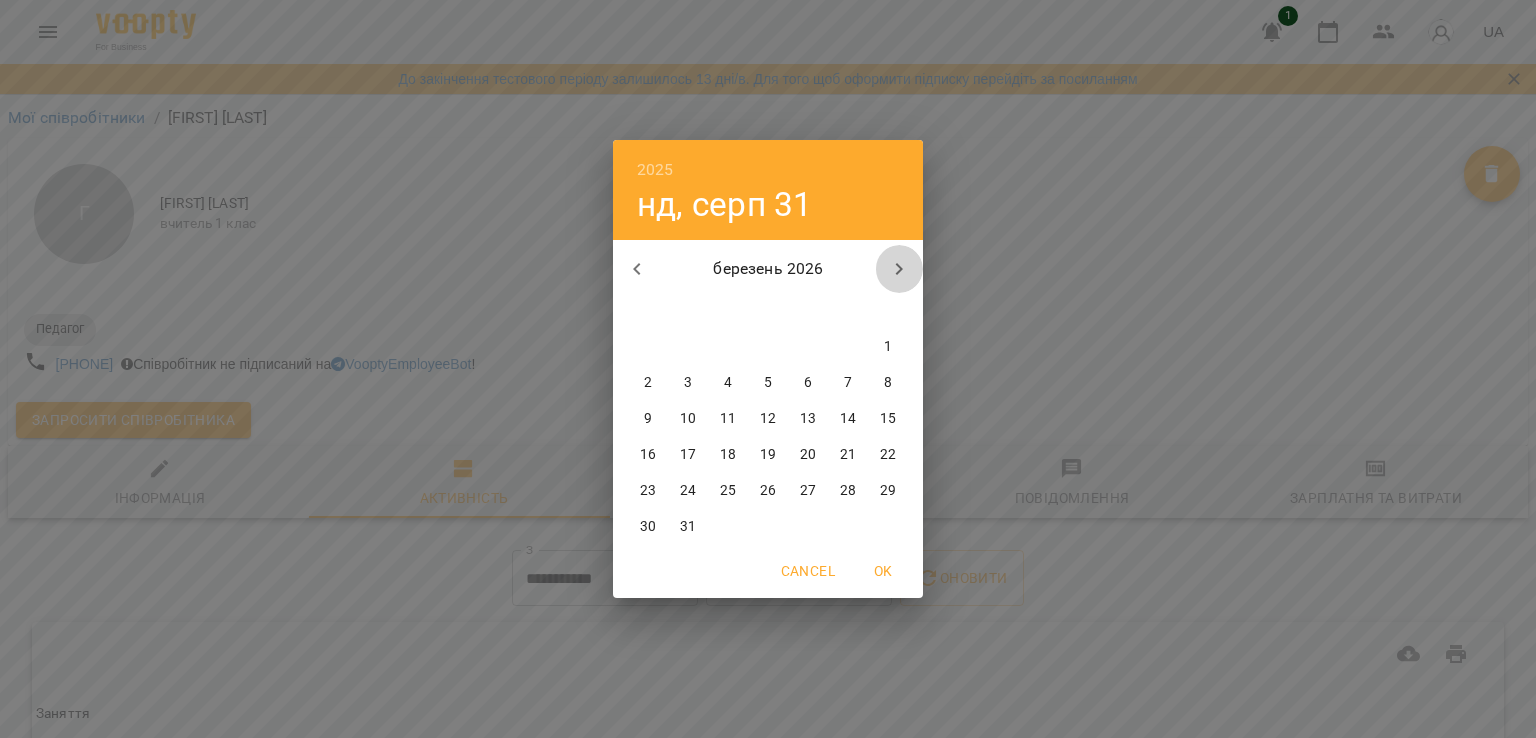 click 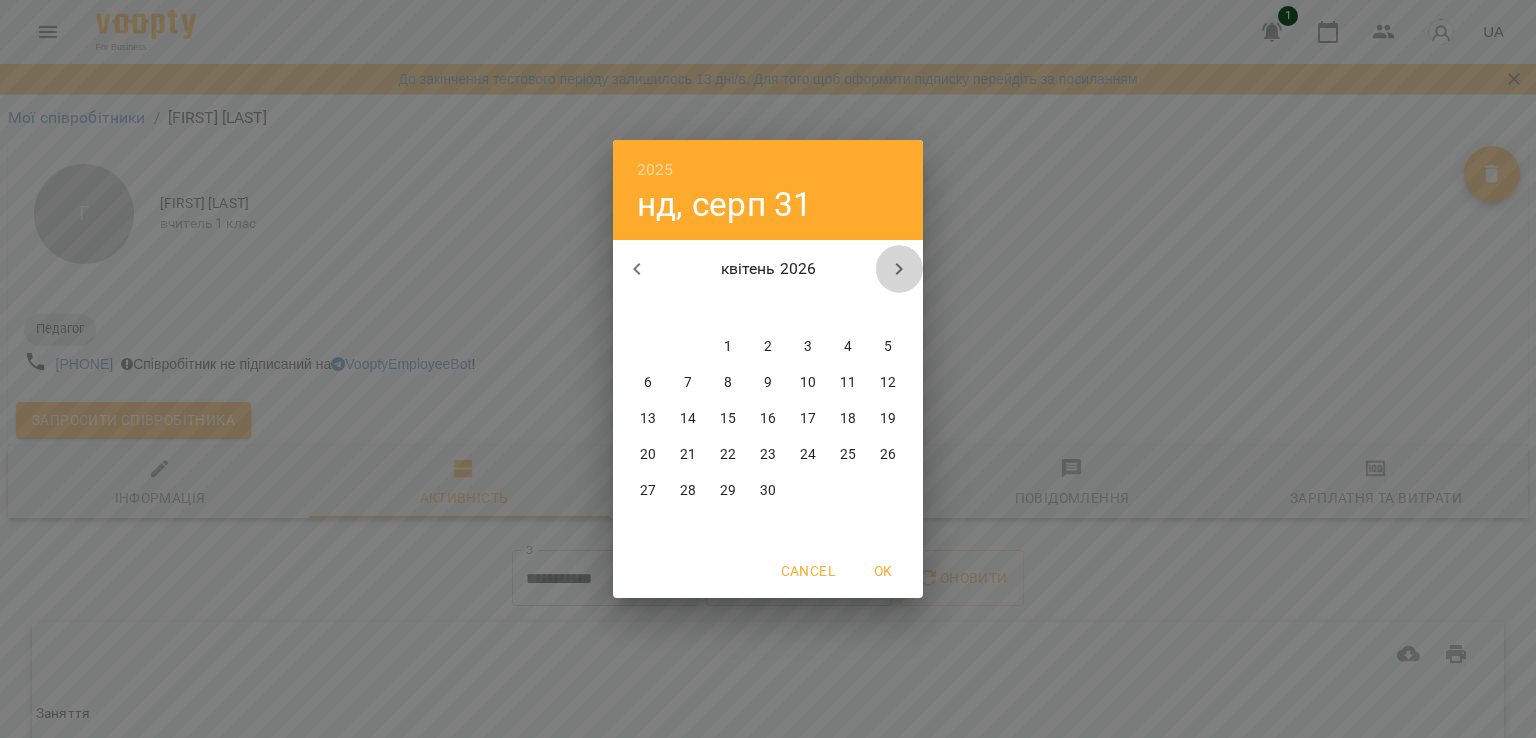 click 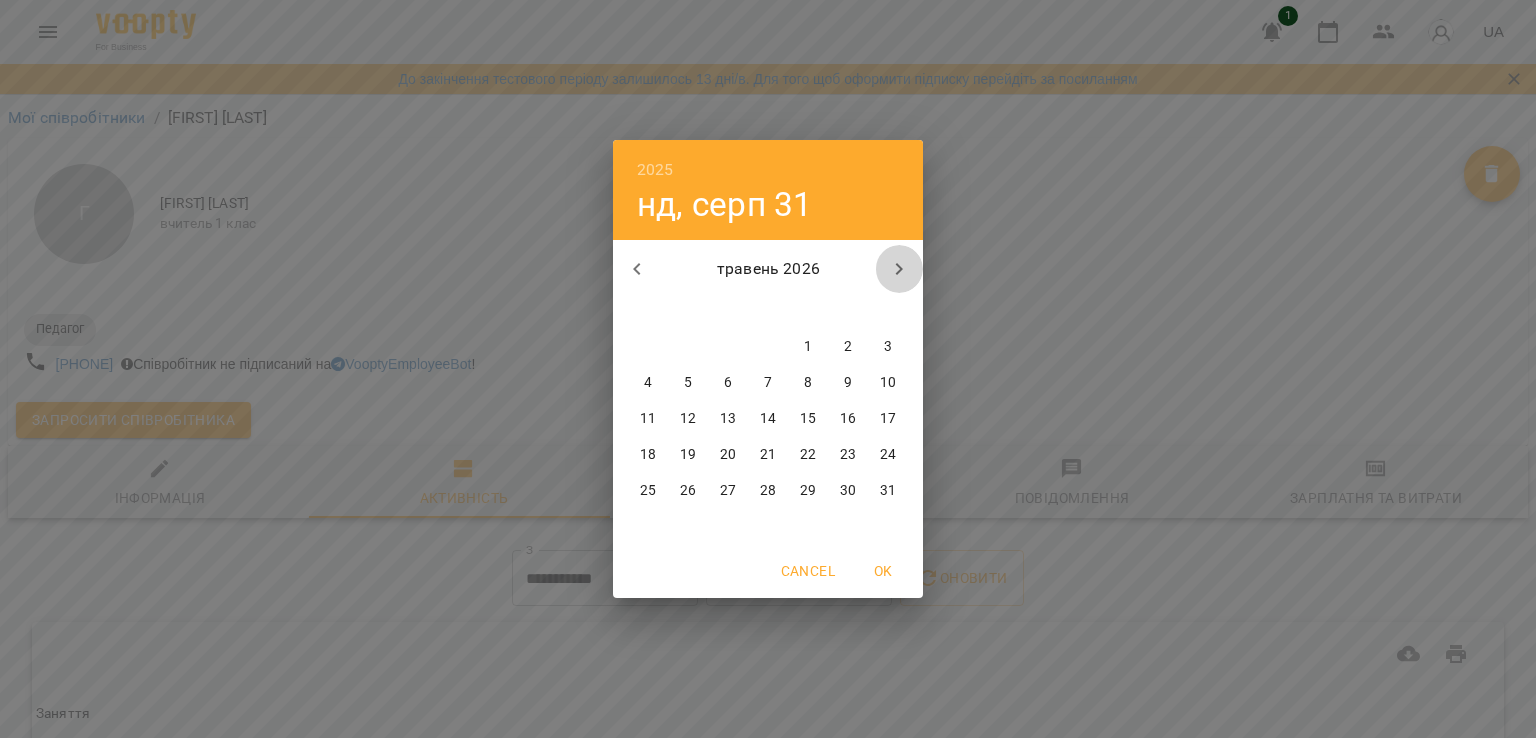 click 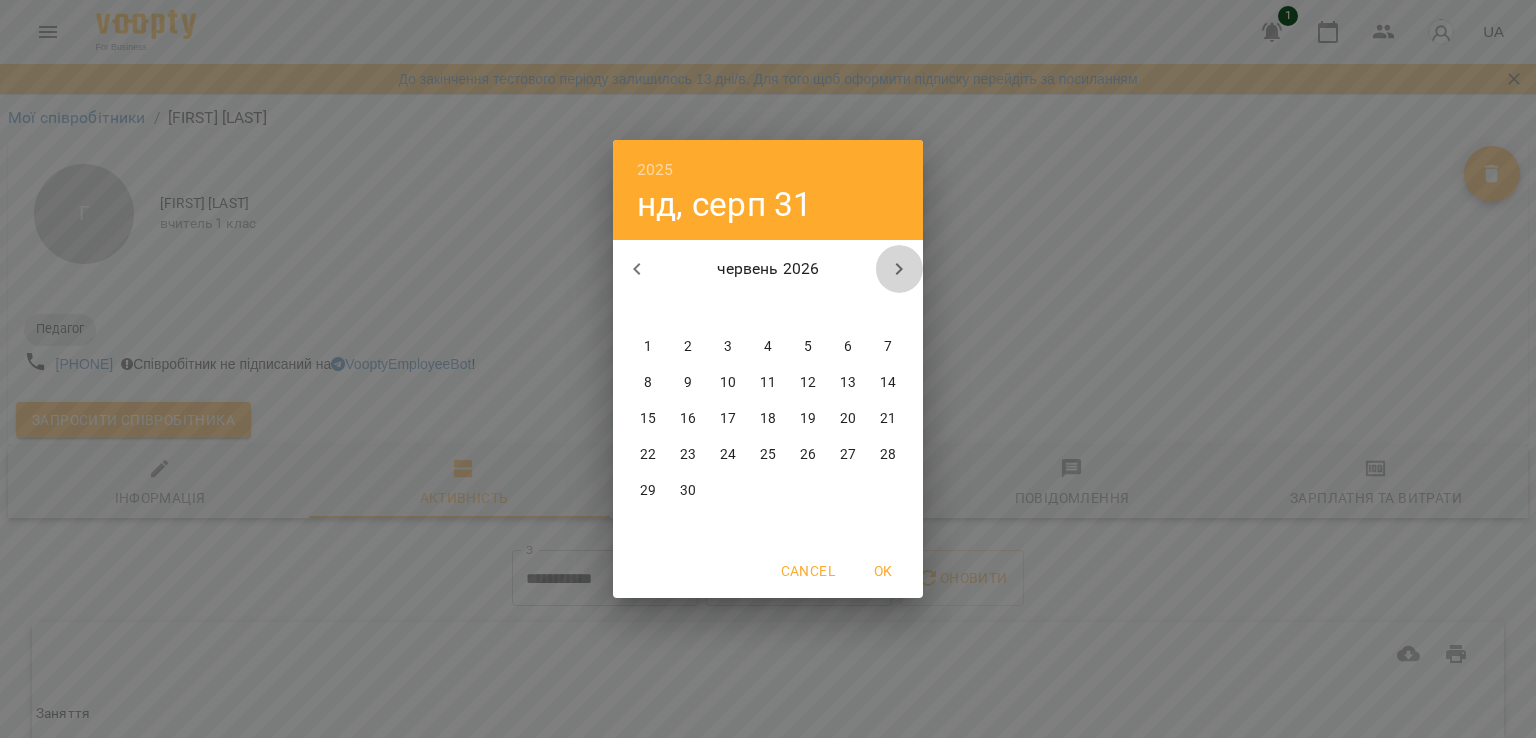 click 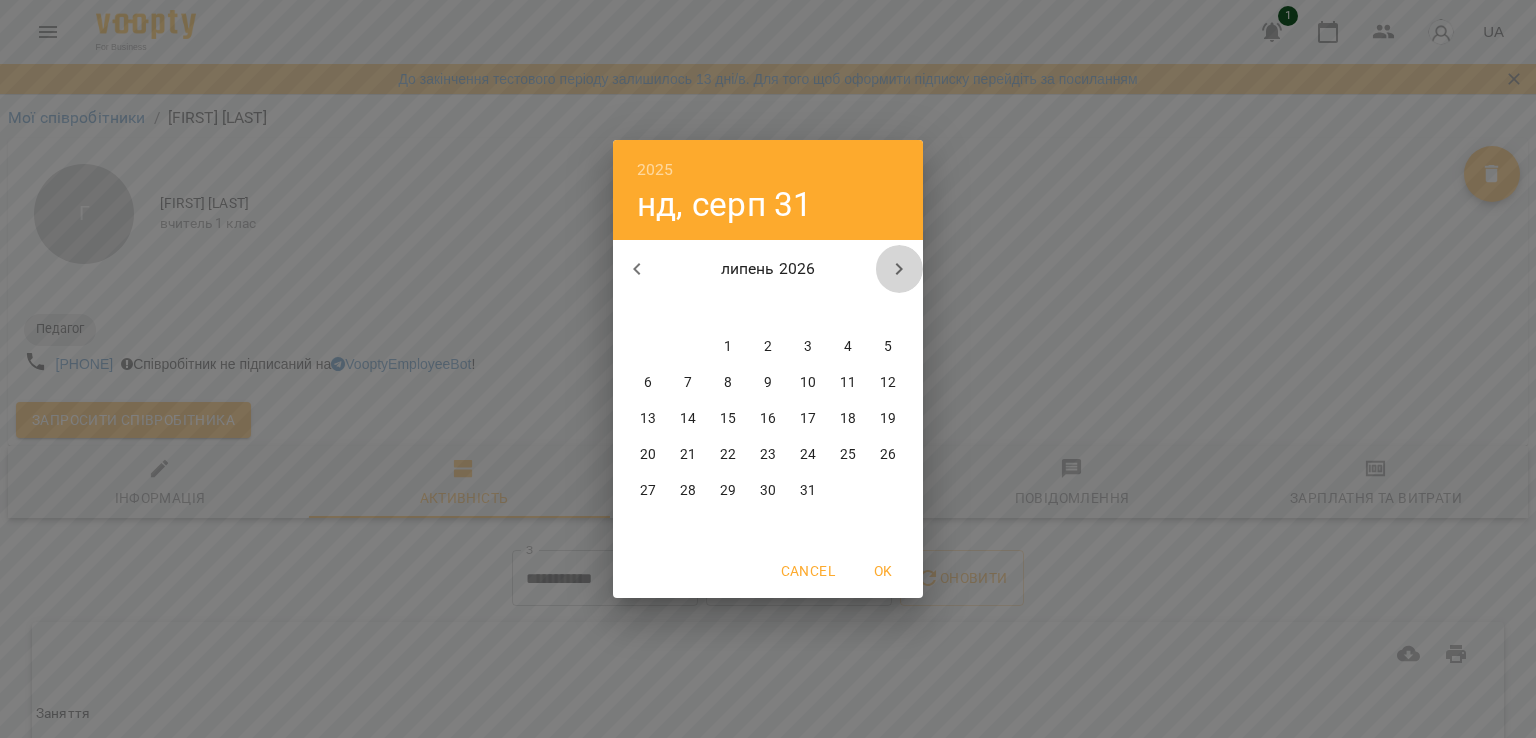 click 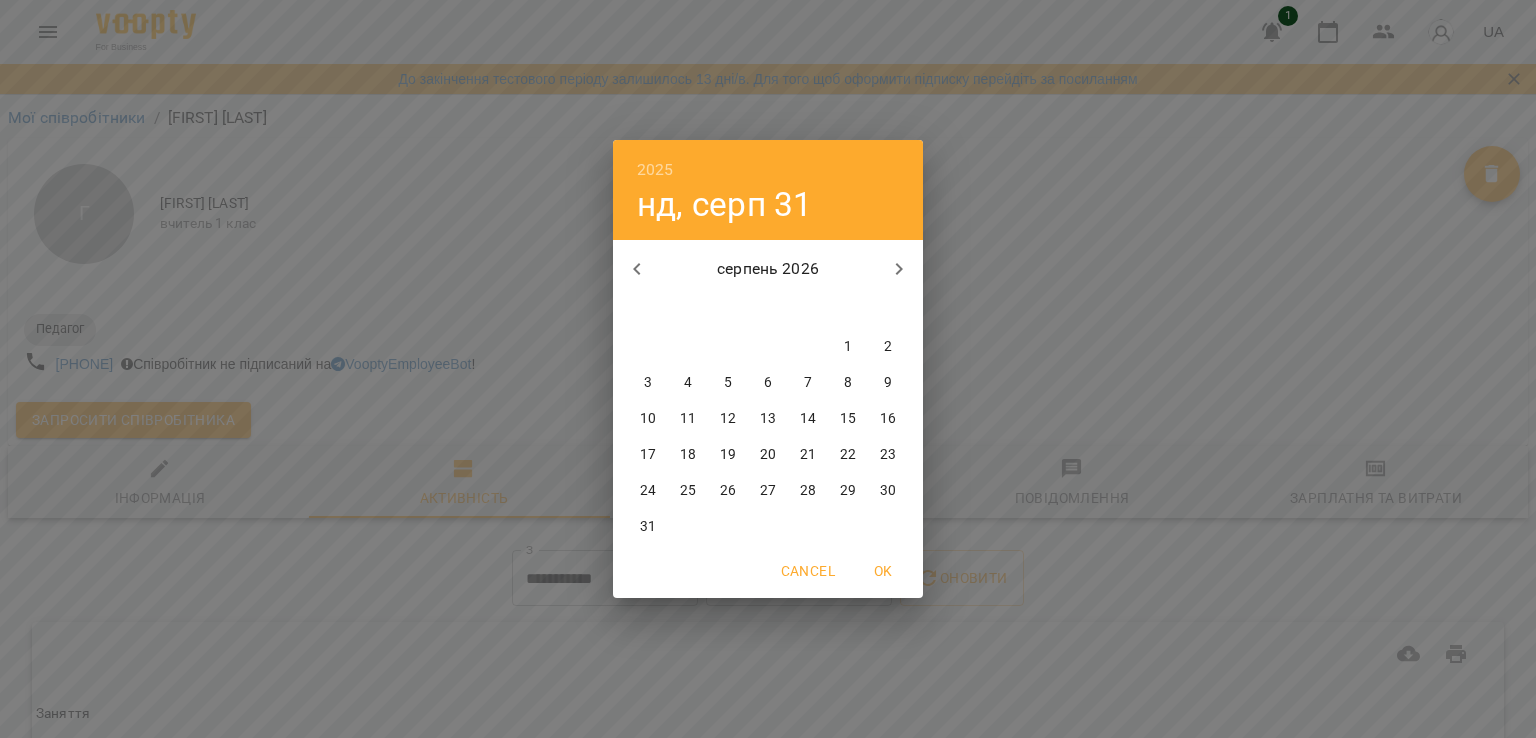 drag, startPoint x: 633, startPoint y: 269, endPoint x: 846, endPoint y: 349, distance: 227.52802 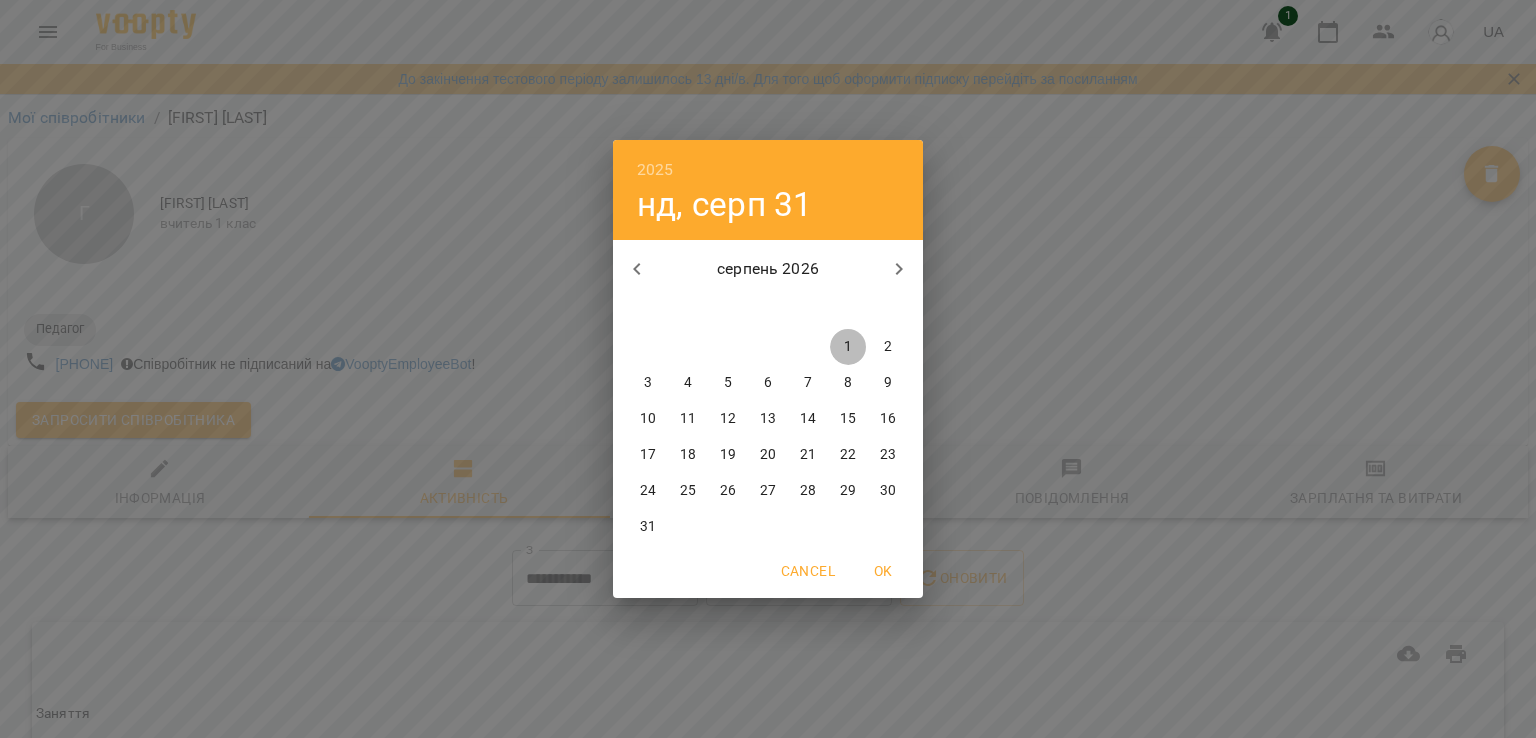click on "1" at bounding box center [848, 347] 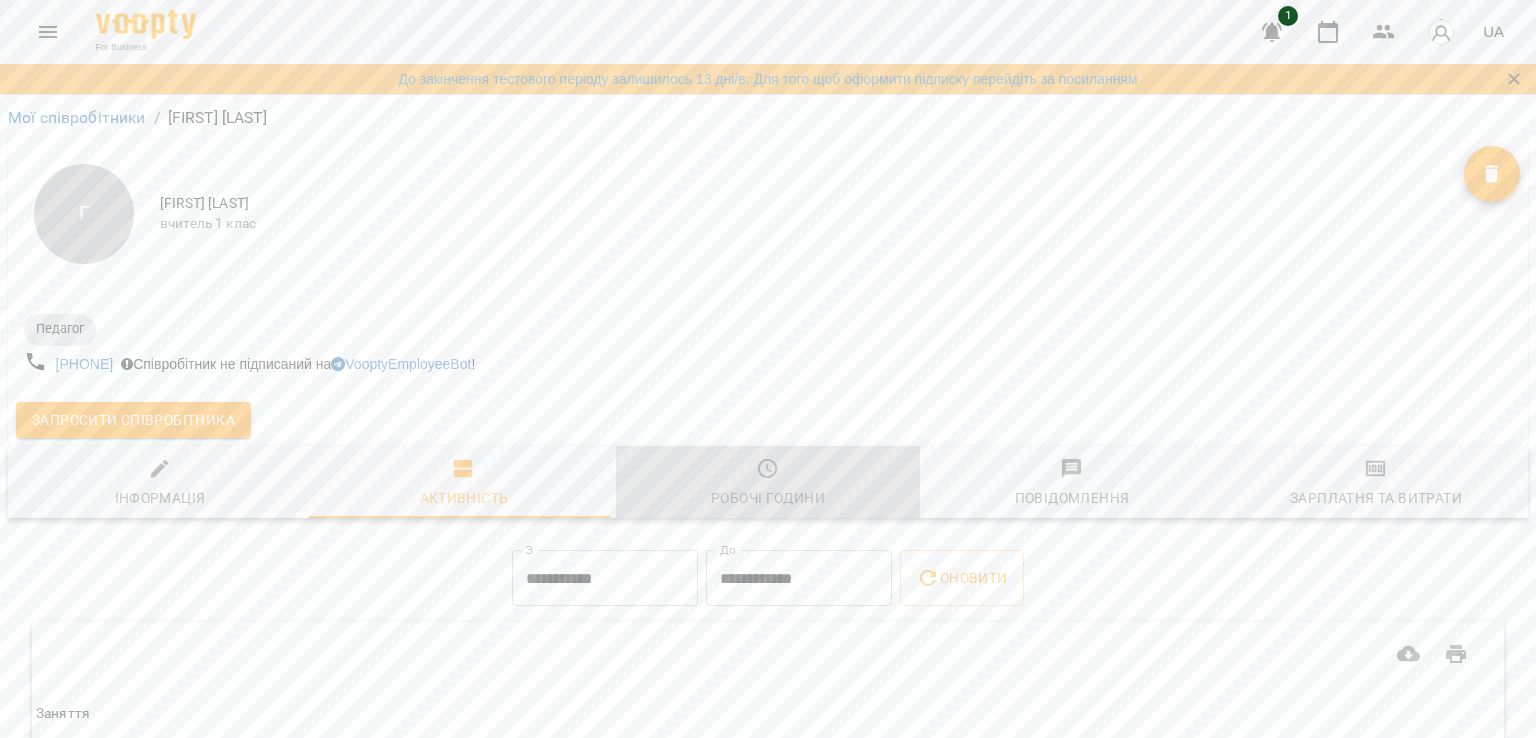 click 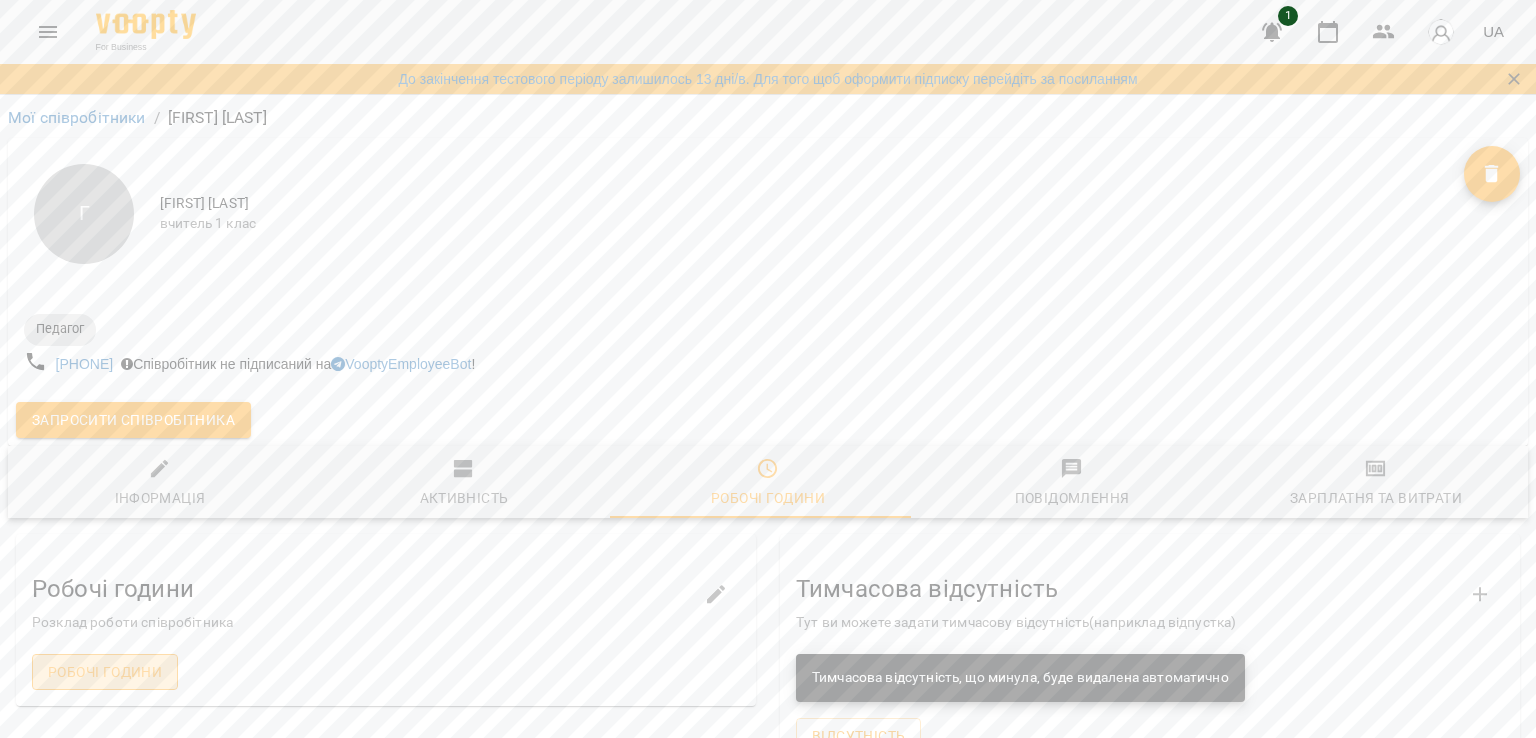 click on "Робочі години" at bounding box center [105, 672] 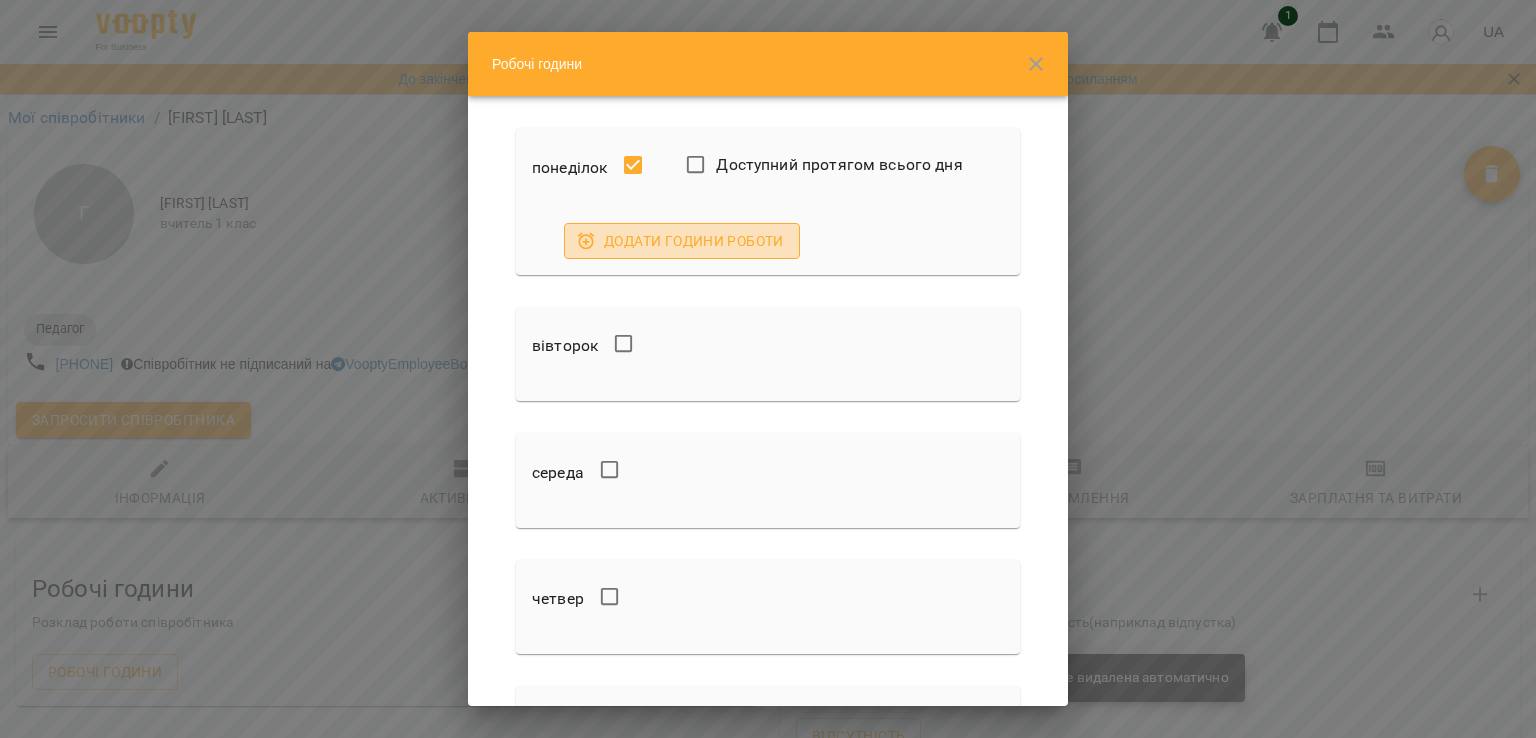click on "Додати години роботи" at bounding box center [682, 241] 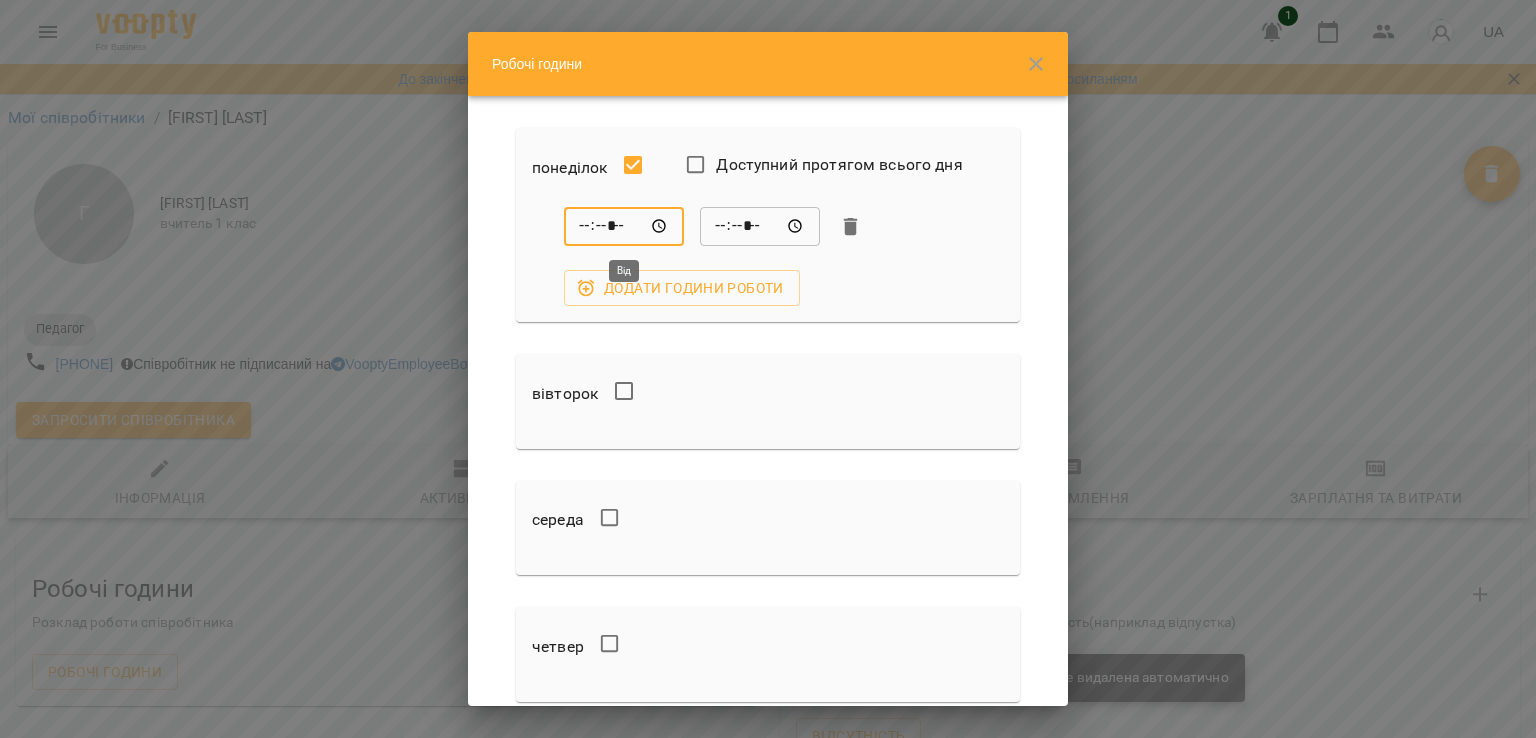 click on "*****" at bounding box center (624, 227) 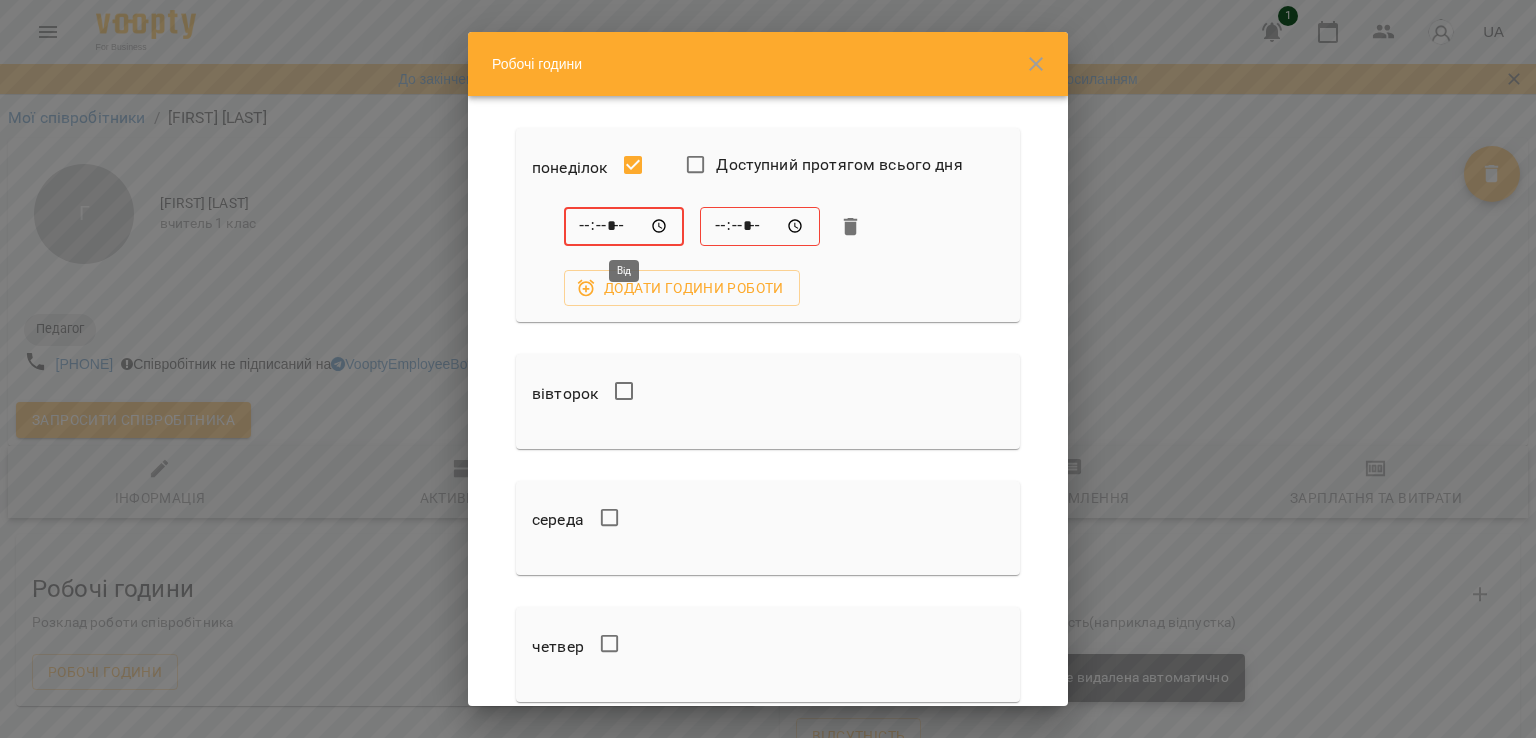 type on "*****" 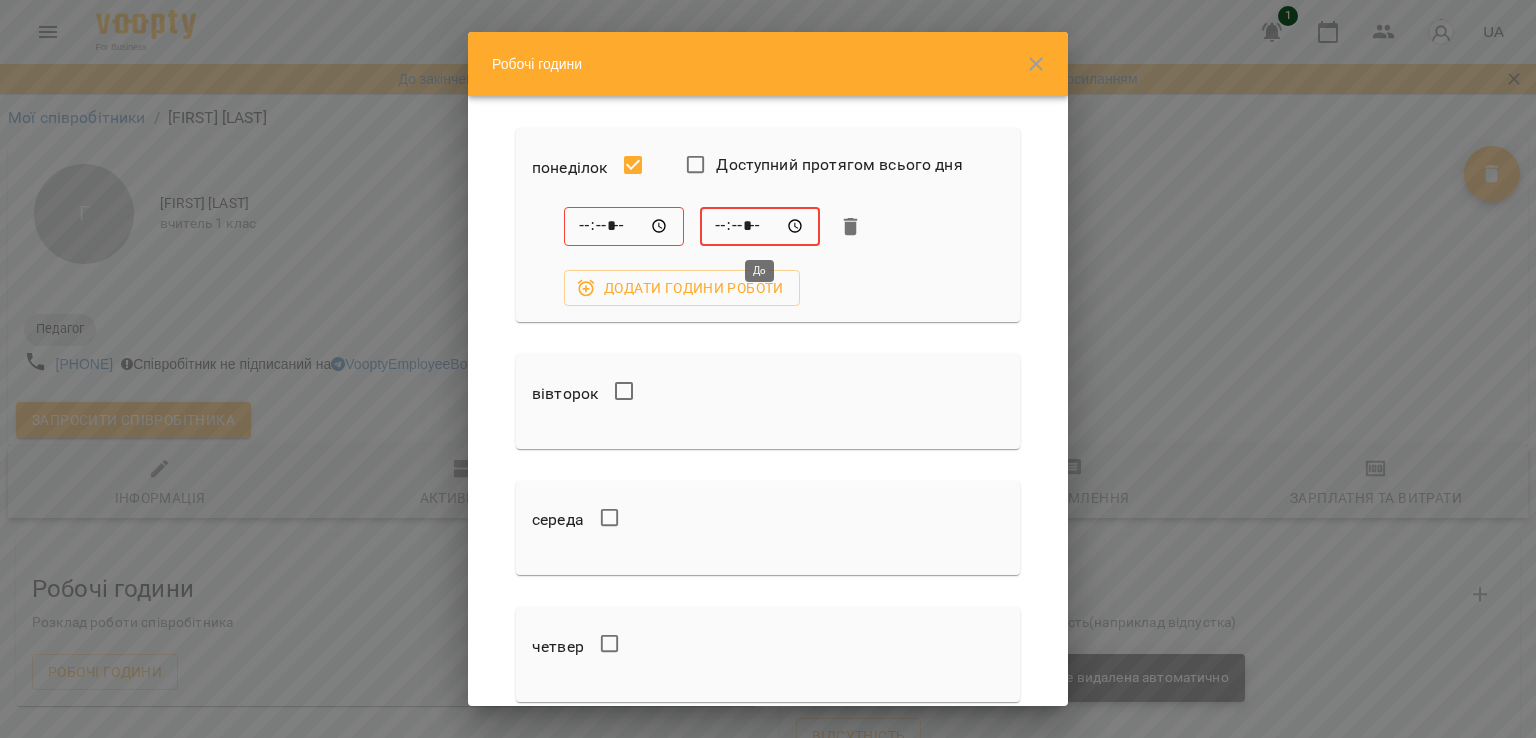 click on "*****" at bounding box center (760, 227) 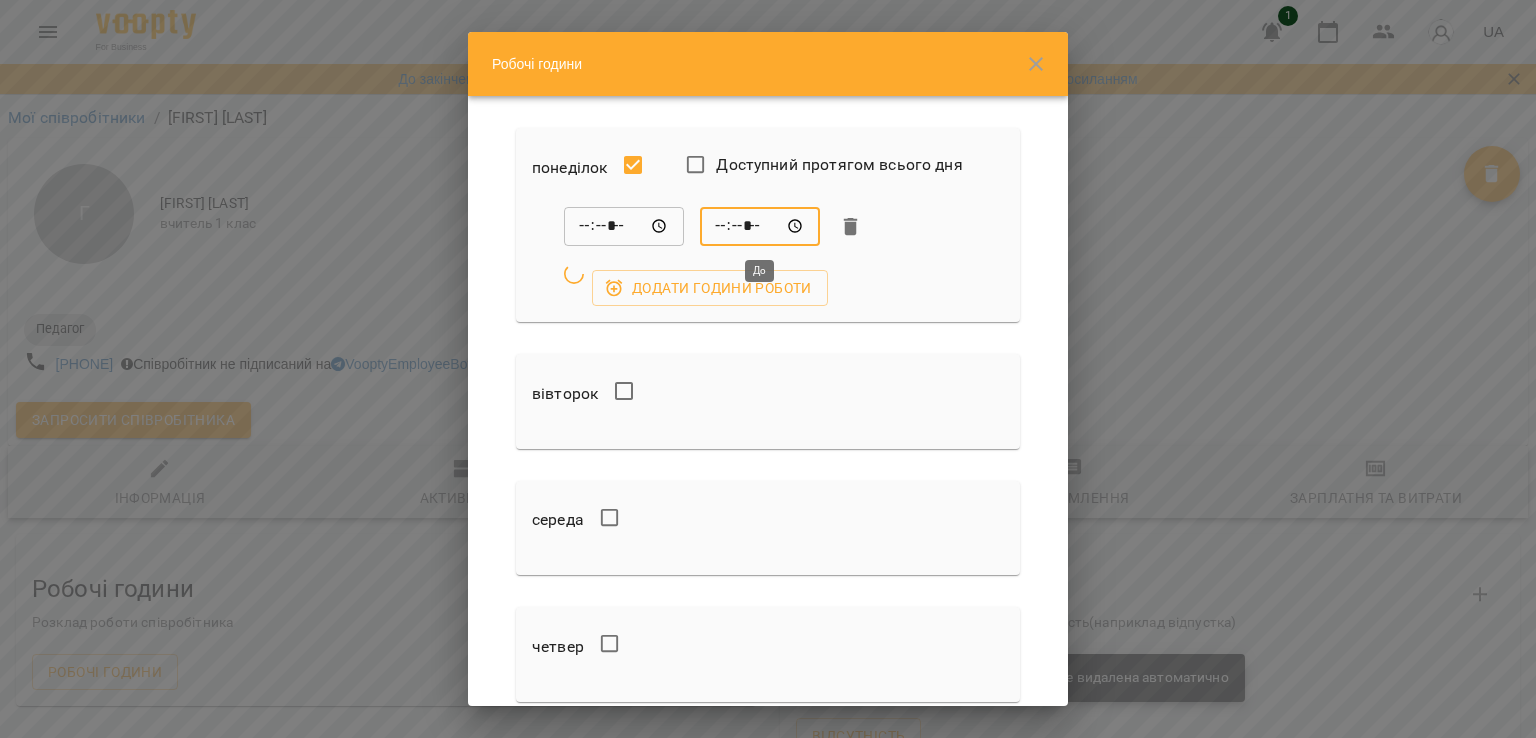 type on "*****" 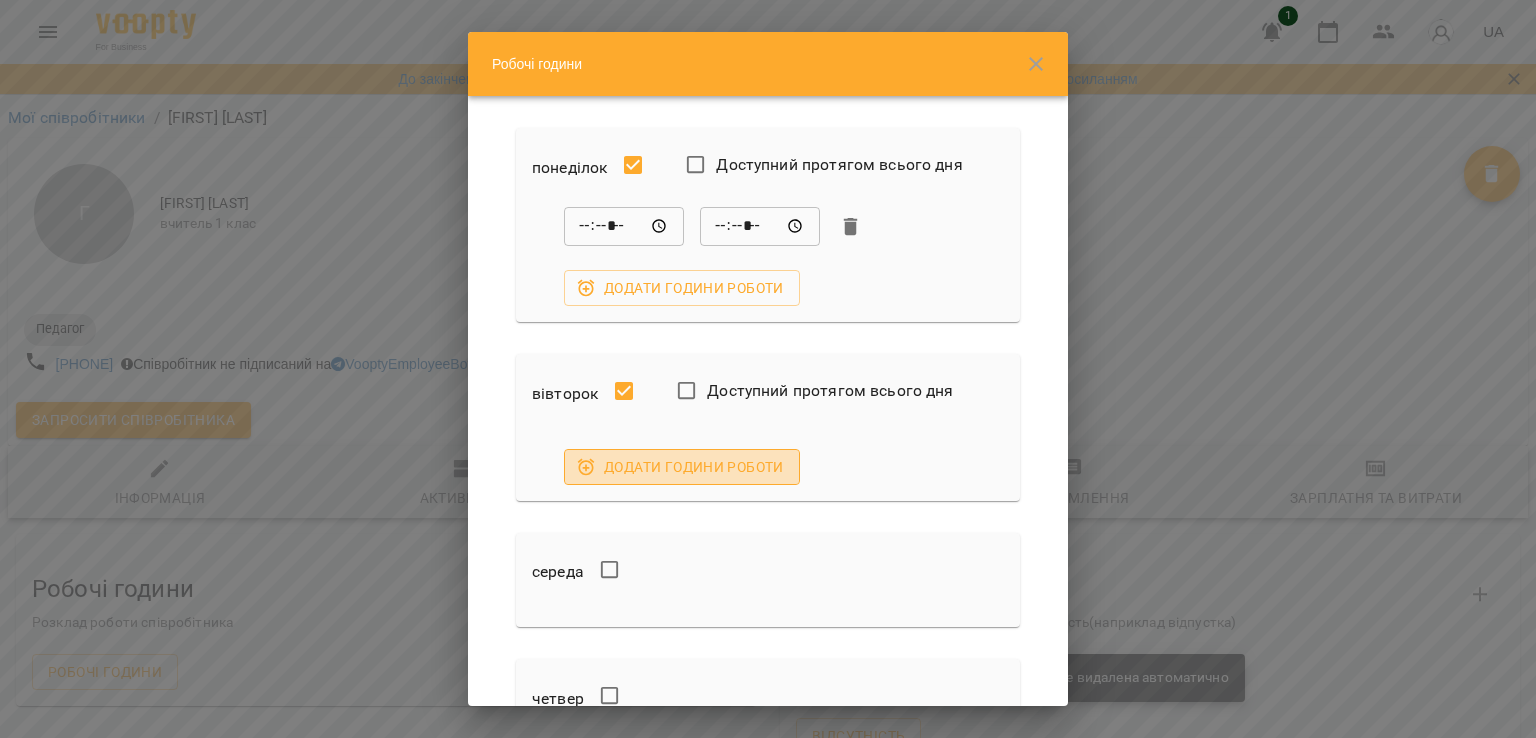 click on "Додати години роботи" at bounding box center (682, 467) 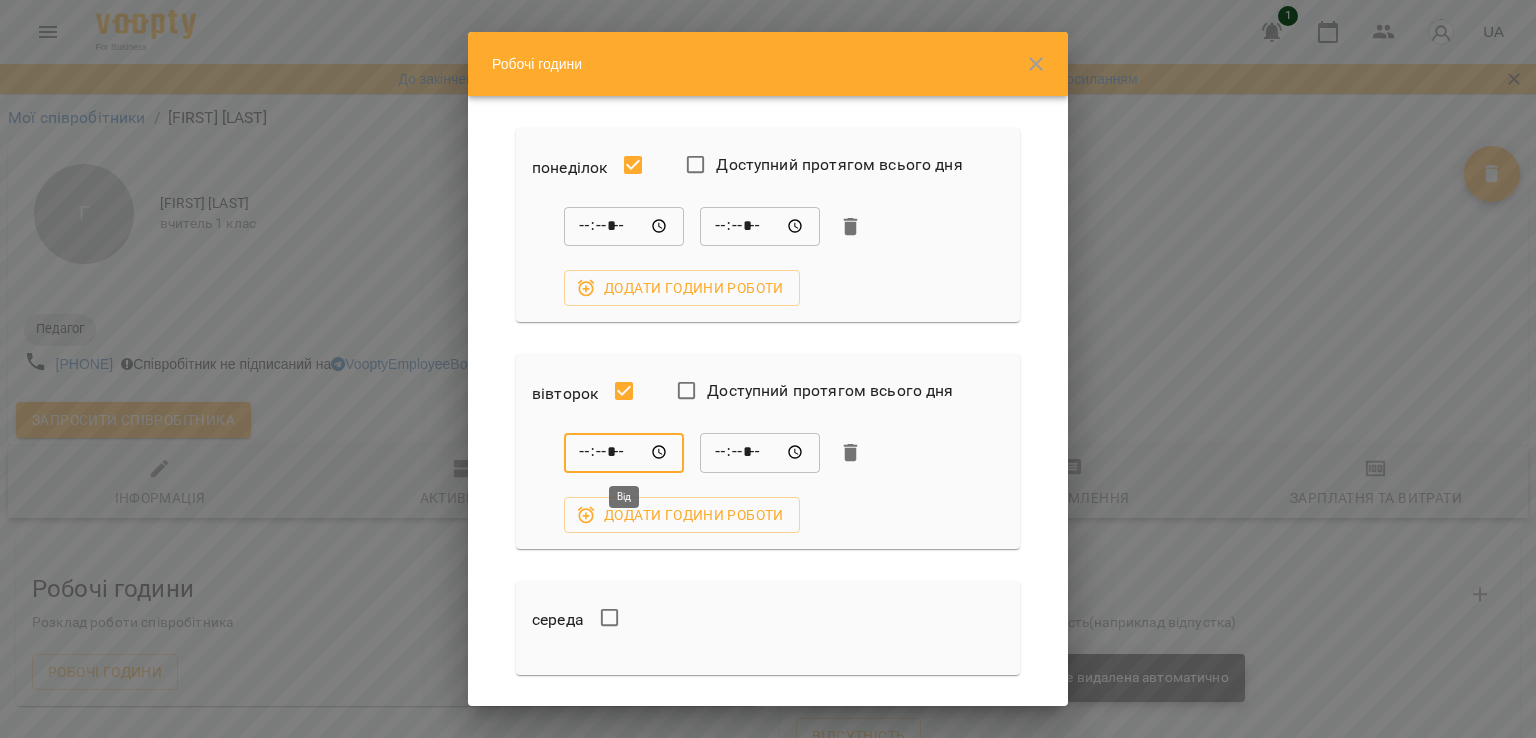 click on "*****" at bounding box center (624, 453) 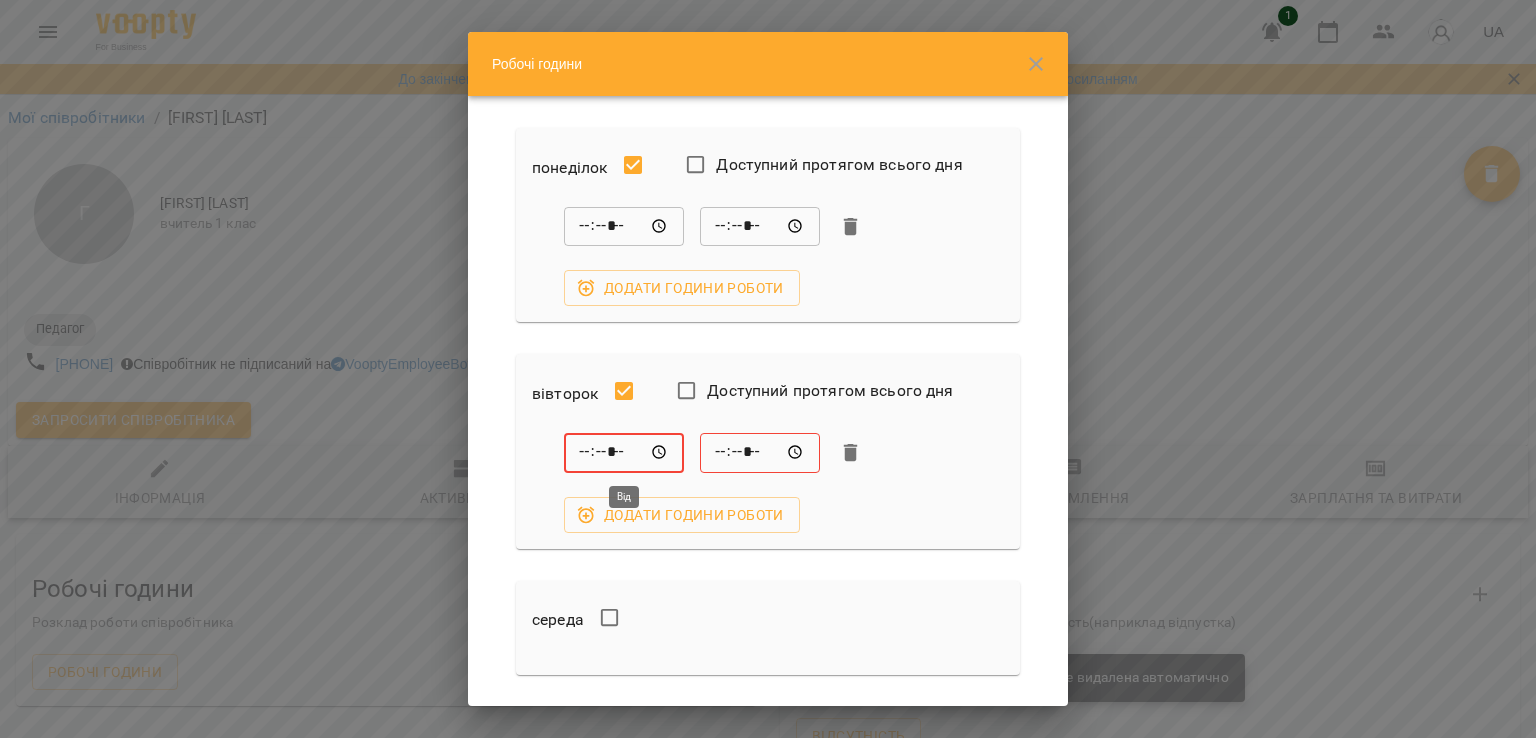 type on "*****" 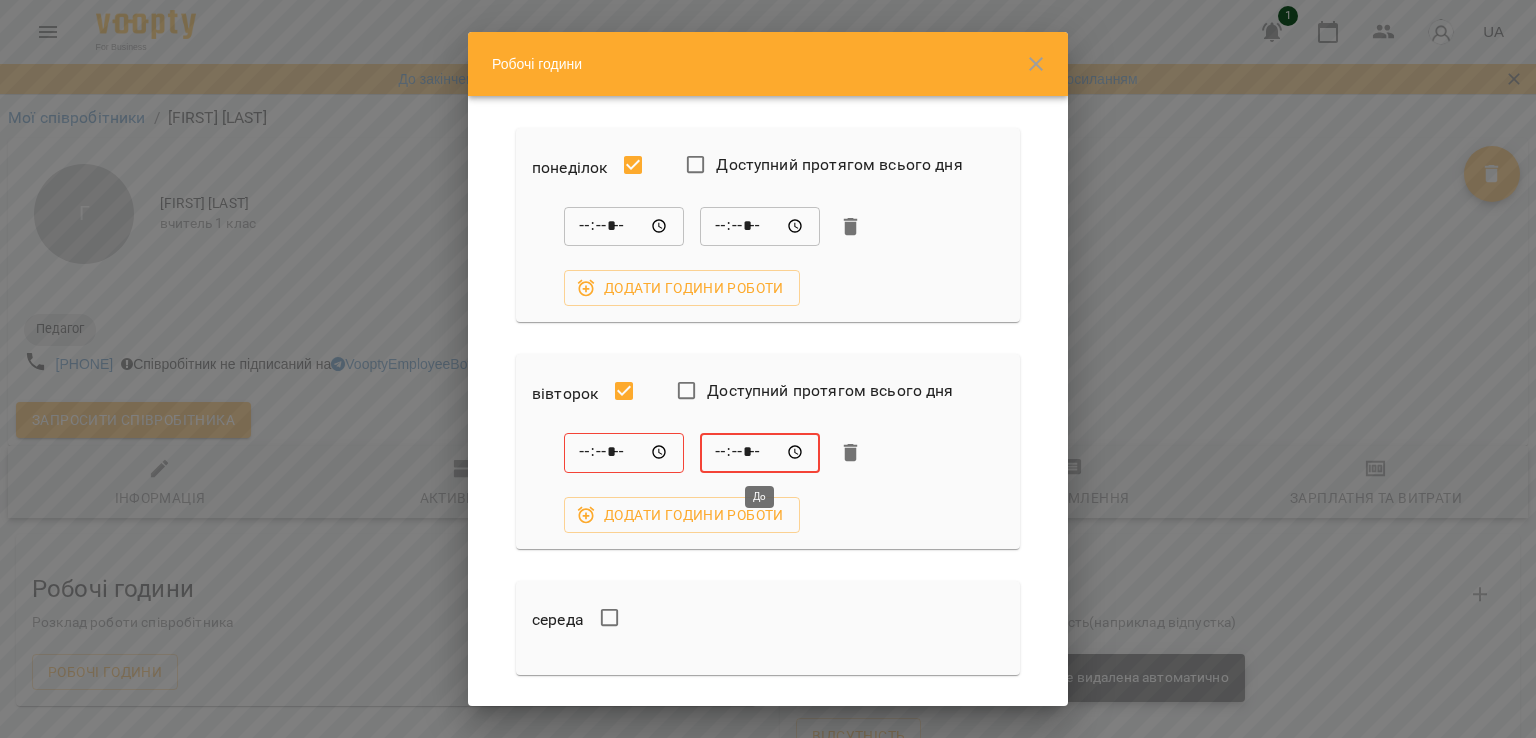 click on "*****" at bounding box center (760, 453) 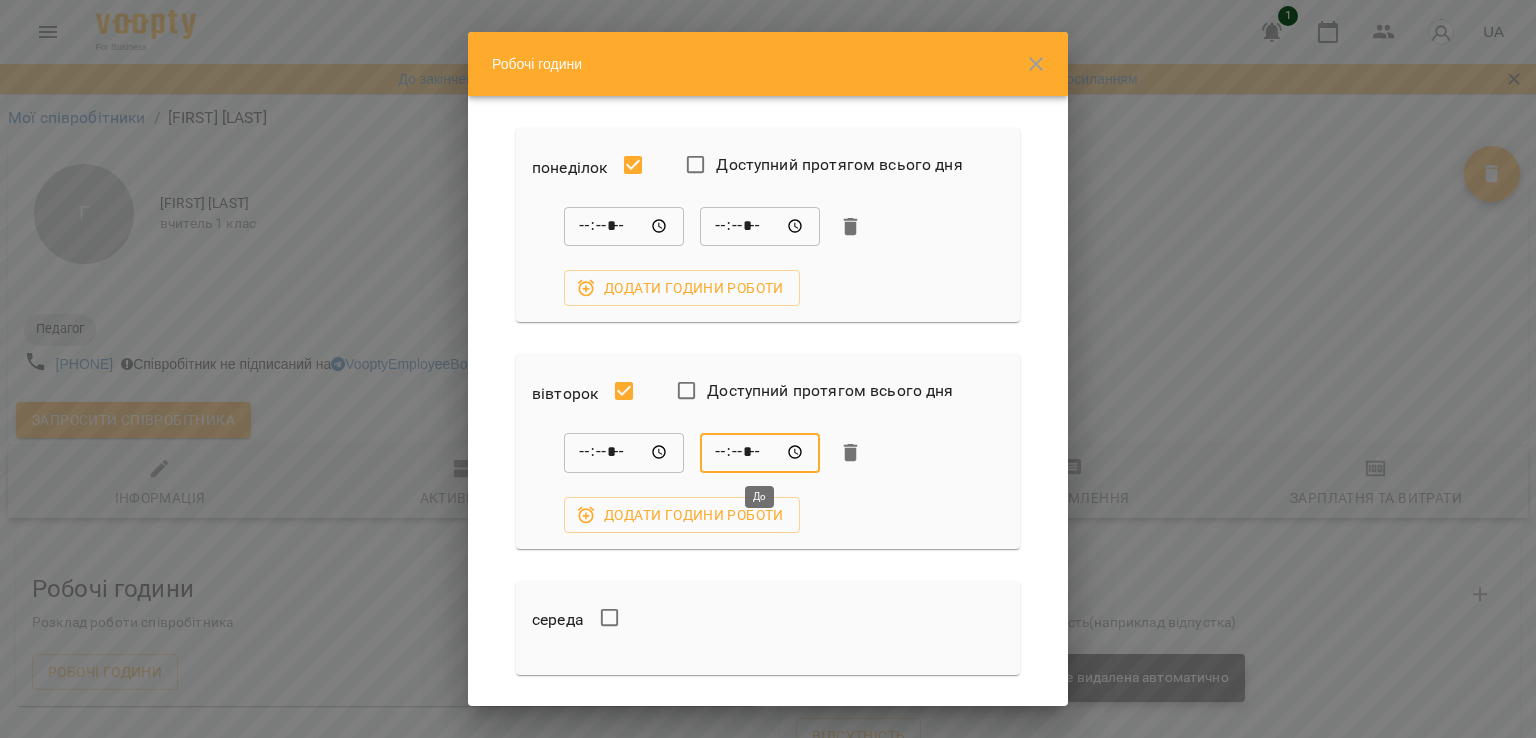 type on "*****" 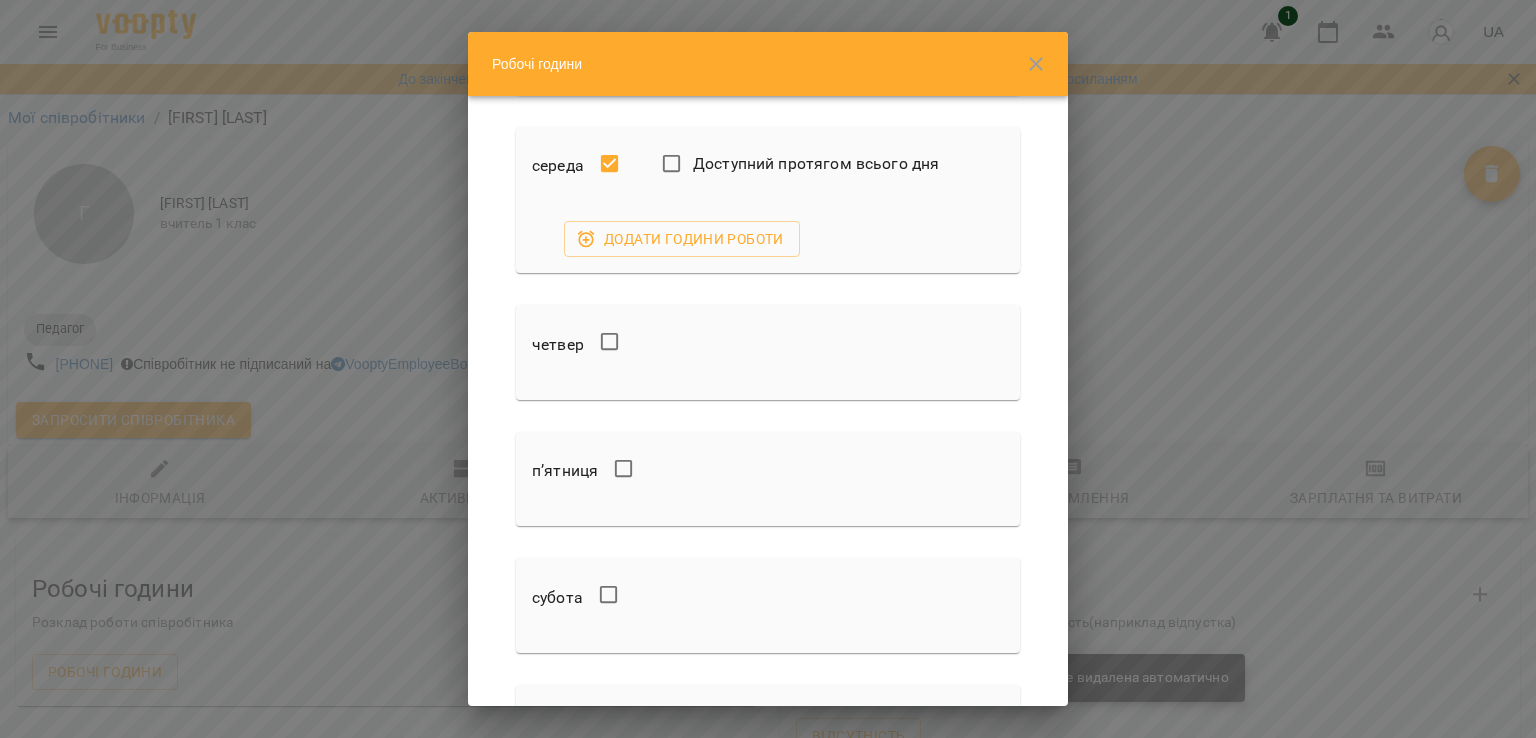 scroll, scrollTop: 440, scrollLeft: 0, axis: vertical 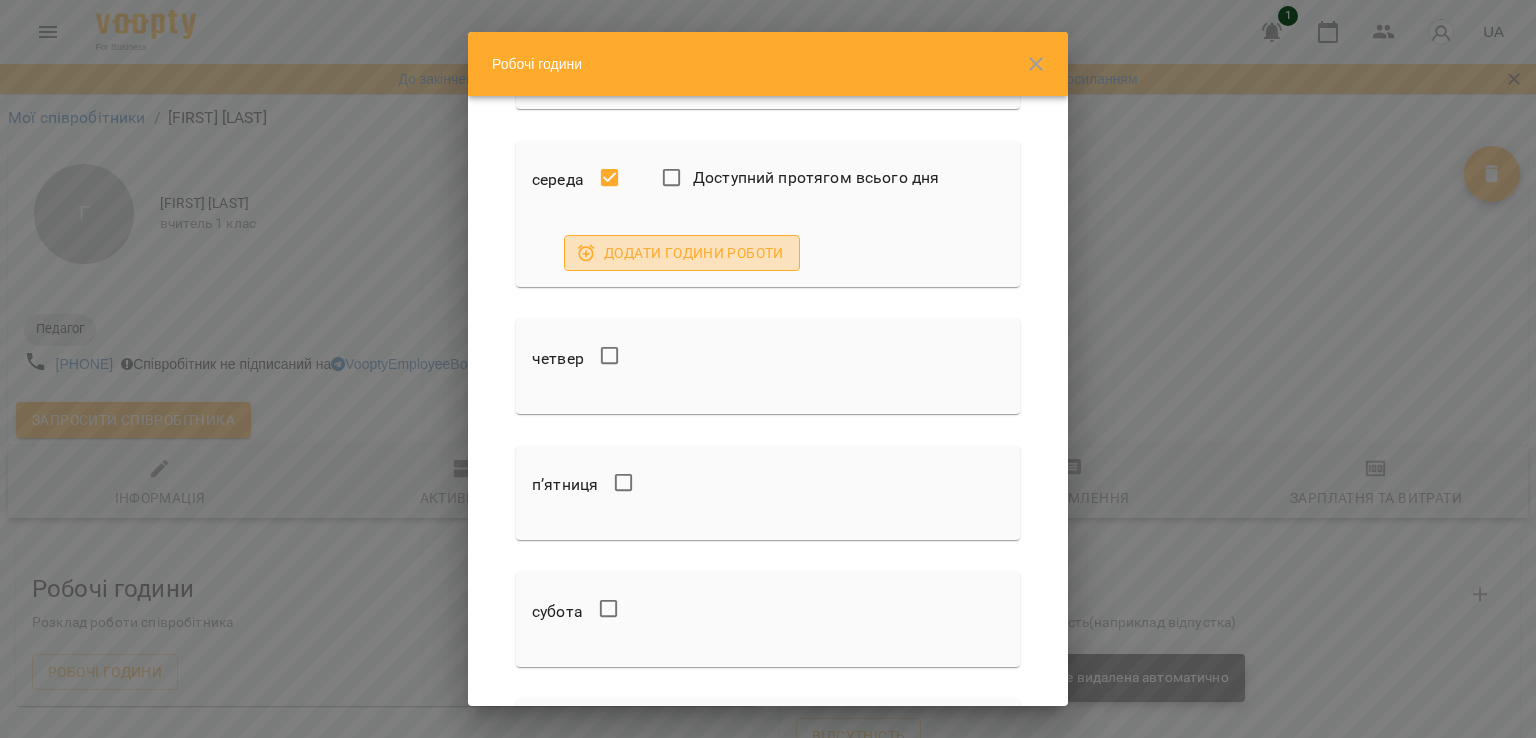 click on "Додати години роботи" at bounding box center [682, 253] 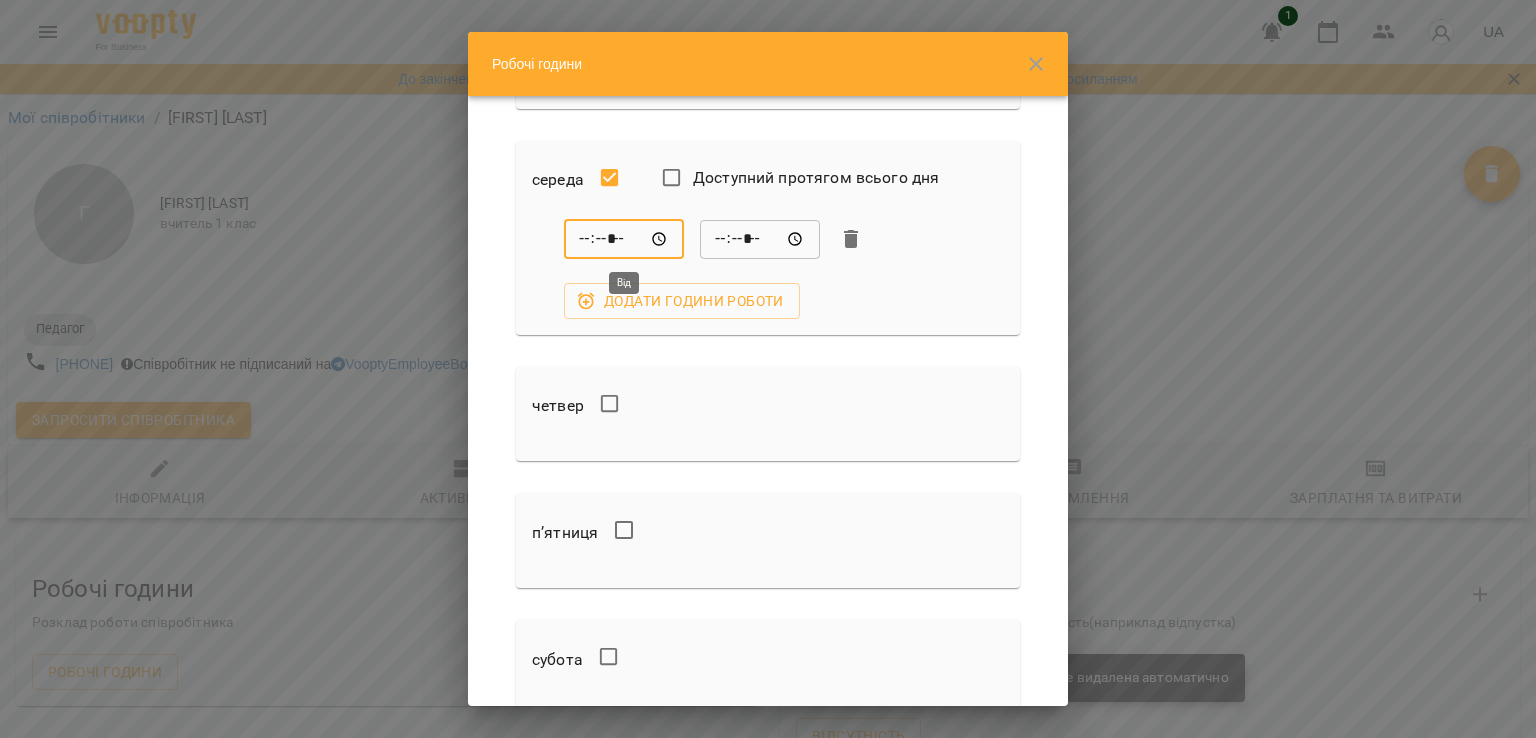 click on "*****" at bounding box center [624, 239] 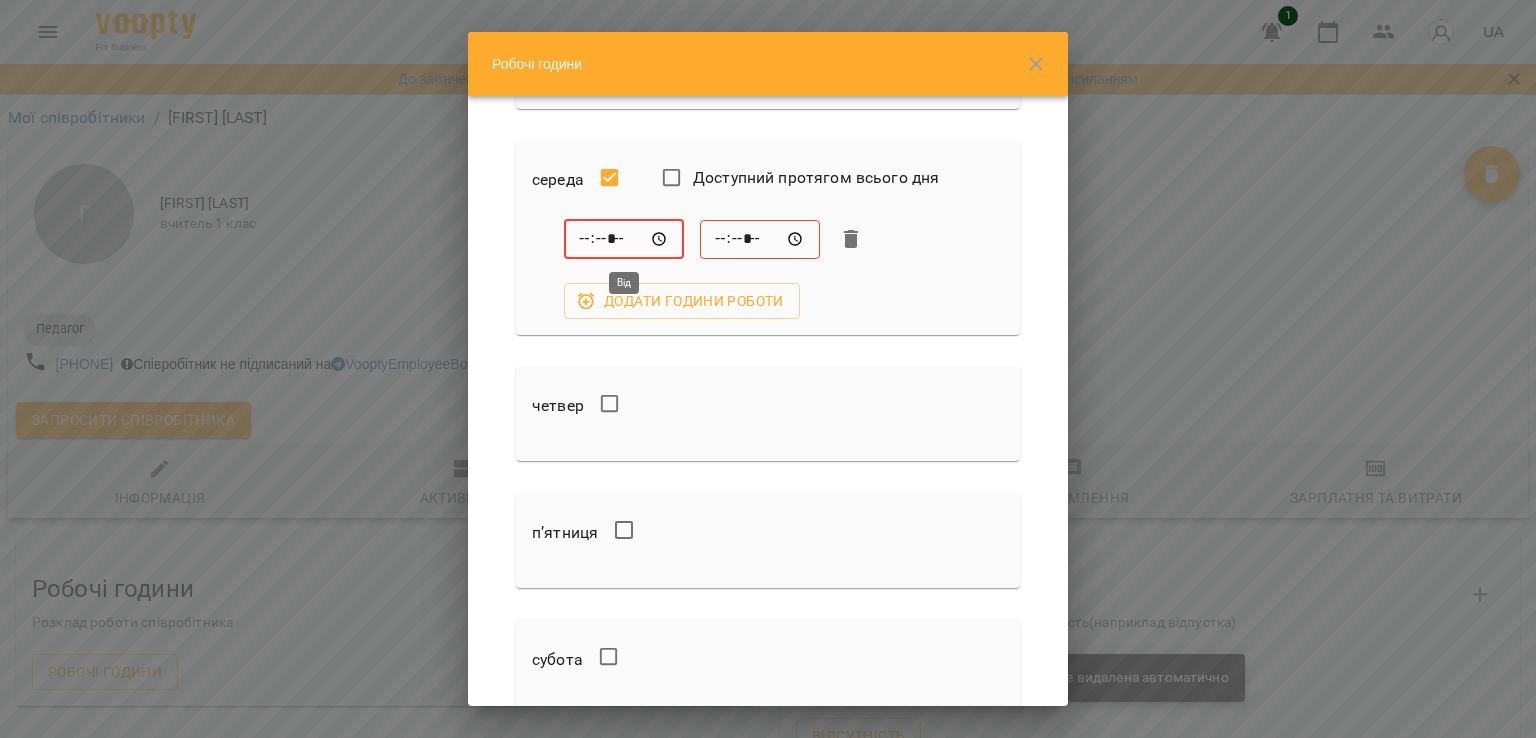 click on "*****" at bounding box center (624, 239) 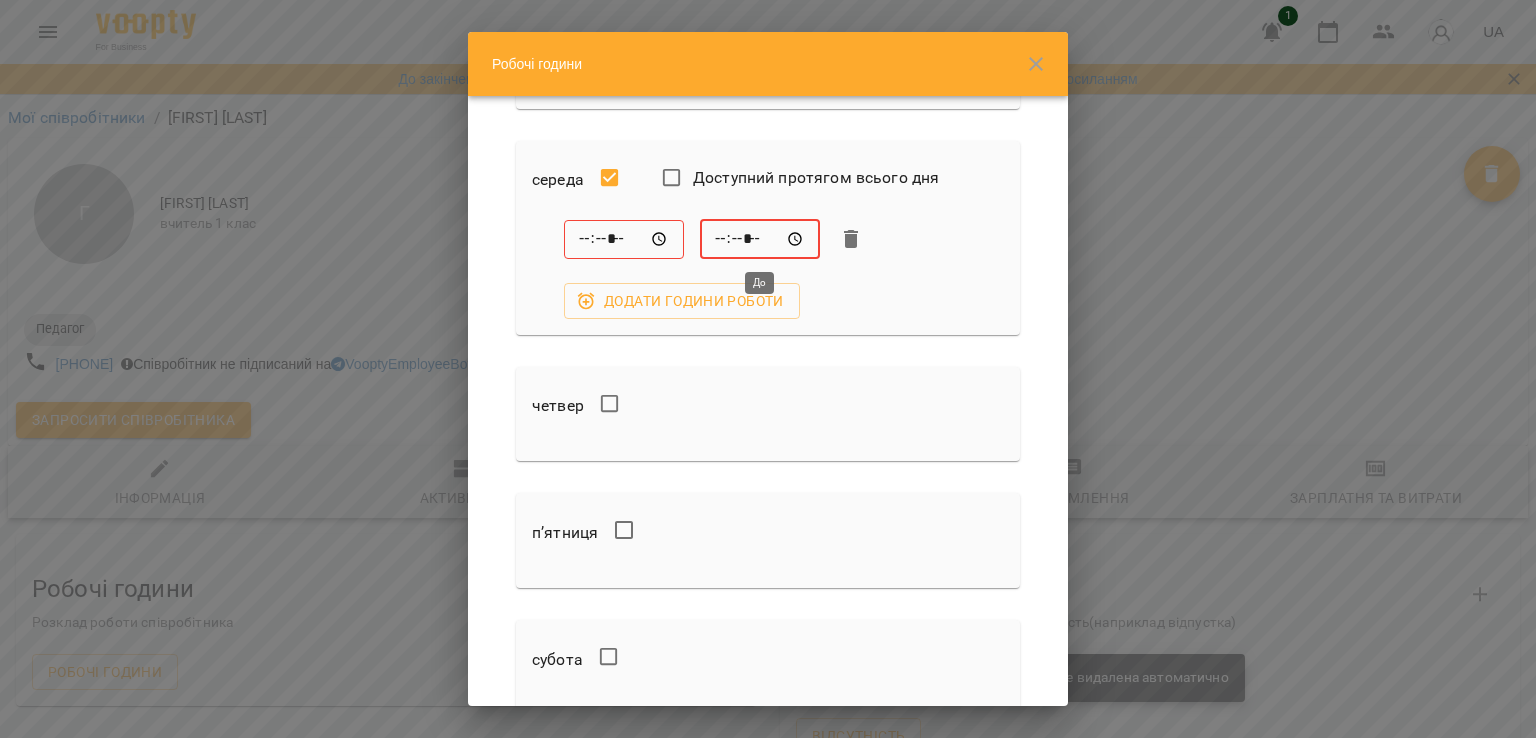 click on "*****" at bounding box center [760, 239] 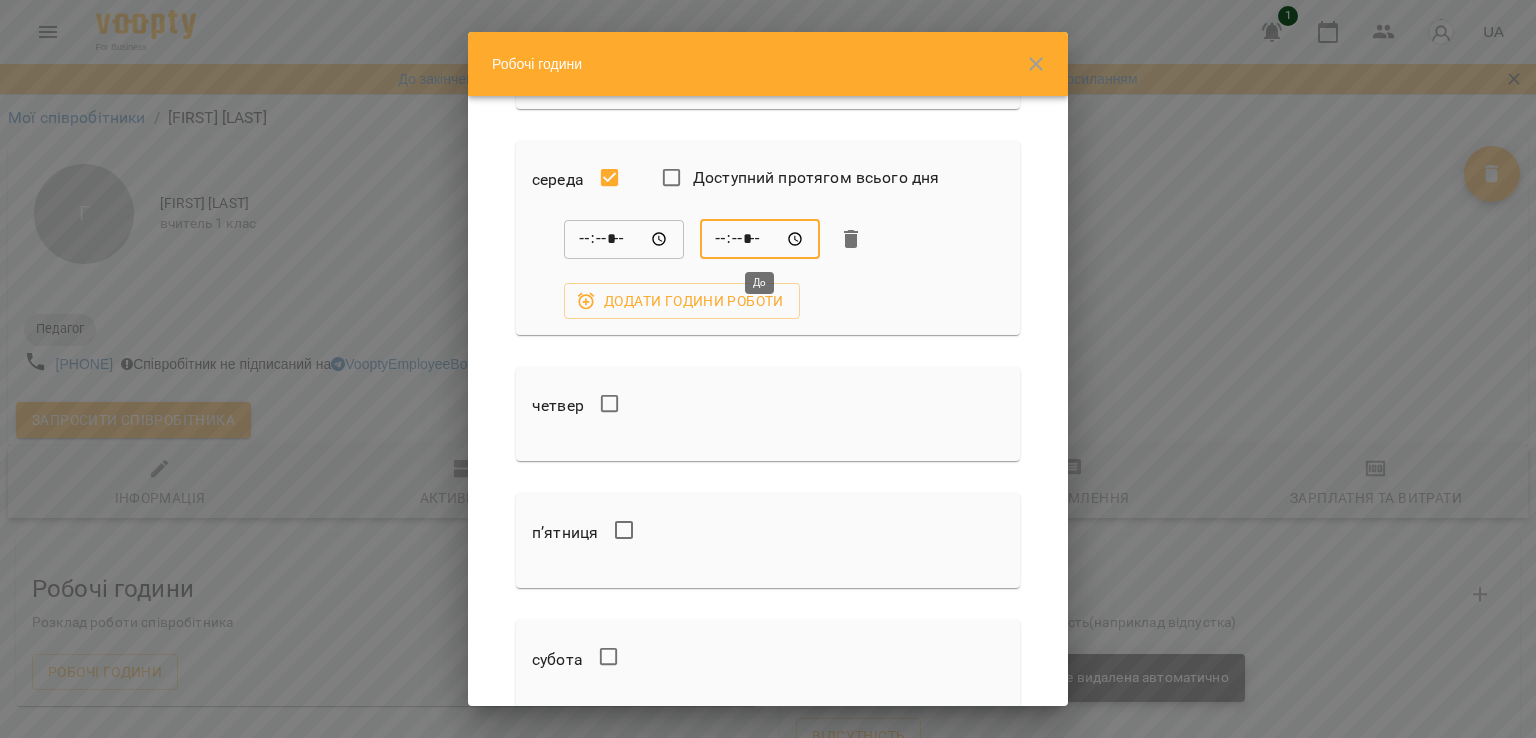 type on "*****" 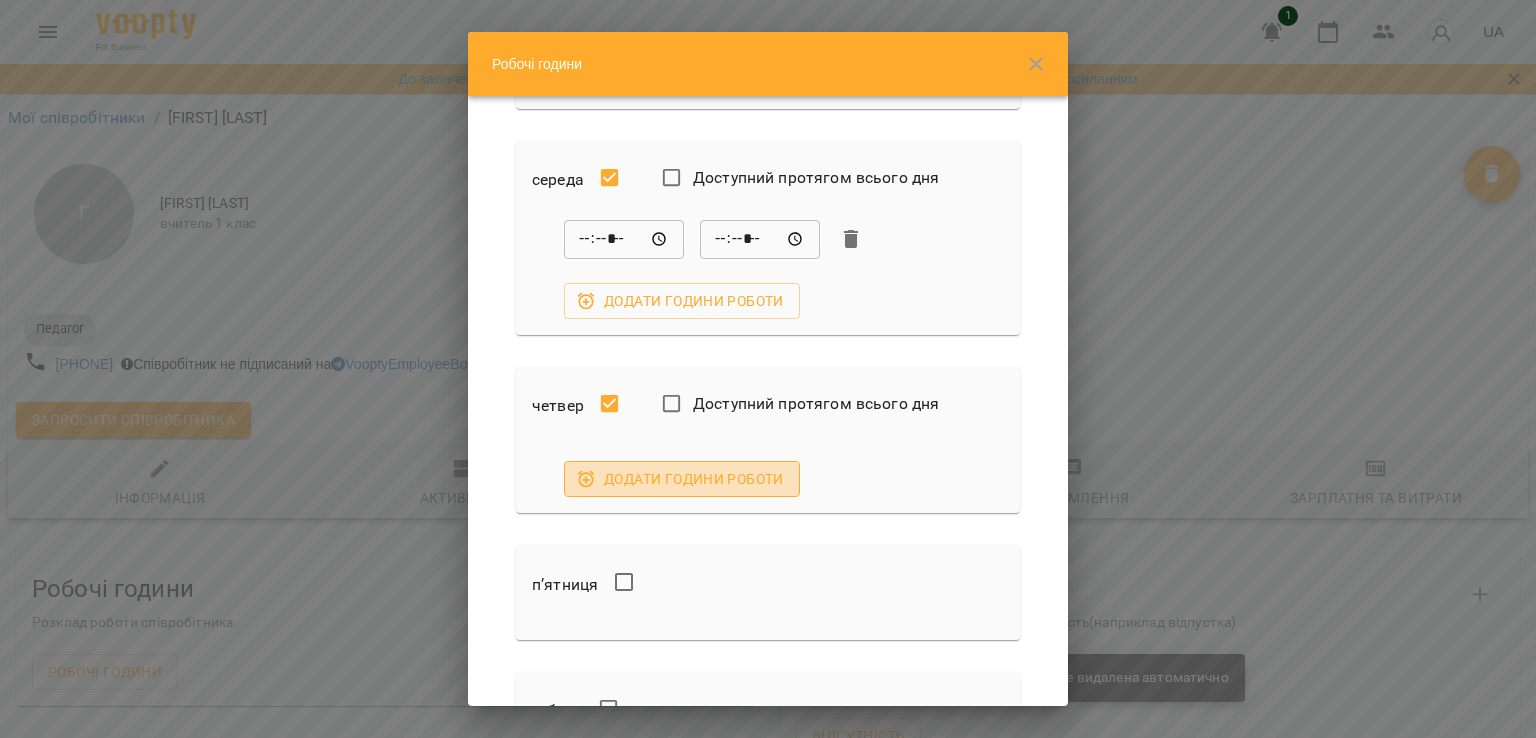 click on "Додати години роботи" at bounding box center (682, 479) 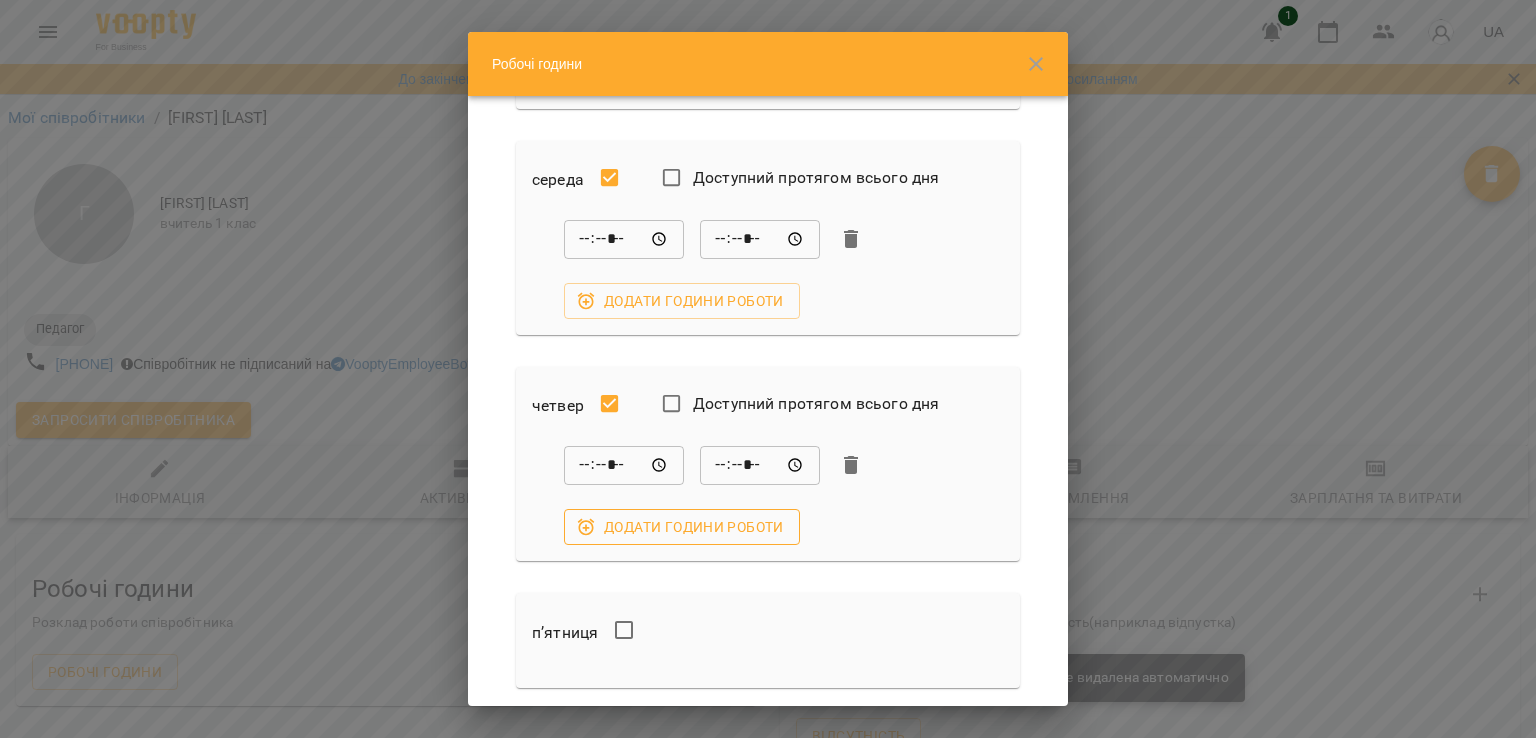 type 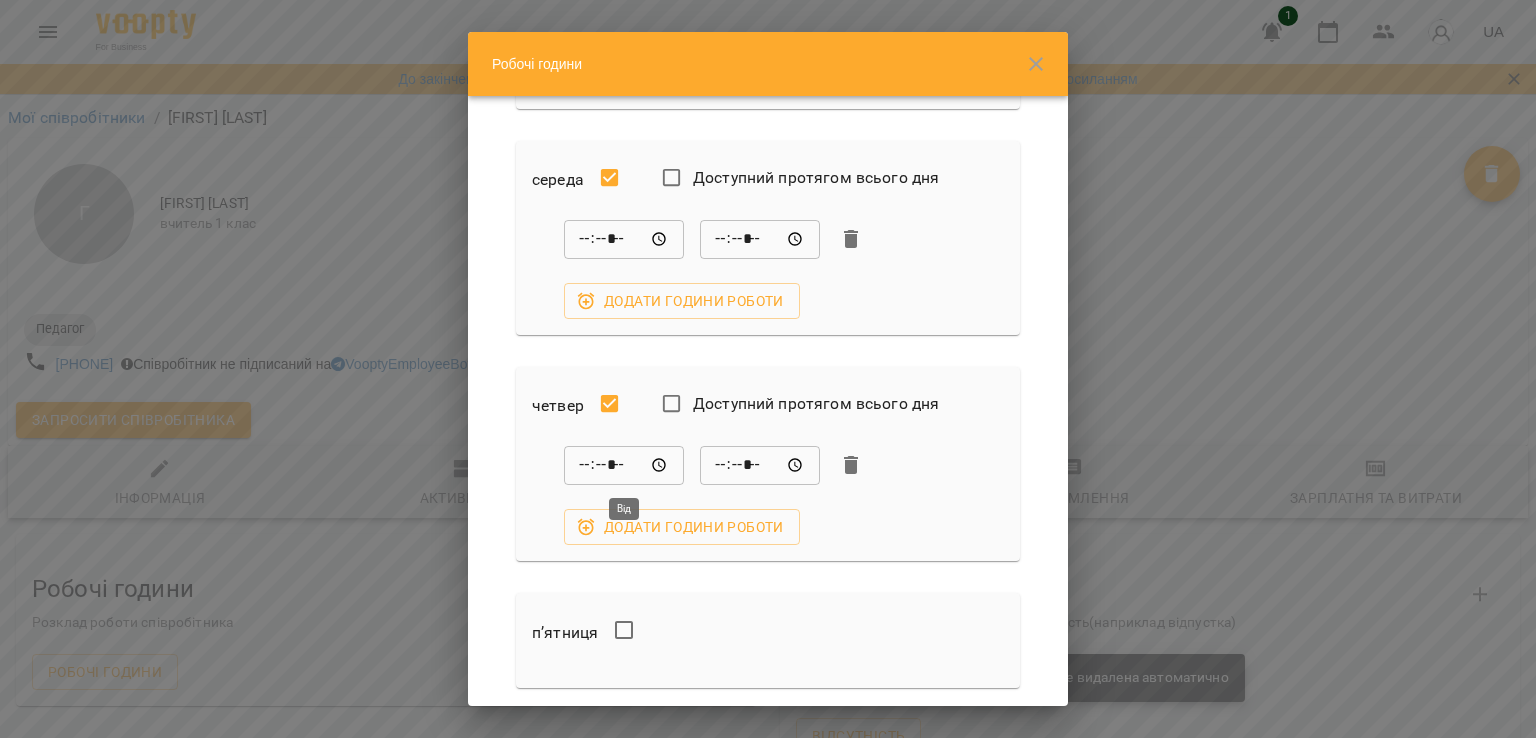 click on "*****" at bounding box center [624, 465] 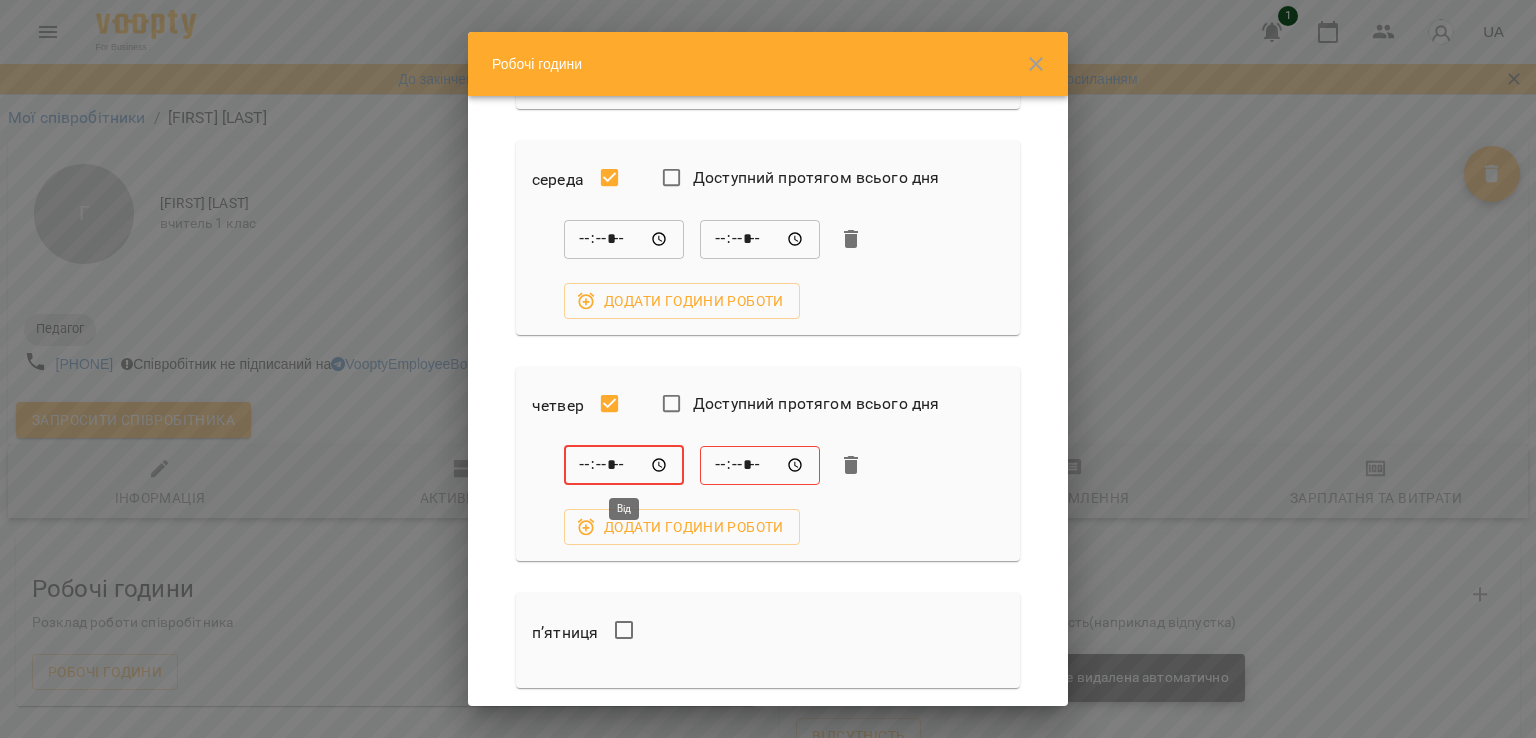 type on "*****" 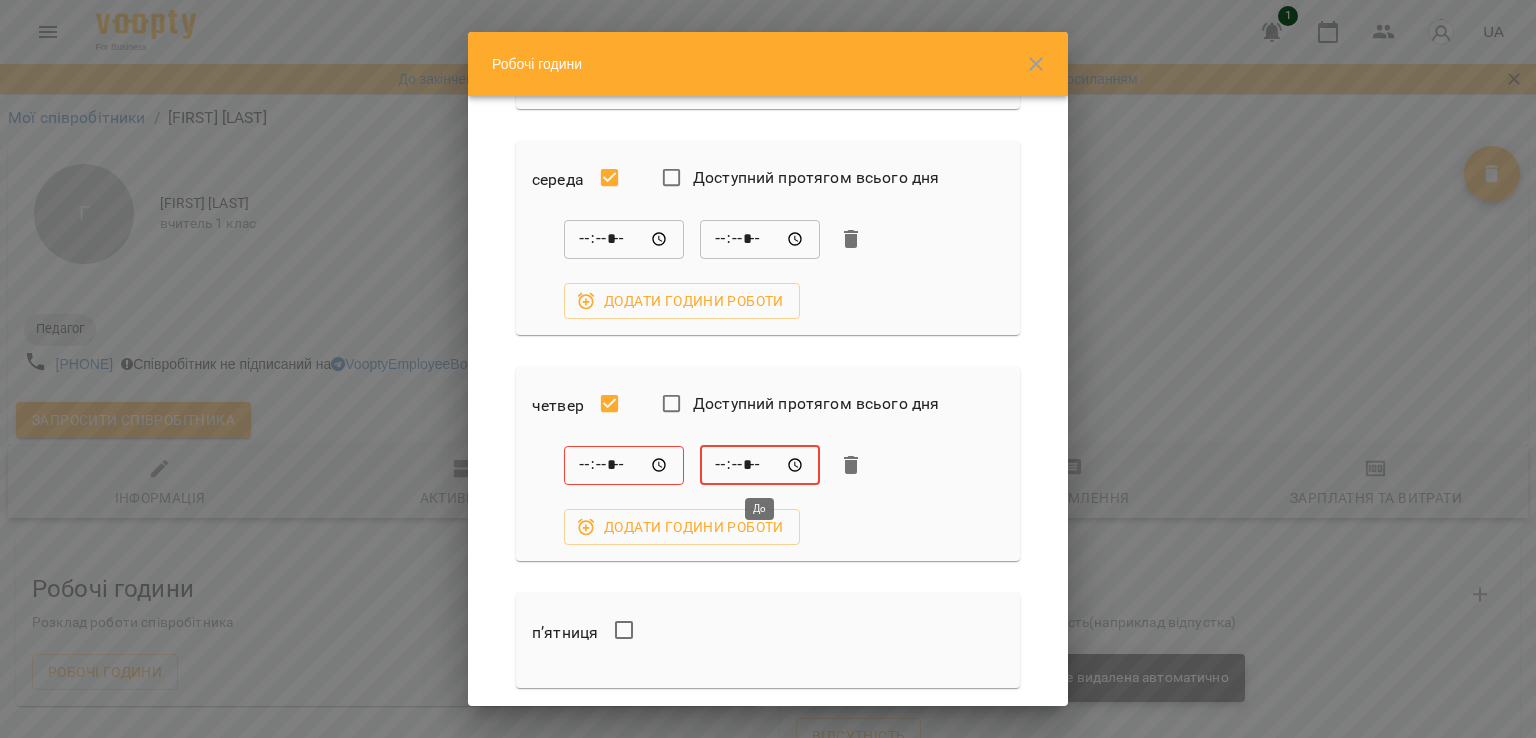 click on "*****" at bounding box center (760, 465) 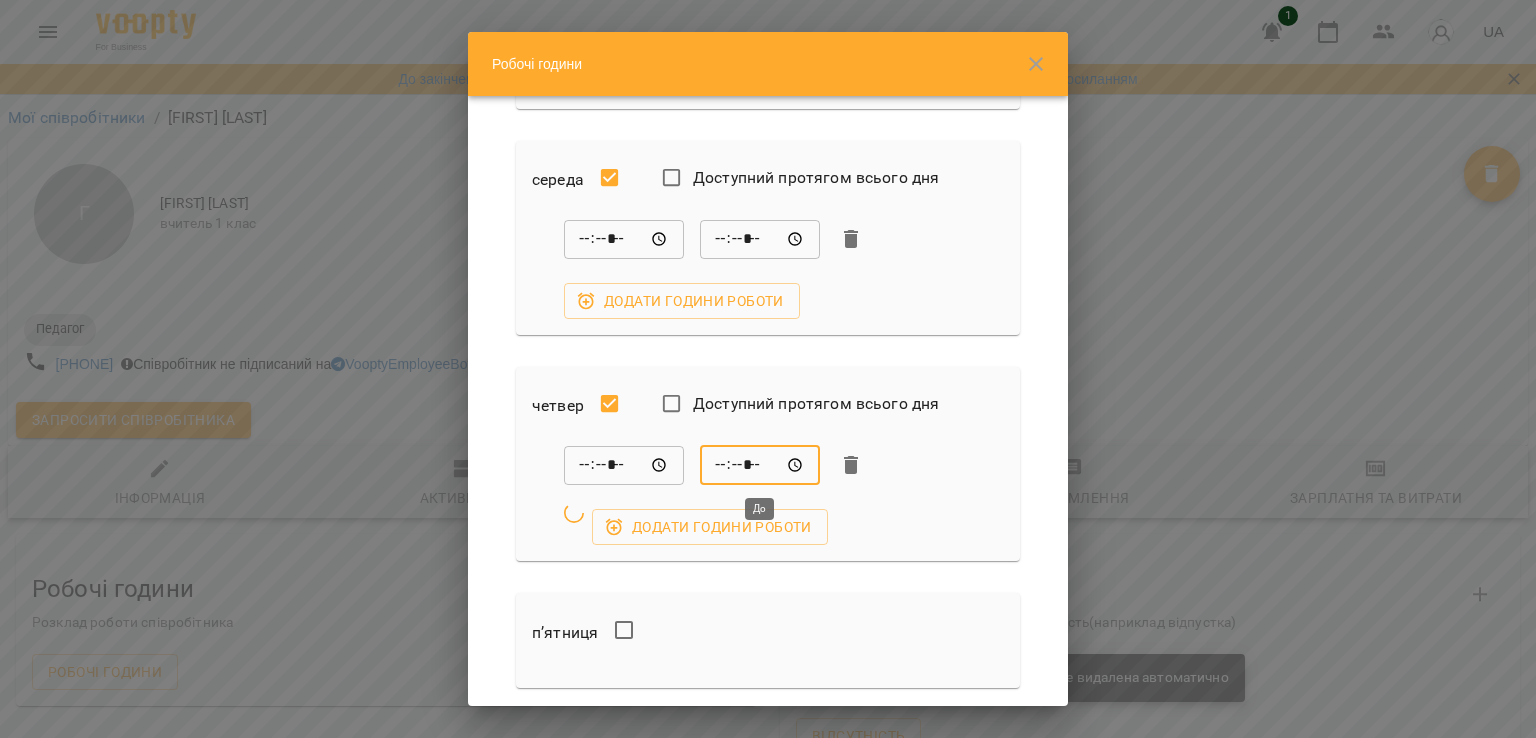type on "*****" 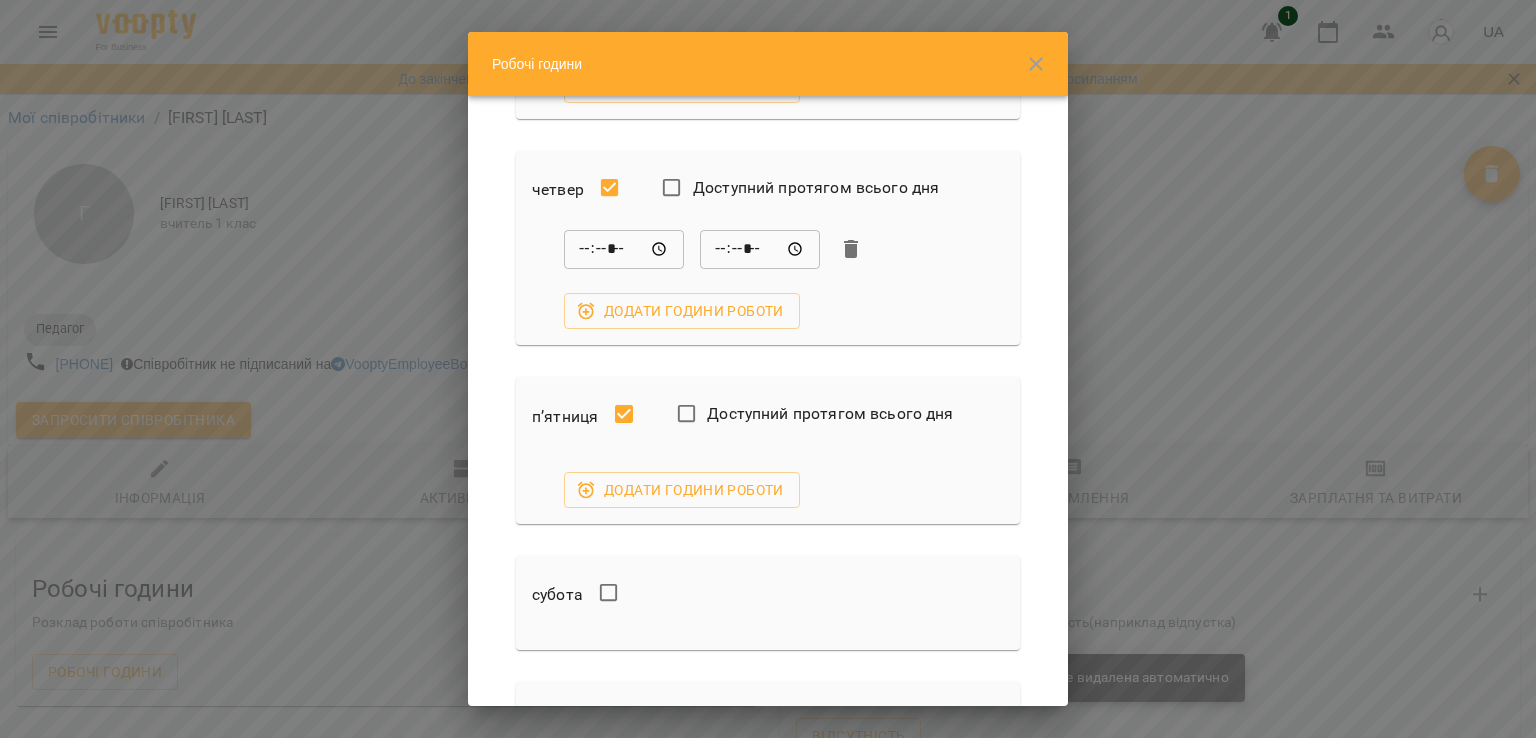 scroll, scrollTop: 680, scrollLeft: 0, axis: vertical 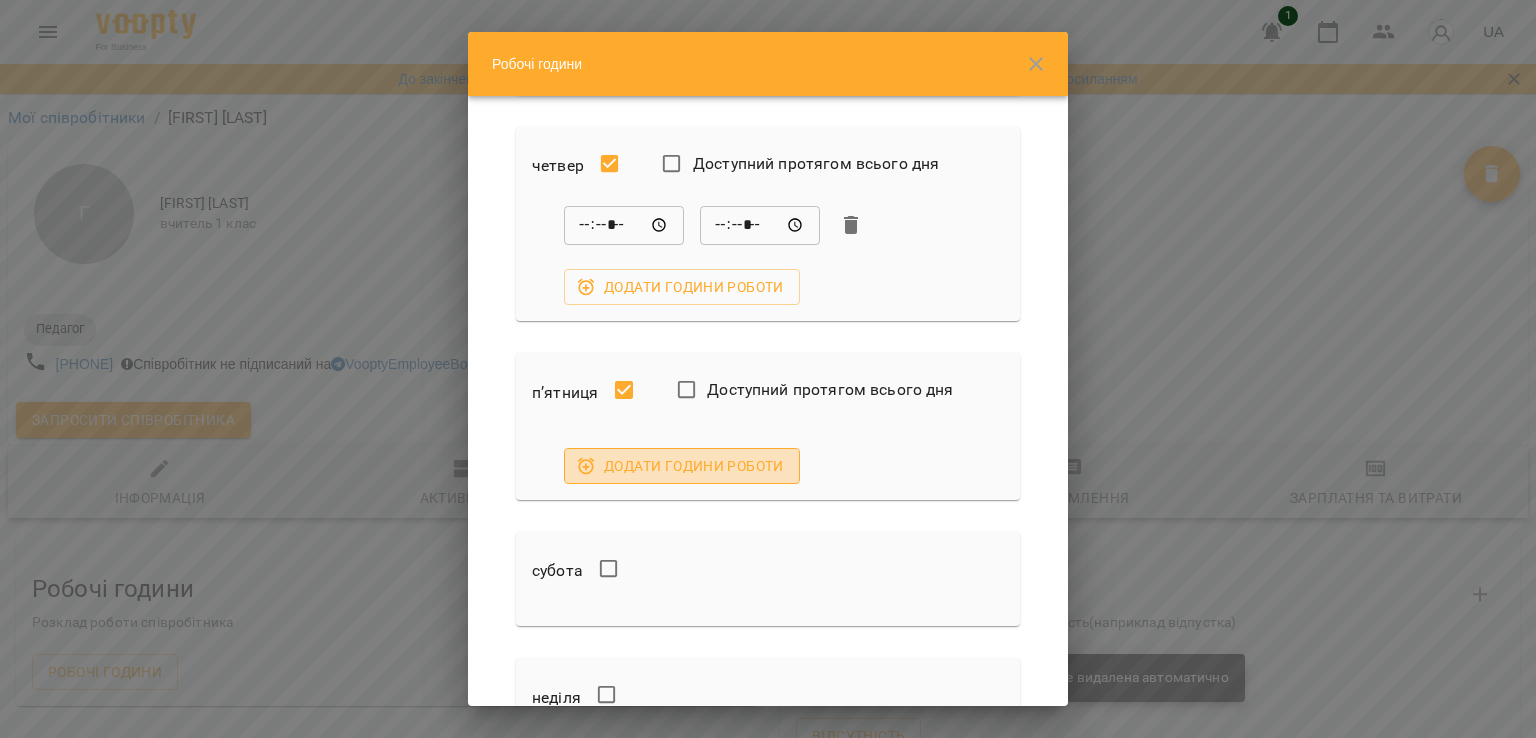 click on "Додати години роботи" at bounding box center (682, 466) 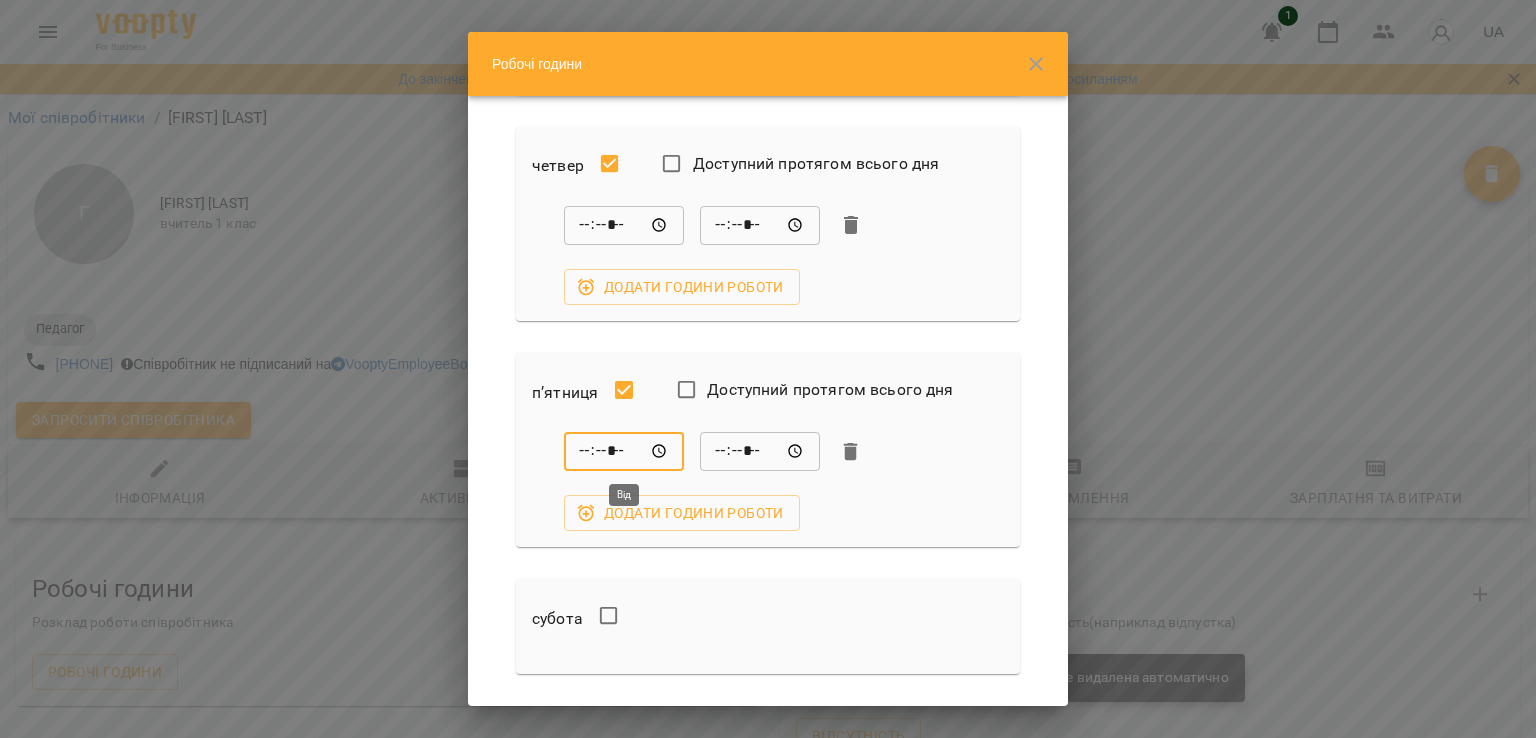 click on "*****" at bounding box center (624, 452) 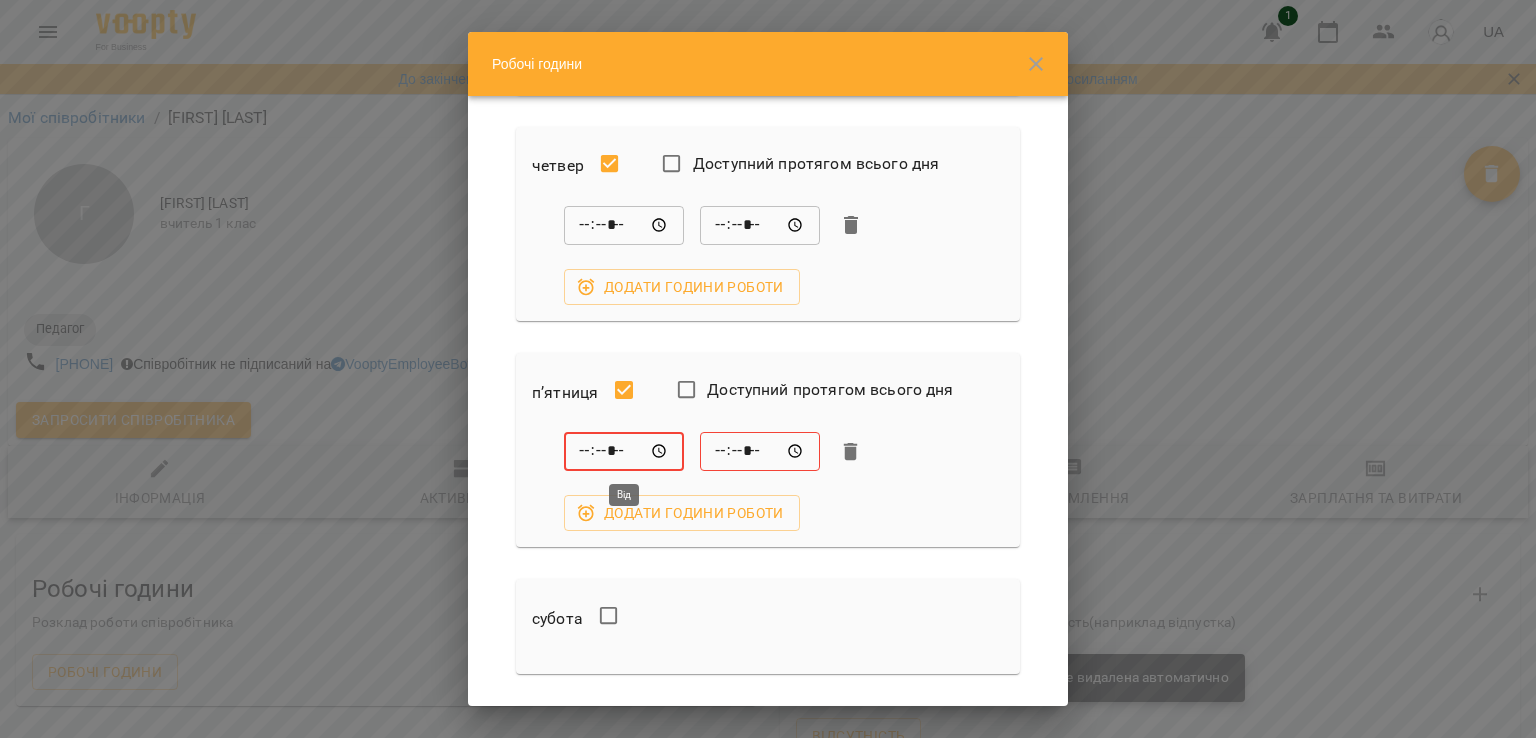 type on "*****" 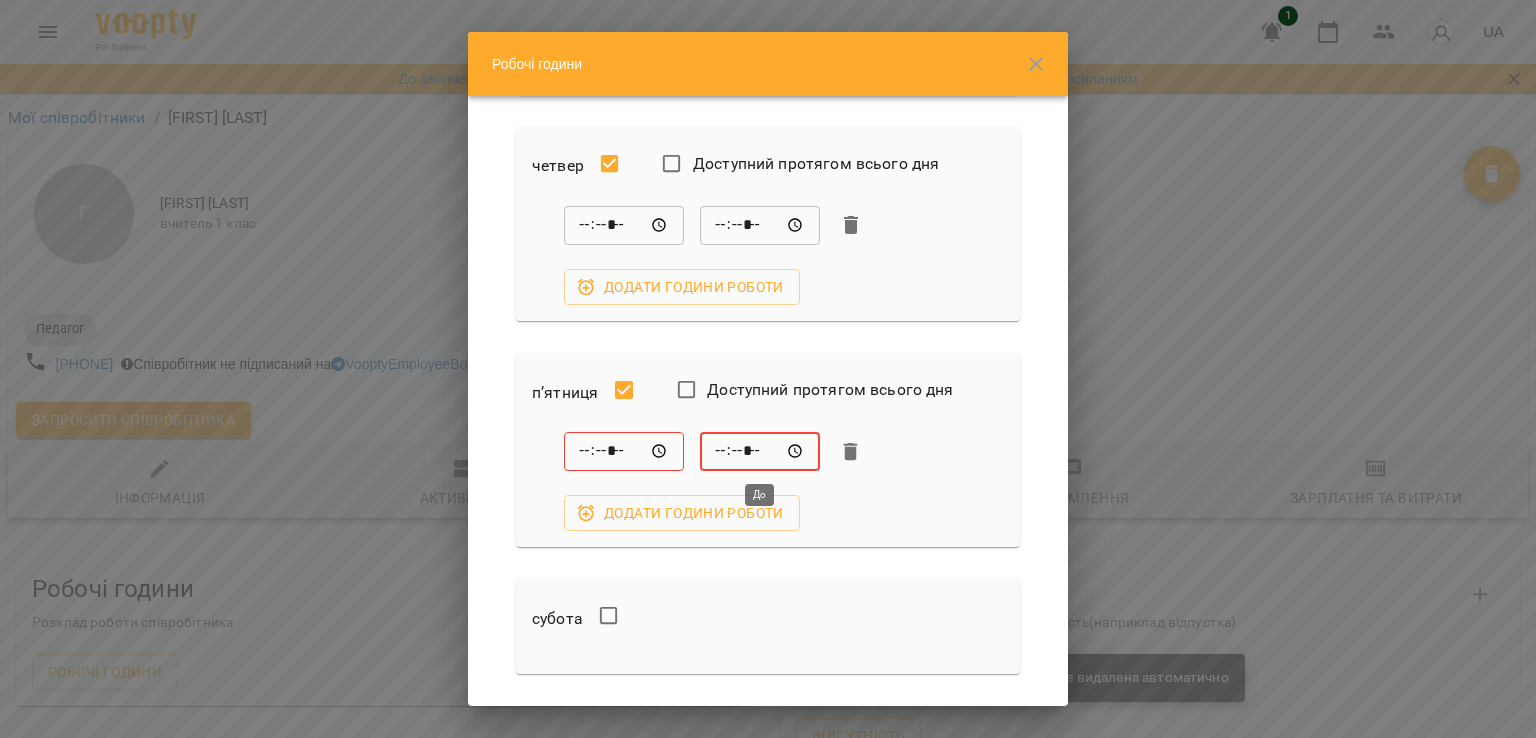 click on "*****" at bounding box center (760, 452) 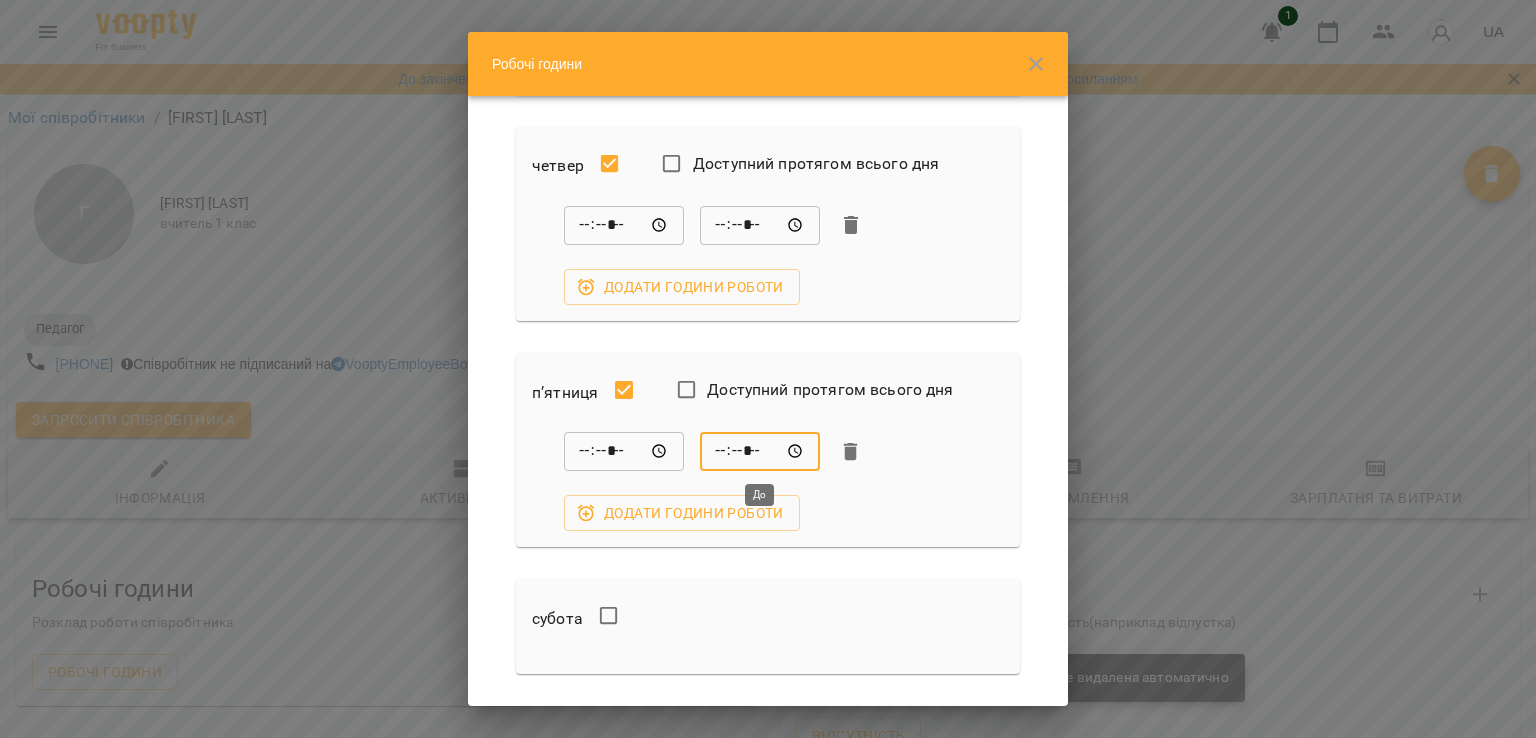 type on "*****" 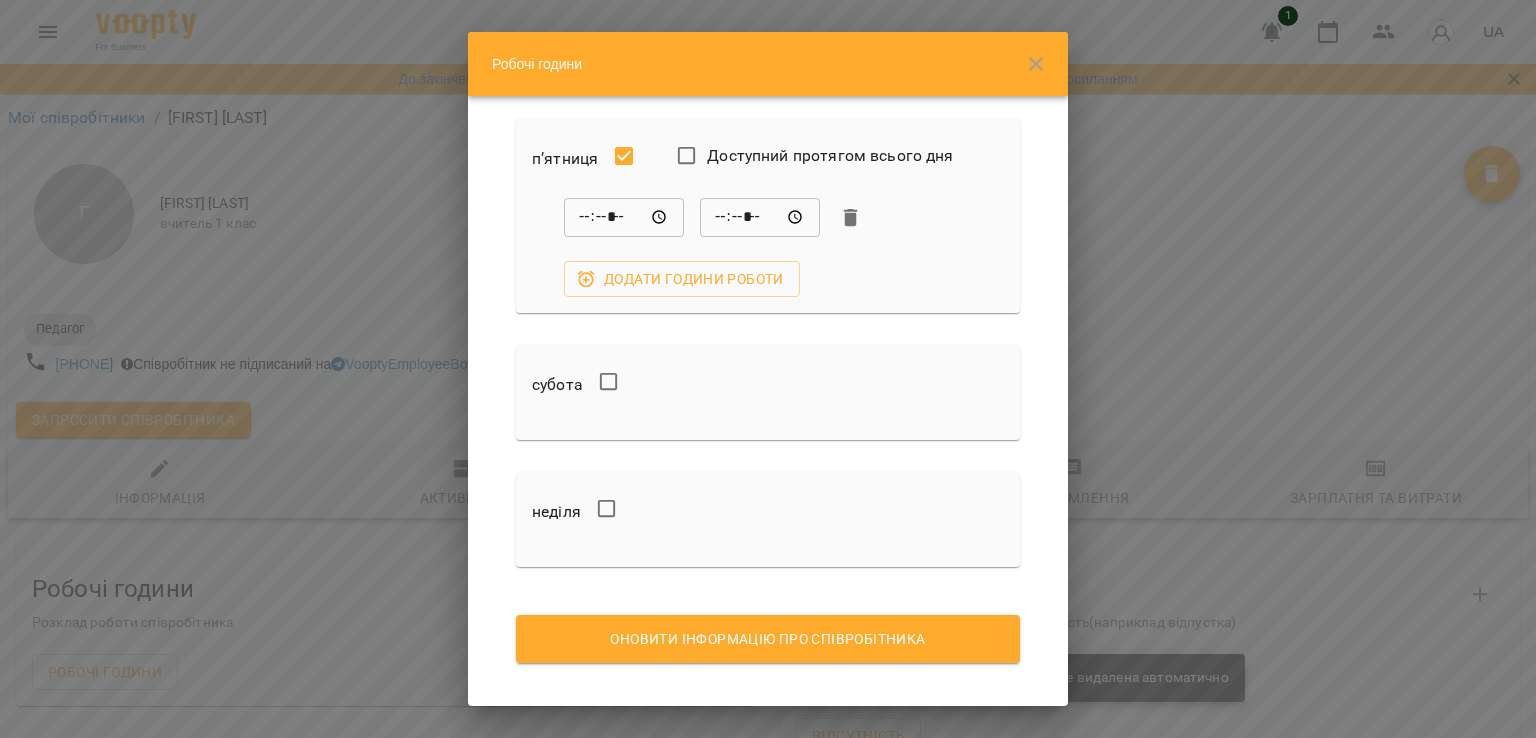 scroll, scrollTop: 932, scrollLeft: 0, axis: vertical 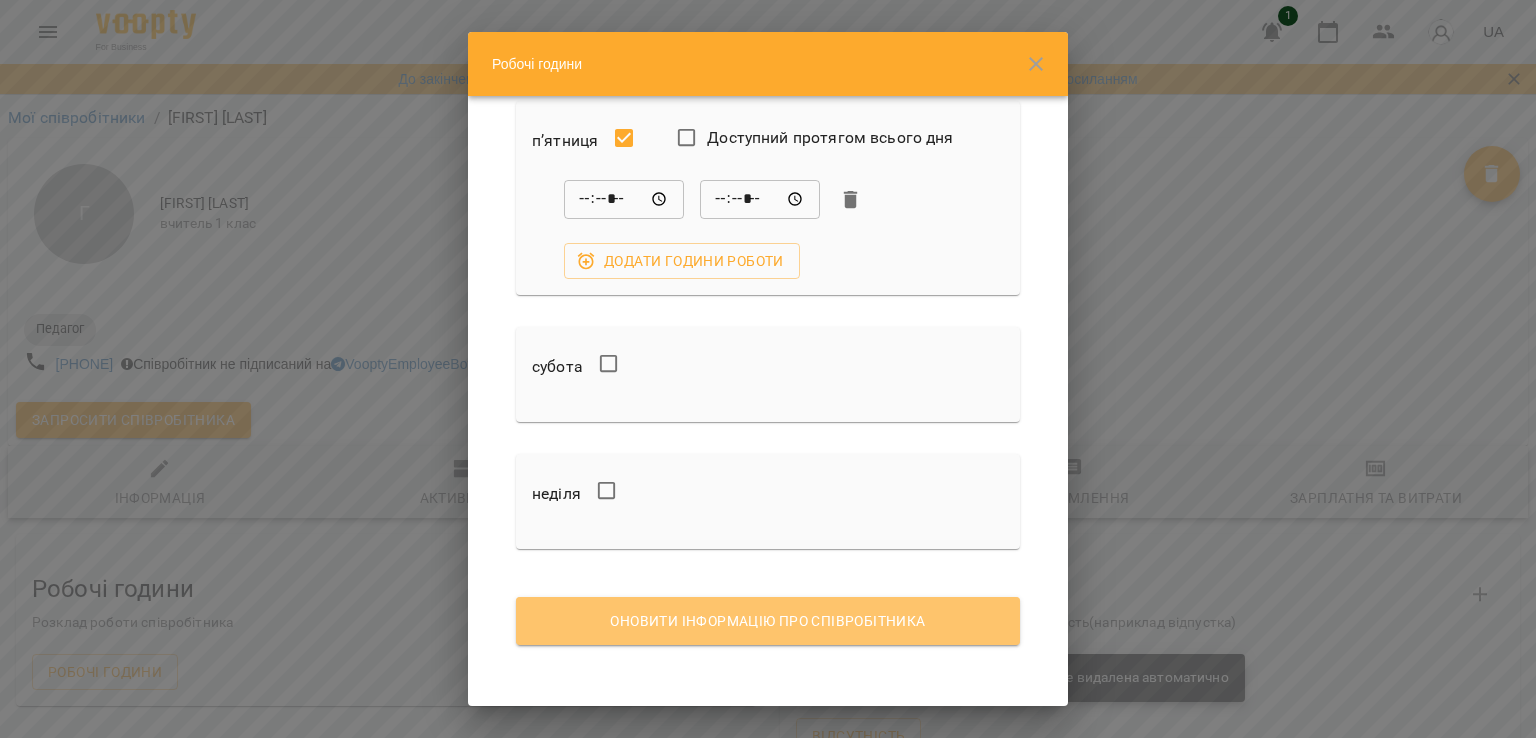 click on "Оновити інформацію про співробітника" at bounding box center (768, 621) 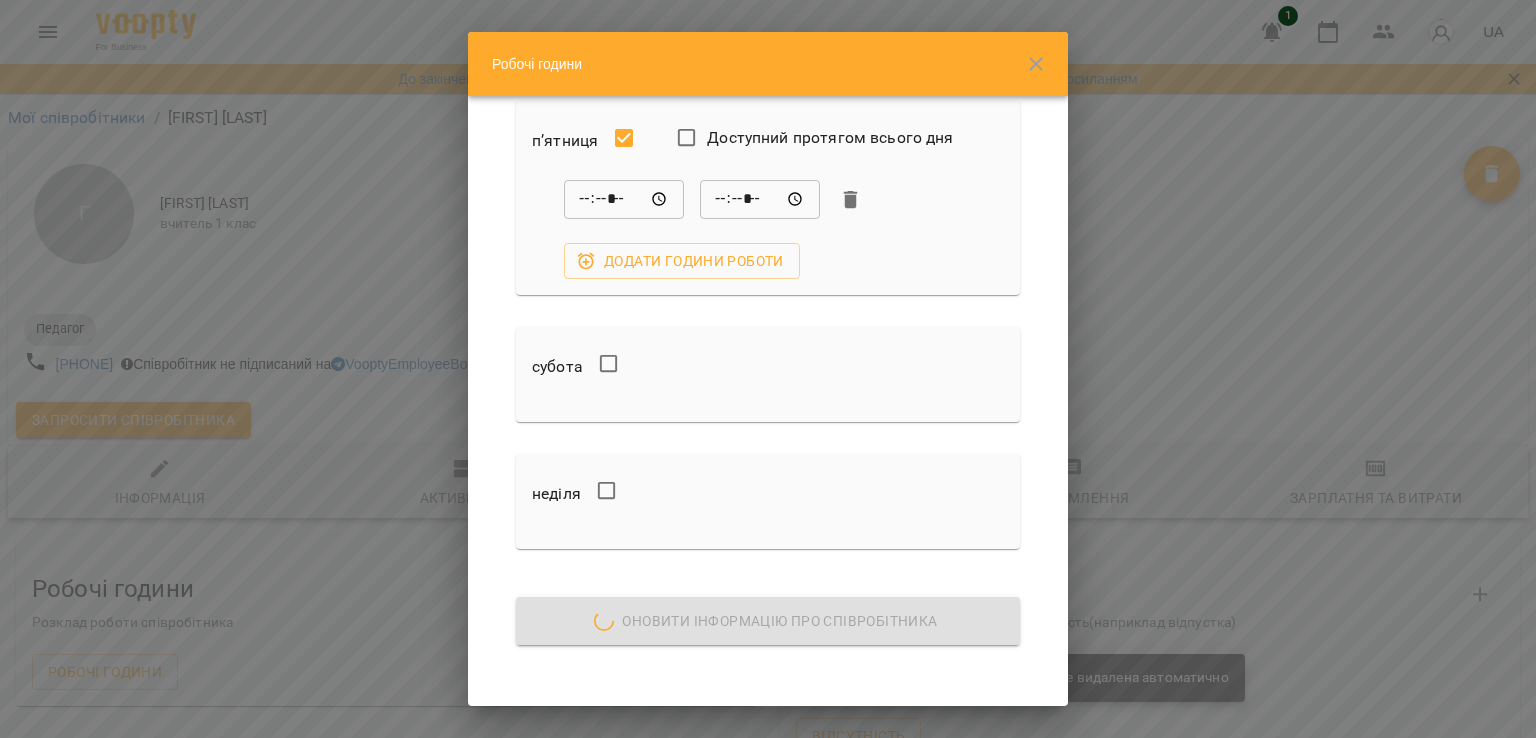 scroll, scrollTop: 613, scrollLeft: 0, axis: vertical 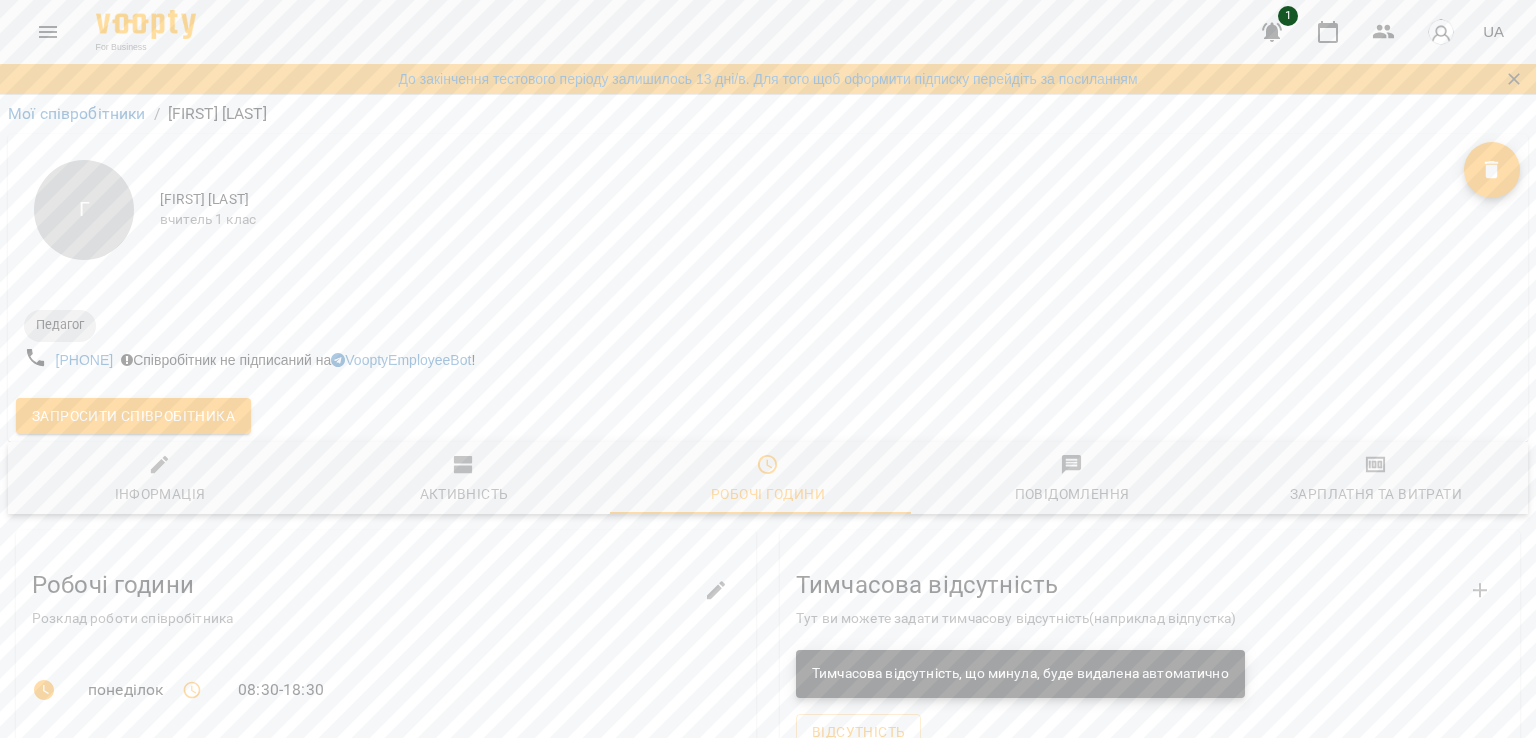 click on "середа 08:30  -  18:30" at bounding box center [386, 881] 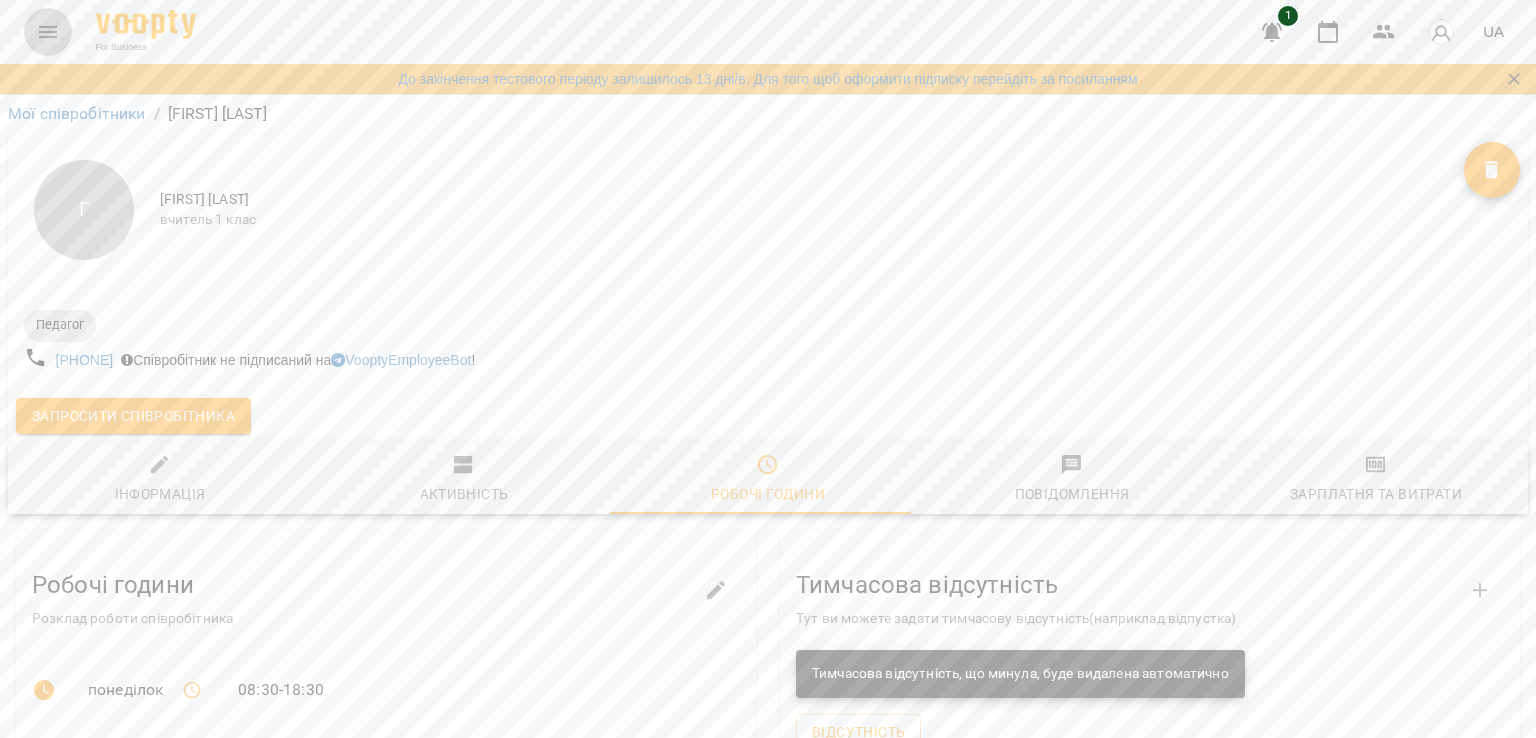 click 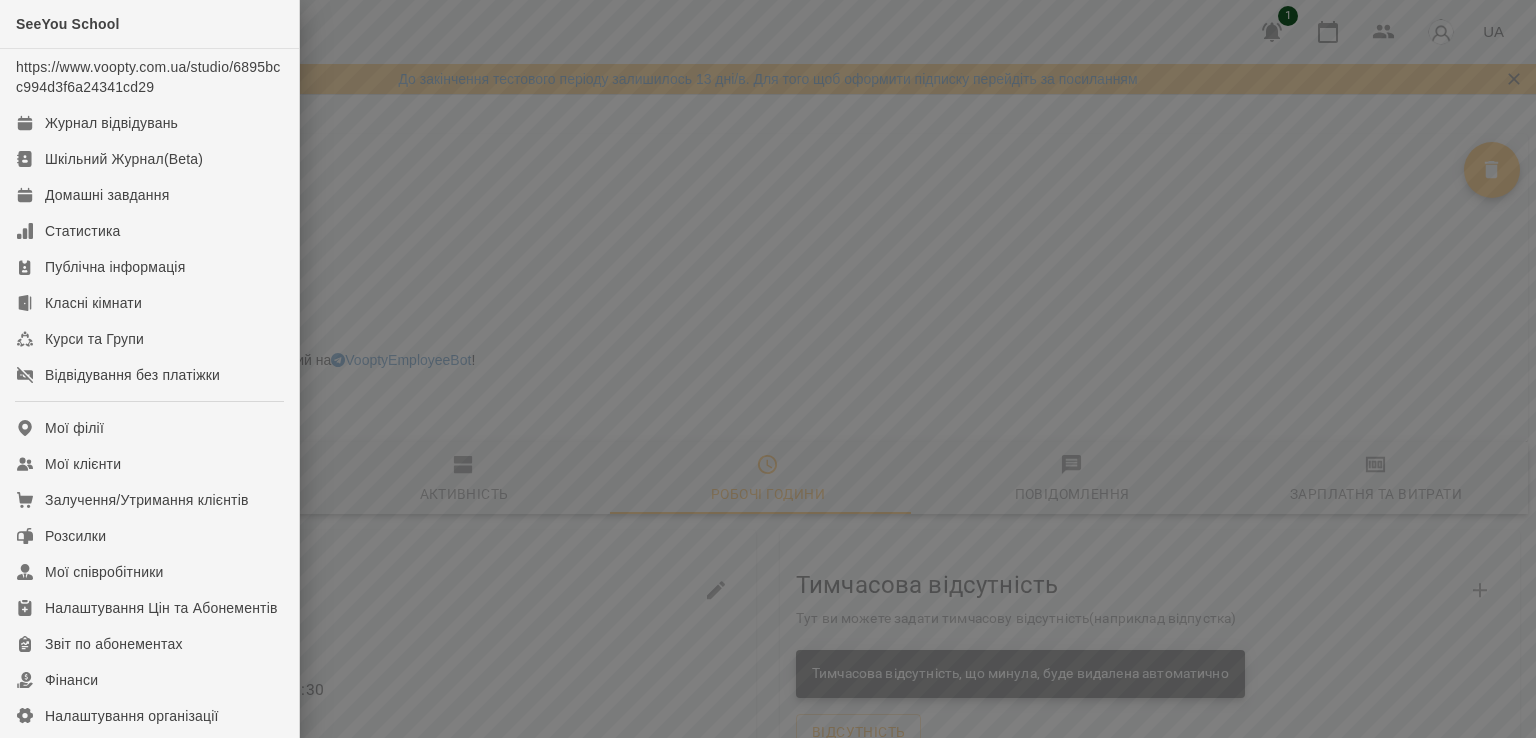 click at bounding box center (768, 369) 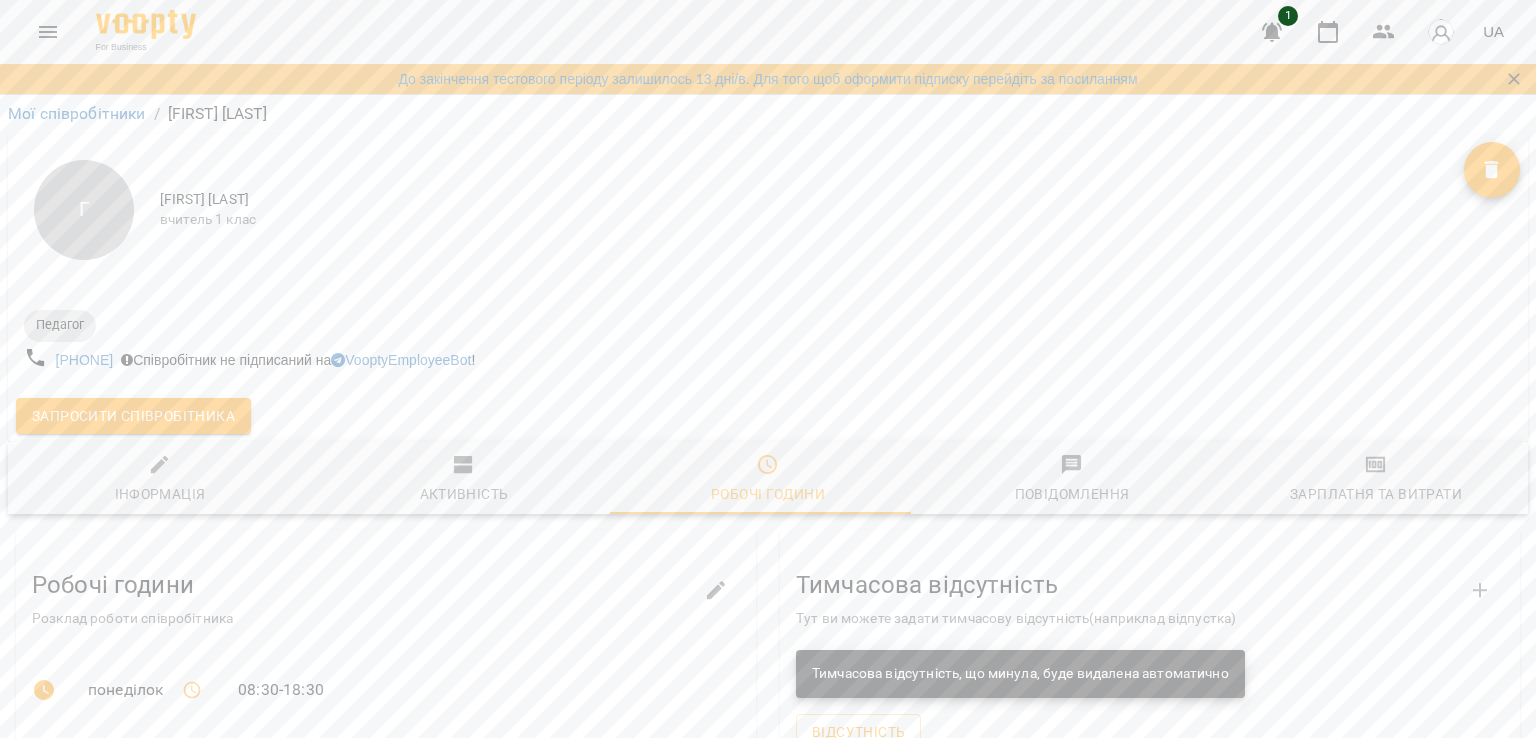 scroll, scrollTop: 0, scrollLeft: 0, axis: both 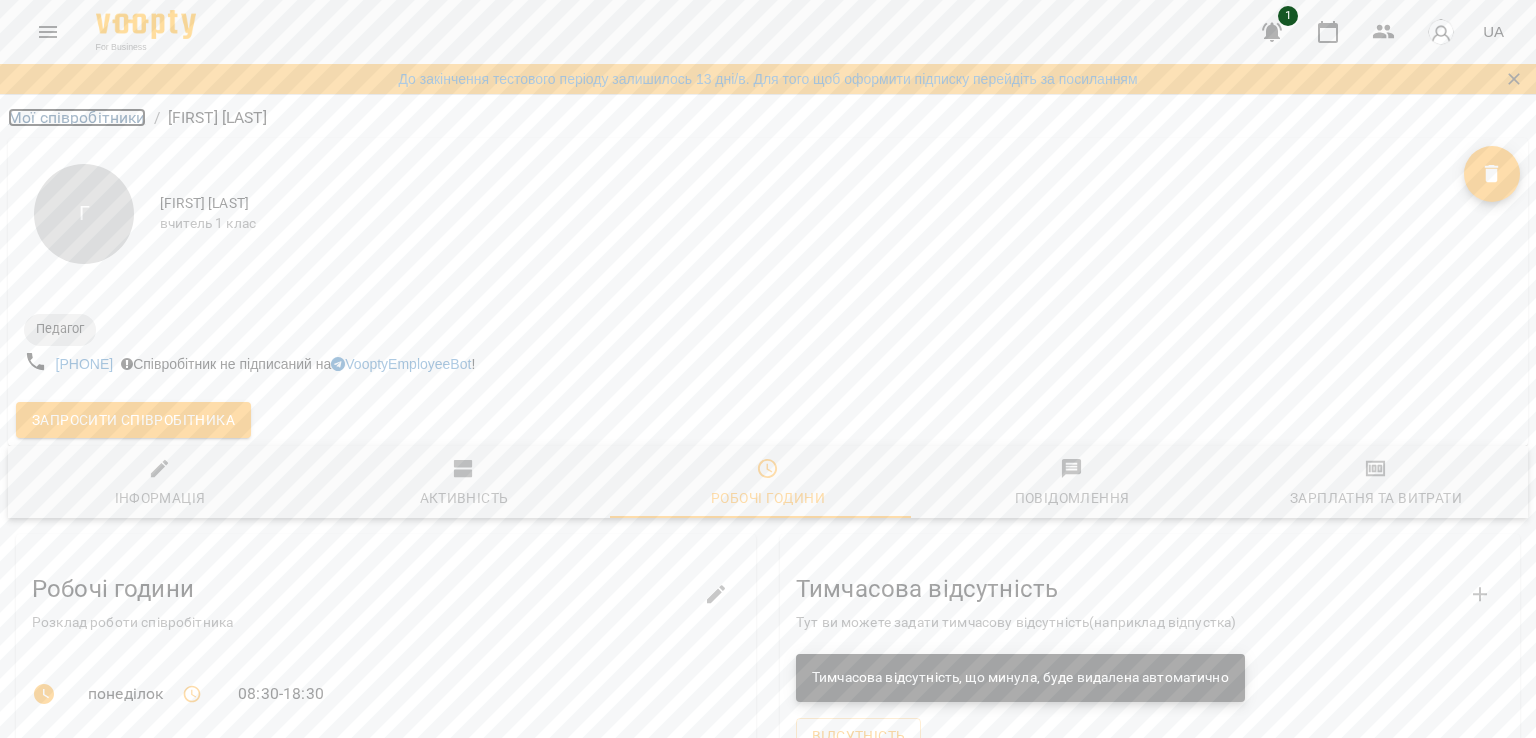 click on "Мої співробітники" at bounding box center (77, 117) 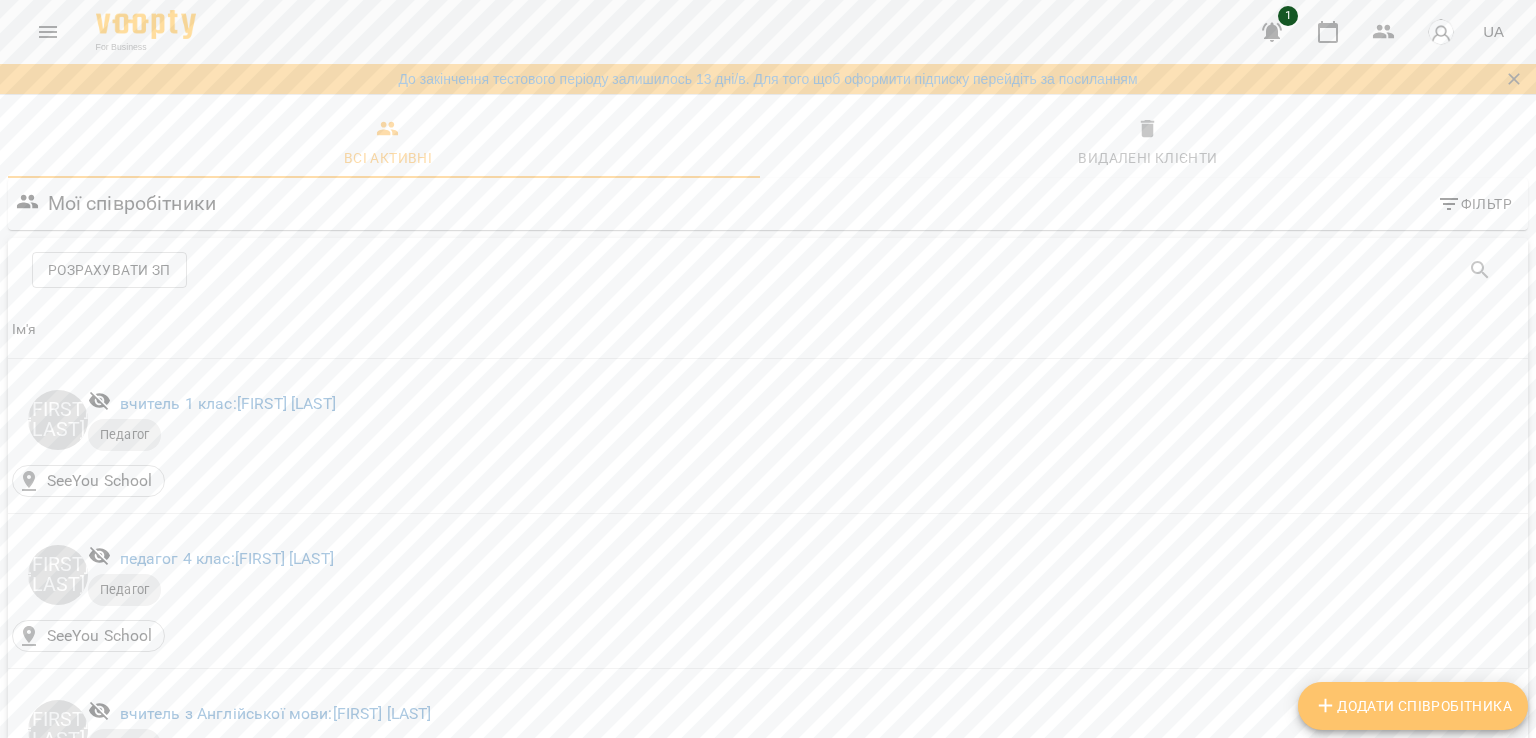 click on "Додати співробітника" at bounding box center (1413, 706) 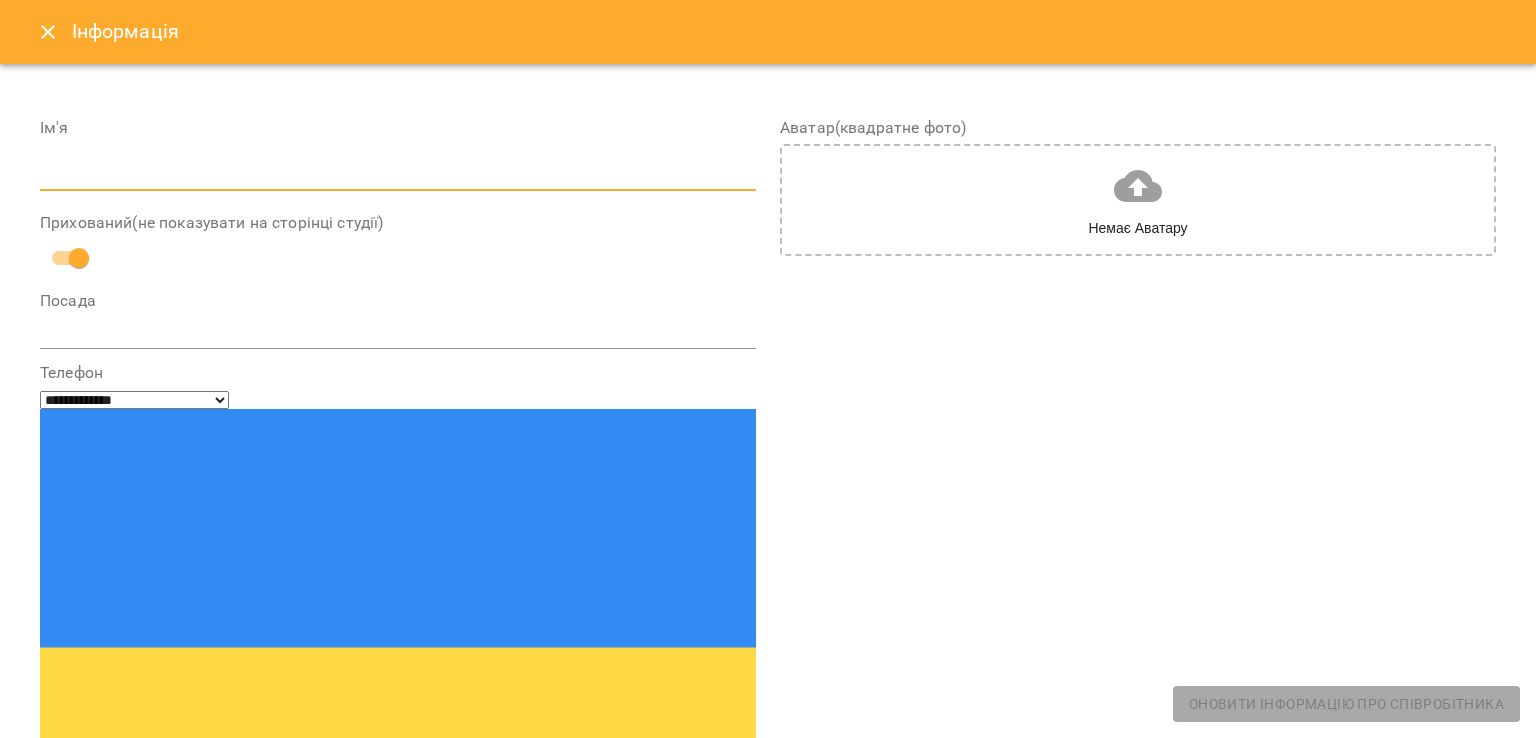 click at bounding box center [398, 176] 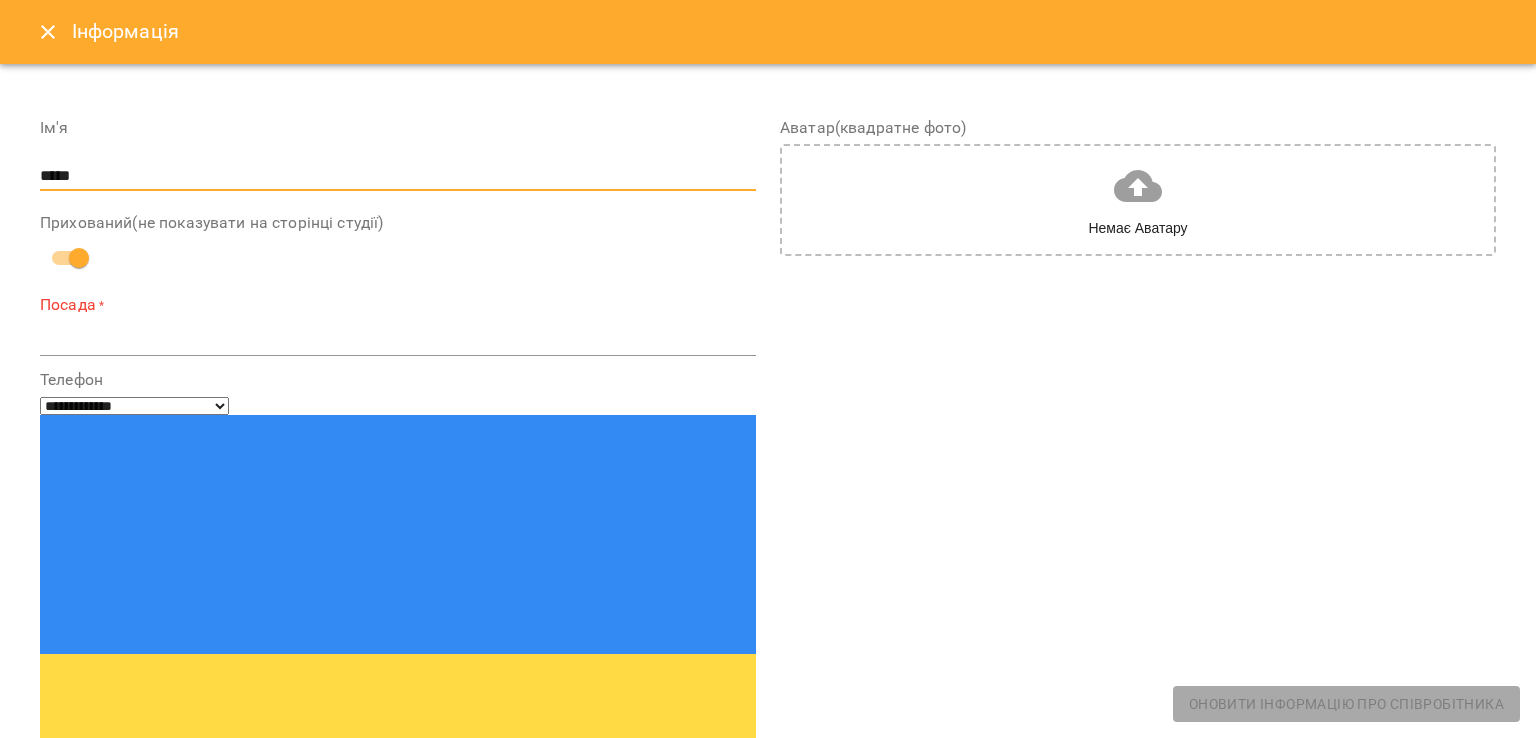 type on "*****" 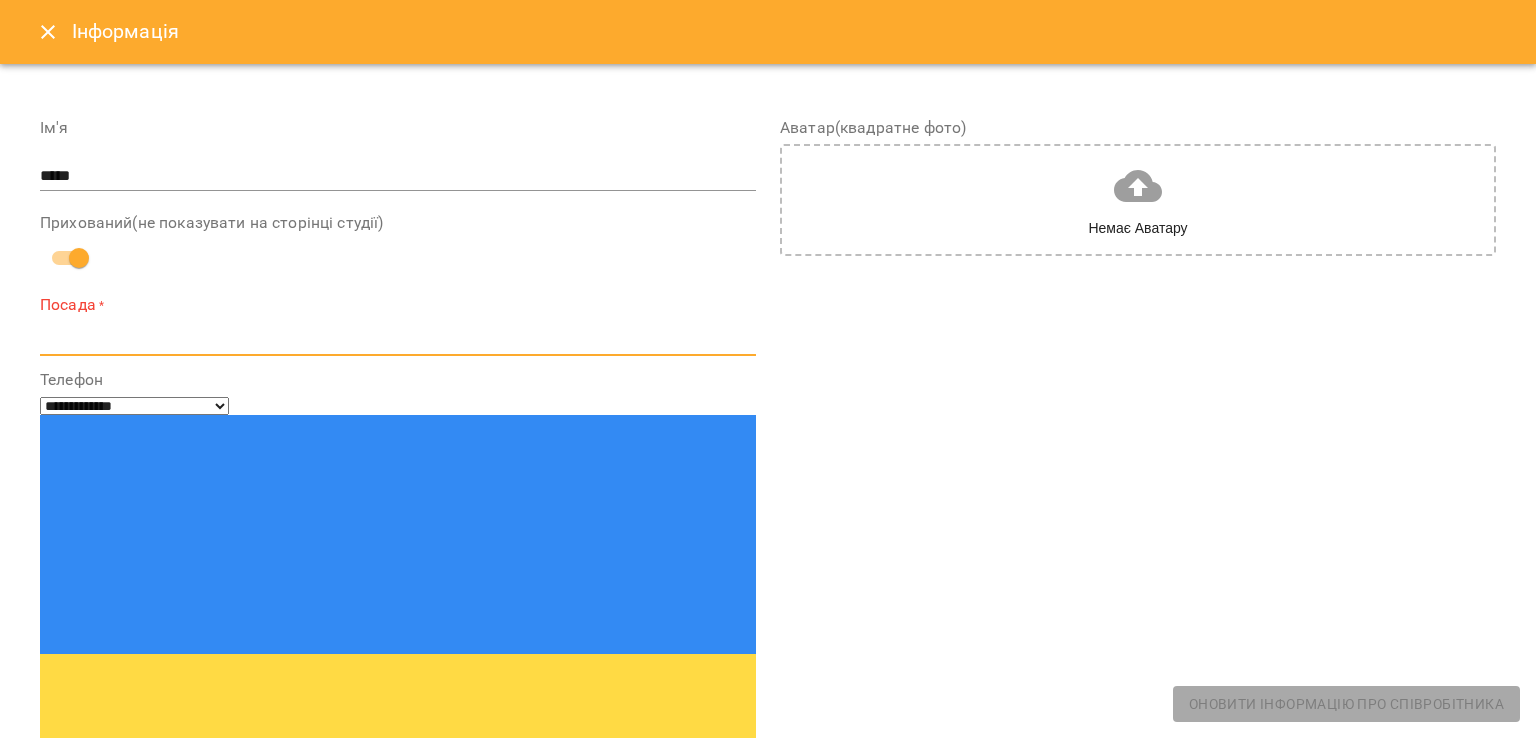 click at bounding box center (398, 339) 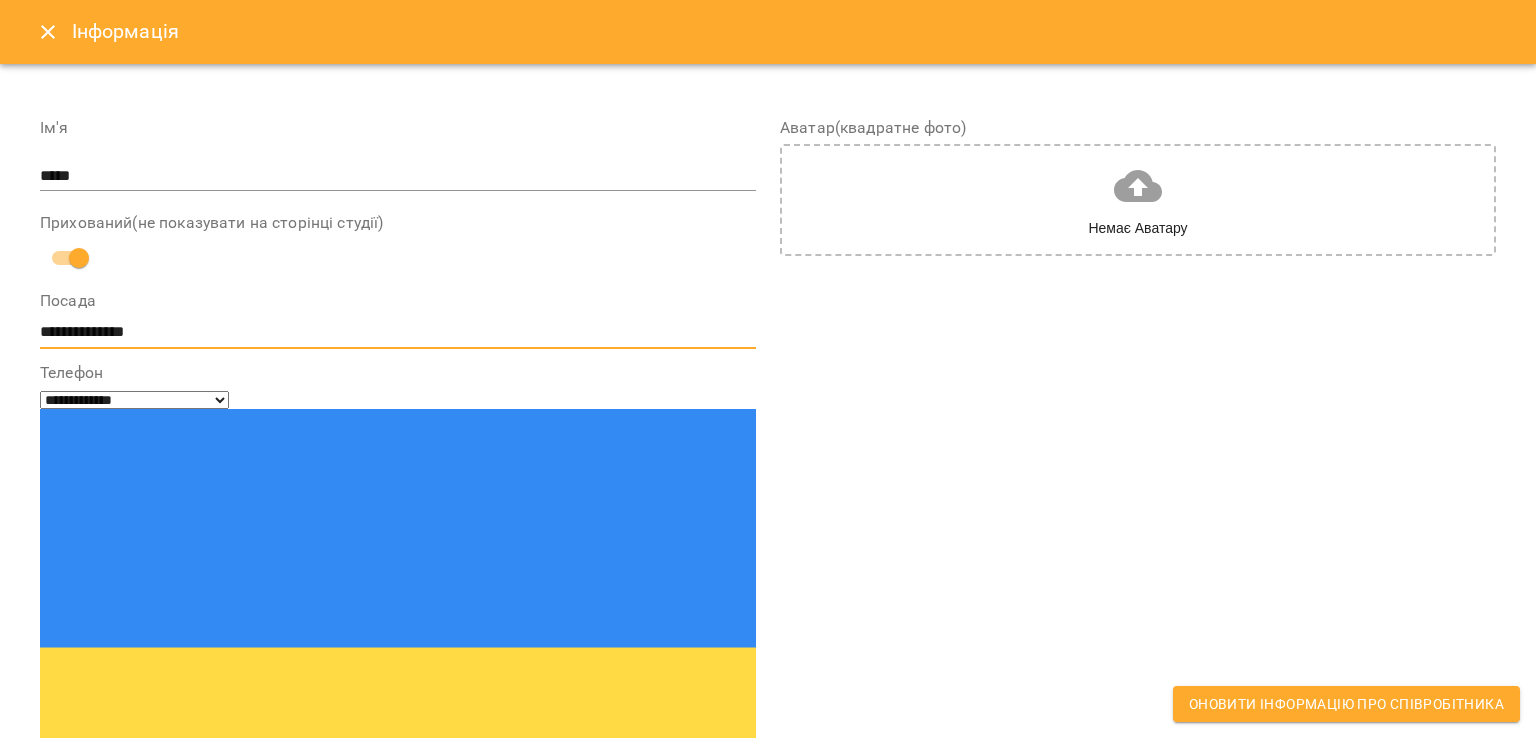 type on "**********" 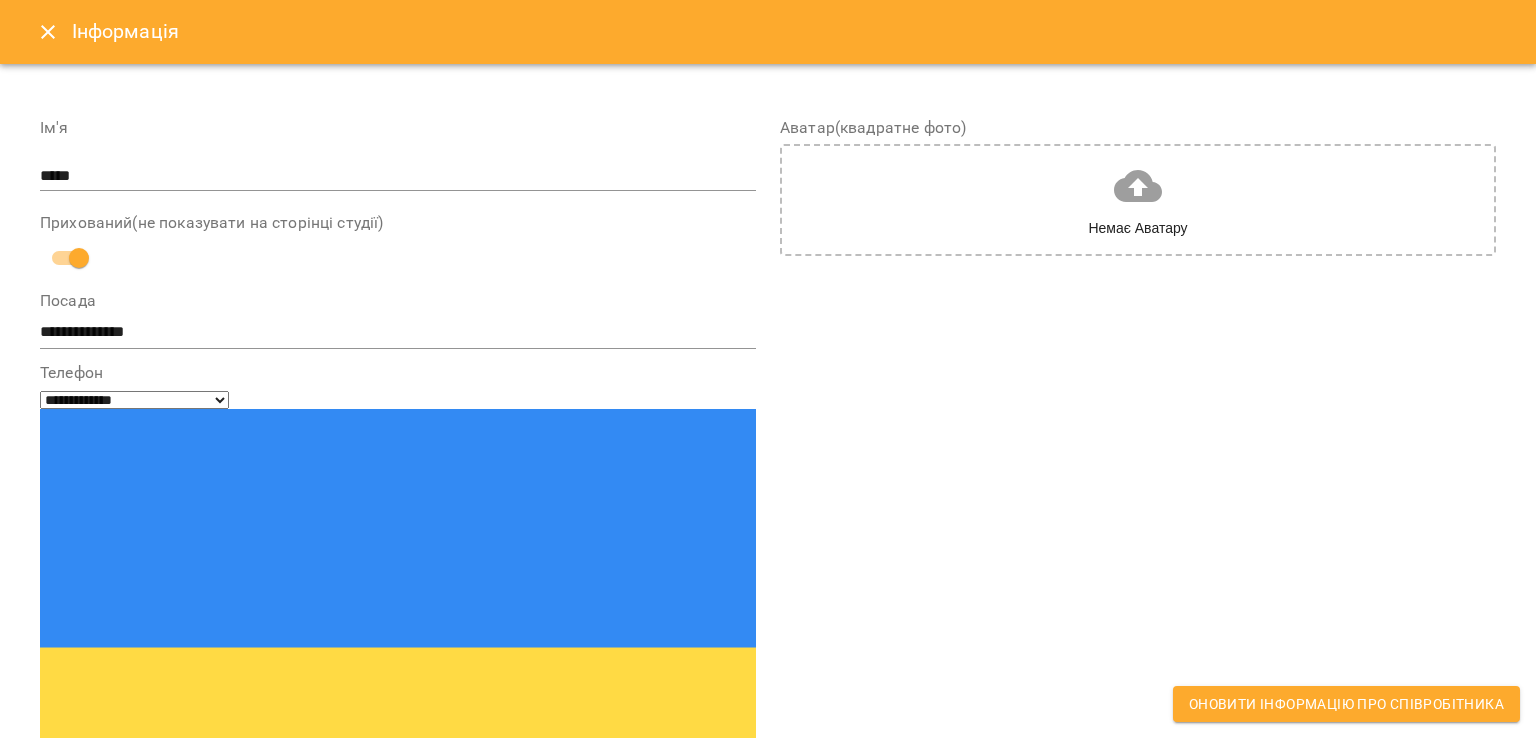 type on "**********" 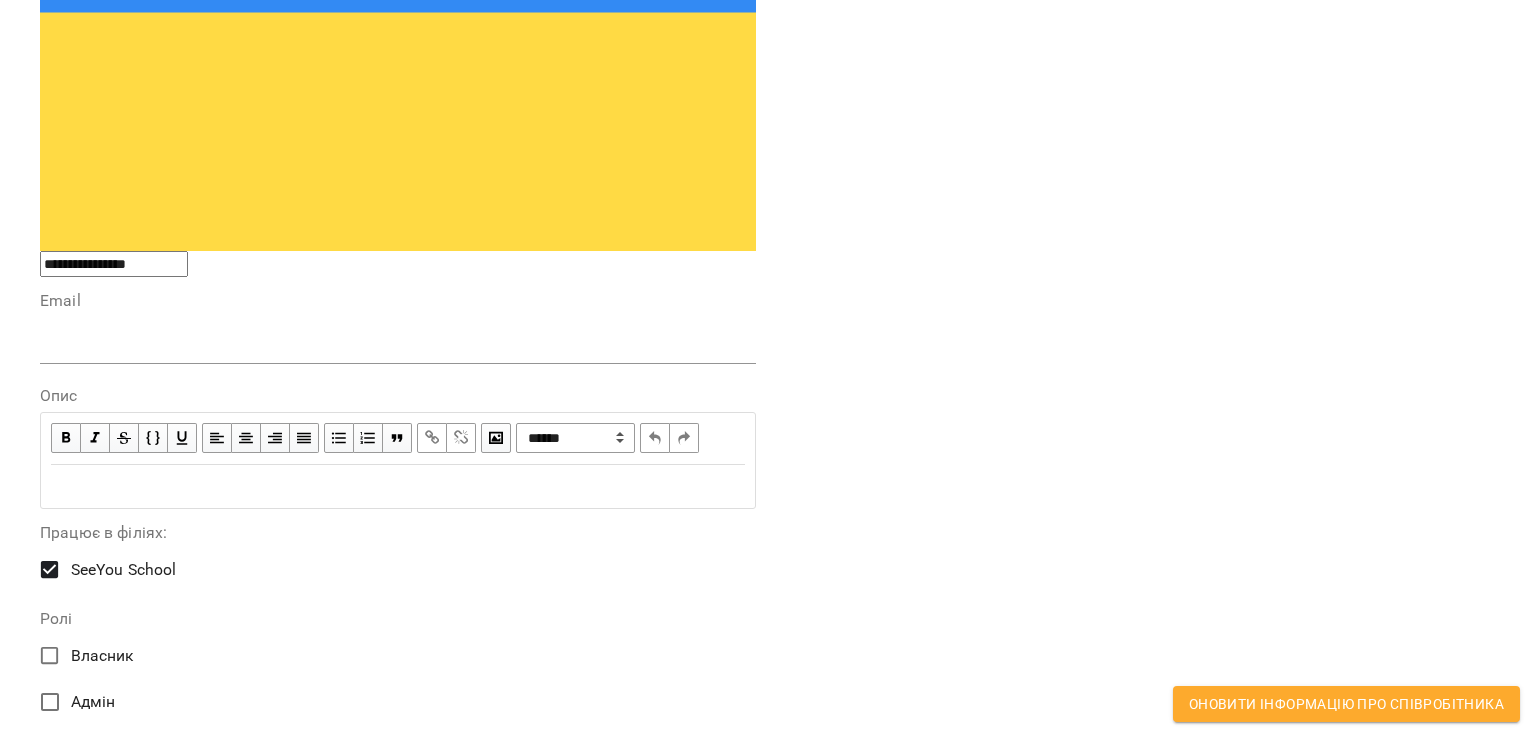 scroll, scrollTop: 644, scrollLeft: 0, axis: vertical 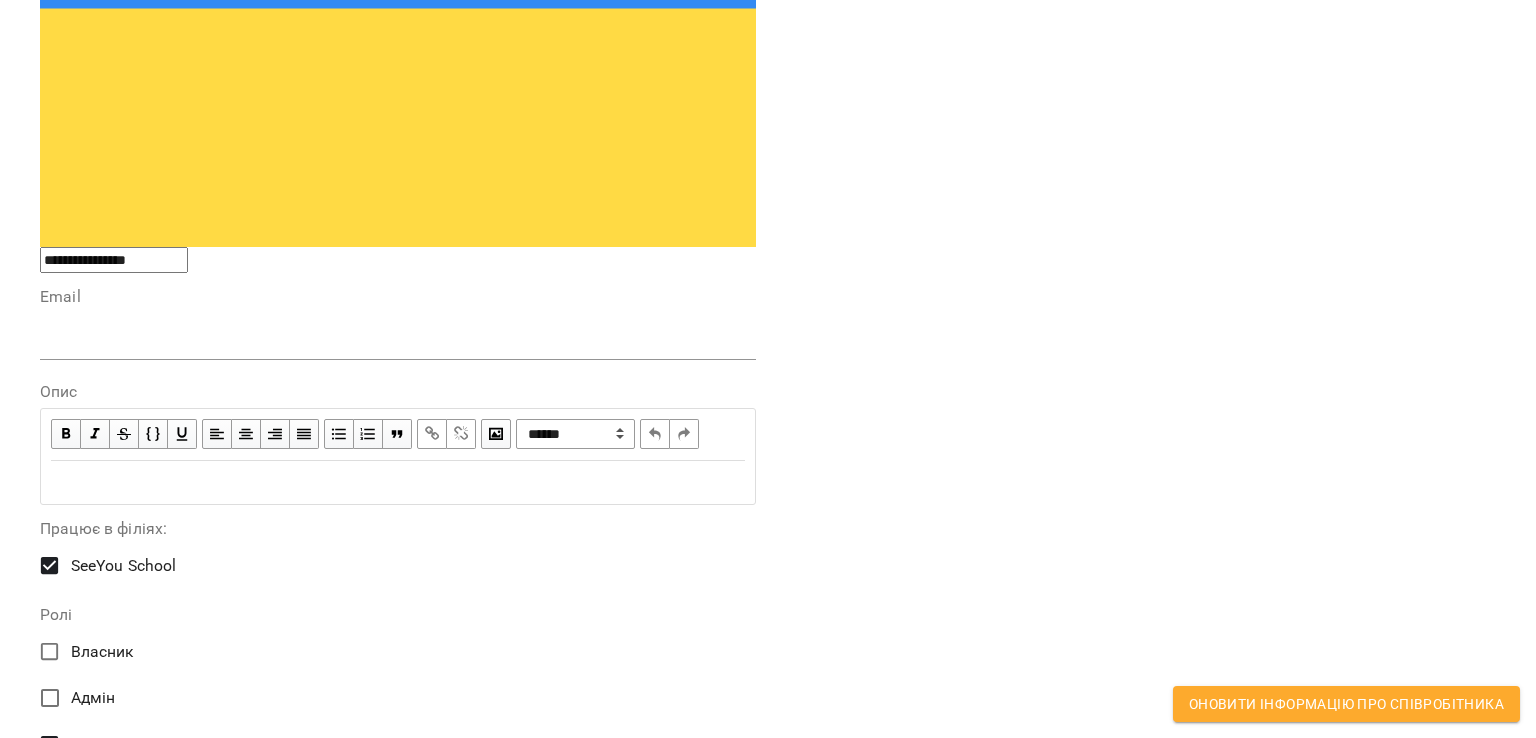 click on "Аватар(квадратне фото) Немає Аватару" at bounding box center [1138, 125] 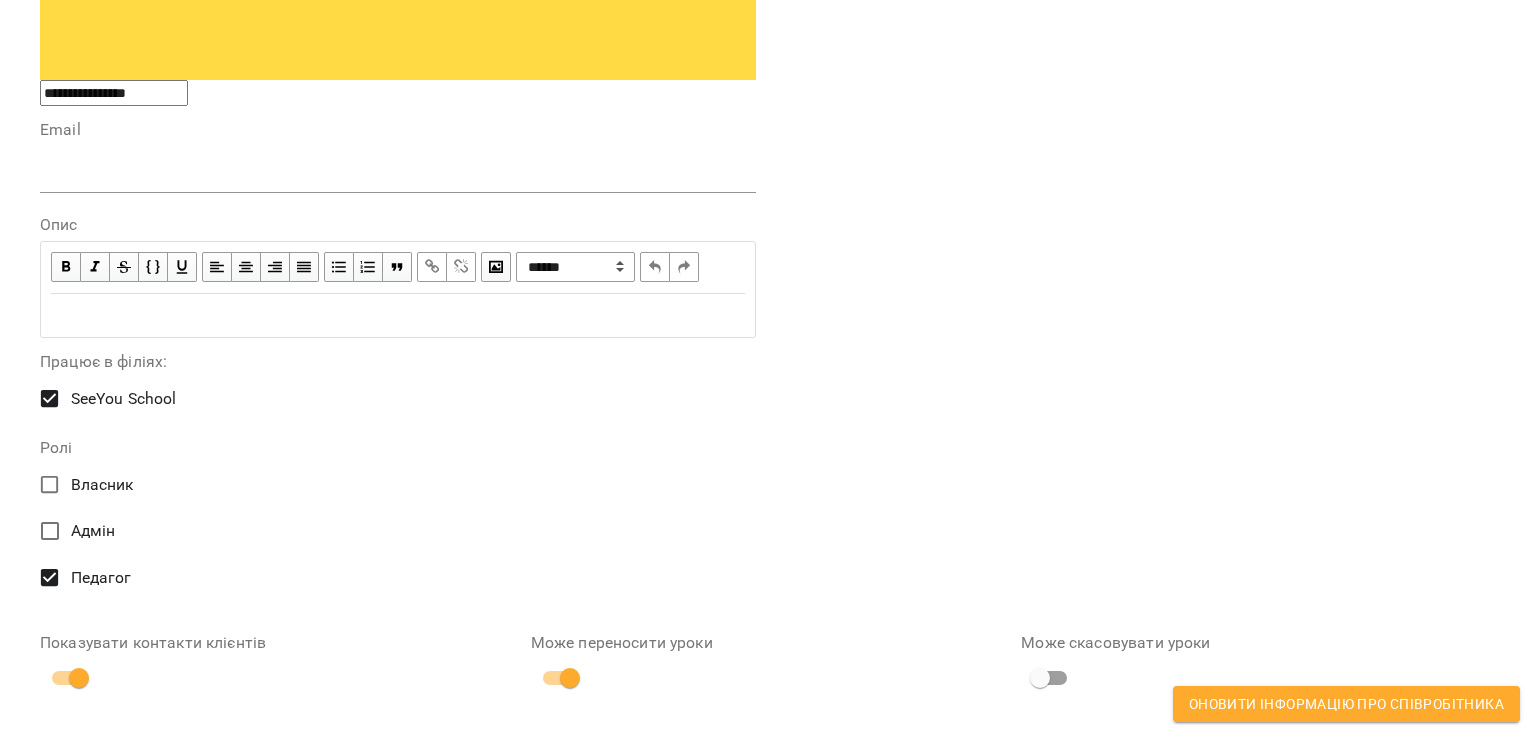 scroll, scrollTop: 808, scrollLeft: 0, axis: vertical 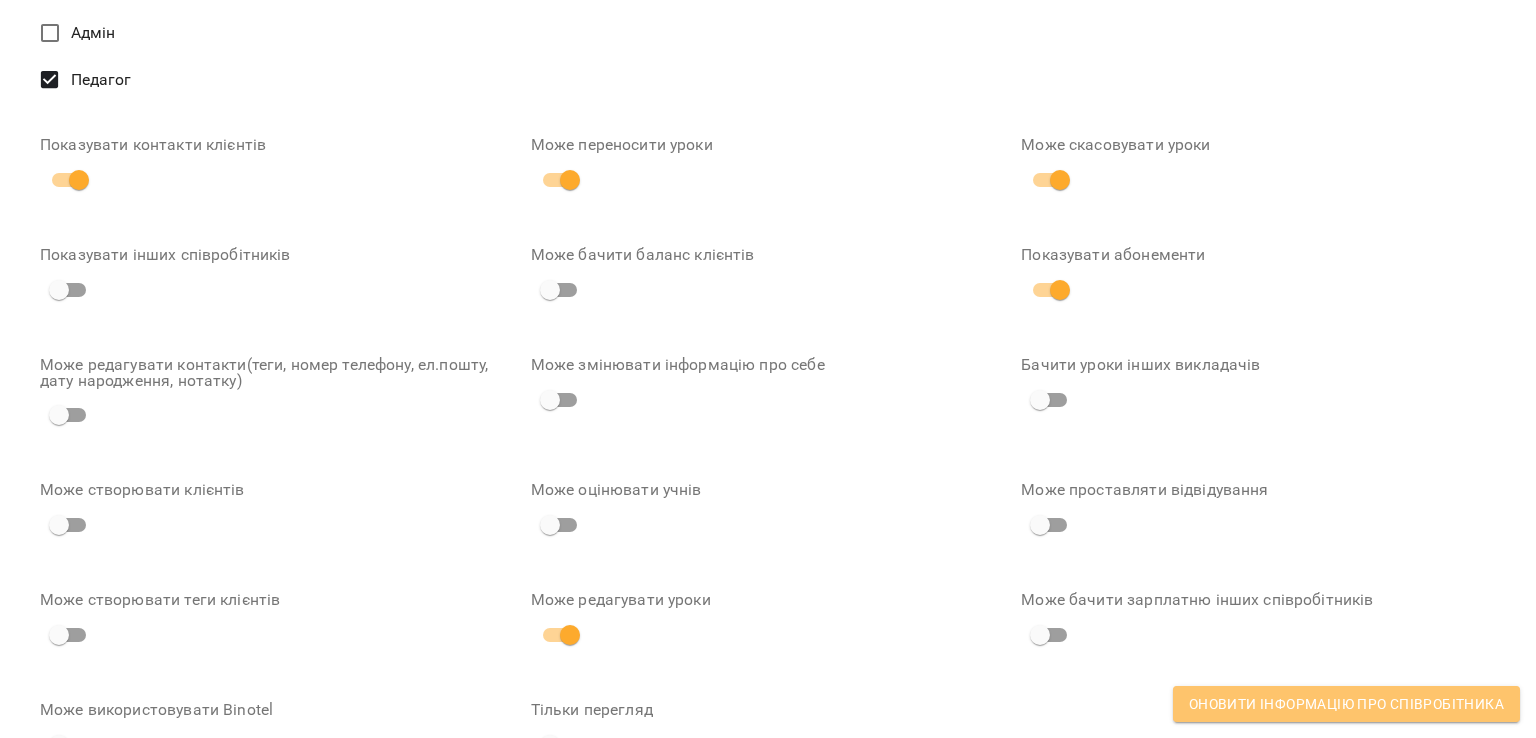 click on "Оновити інформацію про співробітника" at bounding box center (1346, 704) 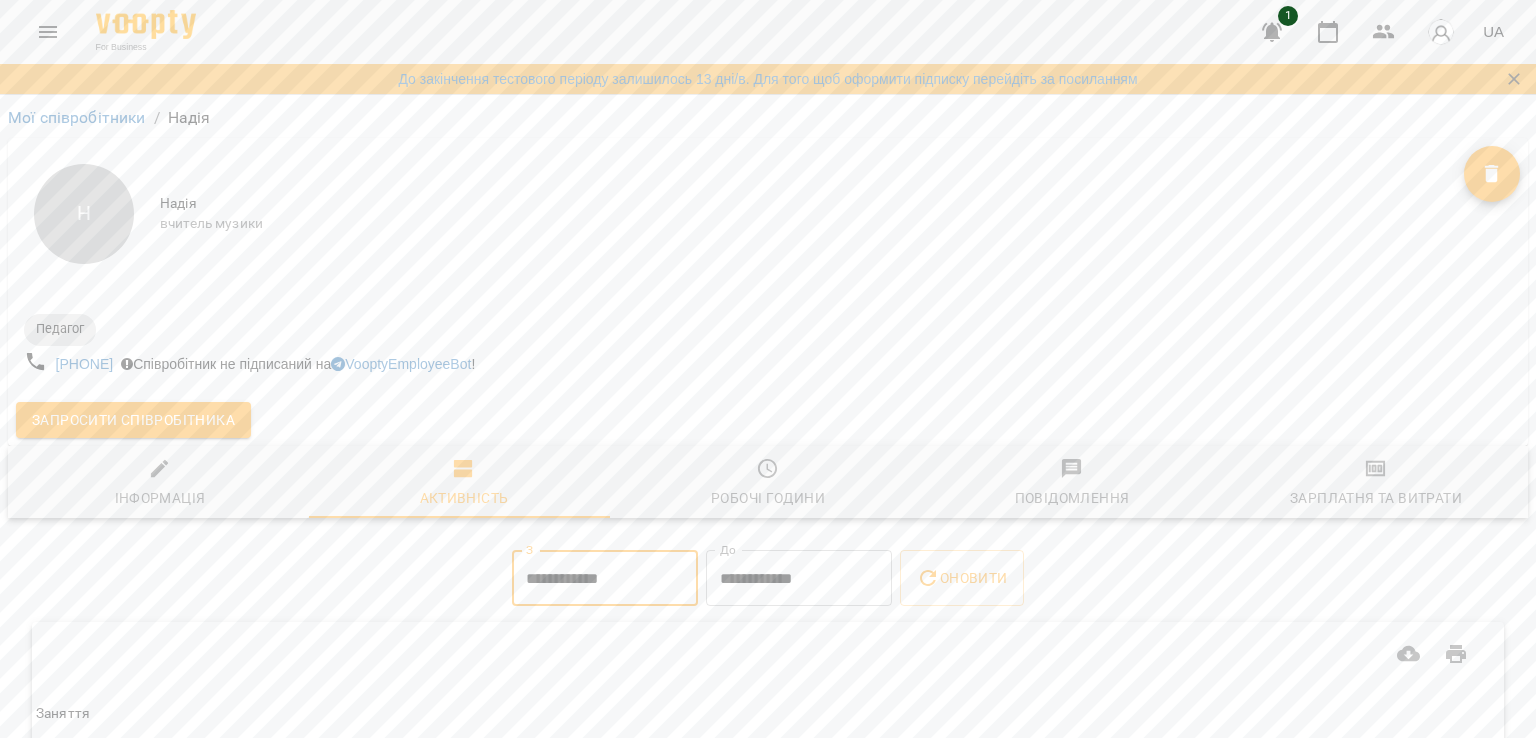click on "**********" at bounding box center [605, 578] 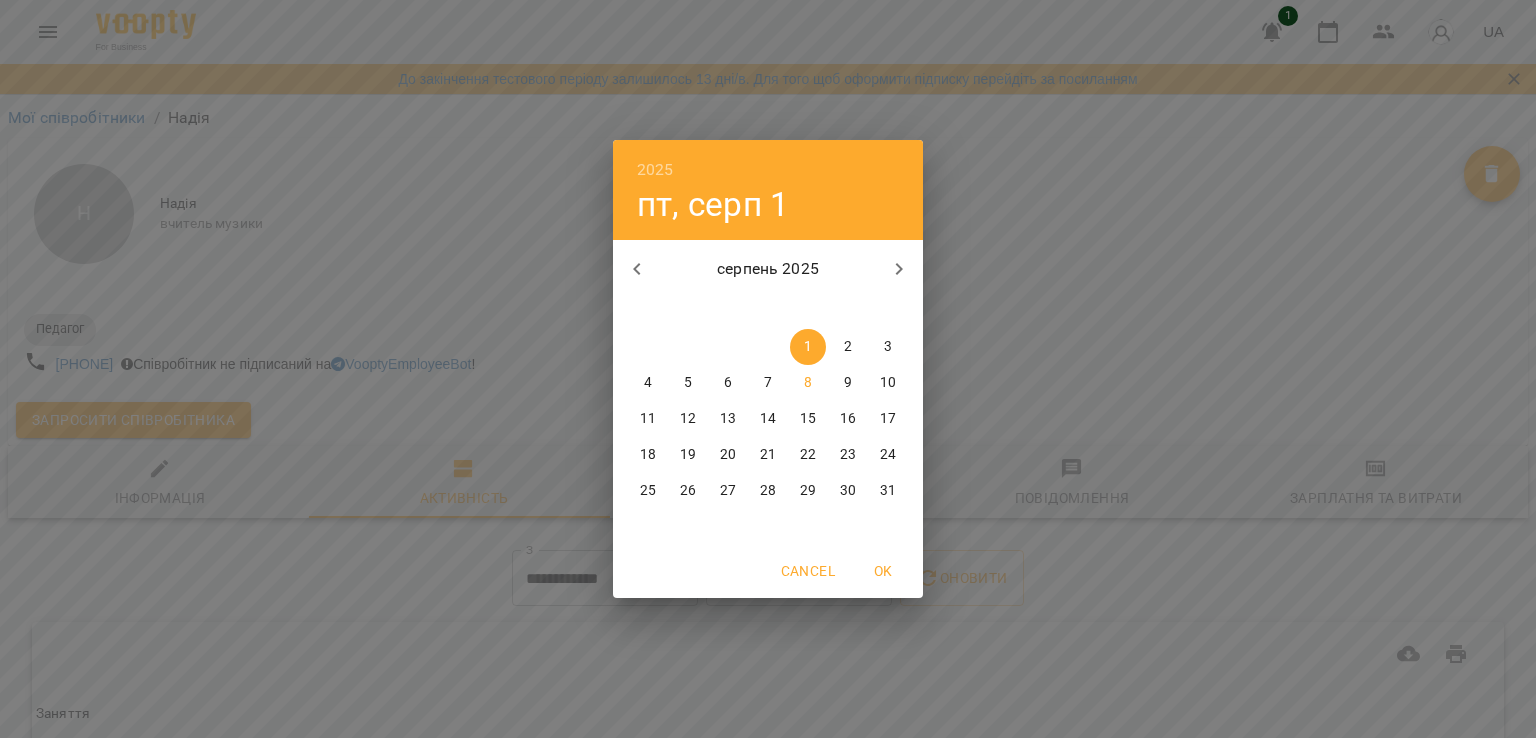 click 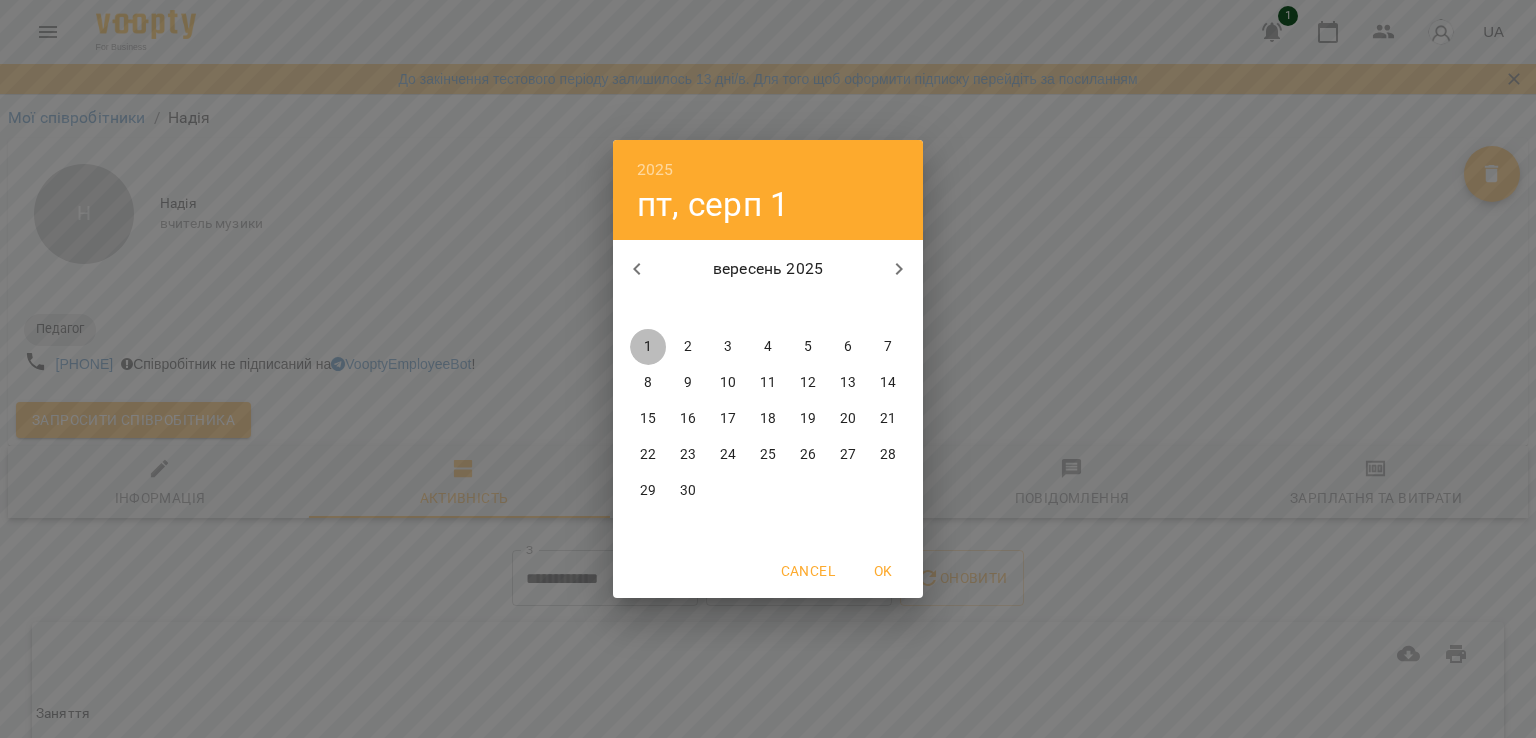 click on "1" at bounding box center (648, 347) 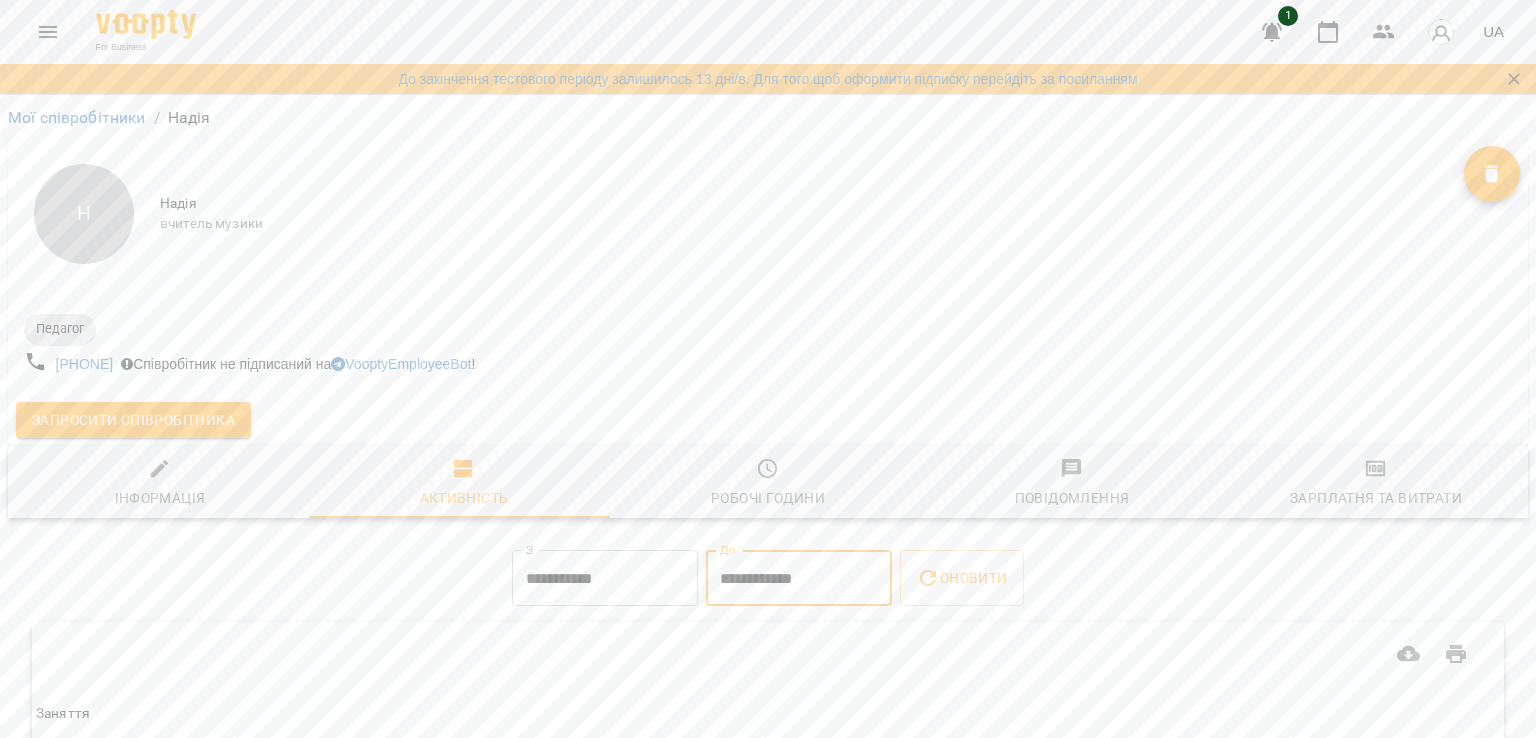 click on "**********" at bounding box center (799, 578) 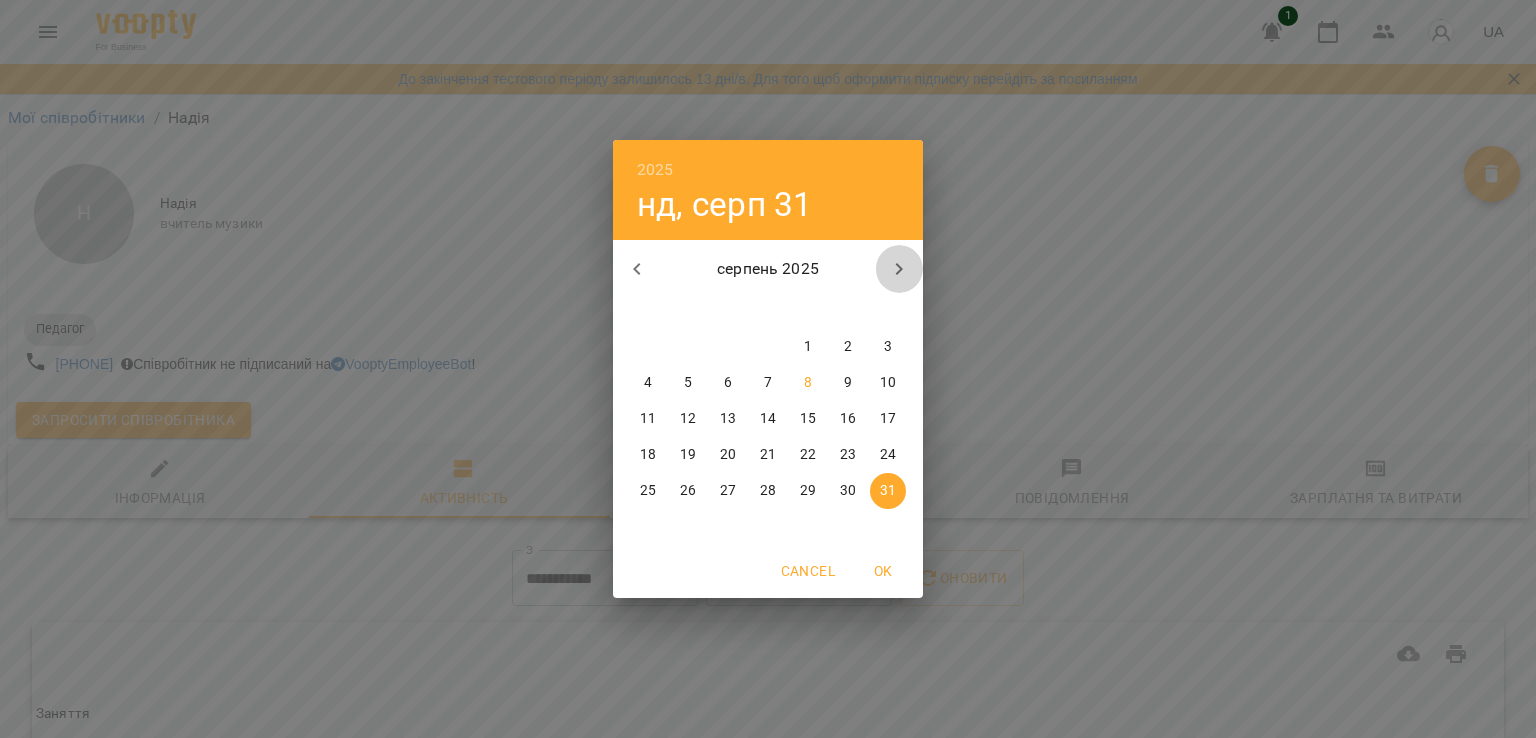 click 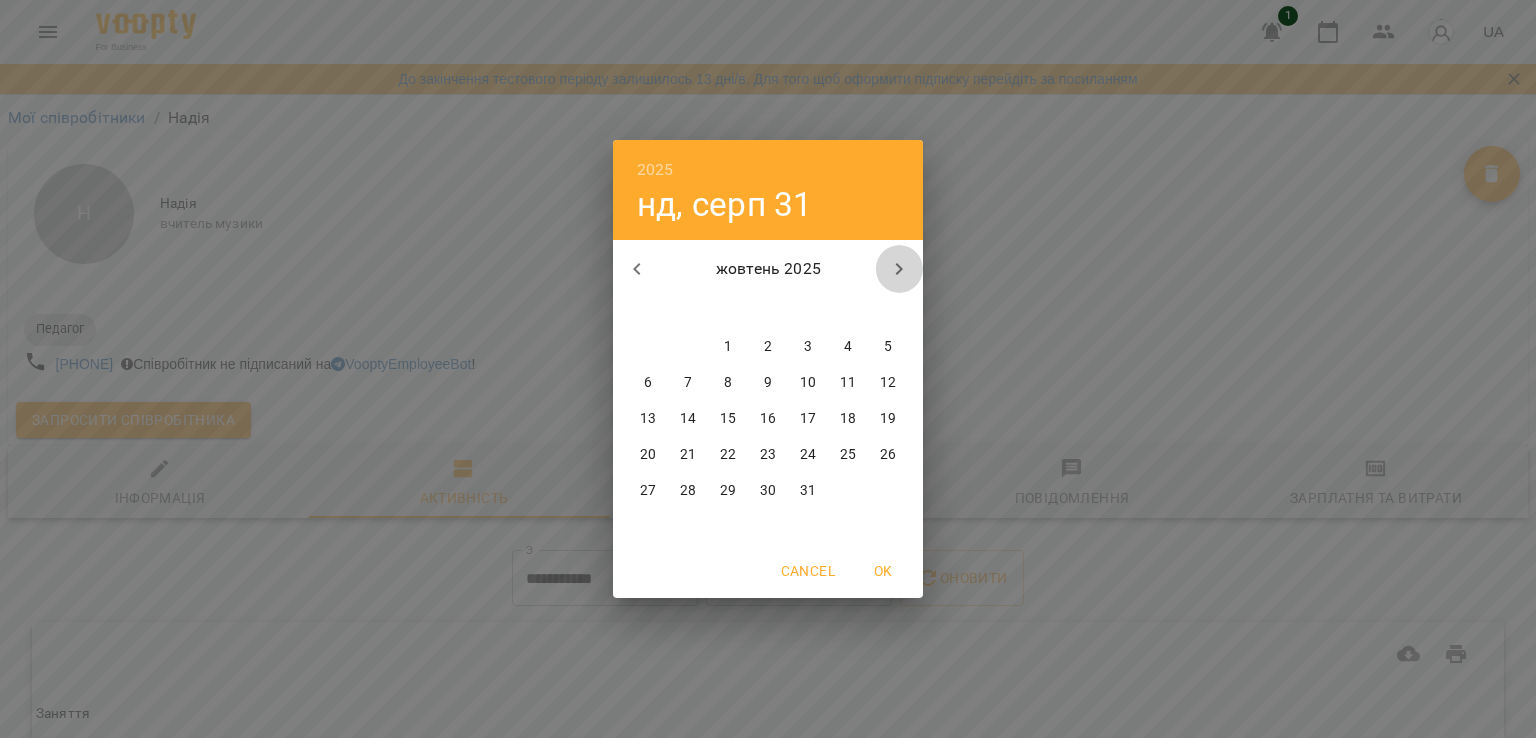 click 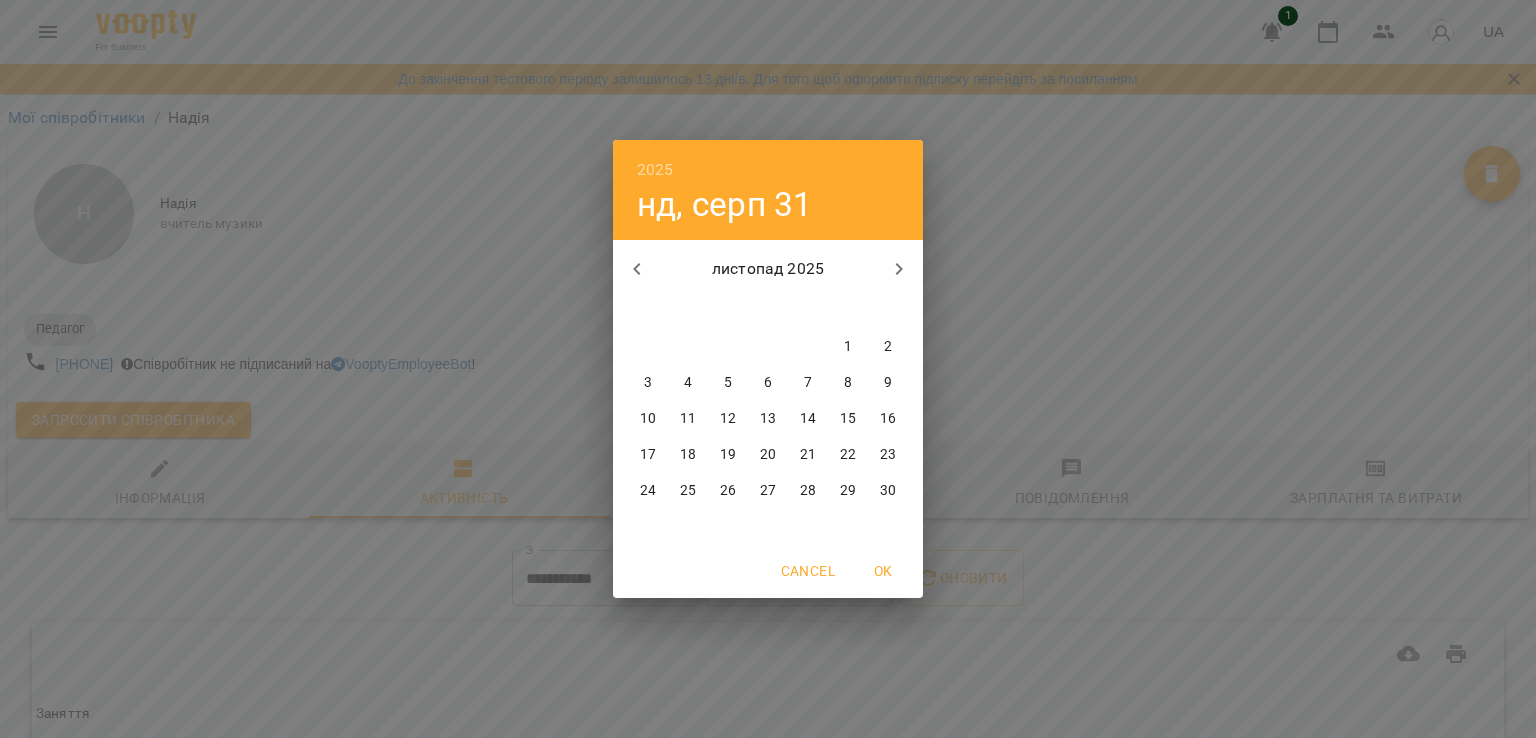 click 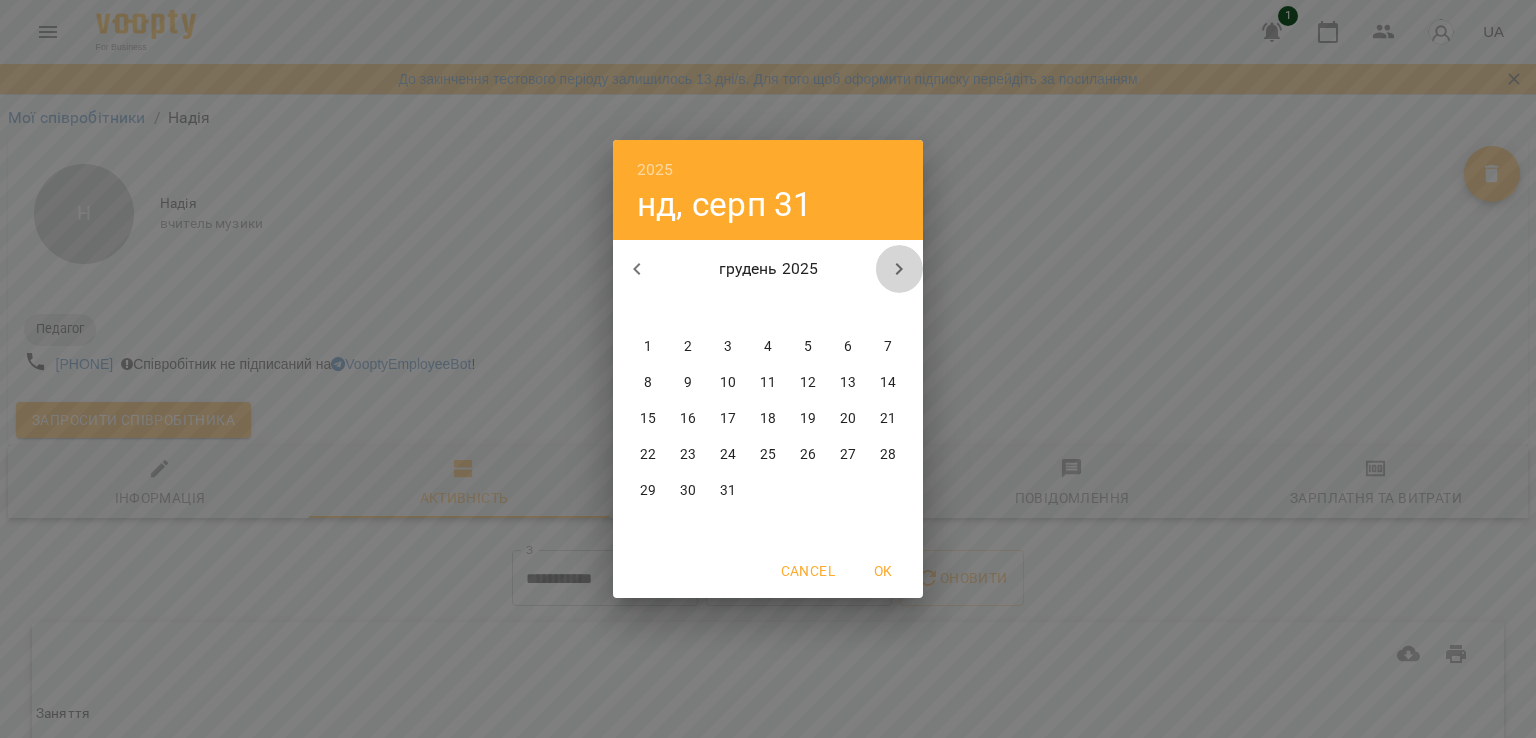 click 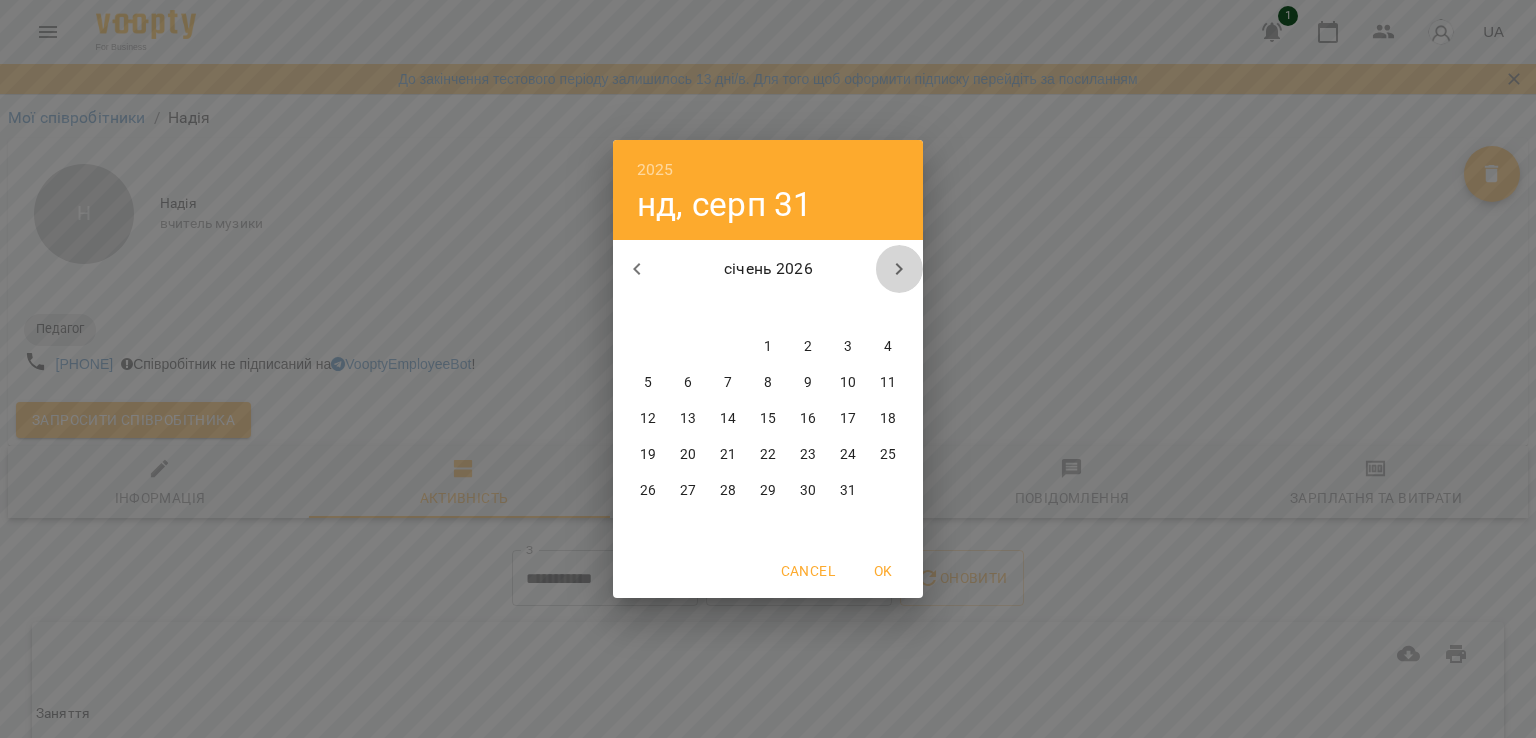 click 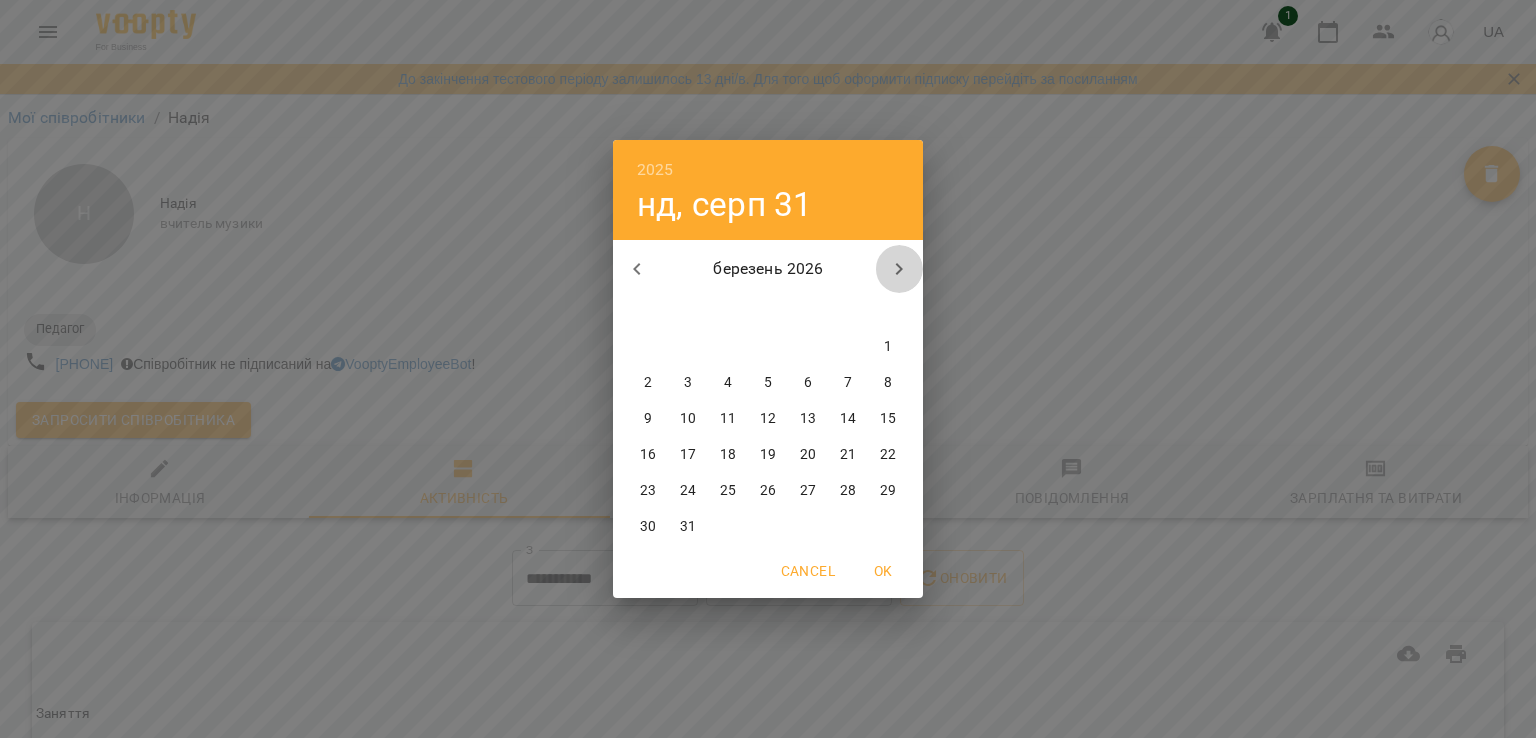 click 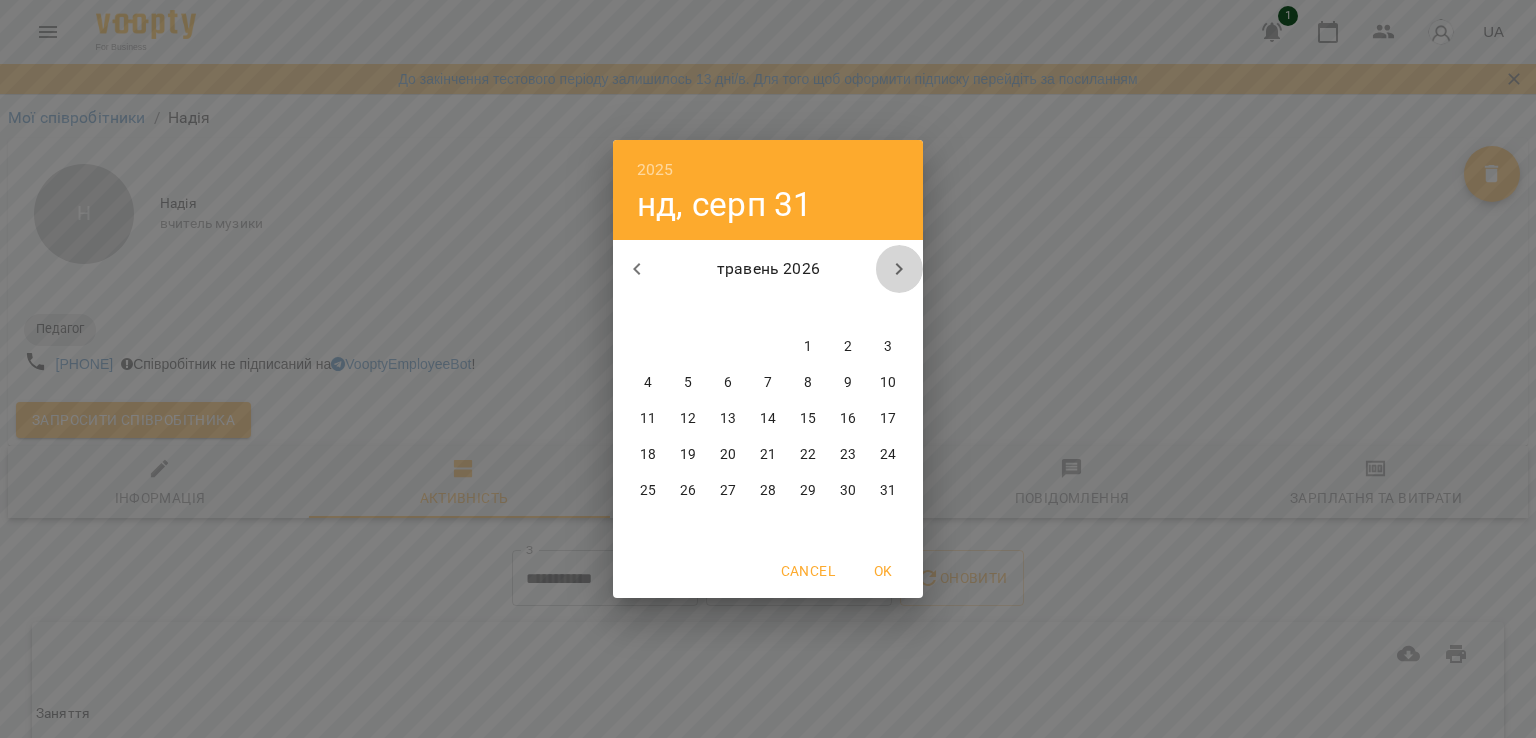 click 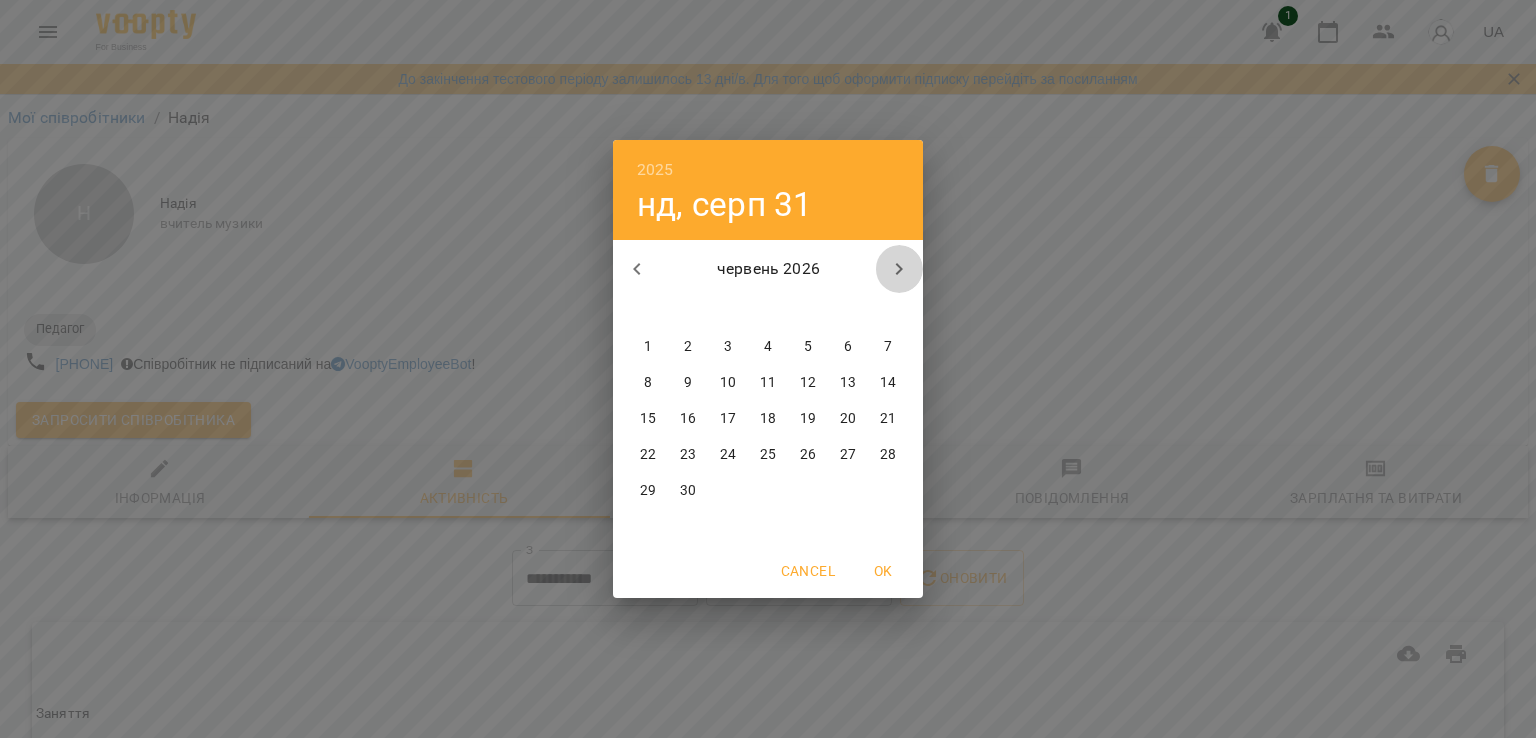 click 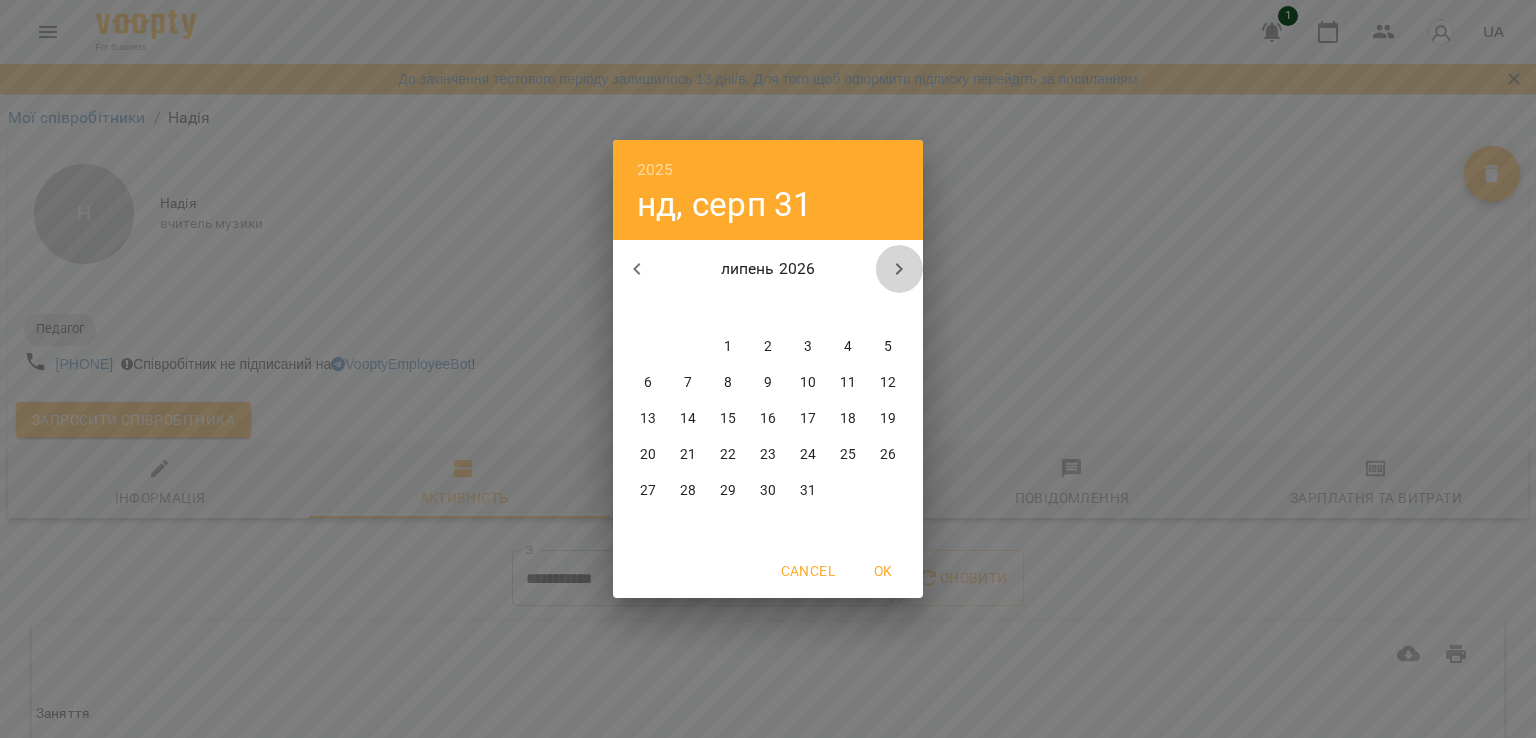 click 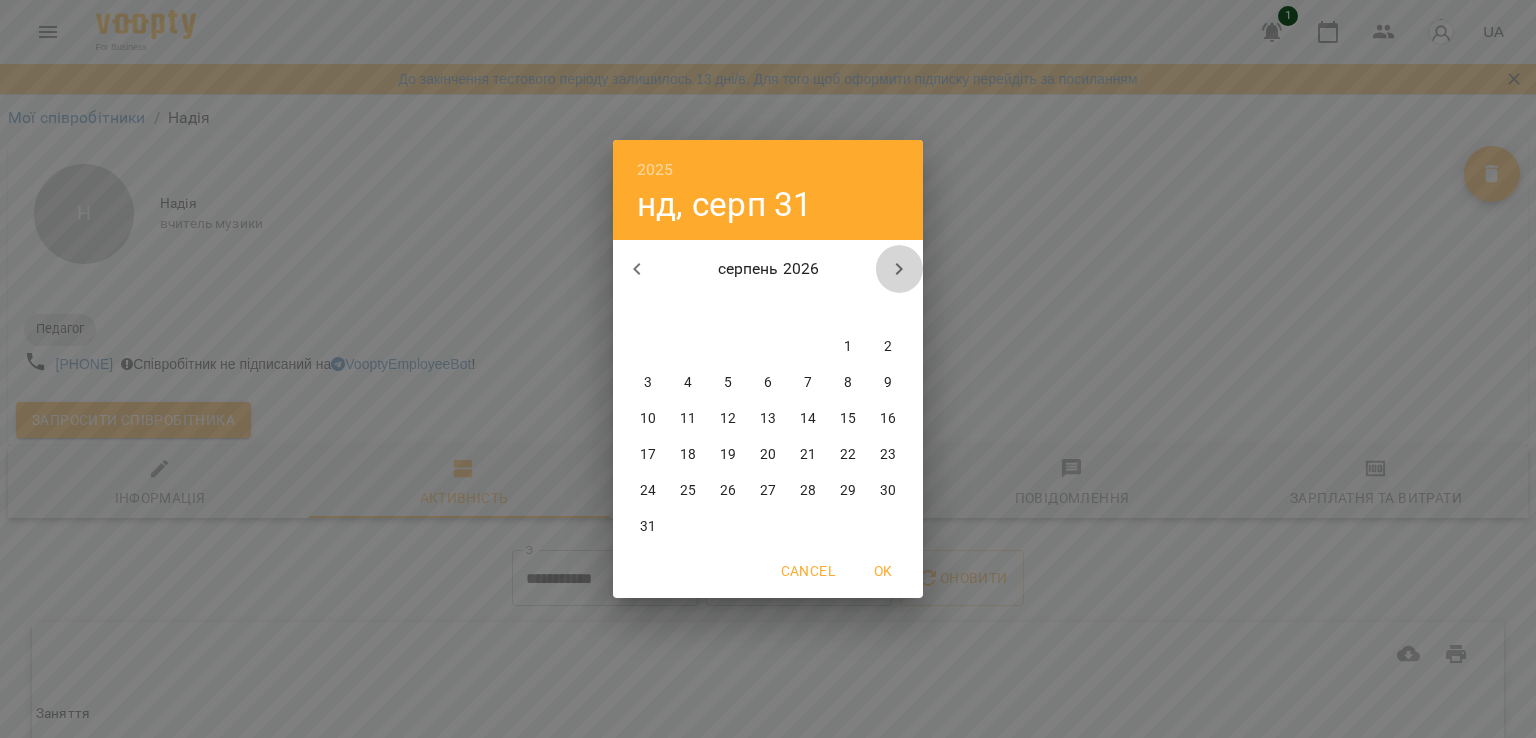 click 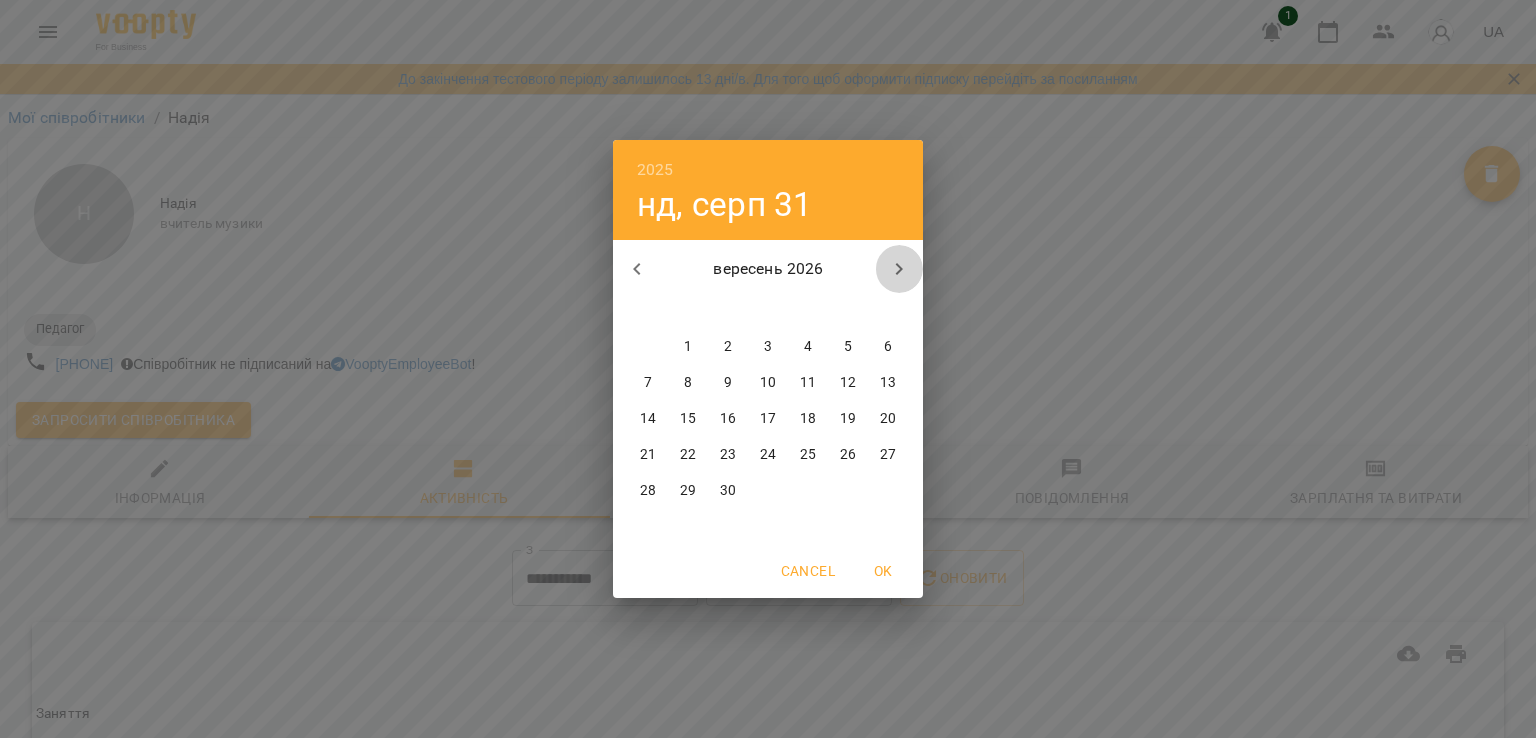 click 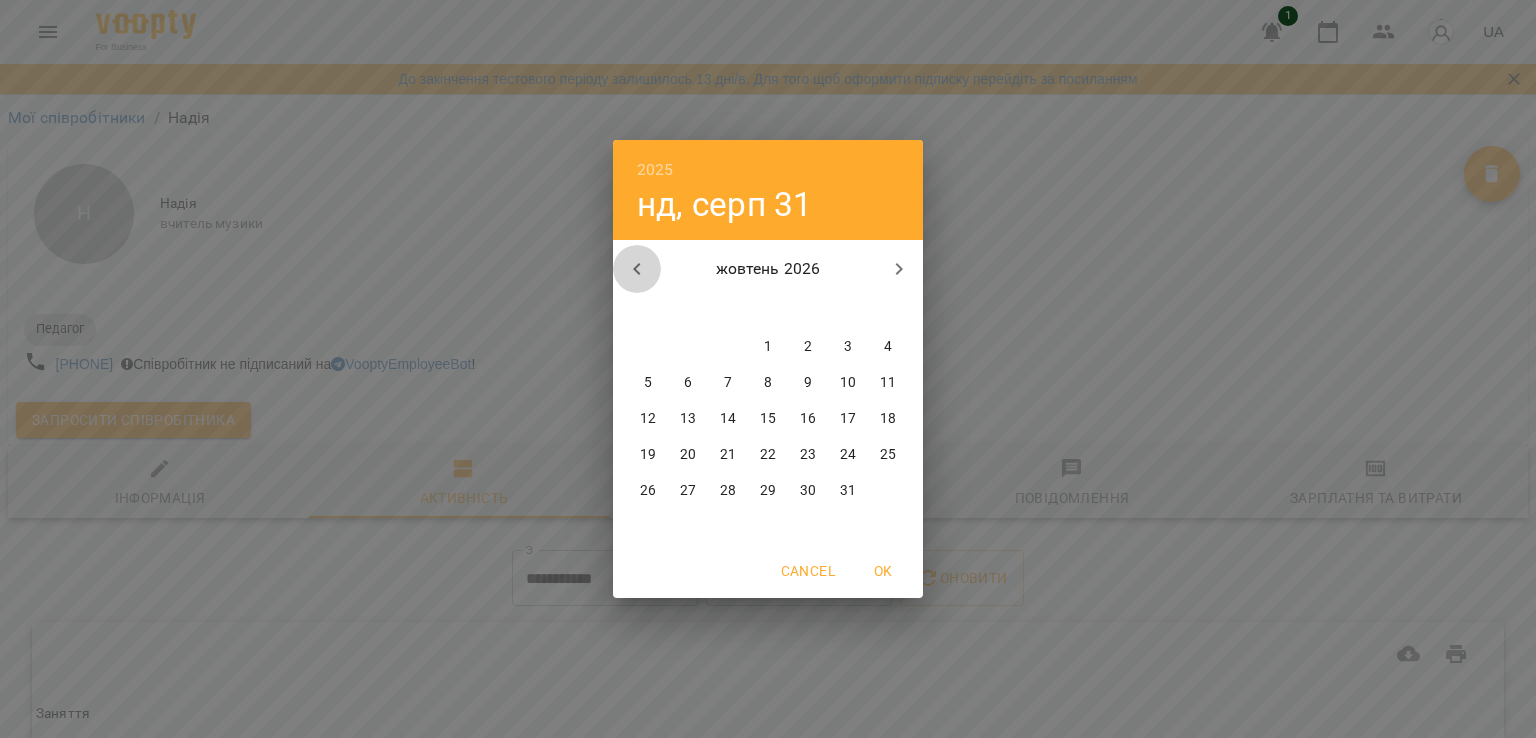 click 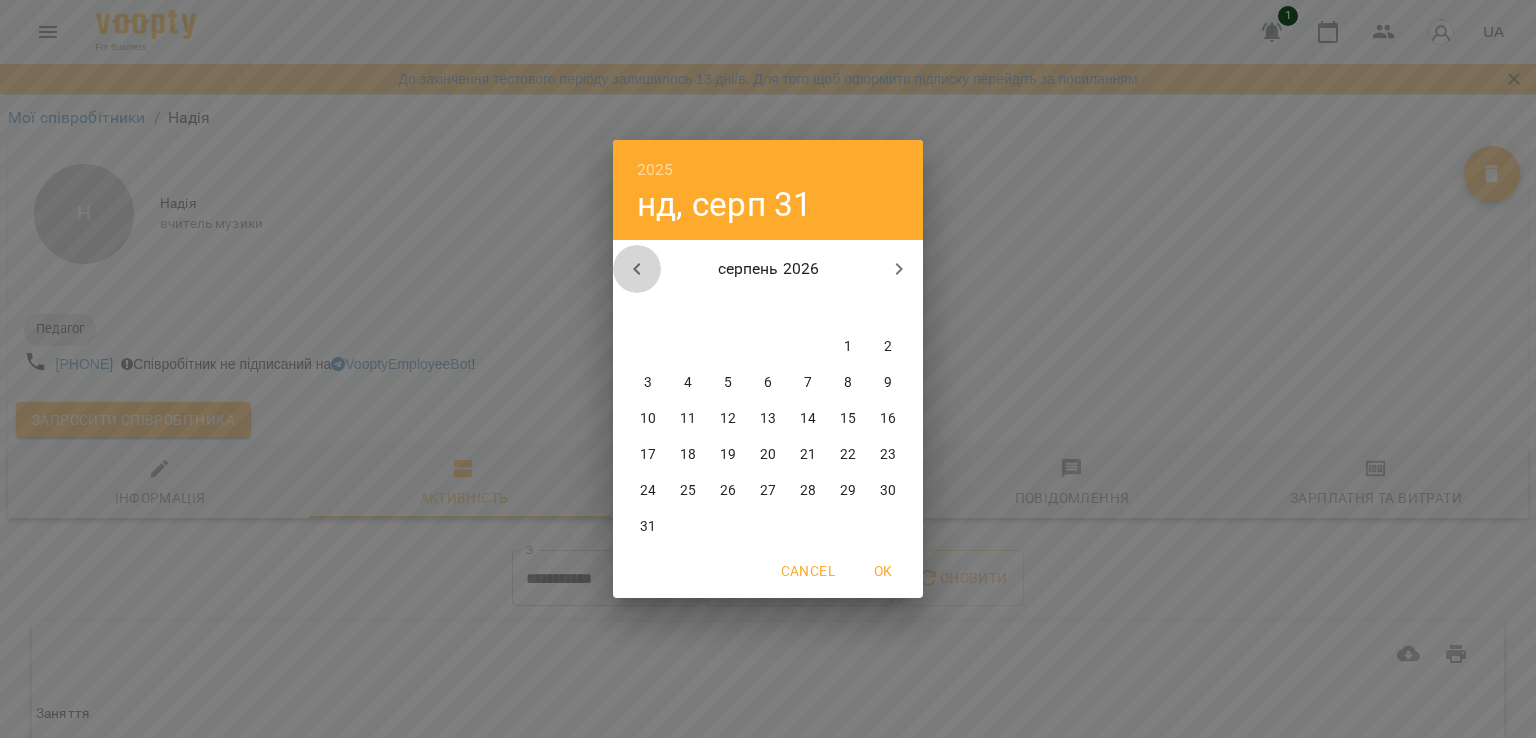 click 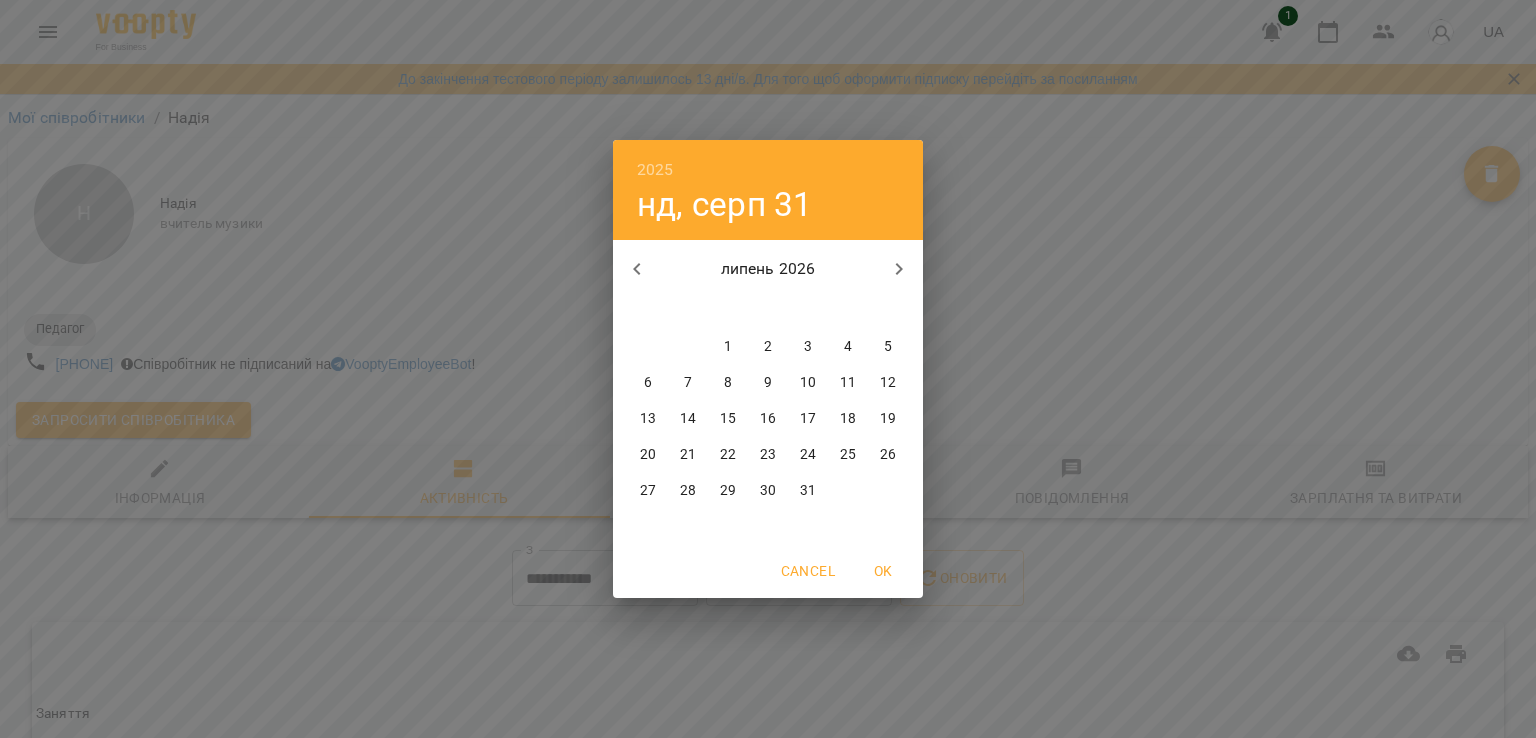 click 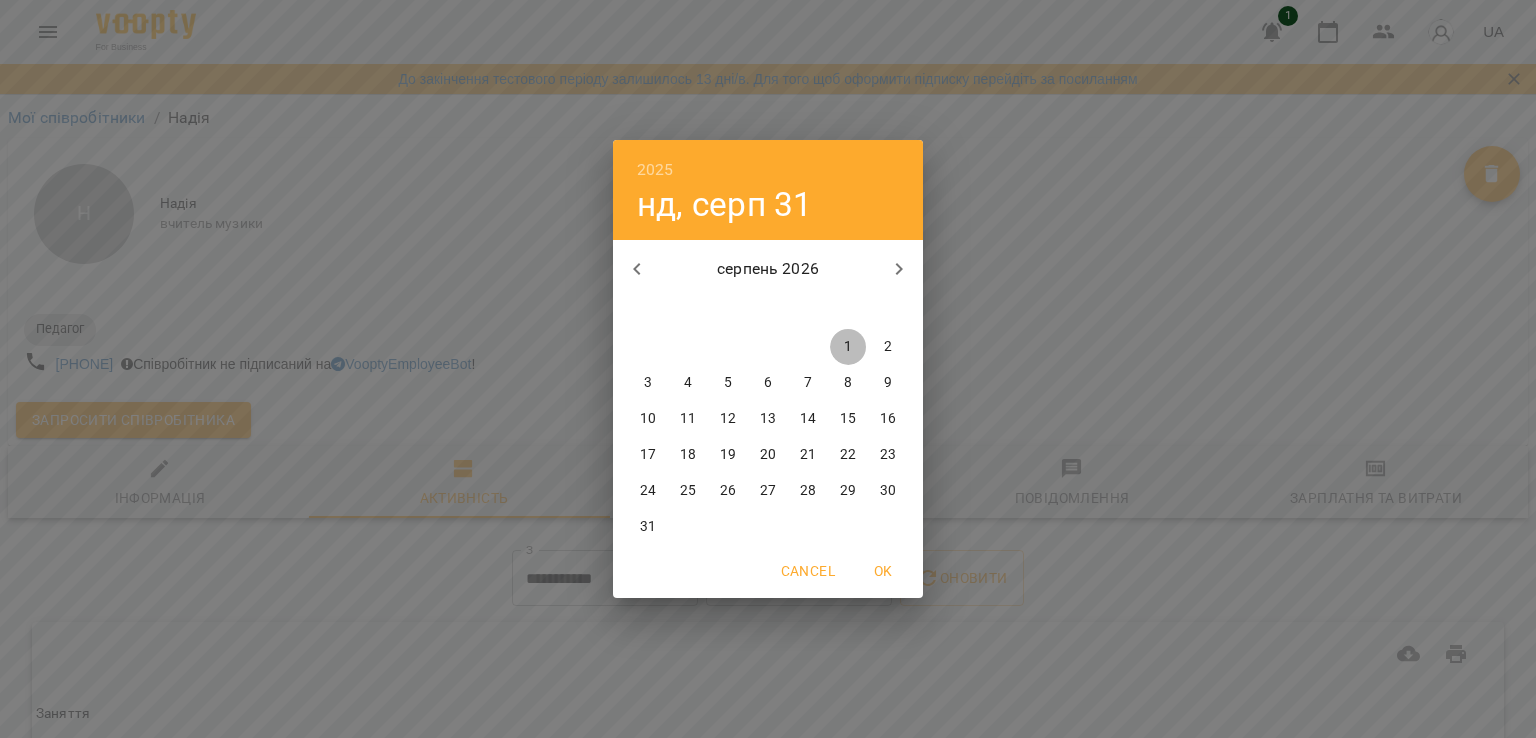 click on "1" at bounding box center (848, 347) 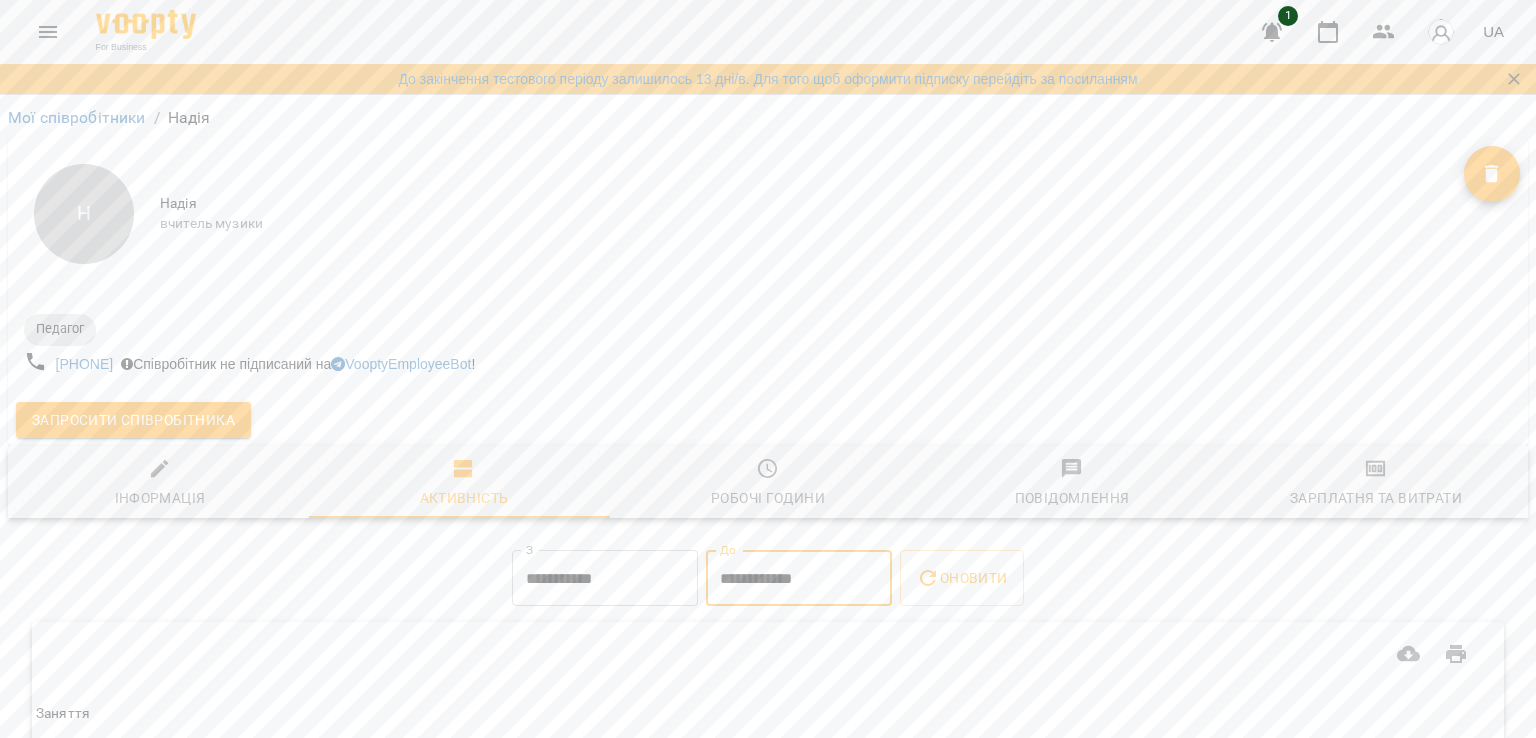 scroll, scrollTop: 0, scrollLeft: 0, axis: both 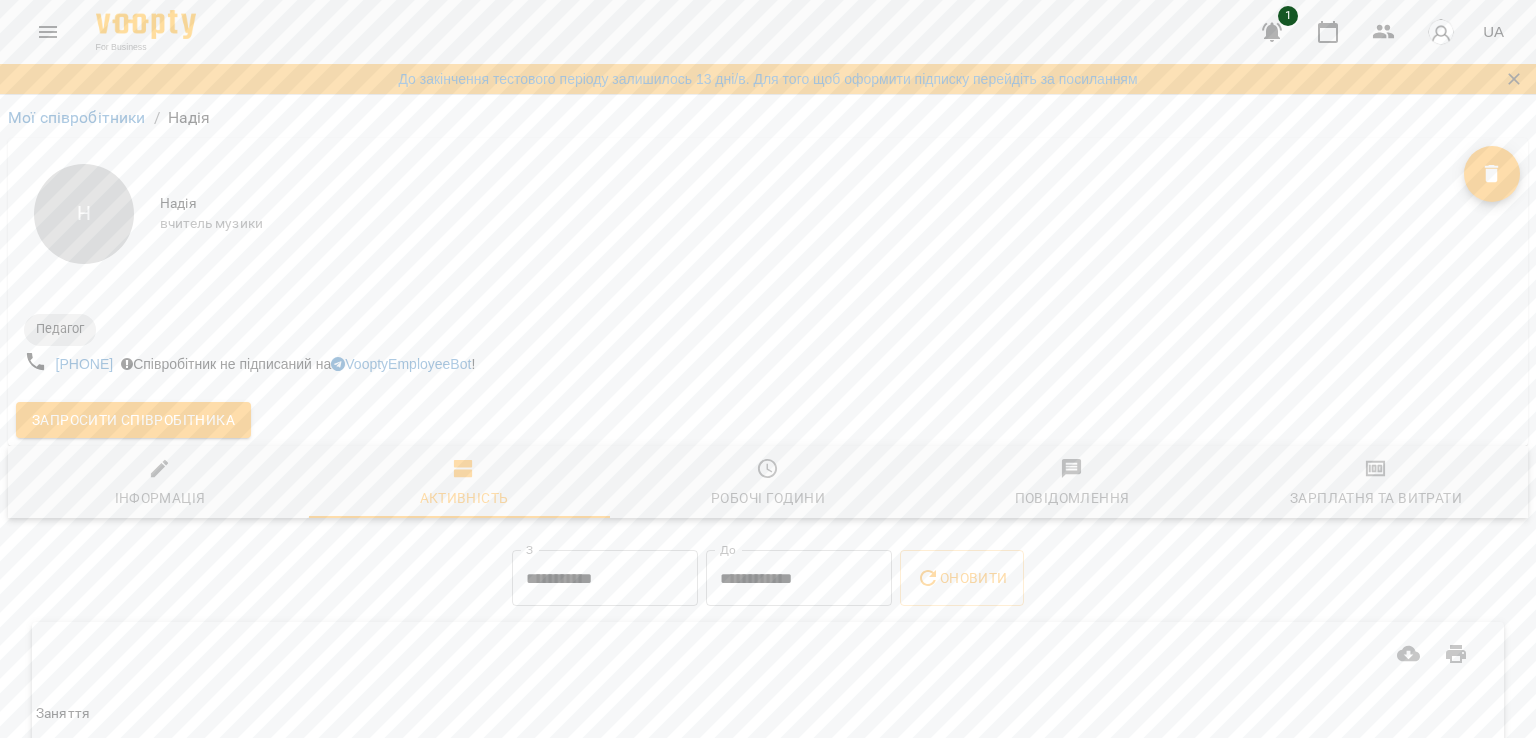 click on "До закінчення тестового періоду залишилось 13 дні/в. Для того щоб оформити підписку перейдіть за посиланням" at bounding box center (768, 79) 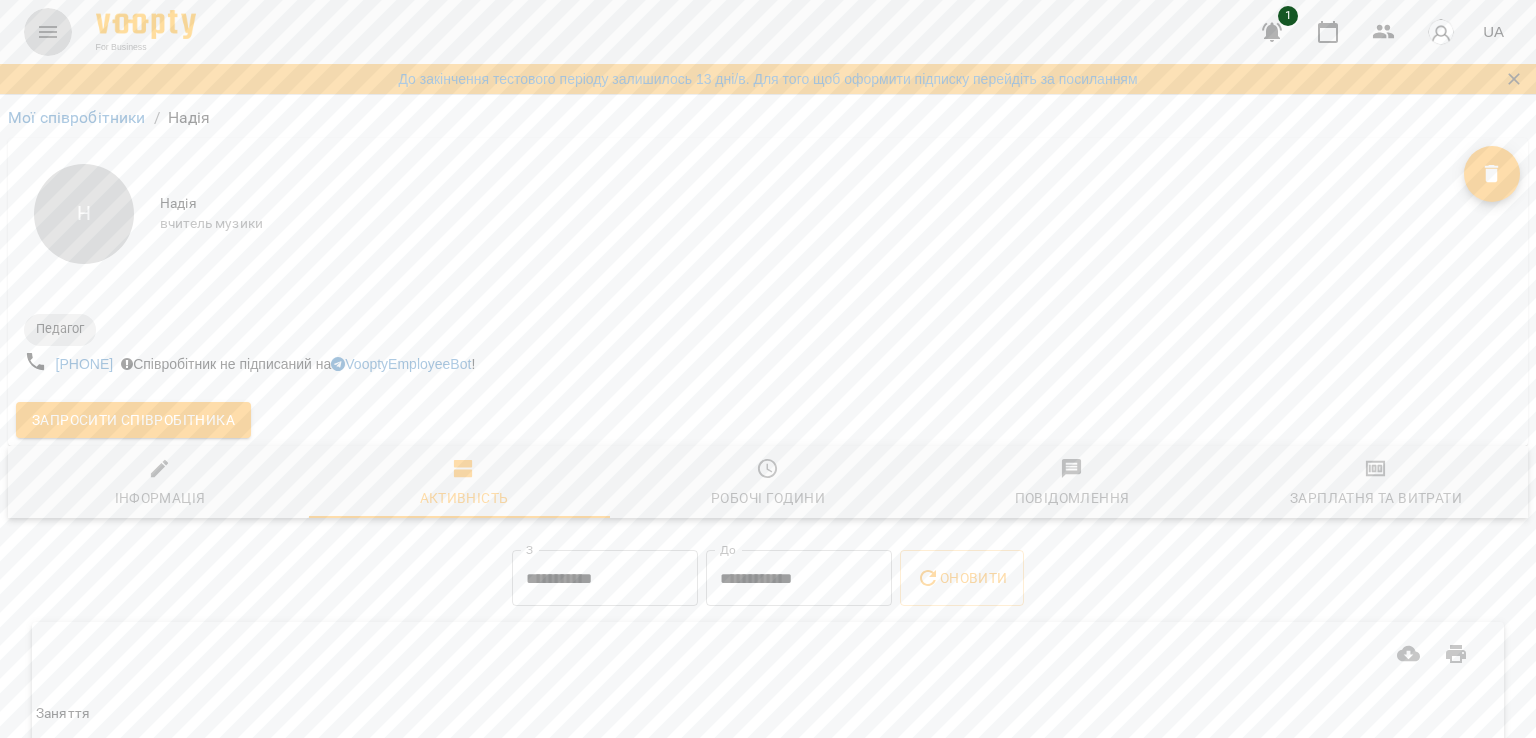 click 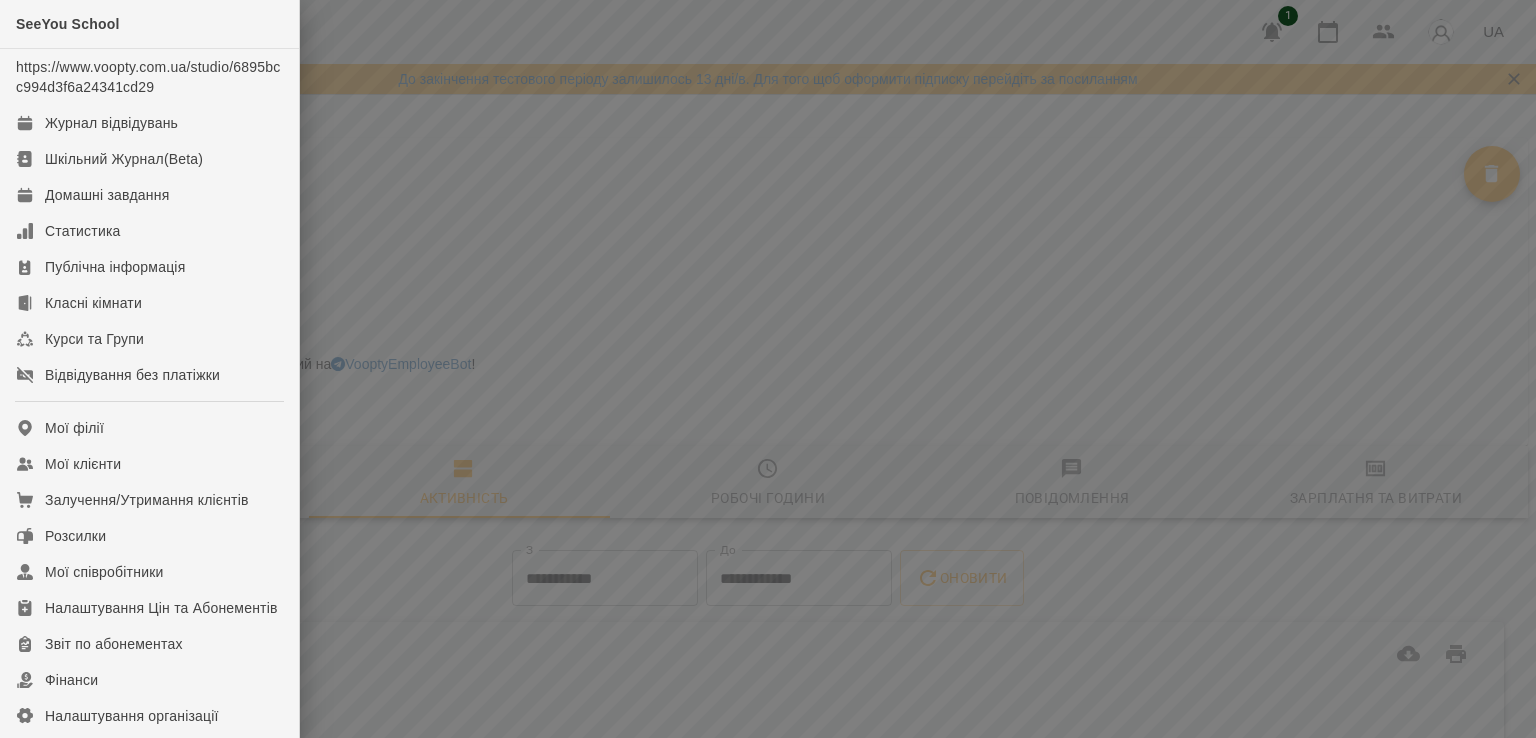 click at bounding box center [768, 369] 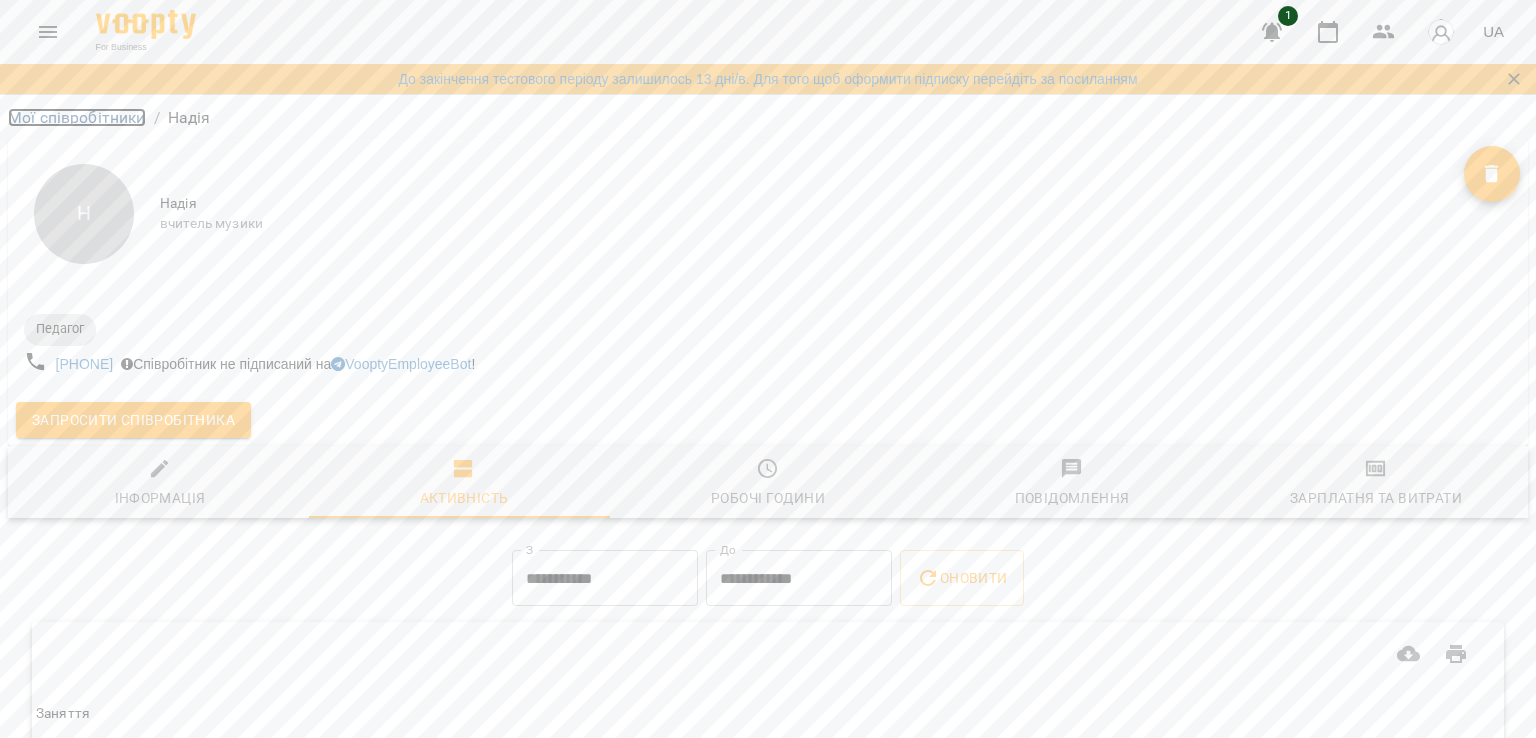 click on "Мої співробітники" at bounding box center [77, 117] 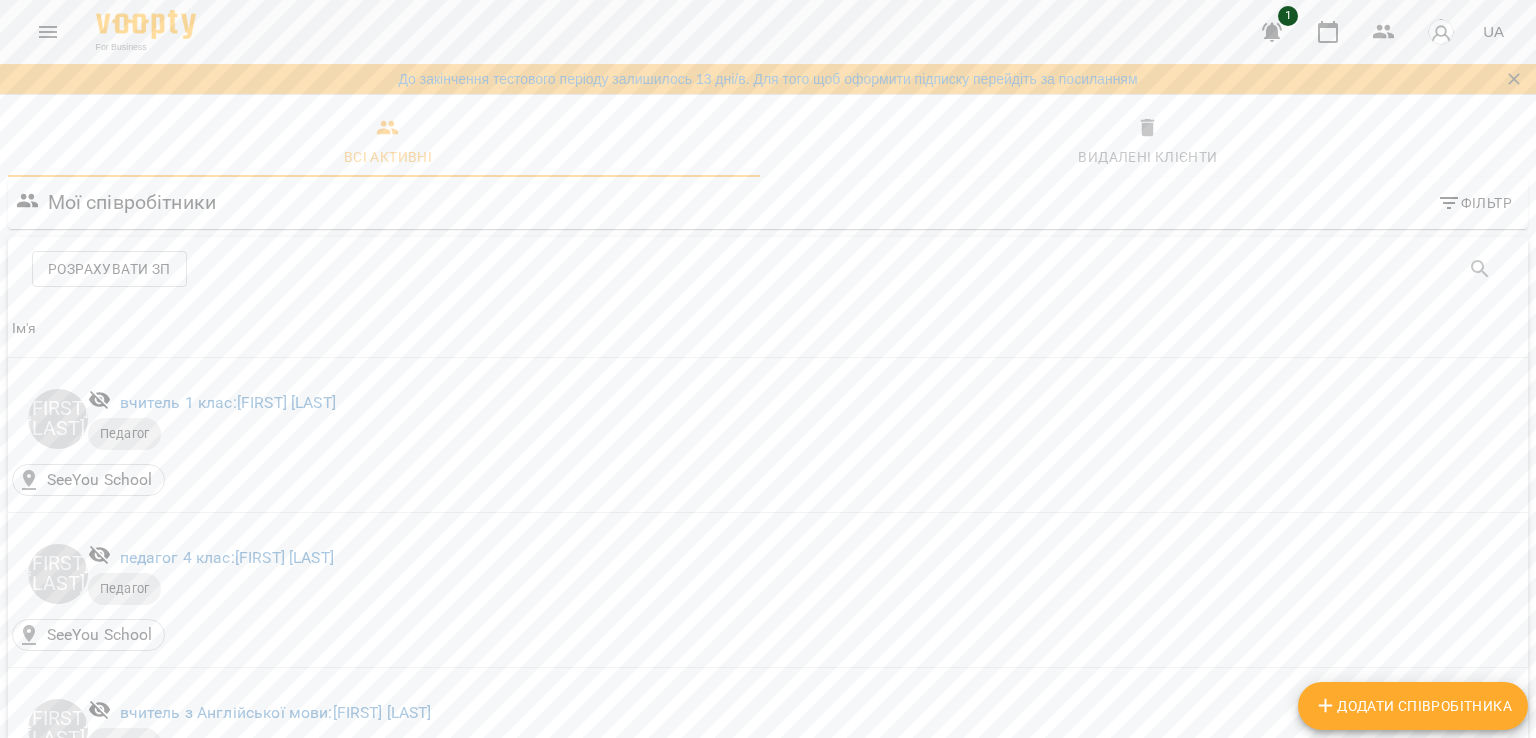 scroll, scrollTop: 0, scrollLeft: 0, axis: both 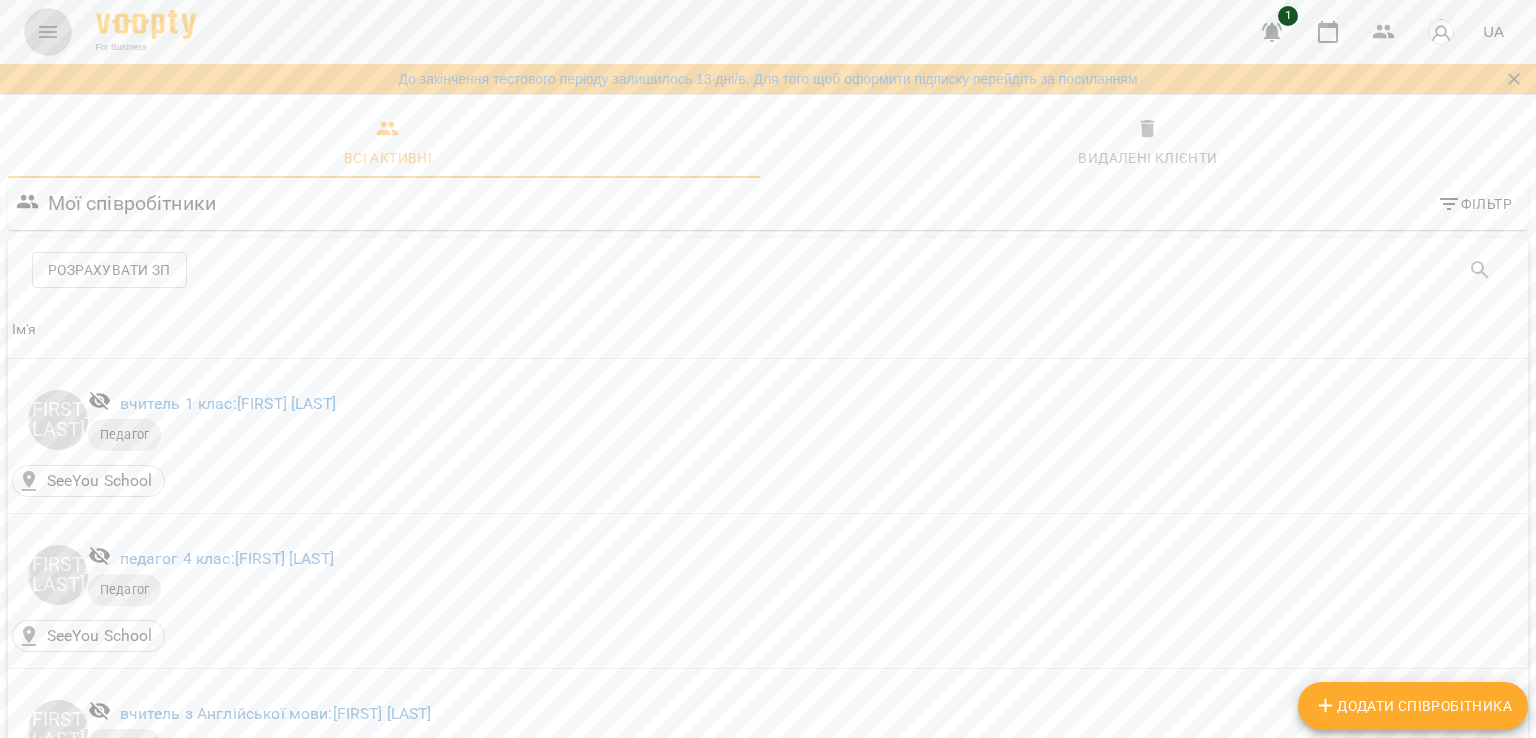 click 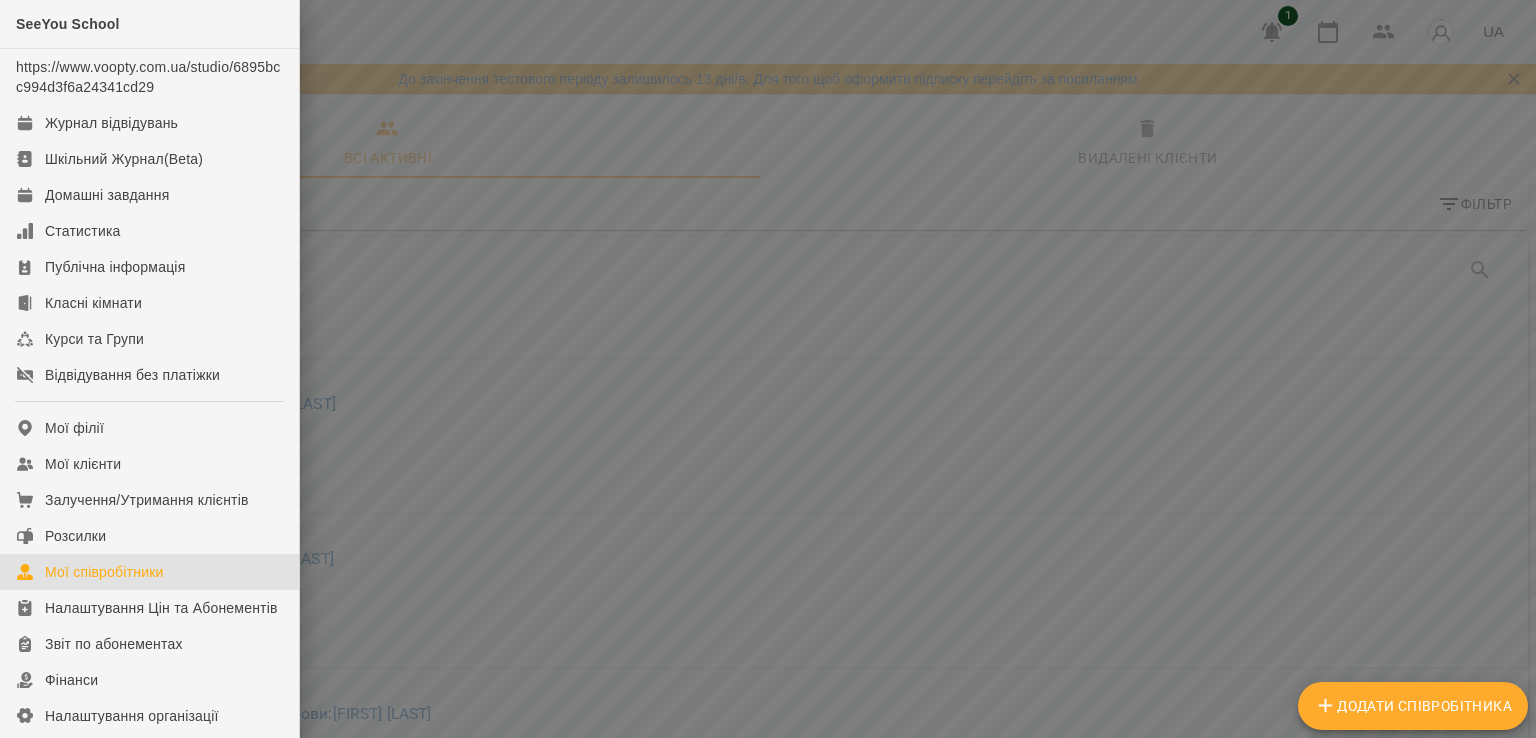 click at bounding box center (768, 369) 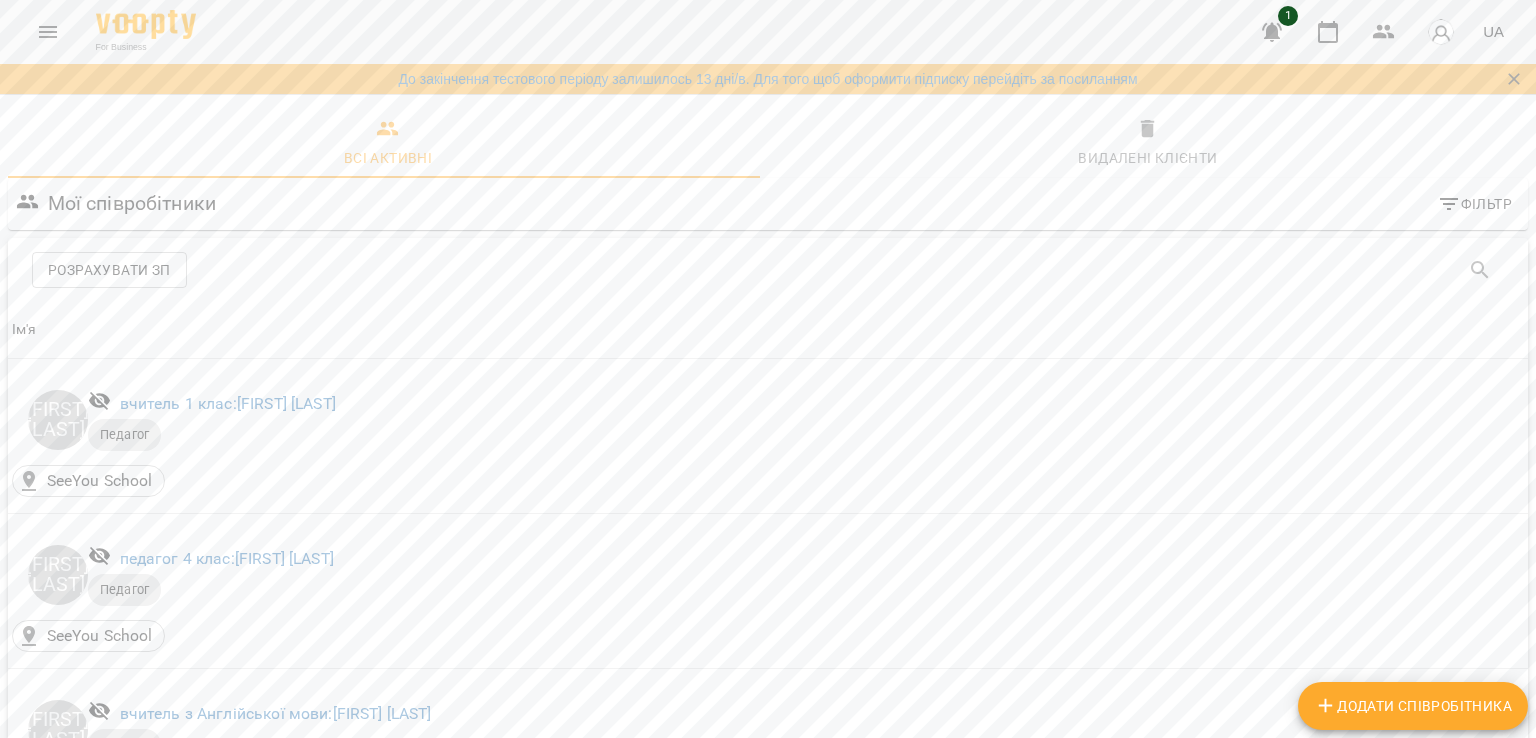 type 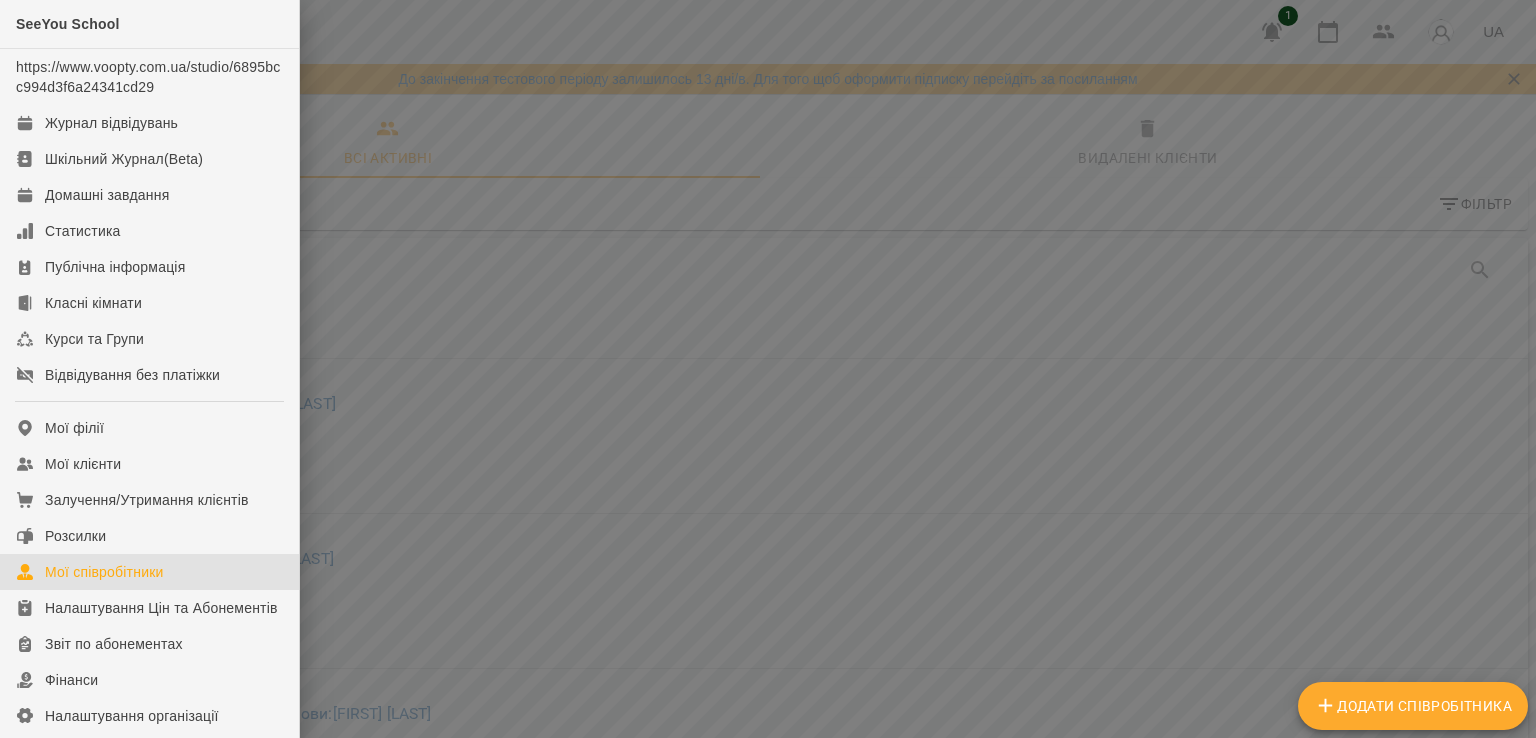 click at bounding box center (768, 369) 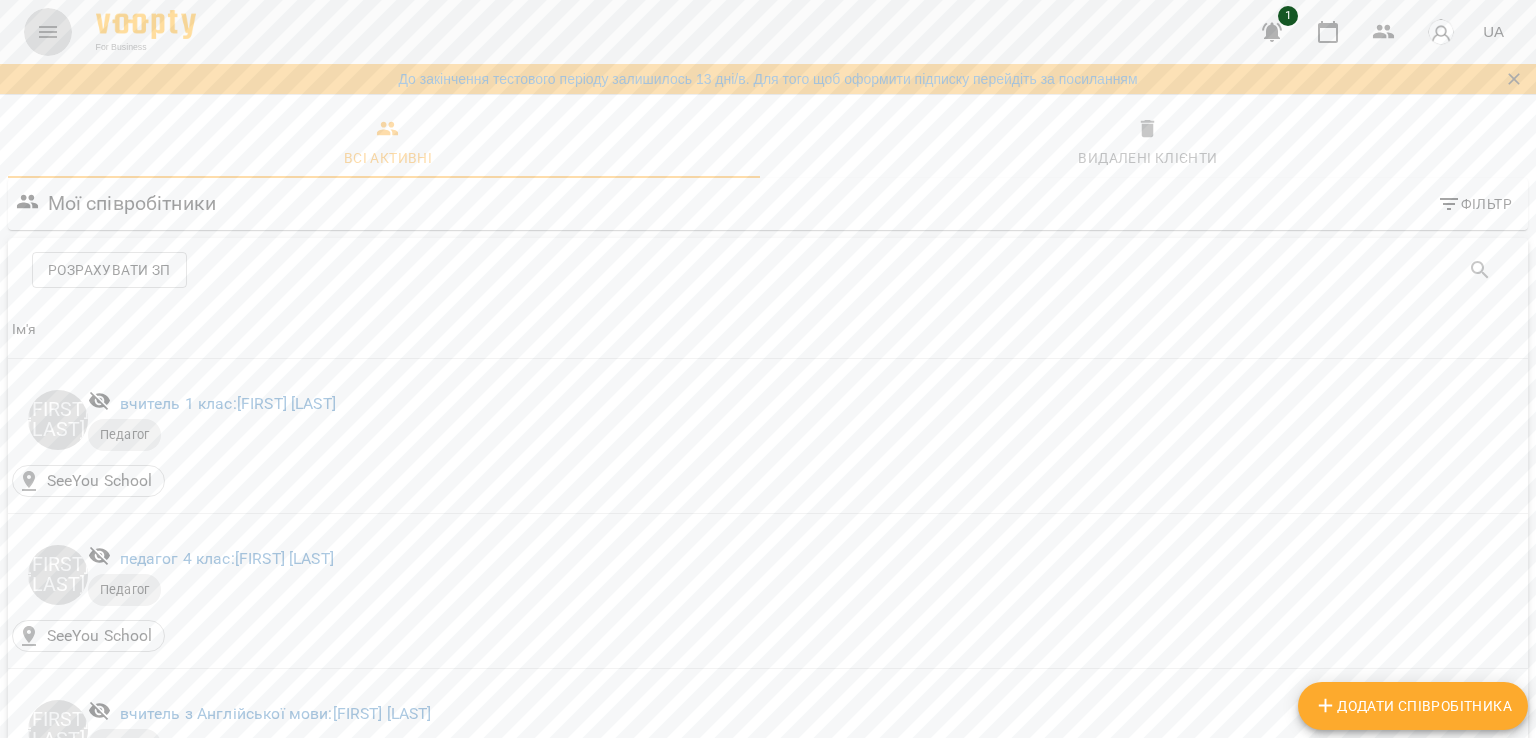 click 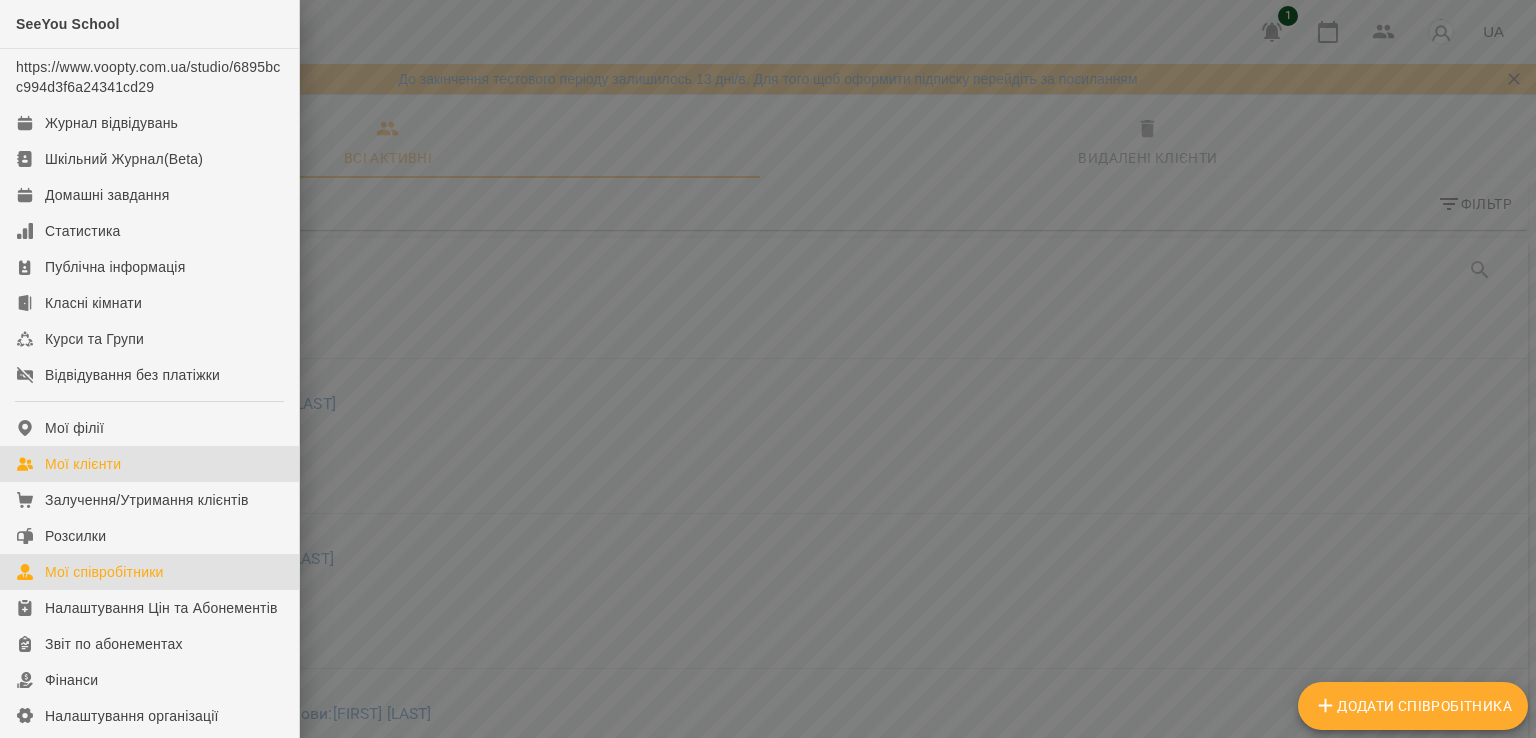 click on "Мої клієнти" at bounding box center (83, 464) 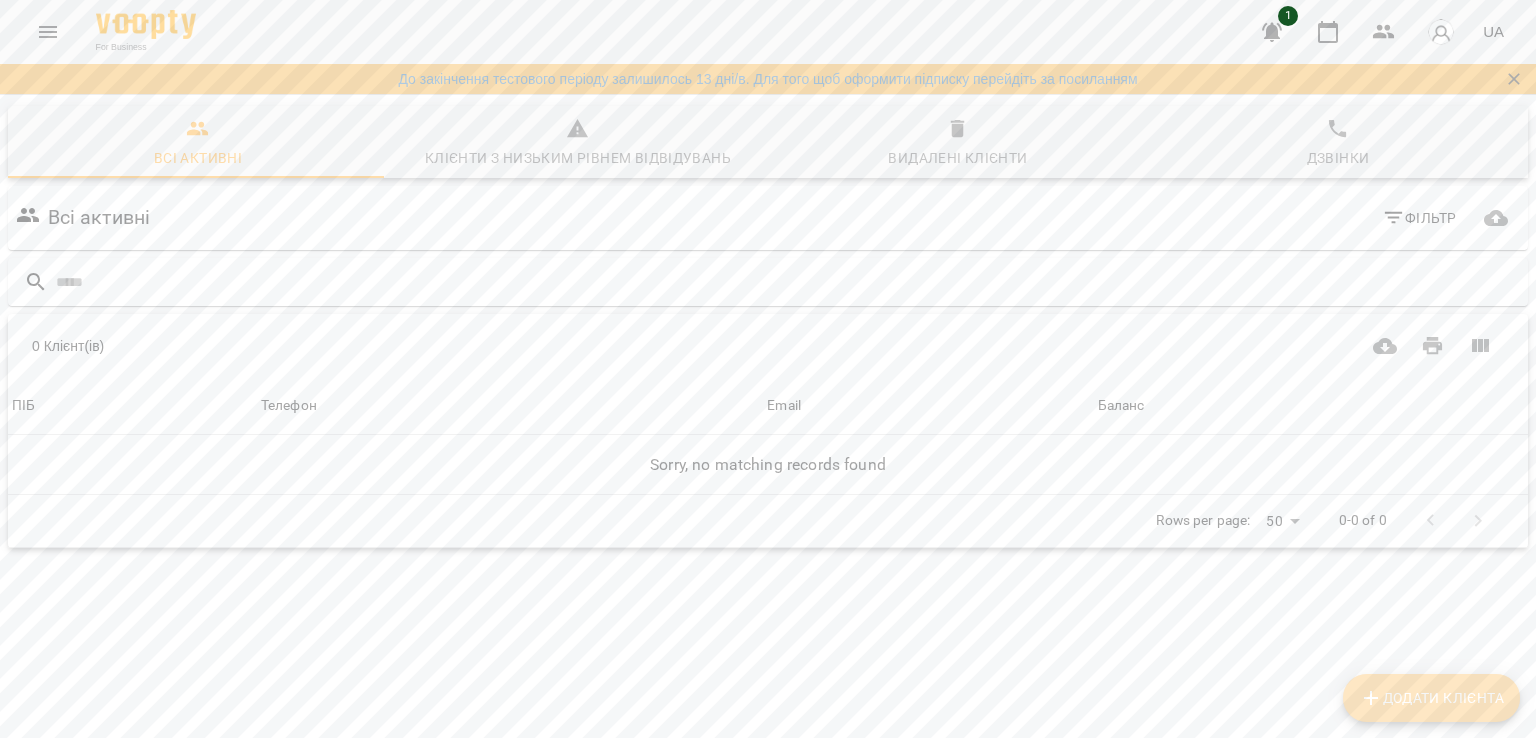 click on "Додати клієнта" at bounding box center [1431, 698] 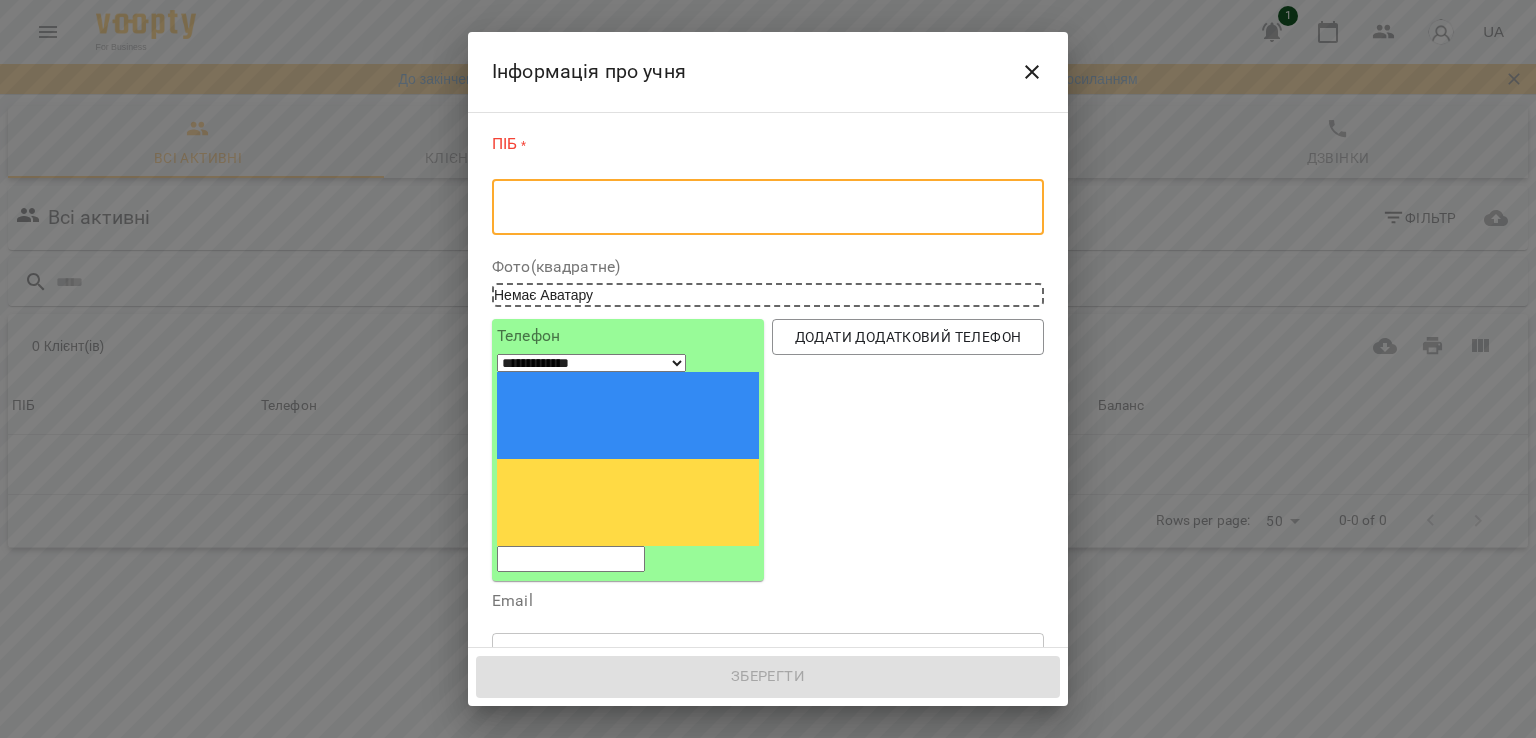 click at bounding box center (768, 207) 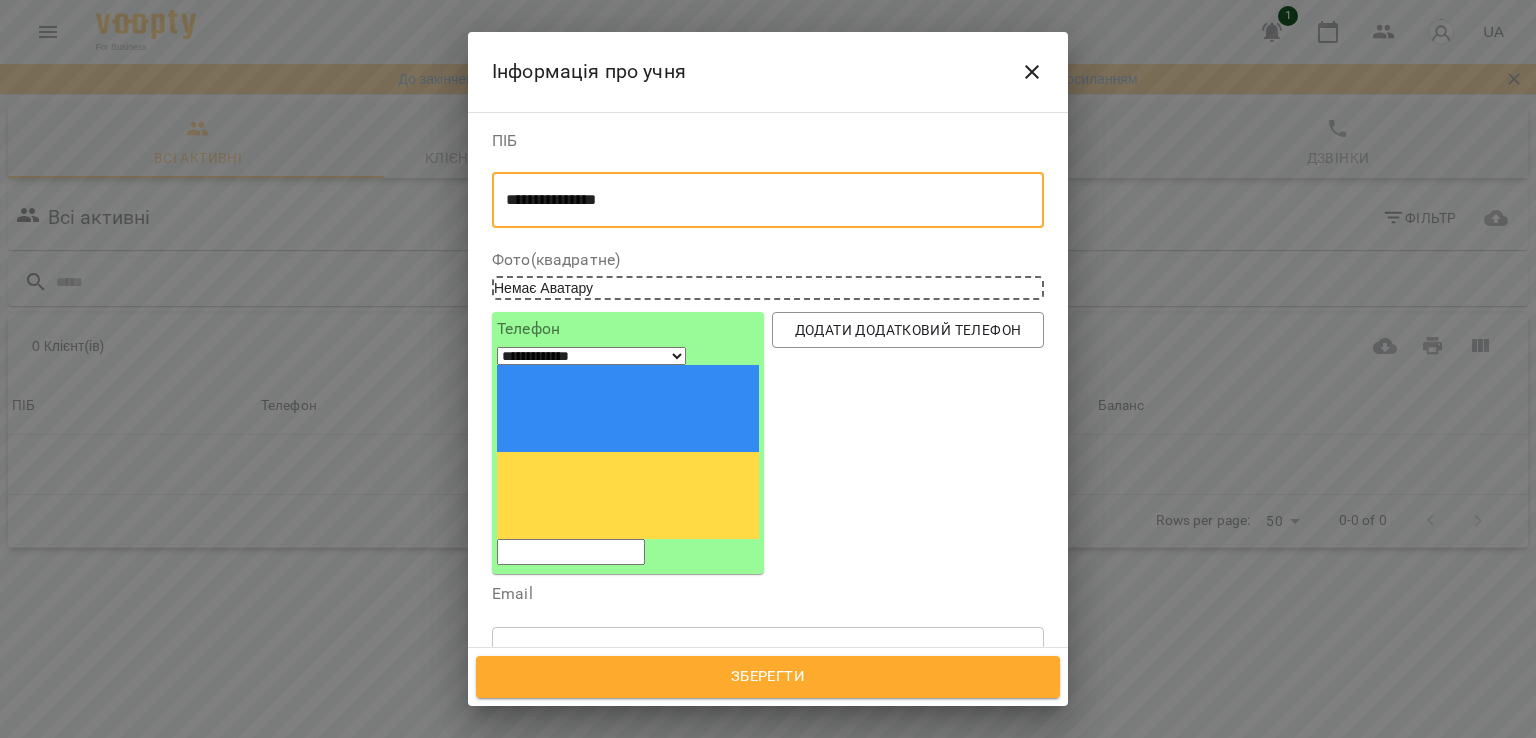 type on "**********" 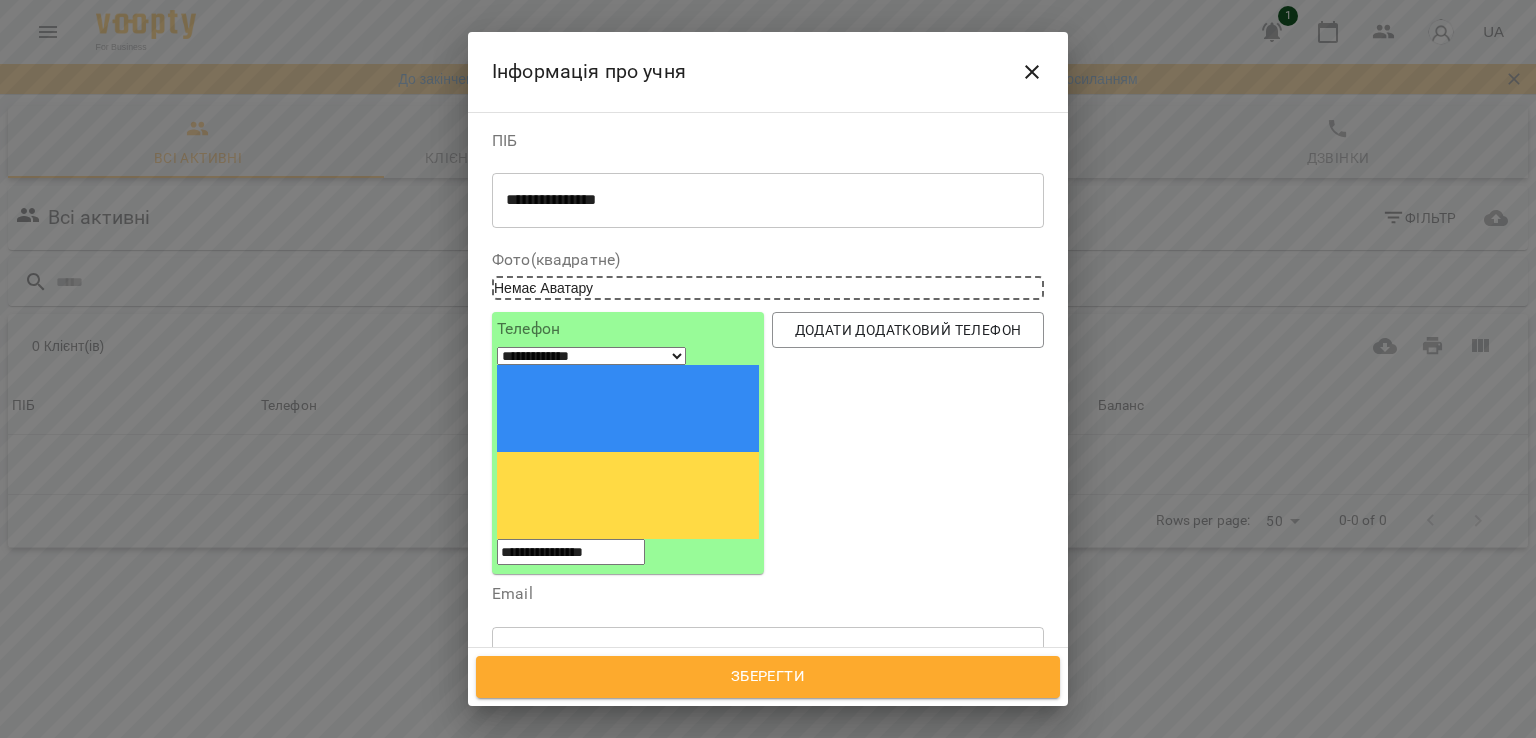 type on "**********" 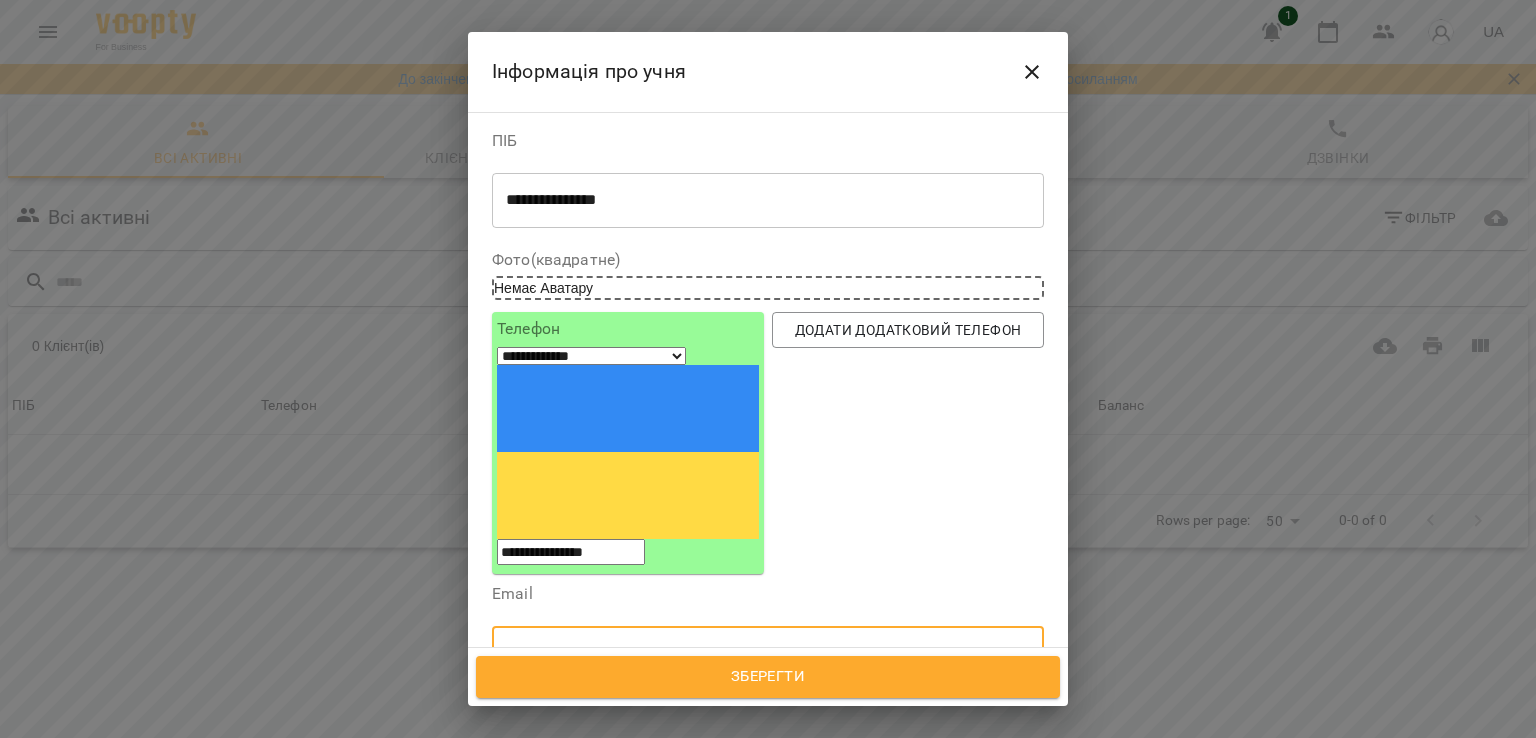 click at bounding box center (768, 654) 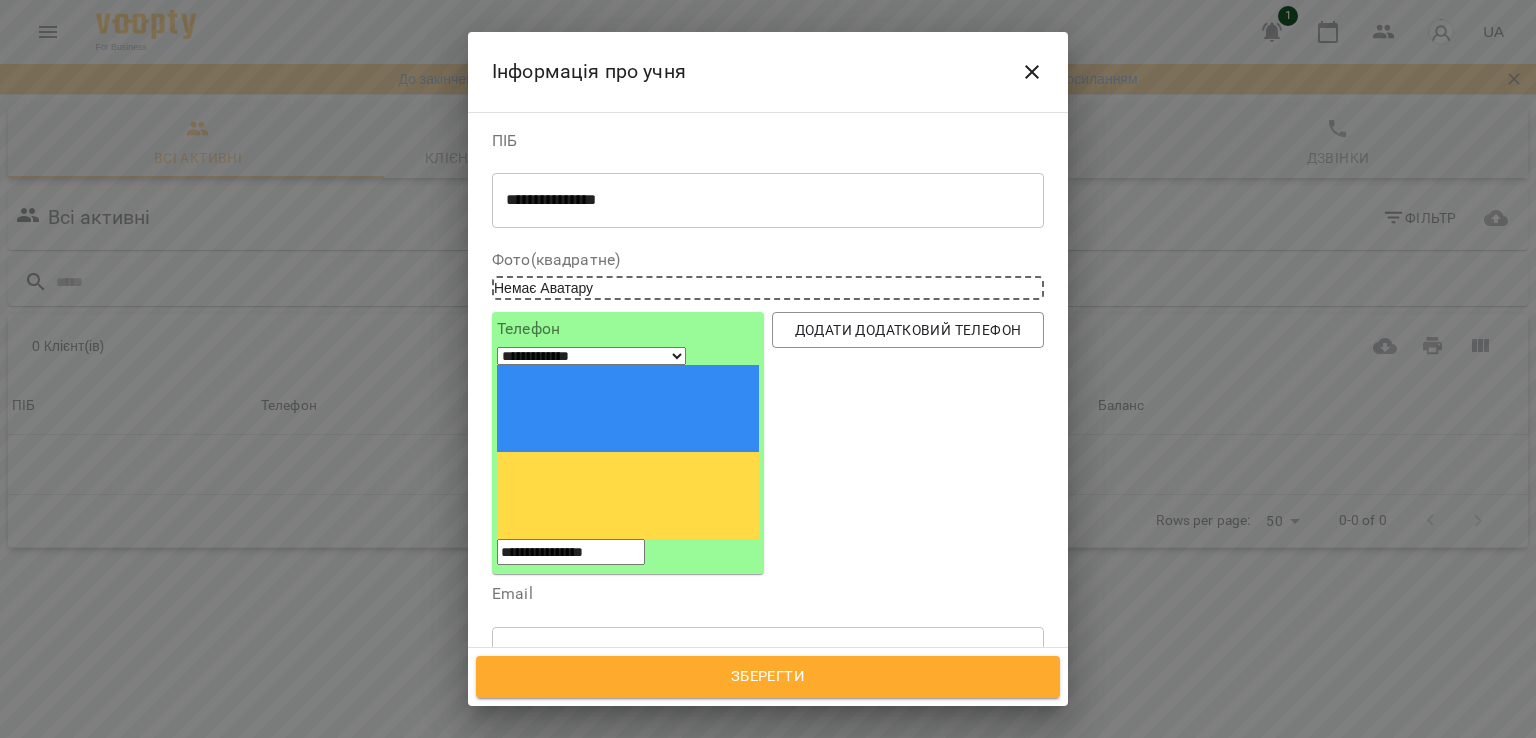 click on "Email ​" at bounding box center [768, 637] 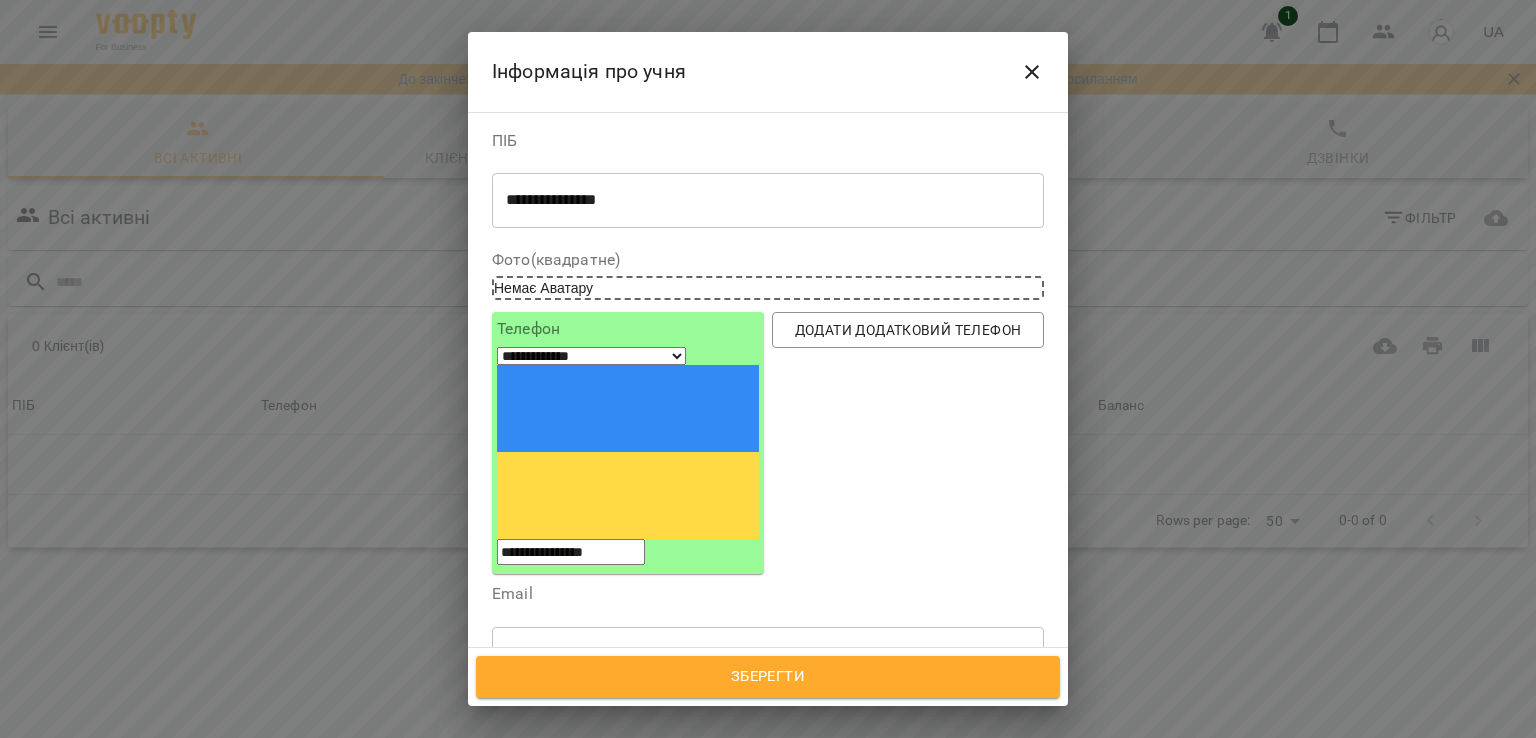 scroll, scrollTop: 104, scrollLeft: 0, axis: vertical 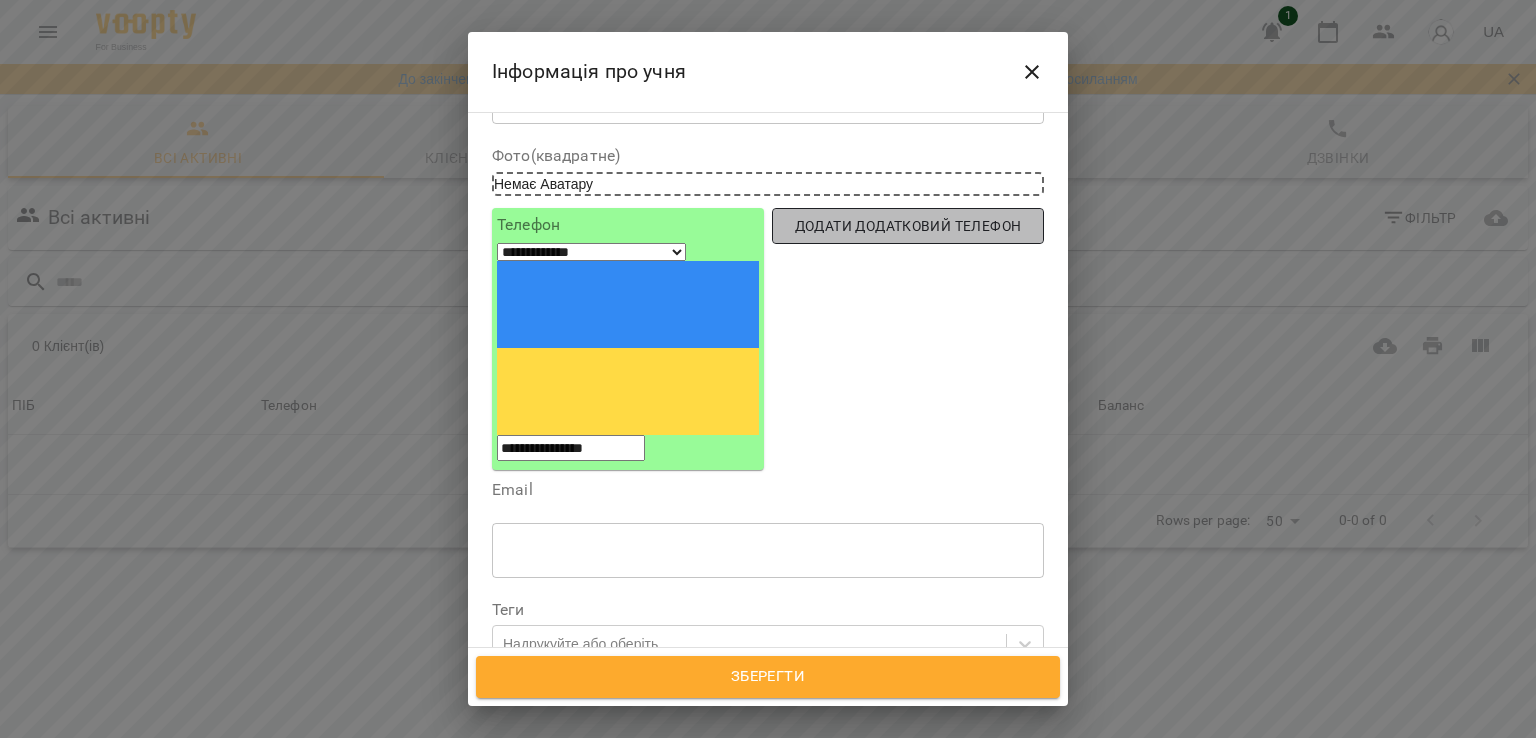 click on "Додати додатковий телефон" at bounding box center [908, 226] 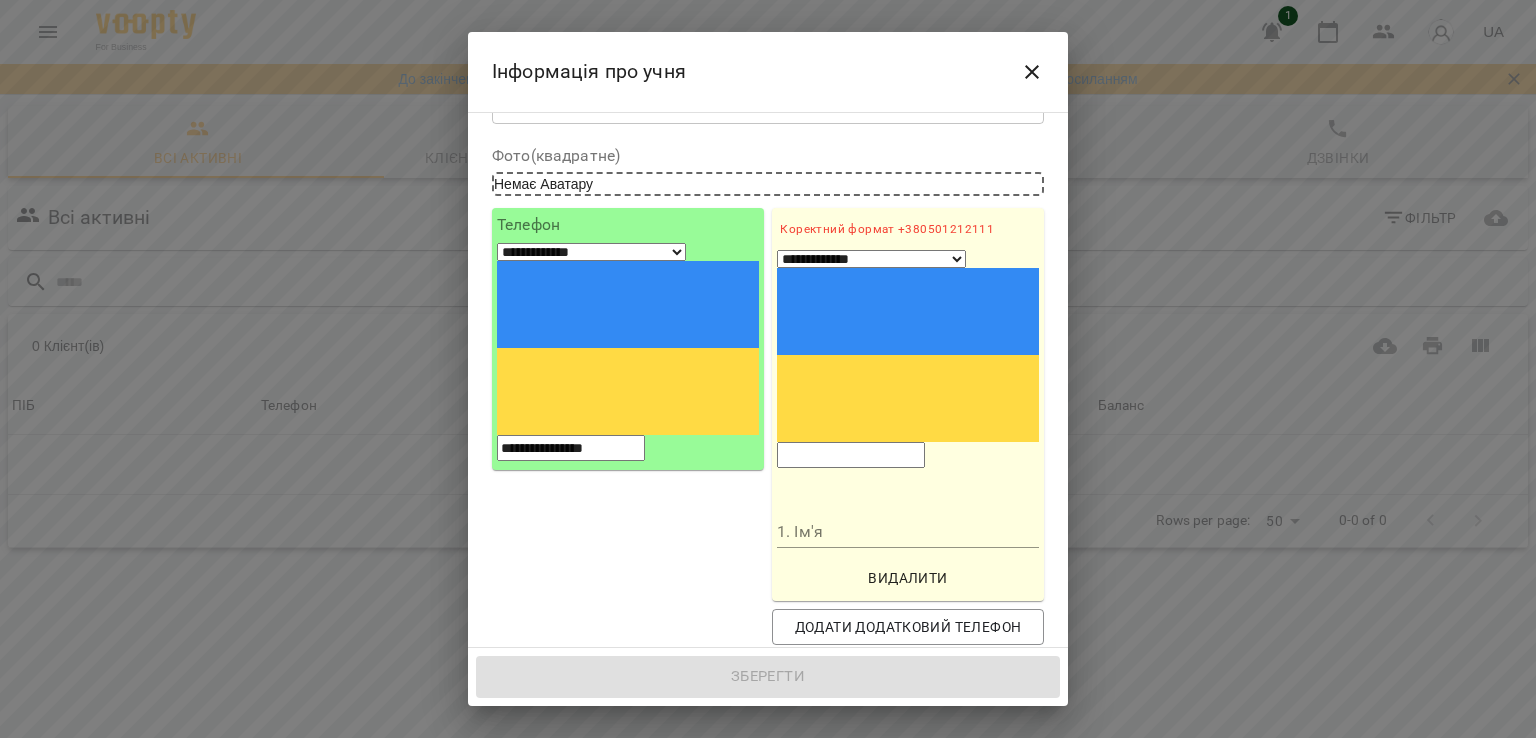 click at bounding box center [851, 455] 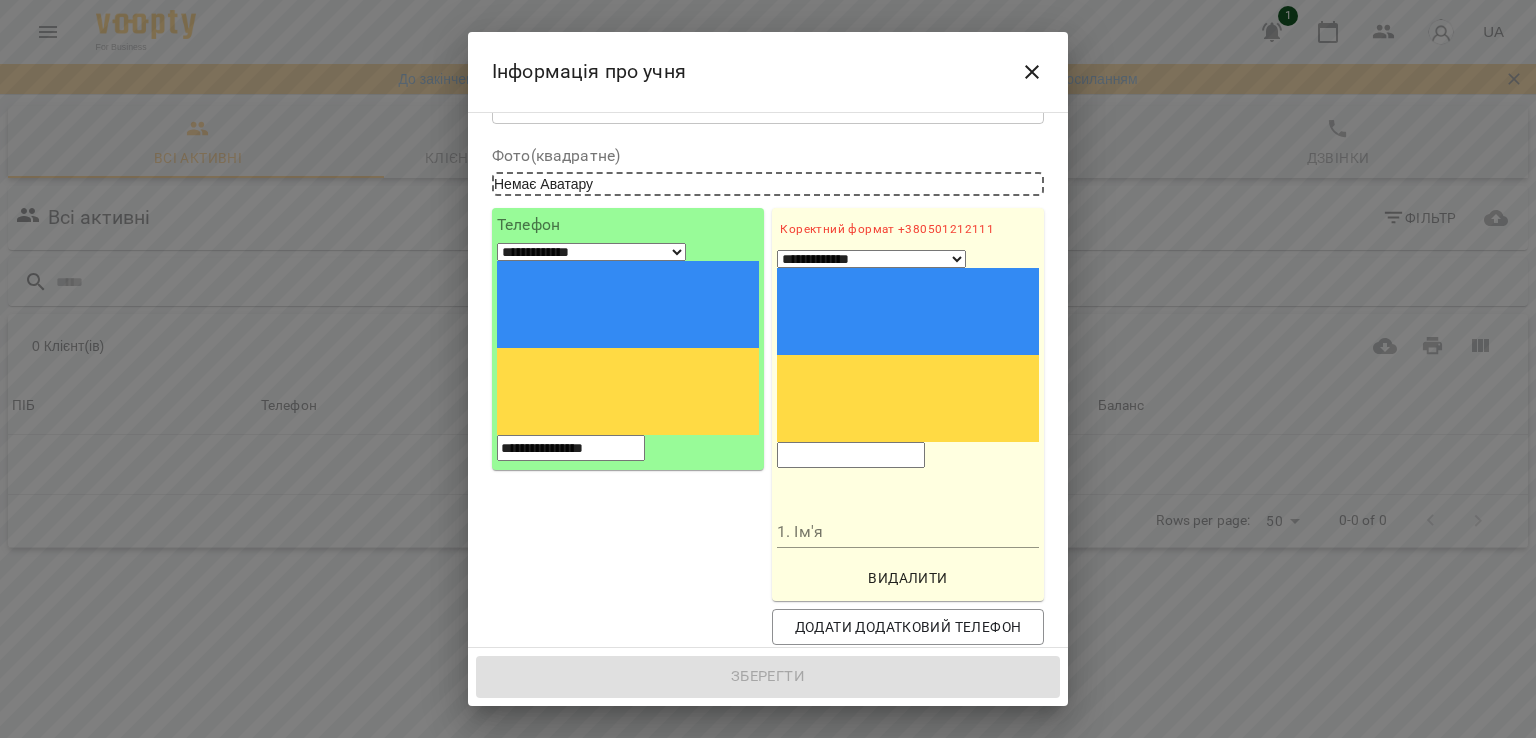 click at bounding box center [851, 455] 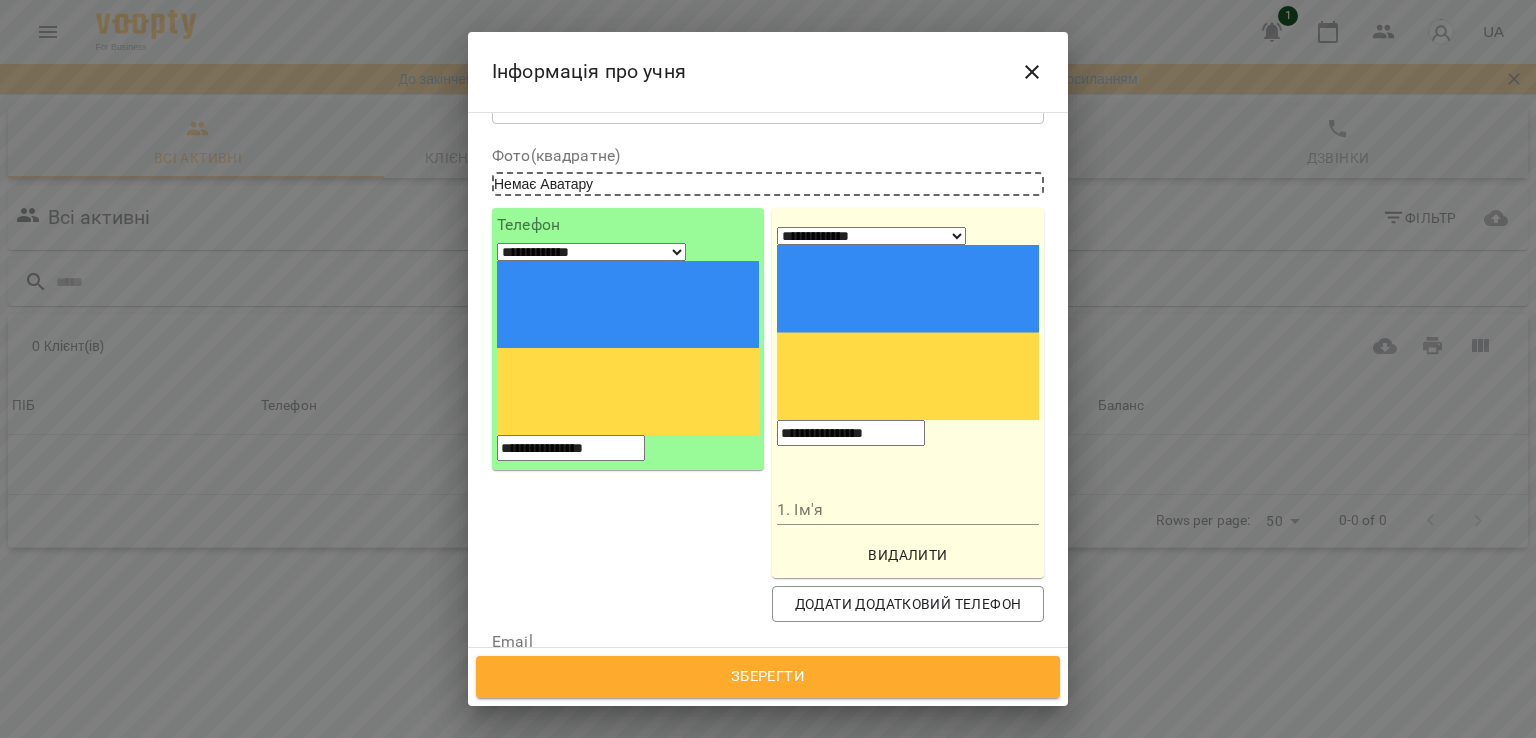 drag, startPoint x: 964, startPoint y: 239, endPoint x: 816, endPoint y: 321, distance: 169.1981 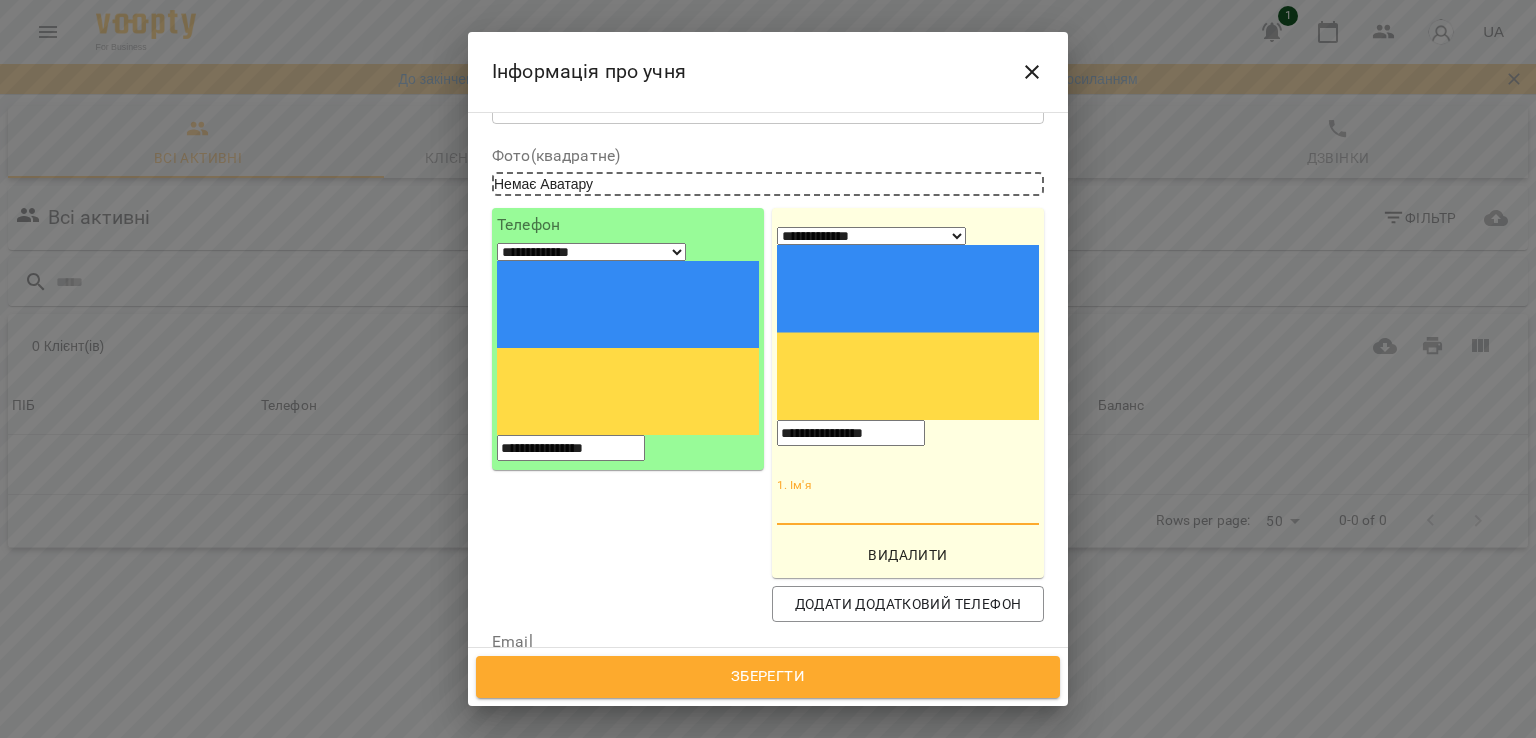 click on "1. Ім'я" at bounding box center [908, 510] 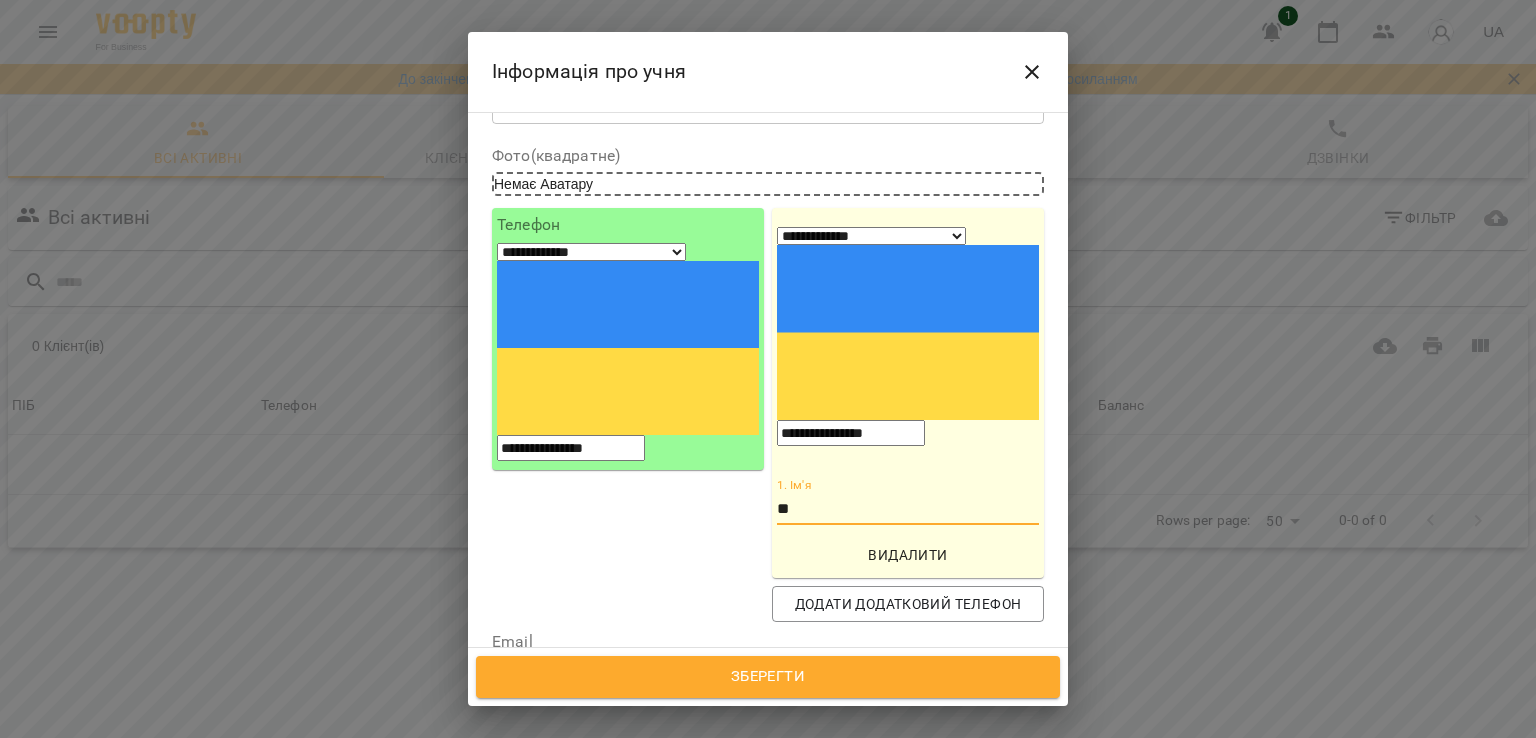 type on "*" 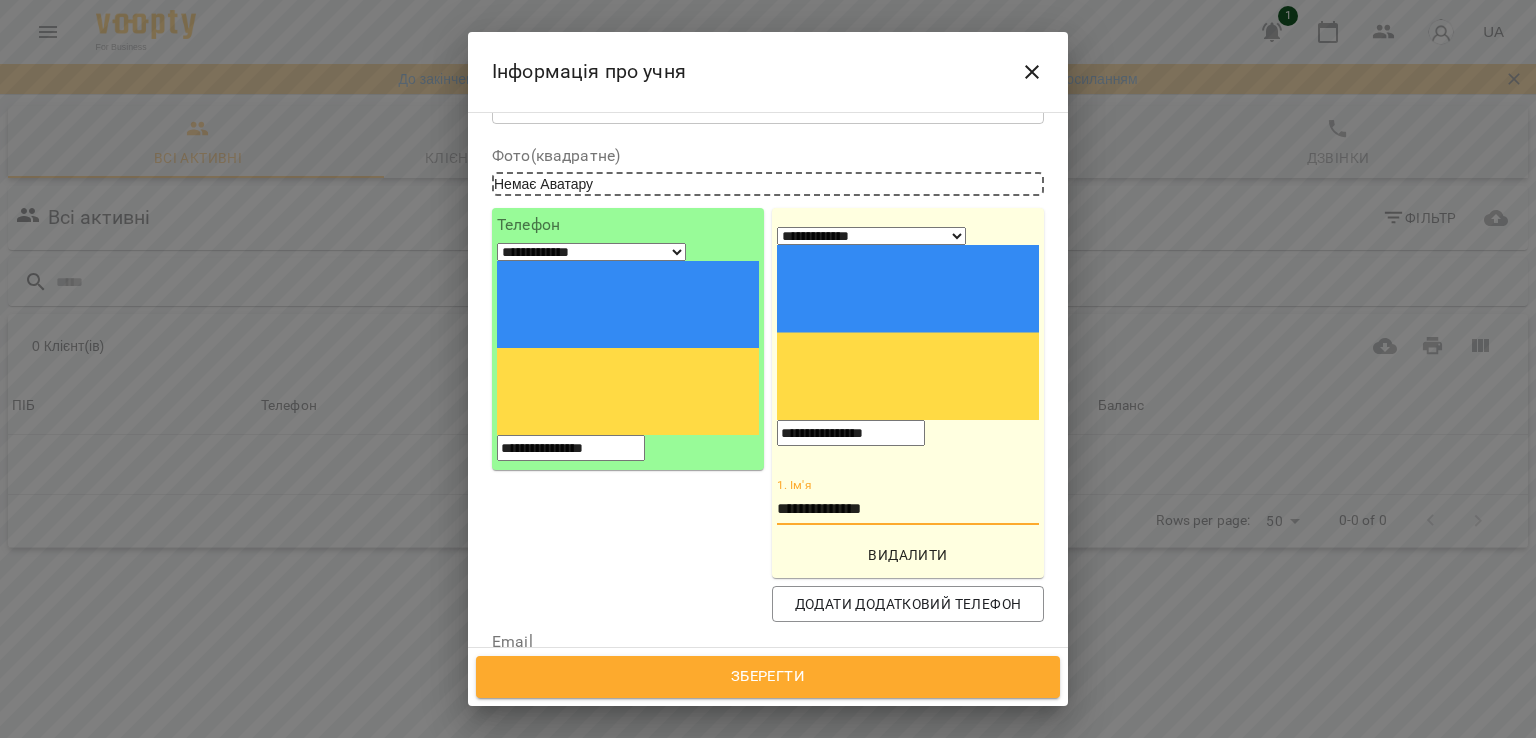 type on "**********" 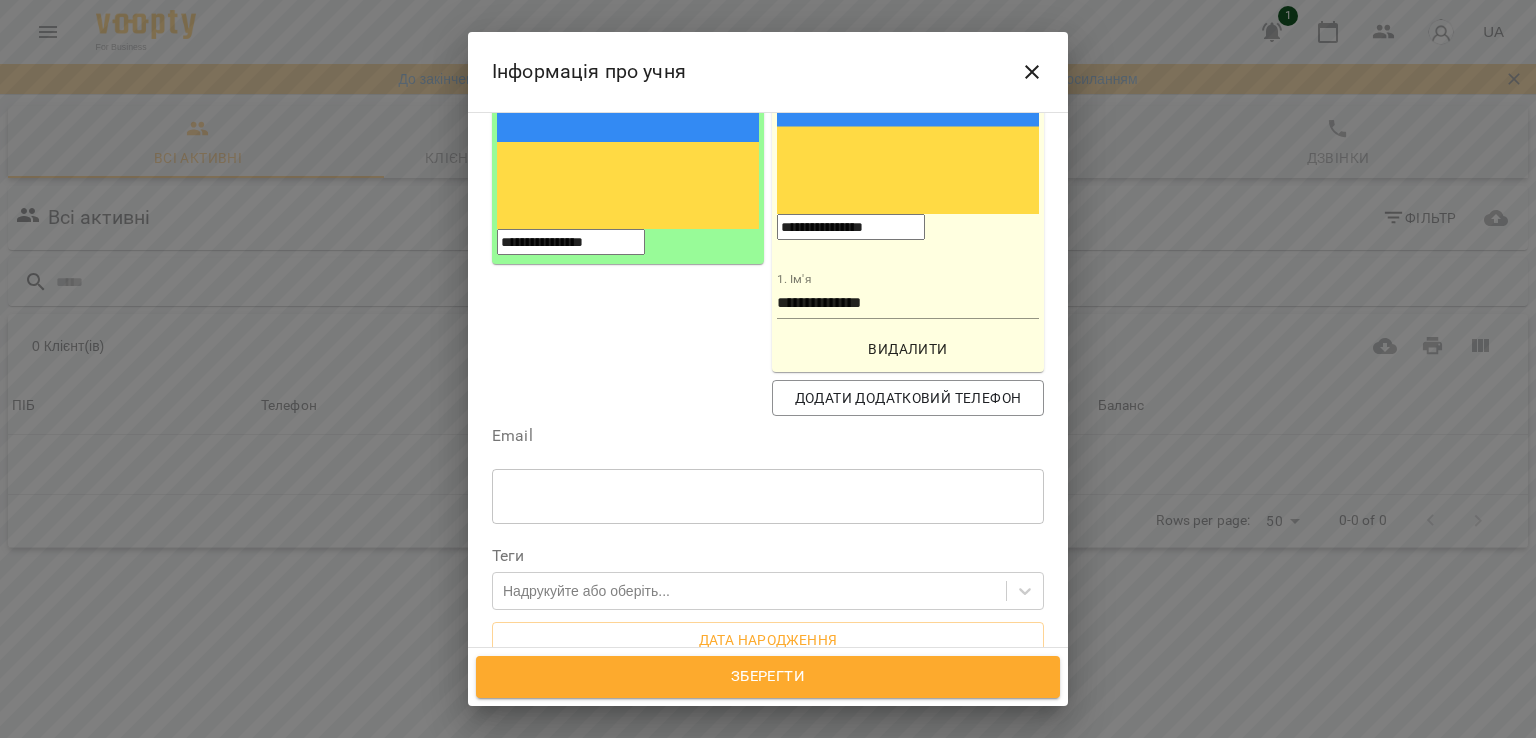 scroll, scrollTop: 312, scrollLeft: 0, axis: vertical 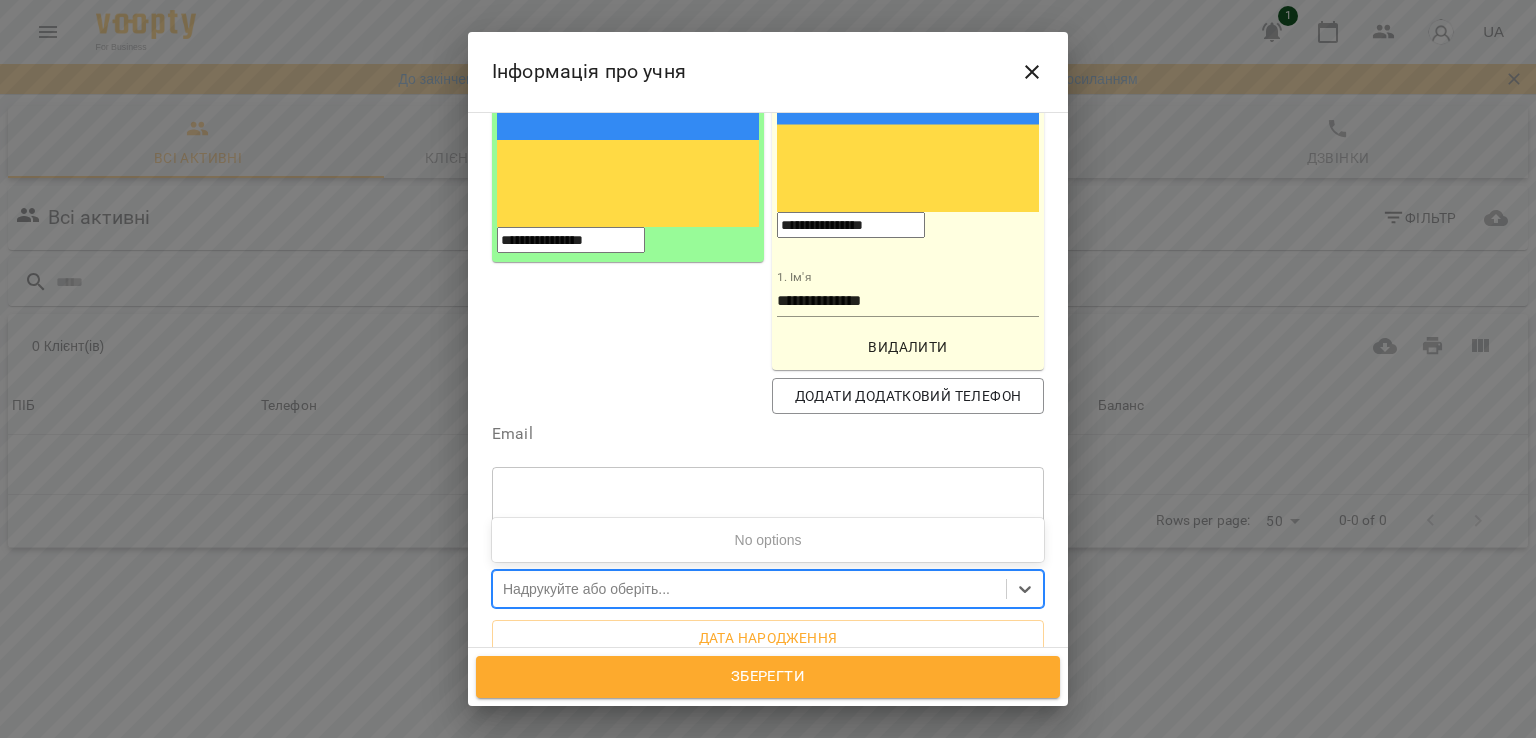 click on "Надрукуйте або оберіть..." at bounding box center (749, 588) 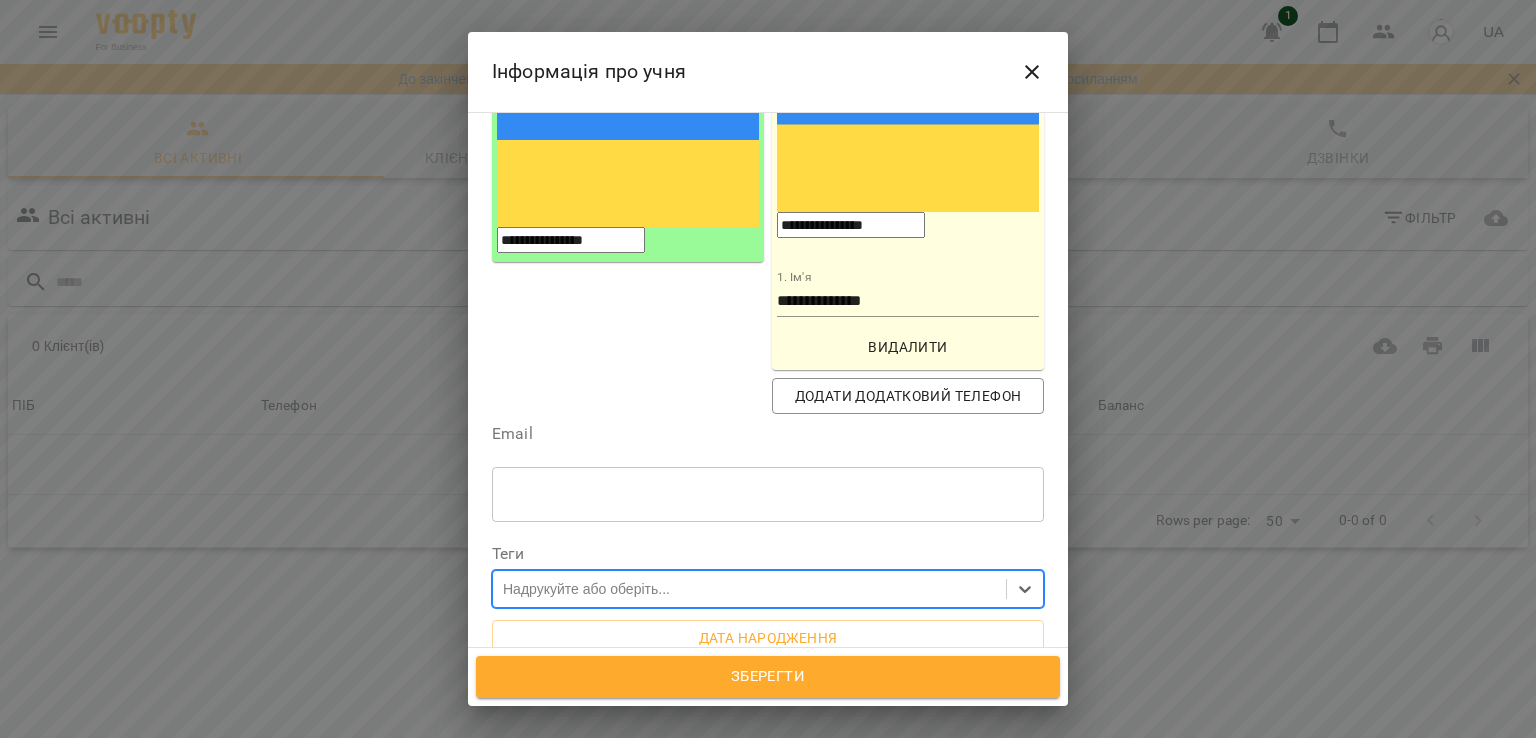 click on "Надрукуйте або оберіть..." at bounding box center (749, 588) 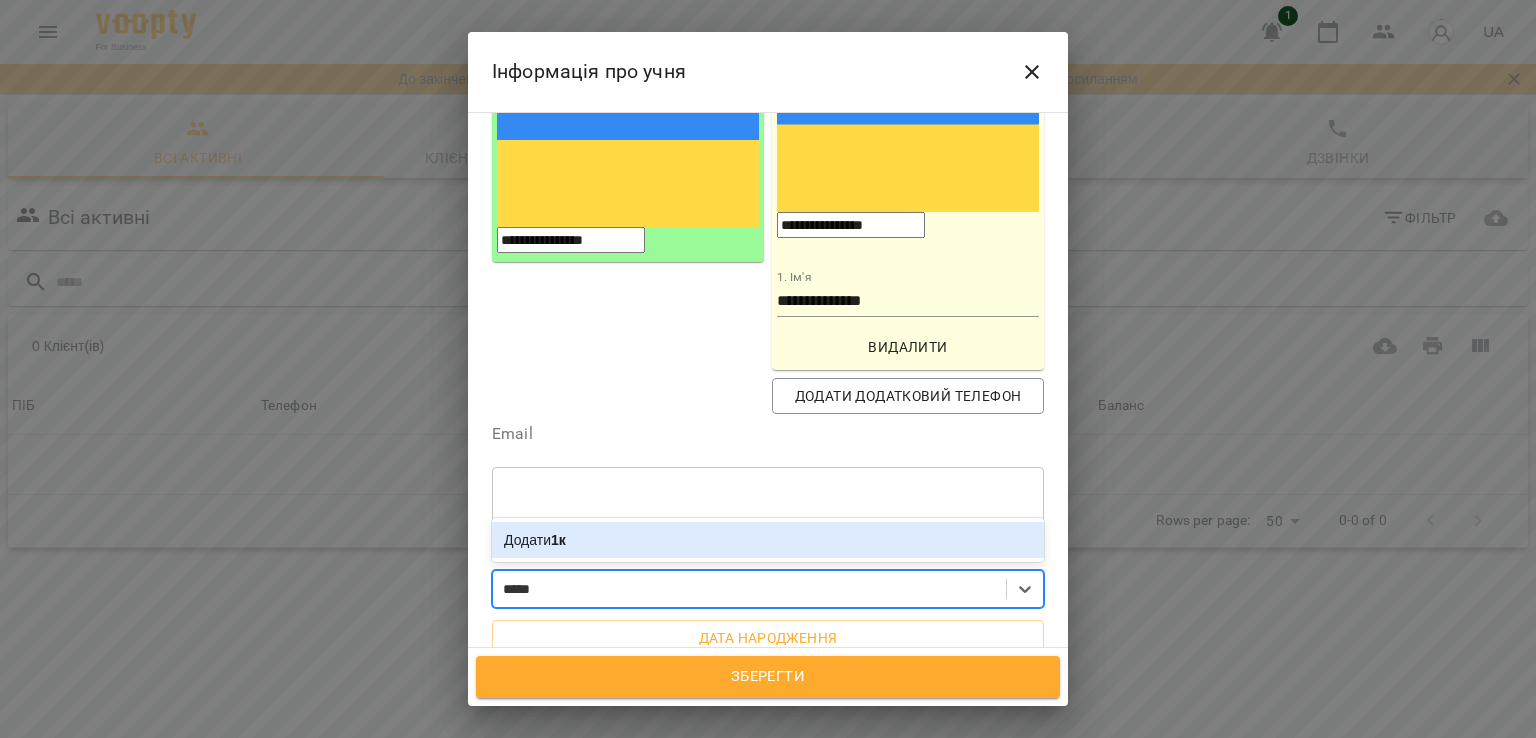 type on "*****" 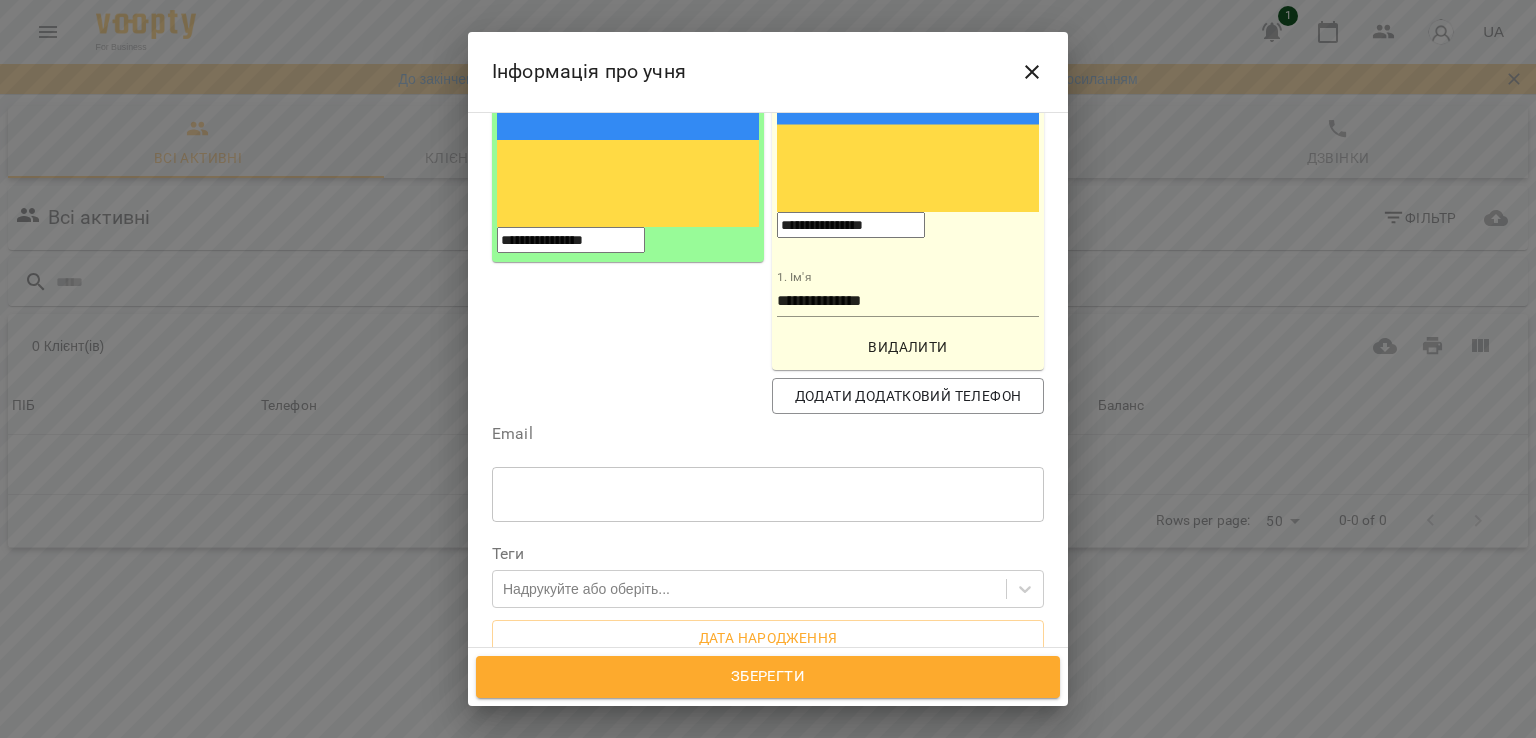 click on "Нотатка * ​" at bounding box center [768, 720] 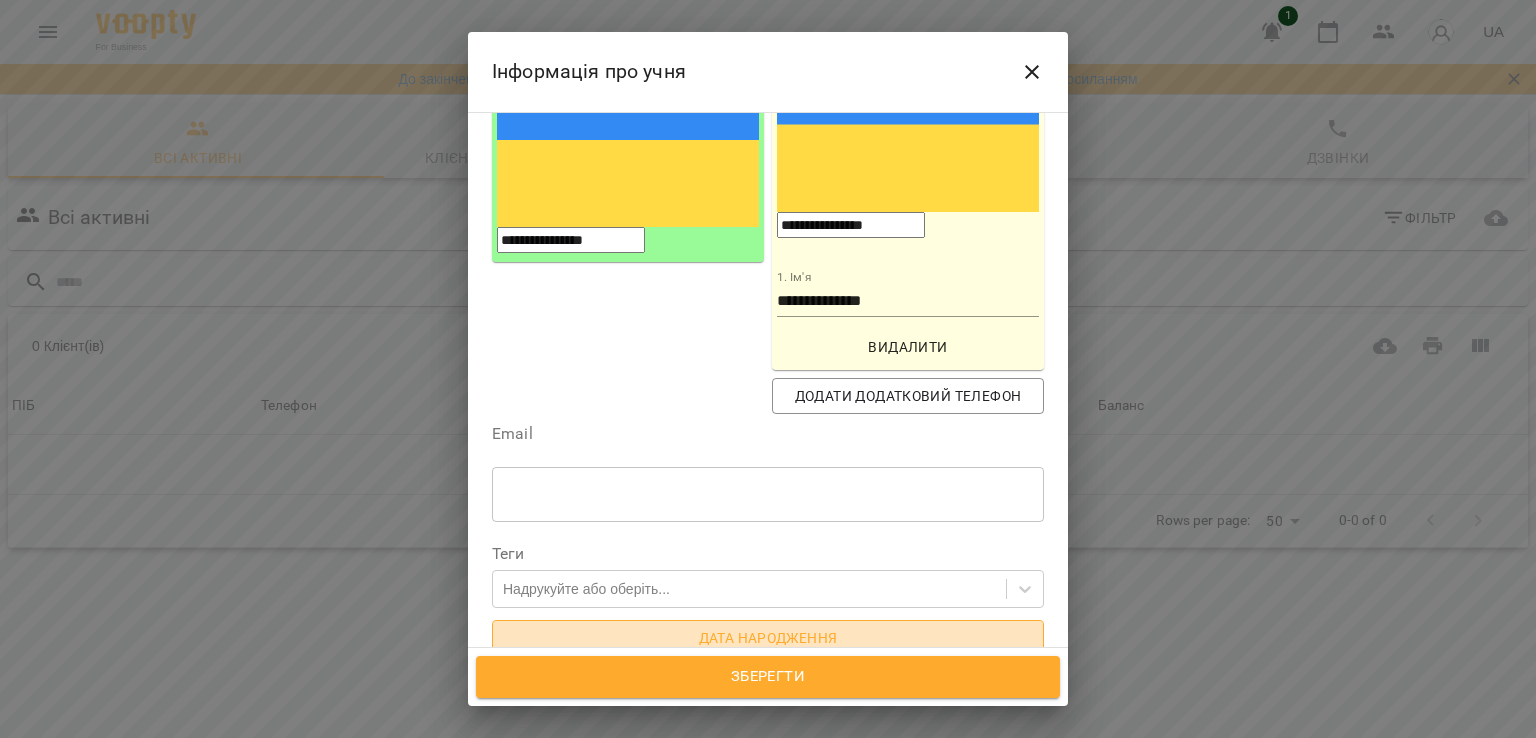 click on "Дата народження" at bounding box center (768, 638) 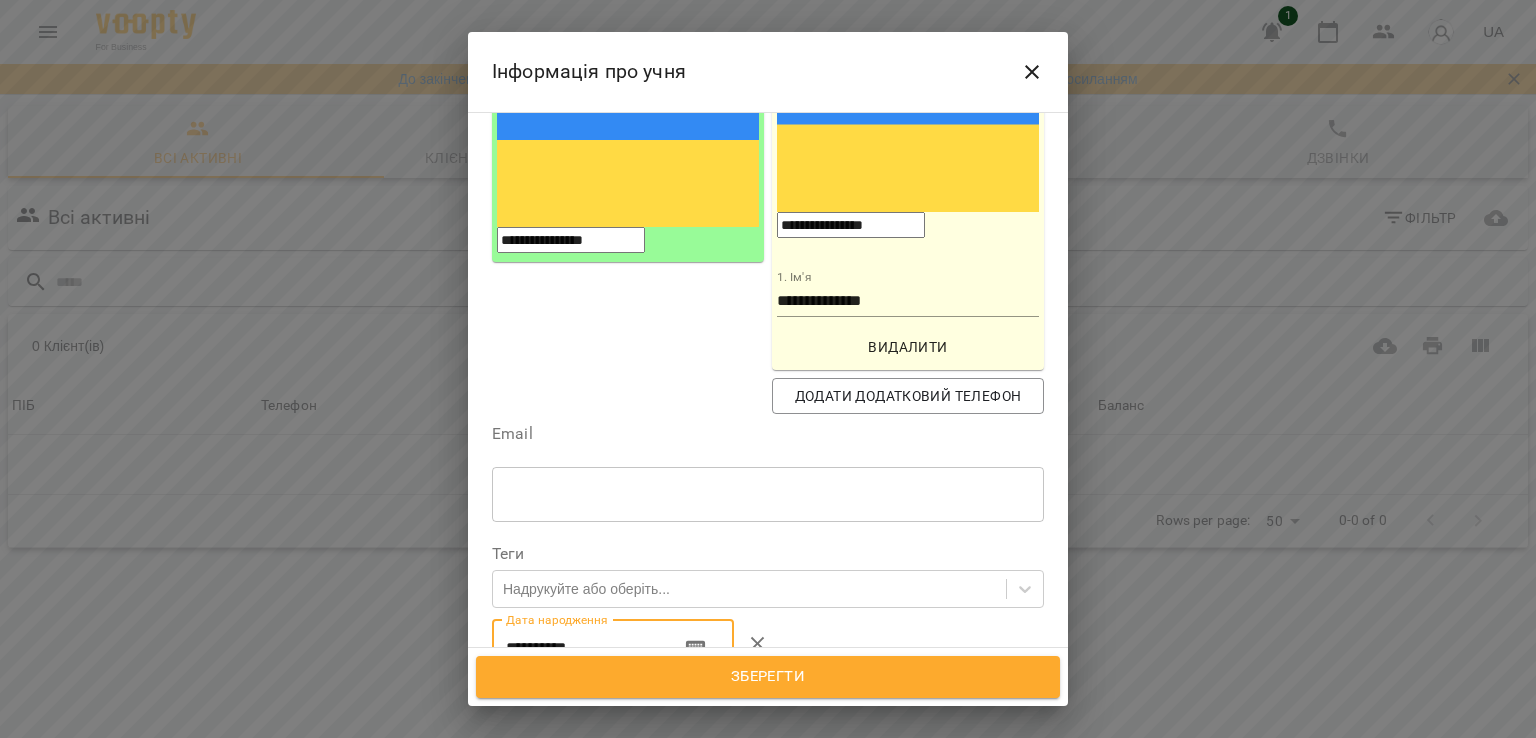 click on "**********" at bounding box center [578, 648] 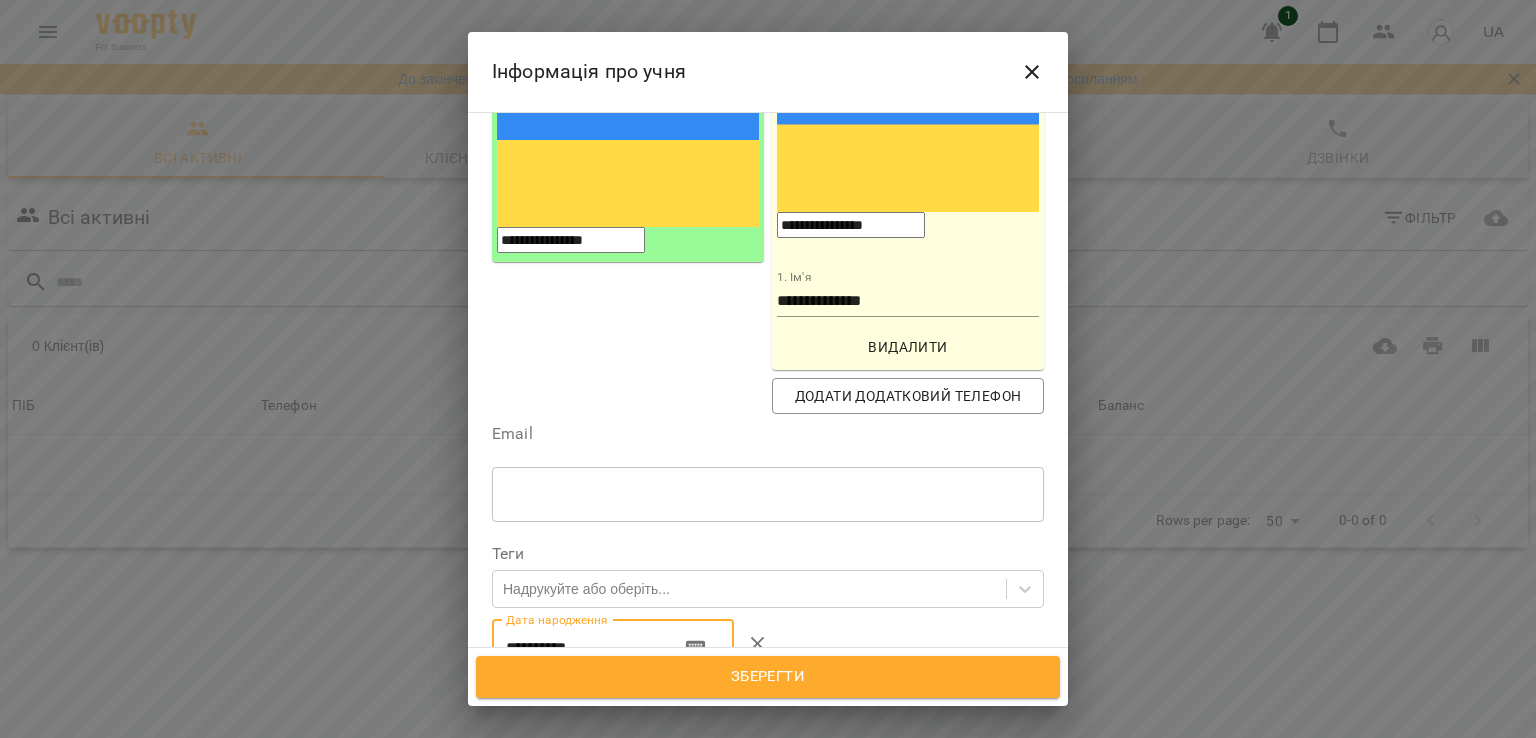 type on "**********" 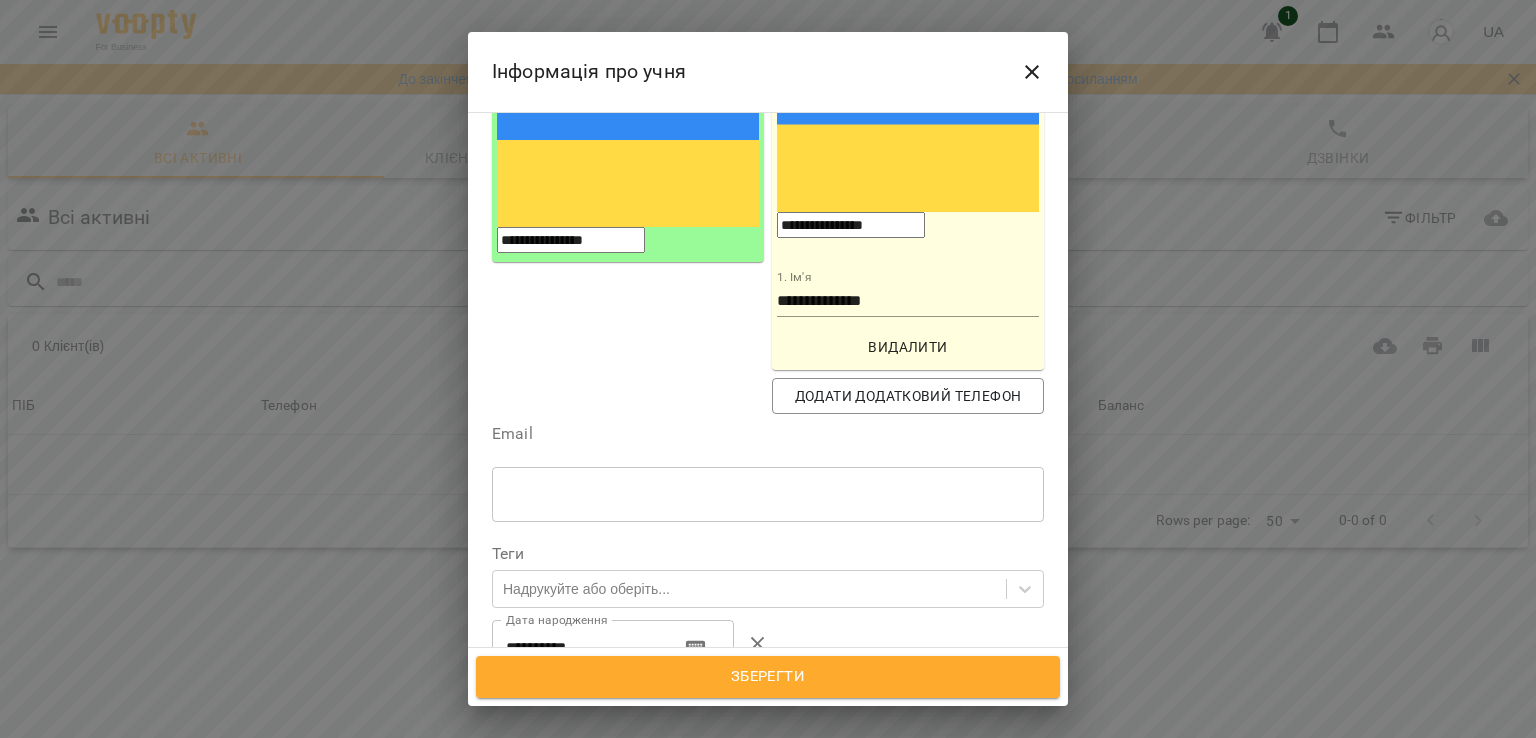 click at bounding box center [768, 754] 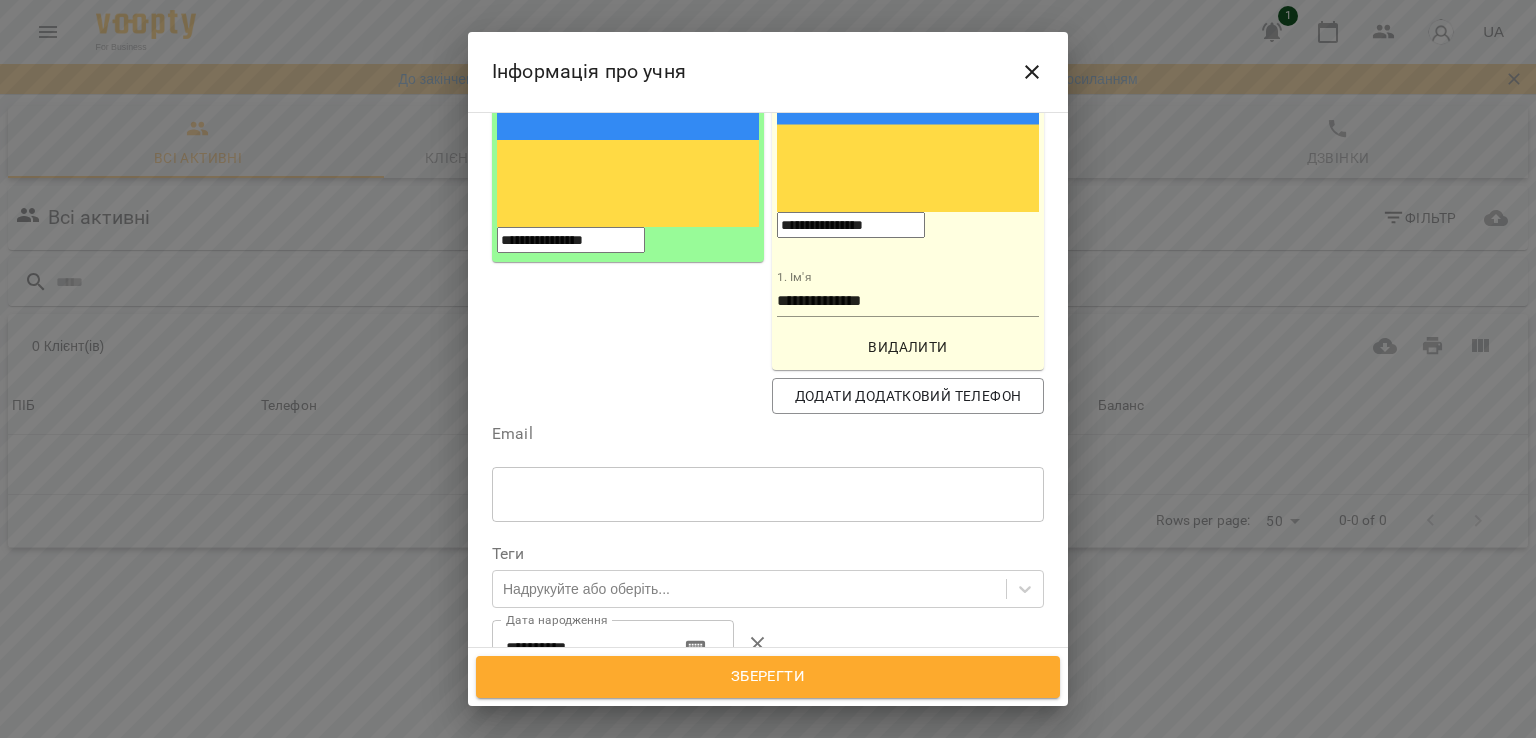 click on "**********" at bounding box center (760, 754) 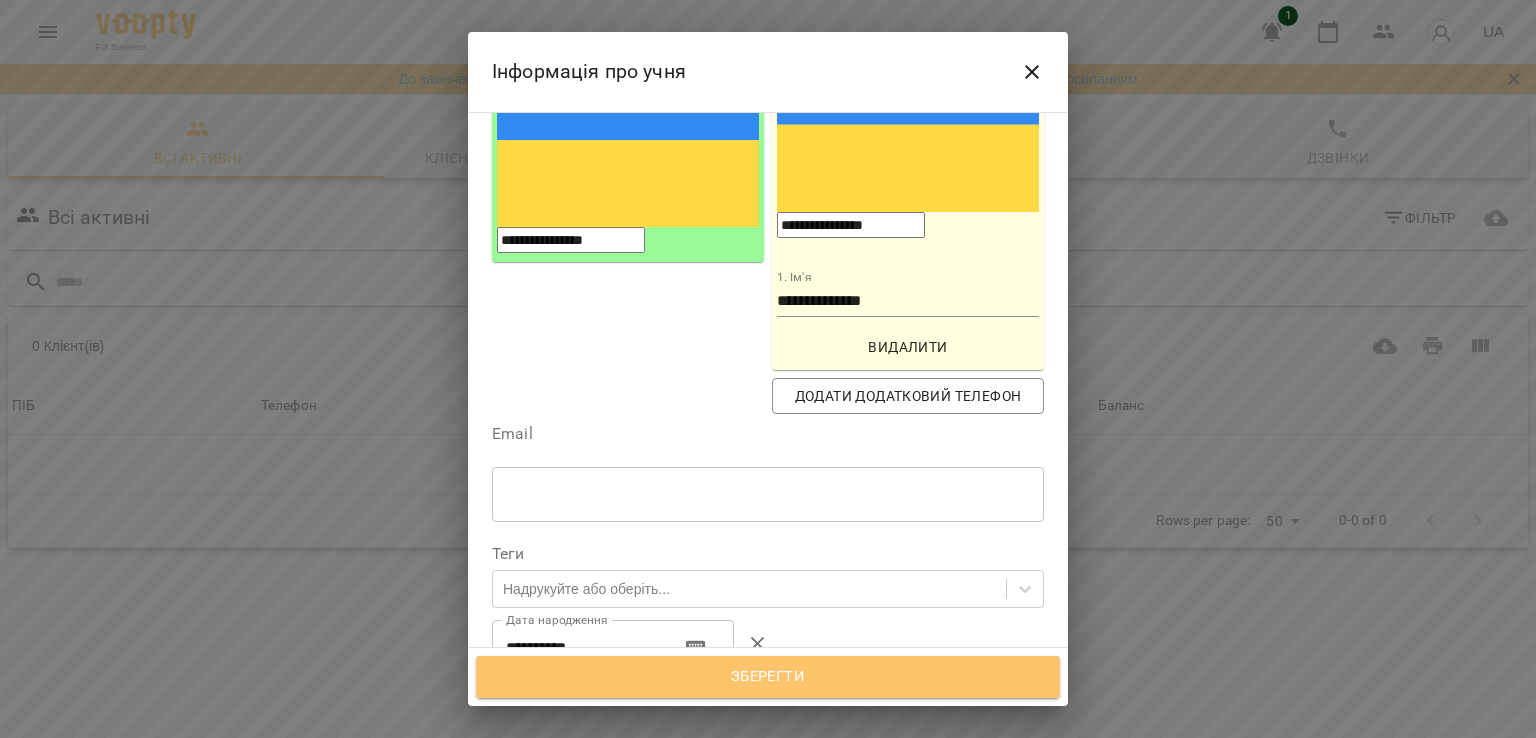 click on "Зберегти" at bounding box center (768, 677) 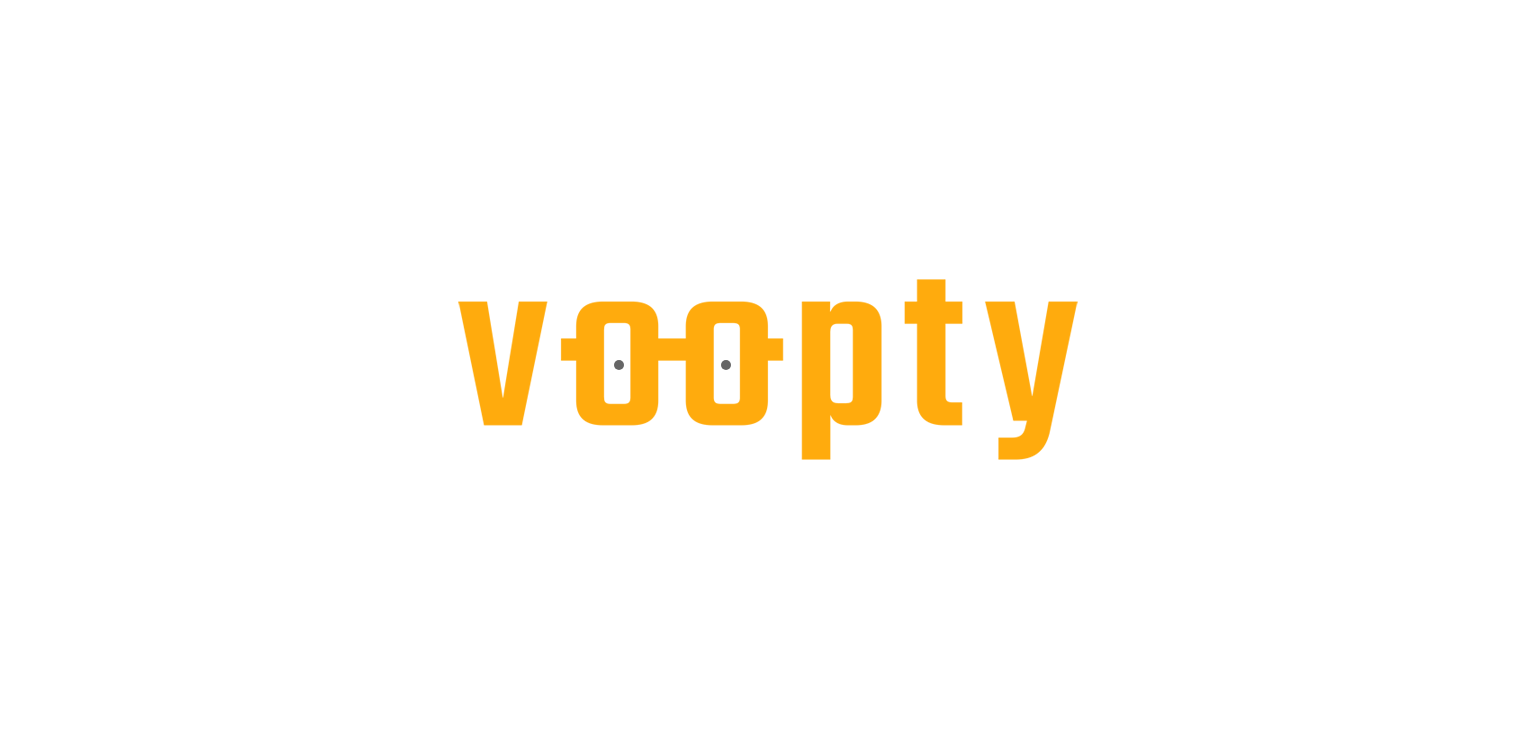 scroll, scrollTop: 0, scrollLeft: 0, axis: both 